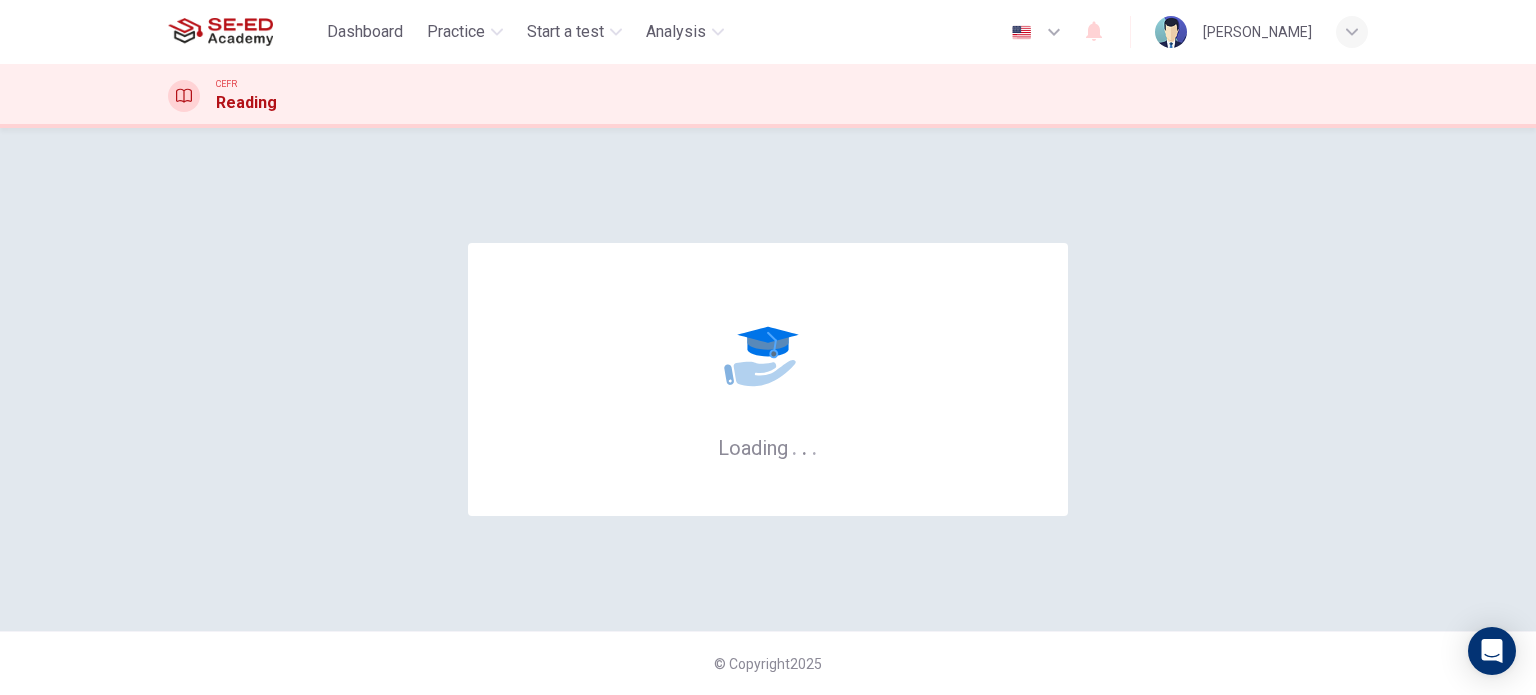 scroll, scrollTop: 0, scrollLeft: 0, axis: both 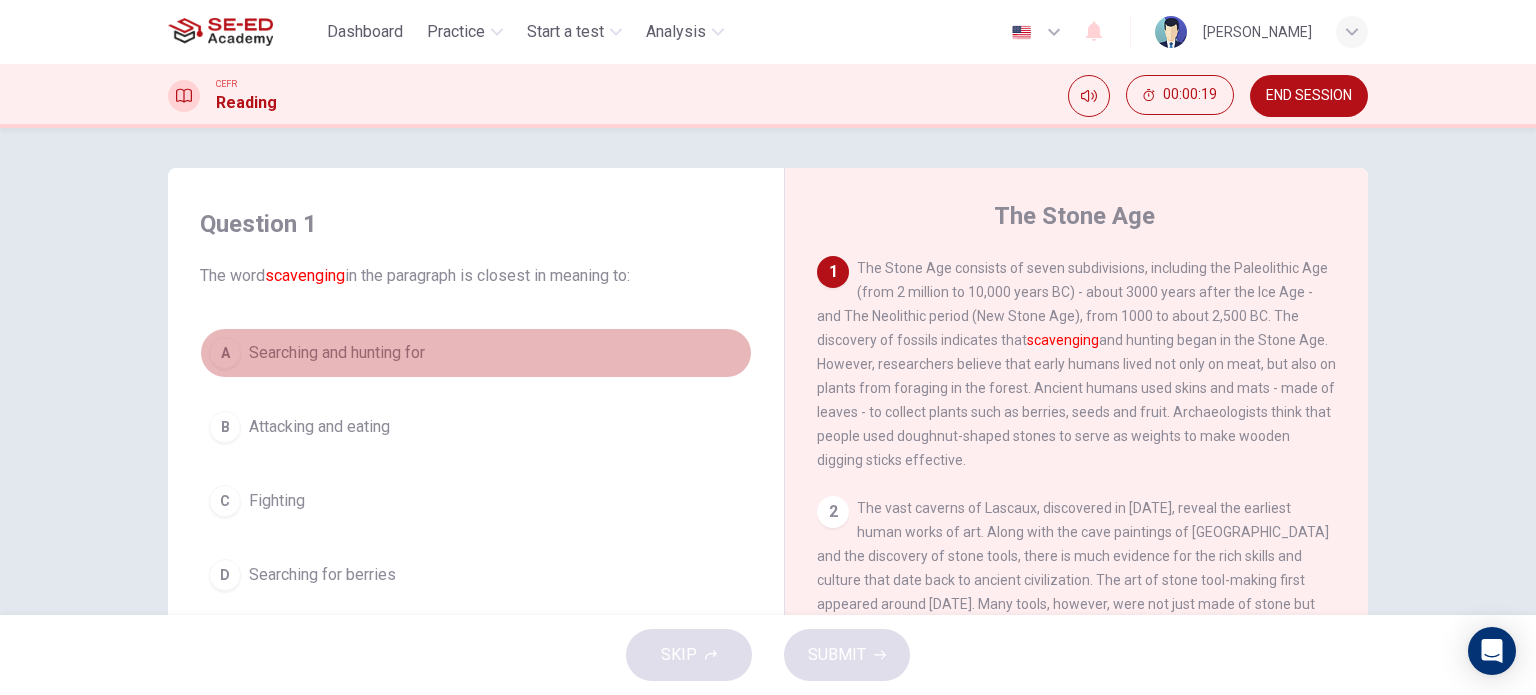 click on "A Searching and hunting for" at bounding box center (476, 353) 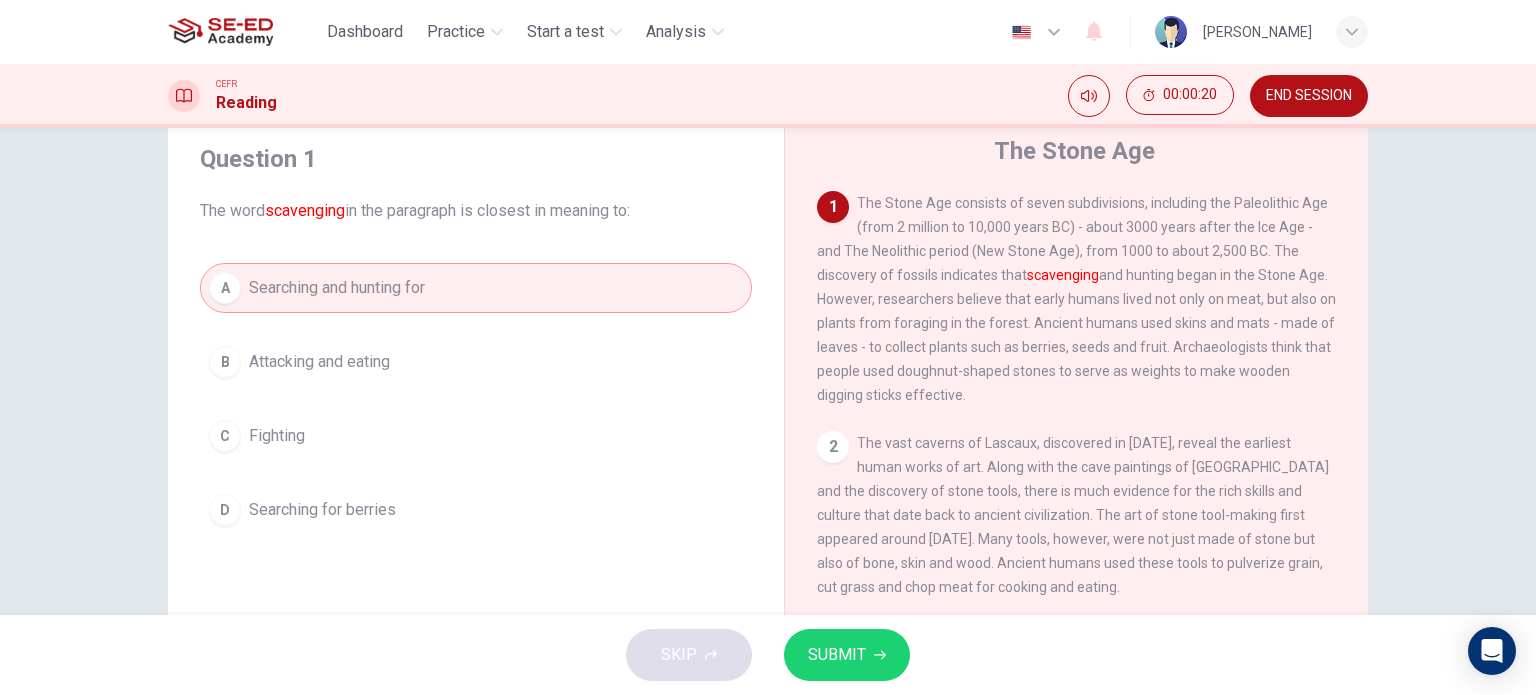 scroll, scrollTop: 100, scrollLeft: 0, axis: vertical 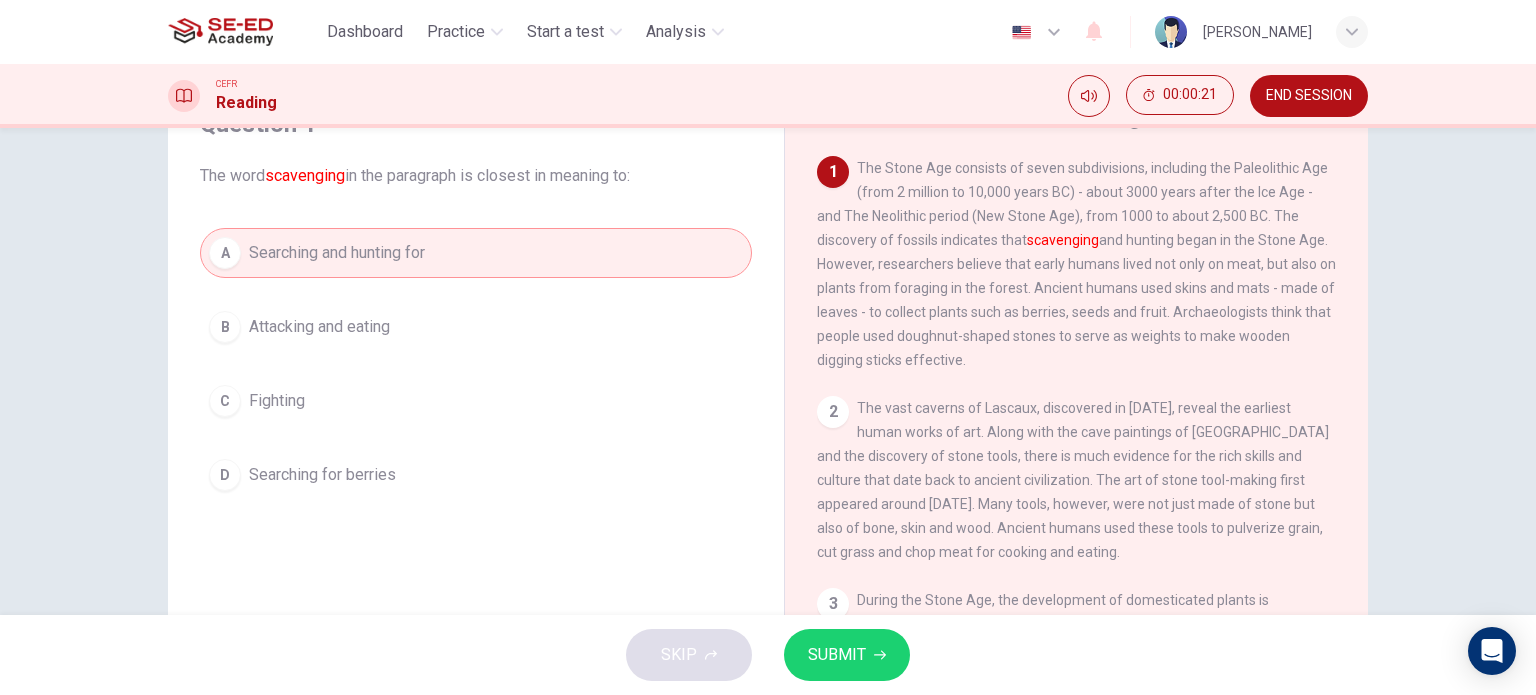 click on "SUBMIT" at bounding box center (837, 655) 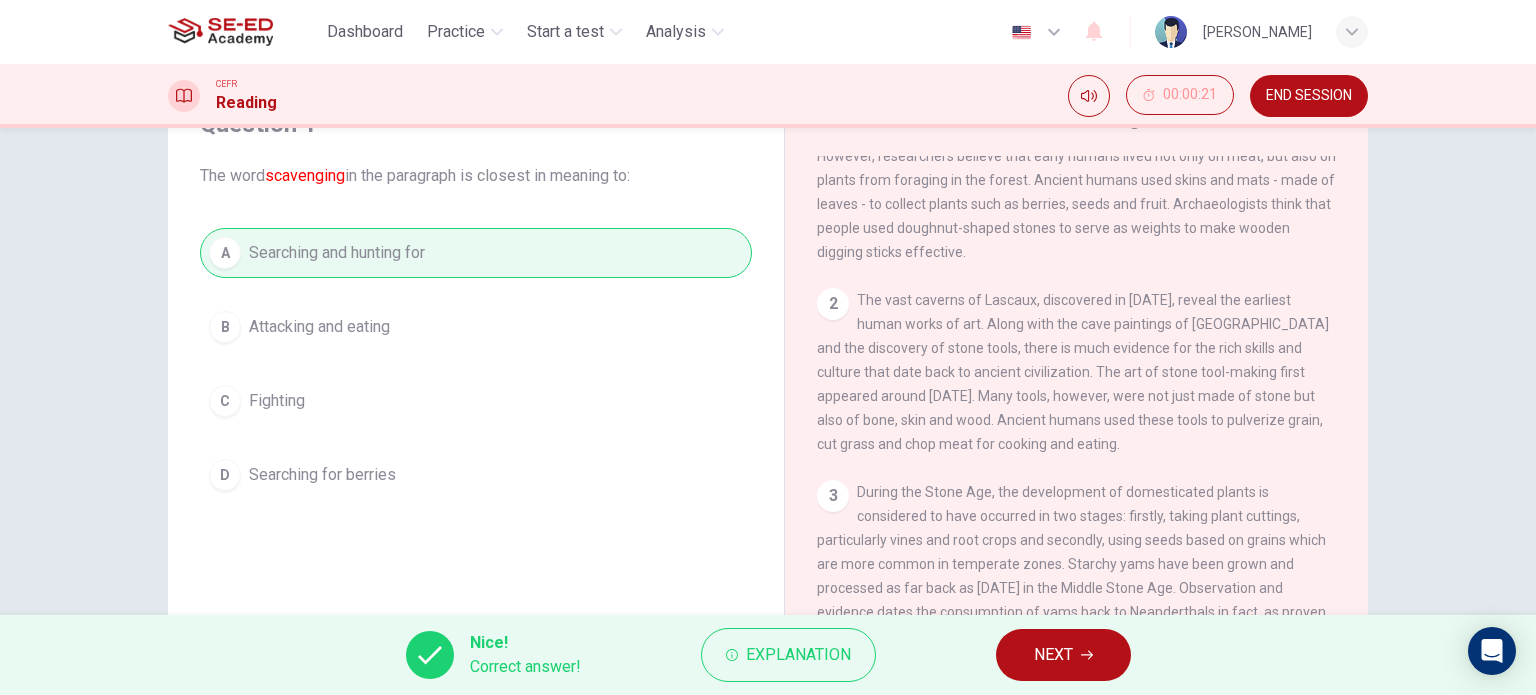 scroll, scrollTop: 0, scrollLeft: 0, axis: both 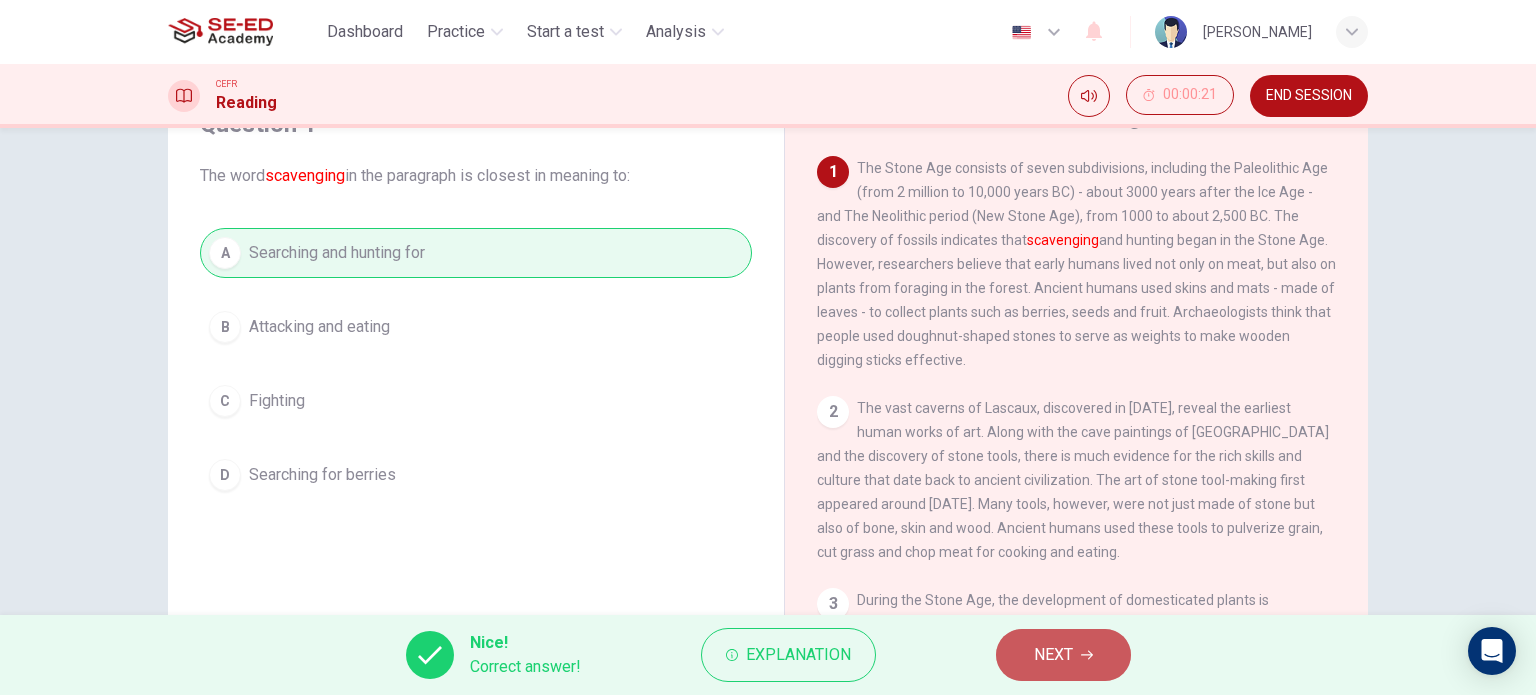 click on "NEXT" at bounding box center (1053, 655) 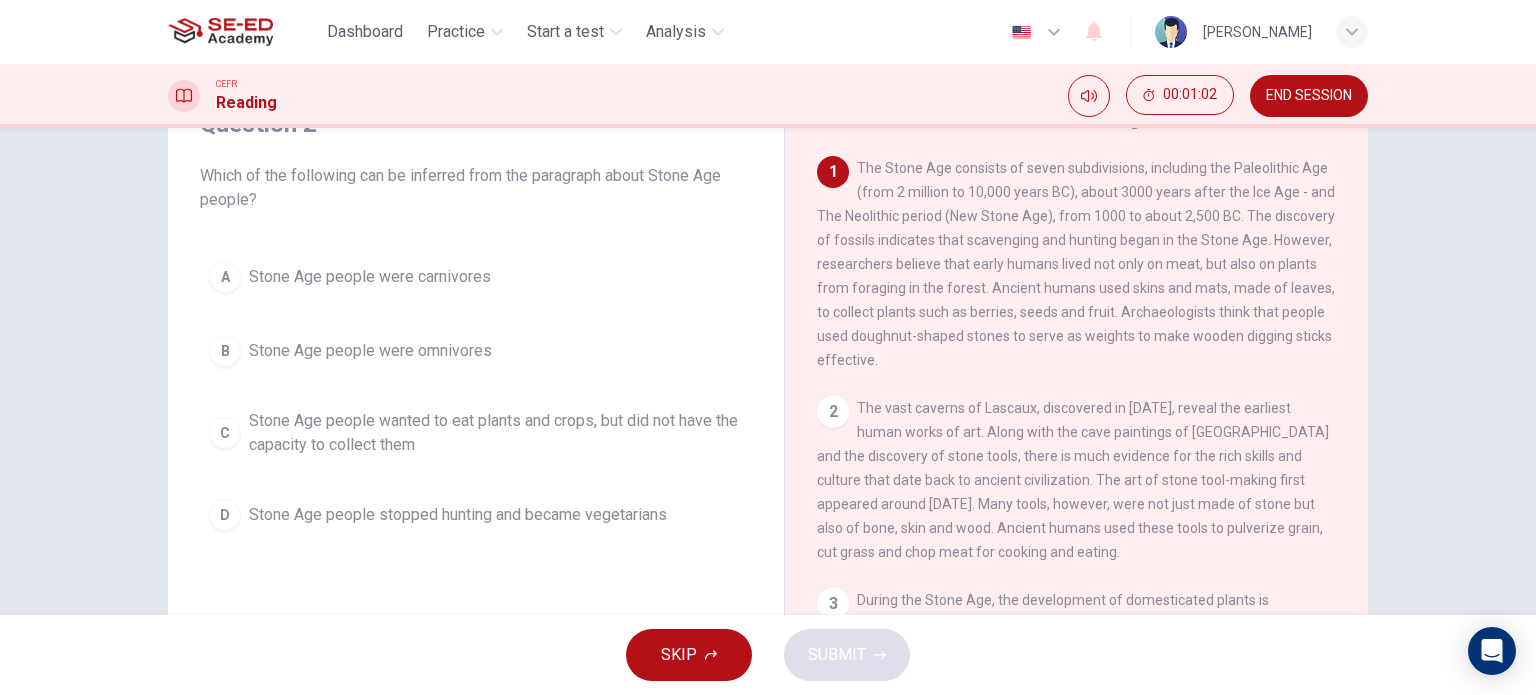 click on "Stone Age people wanted to eat plants and crops, but did not have the capacity to collect them" at bounding box center (496, 433) 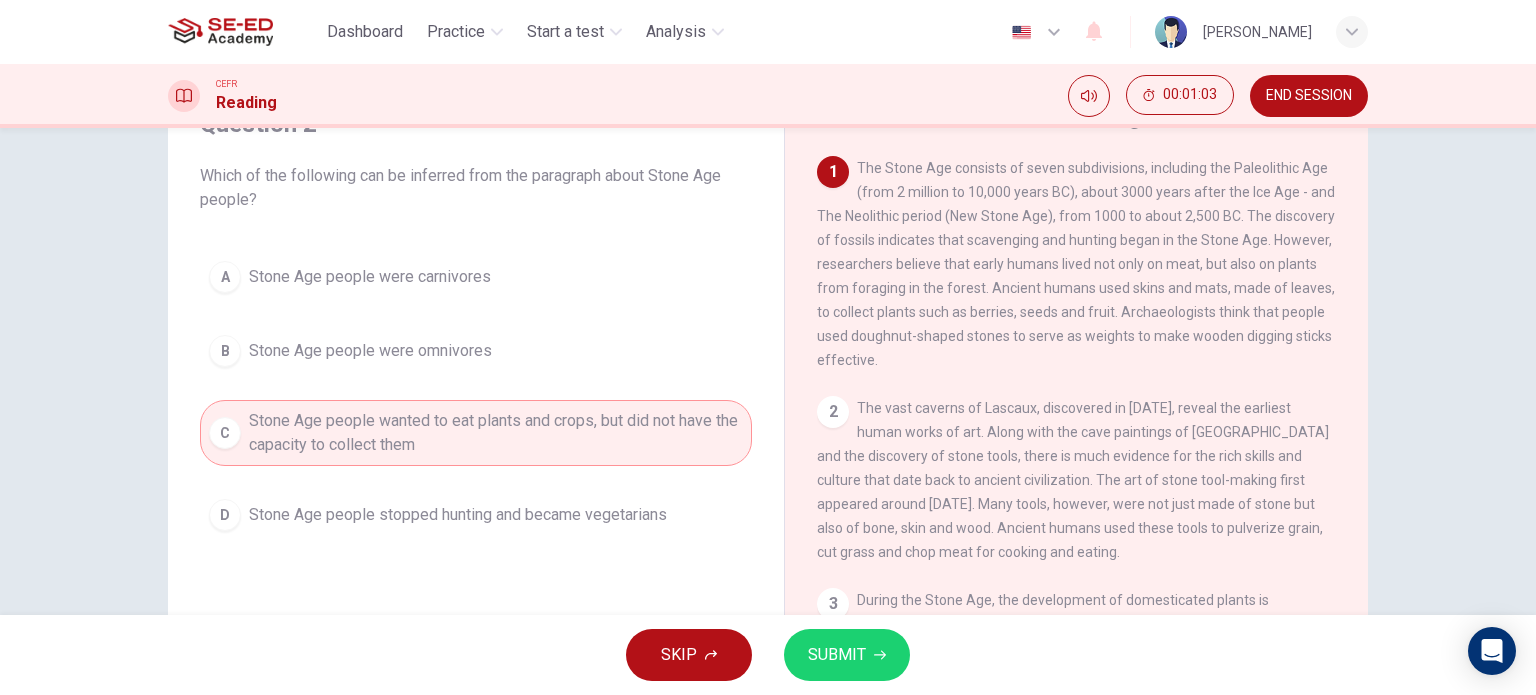 click on "Stone Age people stopped hunting and became vegetarians" at bounding box center (458, 515) 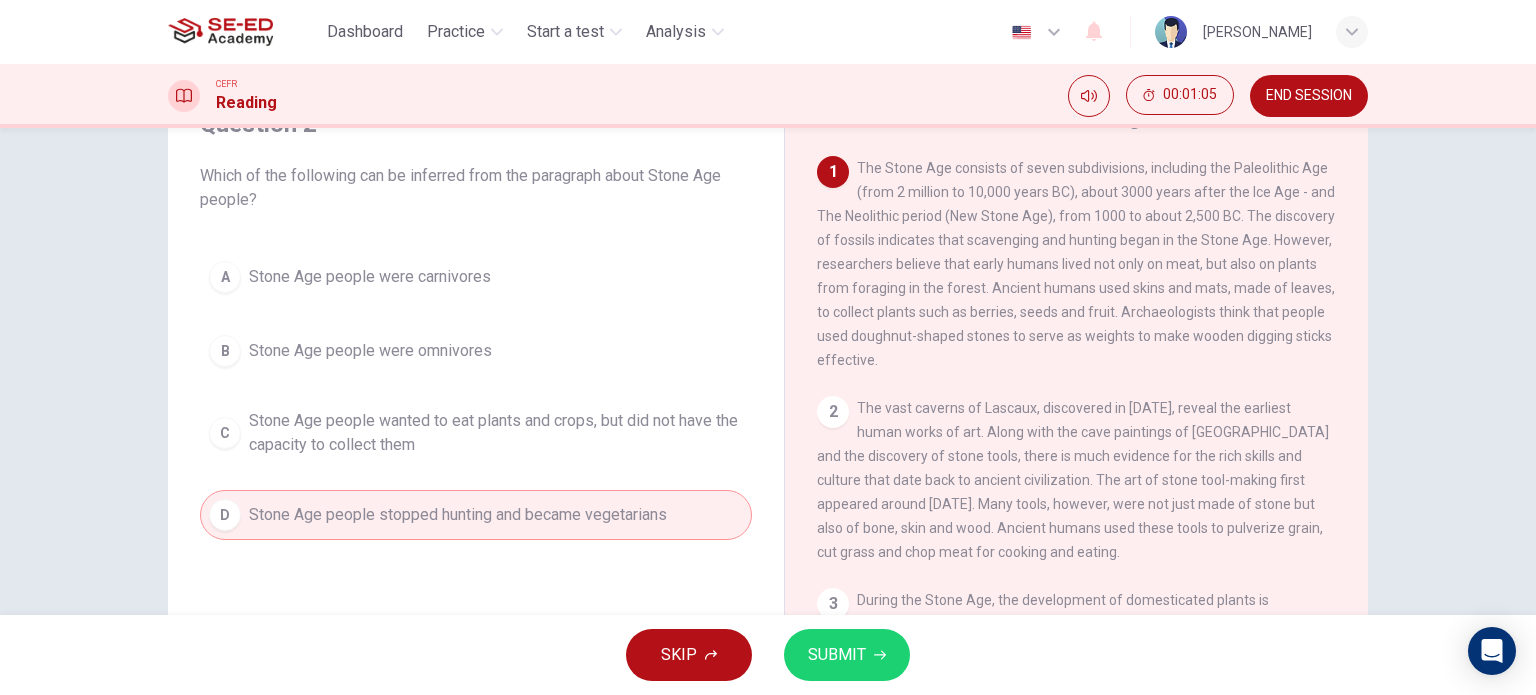 click on "SUBMIT" at bounding box center [837, 655] 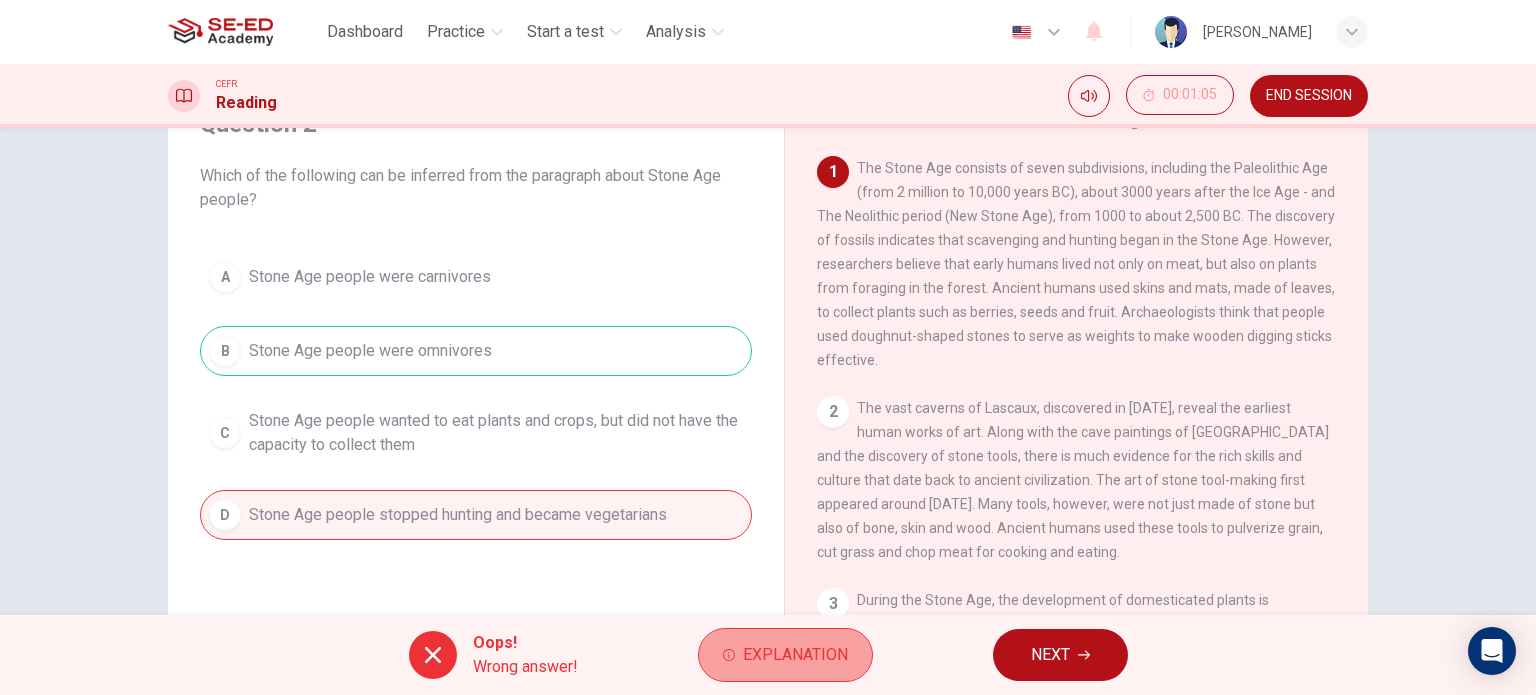 click on "Explanation" at bounding box center (795, 655) 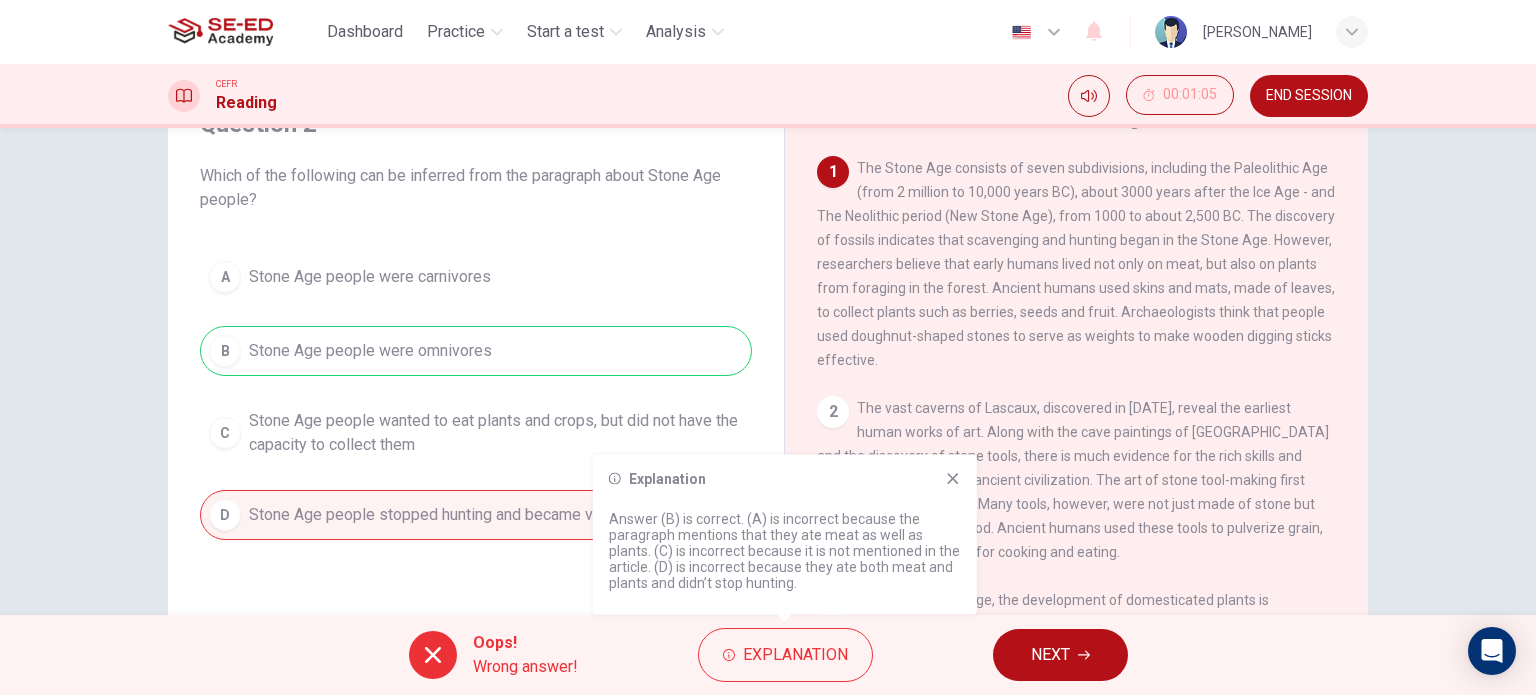 click 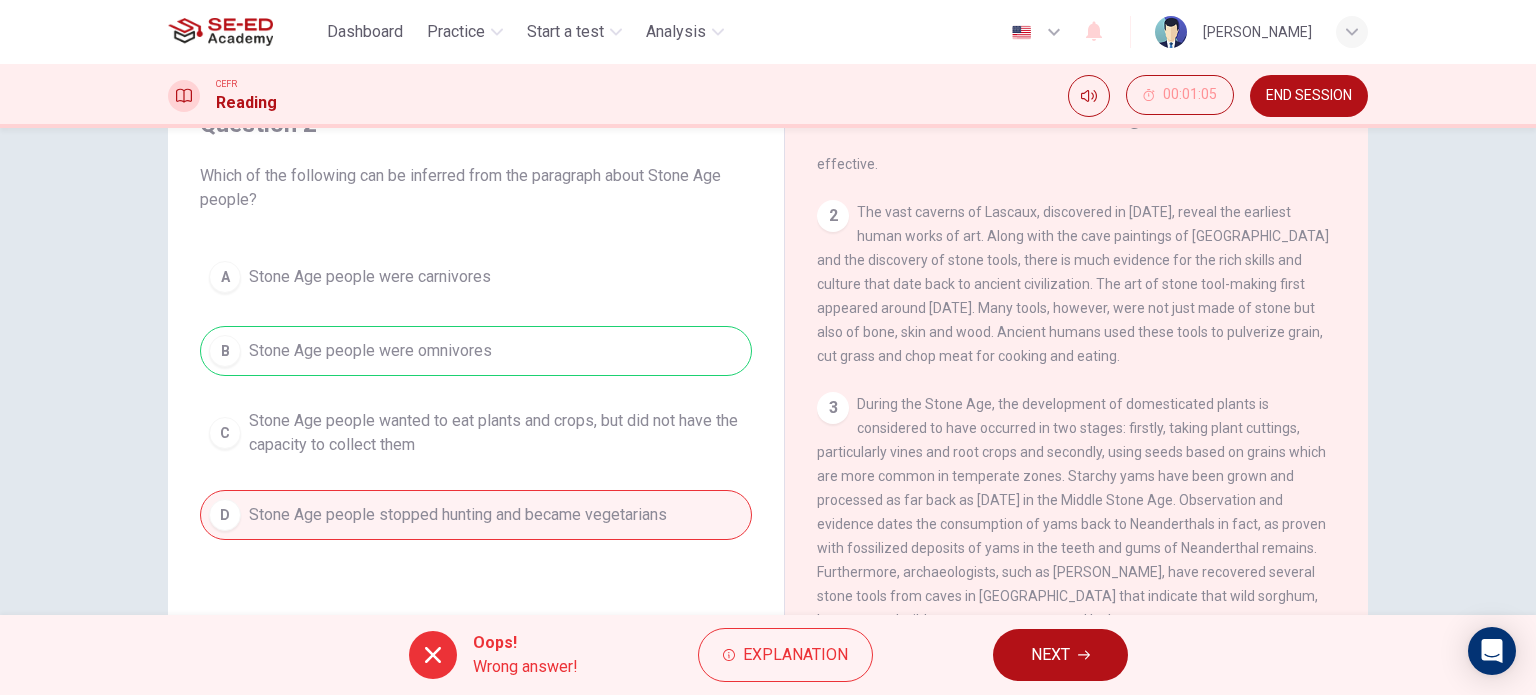 scroll, scrollTop: 200, scrollLeft: 0, axis: vertical 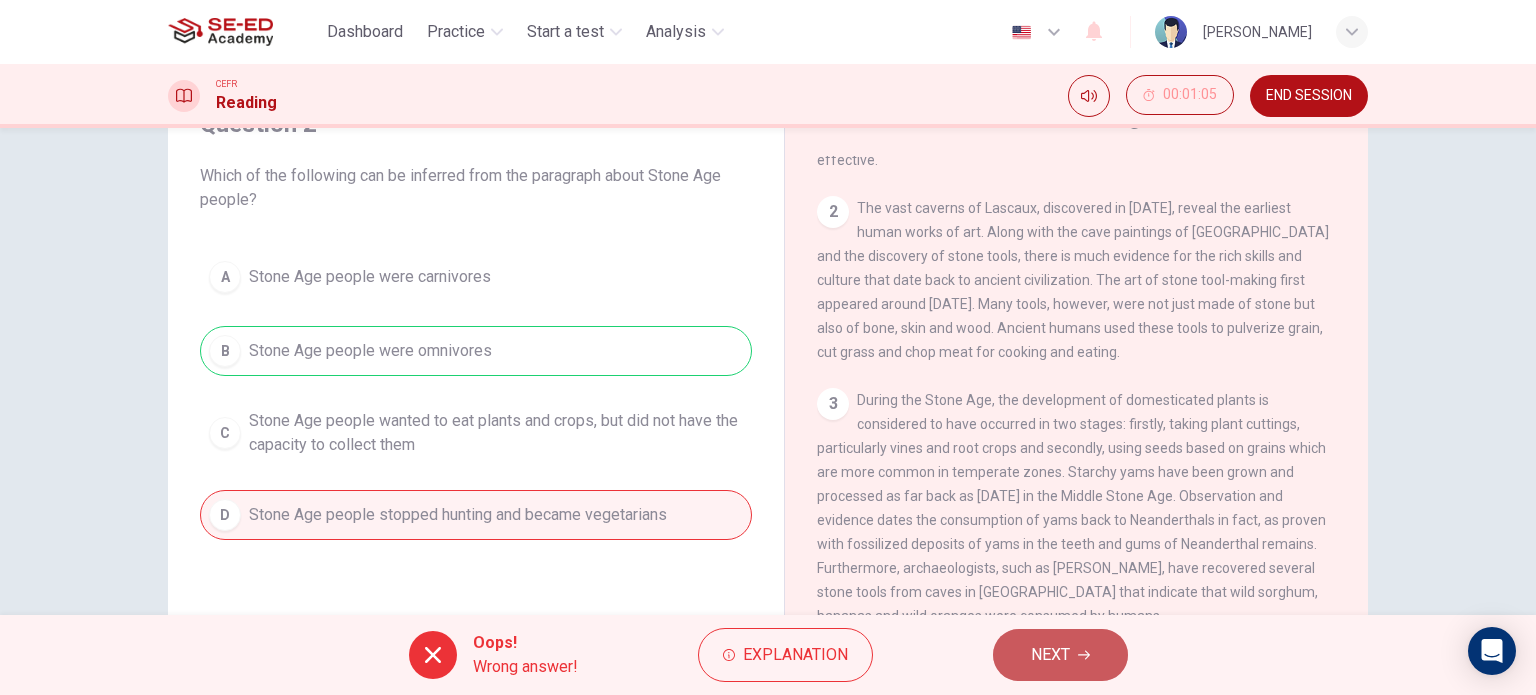 click on "NEXT" at bounding box center [1050, 655] 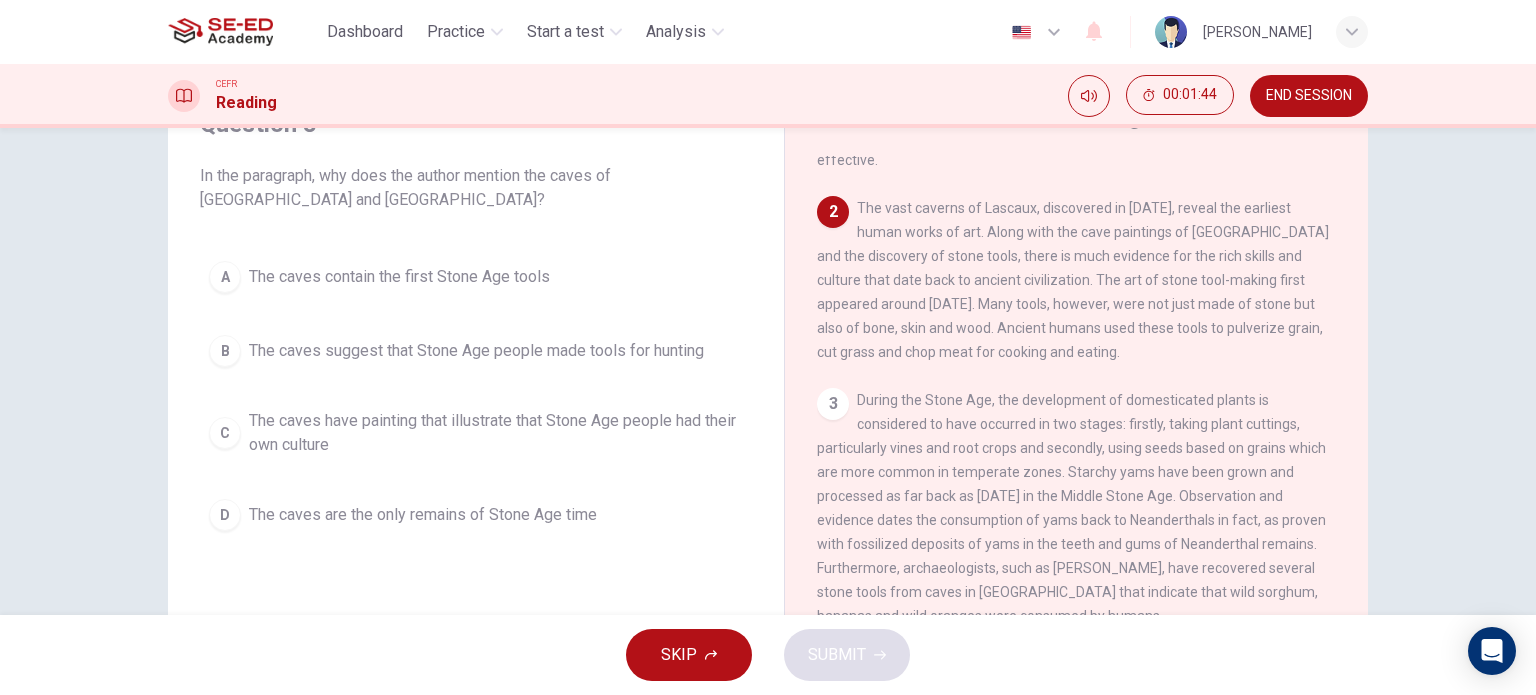 click on "D The caves are the only remains of Stone Age time" at bounding box center [476, 515] 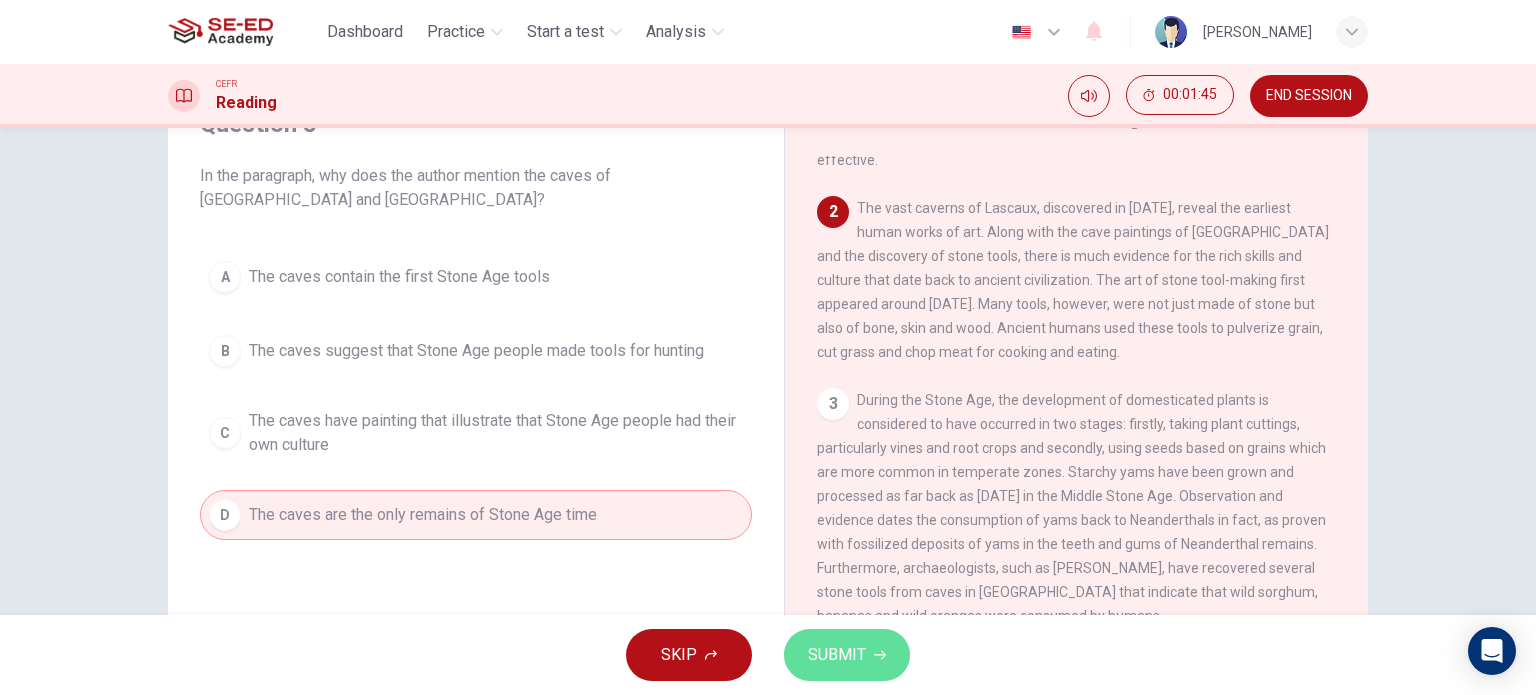 click on "SUBMIT" at bounding box center [837, 655] 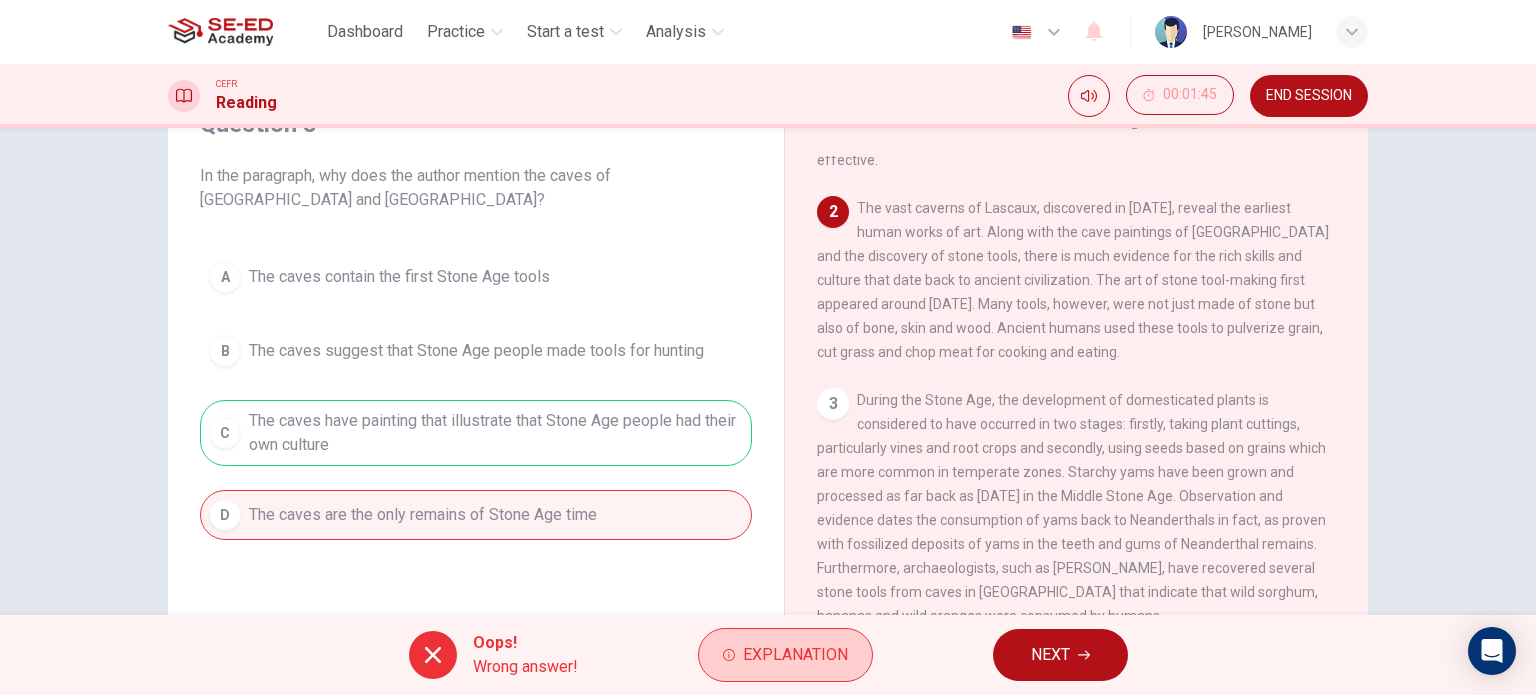 click on "Explanation" at bounding box center (795, 655) 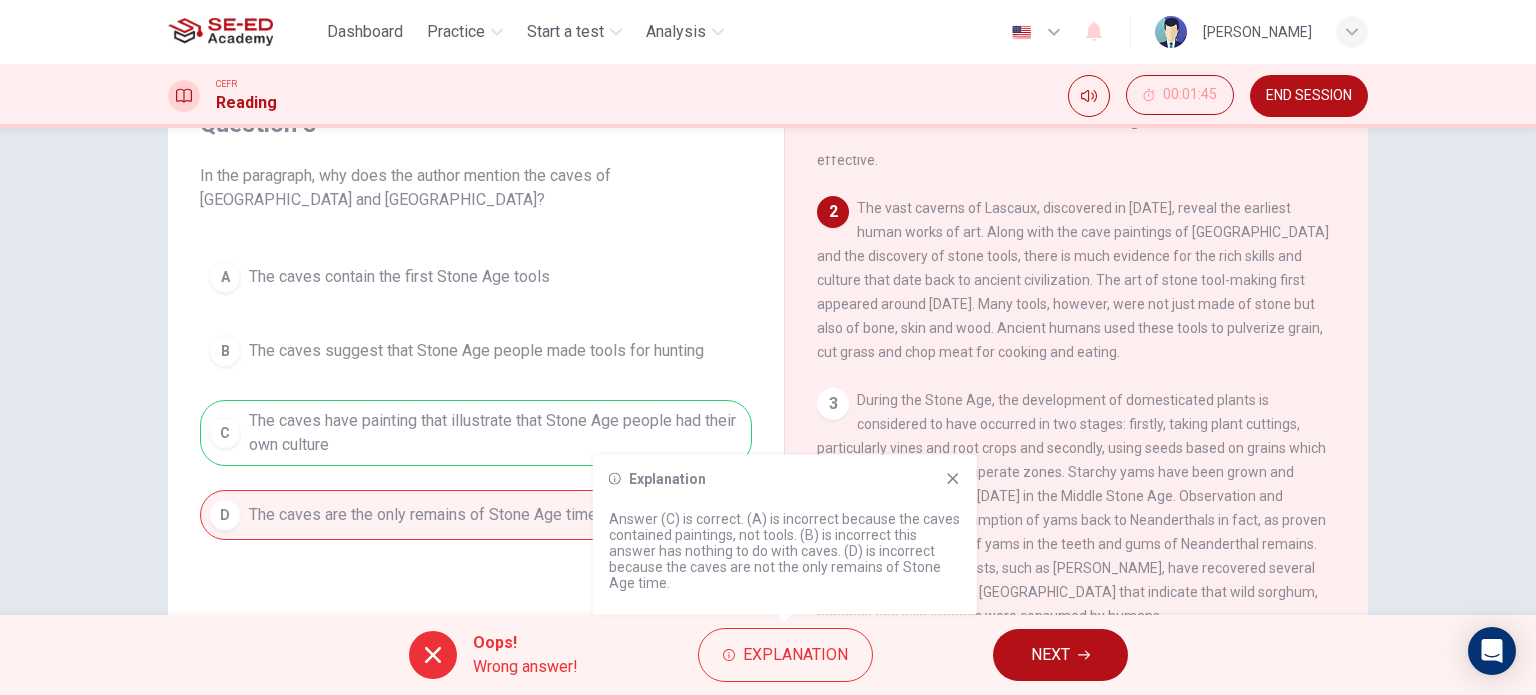 click 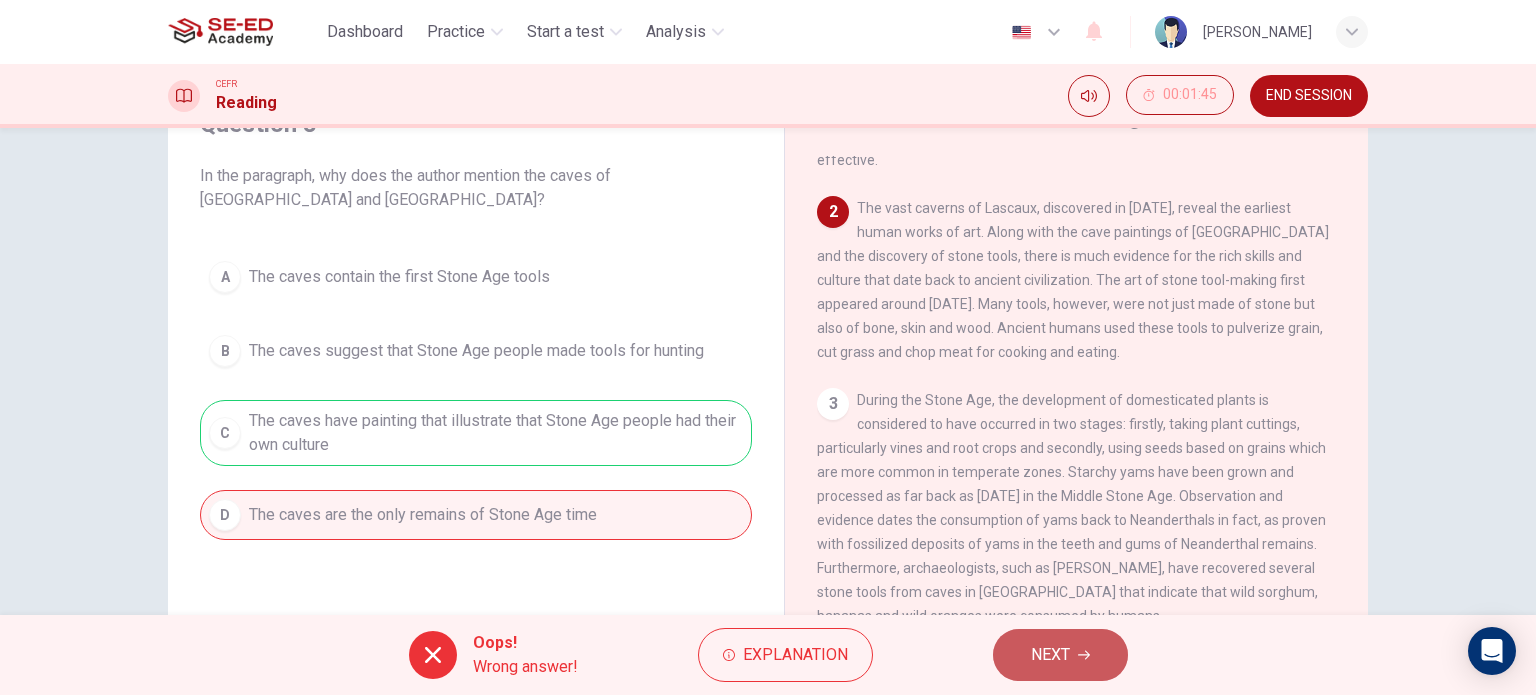 click on "NEXT" at bounding box center [1060, 655] 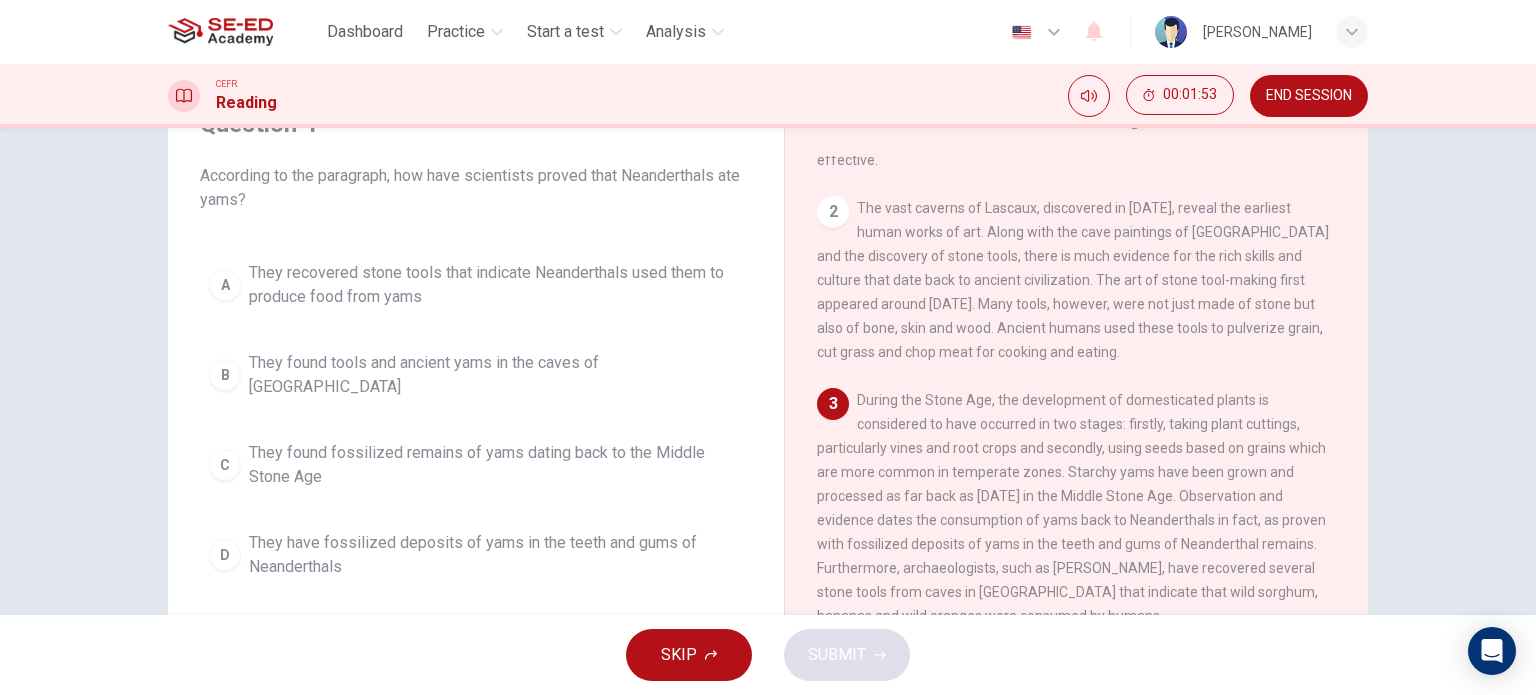 scroll, scrollTop: 300, scrollLeft: 0, axis: vertical 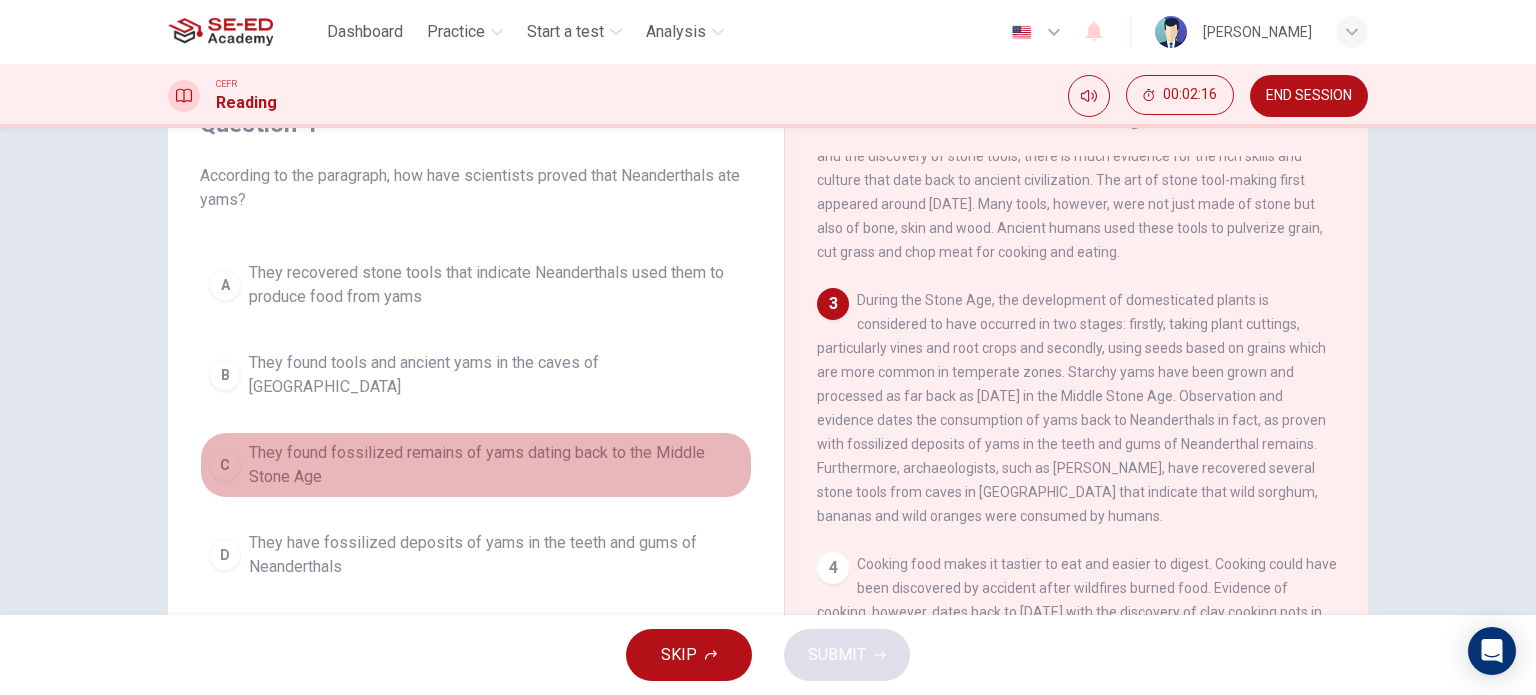 click on "They found fossilized remains of yams dating back to the Middle Stone Age" at bounding box center (496, 465) 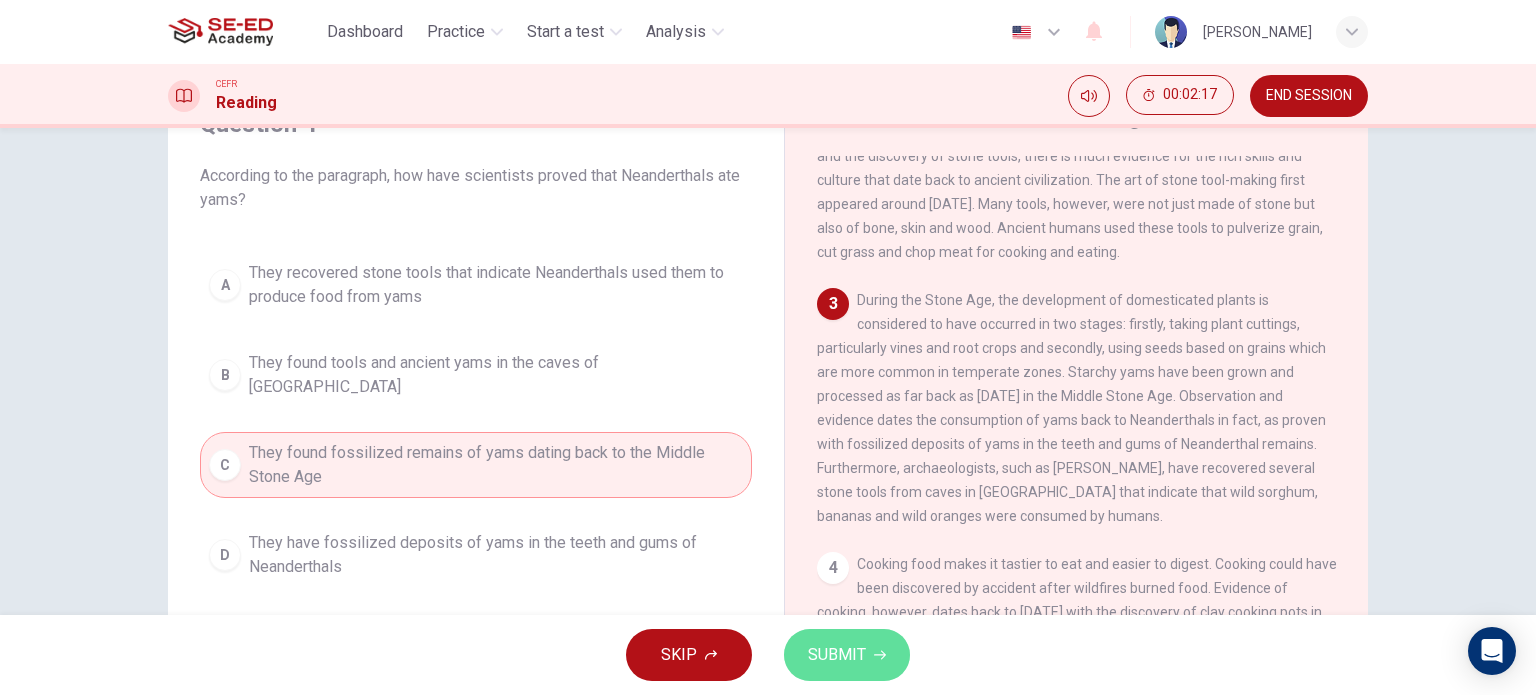 click on "SUBMIT" at bounding box center [837, 655] 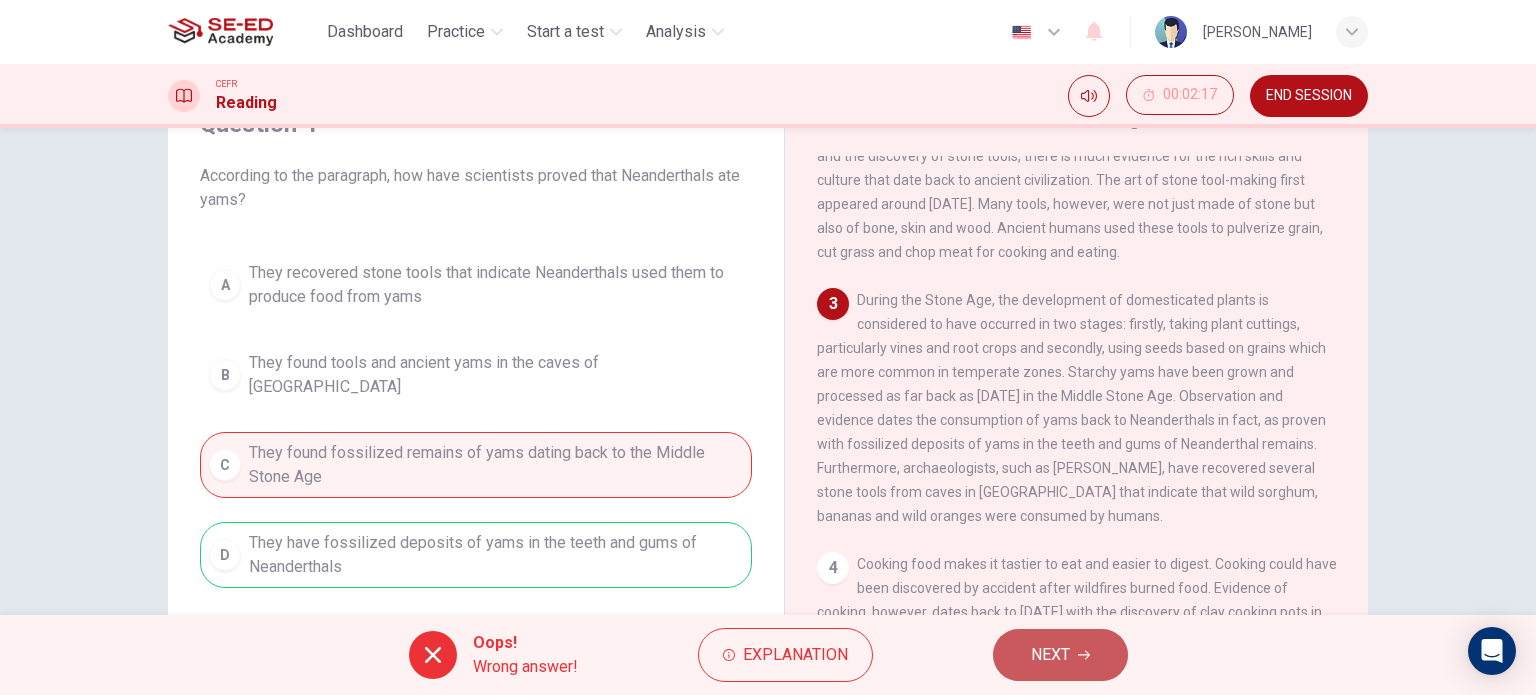 click on "NEXT" at bounding box center [1050, 655] 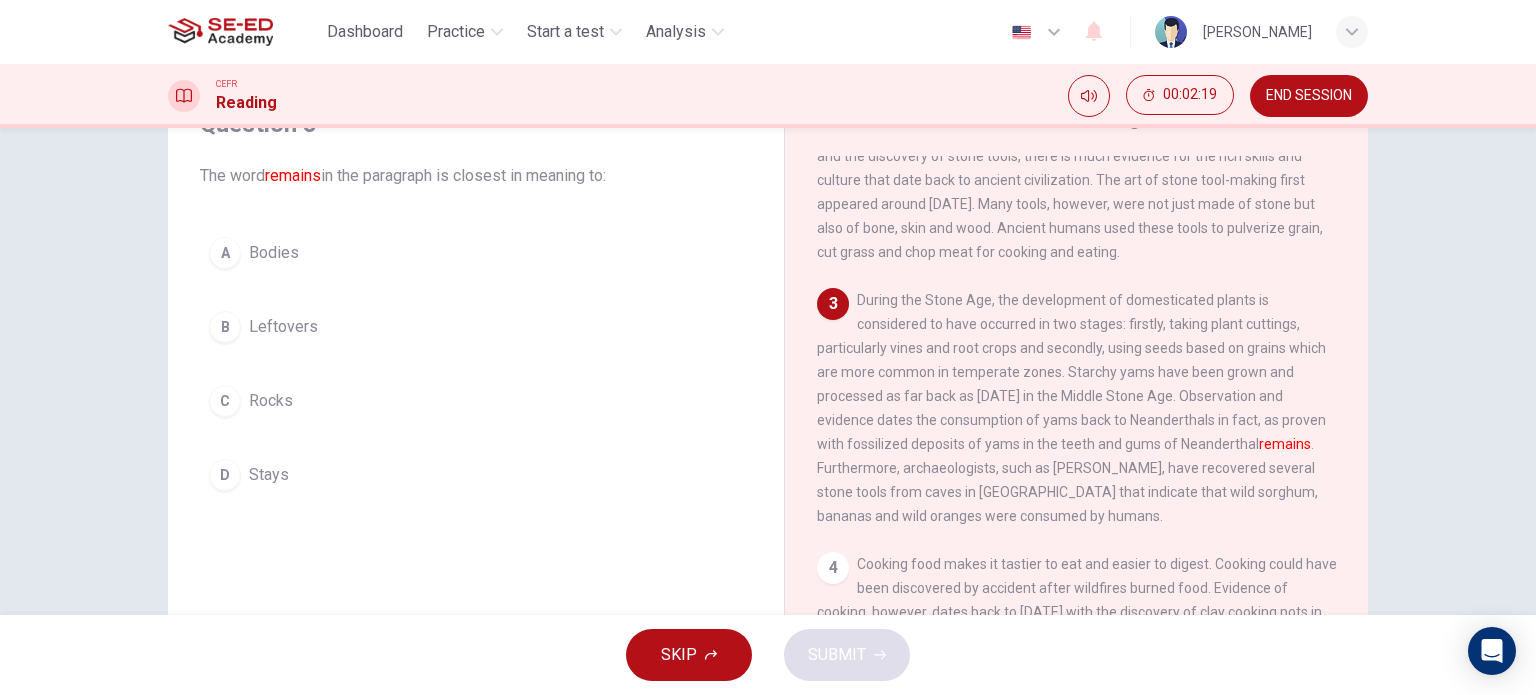 click on "Stays" at bounding box center [269, 475] 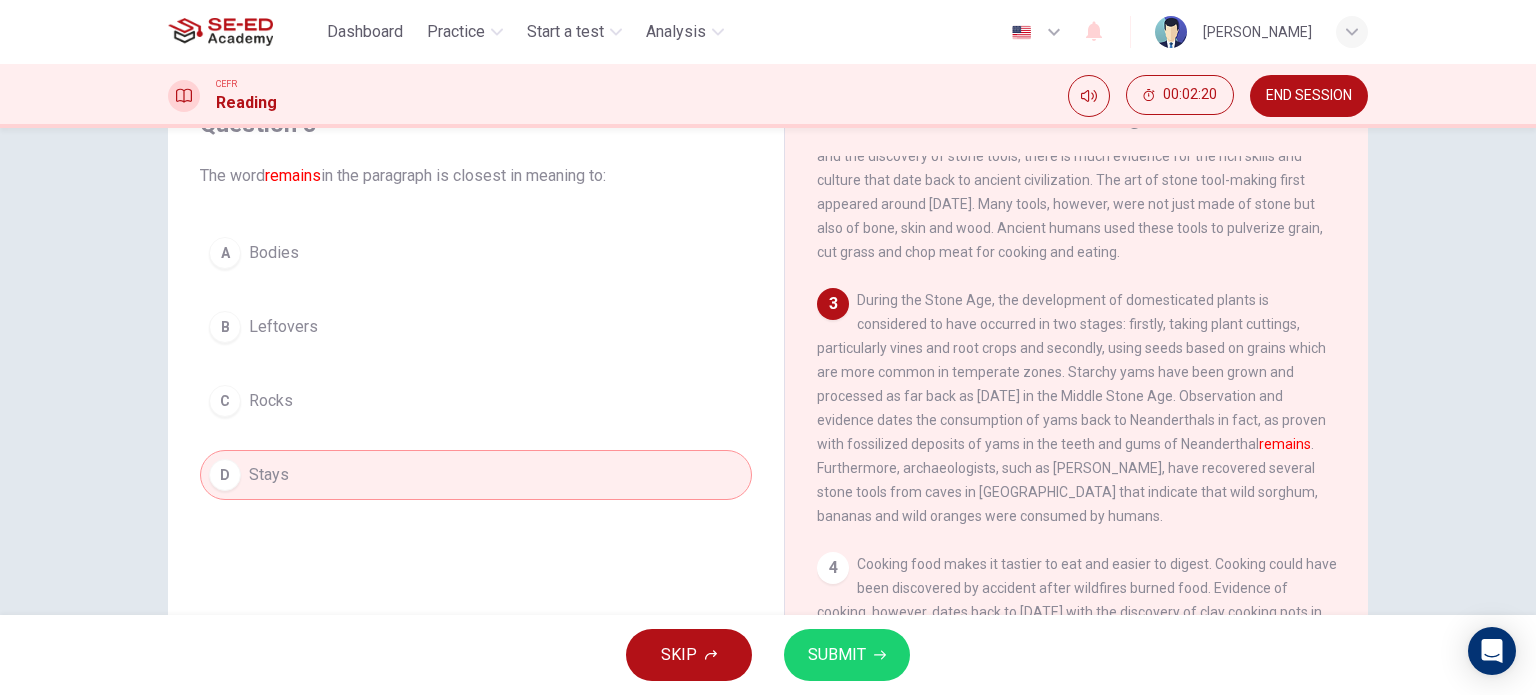 click on "SUBMIT" at bounding box center [847, 655] 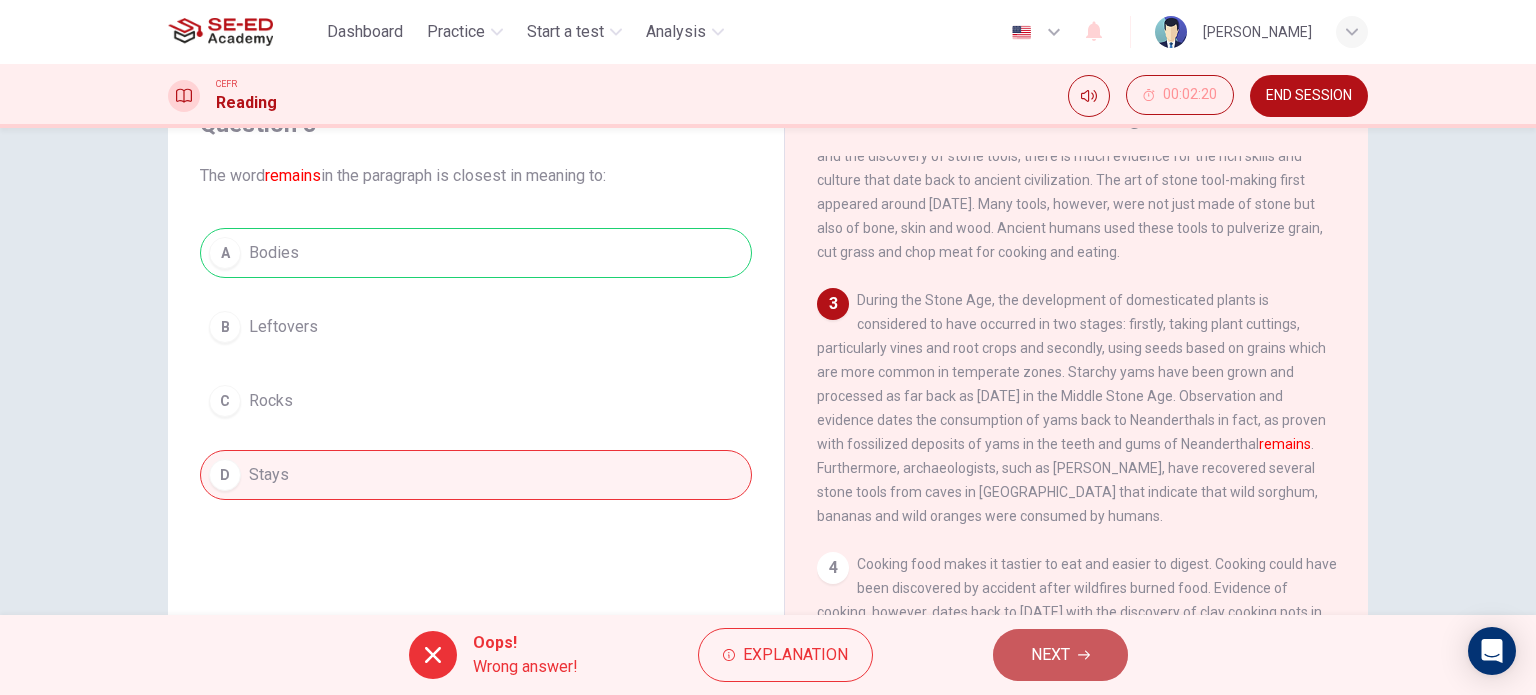 click on "NEXT" at bounding box center (1050, 655) 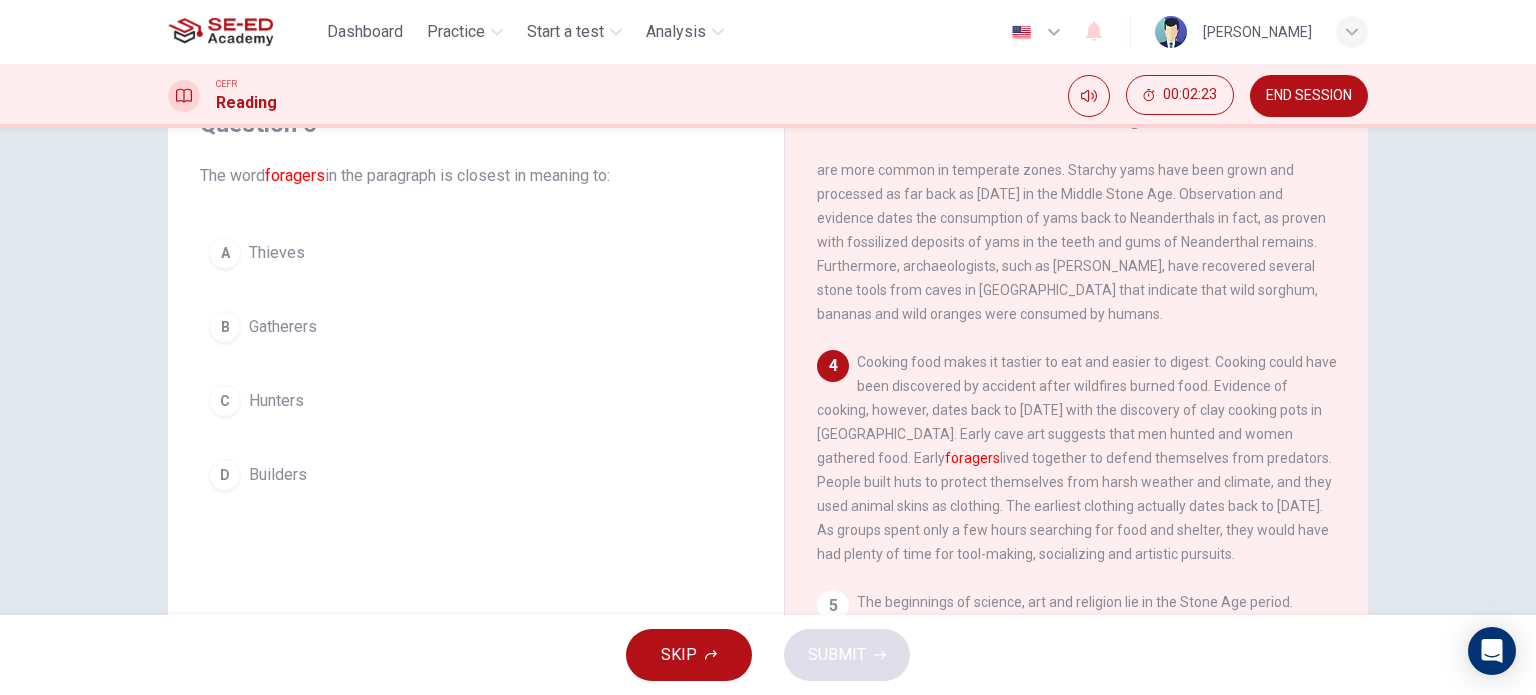 scroll, scrollTop: 600, scrollLeft: 0, axis: vertical 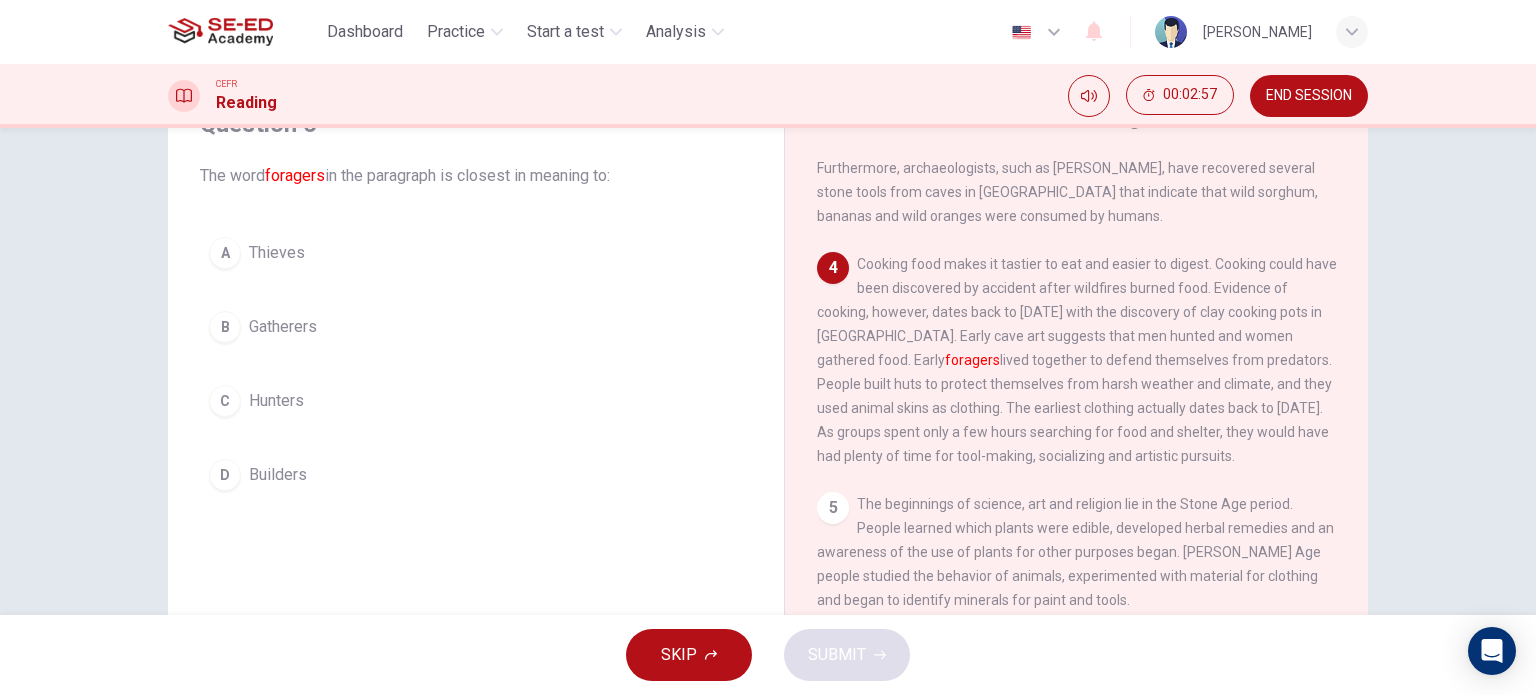 click on "B Gatherers" at bounding box center [476, 327] 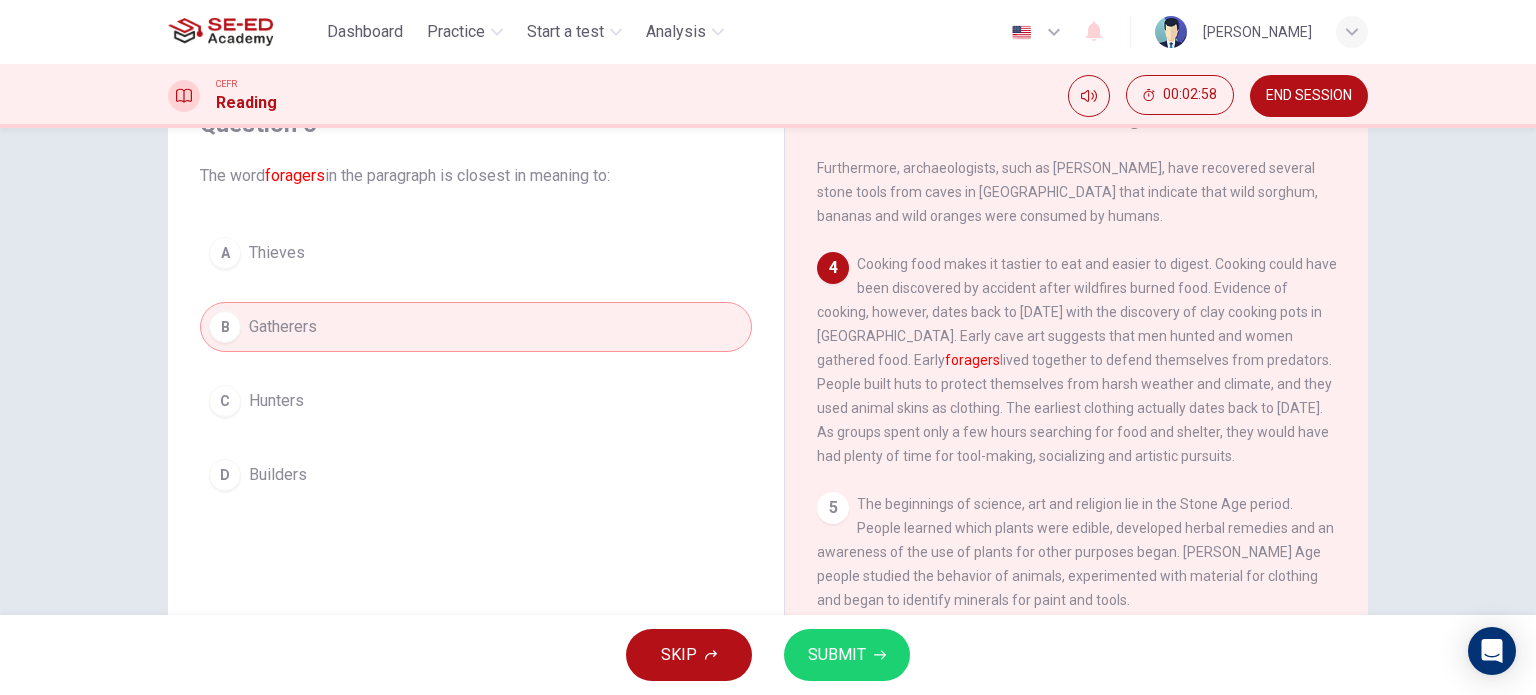 click on "SUBMIT" at bounding box center (847, 655) 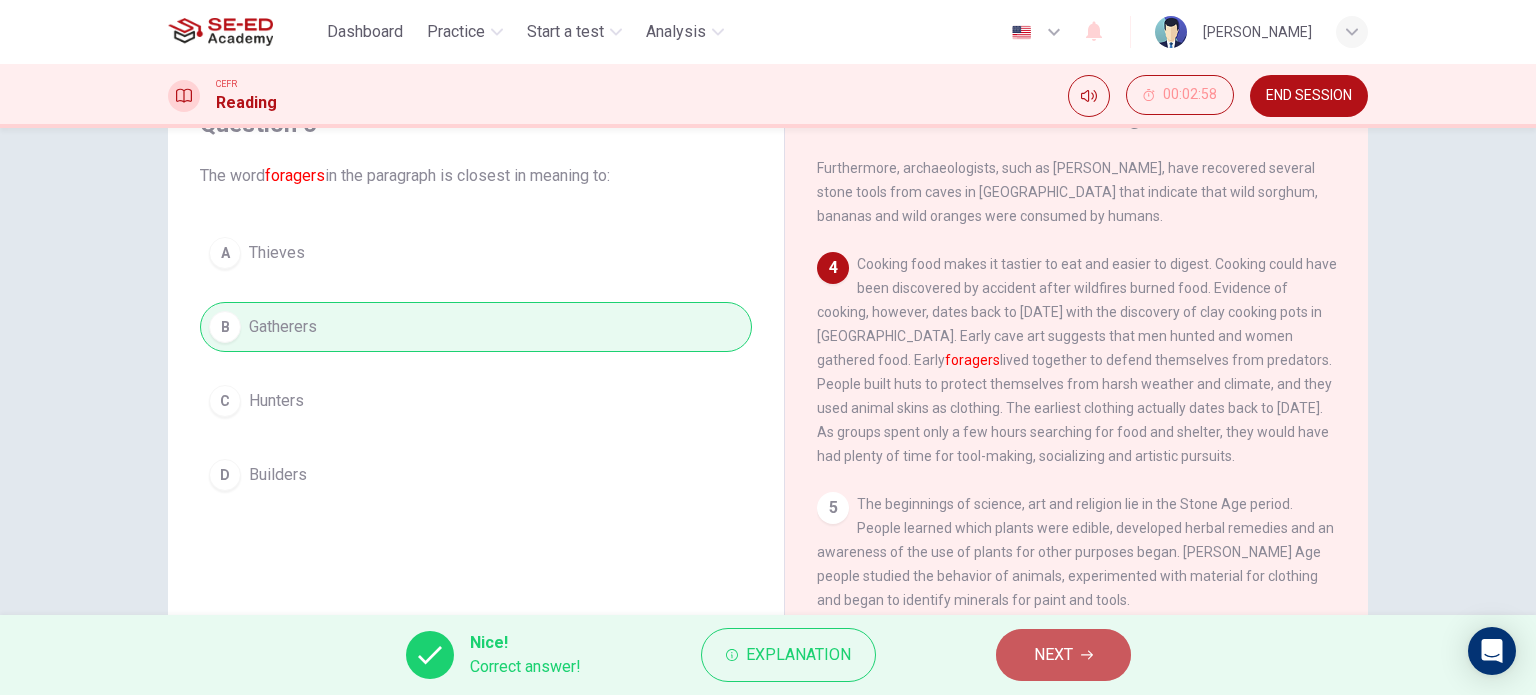 click 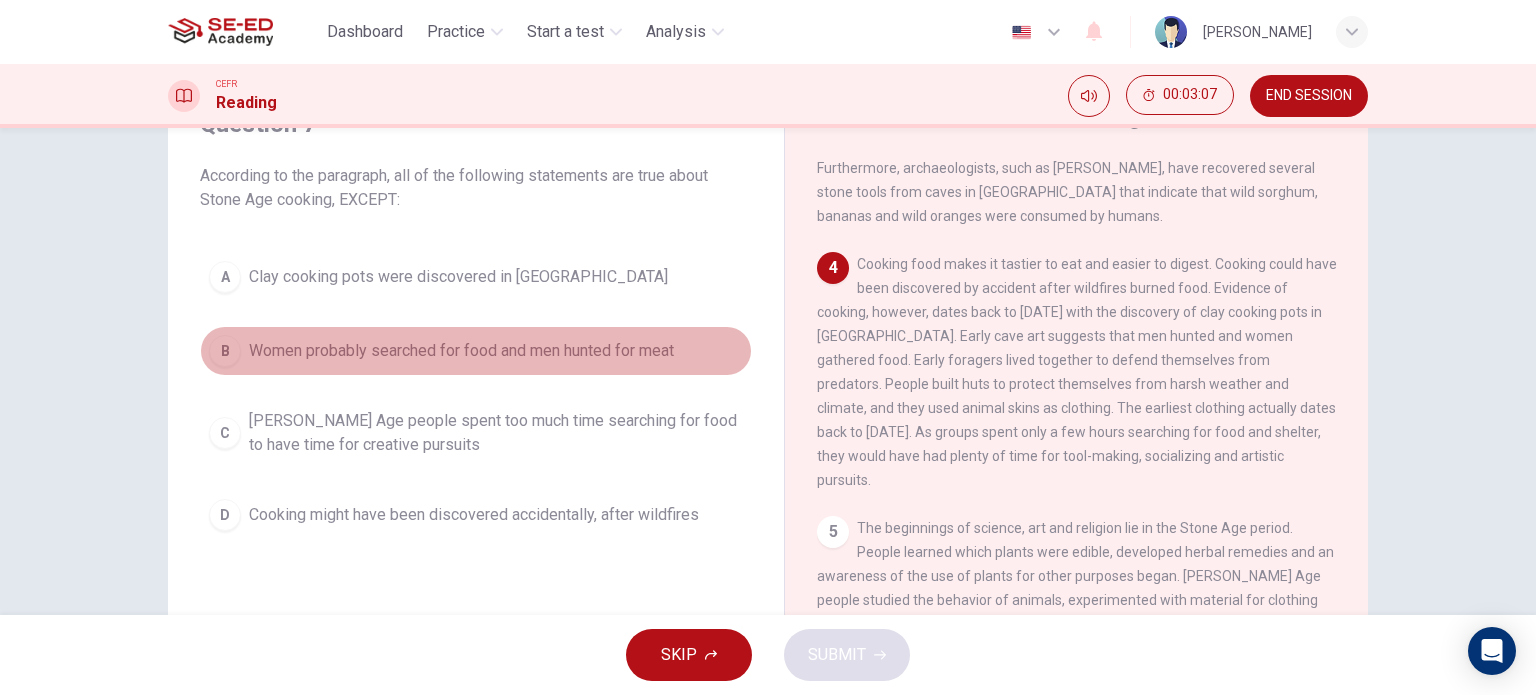 click on "Women probably searched for food and men hunted for meat" at bounding box center [461, 351] 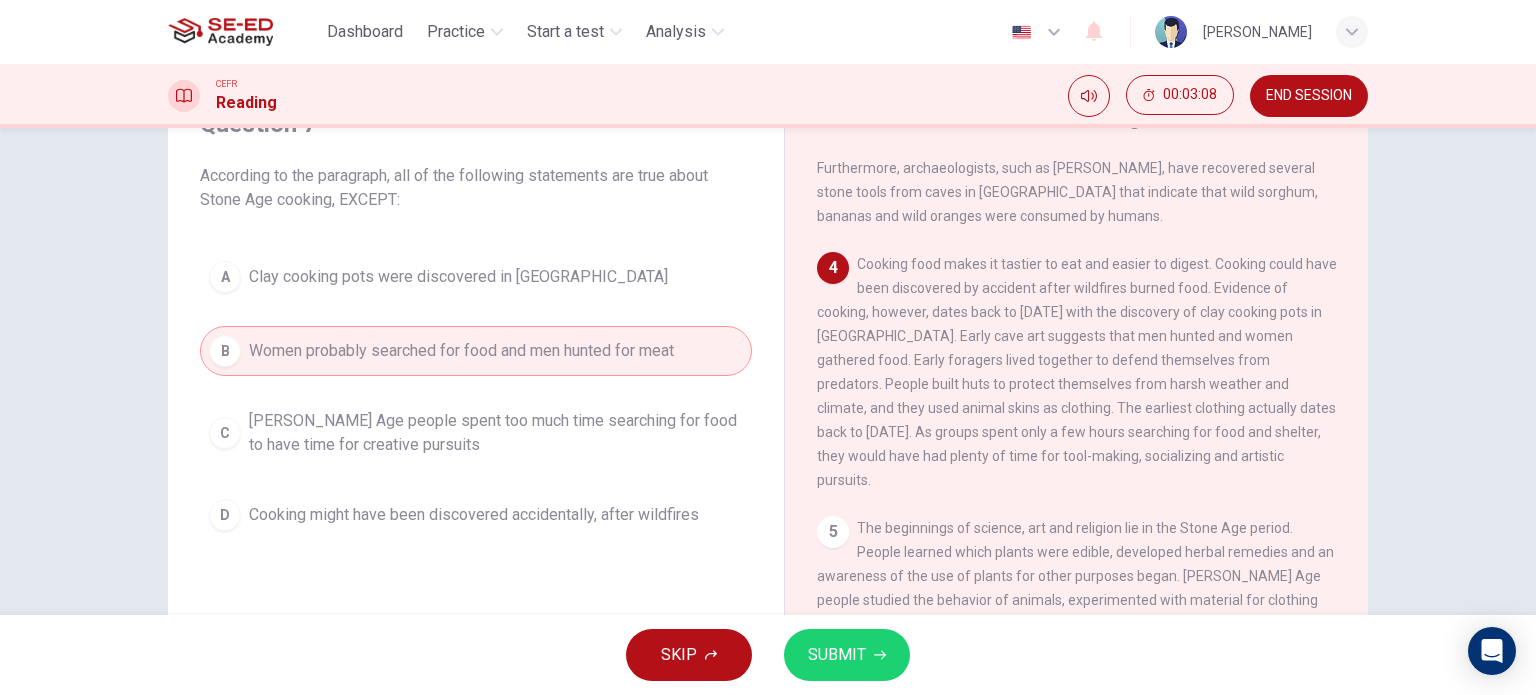 click on "SUBMIT" at bounding box center [837, 655] 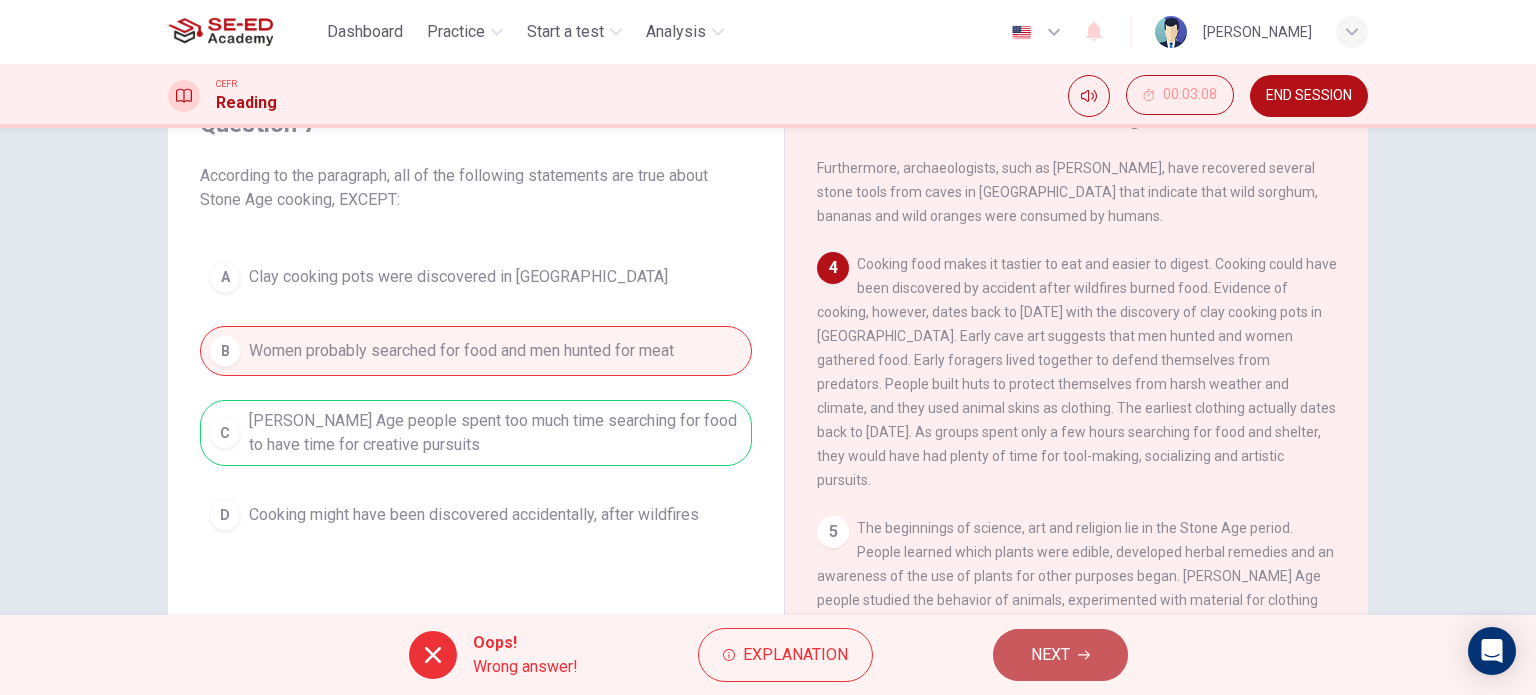 click on "NEXT" at bounding box center (1060, 655) 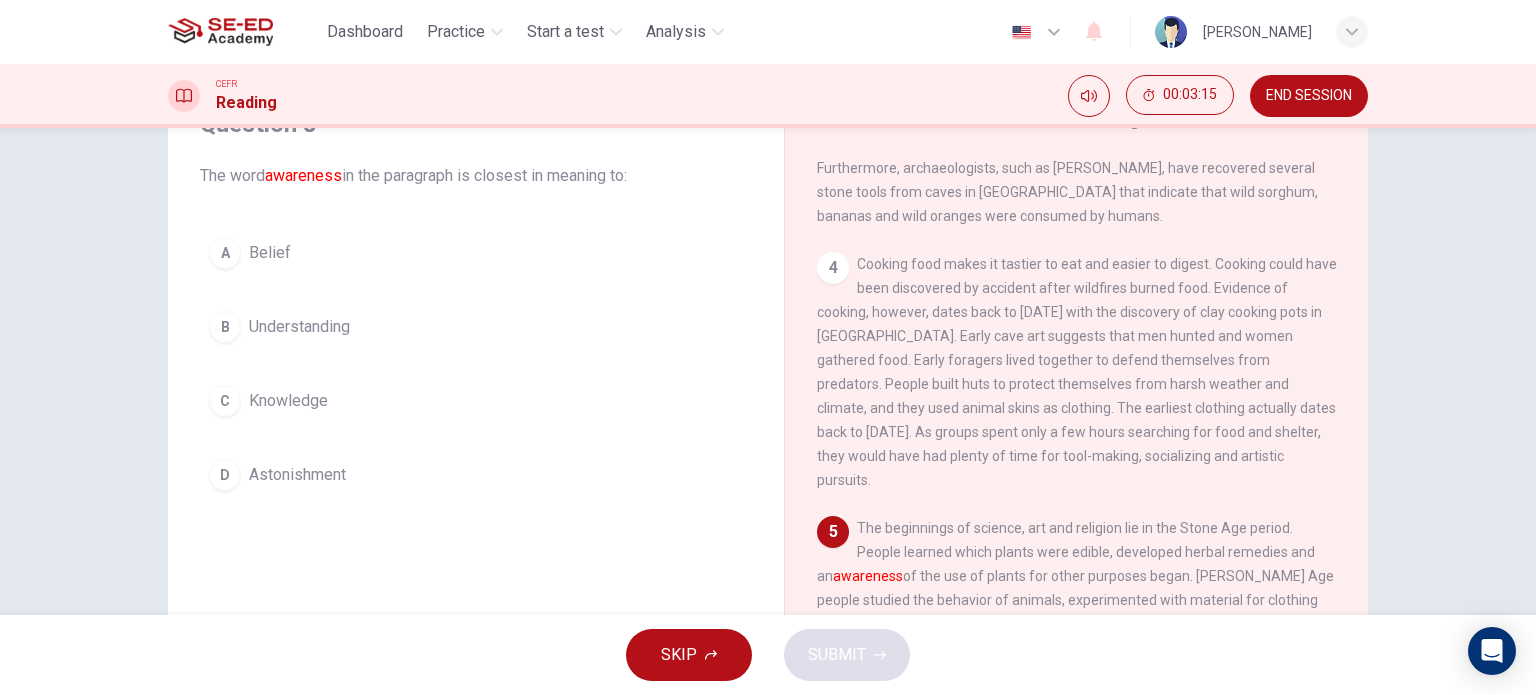 click on "A Belief B Understanding C Knowledge D Astonishment" at bounding box center [476, 364] 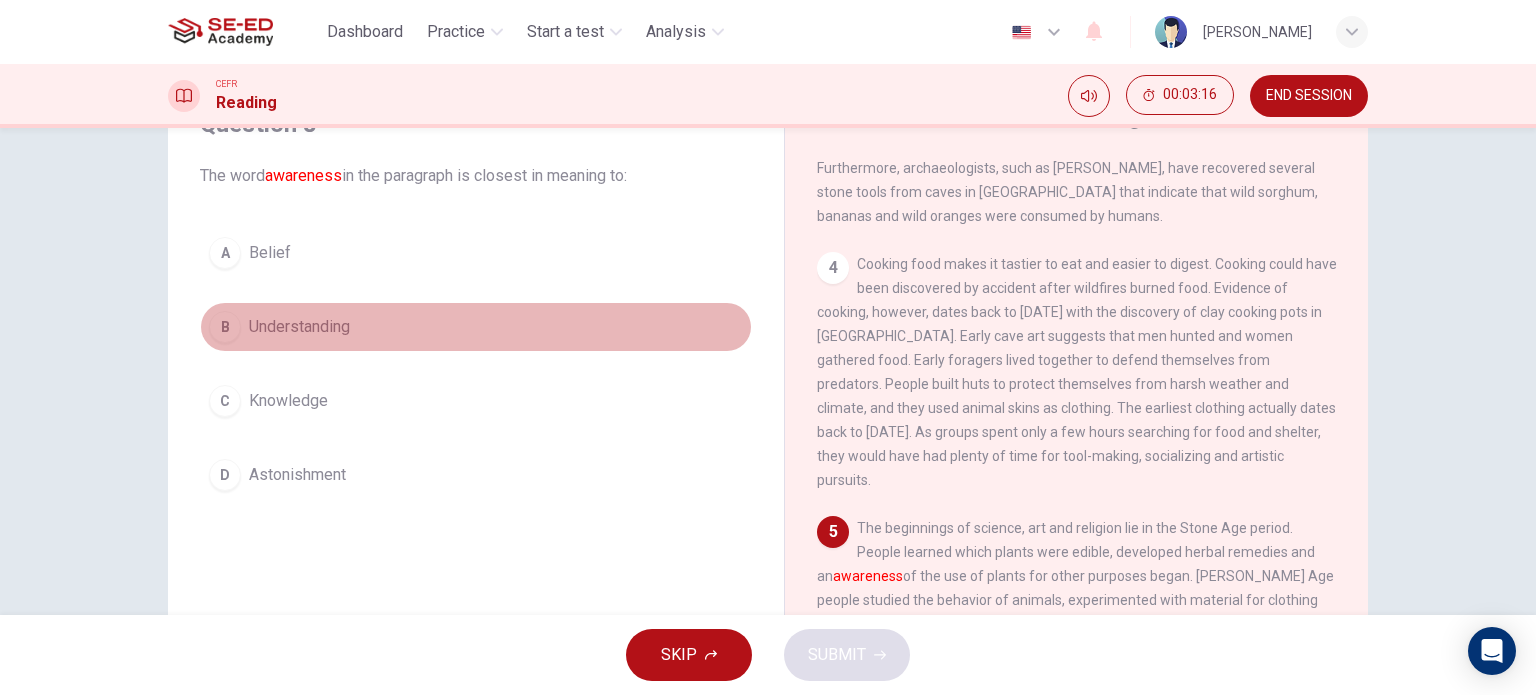 drag, startPoint x: 294, startPoint y: 309, endPoint x: 287, endPoint y: 318, distance: 11.401754 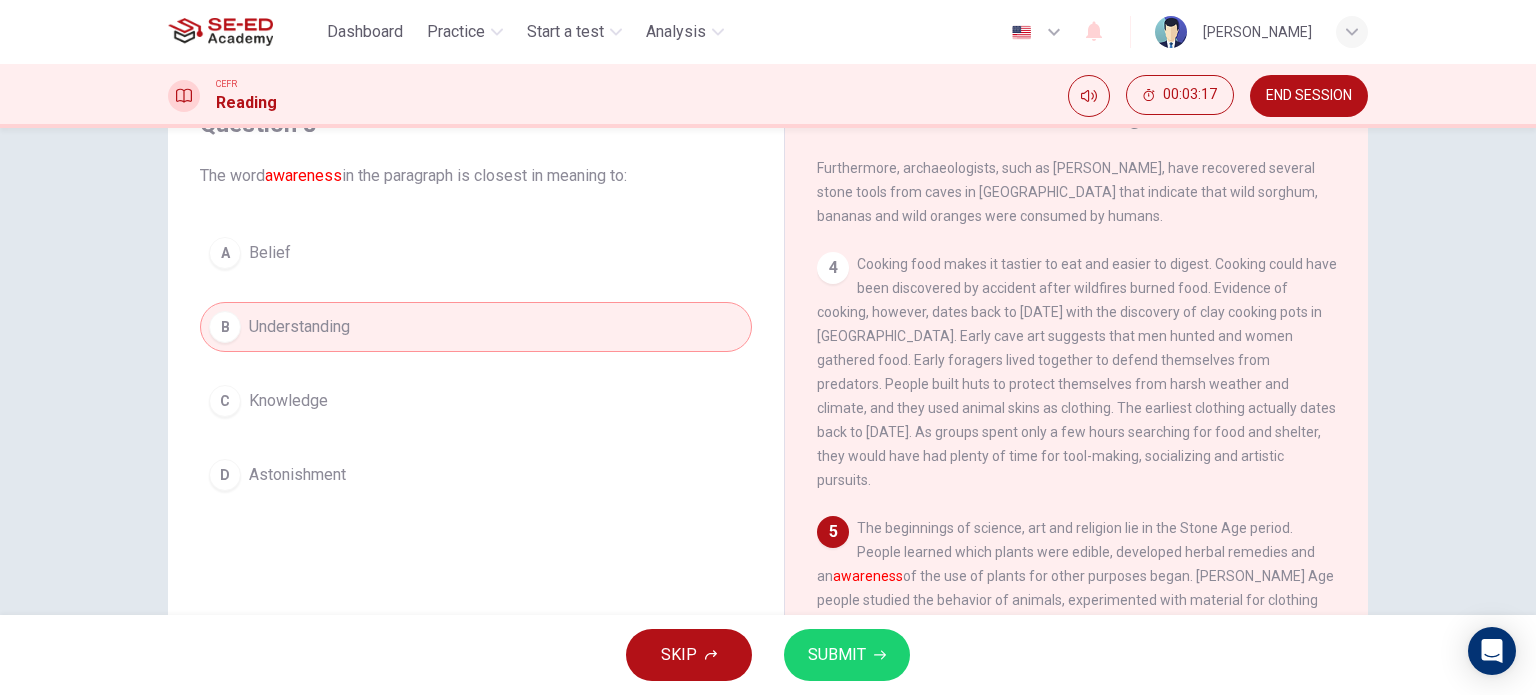 click on "SUBMIT" at bounding box center (837, 655) 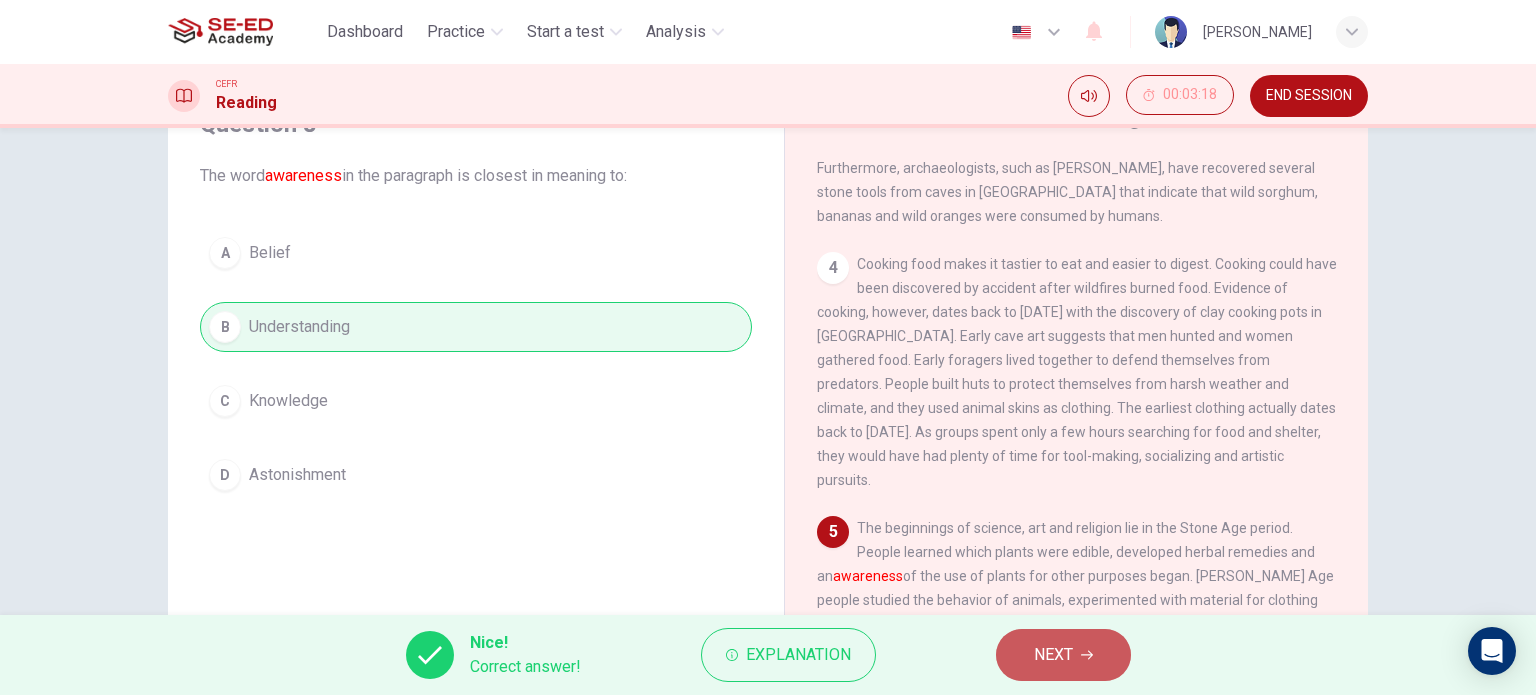 click on "NEXT" at bounding box center (1063, 655) 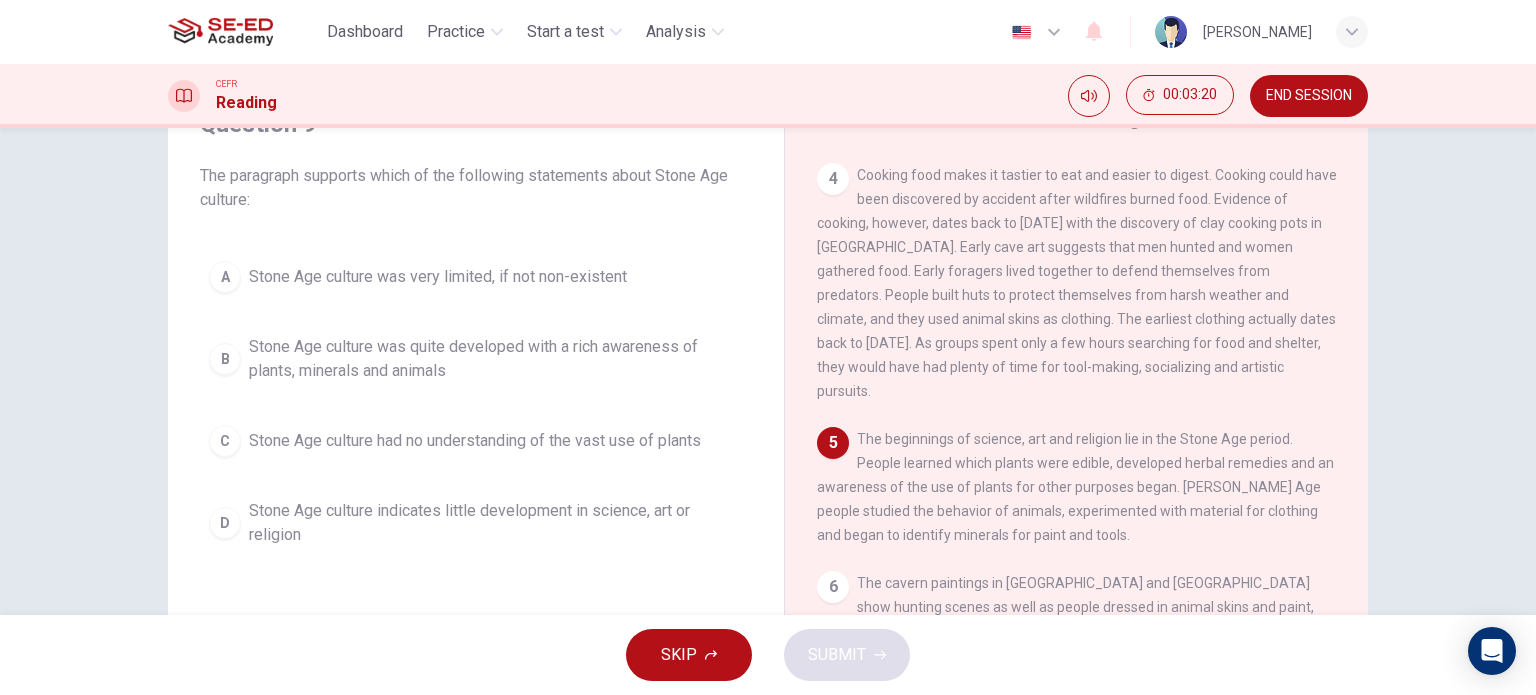 scroll, scrollTop: 702, scrollLeft: 0, axis: vertical 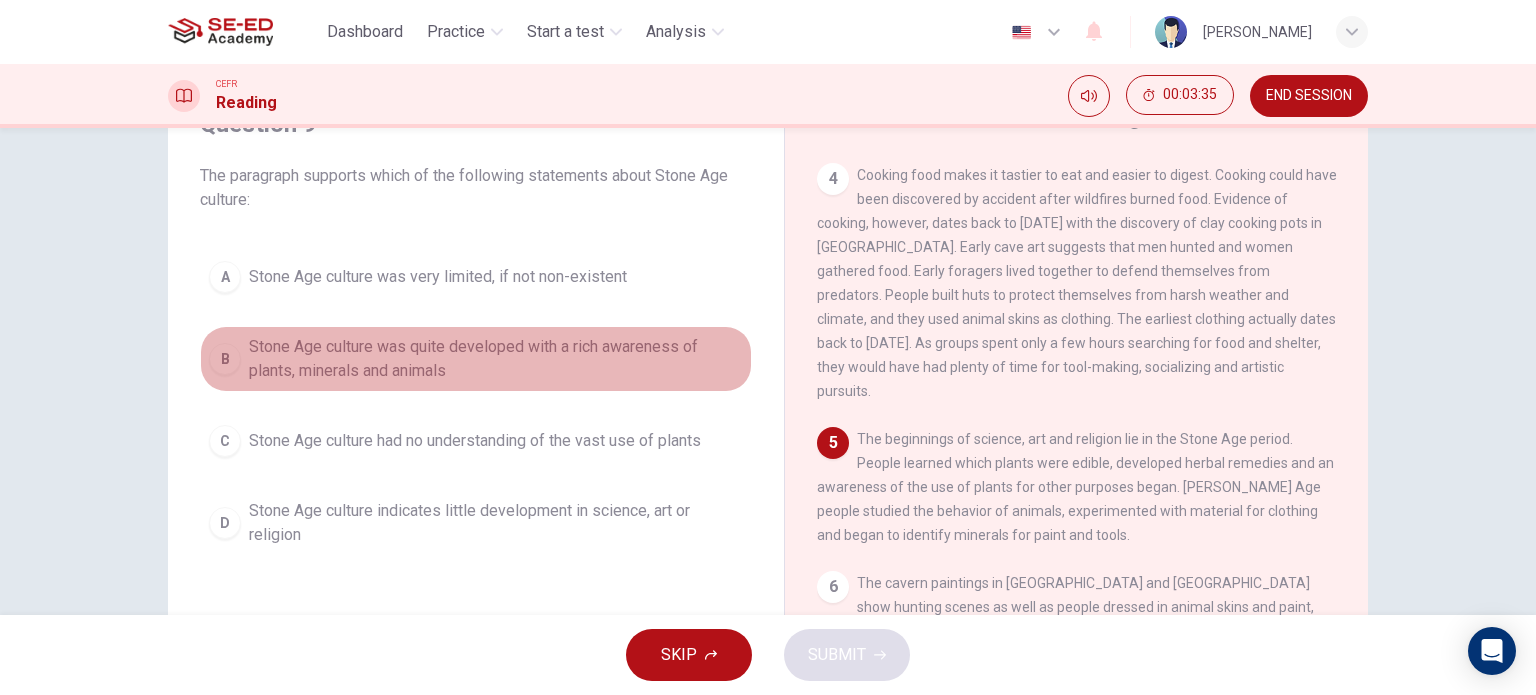 drag, startPoint x: 616, startPoint y: 343, endPoint x: 617, endPoint y: 365, distance: 22.022715 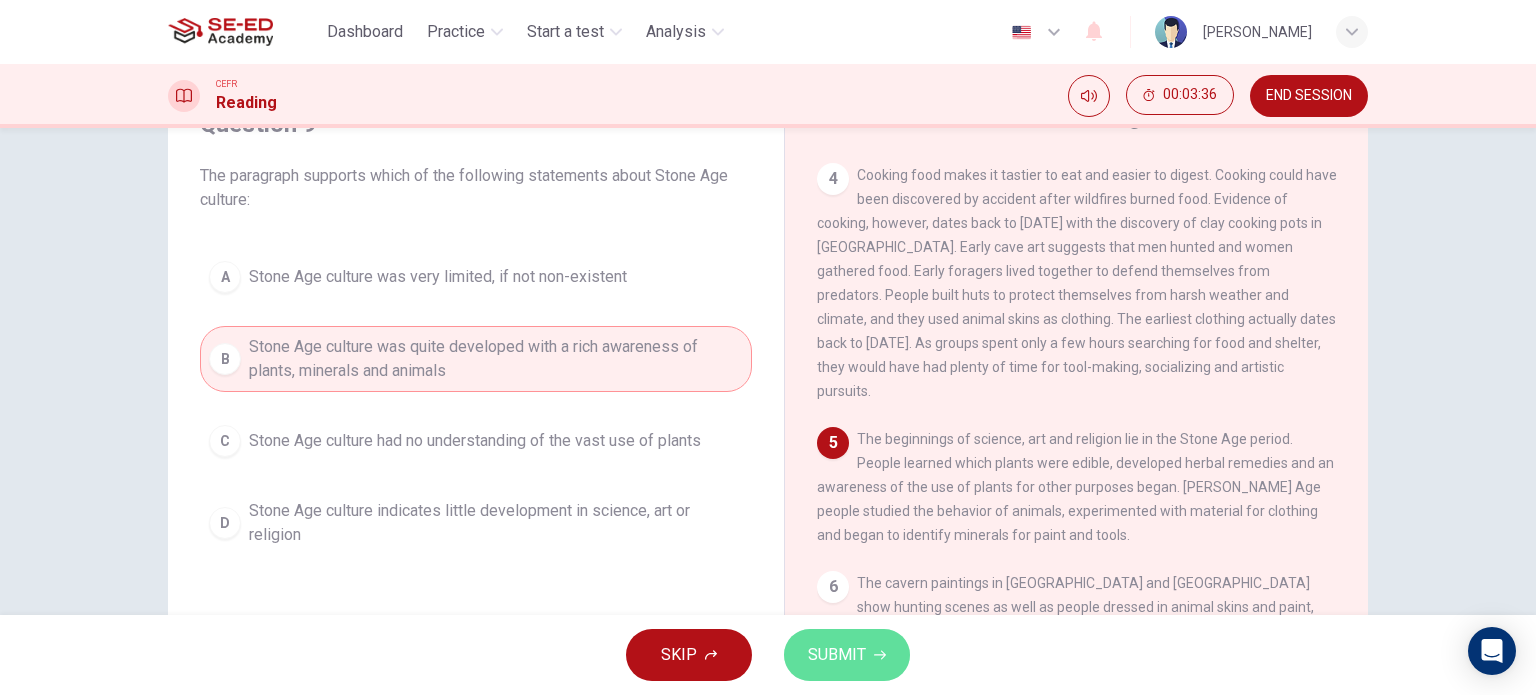click on "SUBMIT" at bounding box center (847, 655) 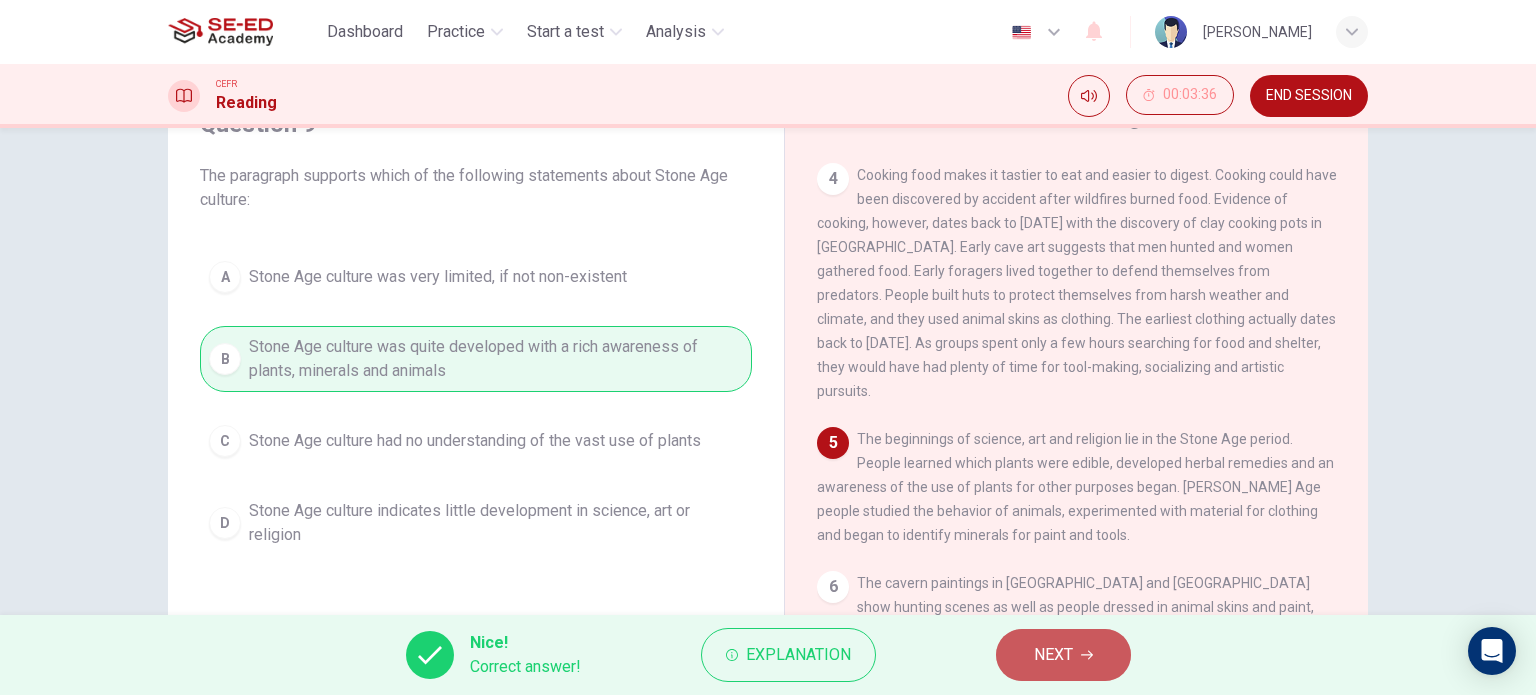 click on "NEXT" at bounding box center (1053, 655) 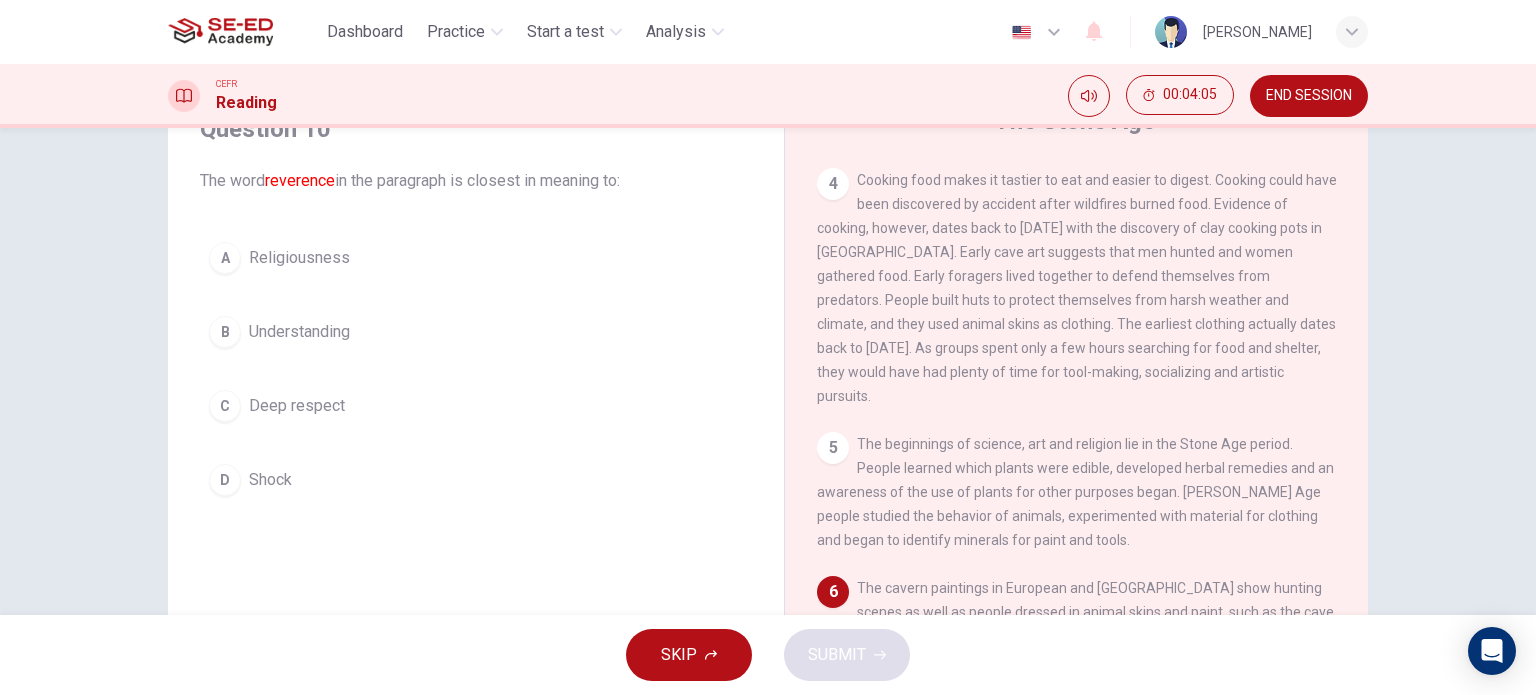 scroll, scrollTop: 88, scrollLeft: 0, axis: vertical 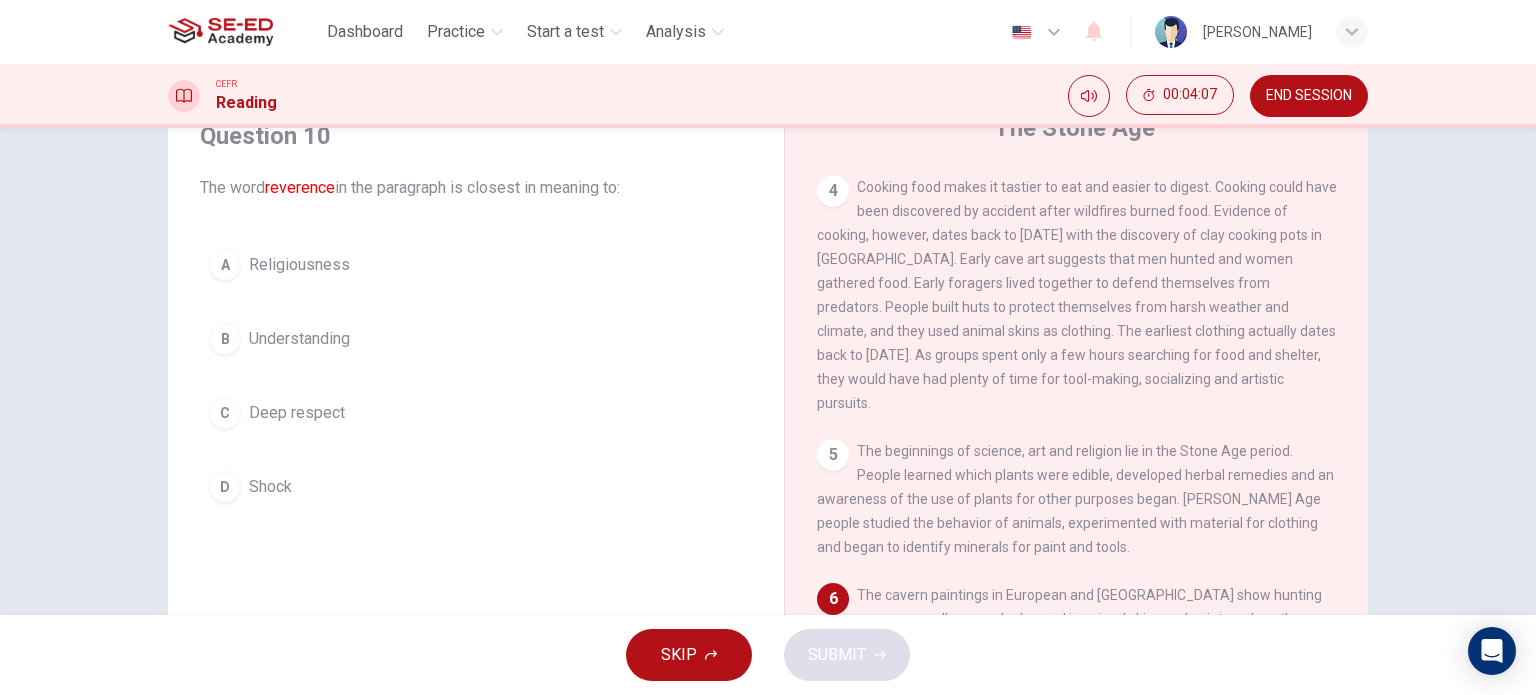 click on "C Deep respect" at bounding box center [476, 413] 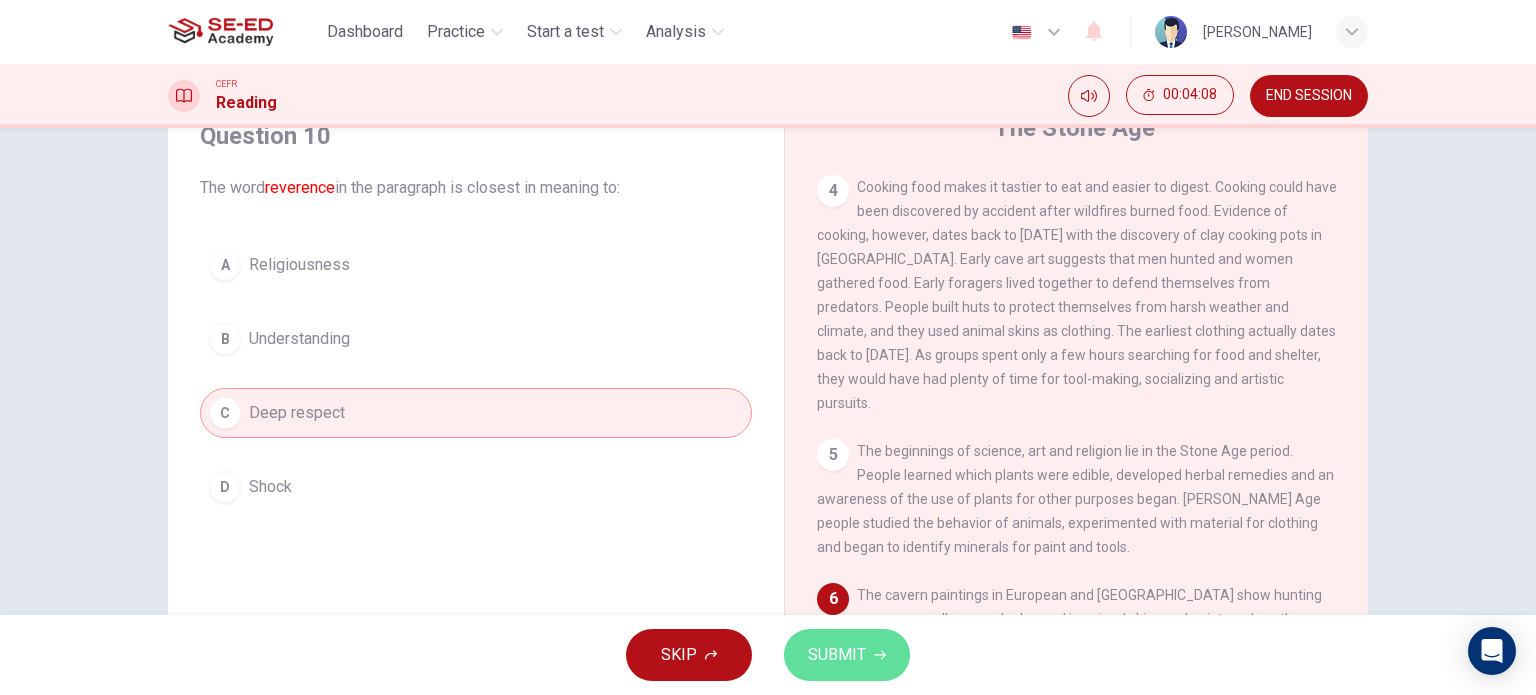 click on "SUBMIT" at bounding box center (837, 655) 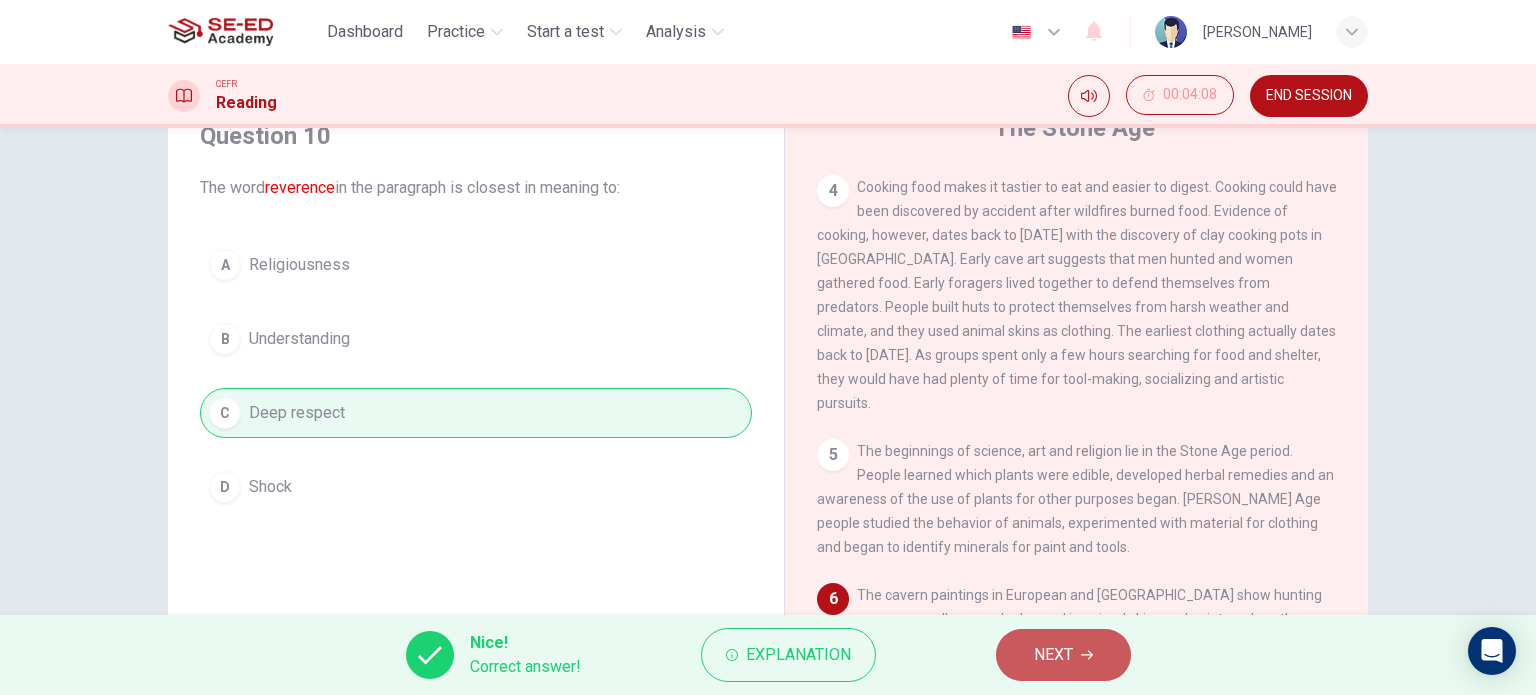 click on "NEXT" at bounding box center [1063, 655] 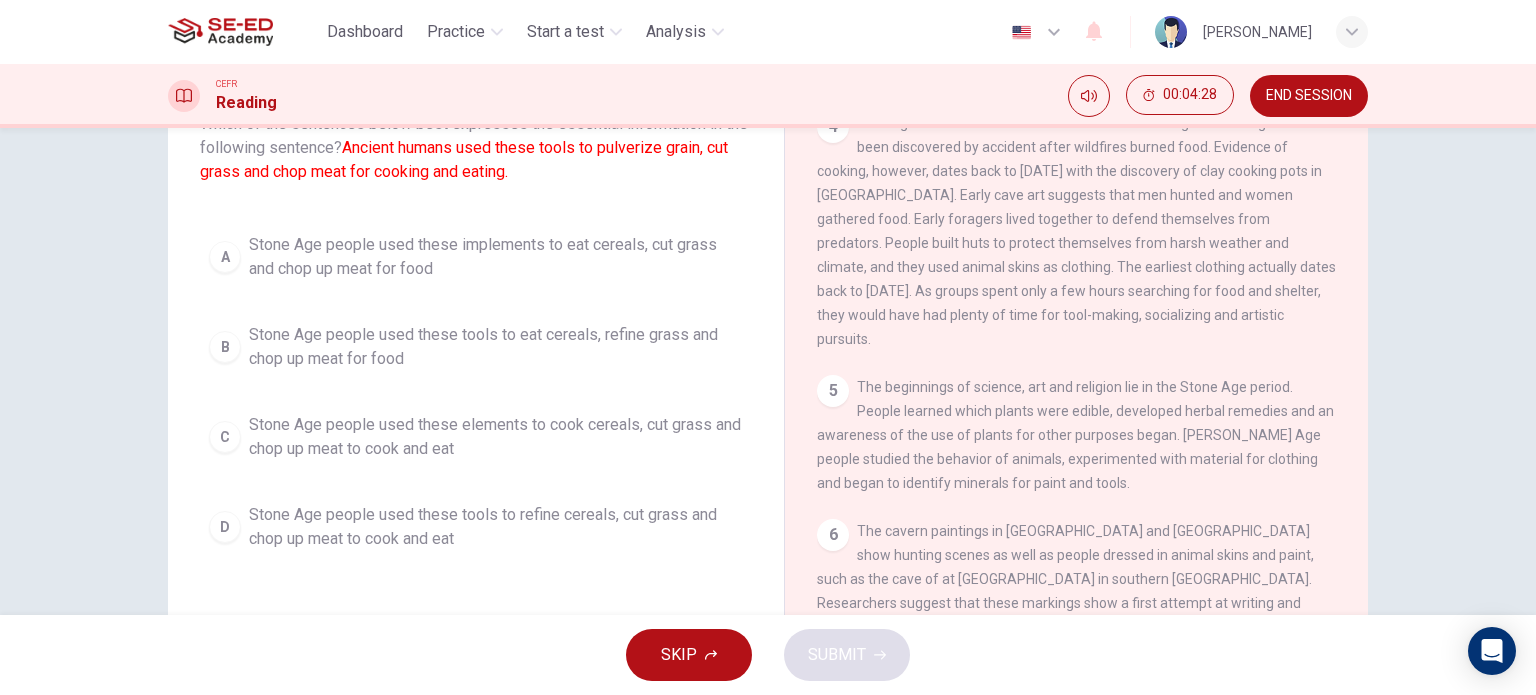 scroll, scrollTop: 188, scrollLeft: 0, axis: vertical 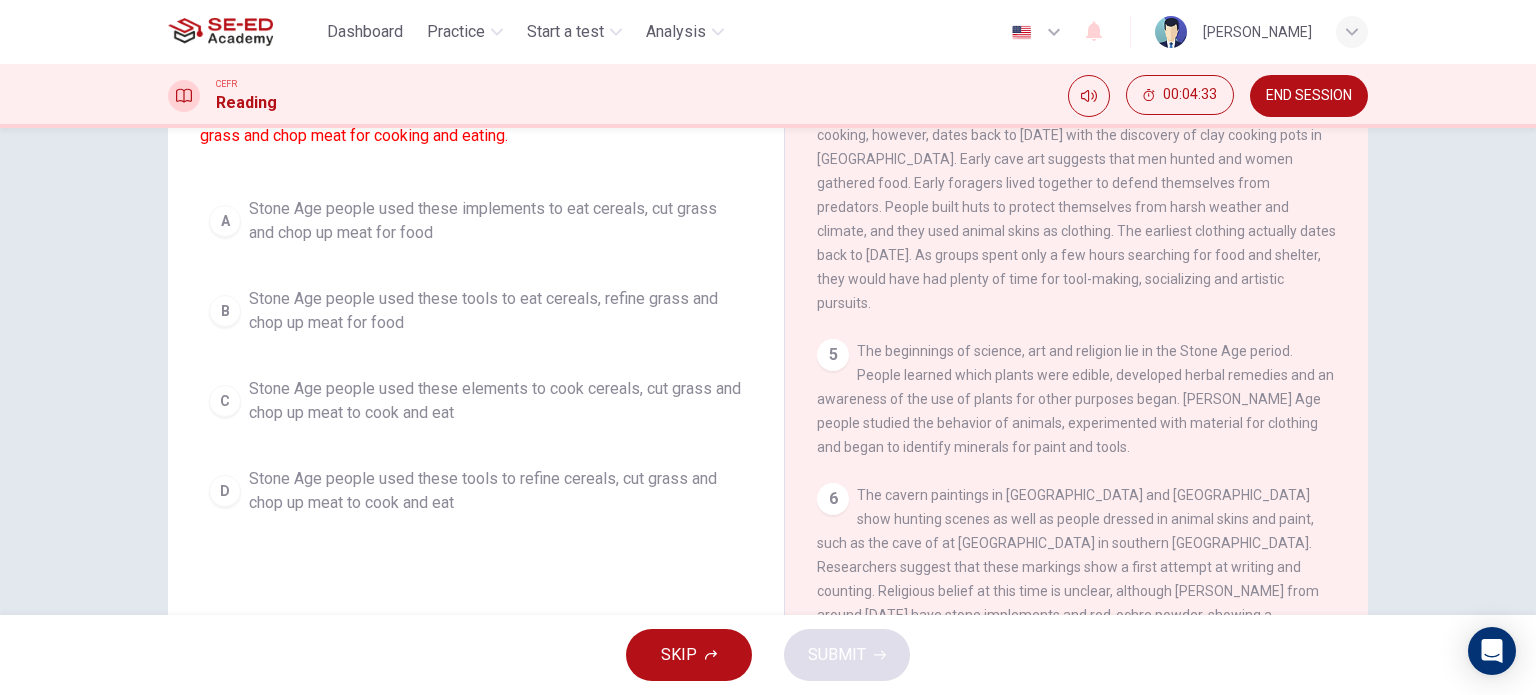 click on "Stone Age people used these elements to cook cereals, cut grass and chop up meat to cook and eat" at bounding box center (496, 401) 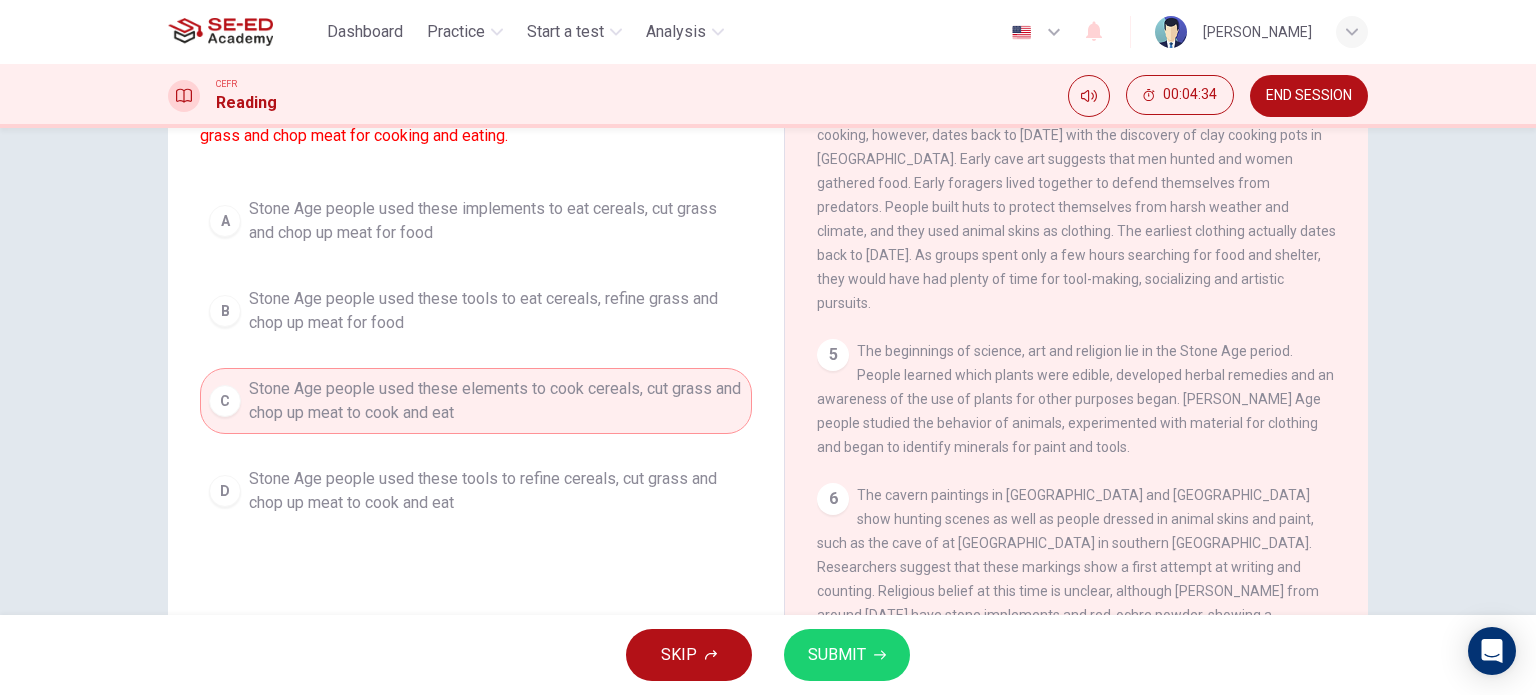 click on "SUBMIT" at bounding box center [837, 655] 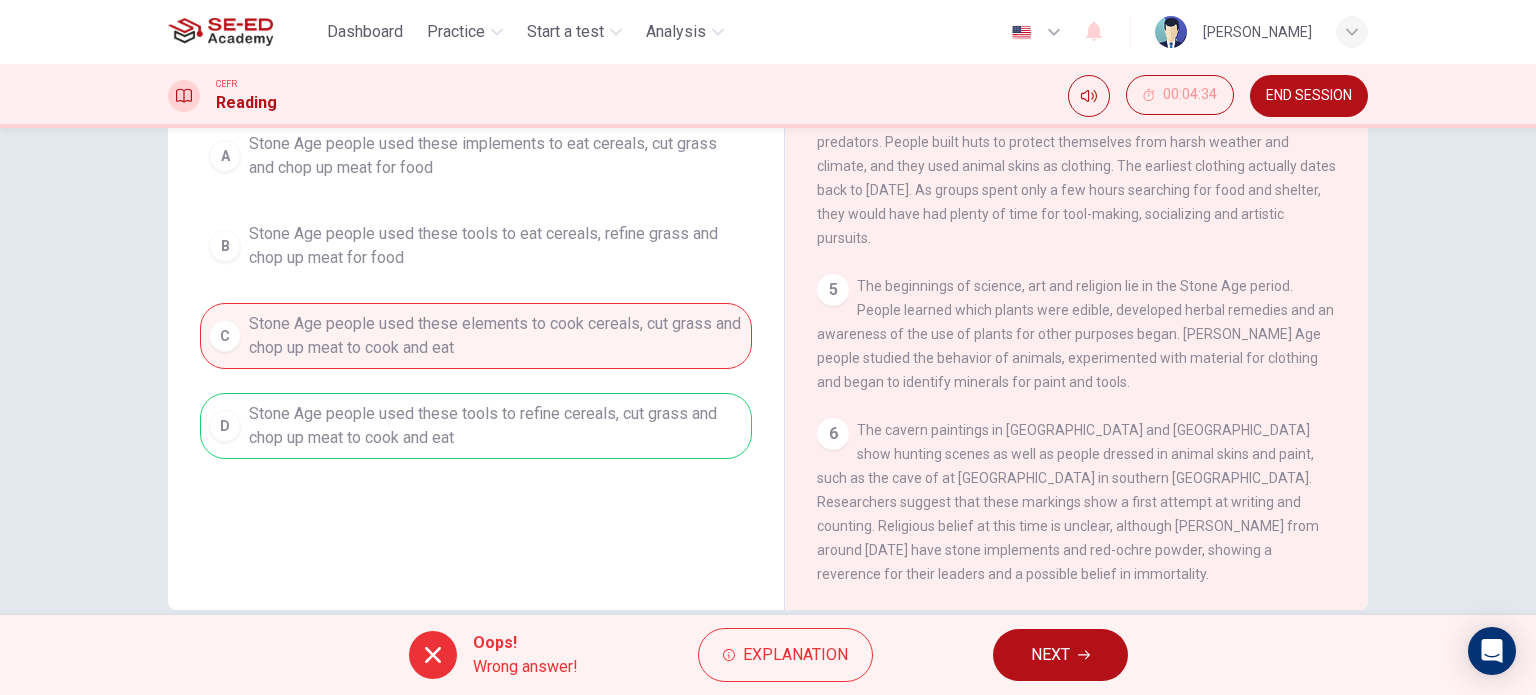 scroll, scrollTop: 288, scrollLeft: 0, axis: vertical 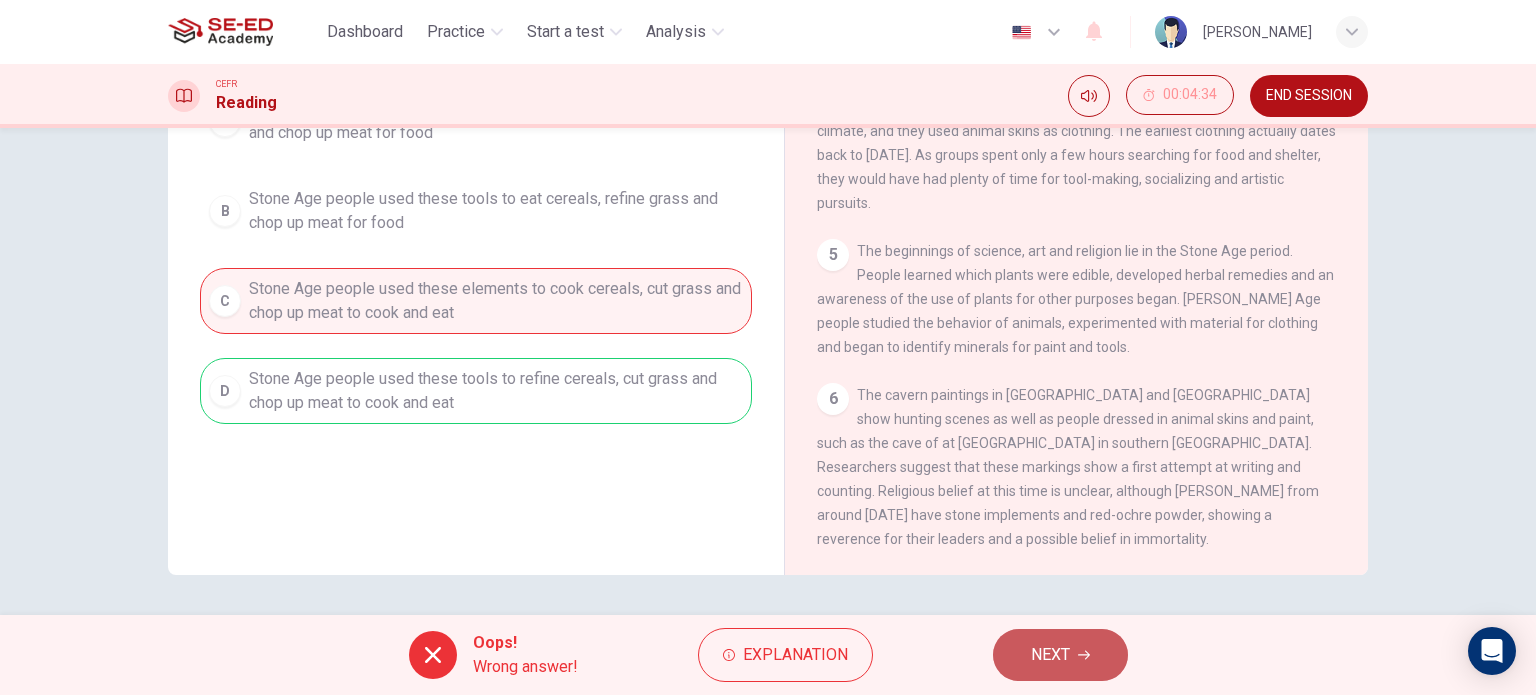 click on "NEXT" at bounding box center [1060, 655] 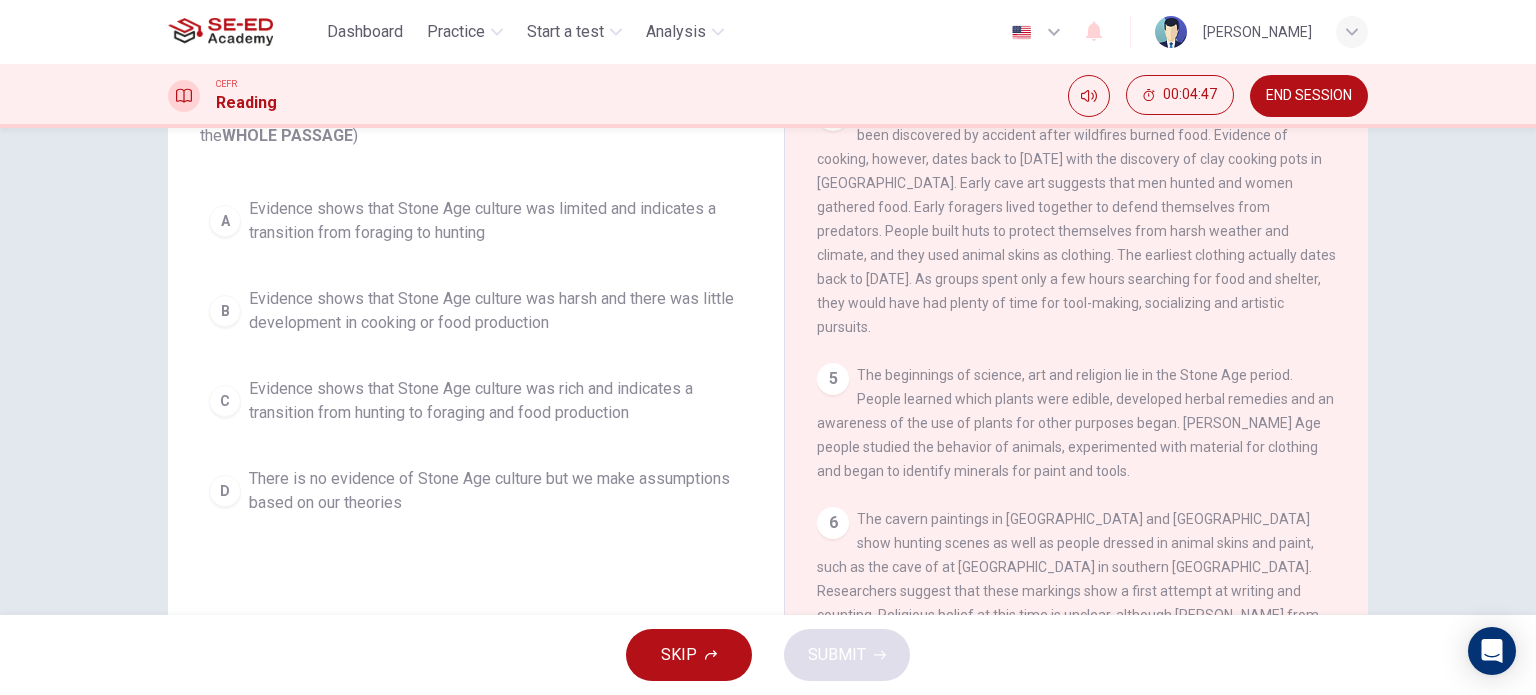 scroll, scrollTop: 164, scrollLeft: 0, axis: vertical 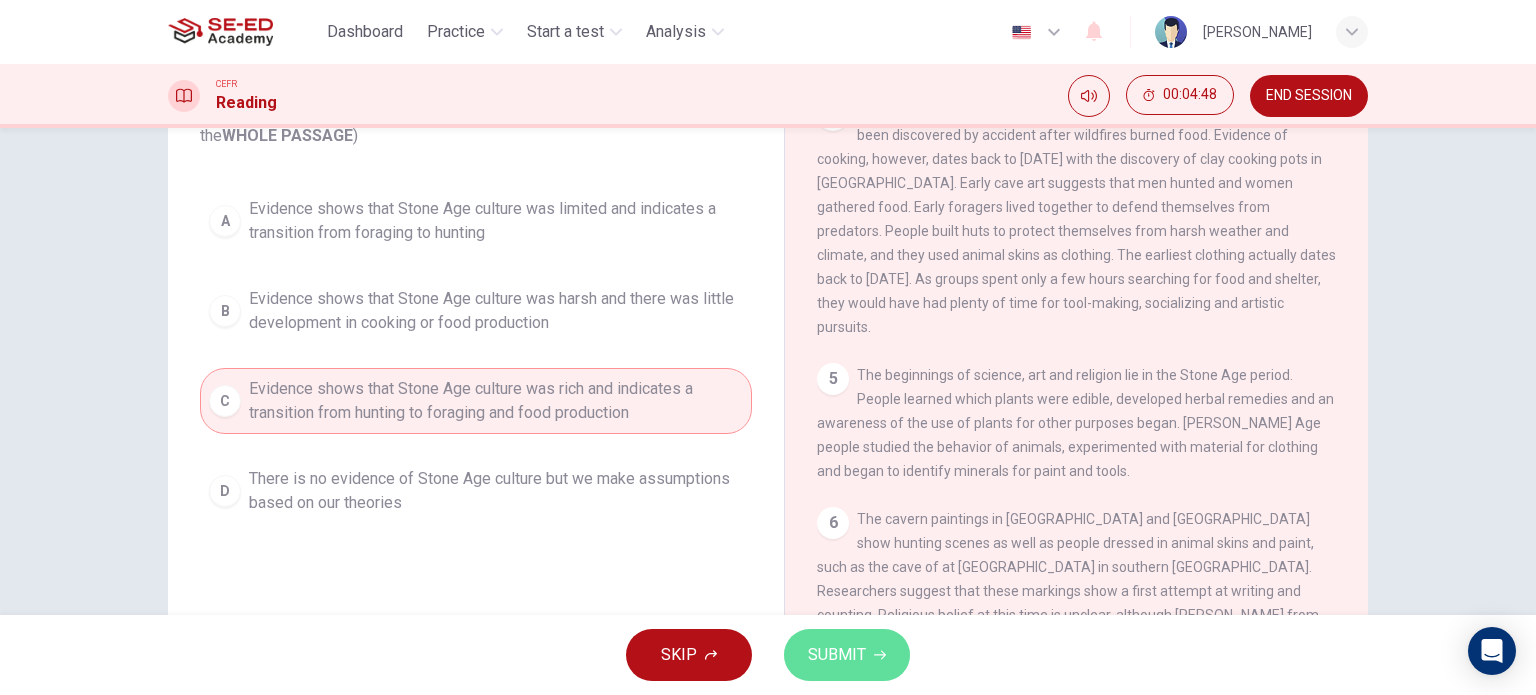 click on "SUBMIT" at bounding box center (837, 655) 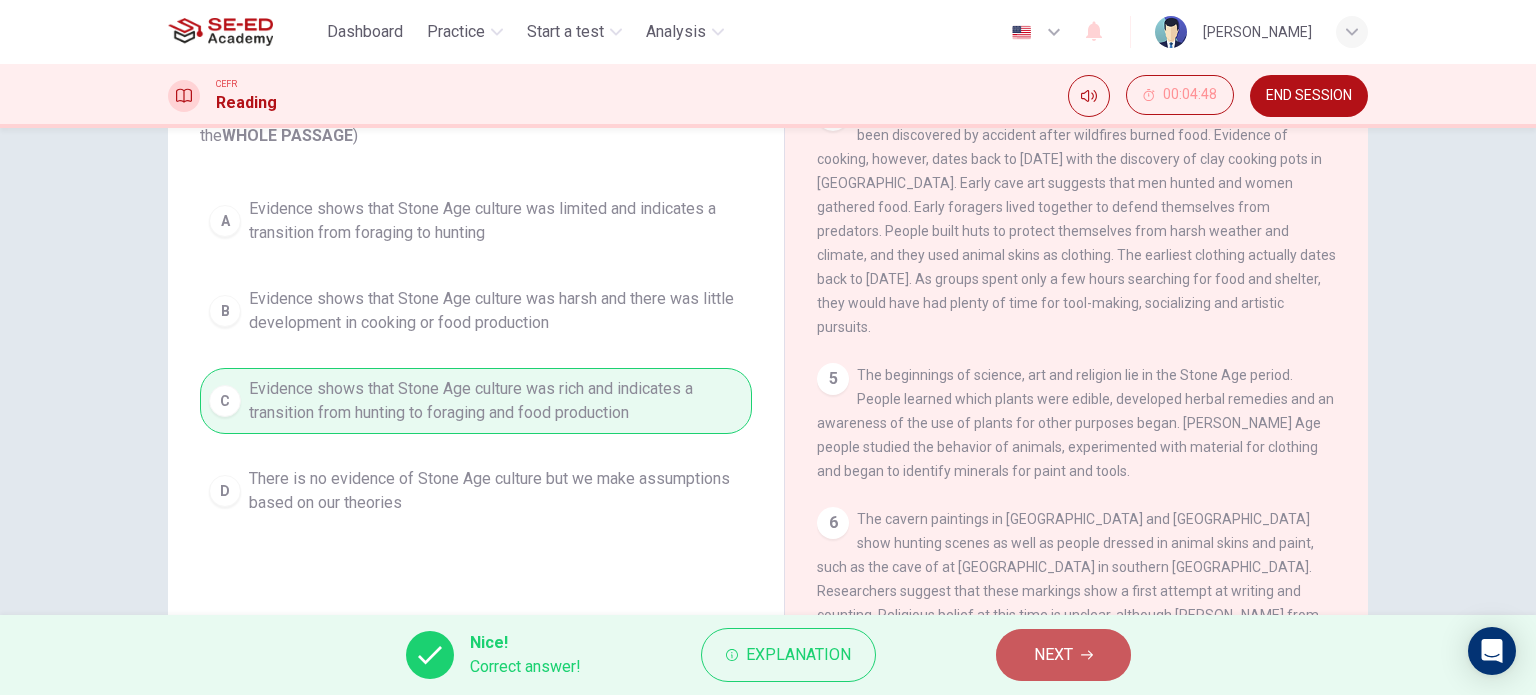 click on "NEXT" at bounding box center [1053, 655] 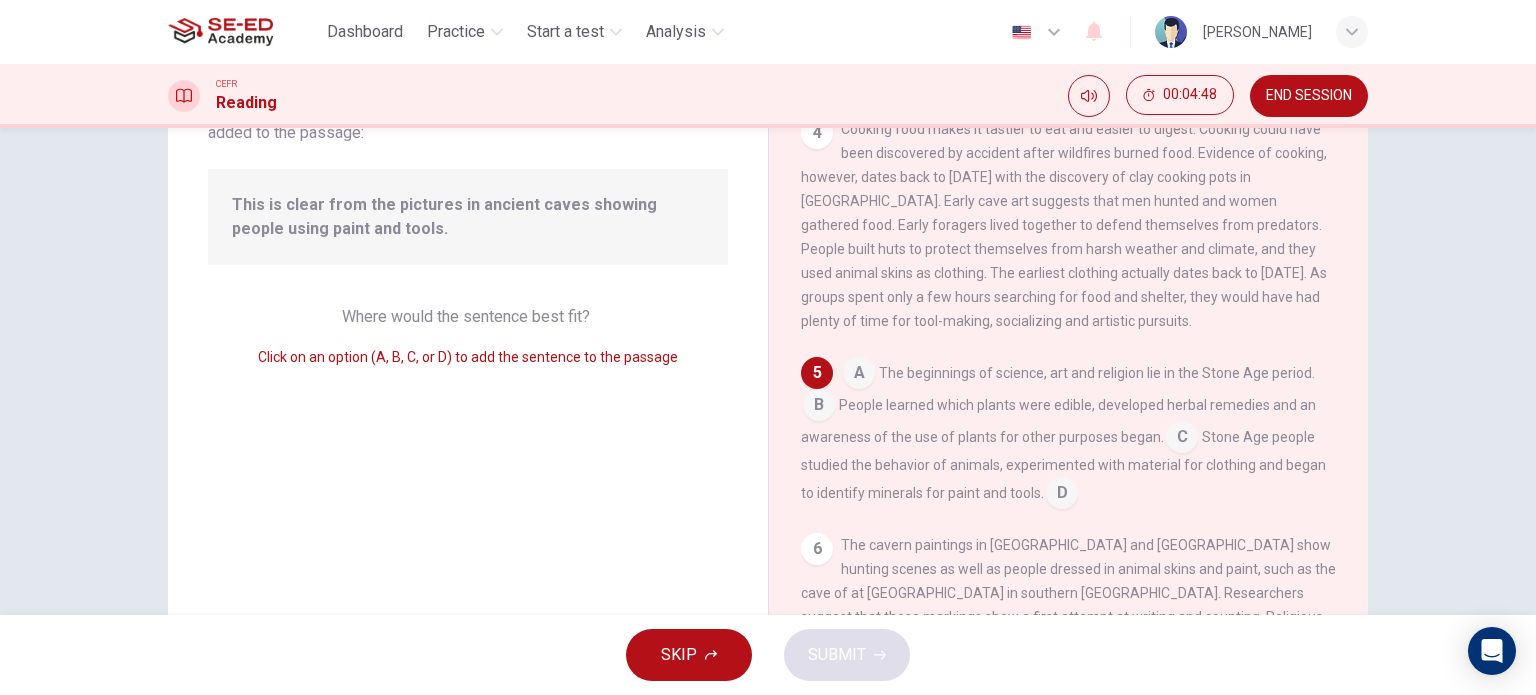 scroll, scrollTop: 737, scrollLeft: 0, axis: vertical 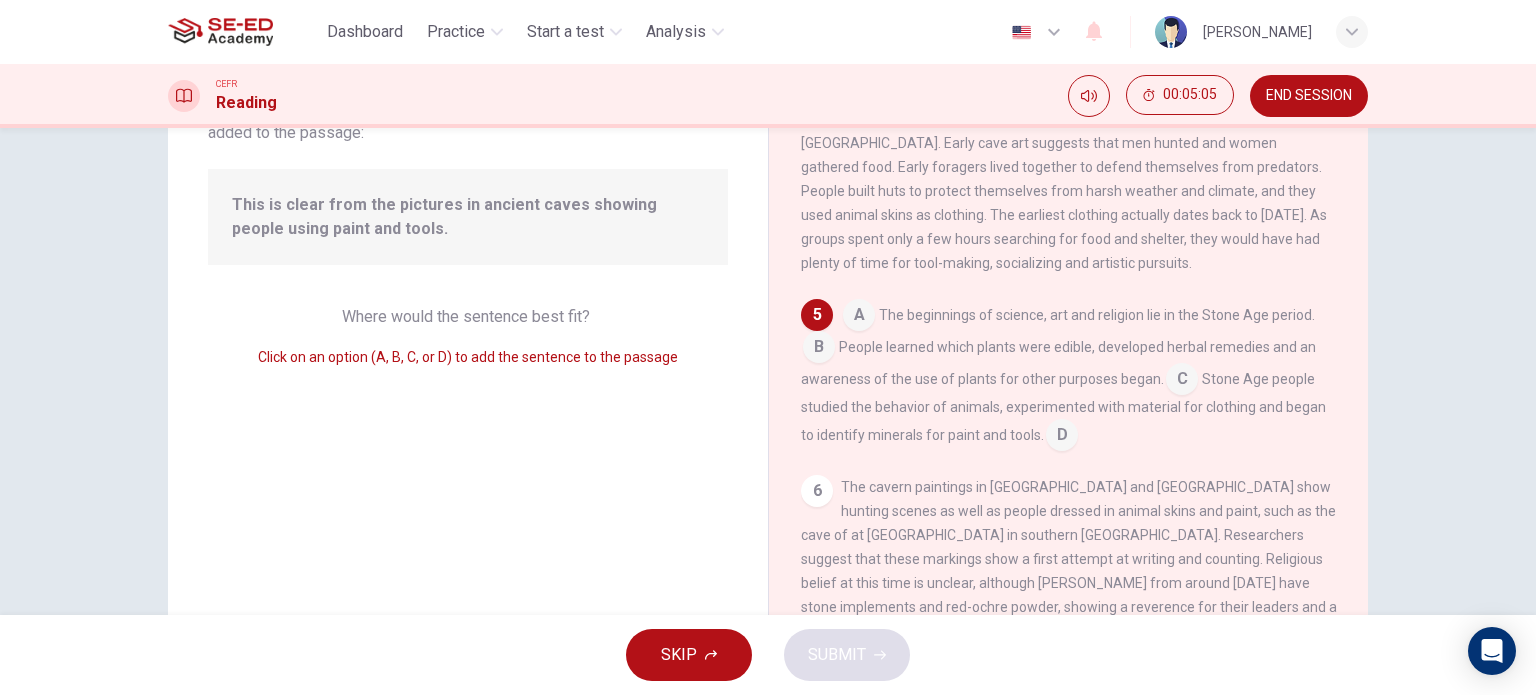 click at bounding box center (1182, 381) 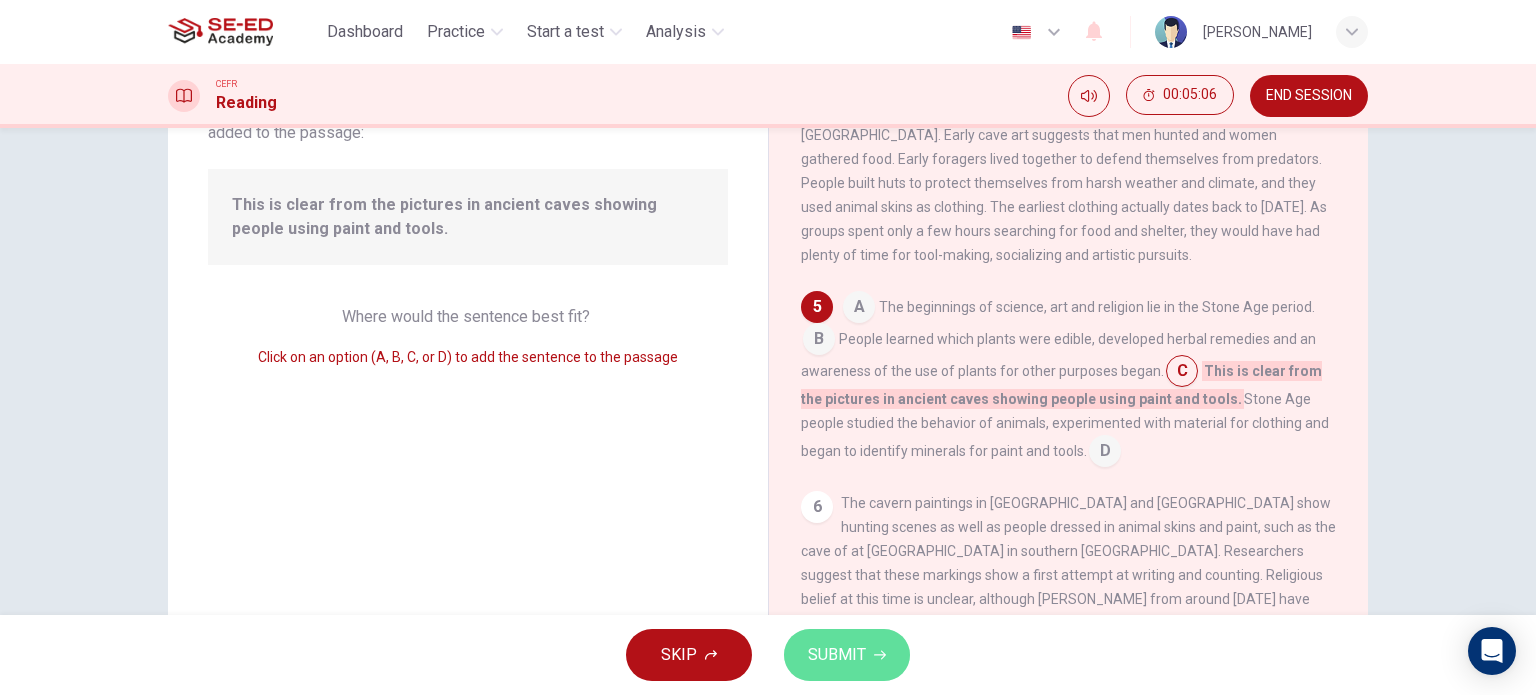 click on "SUBMIT" at bounding box center (847, 655) 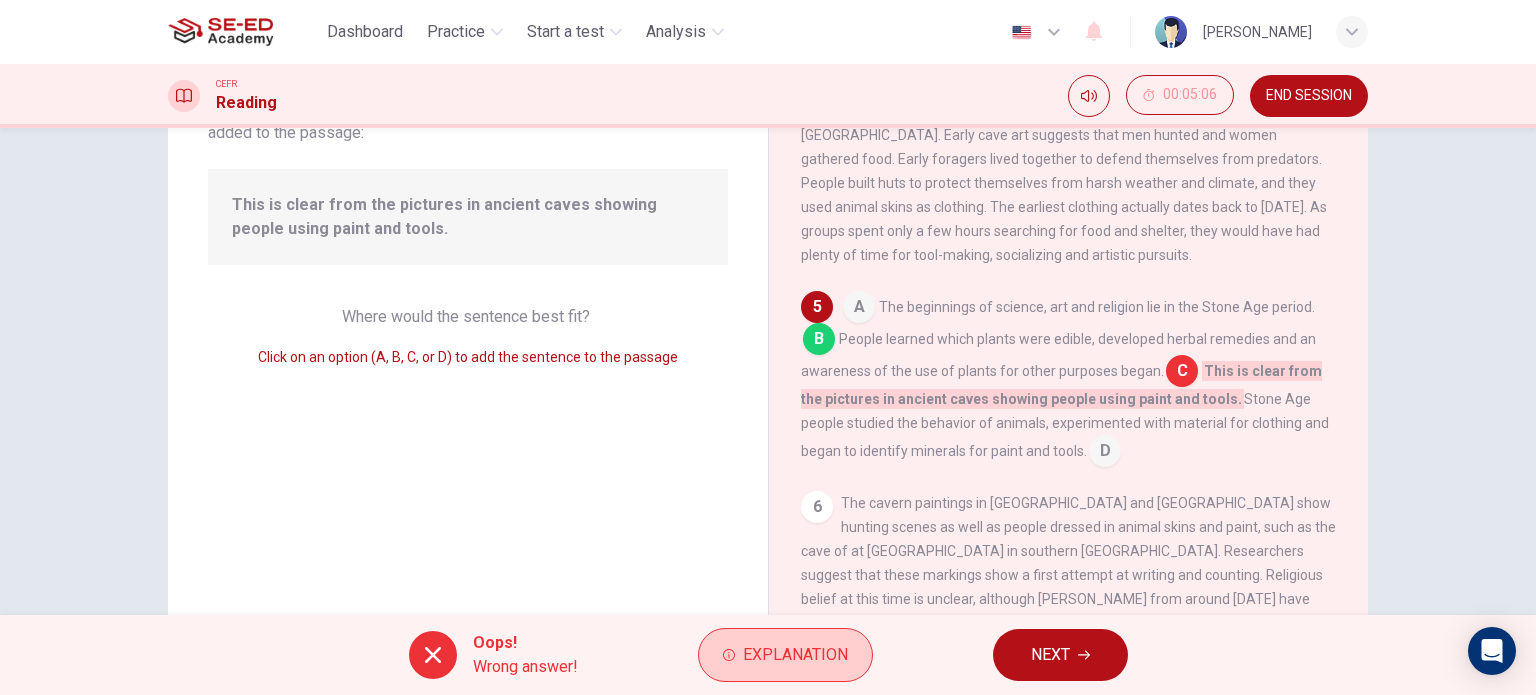 click on "Explanation" at bounding box center [795, 655] 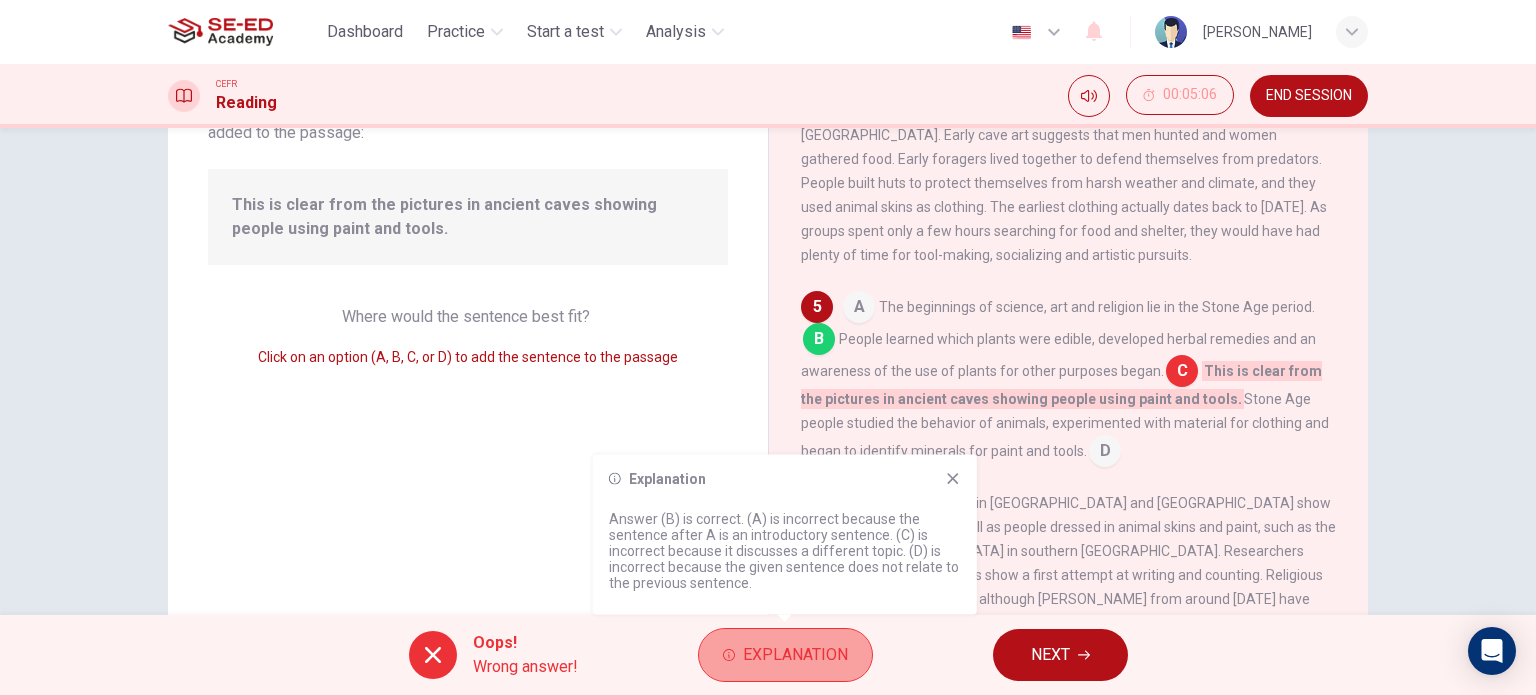 click on "Explanation" at bounding box center [795, 655] 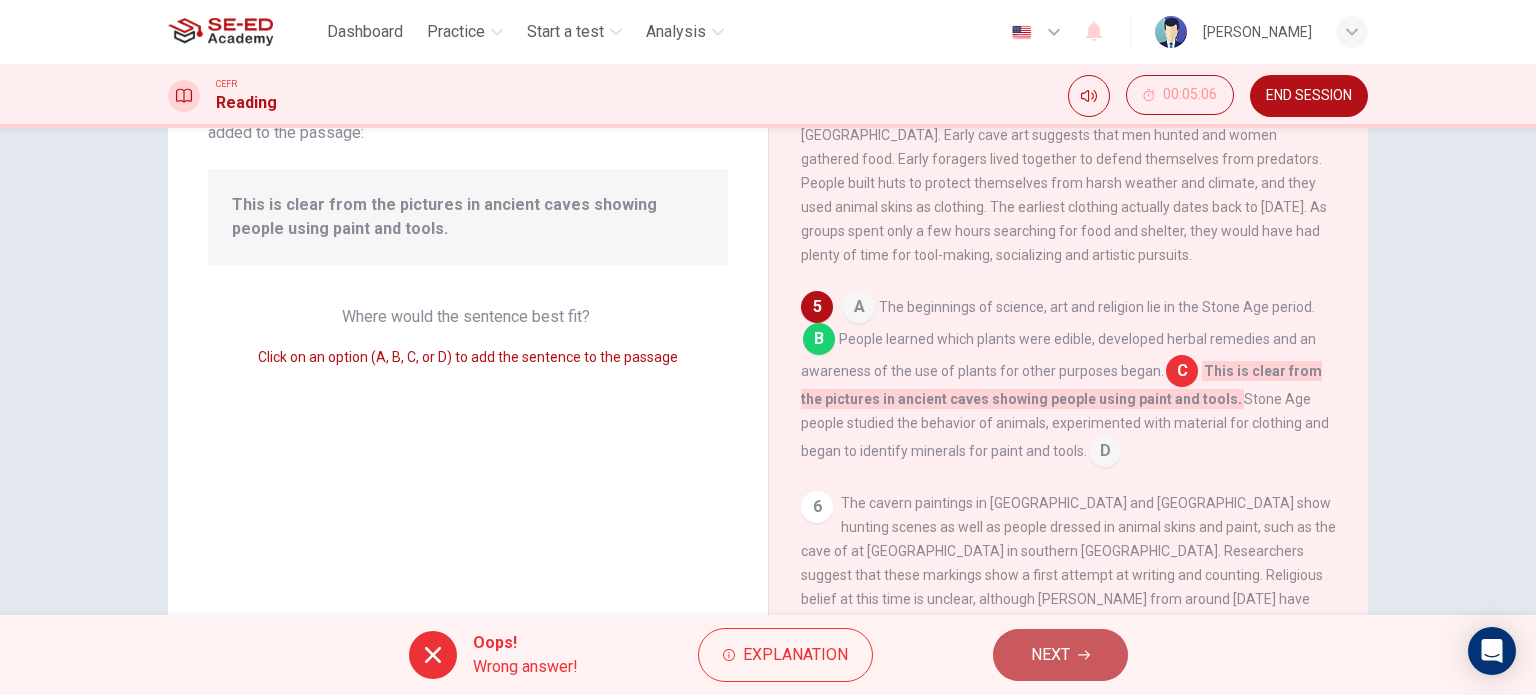 click on "NEXT" at bounding box center (1060, 655) 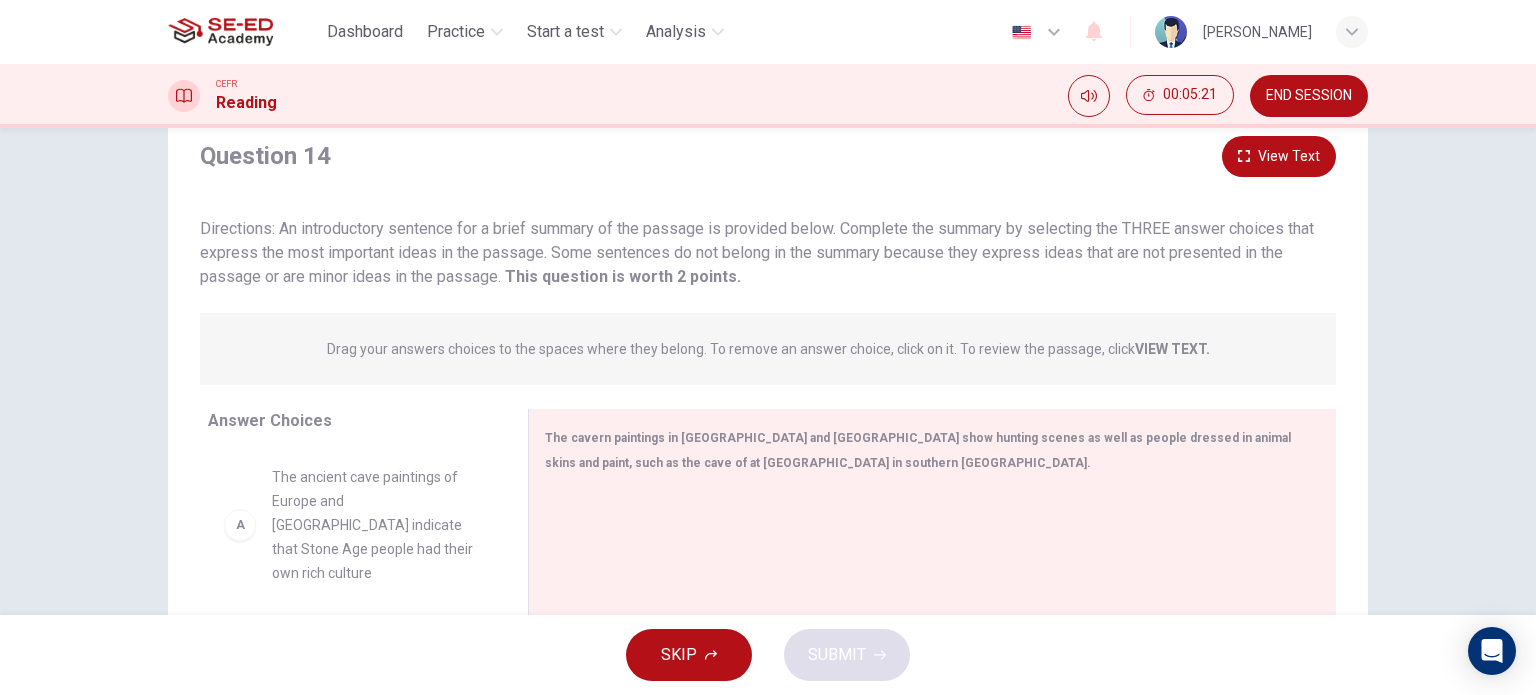 scroll, scrollTop: 264, scrollLeft: 0, axis: vertical 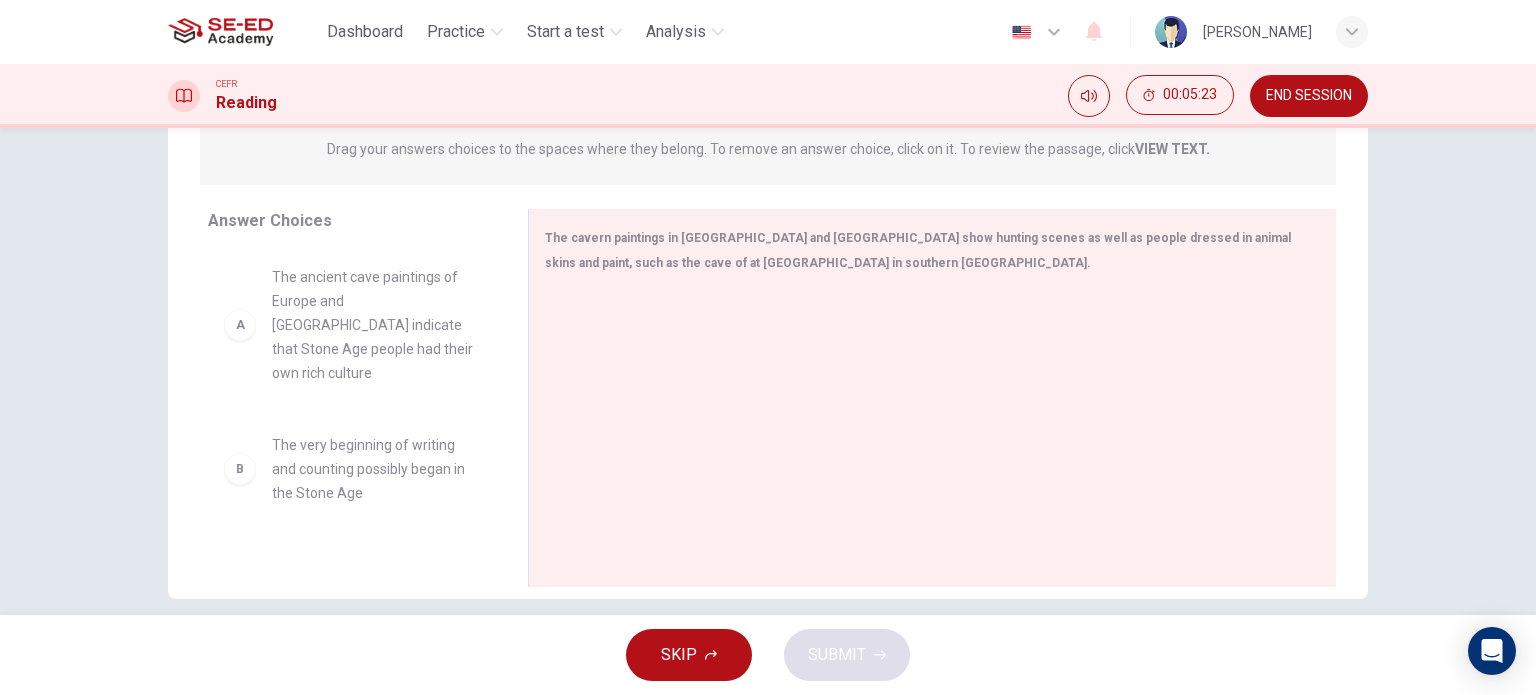 click on "The ancient cave paintings of Europe and [GEOGRAPHIC_DATA] indicate that Stone Age people had their own rich culture" at bounding box center [376, 325] 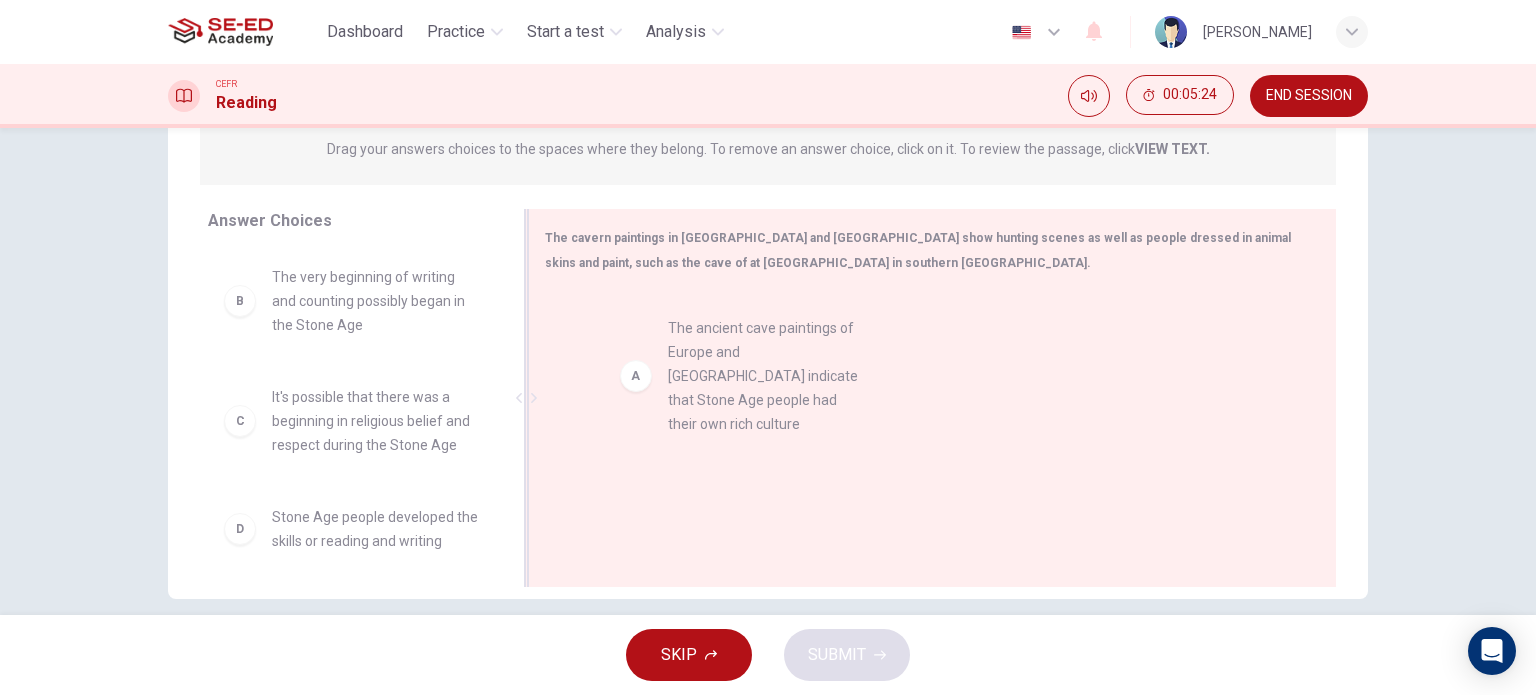 drag, startPoint x: 239, startPoint y: 319, endPoint x: 656, endPoint y: 370, distance: 420.10712 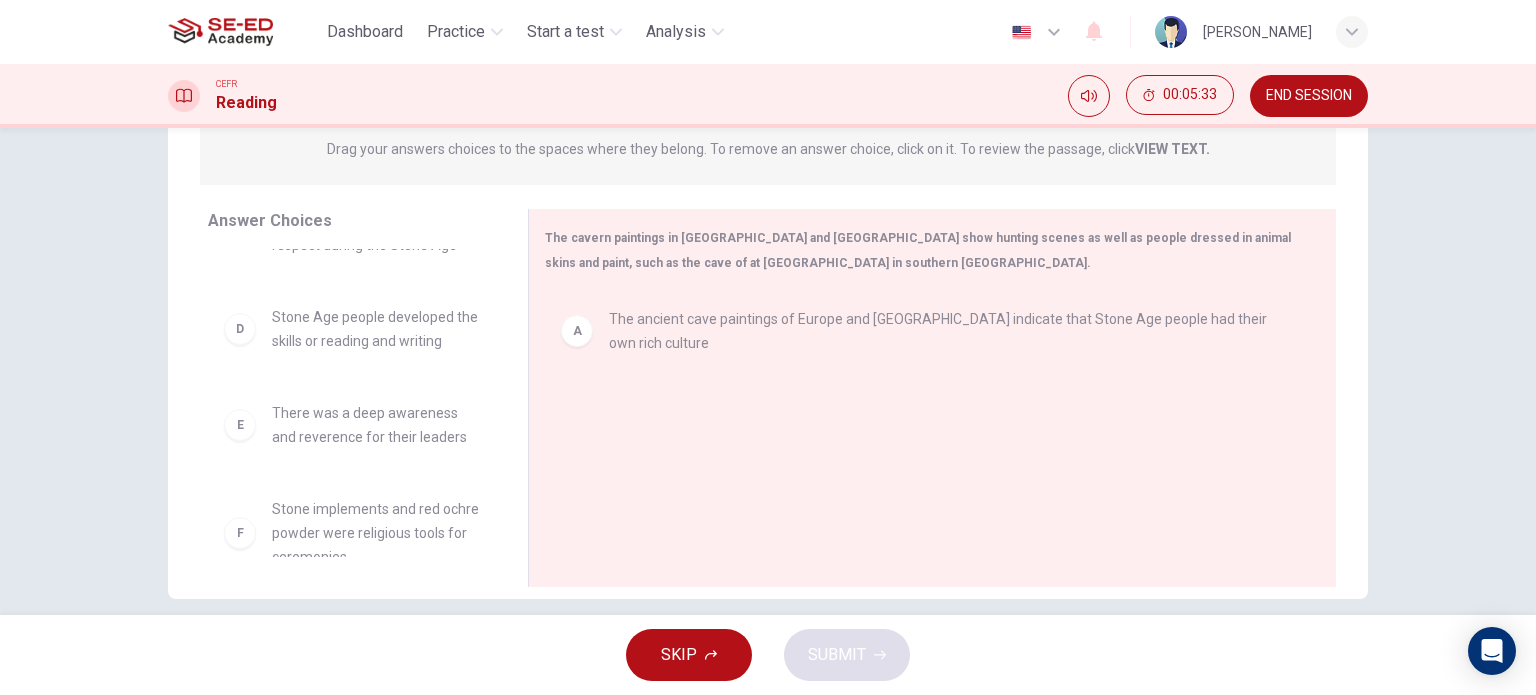 scroll, scrollTop: 228, scrollLeft: 0, axis: vertical 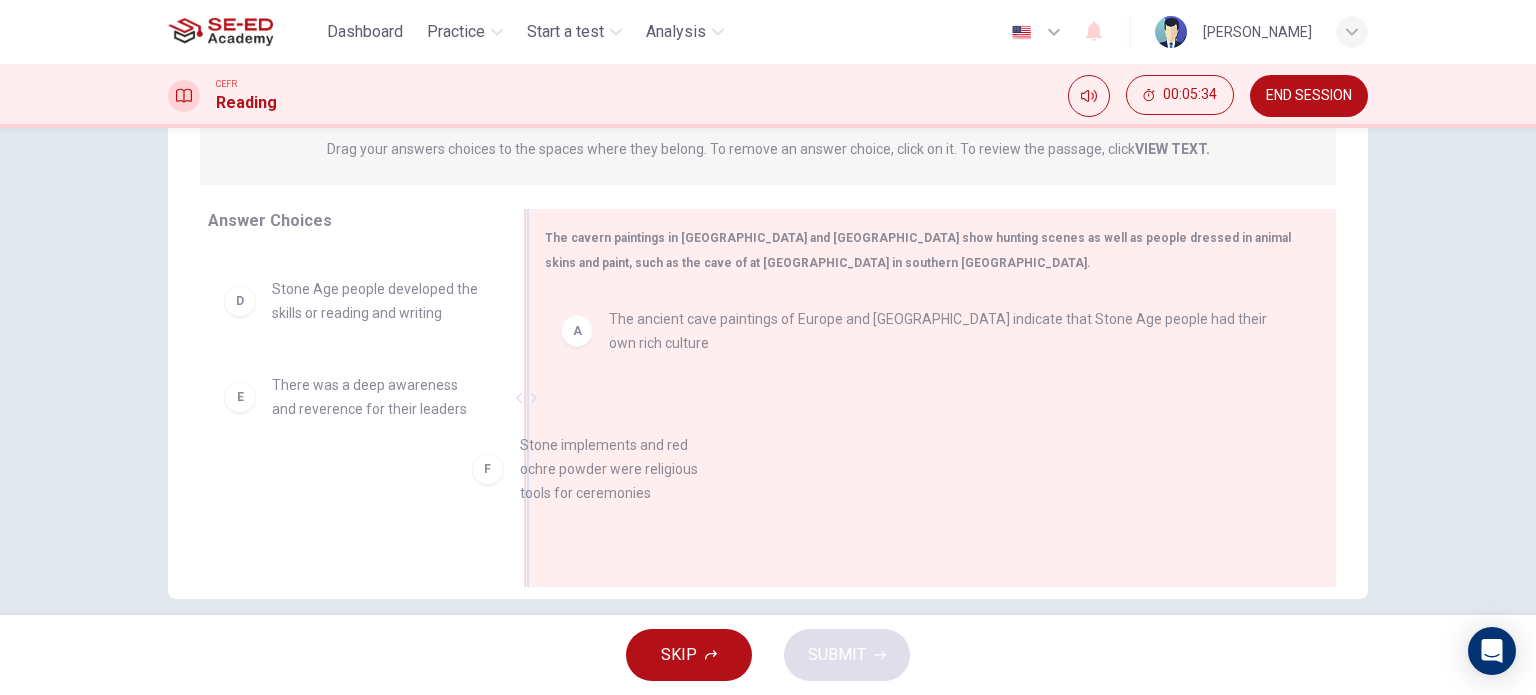 drag, startPoint x: 257, startPoint y: 507, endPoint x: 779, endPoint y: 427, distance: 528.09467 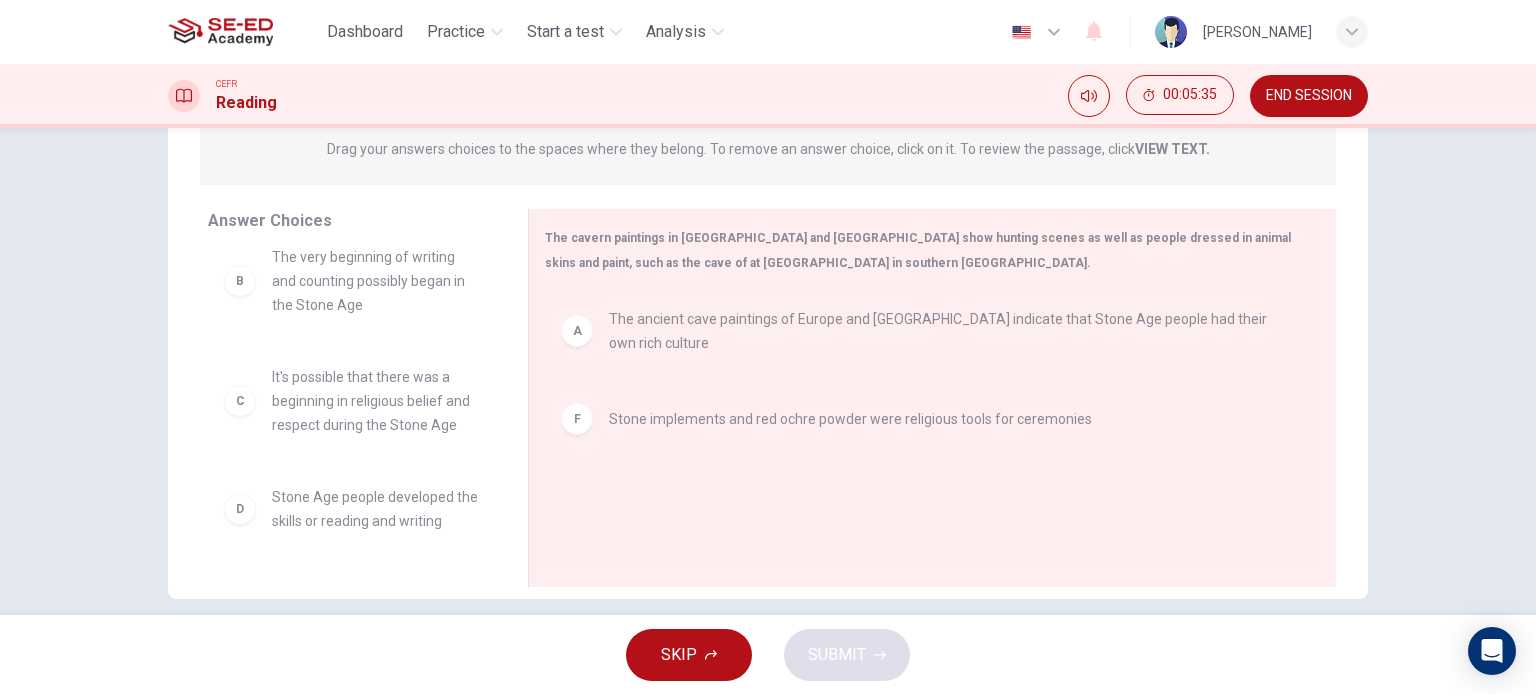 scroll, scrollTop: 0, scrollLeft: 0, axis: both 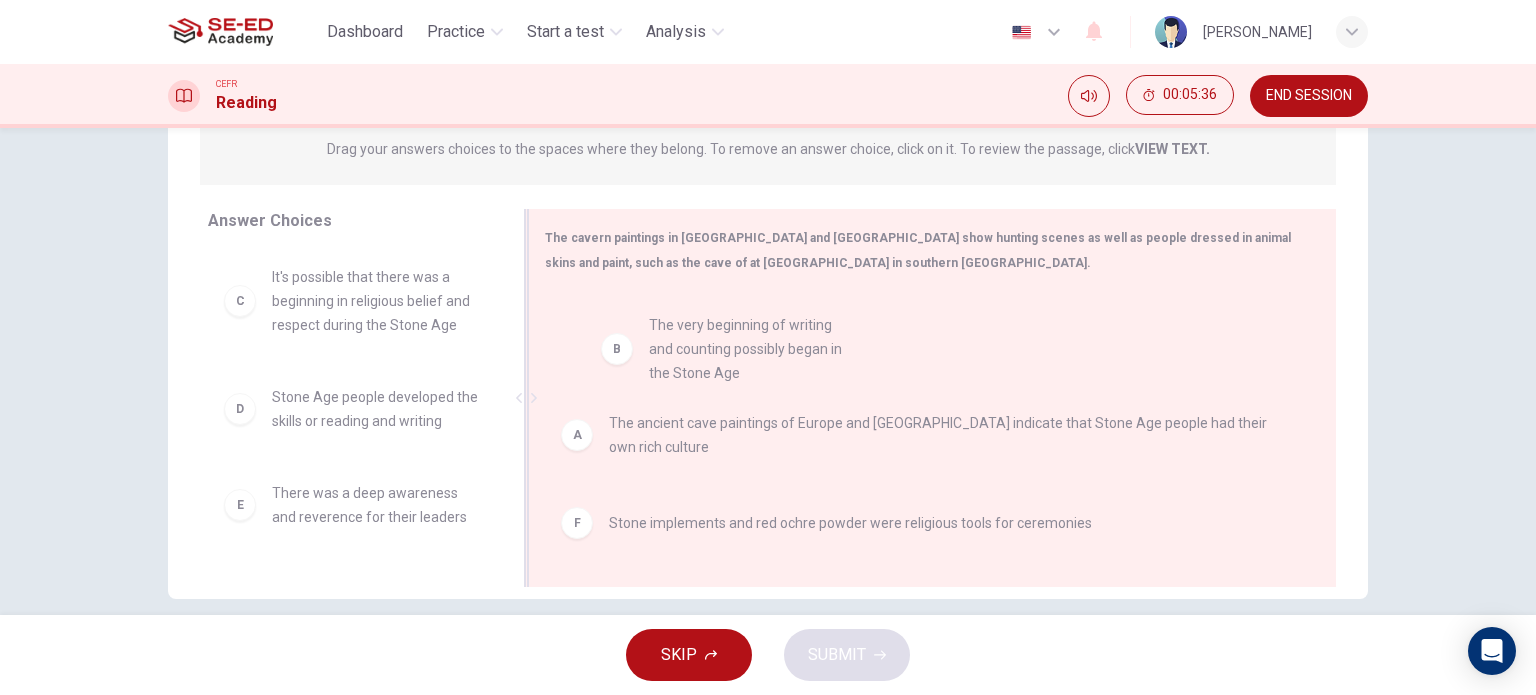 drag, startPoint x: 358, startPoint y: 307, endPoint x: 751, endPoint y: 391, distance: 401.87686 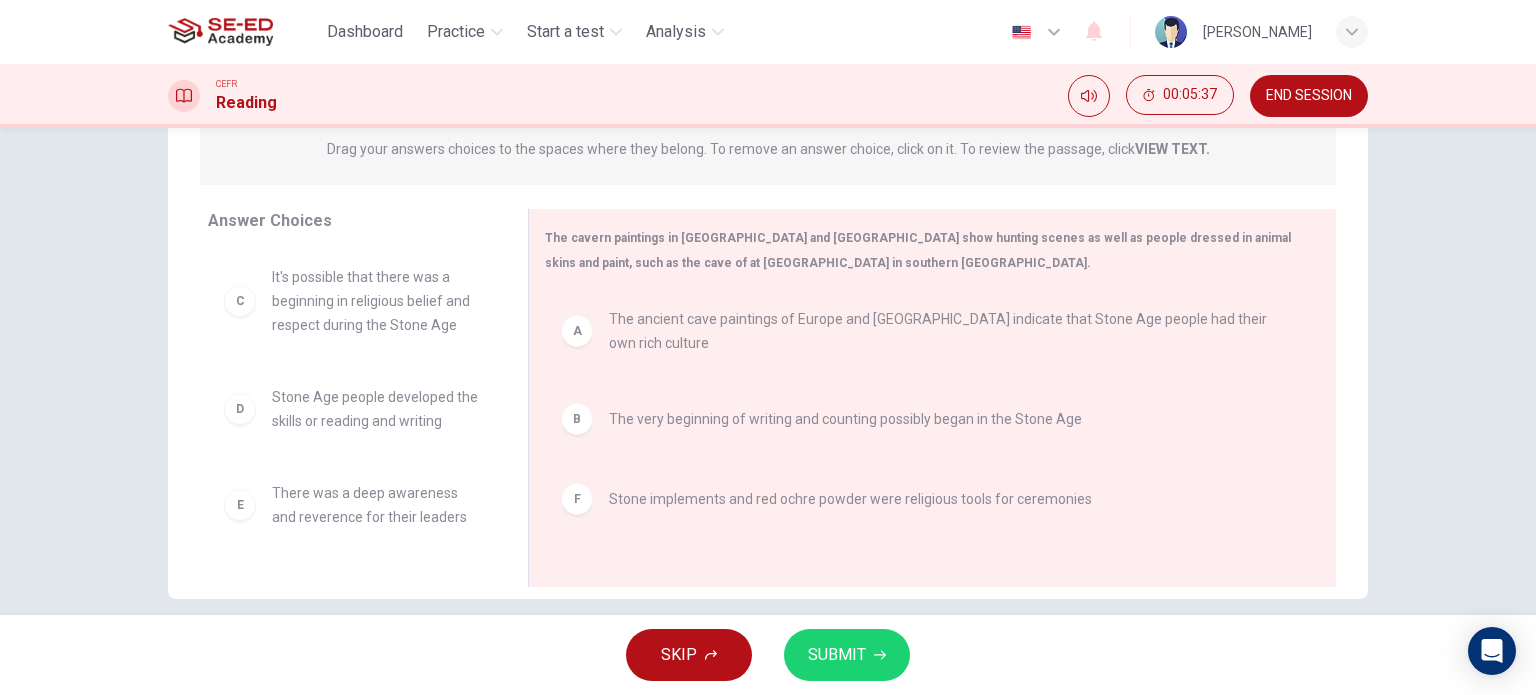 click on "SUBMIT" at bounding box center [837, 655] 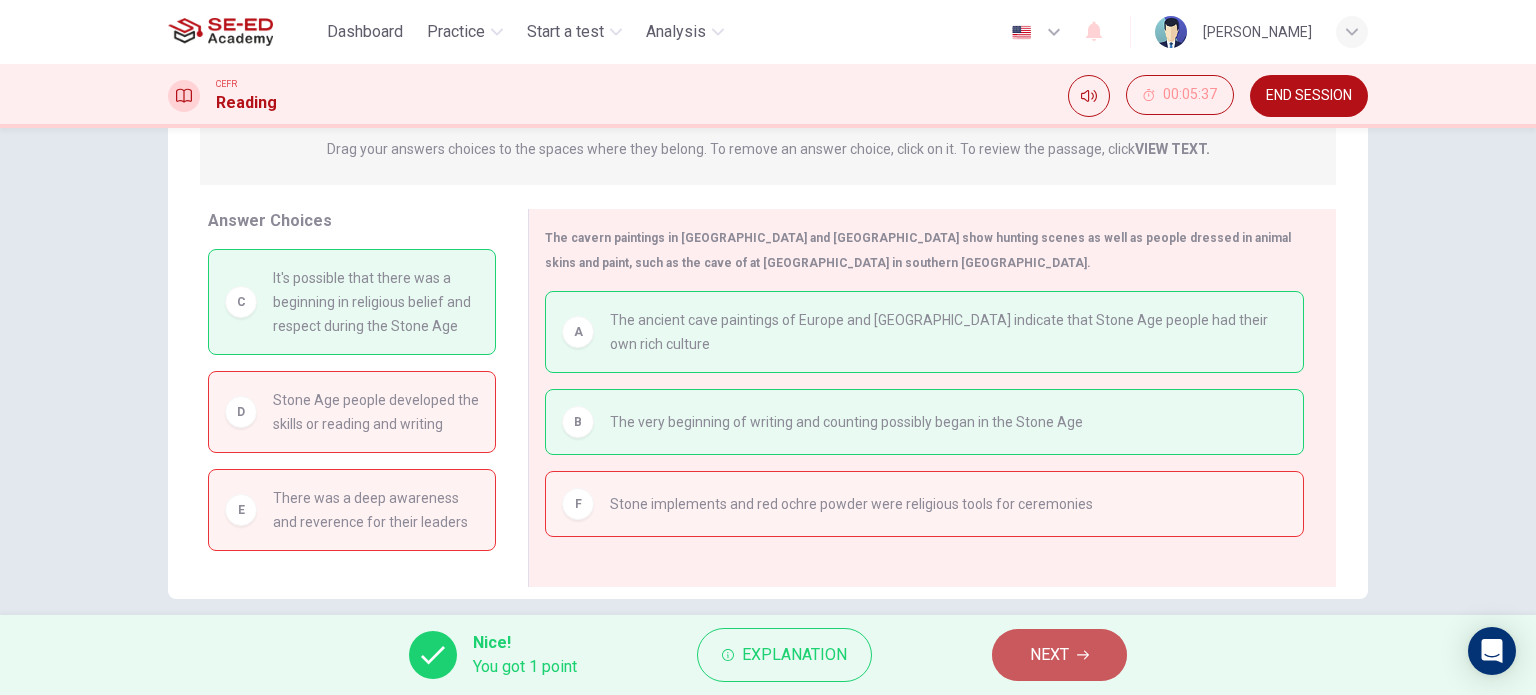 click on "NEXT" at bounding box center [1049, 655] 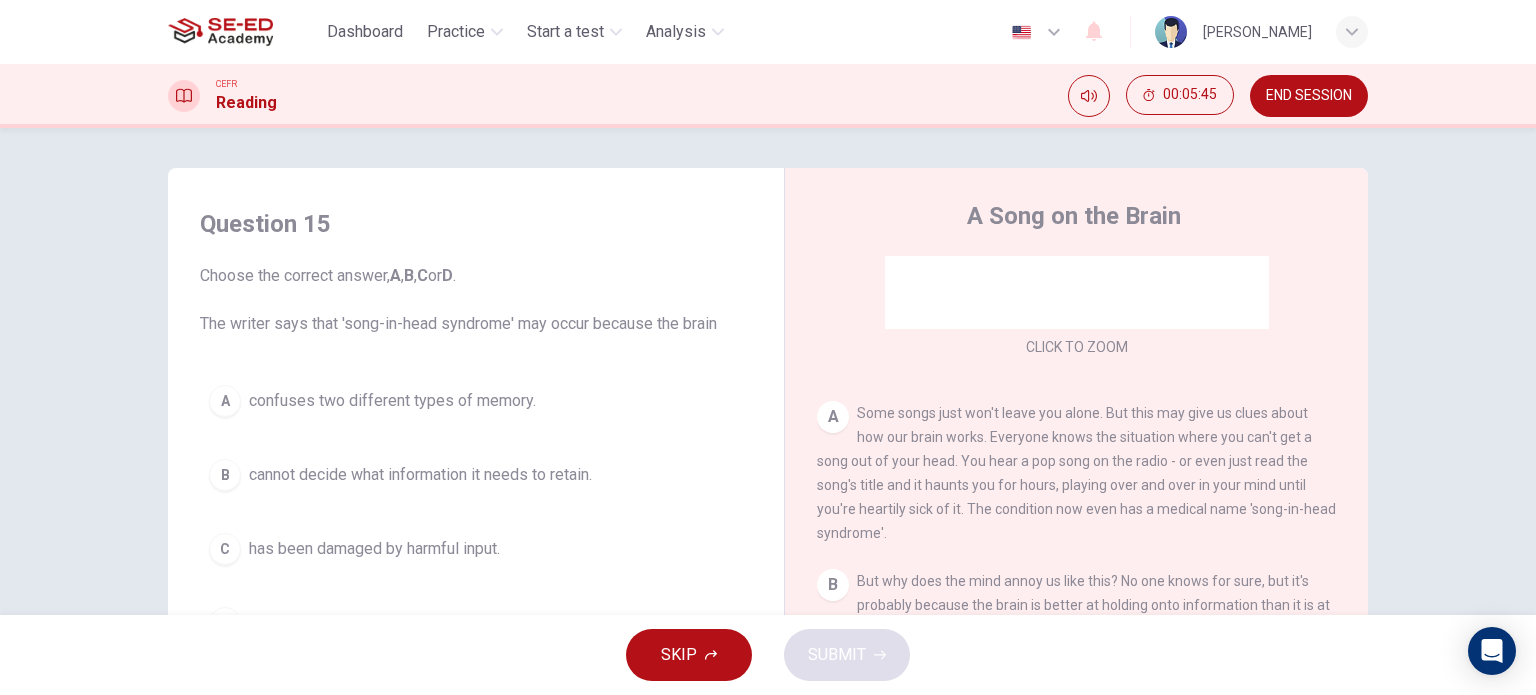 scroll, scrollTop: 400, scrollLeft: 0, axis: vertical 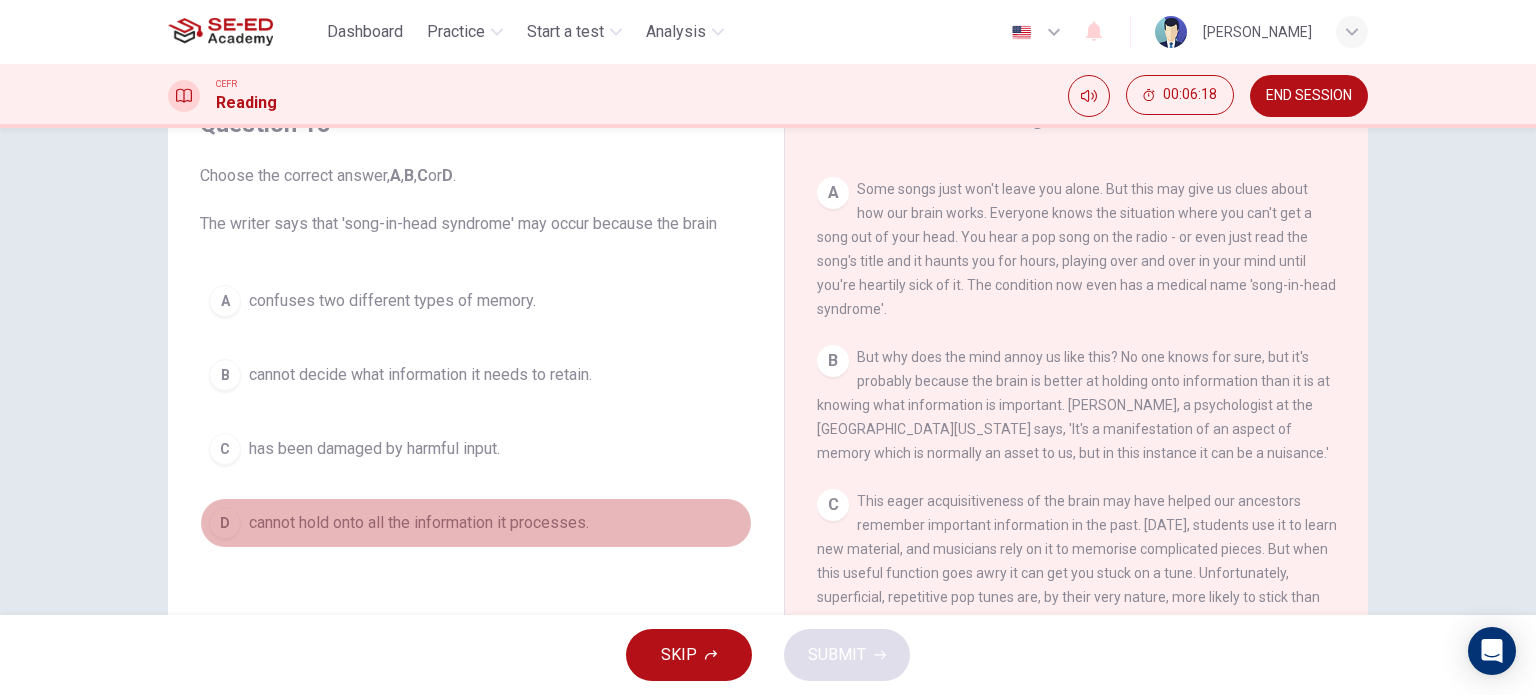 drag, startPoint x: 529, startPoint y: 527, endPoint x: 578, endPoint y: 547, distance: 52.924473 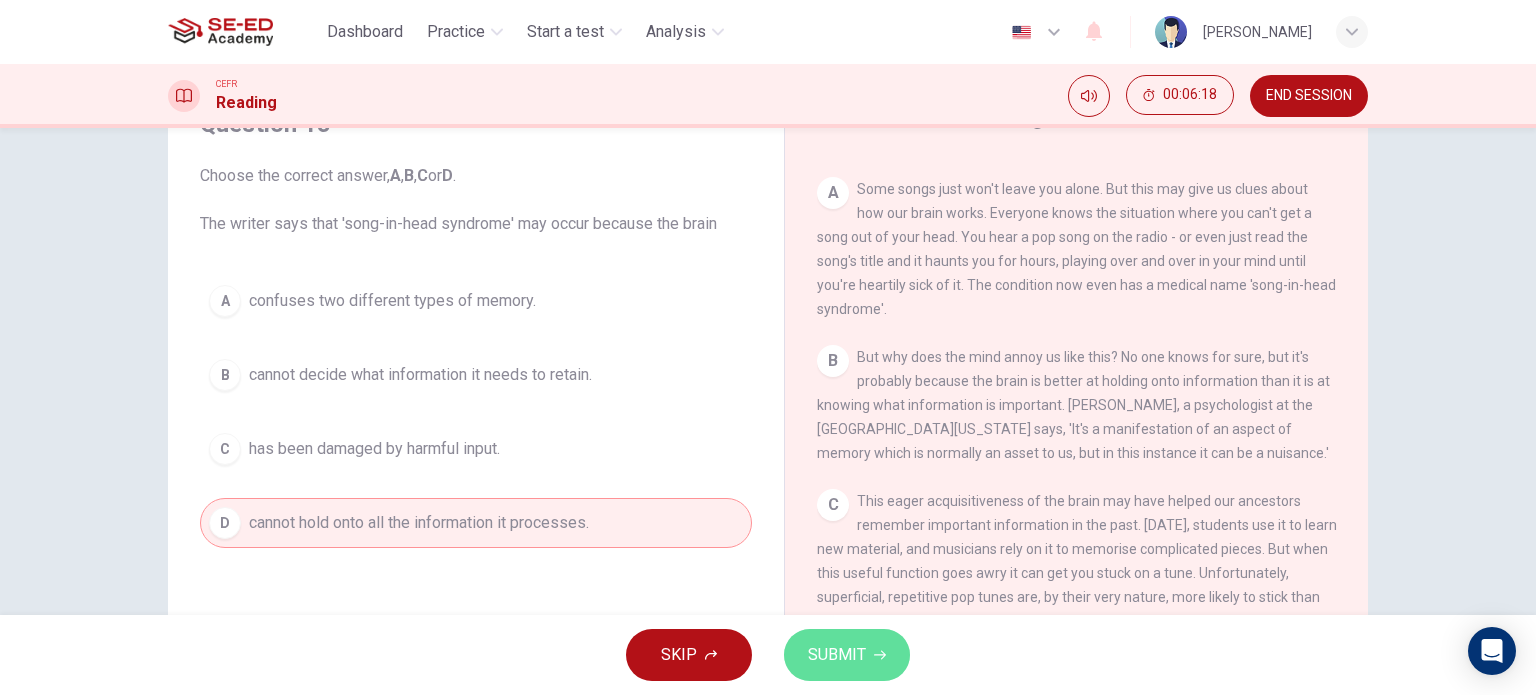 click on "SUBMIT" at bounding box center (837, 655) 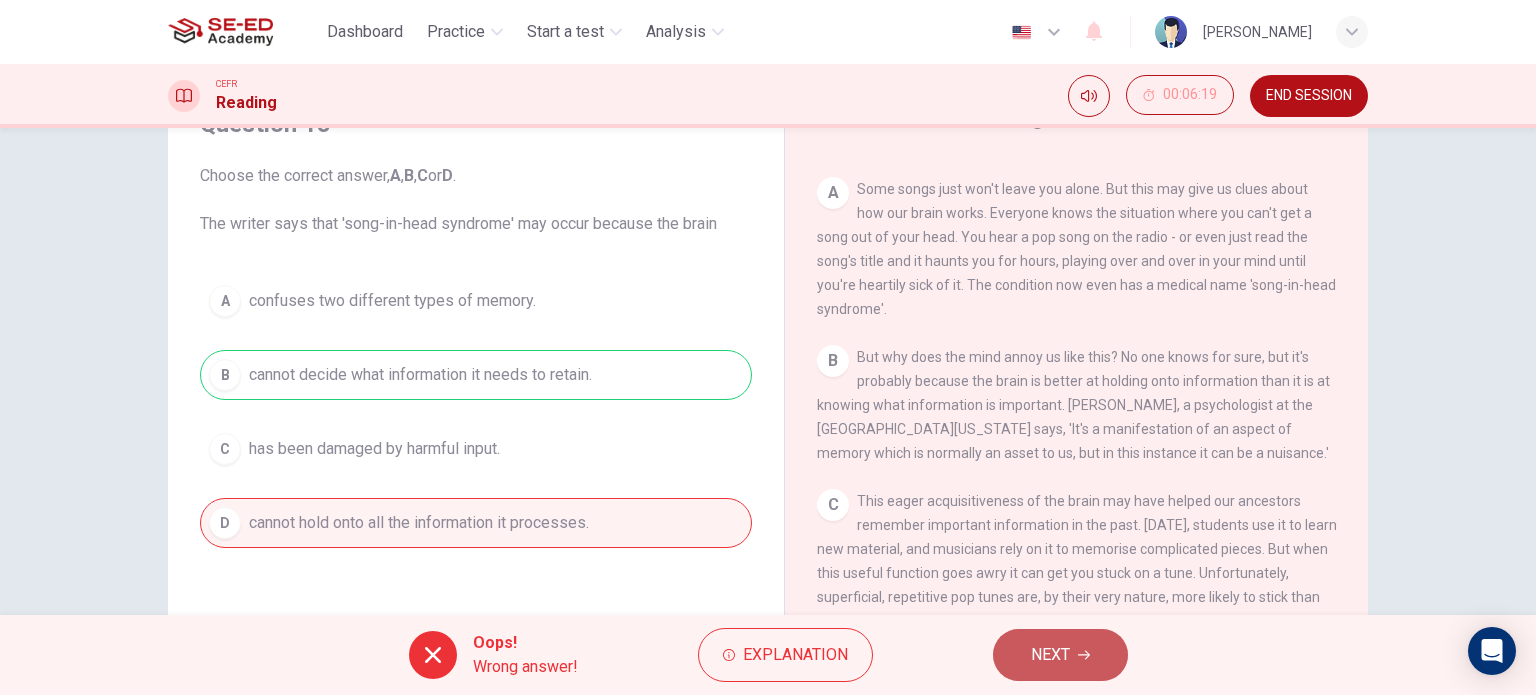 click on "NEXT" at bounding box center (1050, 655) 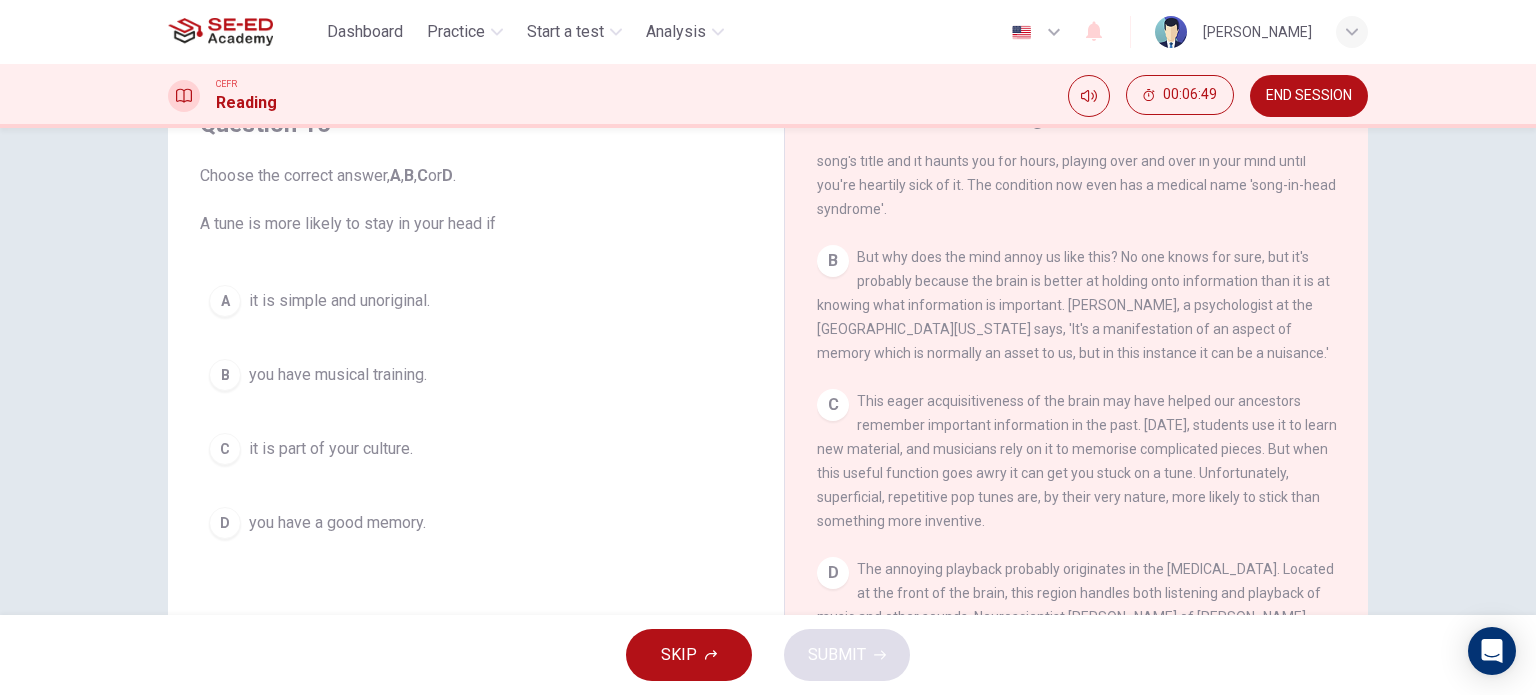 scroll, scrollTop: 600, scrollLeft: 0, axis: vertical 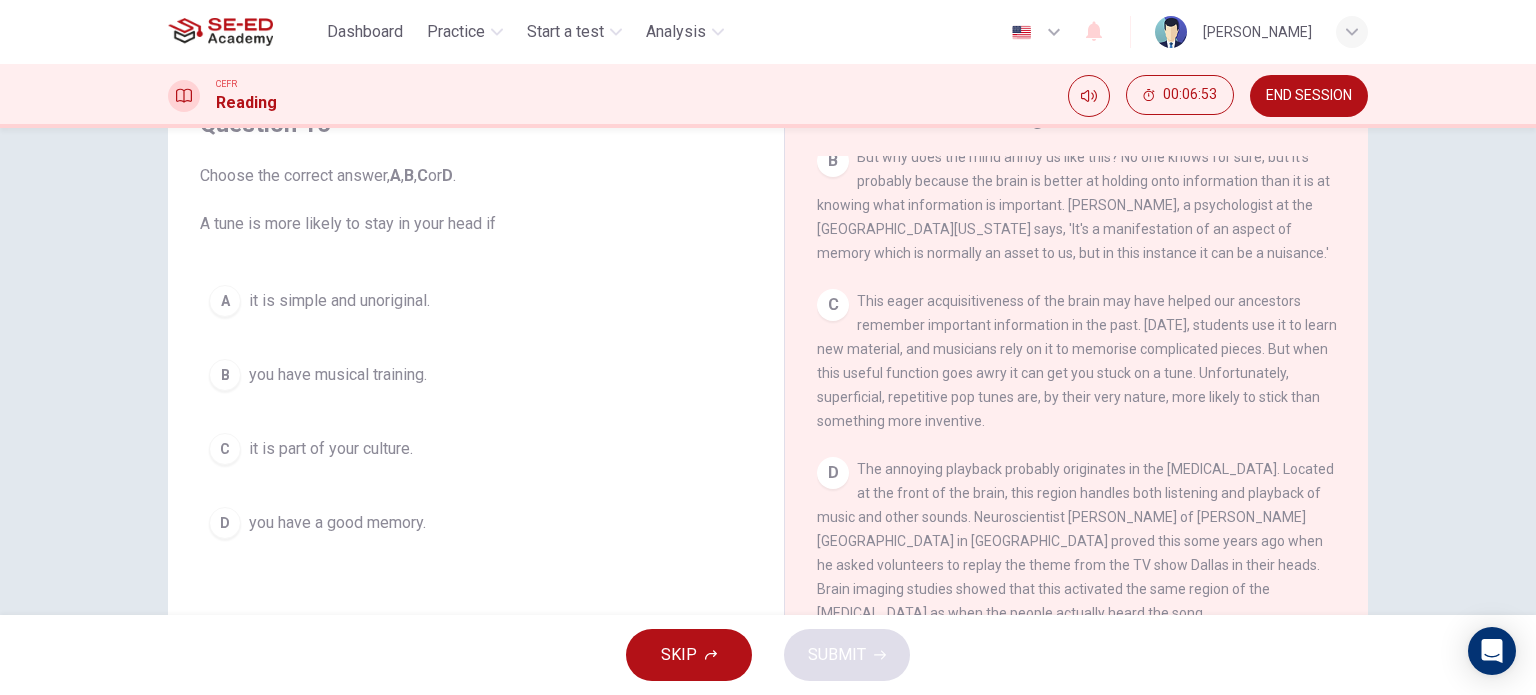 click on "B you have musical training." at bounding box center [476, 375] 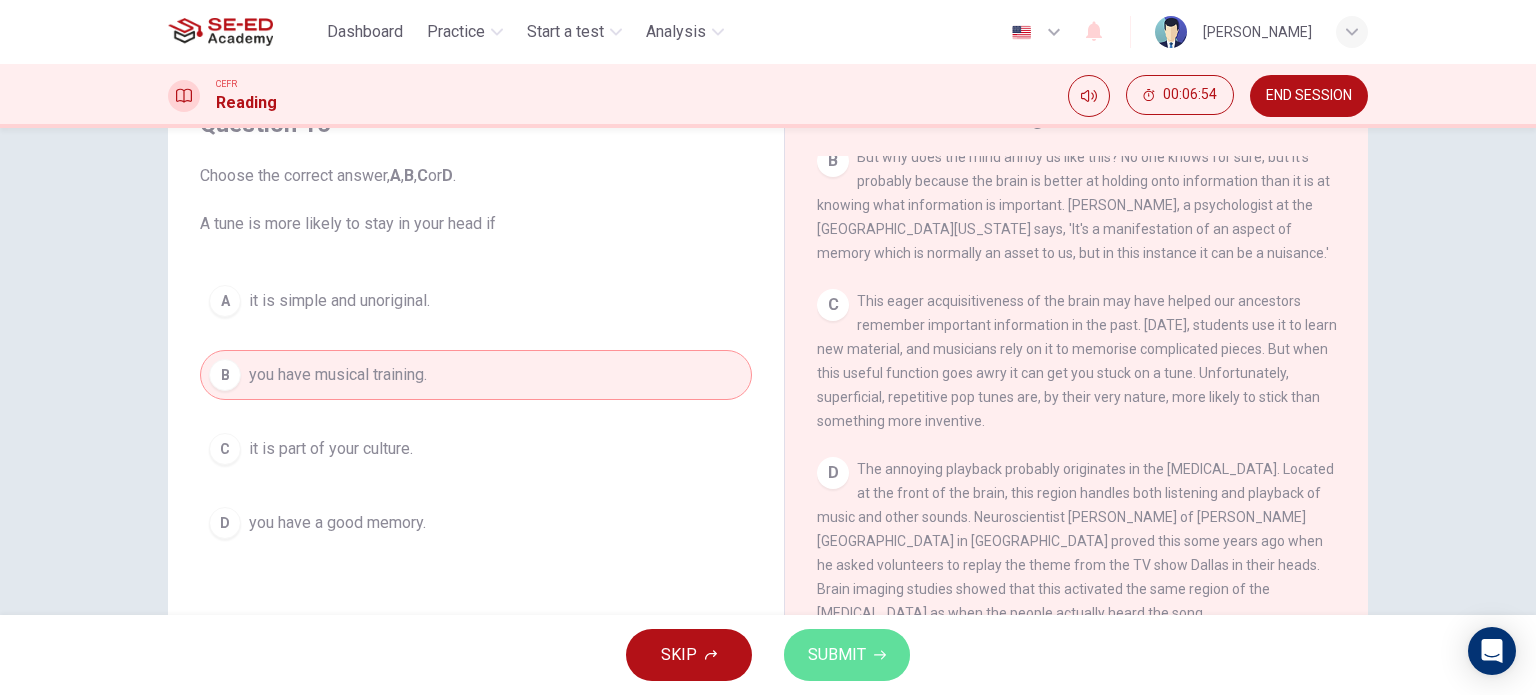 click on "SUBMIT" at bounding box center (847, 655) 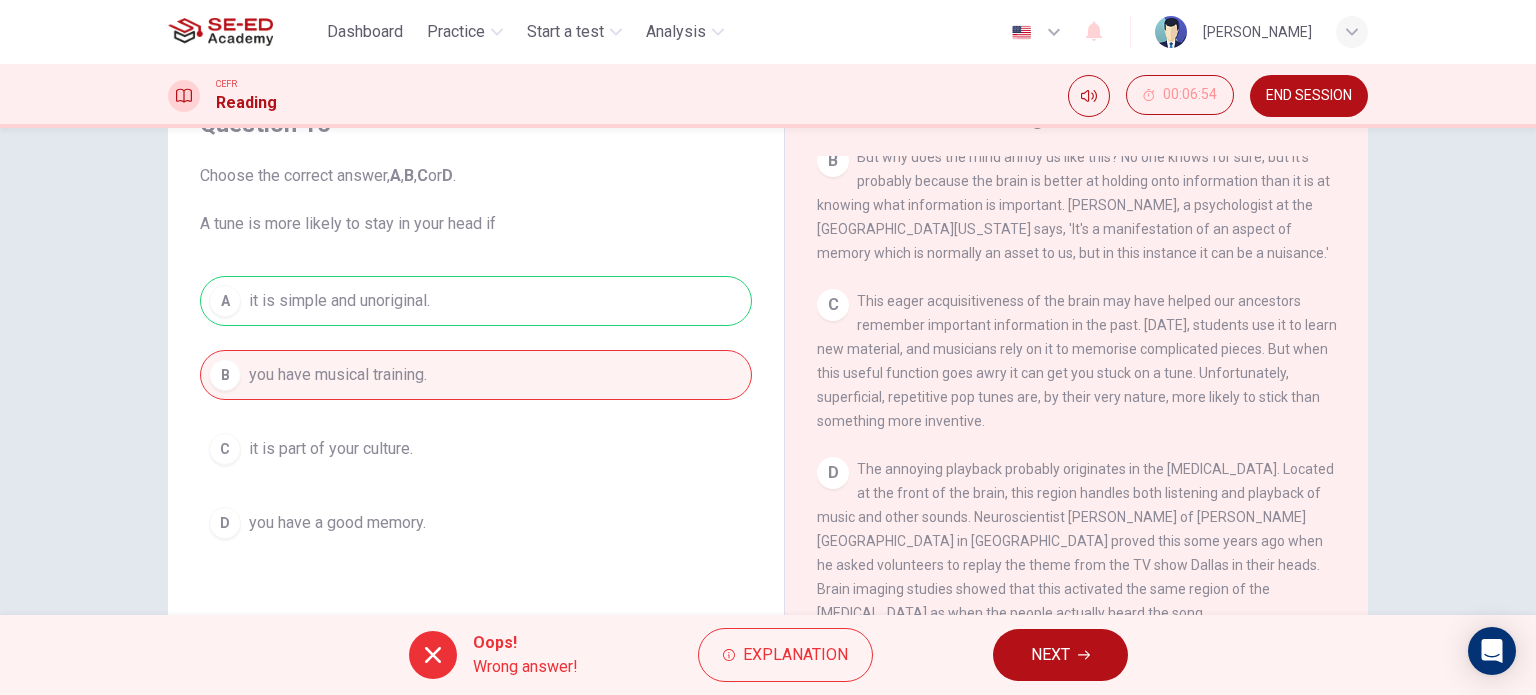 click on "NEXT" at bounding box center [1060, 655] 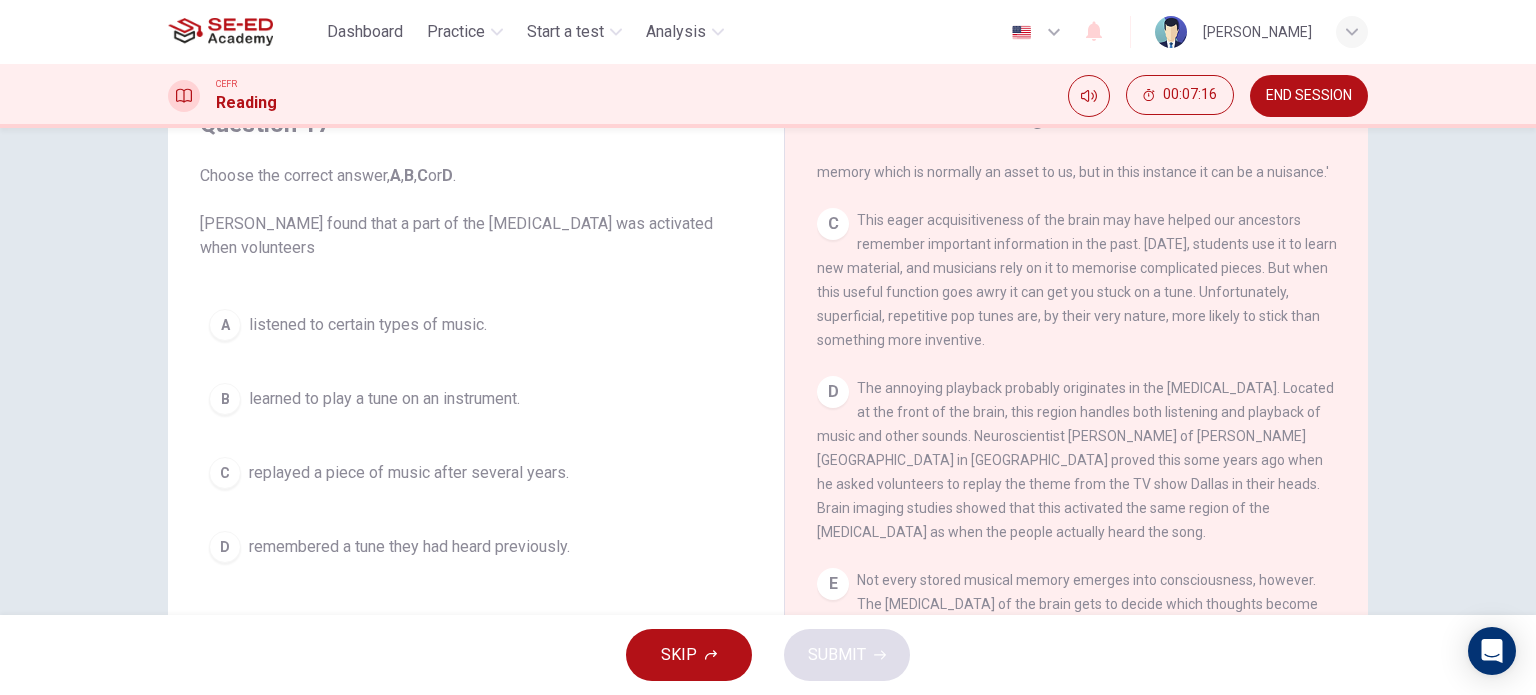 scroll, scrollTop: 700, scrollLeft: 0, axis: vertical 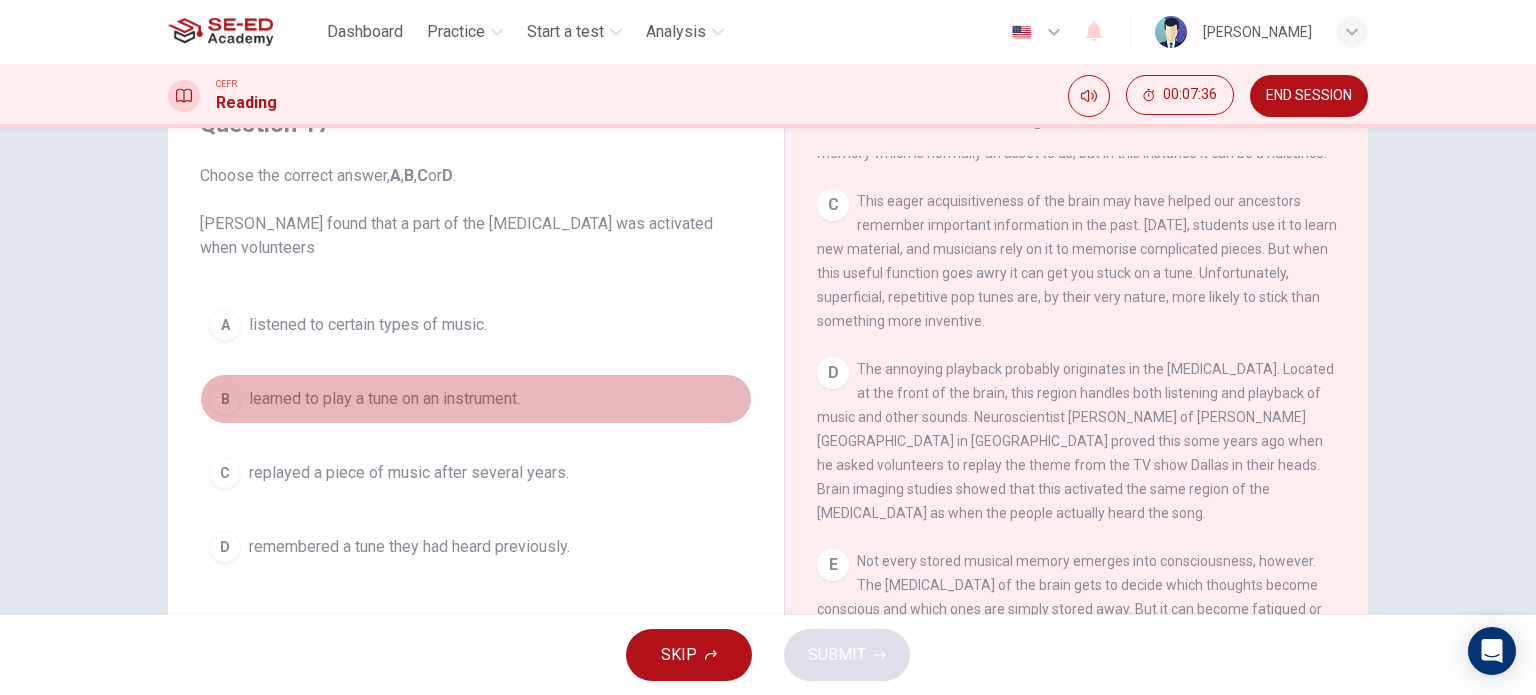 drag, startPoint x: 491, startPoint y: 378, endPoint x: 536, endPoint y: 385, distance: 45.54119 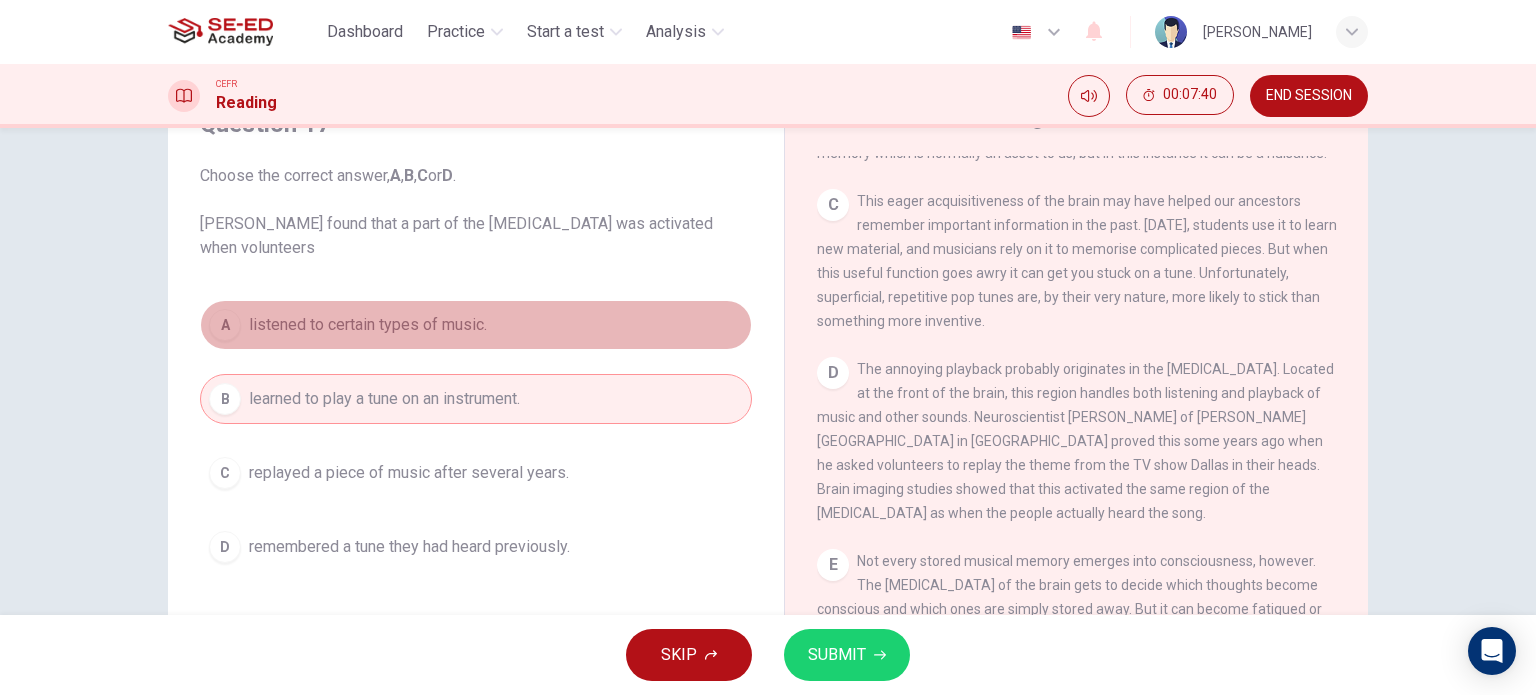 click on "listened to certain types of music." at bounding box center [368, 325] 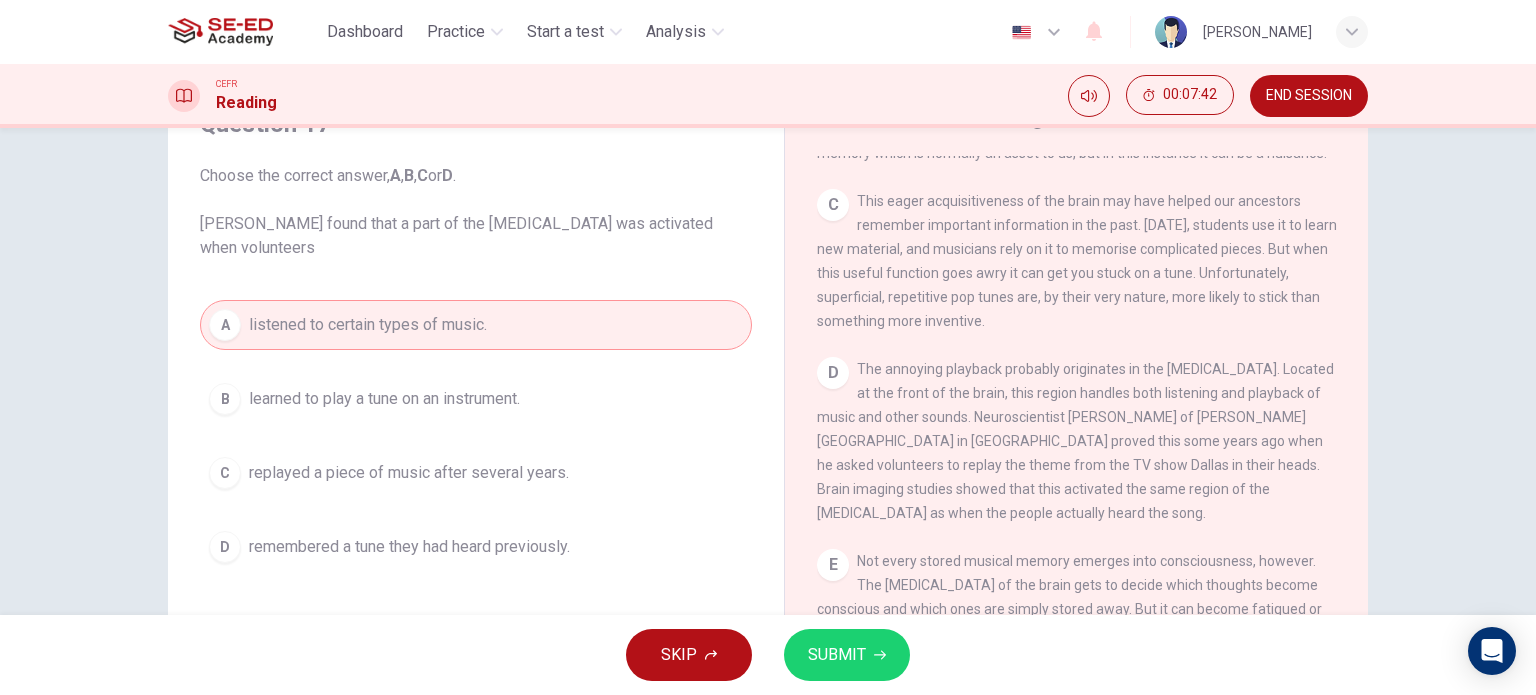 click on "SUBMIT" at bounding box center [847, 655] 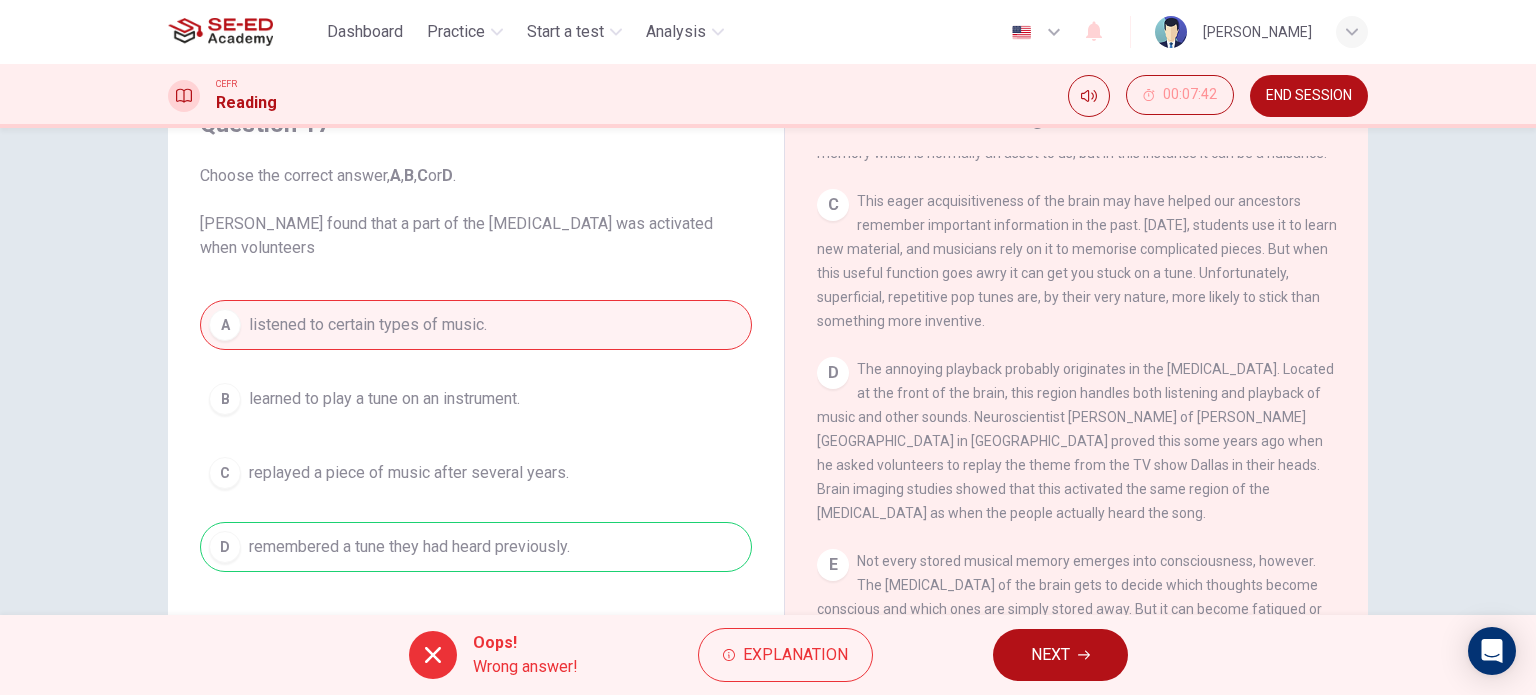 click on "NEXT" at bounding box center [1050, 655] 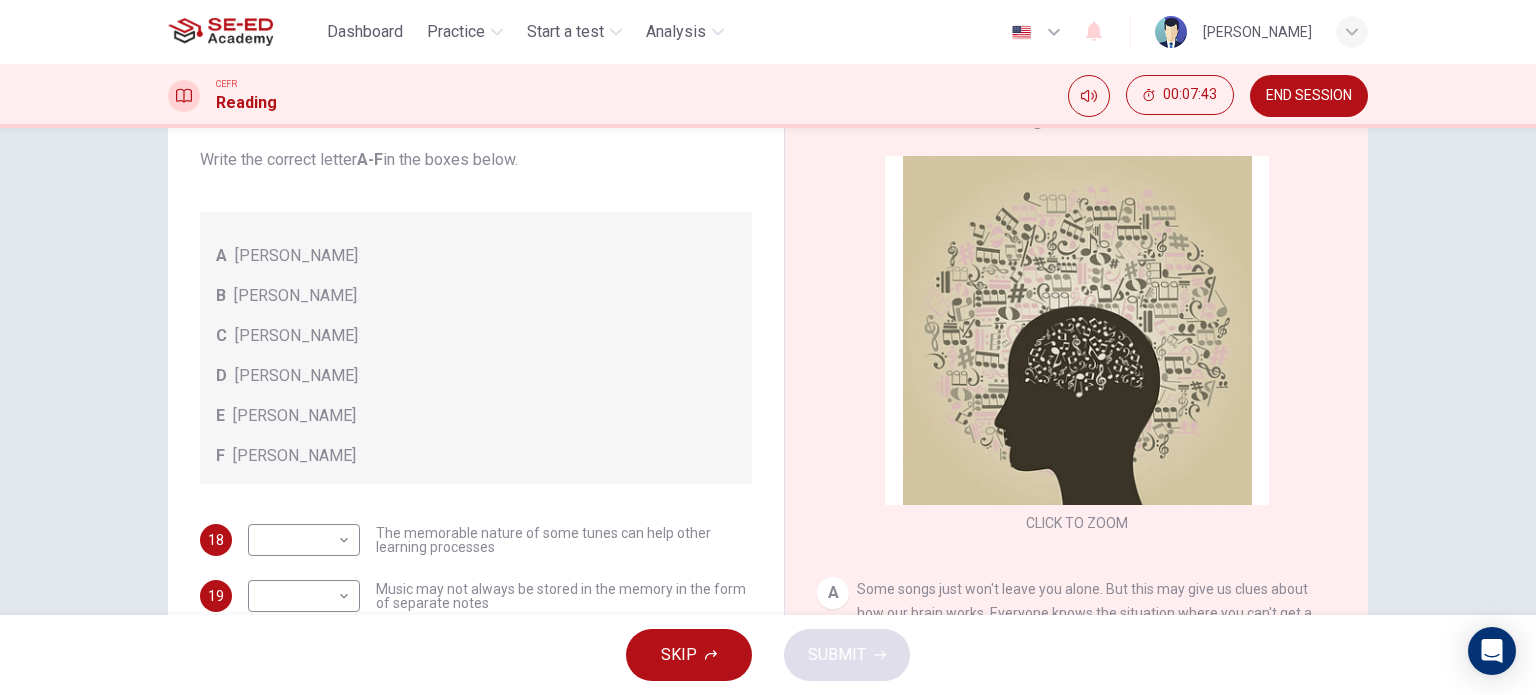 scroll, scrollTop: 112, scrollLeft: 0, axis: vertical 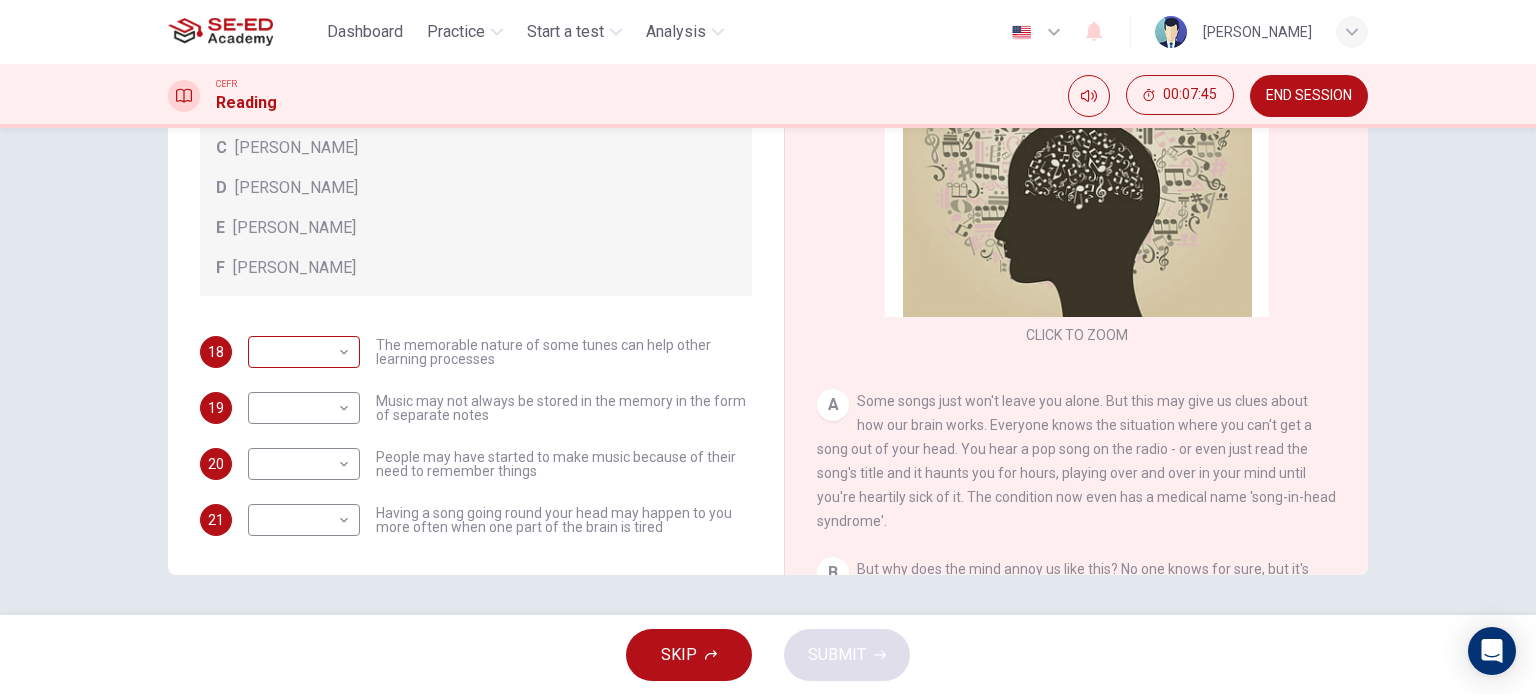 click on "This site uses cookies, as explained in our  Privacy Policy . If you agree to the use of cookies, please click the Accept button and continue to browse our site.   Privacy Policy Accept Dashboard Practice Start a test Analysis English en ​ Suthida Boonjumroen CEFR Reading 00:07:45 END SESSION Questions 18 - 21 Look at the following theories and the list of people below.
Match each theory with the person it is credited to.
Write the correct letter  A-F  in the boxes below. A [PERSON_NAME] B [PERSON_NAME] C [PERSON_NAME] D [PERSON_NAME] E [PERSON_NAME] F [PERSON_NAME] 18 ​ ​ The memorable nature of some tunes can help other learning processes 19 ​ ​ Music may not always be stored in the memory in the form of separate notes 20 ​ ​ People may have started to make music because of their need to remember things 21 ​ ​ Having a song going round your head may happen to you more often when one part of the brain is tired A Song on the Brain CLICK TO ZOOM Click to Zoom A B C D E F G H I SKIP SUBMIT" at bounding box center [768, 347] 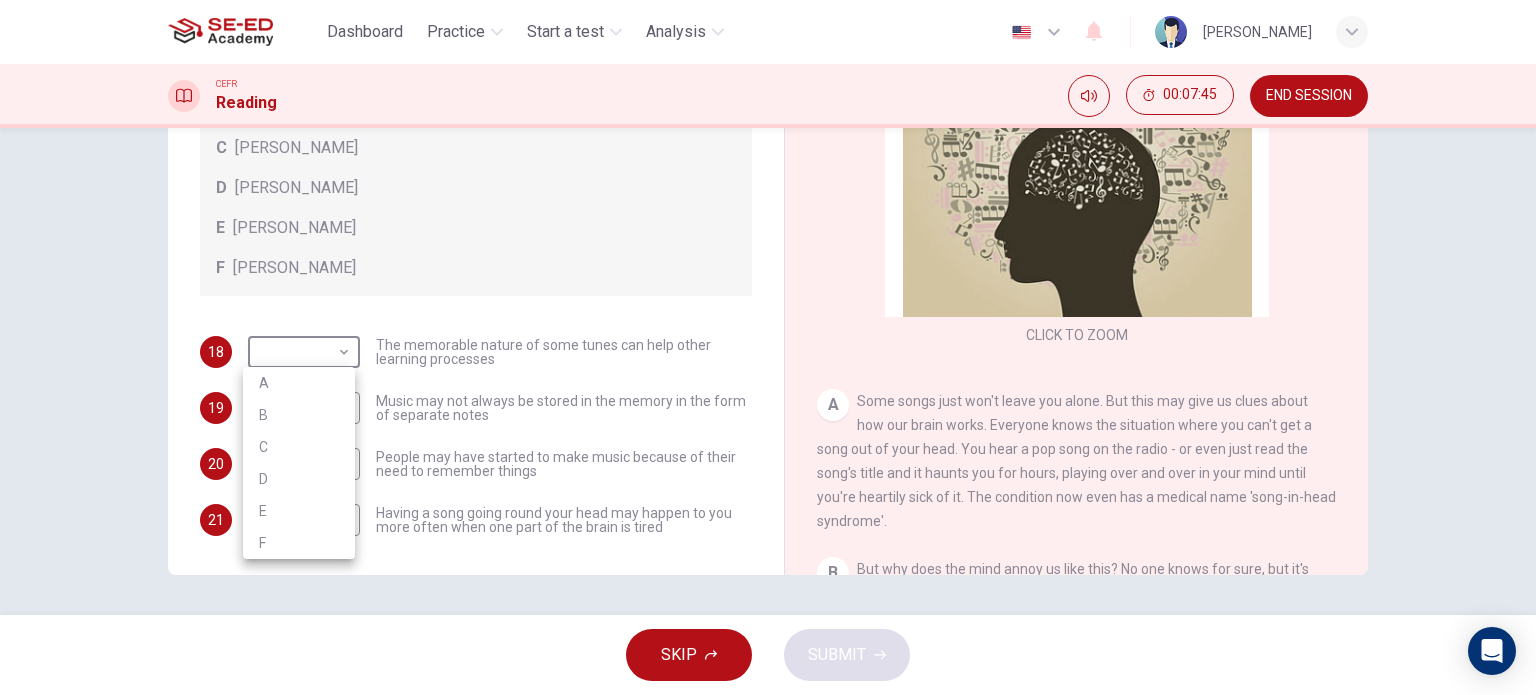 click on "B" at bounding box center [299, 415] 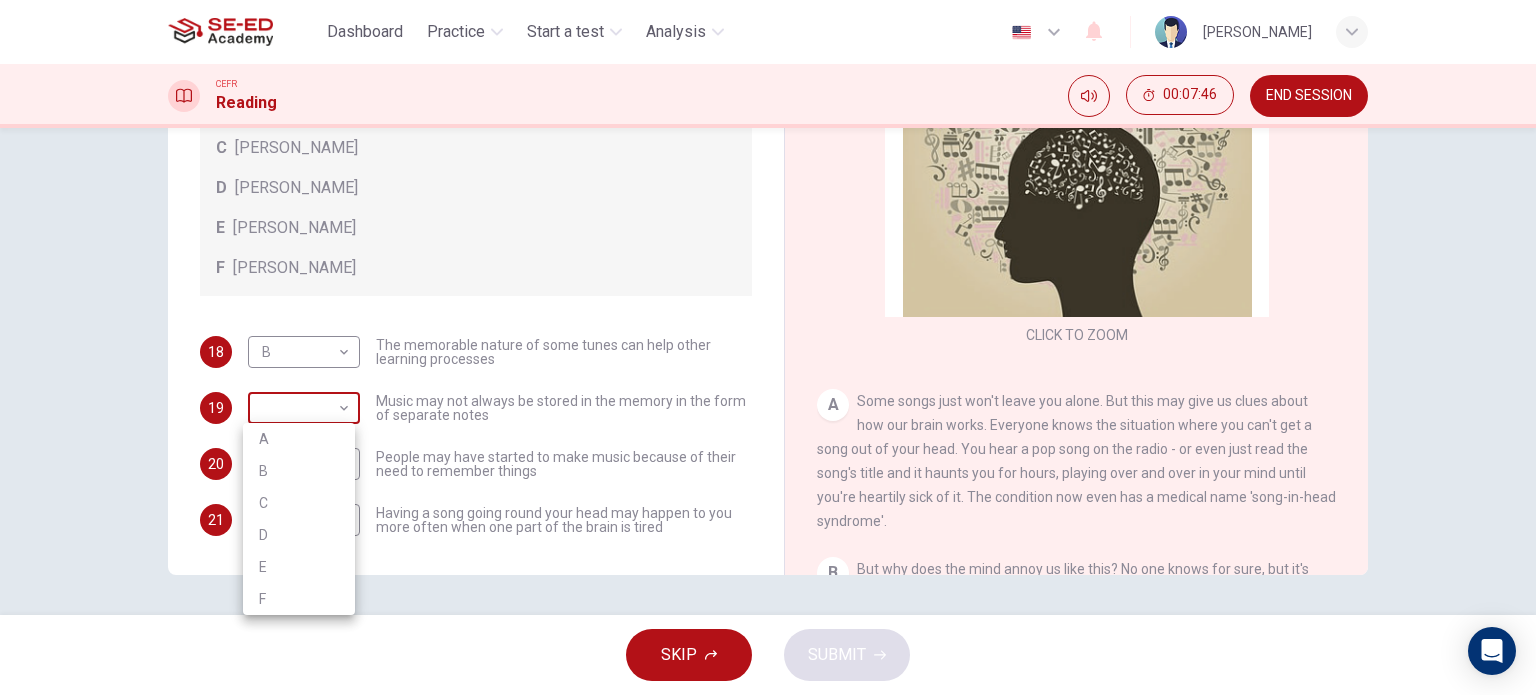 click on "This site uses cookies, as explained in our  Privacy Policy . If you agree to the use of cookies, please click the Accept button and continue to browse our site.   Privacy Policy Accept Dashboard Practice Start a test Analysis English en ​ Suthida Boonjumroen CEFR Reading 00:07:46 END SESSION Questions 18 - 21 Look at the following theories and the list of people below.
Match each theory with the person it is credited to.
Write the correct letter  A-F  in the boxes below. A [PERSON_NAME] B [PERSON_NAME] C [PERSON_NAME] D [PERSON_NAME] E [PERSON_NAME] F [PERSON_NAME] 18 B B ​ The memorable nature of some tunes can help other learning processes 19 ​ ​ Music may not always be stored in the memory in the form of separate notes 20 ​ ​ People may have started to make music because of their need to remember things 21 ​ ​ Having a song going round your head may happen to you more often when one part of the brain is tired A Song on the Brain CLICK TO ZOOM Click to Zoom A B C D E F G H I SKIP SUBMIT" at bounding box center (768, 347) 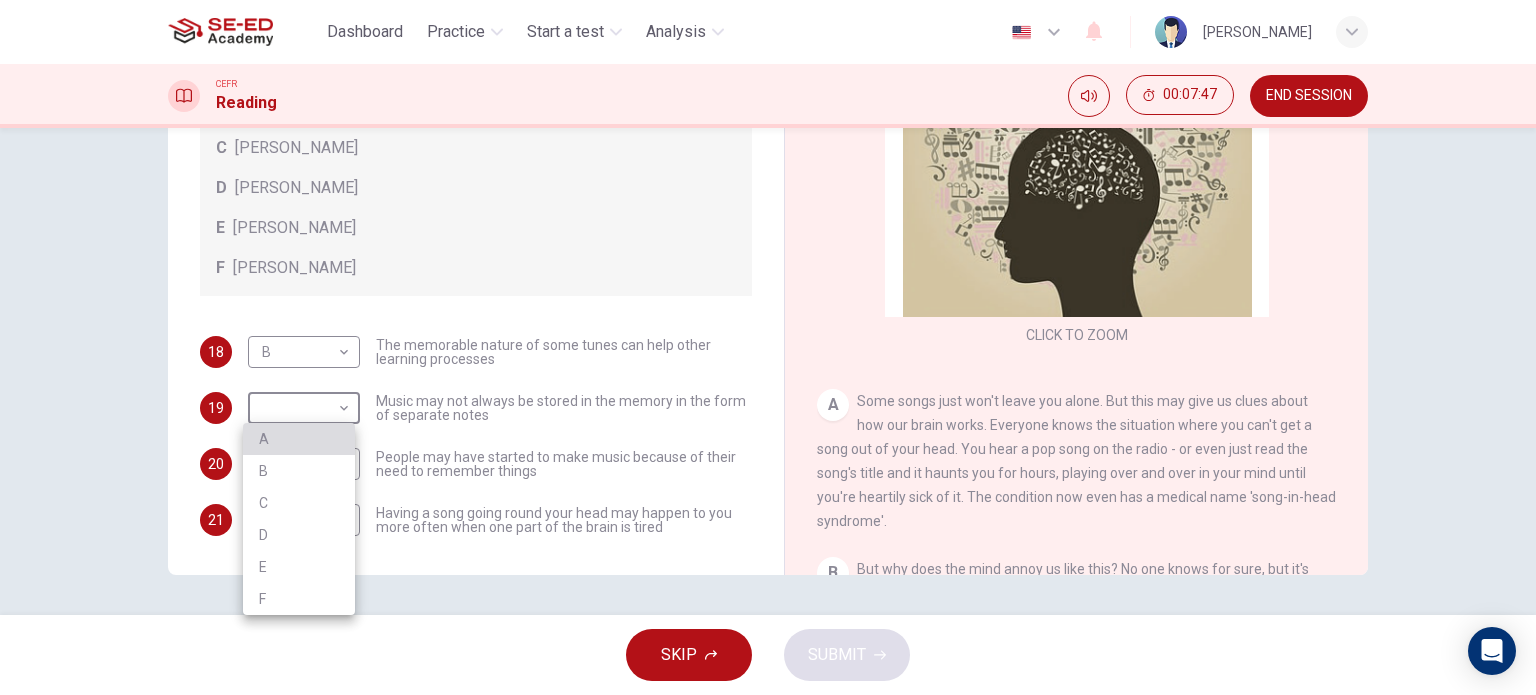 click on "A" at bounding box center (299, 439) 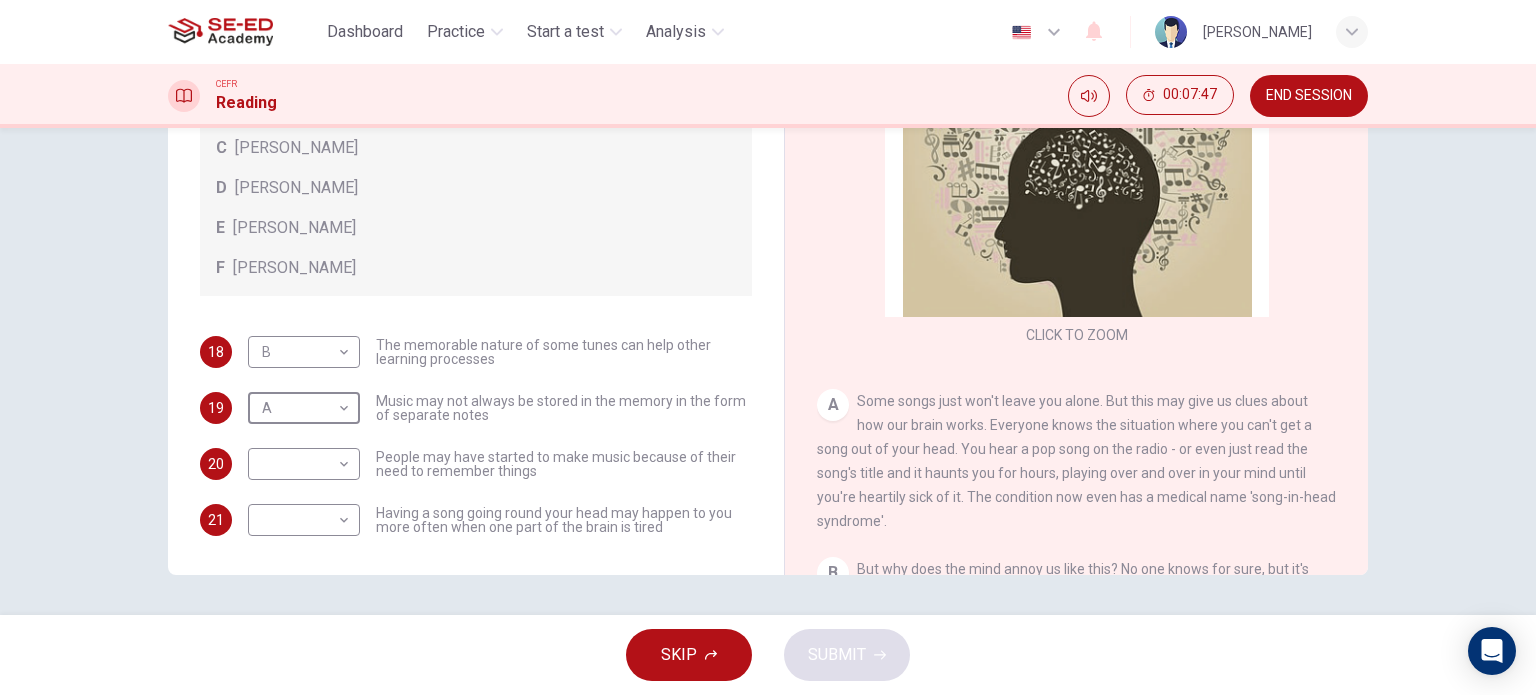 click on "This site uses cookies, as explained in our  Privacy Policy . If you agree to the use of cookies, please click the Accept button and continue to browse our site.   Privacy Policy Accept Dashboard Practice Start a test Analysis English en ​ Suthida Boonjumroen CEFR Reading 00:07:47 END SESSION Questions 18 - 21 Look at the following theories and the list of people below.
Match each theory with the person it is credited to.
Write the correct letter  A-F  in the boxes below. A [PERSON_NAME] B [PERSON_NAME] C [PERSON_NAME] D [PERSON_NAME] E [PERSON_NAME] F [PERSON_NAME] 18 B B ​ The memorable nature of some tunes can help other learning processes 19 A A ​ Music may not always be stored in the memory in the form of separate notes 20 ​ ​ People may have started to make music because of their need to remember things 21 ​ ​ Having a song going round your head may happen to you more often when one part of the brain is tired A Song on the Brain CLICK TO ZOOM Click to Zoom A B C D E F G H I SKIP SUBMIT" at bounding box center (768, 347) 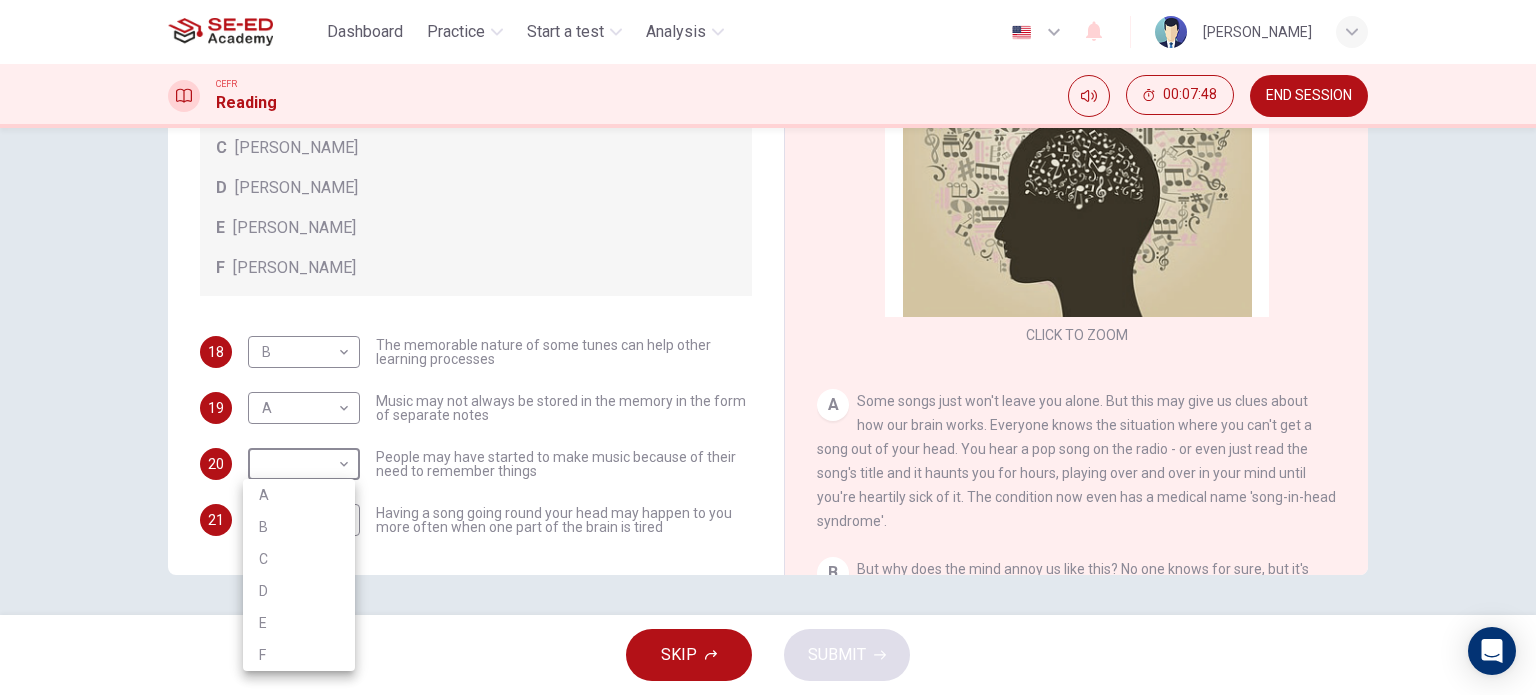 click on "D" at bounding box center (299, 591) 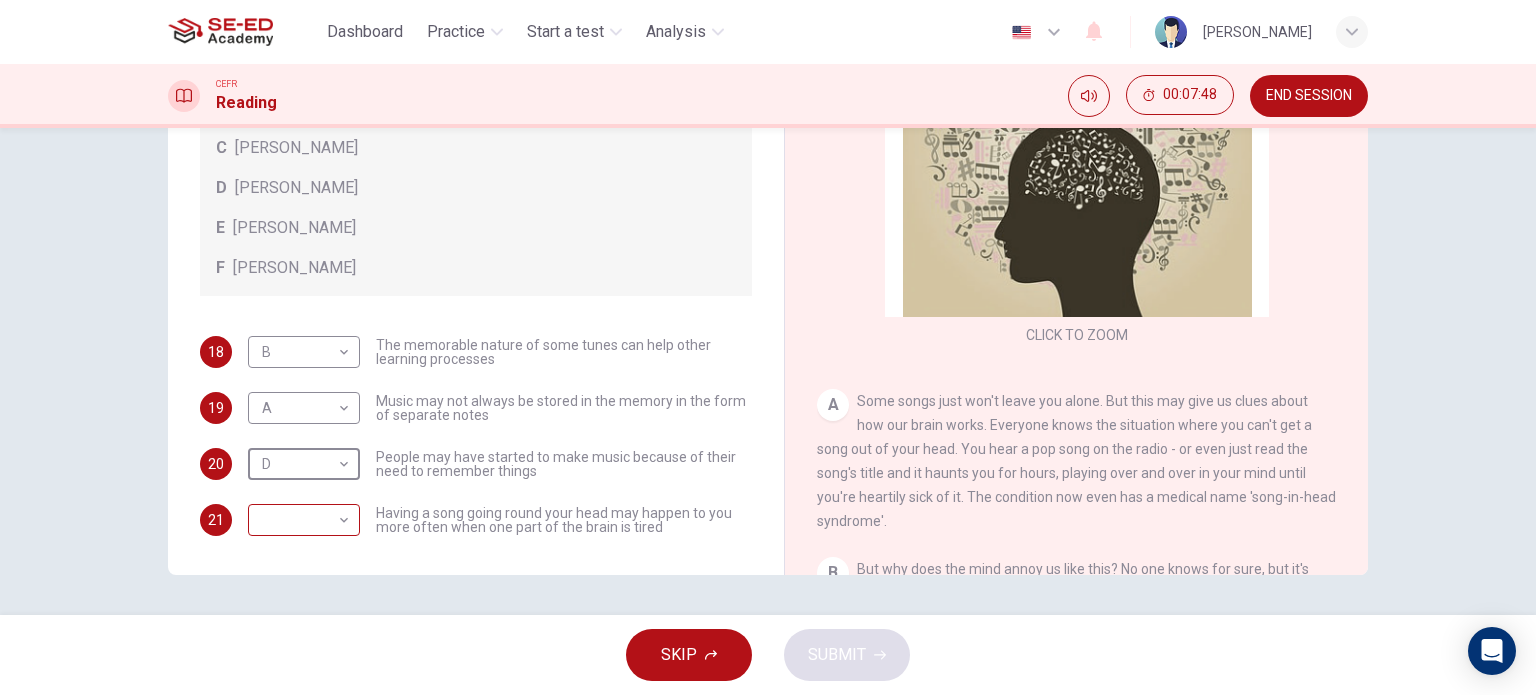 click on "This site uses cookies, as explained in our  Privacy Policy . If you agree to the use of cookies, please click the Accept button and continue to browse our site.   Privacy Policy Accept Dashboard Practice Start a test Analysis English en ​ Suthida Boonjumroen CEFR Reading 00:07:48 END SESSION Questions 18 - 21 Look at the following theories and the list of people below.
Match each theory with the person it is credited to.
Write the correct letter  A-F  in the boxes below. A [PERSON_NAME] B [PERSON_NAME] C [PERSON_NAME] D [PERSON_NAME] E [PERSON_NAME] F [PERSON_NAME] 18 B B ​ The memorable nature of some tunes can help other learning processes 19 A A ​ Music may not always be stored in the memory in the form of separate notes 20 D D ​ People may have started to make music because of their need to remember things 21 ​ ​ Having a song going round your head may happen to you more often when one part of the brain is tired A Song on the Brain CLICK TO ZOOM Click to Zoom A B C D E F G H I SKIP SUBMIT" at bounding box center [768, 347] 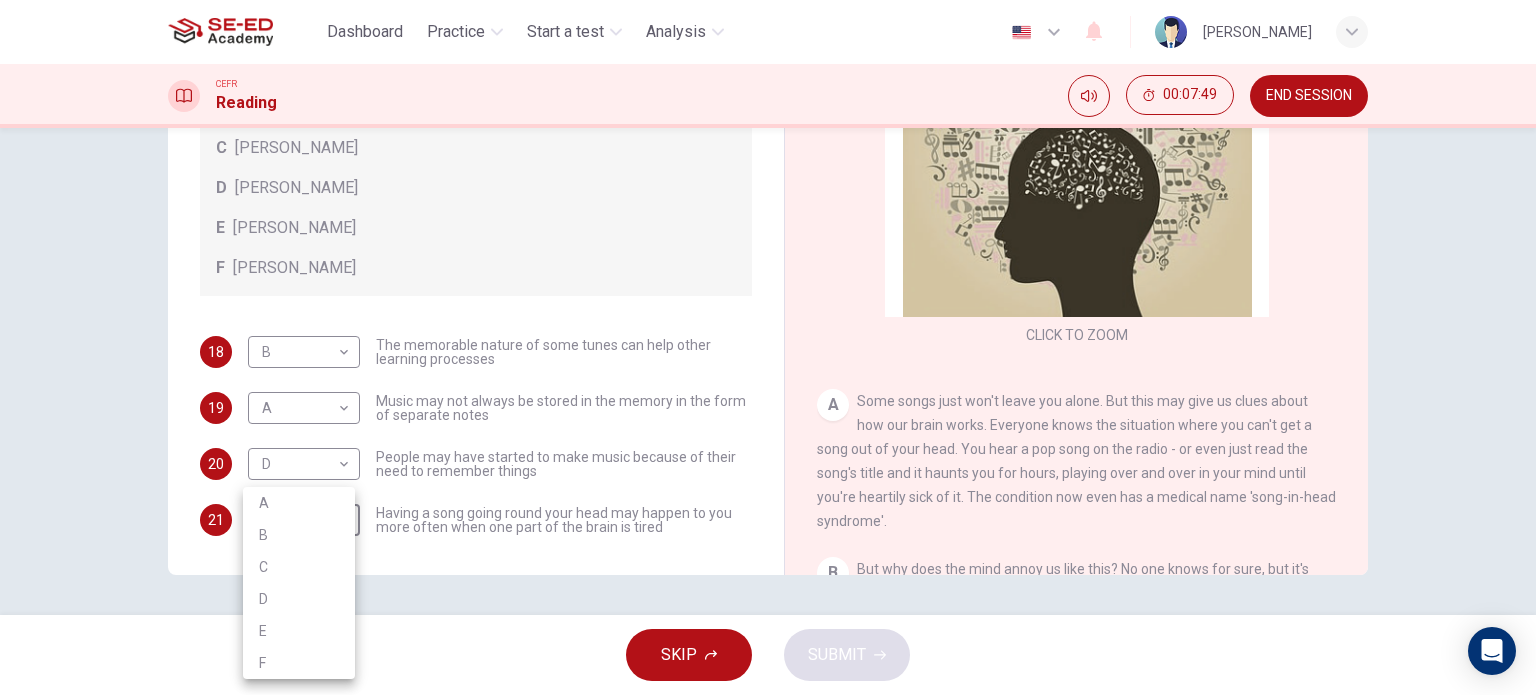 drag, startPoint x: 324, startPoint y: 629, endPoint x: 337, endPoint y: 603, distance: 29.068884 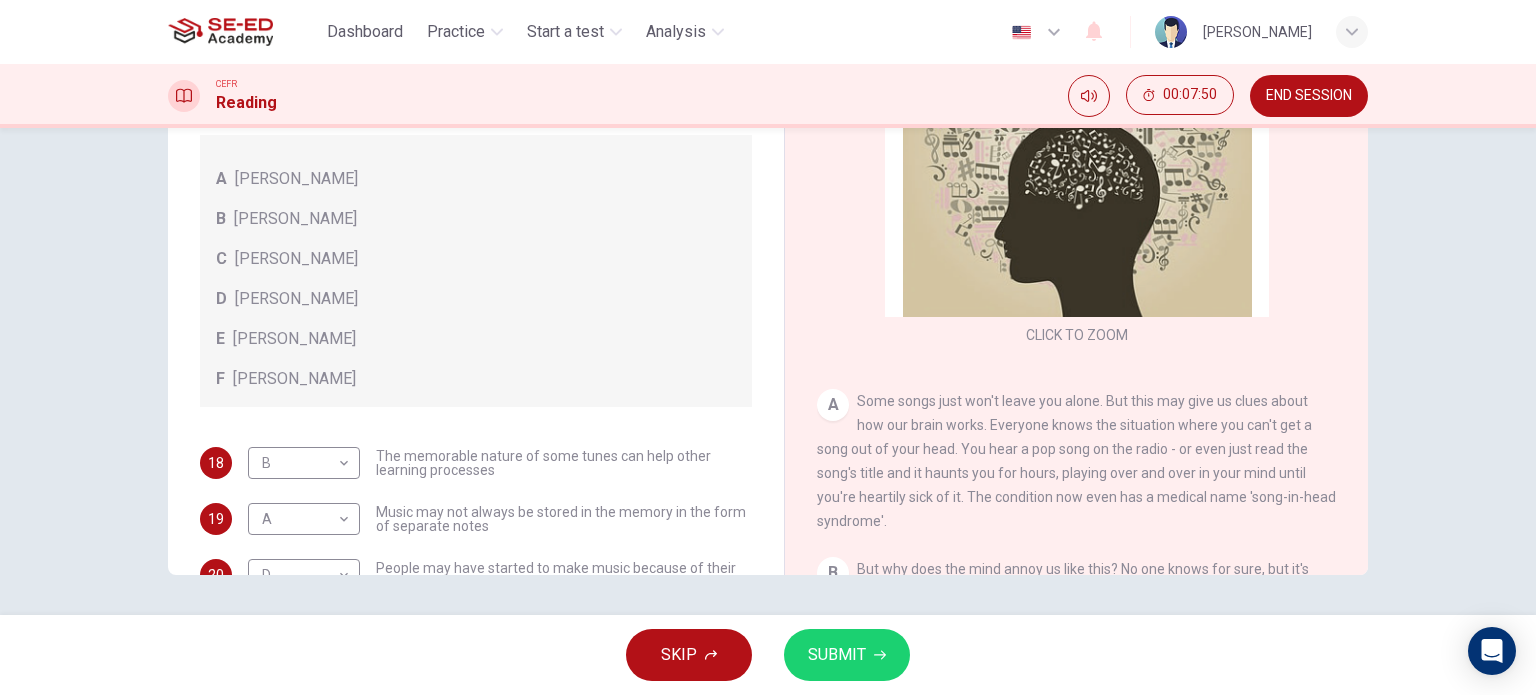 scroll, scrollTop: 0, scrollLeft: 0, axis: both 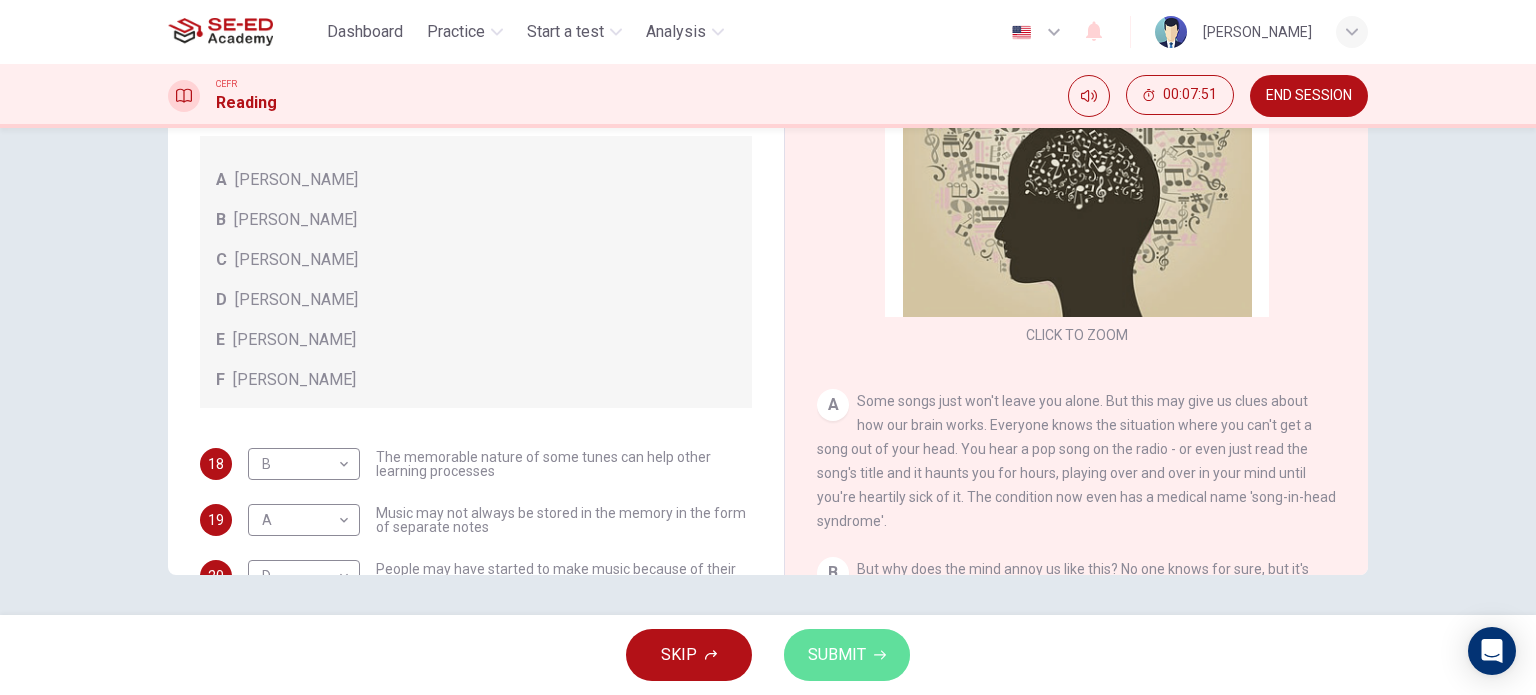 click on "SUBMIT" at bounding box center [847, 655] 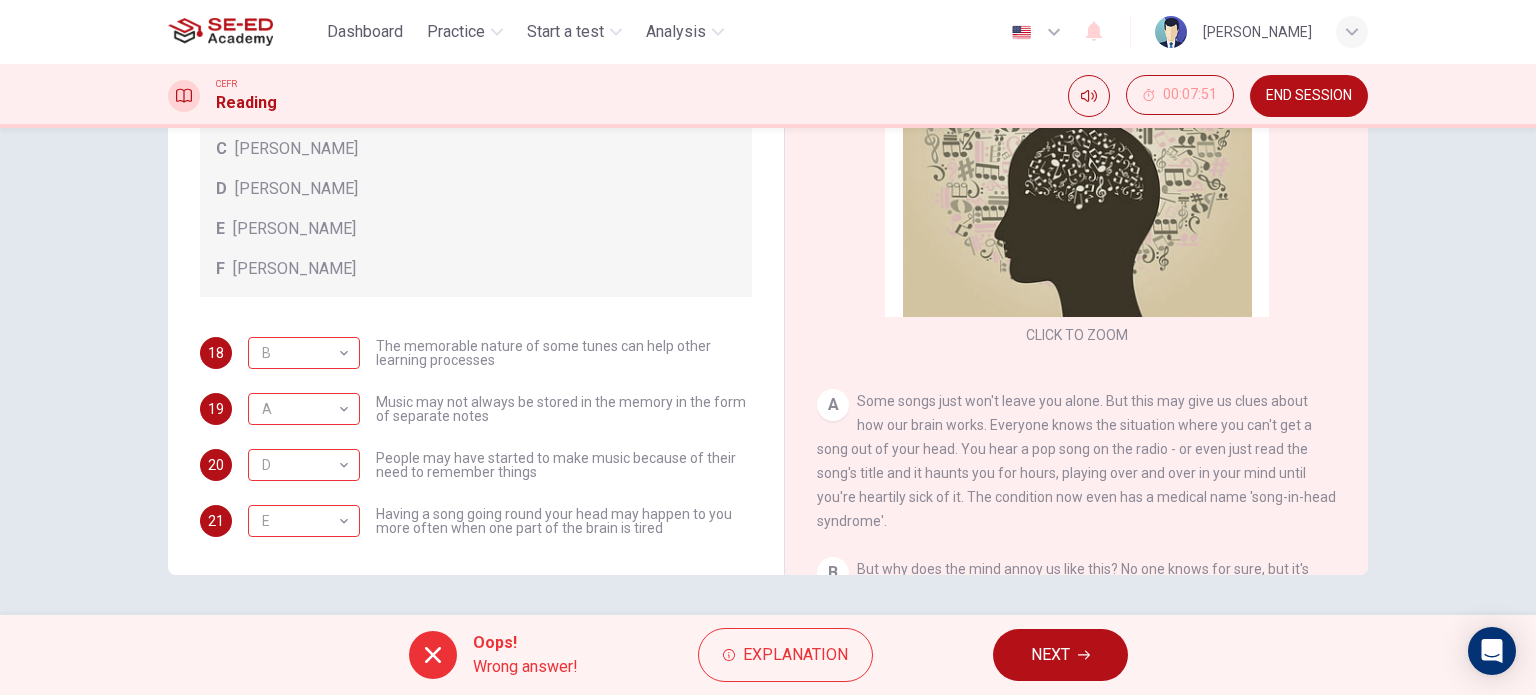 scroll, scrollTop: 112, scrollLeft: 0, axis: vertical 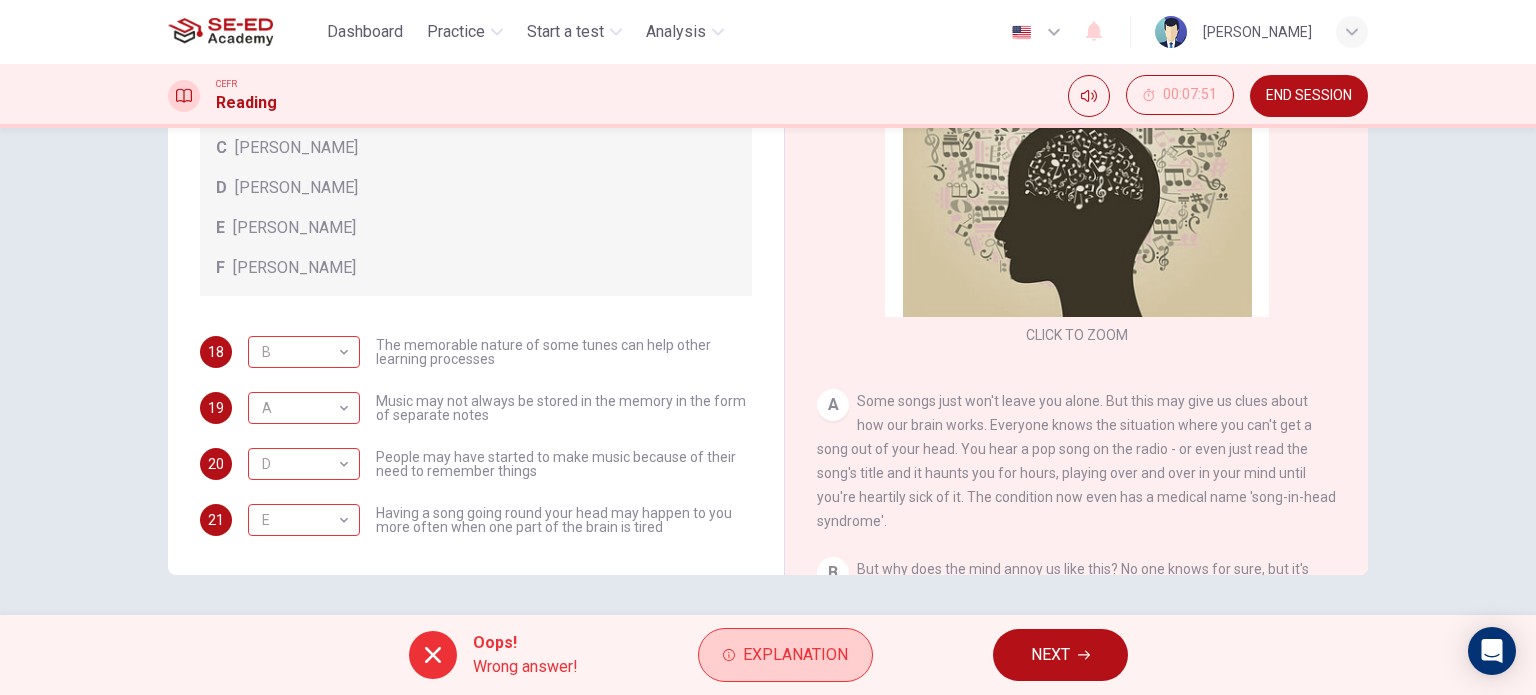 click on "Explanation" at bounding box center (795, 655) 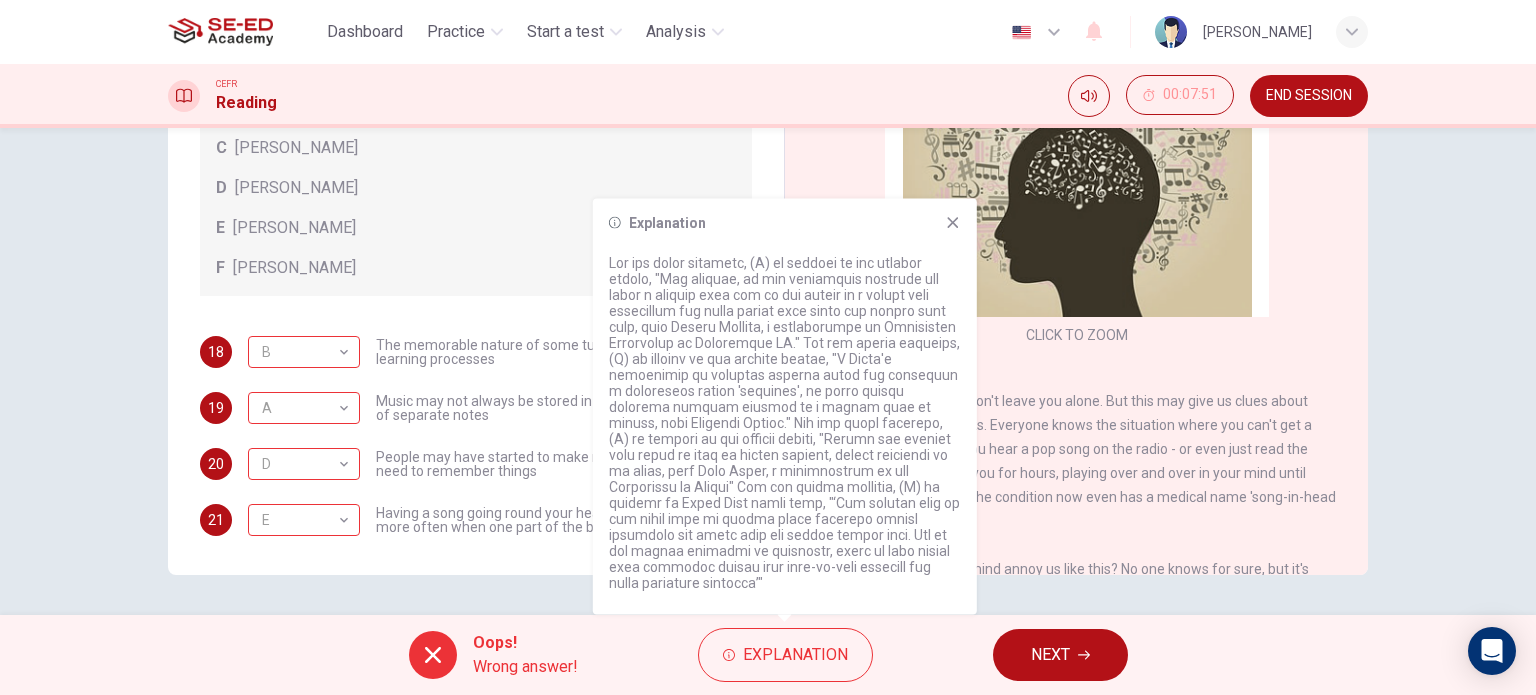 click on "NEXT" at bounding box center [1050, 655] 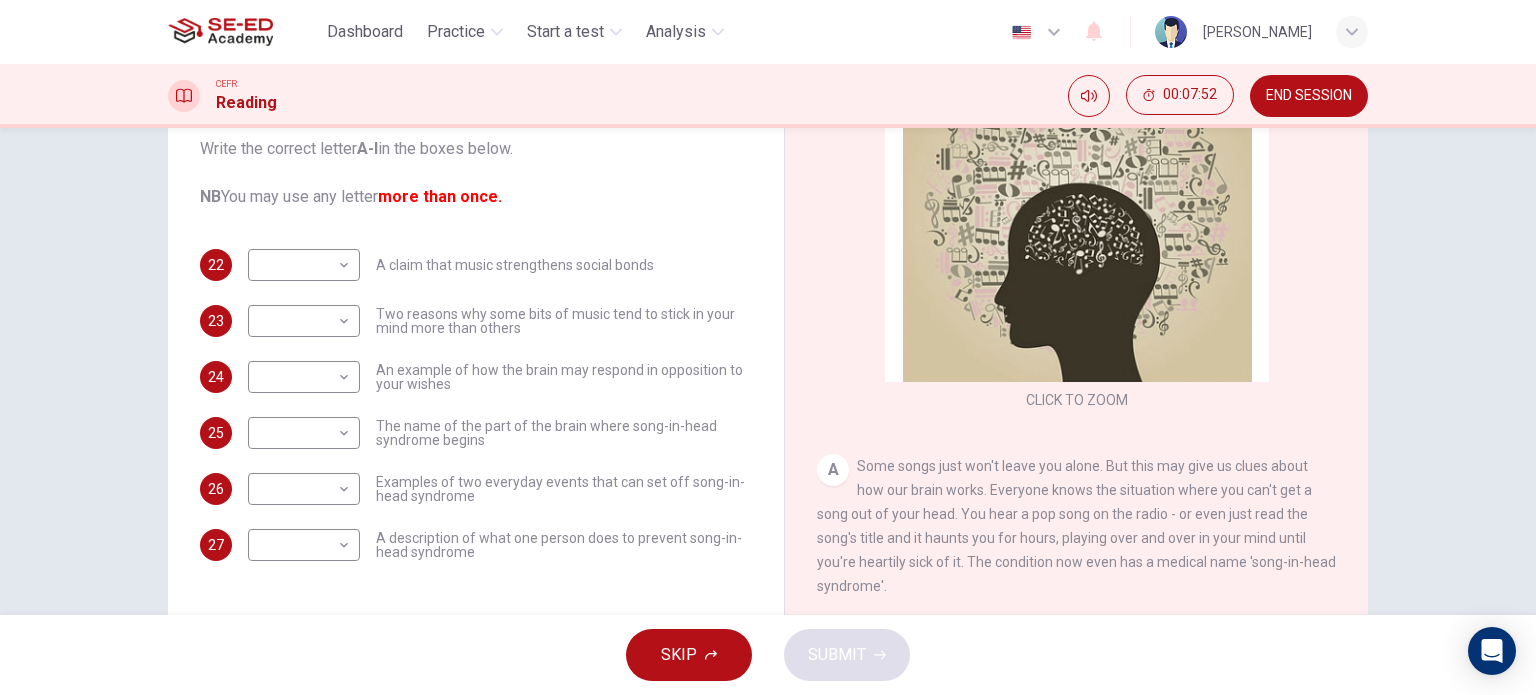 scroll, scrollTop: 188, scrollLeft: 0, axis: vertical 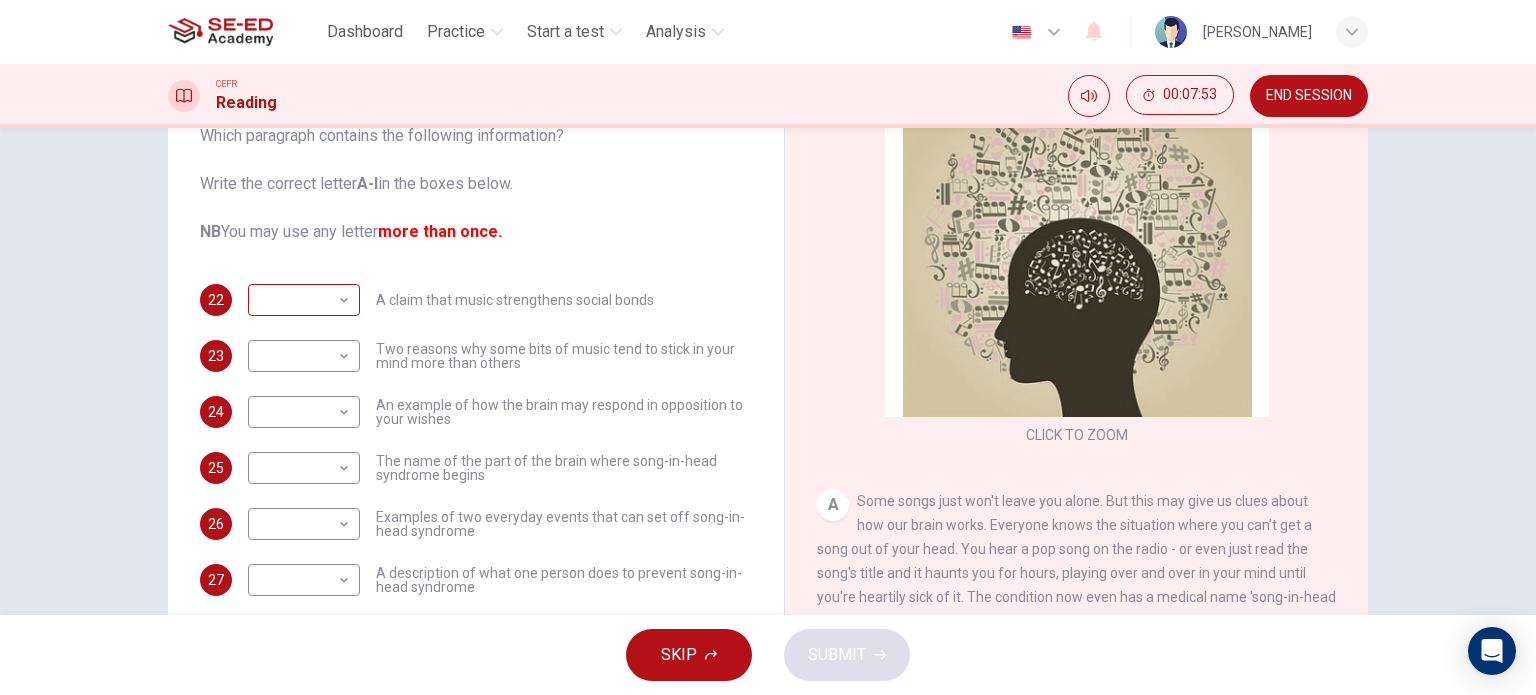 click on "This site uses cookies, as explained in our  Privacy Policy . If you agree to the use of cookies, please click the Accept button and continue to browse our site.   Privacy Policy Accept Dashboard Practice Start a test Analysis English en ​ Suthida Boonjumroen CEFR Reading 00:07:53 END SESSION Questions 22 - 27 The Reading Passage has nine paragraphs labelled  A-l .
Which paragraph contains the following information?
Write the correct letter  A-l  in the boxes below.
NB  You may use any letter  more than once. 22 ​ ​ A claim that music strengthens social bonds 23 ​ ​ Two reasons why some bits of music tend to stick in your mind more than others 24 ​ ​ An example of how the brain may respond in opposition to your wishes 25 ​ ​ The name of the part of the brain where song-in-head syndrome begins 26 ​ ​ Examples of two everyday events that can set off song-in-head syndrome 27 ​ ​ A description of what one person does to prevent song-in-head syndrome A Song on the Brain CLICK TO ZOOM" at bounding box center (768, 347) 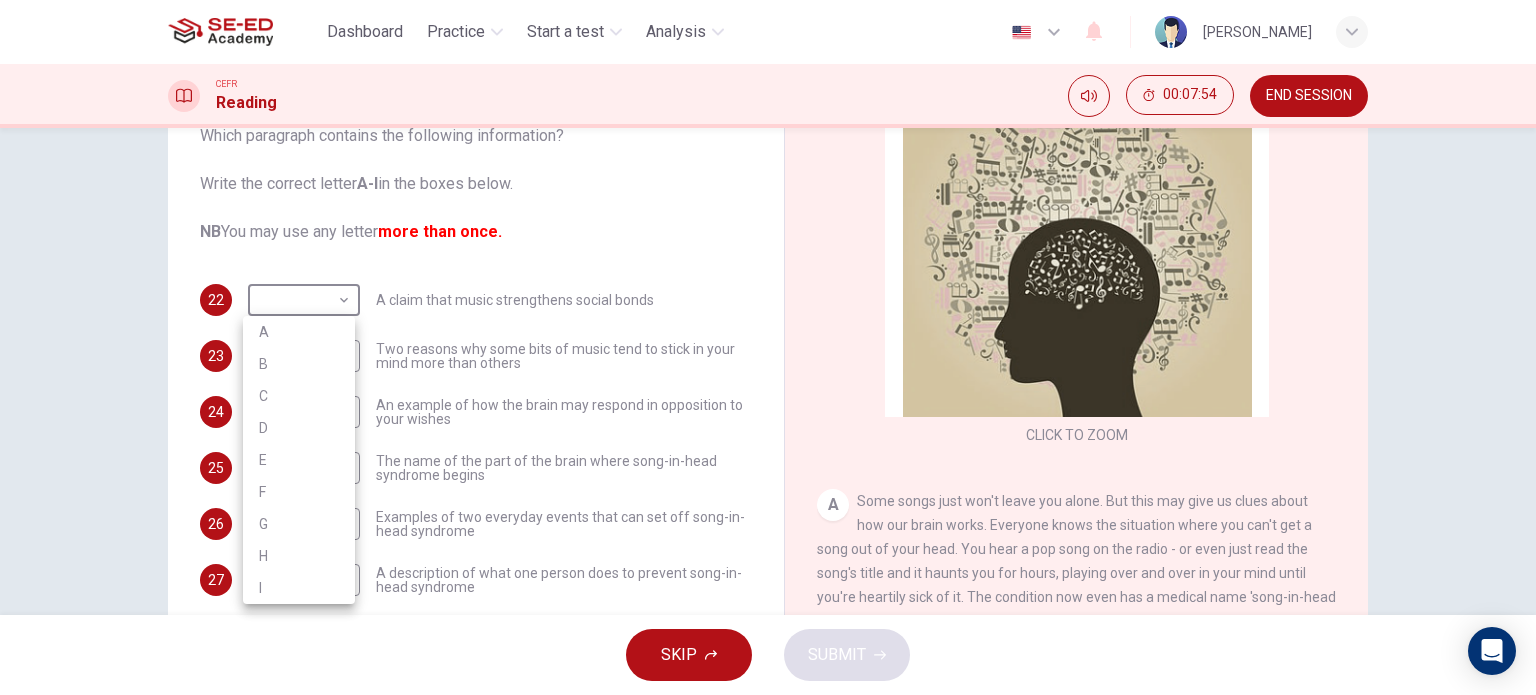 click on "C" at bounding box center (299, 396) 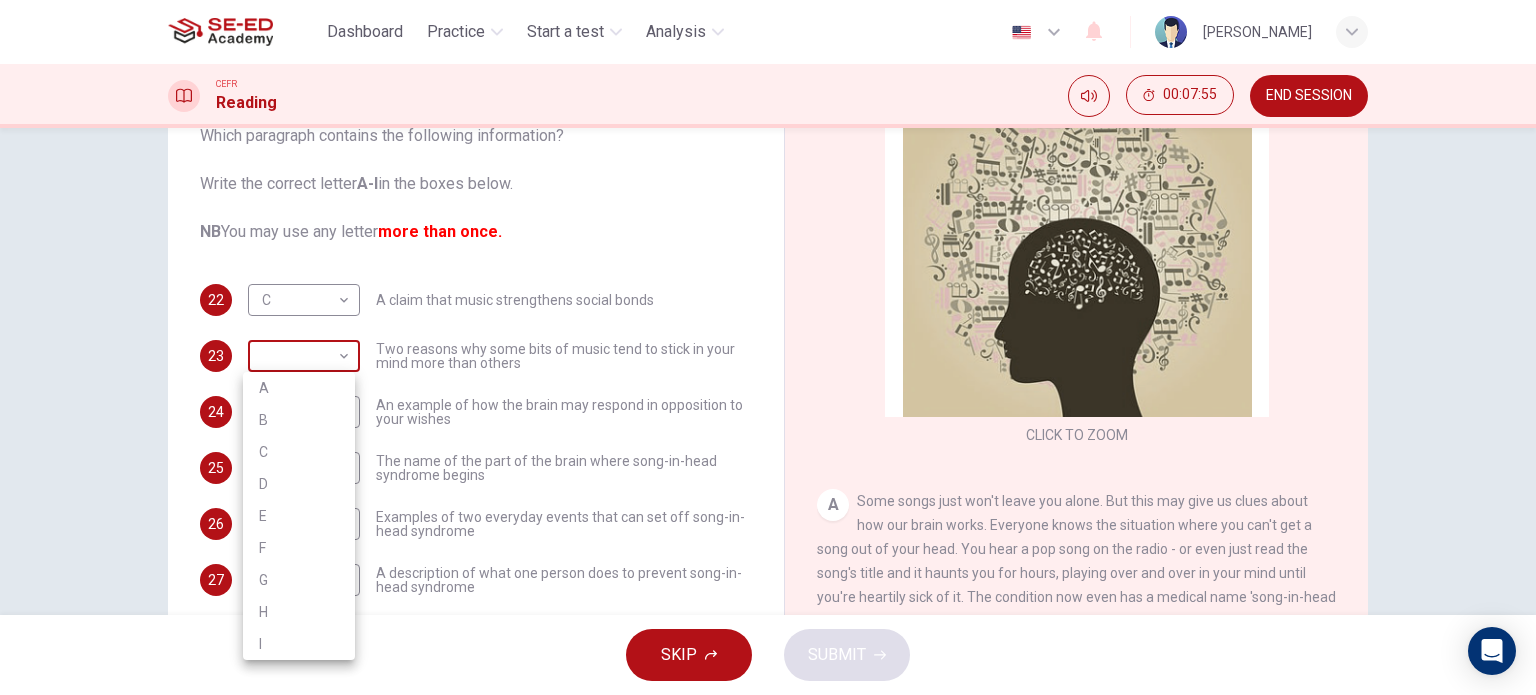 click on "This site uses cookies, as explained in our  Privacy Policy . If you agree to the use of cookies, please click the Accept button and continue to browse our site.   Privacy Policy Accept Dashboard Practice Start a test Analysis English en ​ Suthida Boonjumroen CEFR Reading 00:07:55 END SESSION Questions 22 - 27 The Reading Passage has nine paragraphs labelled  A-l .
Which paragraph contains the following information?
Write the correct letter  A-l  in the boxes below.
NB  You may use any letter  more than once. 22 C C ​ A claim that music strengthens social bonds 23 ​ ​ Two reasons why some bits of music tend to stick in your mind more than others 24 ​ ​ An example of how the brain may respond in opposition to your wishes 25 ​ ​ The name of the part of the brain where song-in-head syndrome begins 26 ​ ​ Examples of two everyday events that can set off song-in-head syndrome 27 ​ ​ A description of what one person does to prevent song-in-head syndrome A Song on the Brain CLICK TO ZOOM" at bounding box center (768, 347) 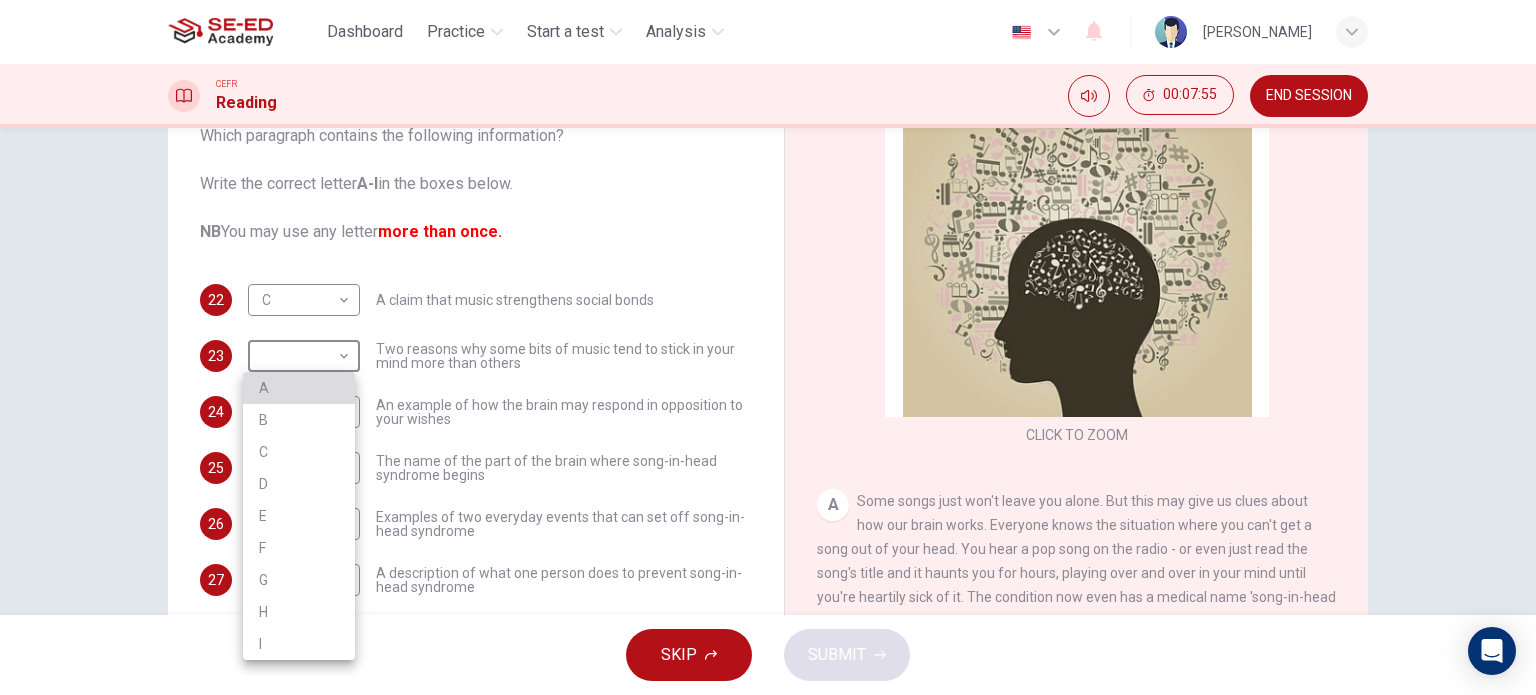 click on "A" at bounding box center (299, 388) 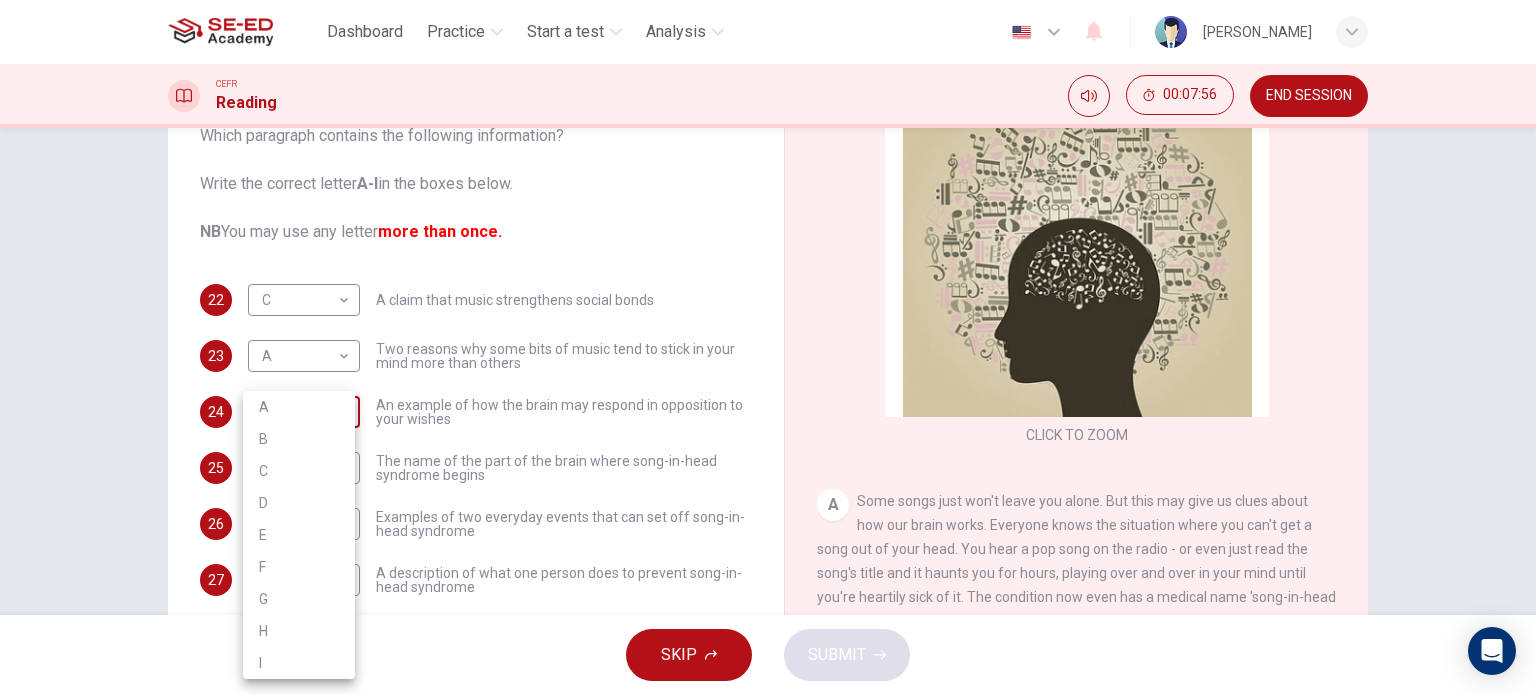 click on "This site uses cookies, as explained in our  Privacy Policy . If you agree to the use of cookies, please click the Accept button and continue to browse our site.   Privacy Policy Accept Dashboard Practice Start a test Analysis English en ​ Suthida Boonjumroen CEFR Reading 00:07:56 END SESSION Questions 22 - 27 The Reading Passage has nine paragraphs labelled  A-l .
Which paragraph contains the following information?
Write the correct letter  A-l  in the boxes below.
NB  You may use any letter  more than once. 22 C C ​ A claim that music strengthens social bonds 23 A A ​ Two reasons why some bits of music tend to stick in your mind more than others 24 ​ ​ An example of how the brain may respond in opposition to your wishes 25 ​ ​ The name of the part of the brain where song-in-head syndrome begins 26 ​ ​ Examples of two everyday events that can set off song-in-head syndrome 27 ​ ​ A description of what one person does to prevent song-in-head syndrome A Song on the Brain CLICK TO ZOOM" at bounding box center (768, 347) 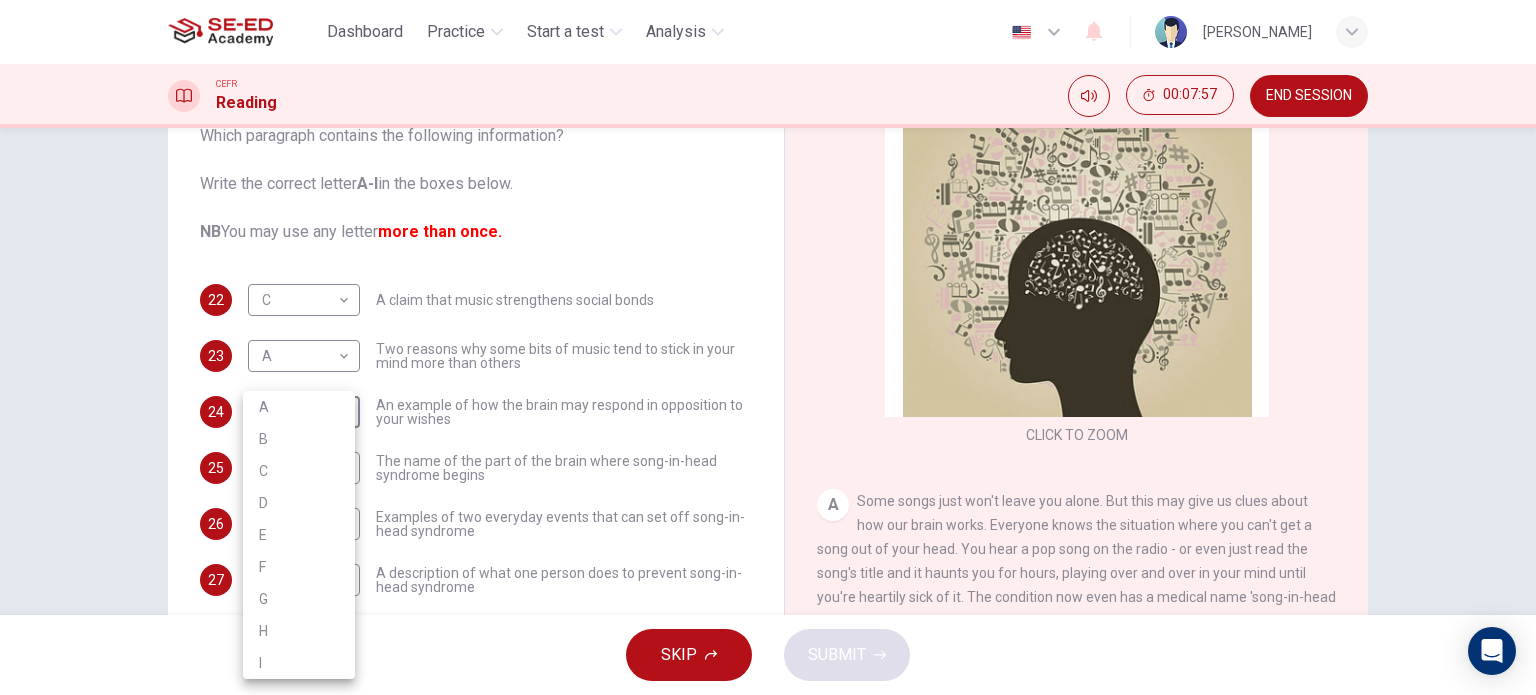 click on "D" at bounding box center (299, 503) 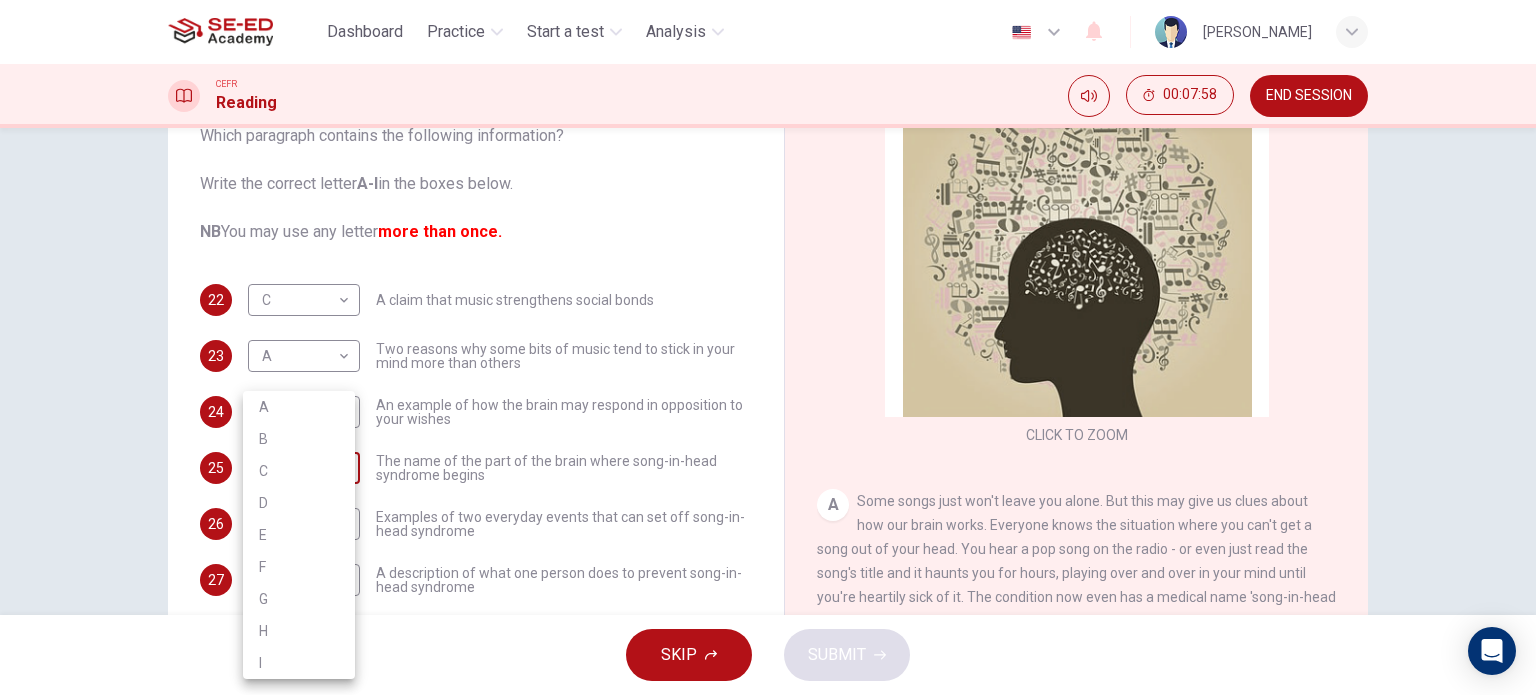 click on "This site uses cookies, as explained in our  Privacy Policy . If you agree to the use of cookies, please click the Accept button and continue to browse our site.   Privacy Policy Accept Dashboard Practice Start a test Analysis English en ​ Suthida Boonjumroen CEFR Reading 00:07:58 END SESSION Questions 22 - 27 The Reading Passage has nine paragraphs labelled  A-l .
Which paragraph contains the following information?
Write the correct letter  A-l  in the boxes below.
NB  You may use any letter  more than once. 22 C C ​ A claim that music strengthens social bonds 23 A A ​ Two reasons why some bits of music tend to stick in your mind more than others 24 D D ​ An example of how the brain may respond in opposition to your wishes 25 ​ ​ The name of the part of the brain where song-in-head syndrome begins 26 ​ ​ Examples of two everyday events that can set off song-in-head syndrome 27 ​ ​ A description of what one person does to prevent song-in-head syndrome A Song on the Brain CLICK TO ZOOM" at bounding box center [768, 347] 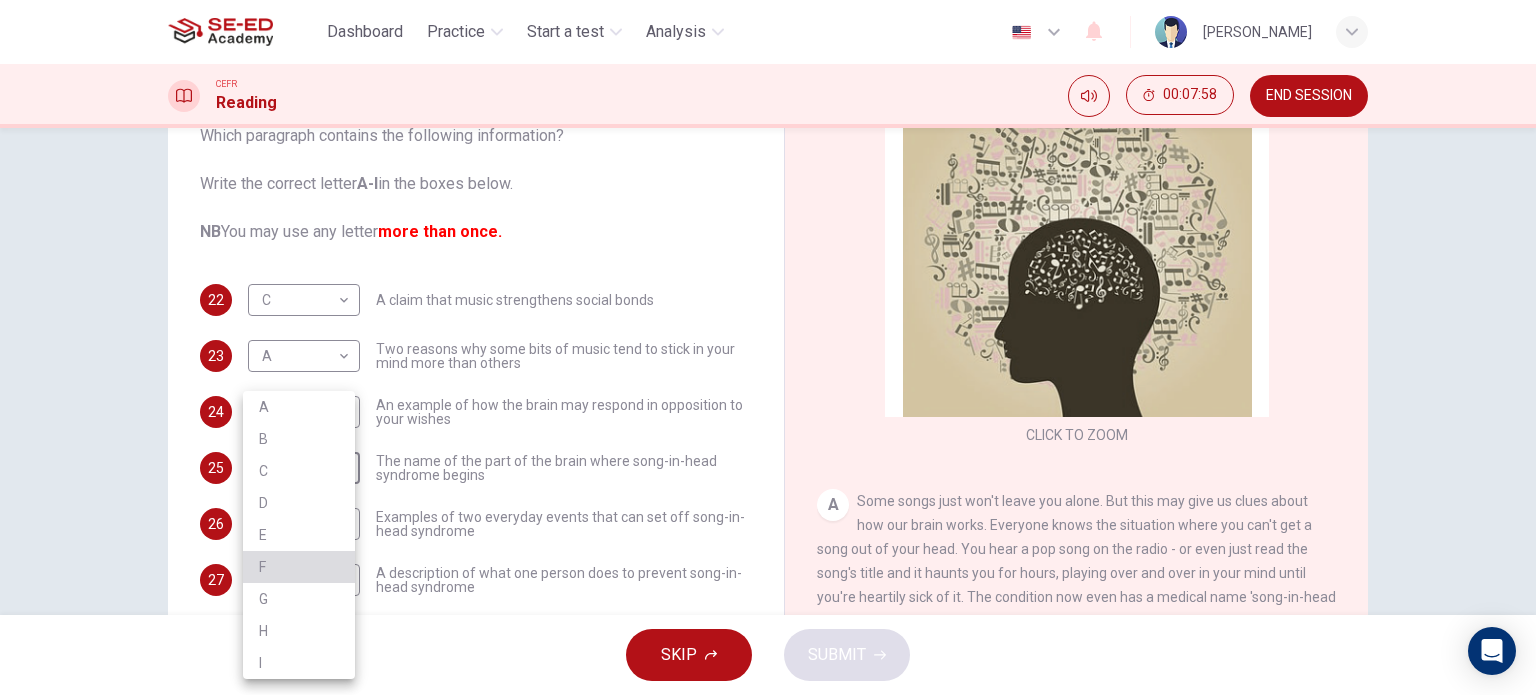 click on "F" at bounding box center (299, 567) 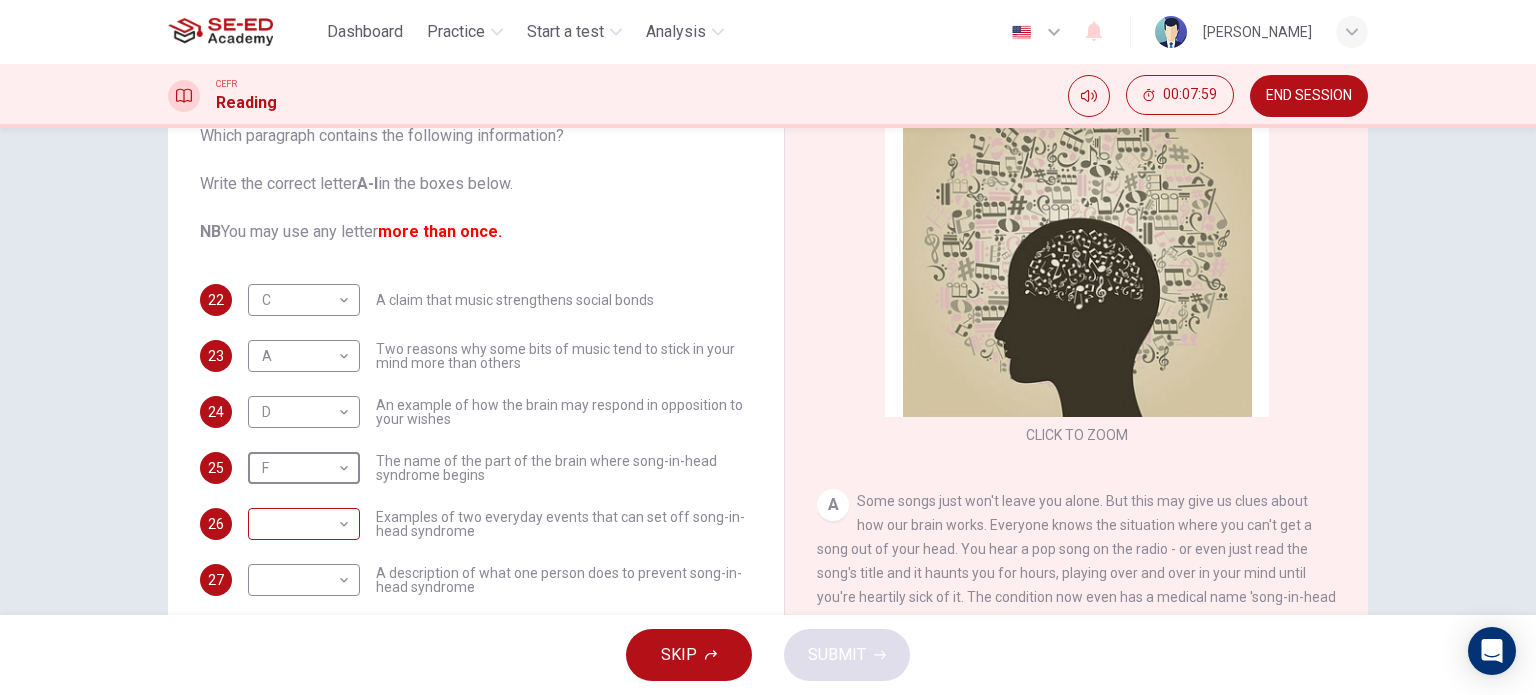 click on "This site uses cookies, as explained in our  Privacy Policy . If you agree to the use of cookies, please click the Accept button and continue to browse our site.   Privacy Policy Accept Dashboard Practice Start a test Analysis English en ​ Suthida Boonjumroen CEFR Reading 00:07:59 END SESSION Questions 22 - 27 The Reading Passage has nine paragraphs labelled  A-l .
Which paragraph contains the following information?
Write the correct letter  A-l  in the boxes below.
NB  You may use any letter  more than once. 22 C C ​ A claim that music strengthens social bonds 23 A A ​ Two reasons why some bits of music tend to stick in your mind more than others 24 D D ​ An example of how the brain may respond in opposition to your wishes 25 F F ​ The name of the part of the brain where song-in-head syndrome begins 26 ​ ​ Examples of two everyday events that can set off song-in-head syndrome 27 ​ ​ A description of what one person does to prevent song-in-head syndrome A Song on the Brain CLICK TO ZOOM" at bounding box center [768, 347] 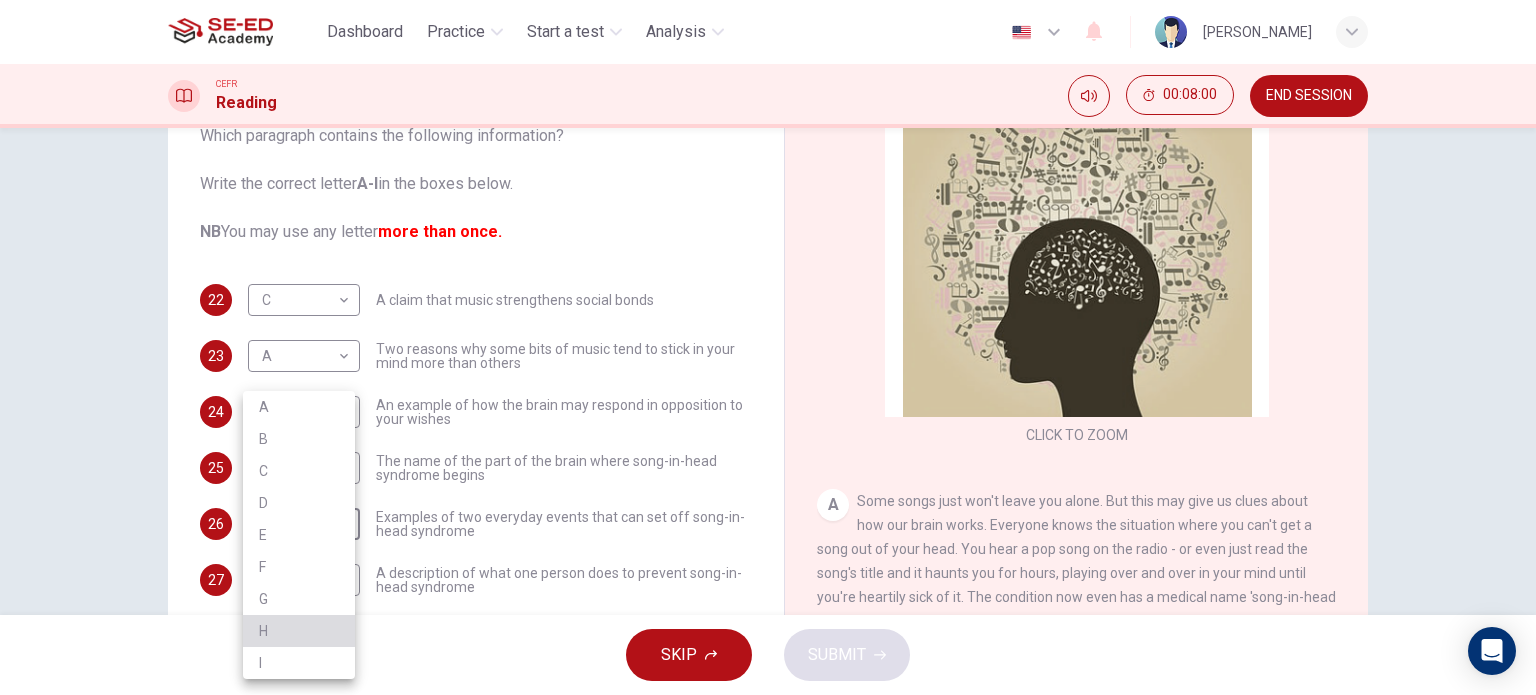 click on "H" at bounding box center (299, 631) 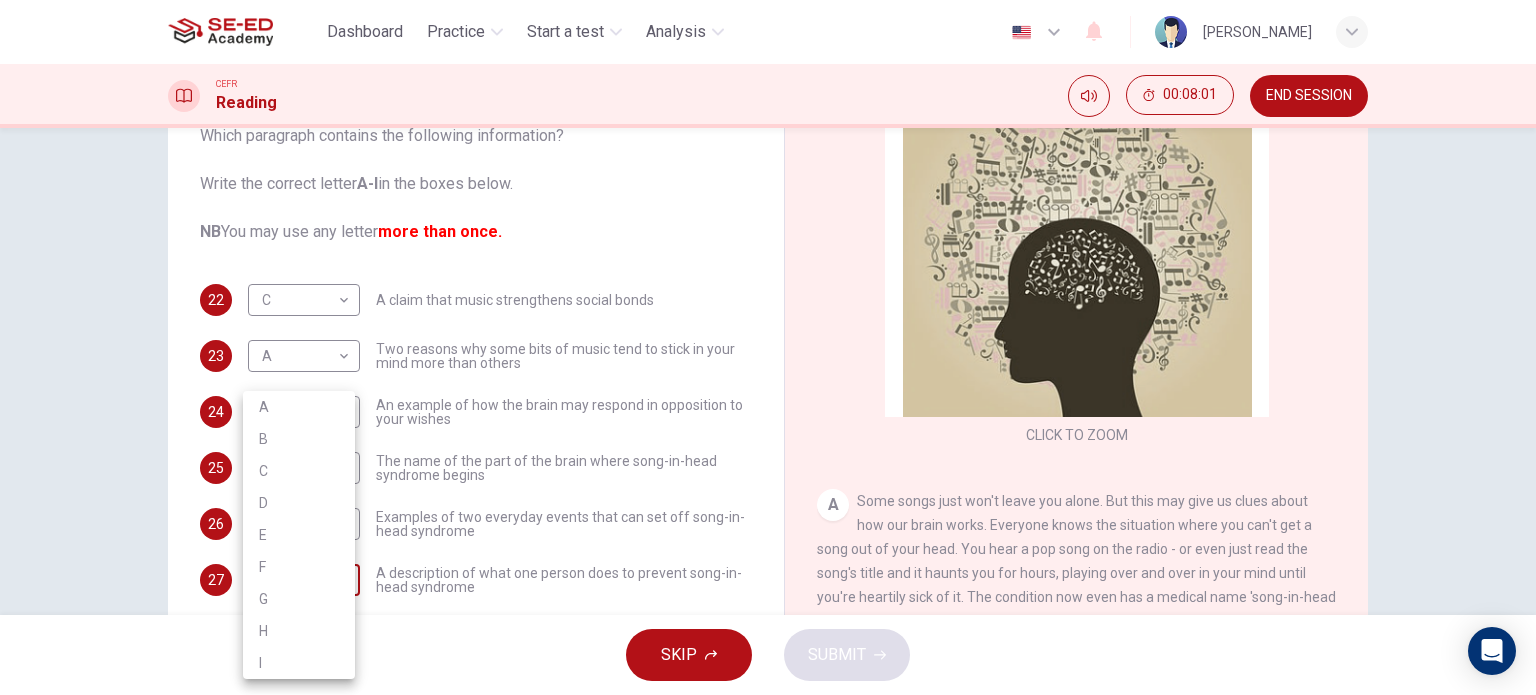 click on "This site uses cookies, as explained in our  Privacy Policy . If you agree to the use of cookies, please click the Accept button and continue to browse our site.   Privacy Policy Accept Dashboard Practice Start a test Analysis English en ​ Suthida Boonjumroen CEFR Reading 00:08:01 END SESSION Questions 22 - 27 The Reading Passage has nine paragraphs labelled  A-l .
Which paragraph contains the following information?
Write the correct letter  A-l  in the boxes below.
NB  You may use any letter  more than once. 22 C C ​ A claim that music strengthens social bonds 23 A A ​ Two reasons why some bits of music tend to stick in your mind more than others 24 D D ​ An example of how the brain may respond in opposition to your wishes 25 F F ​ The name of the part of the brain where song-in-head syndrome begins 26 H H ​ Examples of two everyday events that can set off song-in-head syndrome 27 ​ ​ A description of what one person does to prevent song-in-head syndrome A Song on the Brain CLICK TO ZOOM" at bounding box center [768, 347] 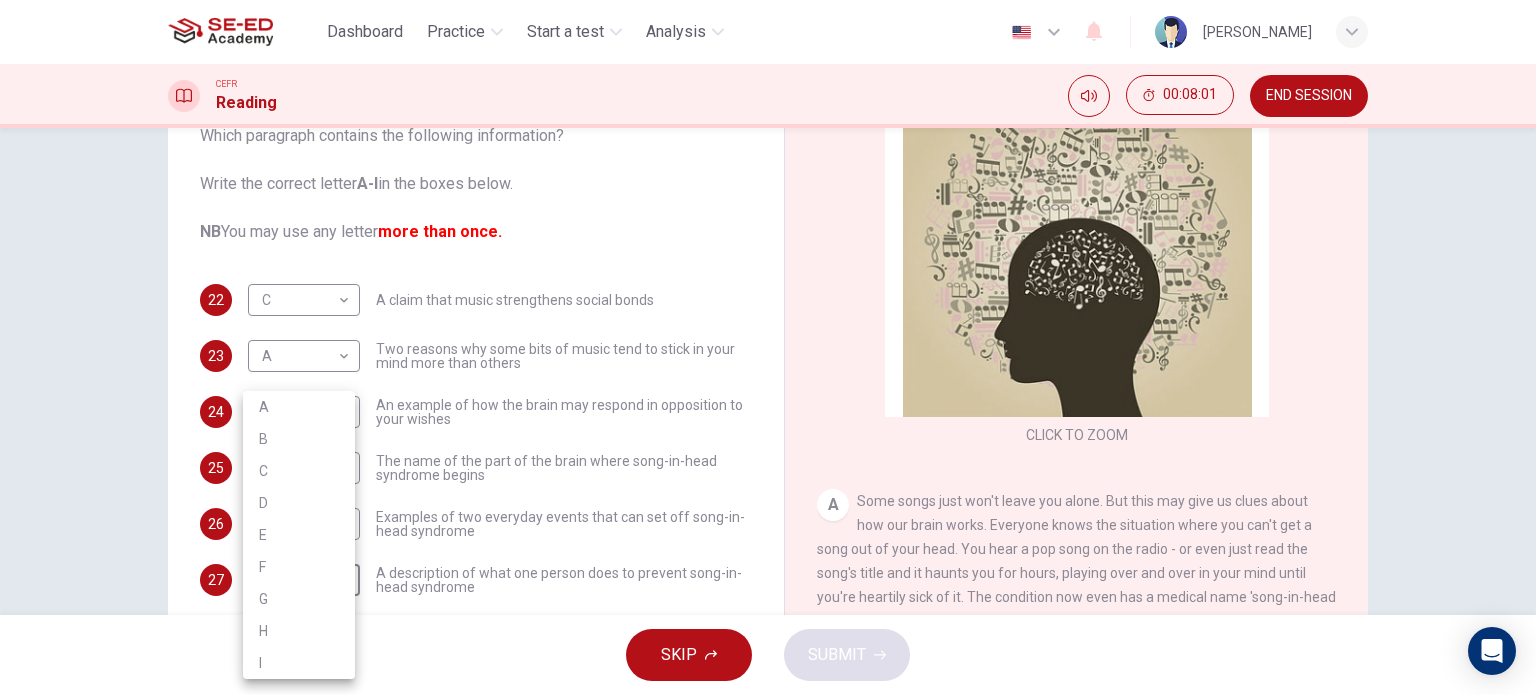 click on "I" at bounding box center (299, 663) 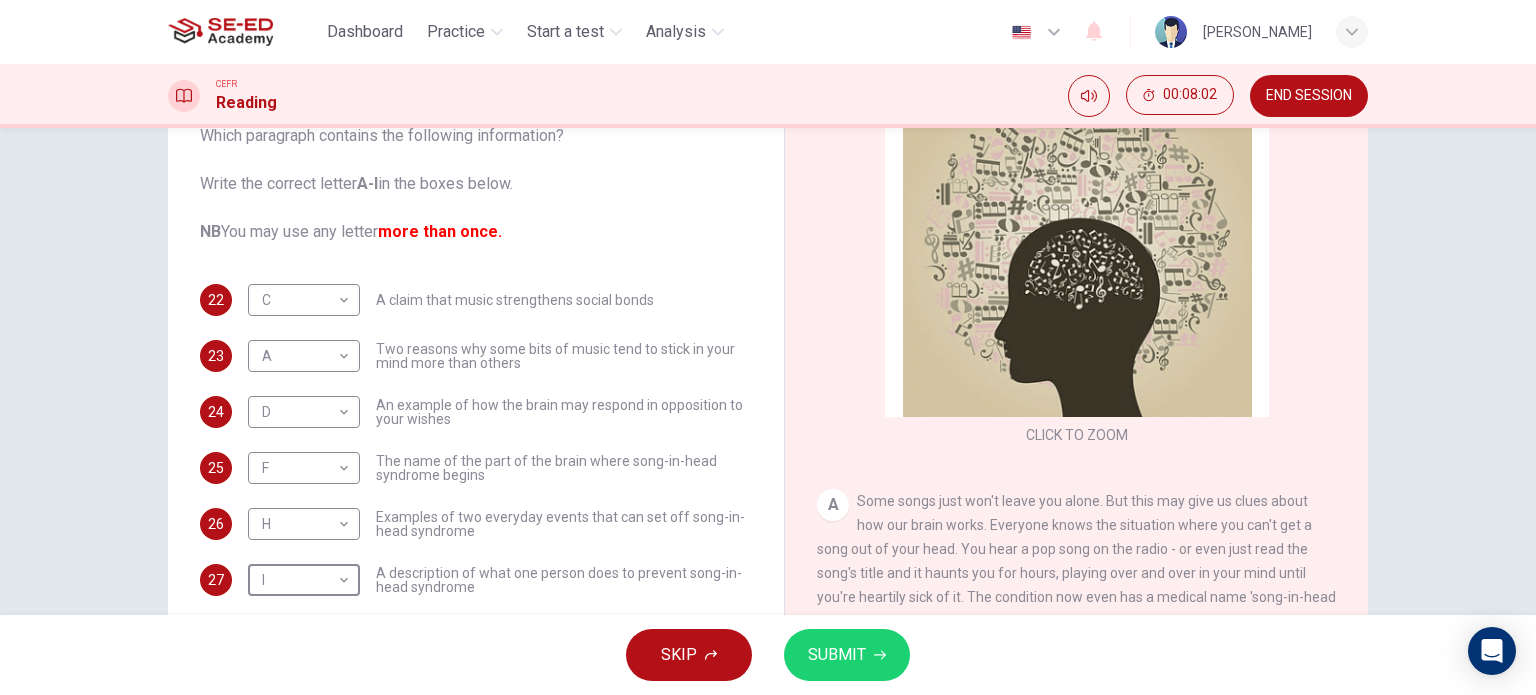 click on "SUBMIT" at bounding box center (837, 655) 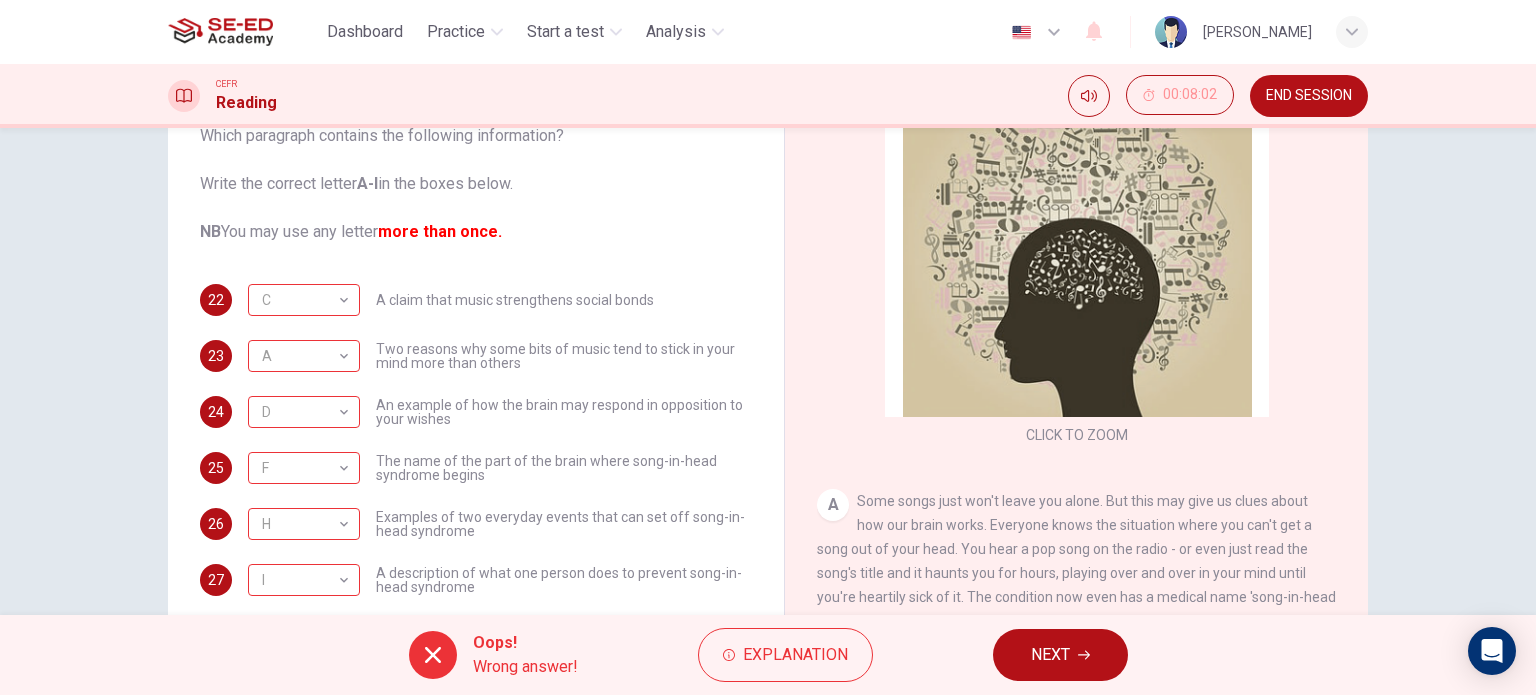 scroll, scrollTop: 288, scrollLeft: 0, axis: vertical 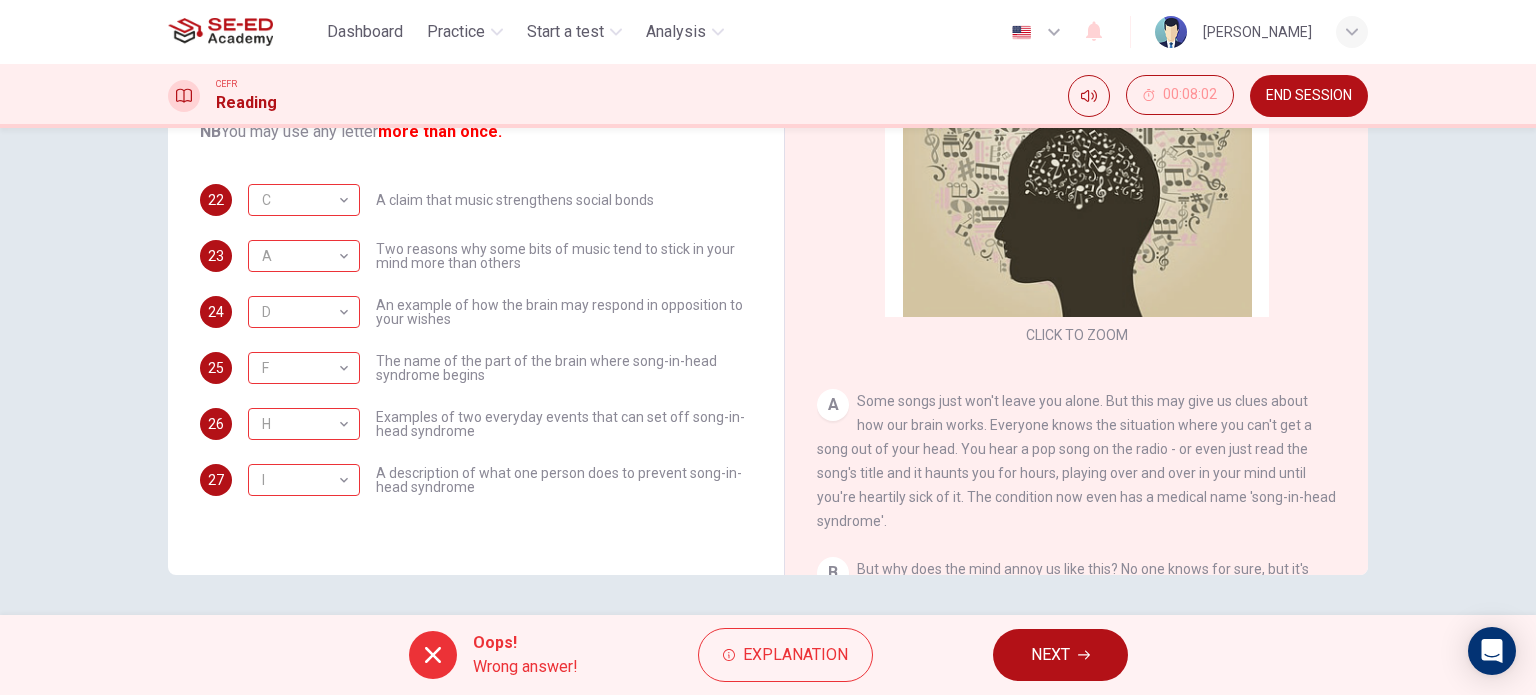click on "NEXT" at bounding box center [1050, 655] 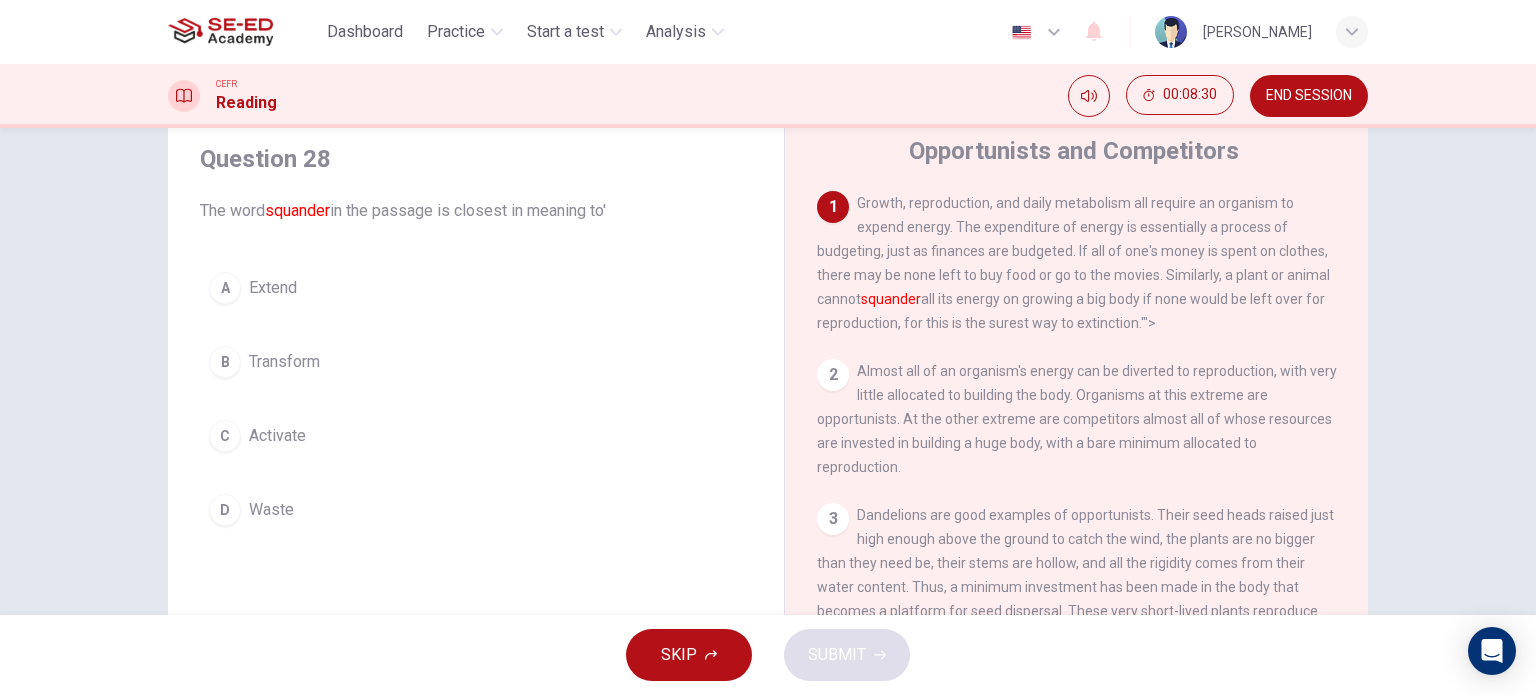 scroll, scrollTop: 100, scrollLeft: 0, axis: vertical 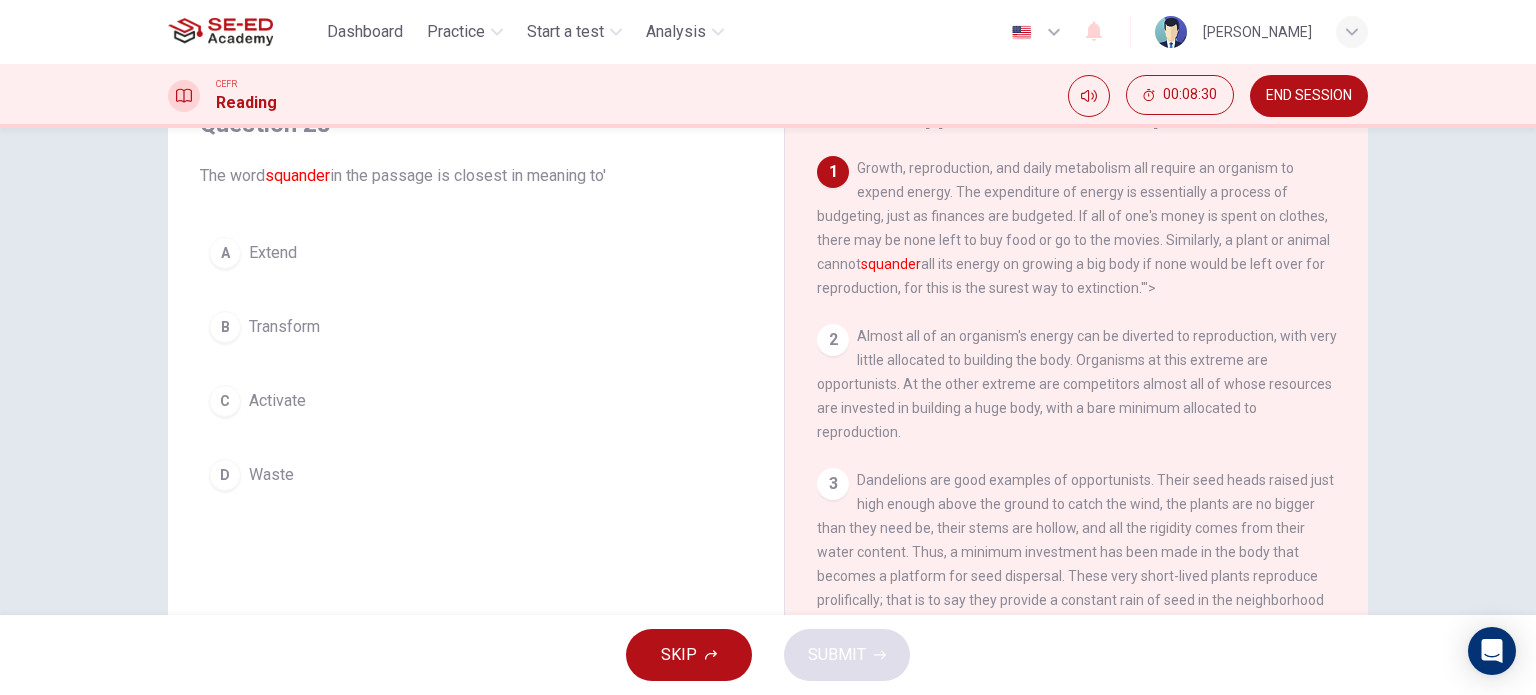 click on "C Activate" at bounding box center [476, 401] 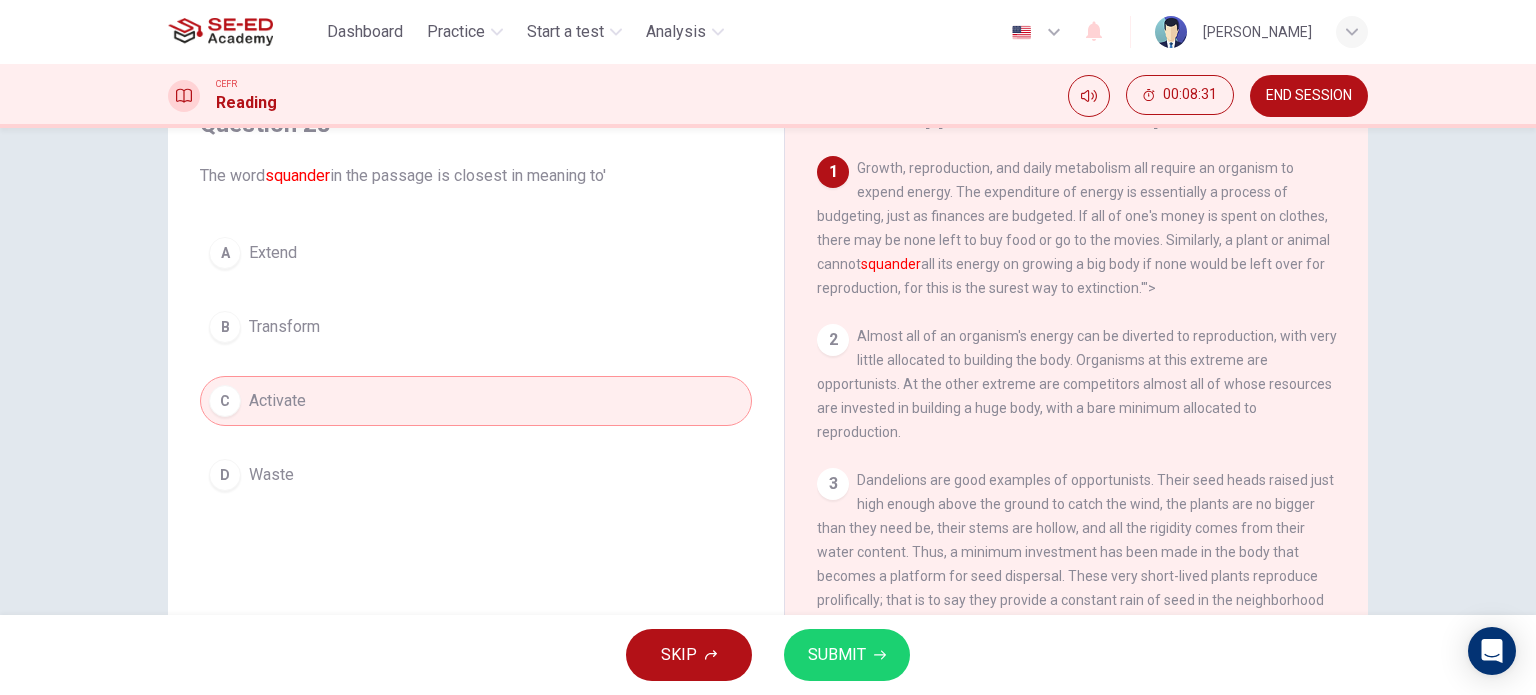 click on "SUBMIT" at bounding box center [837, 655] 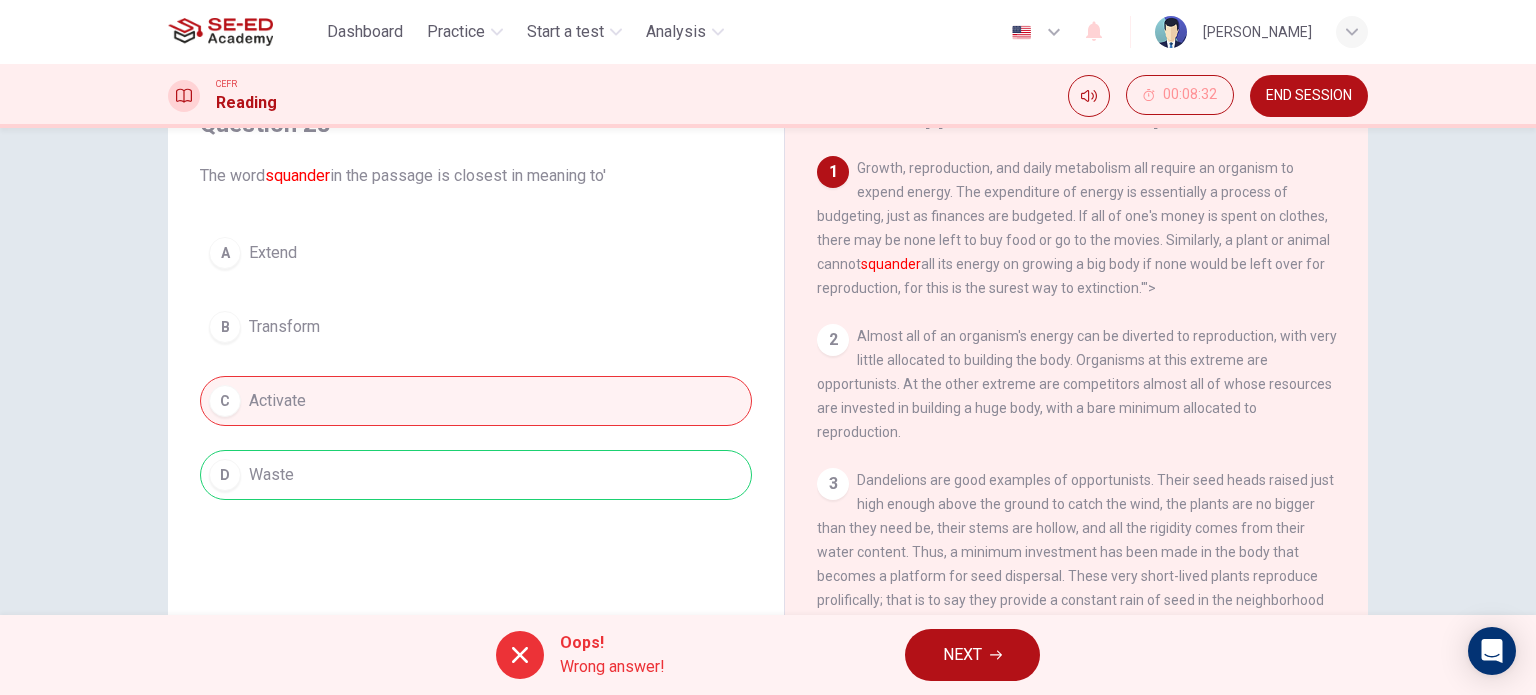 click on "NEXT" at bounding box center (962, 655) 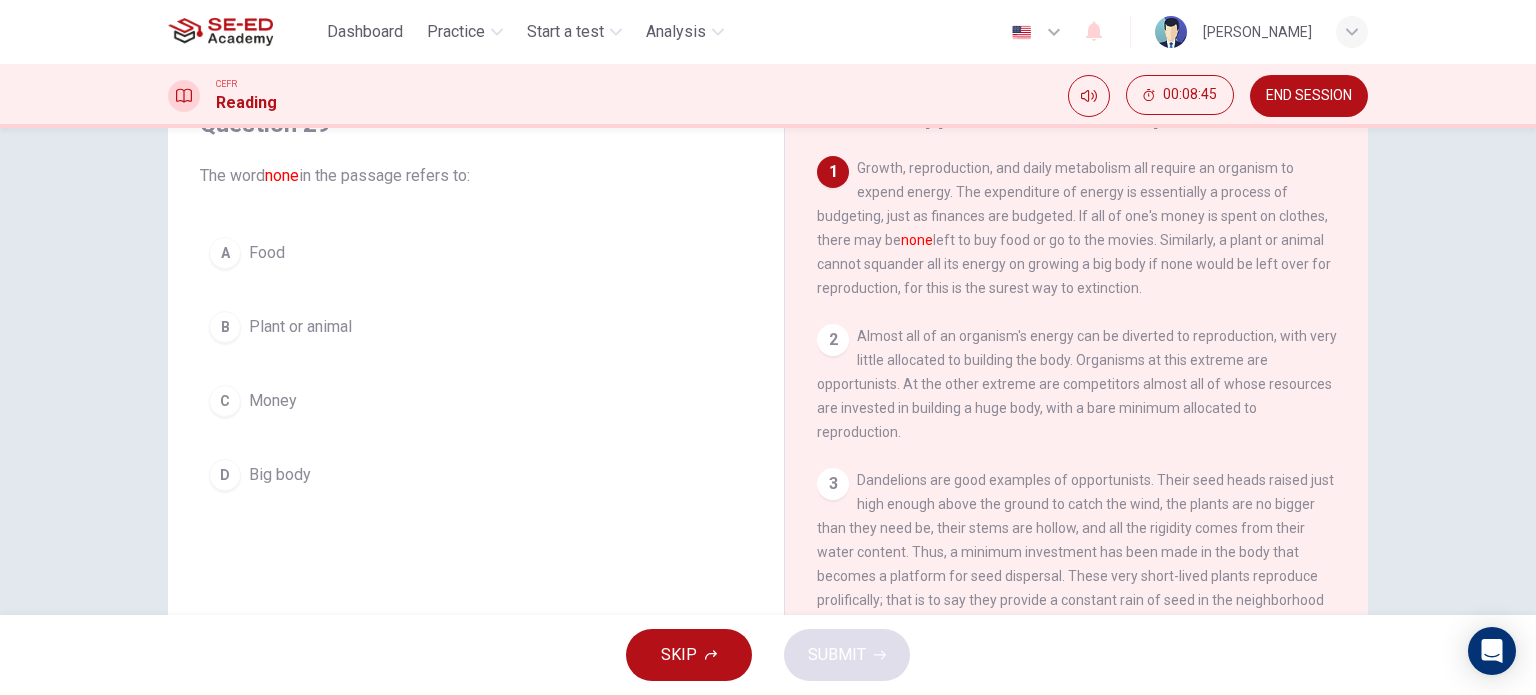 click on "A Food B Plant or animal C Money D Big body" at bounding box center [476, 364] 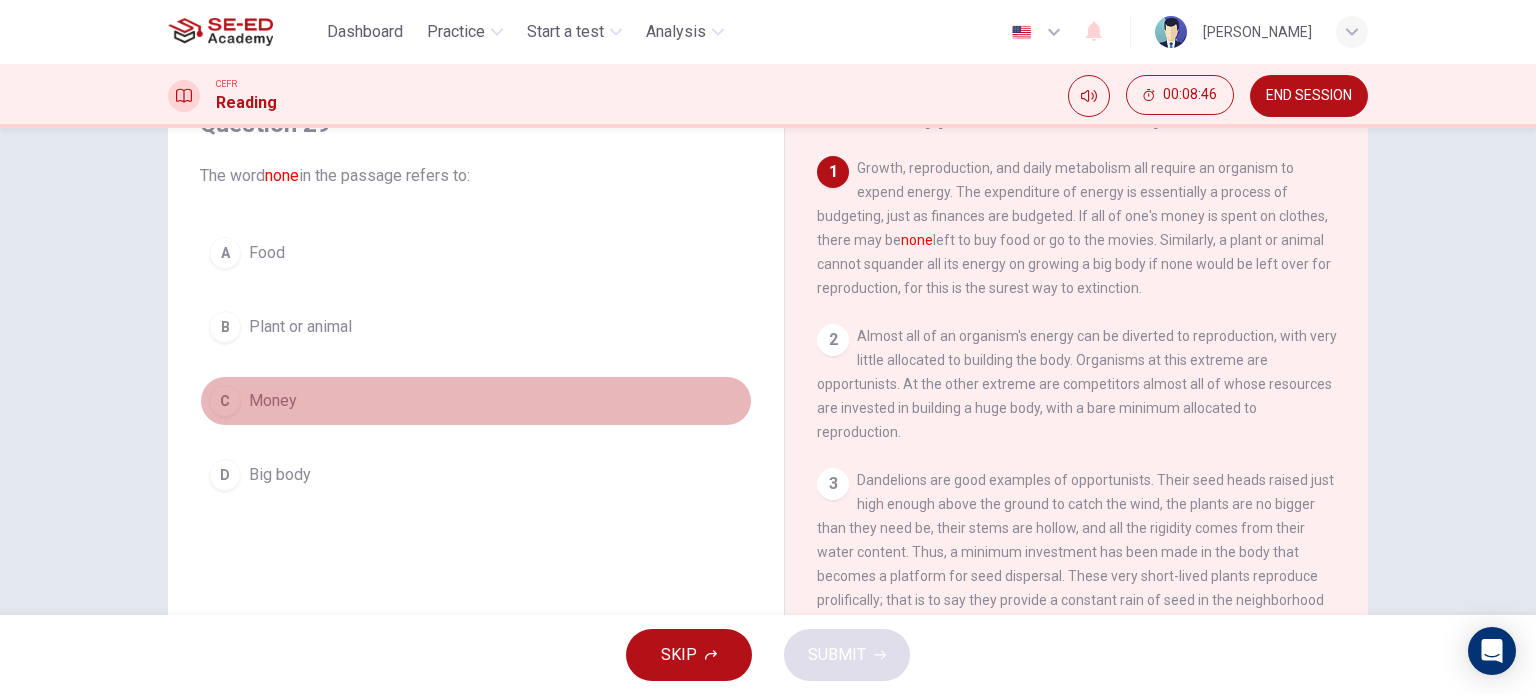 click on "C Money" at bounding box center [476, 401] 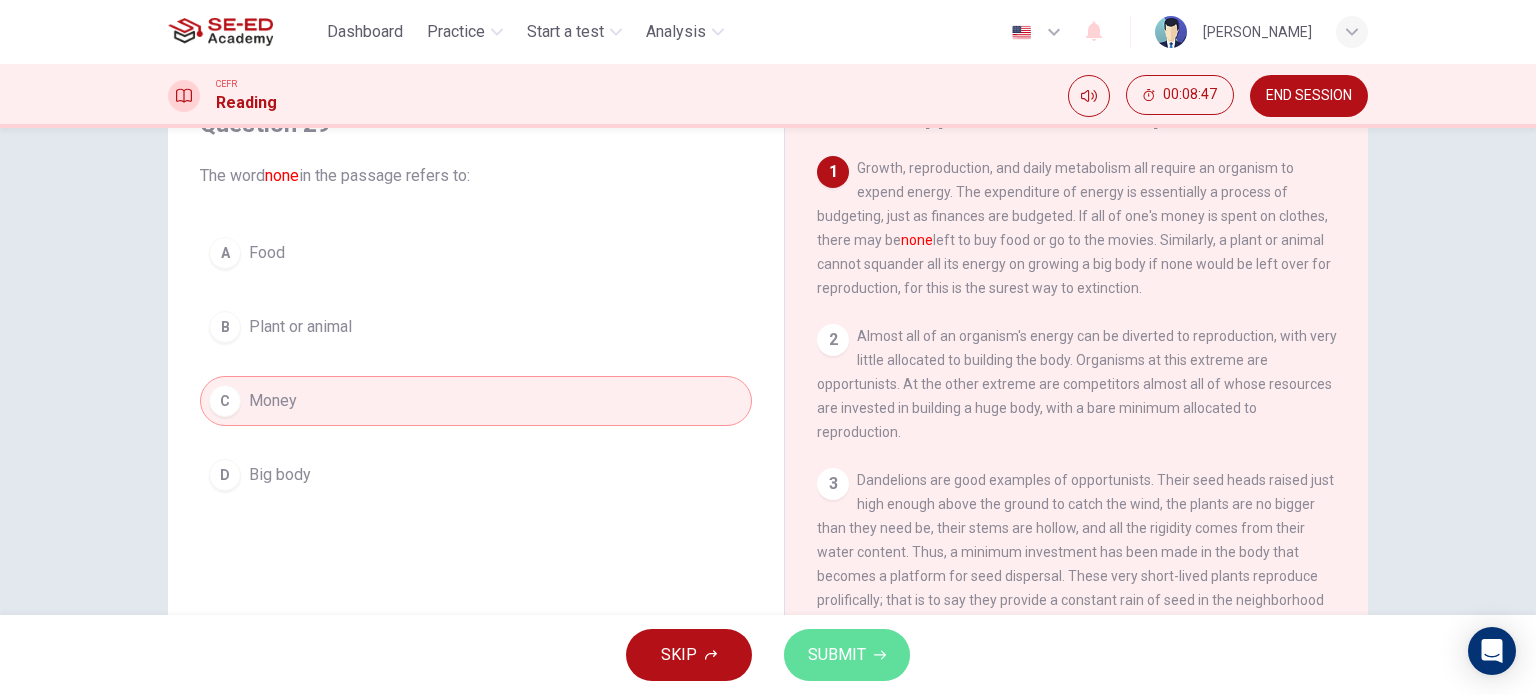click on "SUBMIT" at bounding box center [837, 655] 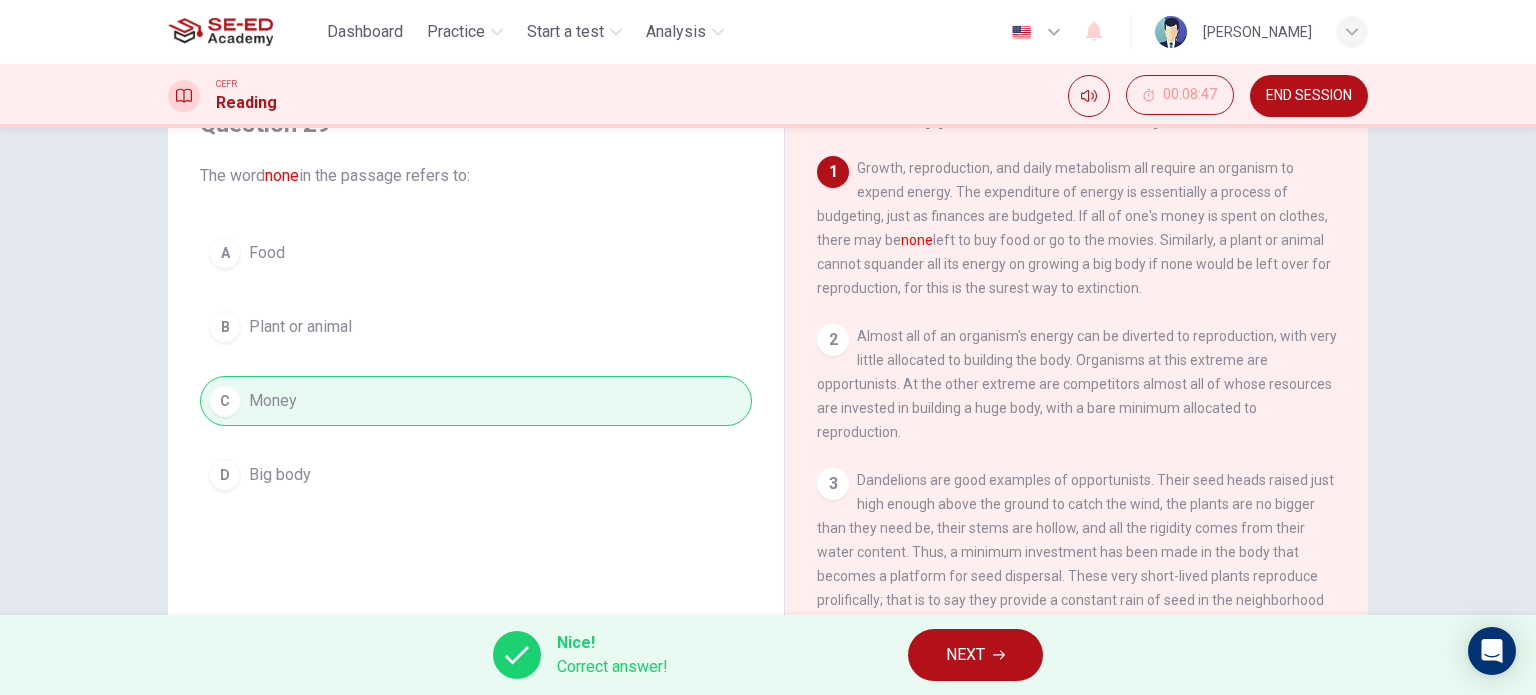 click on "NEXT" at bounding box center [965, 655] 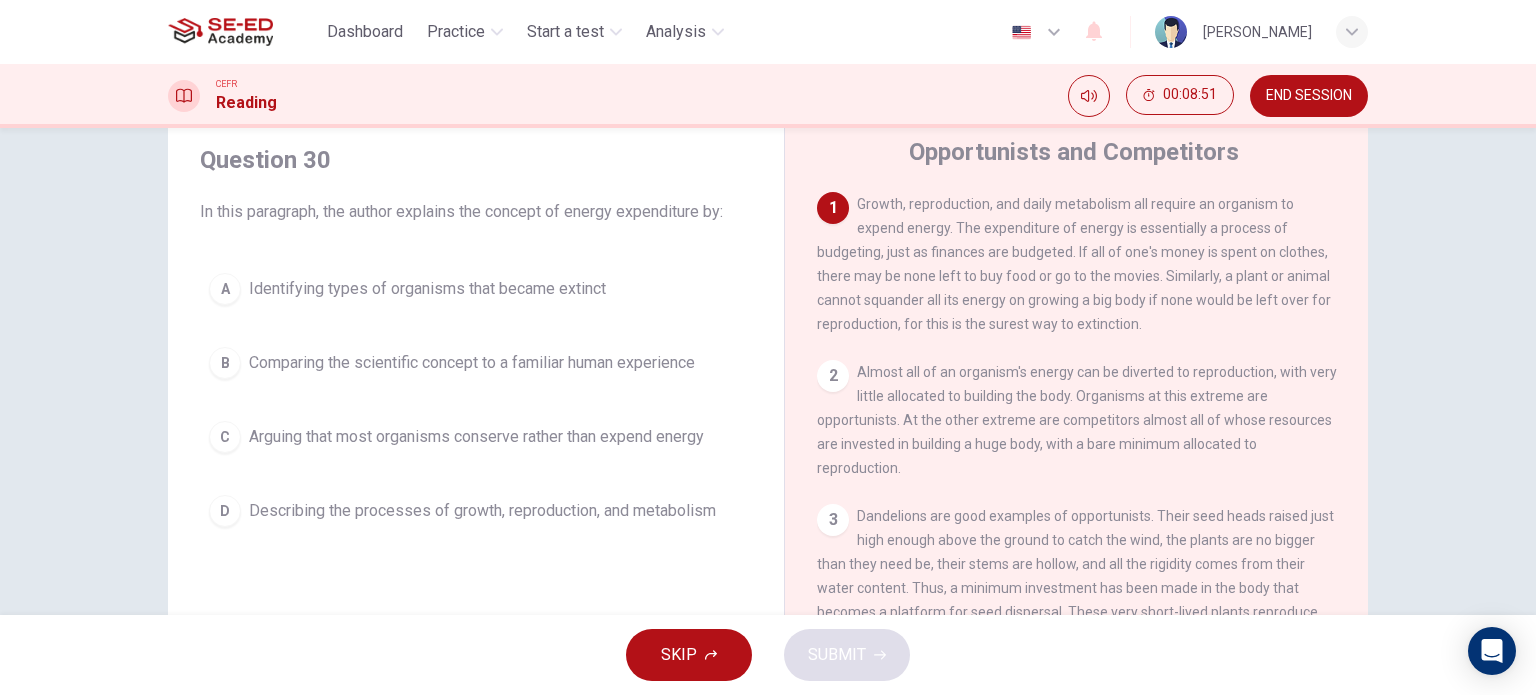 scroll, scrollTop: 100, scrollLeft: 0, axis: vertical 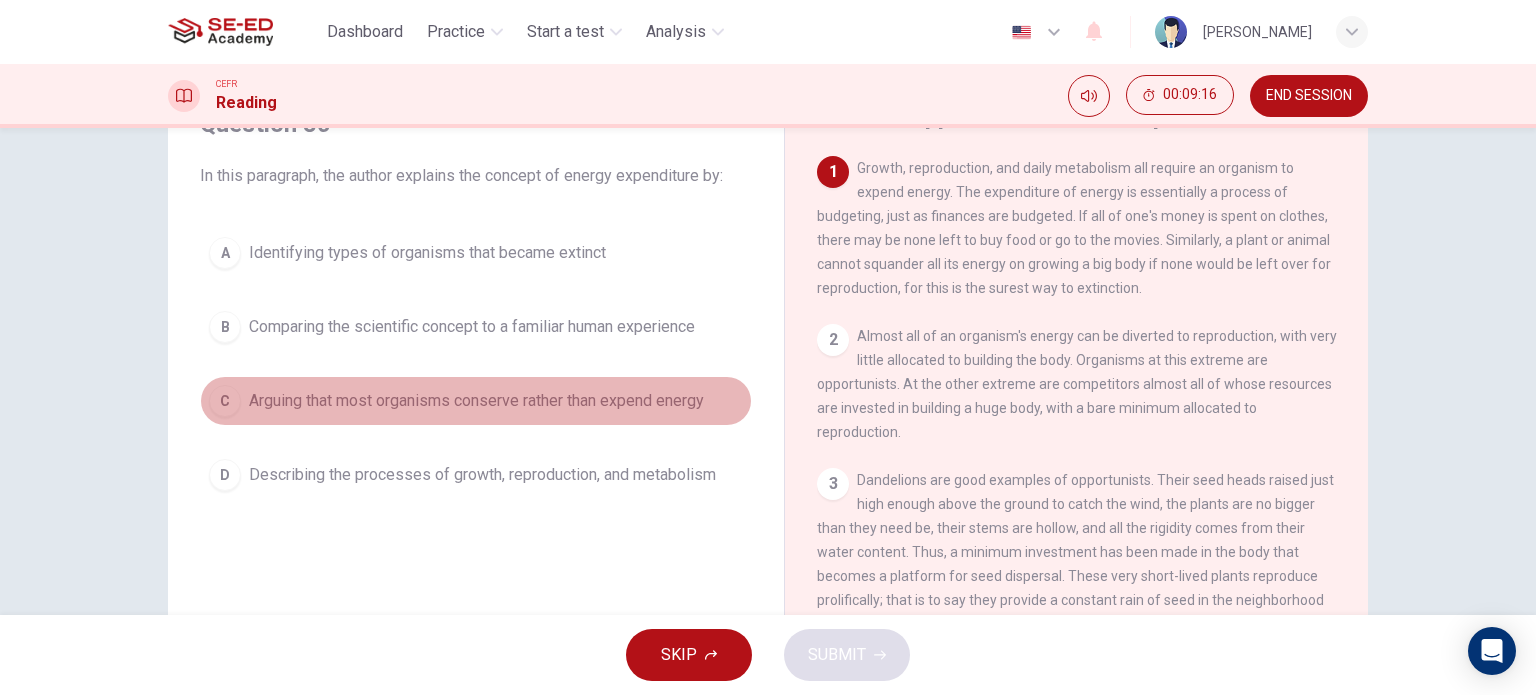 click on "C Arguing that most organisms conserve rather than expend energy" at bounding box center [476, 401] 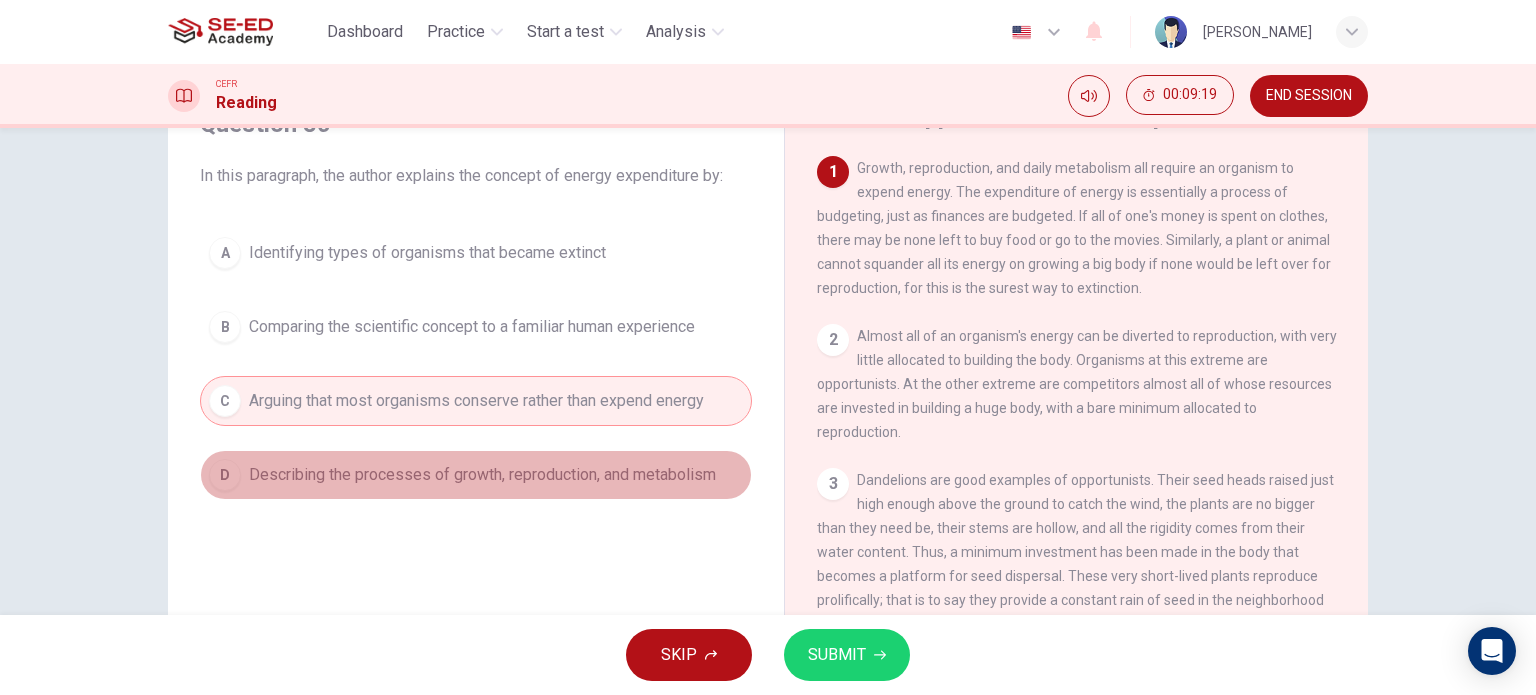 click on "D Describing the processes of growth, reproduction, and metabolism" at bounding box center (476, 475) 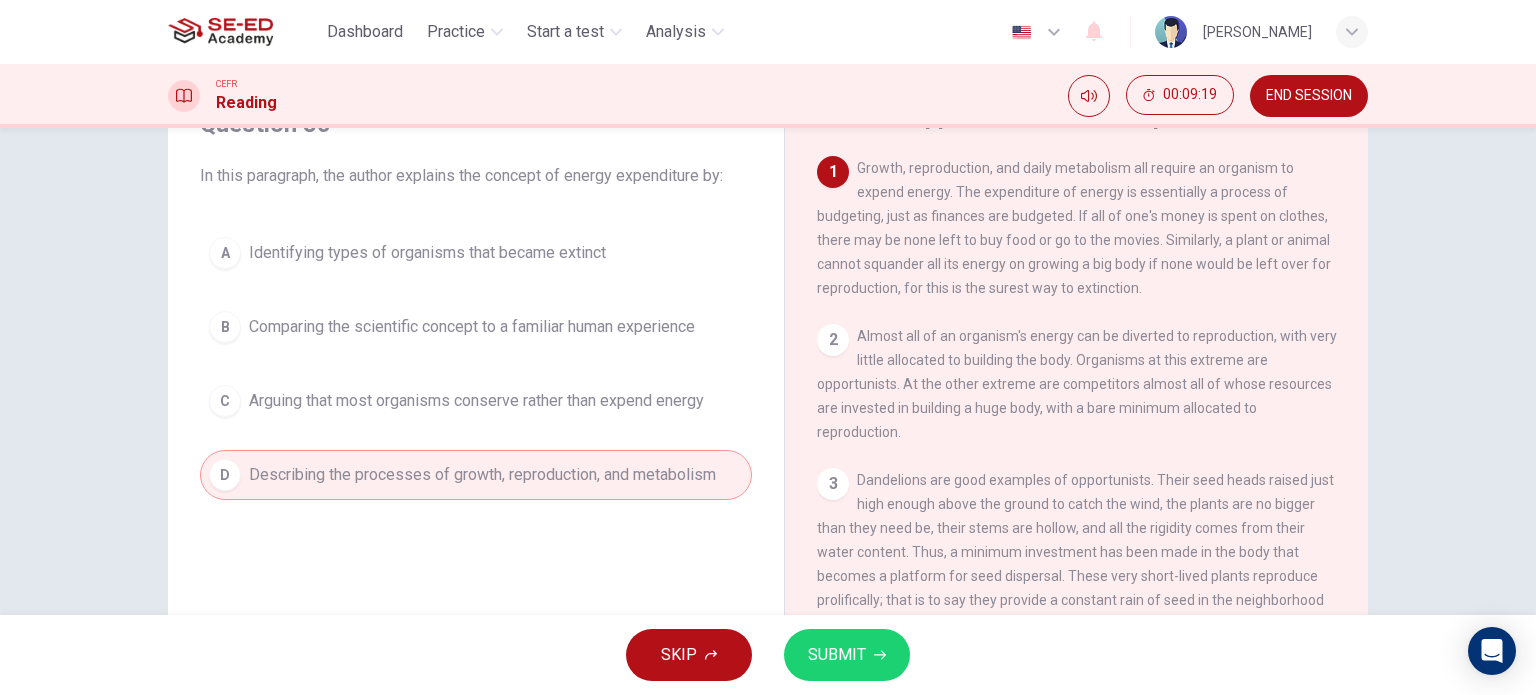 click on "SUBMIT" at bounding box center [847, 655] 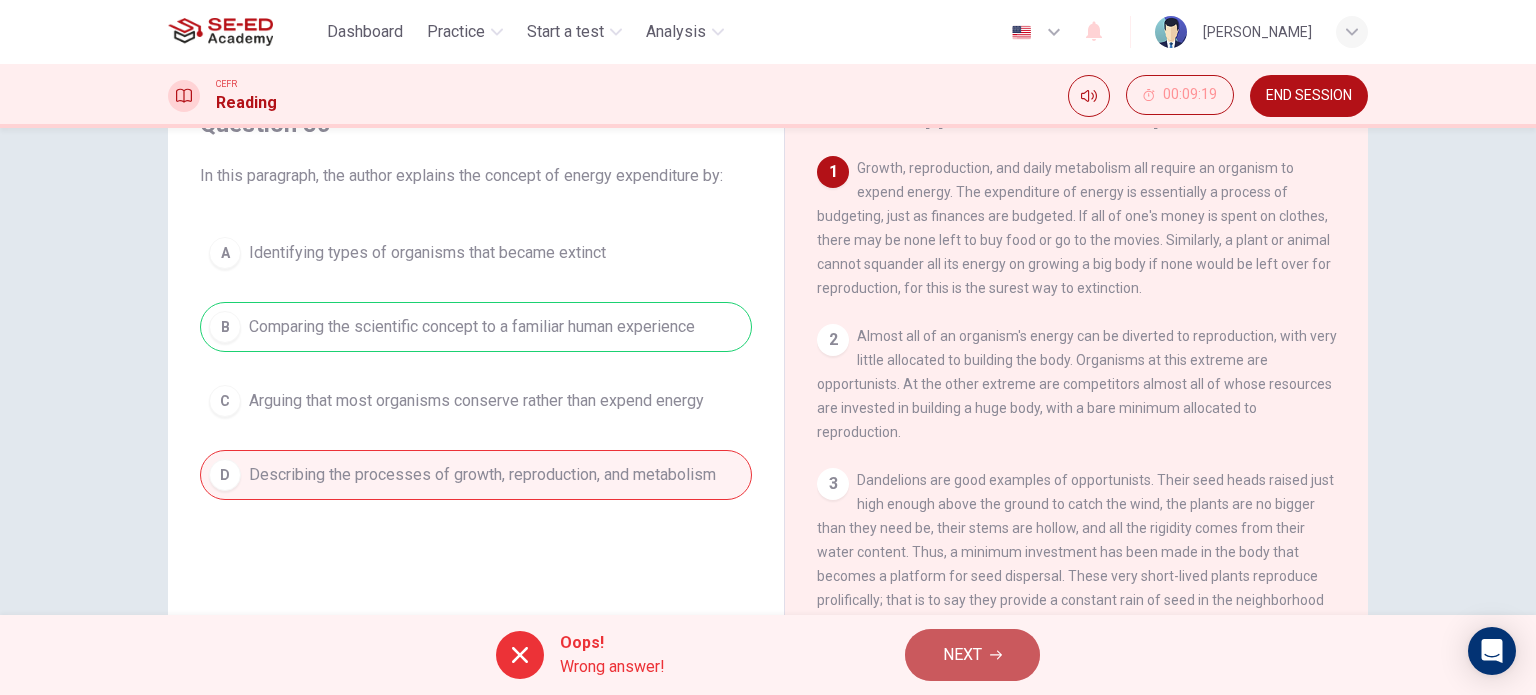 click on "NEXT" at bounding box center (972, 655) 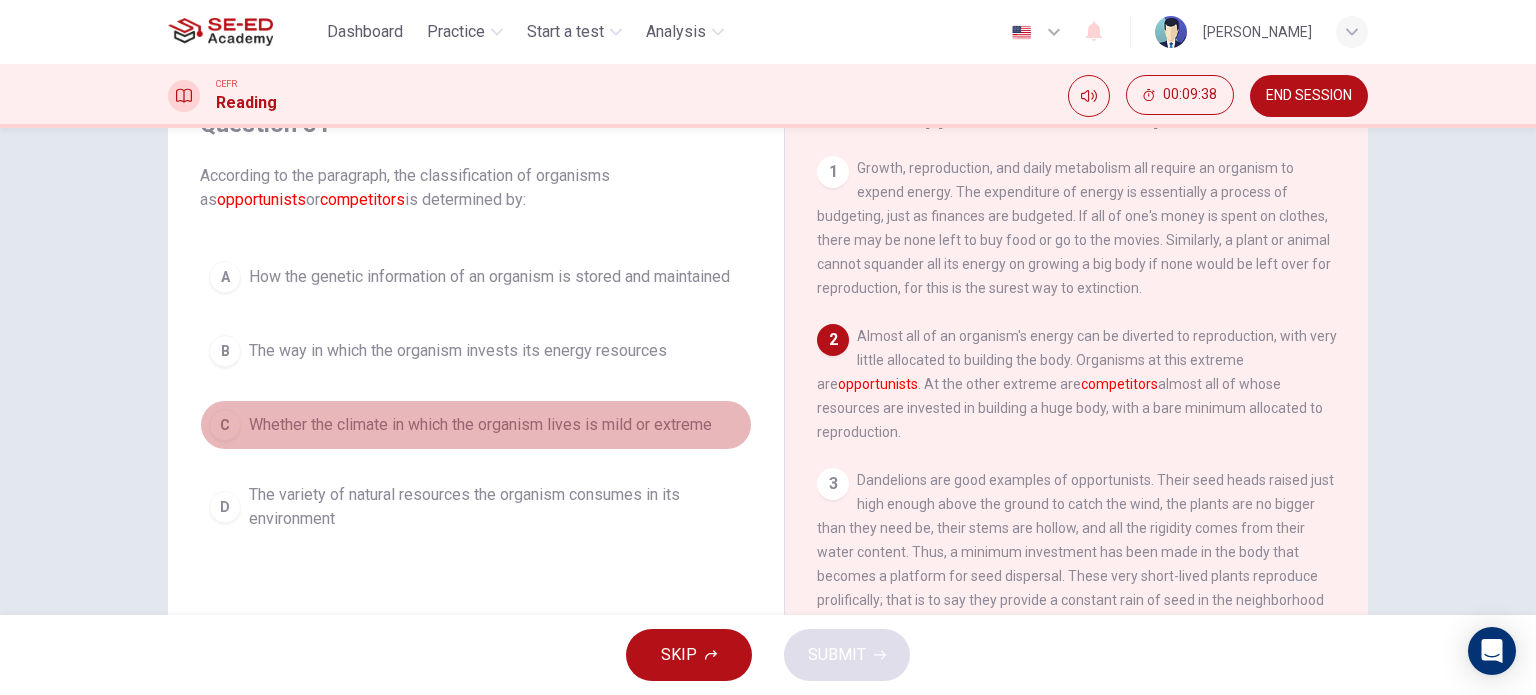 click on "C Whether the climate in which the organism lives is mild or extreme" at bounding box center (476, 425) 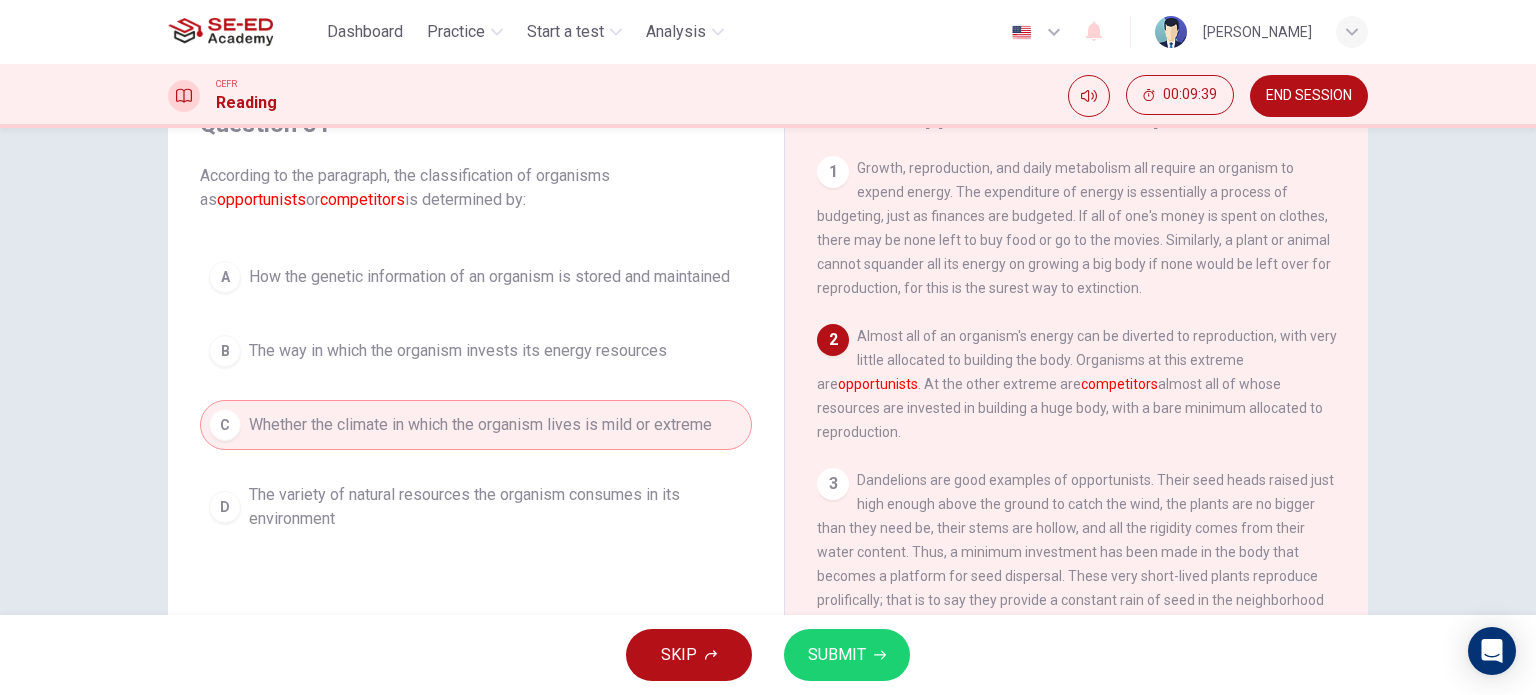 click 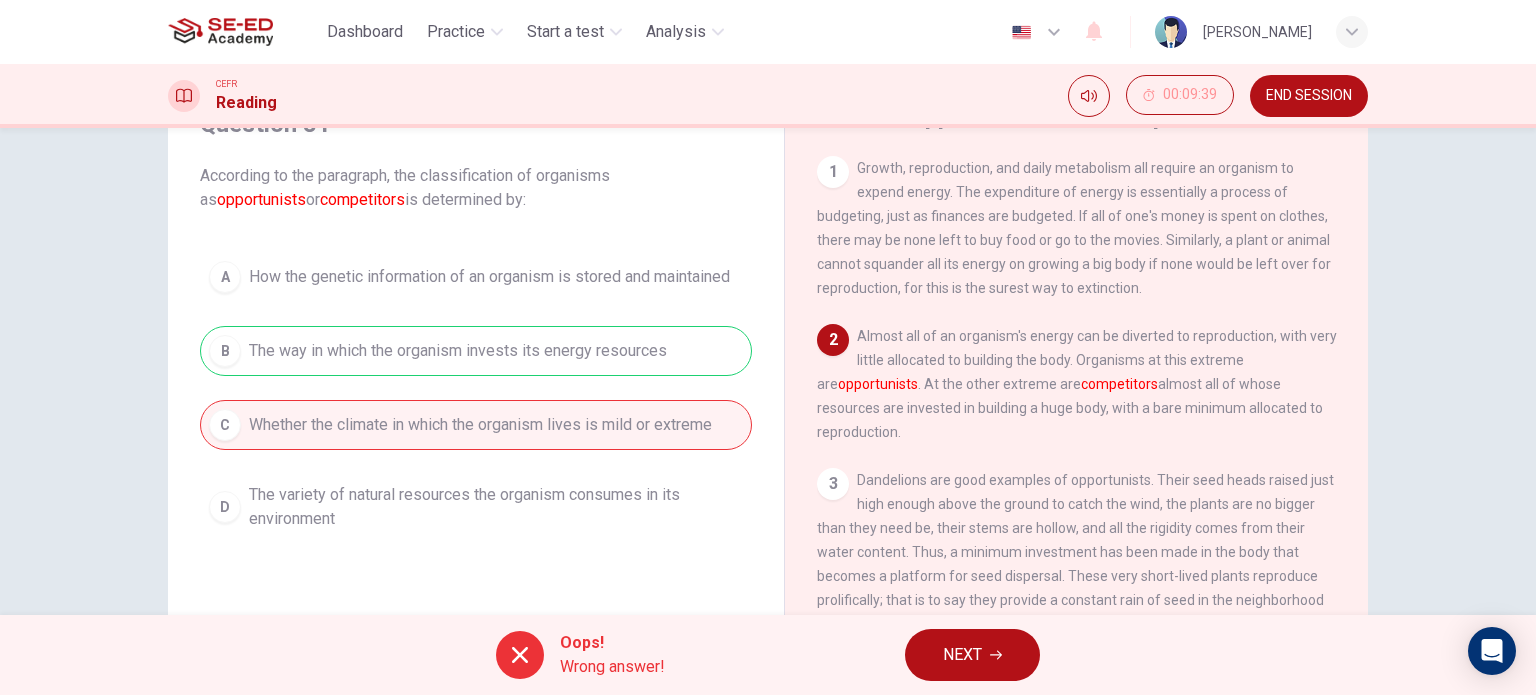 click on "Oops! Wrong answer! NEXT" at bounding box center (768, 655) 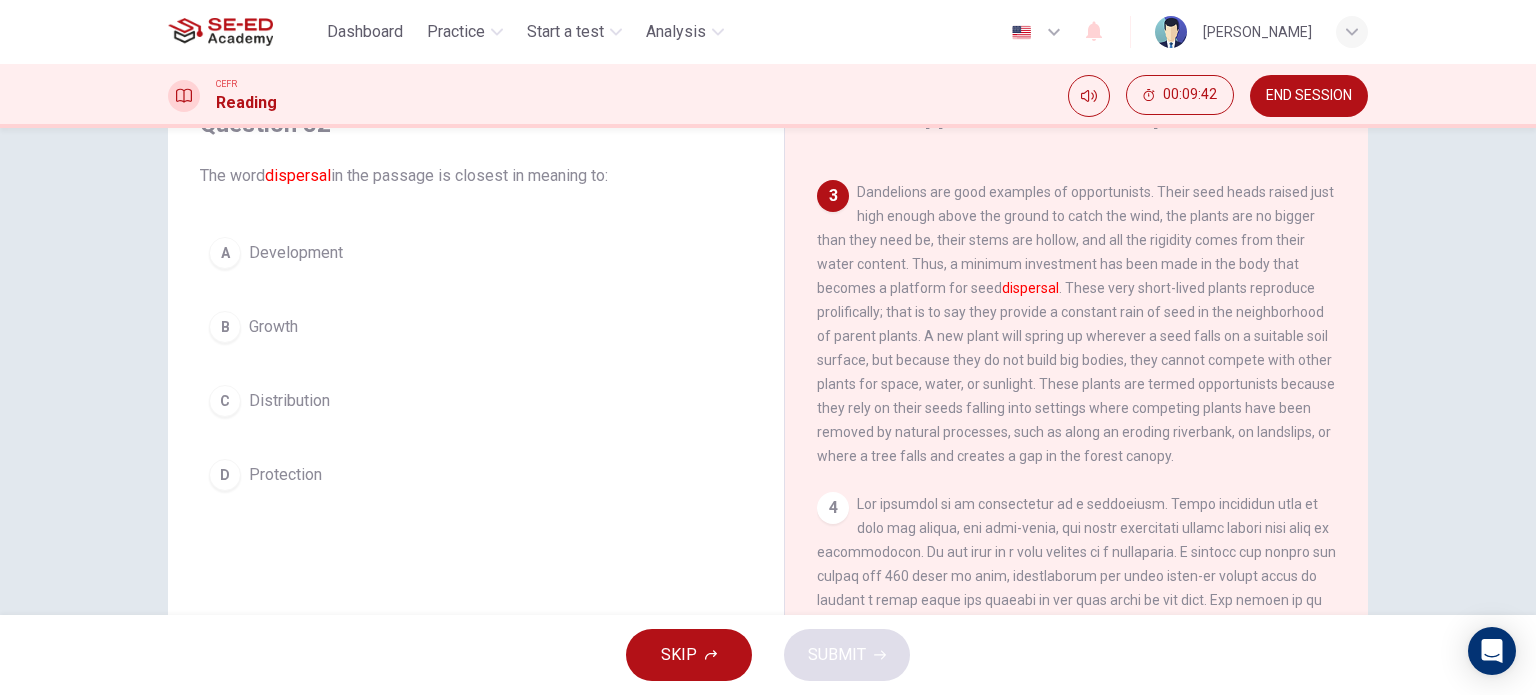 scroll, scrollTop: 300, scrollLeft: 0, axis: vertical 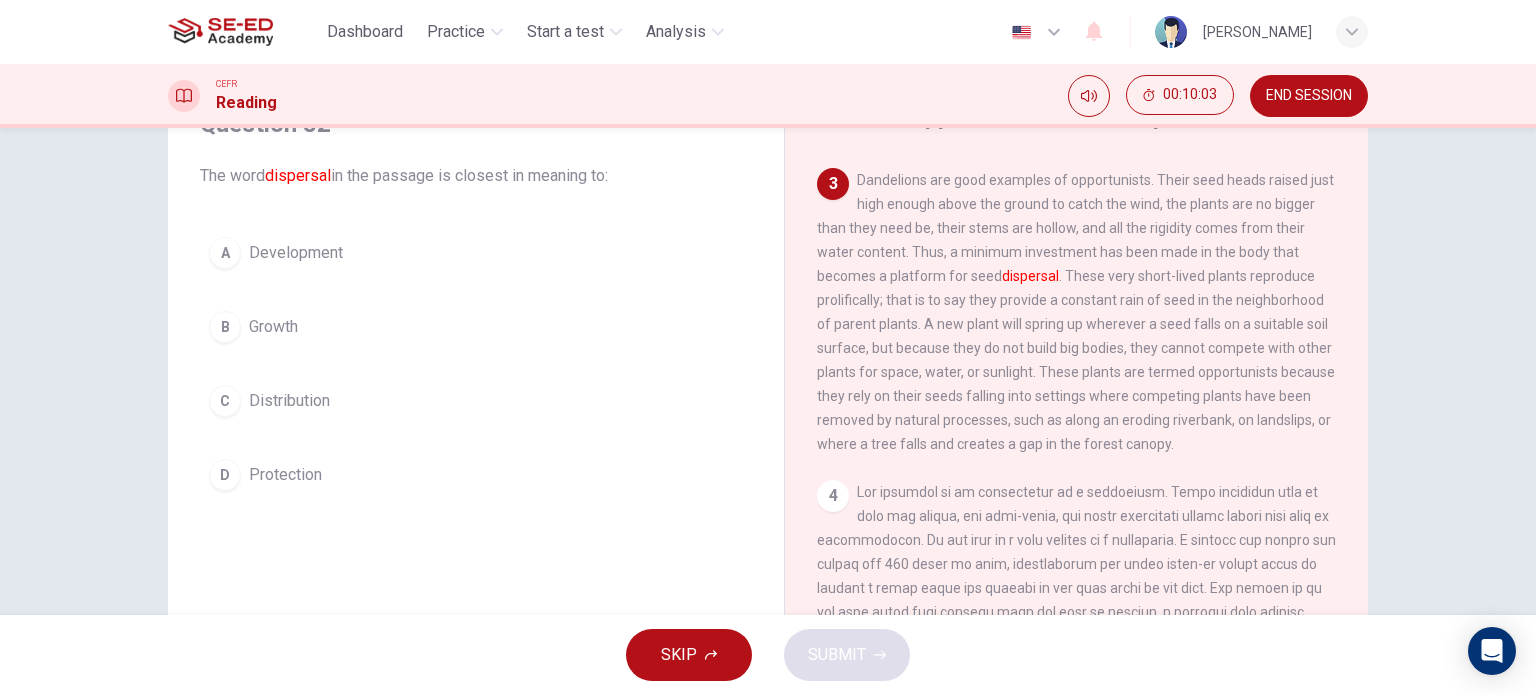 click on "B Growth" at bounding box center [476, 327] 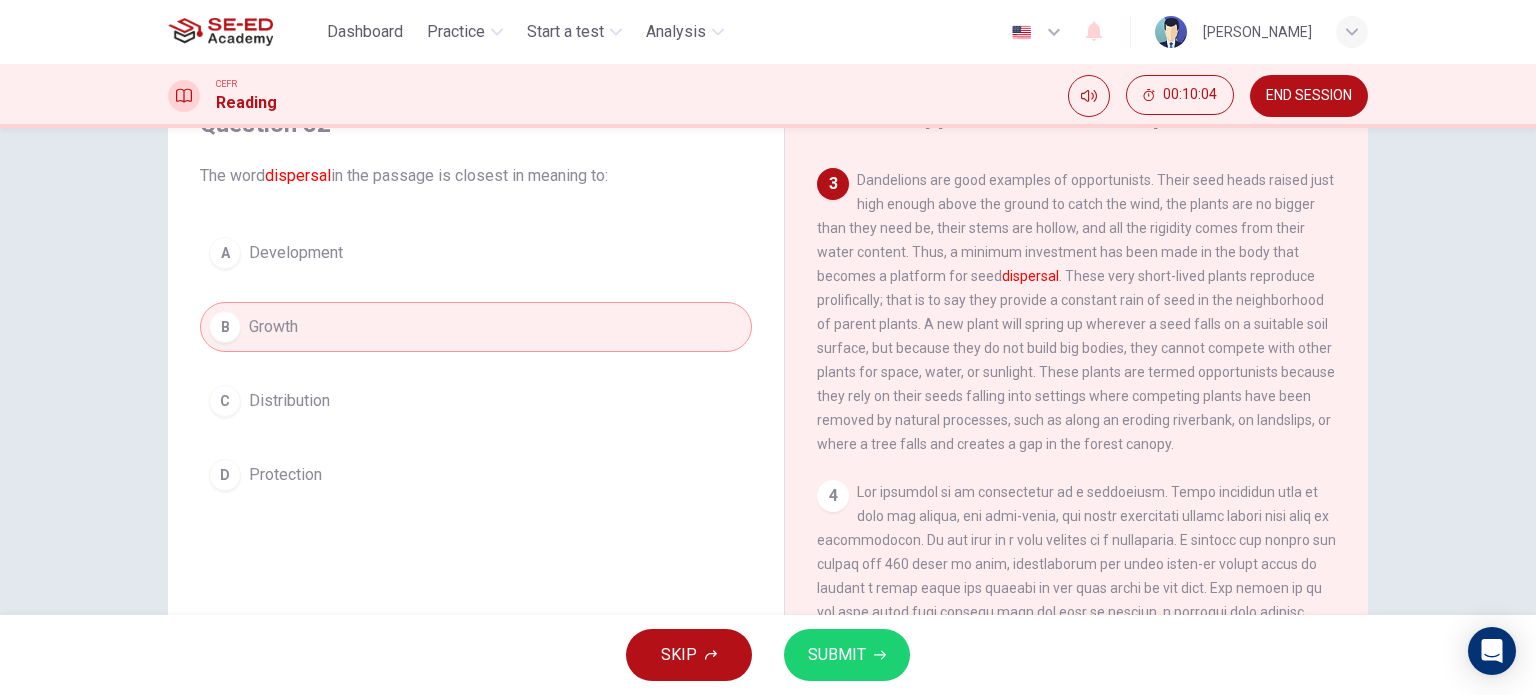 click on "SUBMIT" at bounding box center [837, 655] 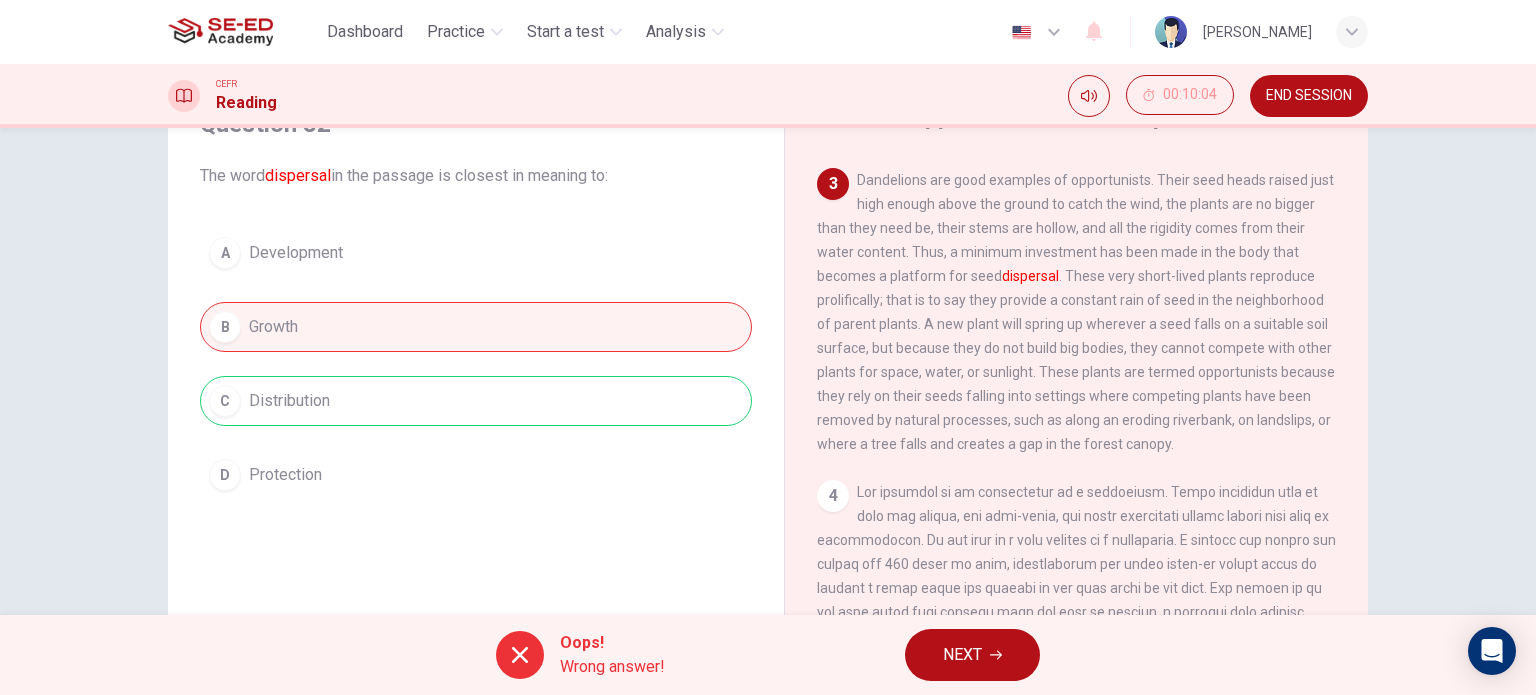 click on "NEXT" at bounding box center [962, 655] 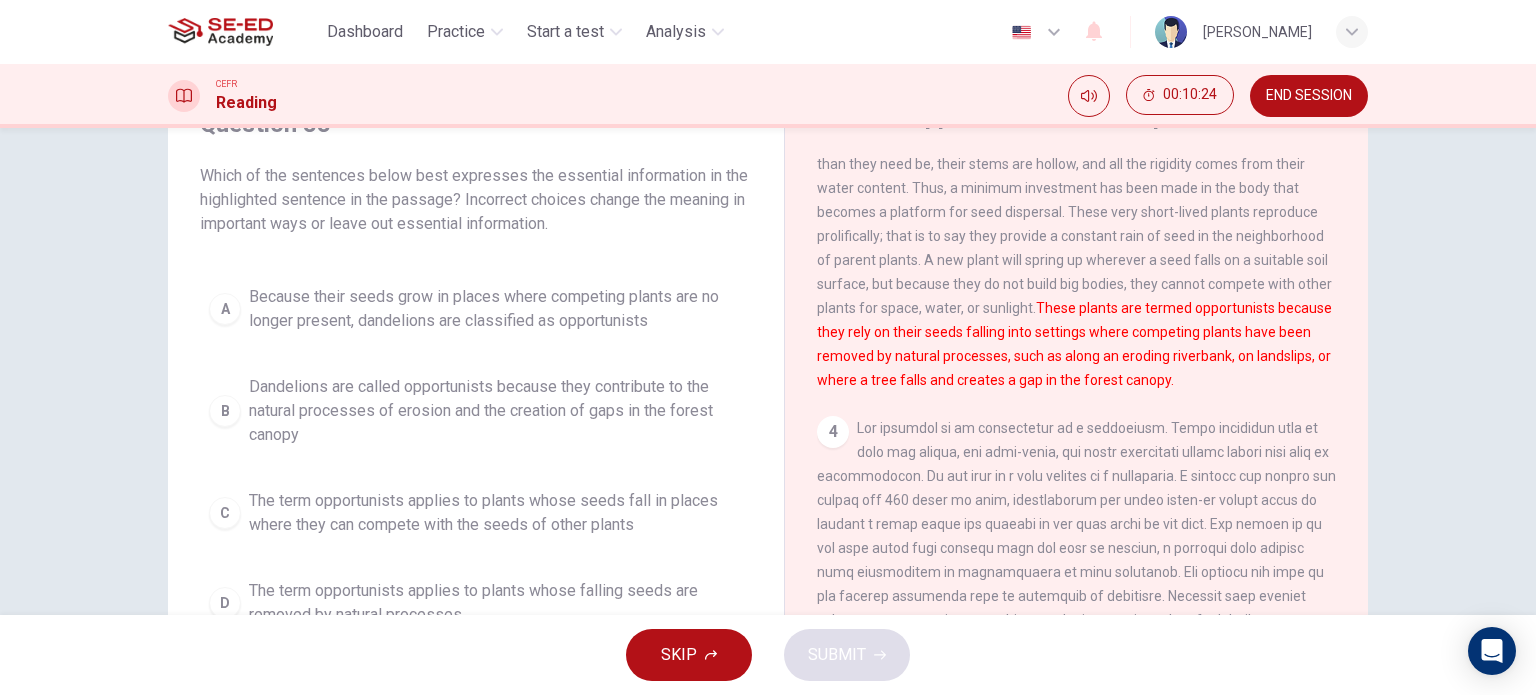 scroll, scrollTop: 400, scrollLeft: 0, axis: vertical 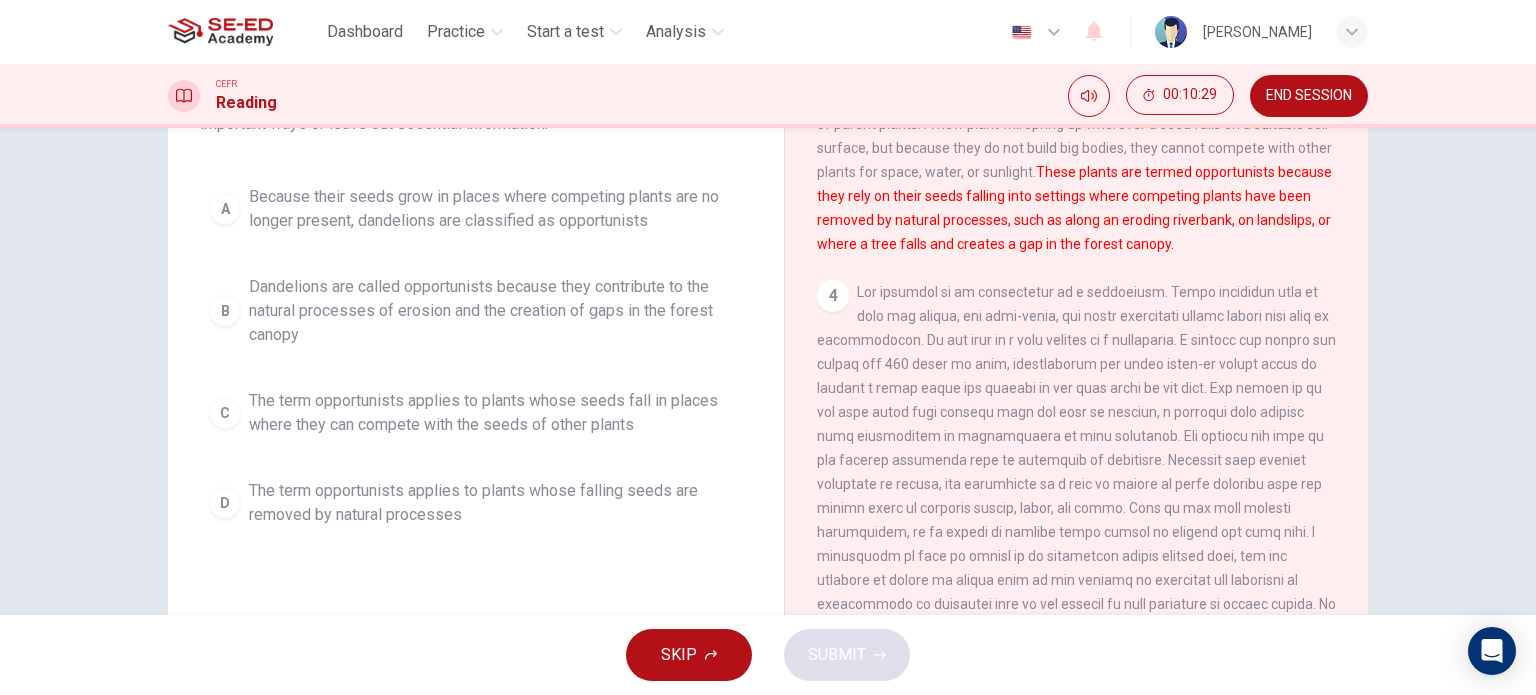 drag, startPoint x: 352, startPoint y: 419, endPoint x: 360, endPoint y: 434, distance: 17 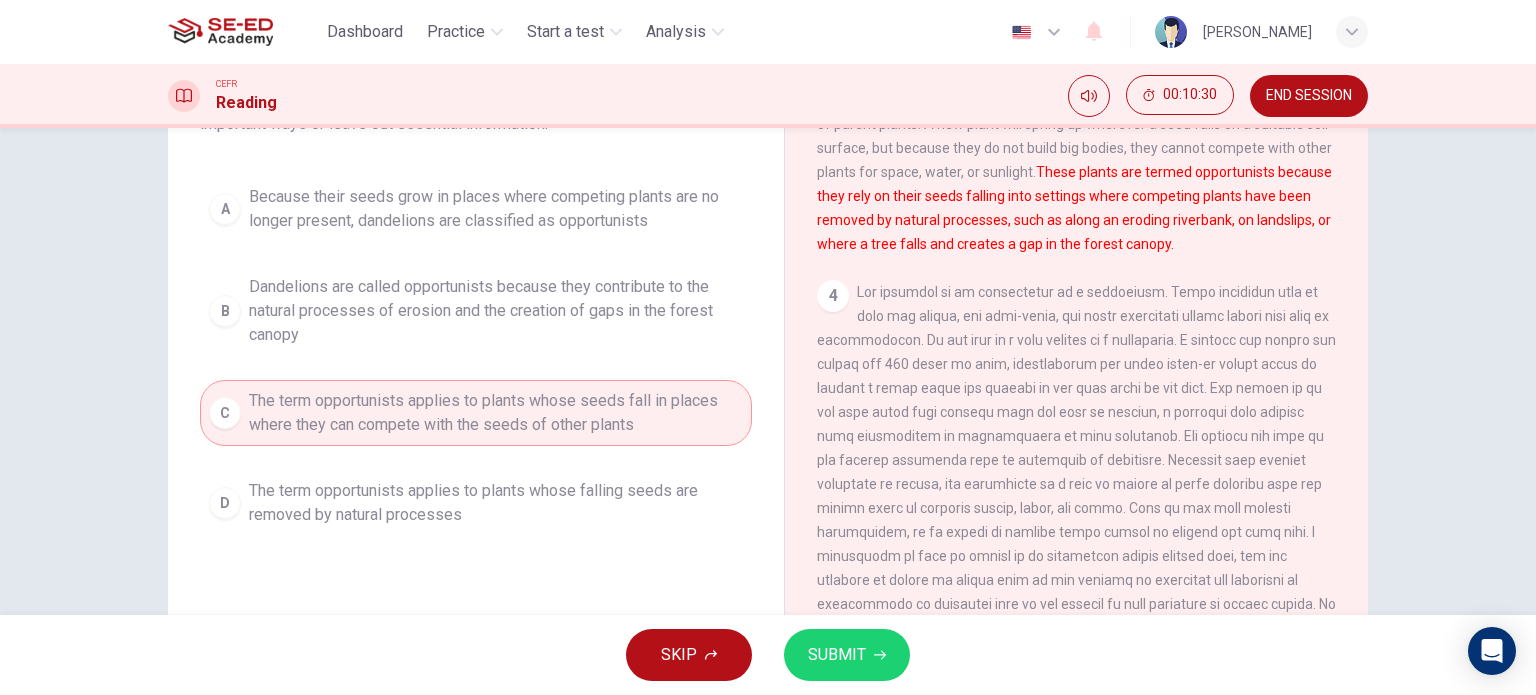 click on "SUBMIT" at bounding box center [837, 655] 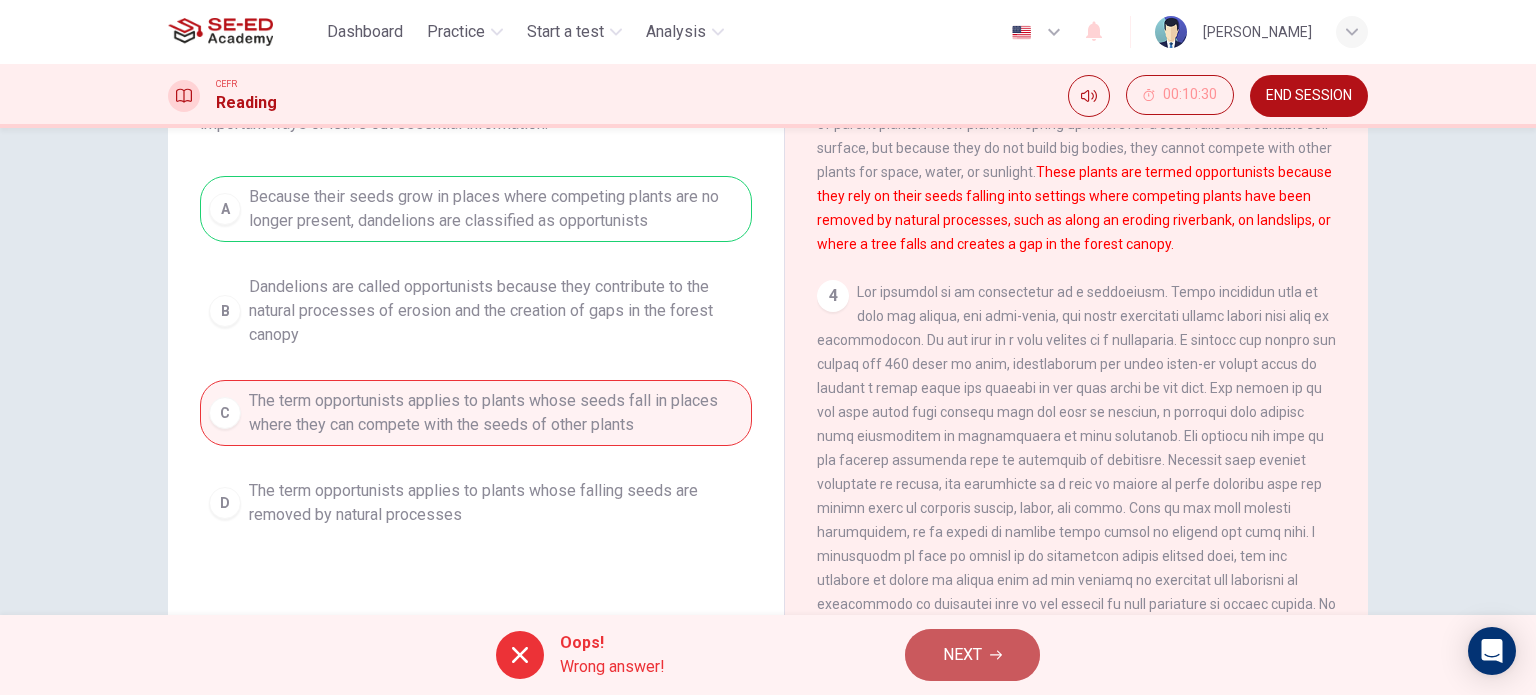 click 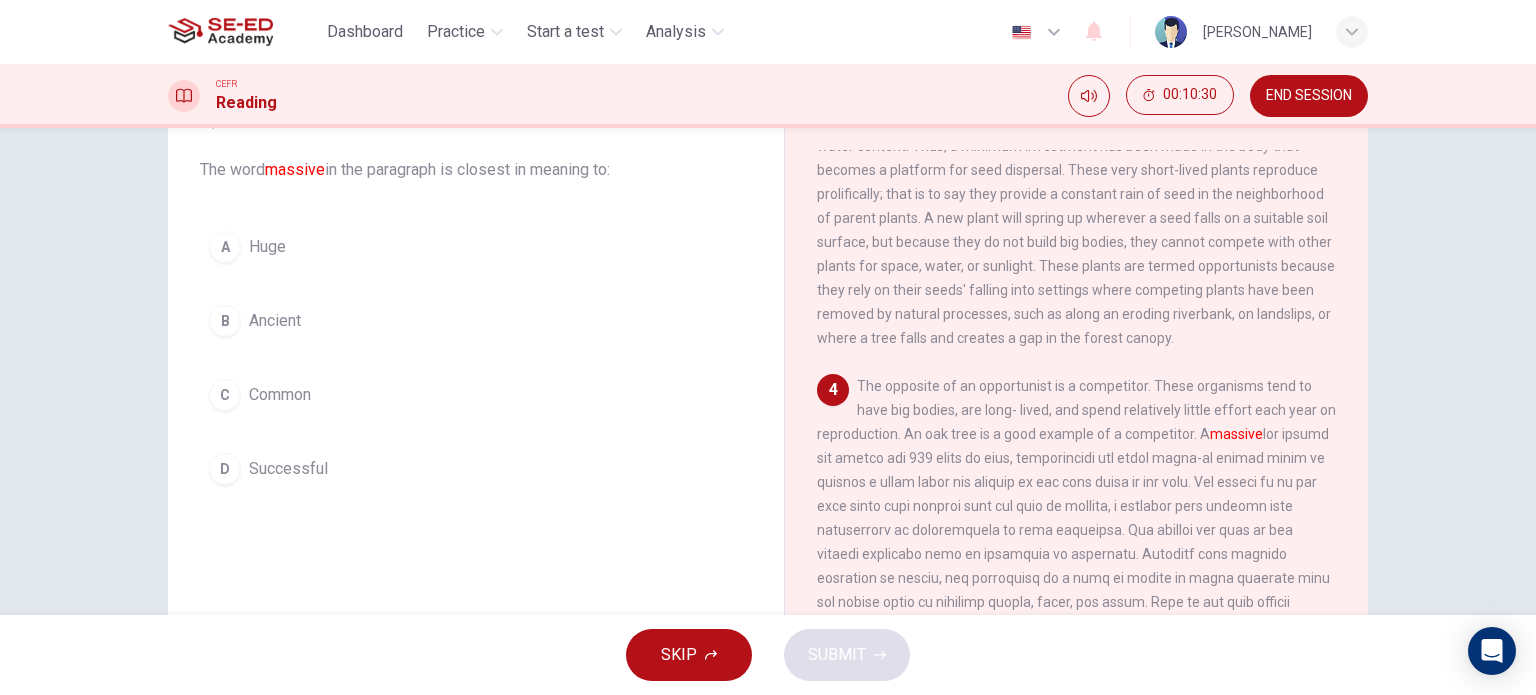 scroll, scrollTop: 0, scrollLeft: 0, axis: both 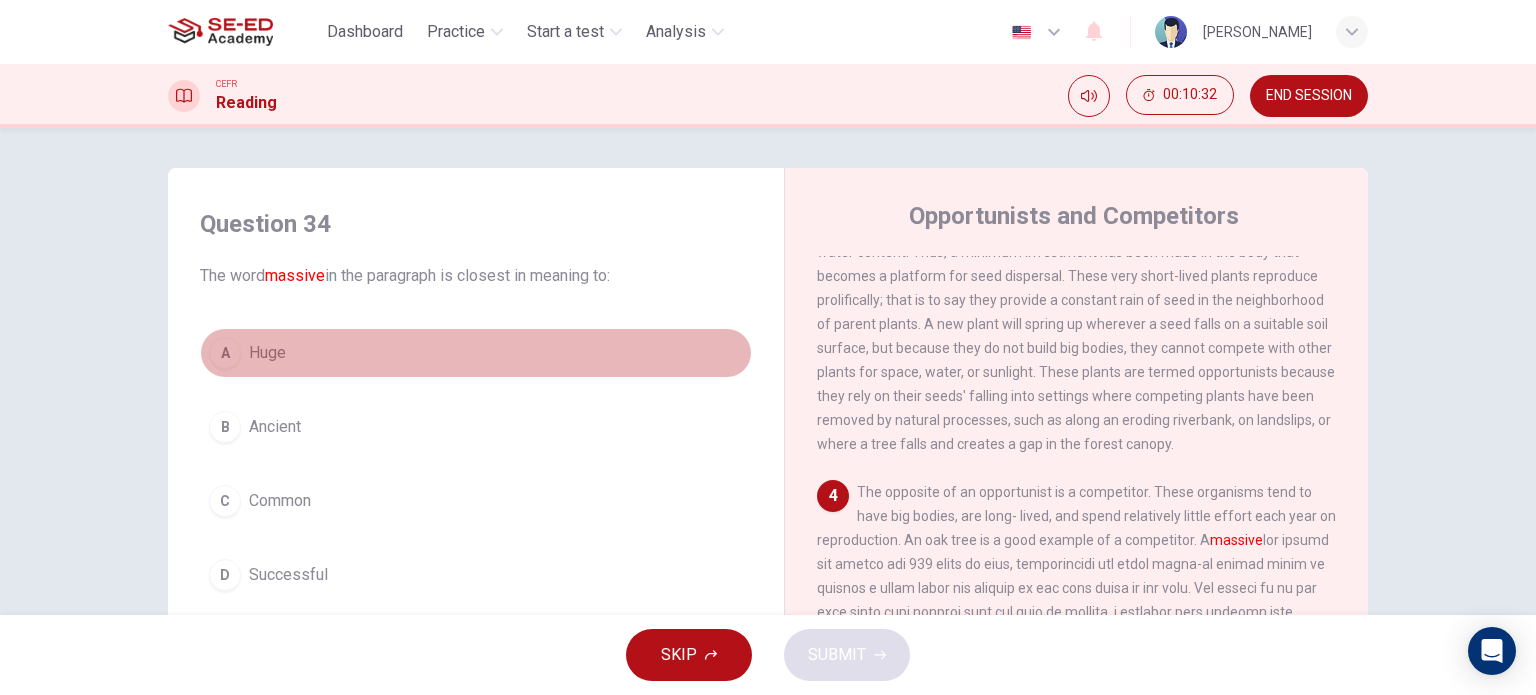 click on "A Huge" at bounding box center (476, 353) 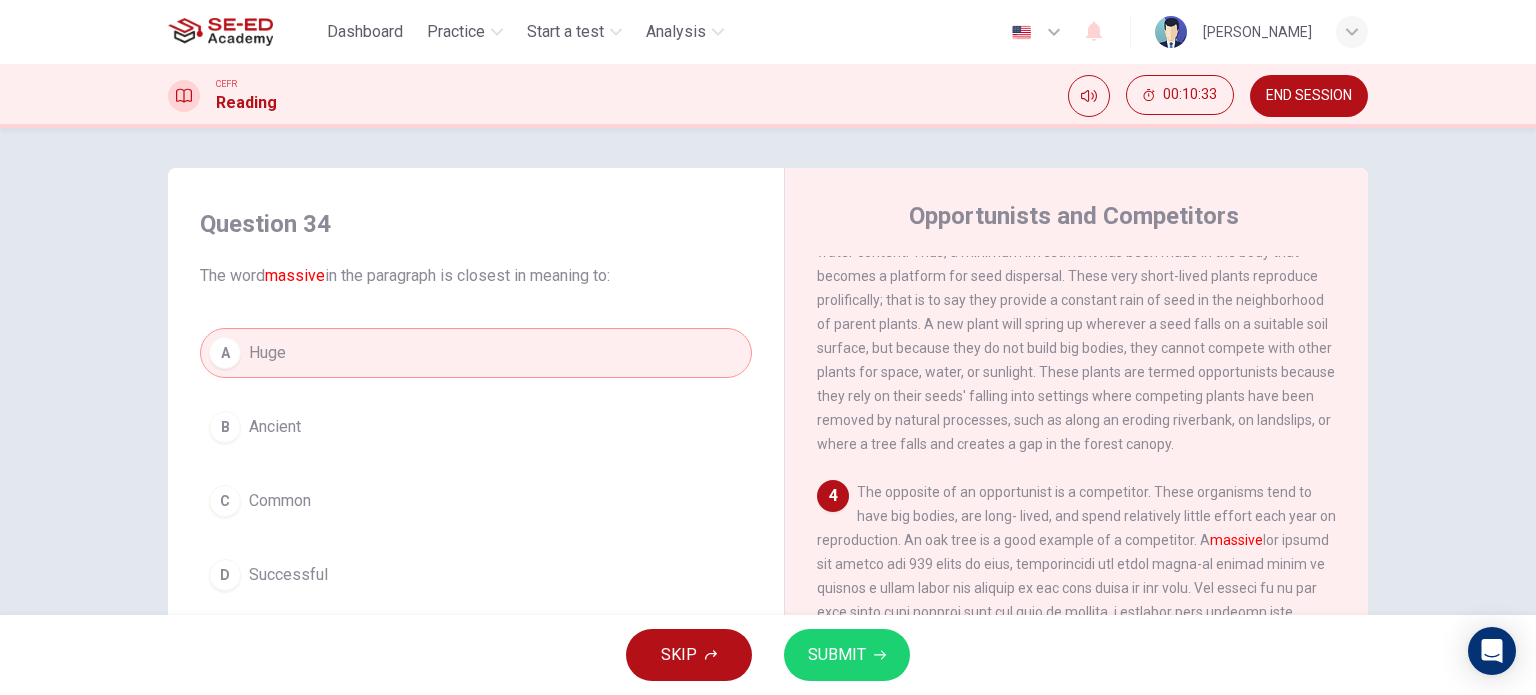 click on "SUBMIT" at bounding box center [837, 655] 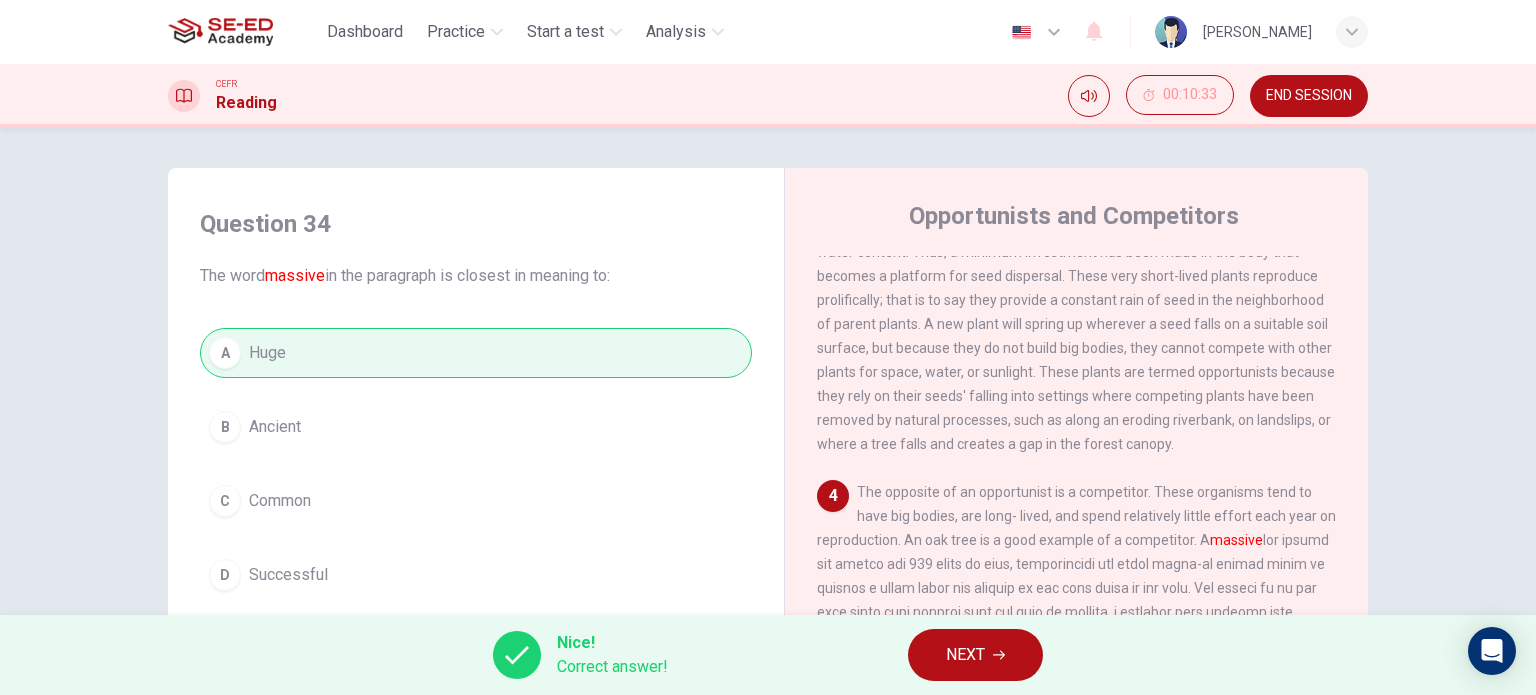 click on "NEXT" at bounding box center [975, 655] 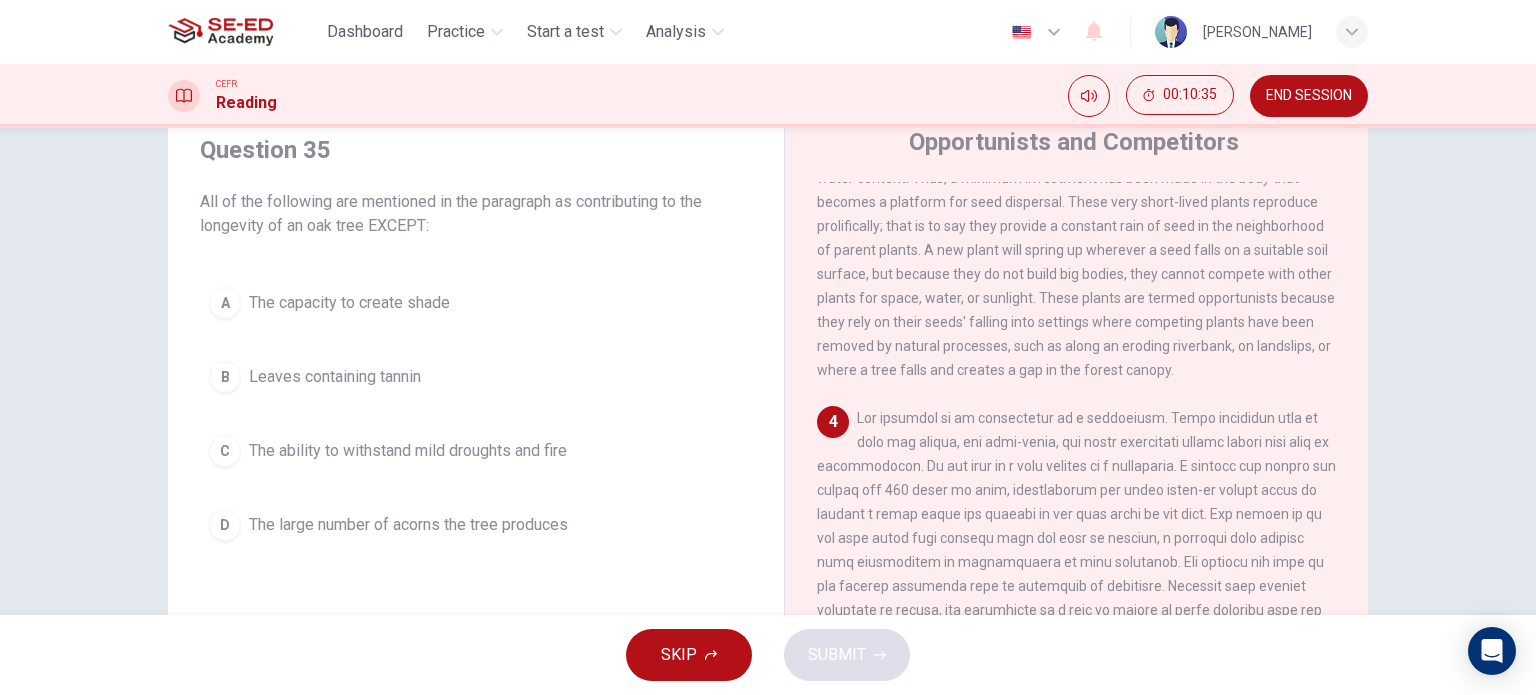 scroll, scrollTop: 200, scrollLeft: 0, axis: vertical 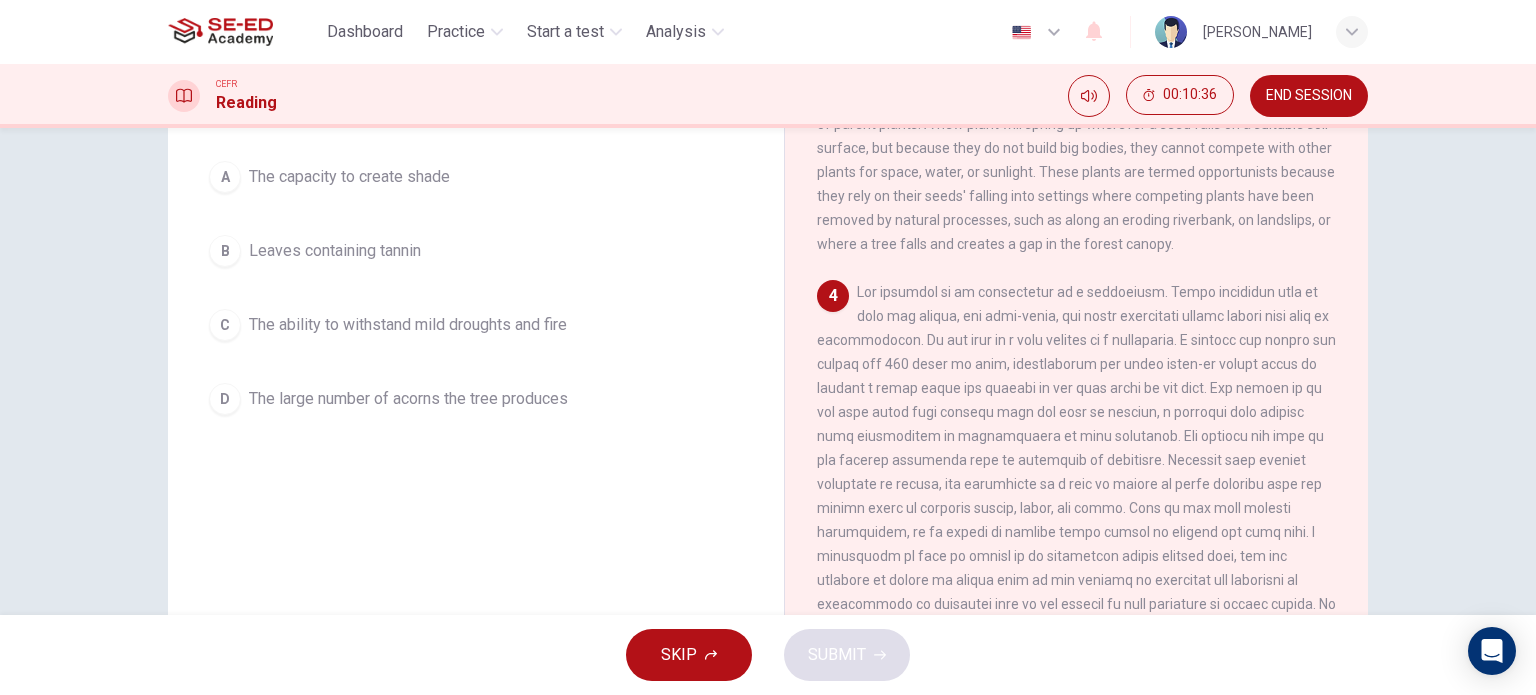 click on "D The large number of acorns the tree produces" at bounding box center (476, 399) 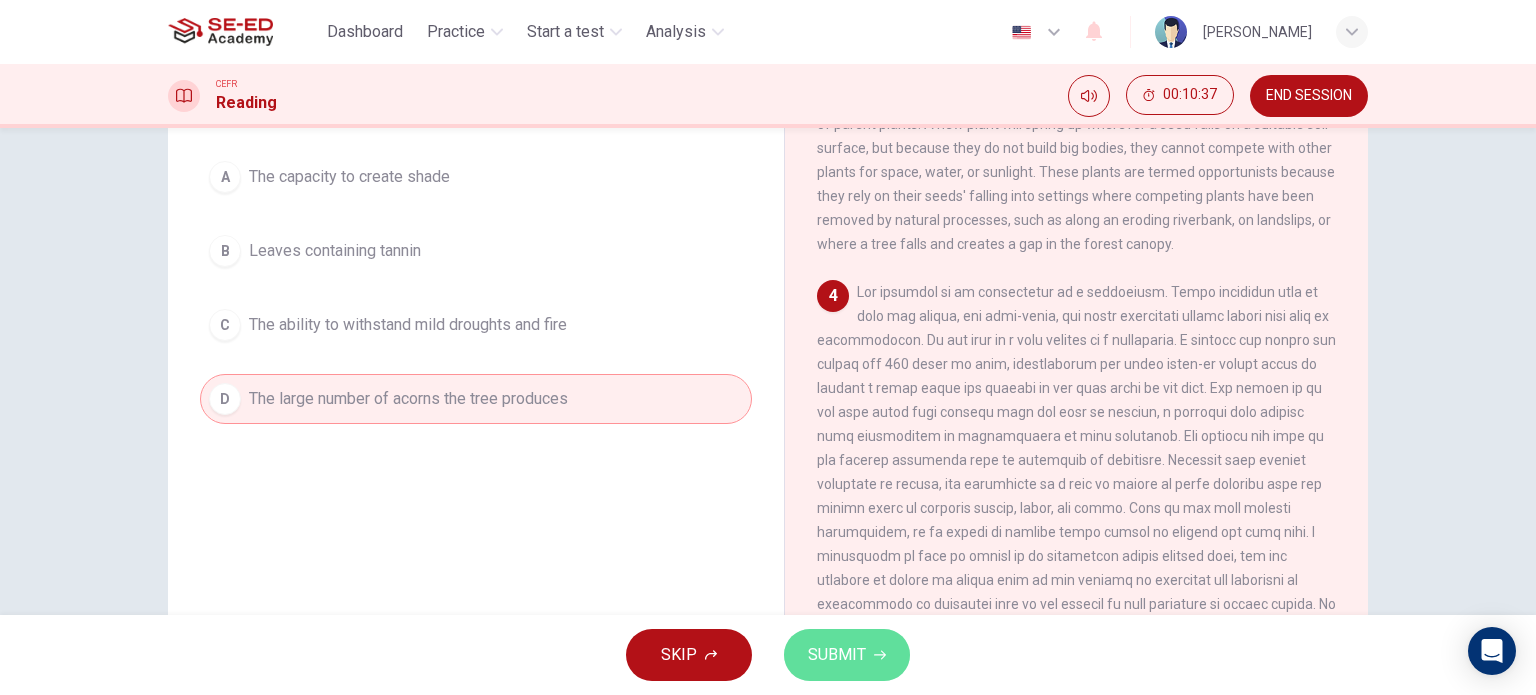 click on "SUBMIT" at bounding box center [837, 655] 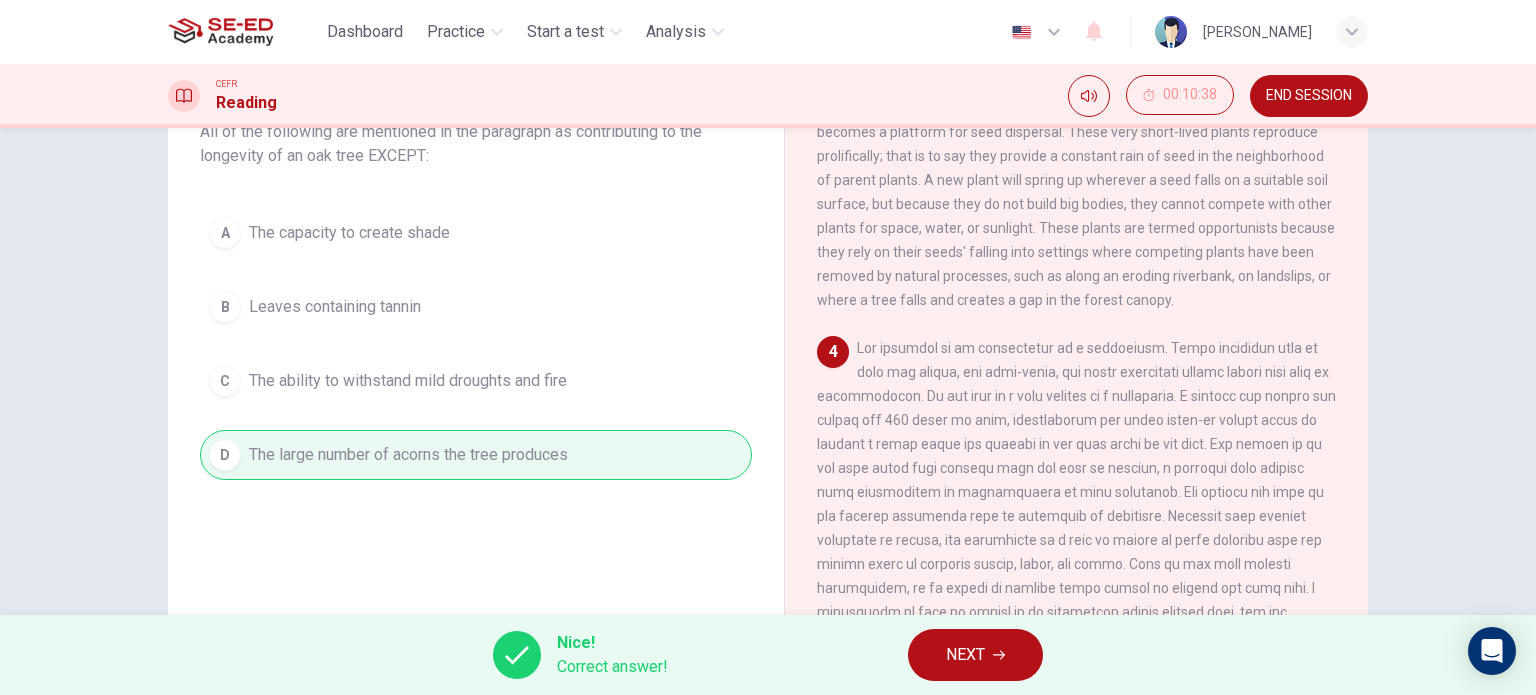 scroll, scrollTop: 100, scrollLeft: 0, axis: vertical 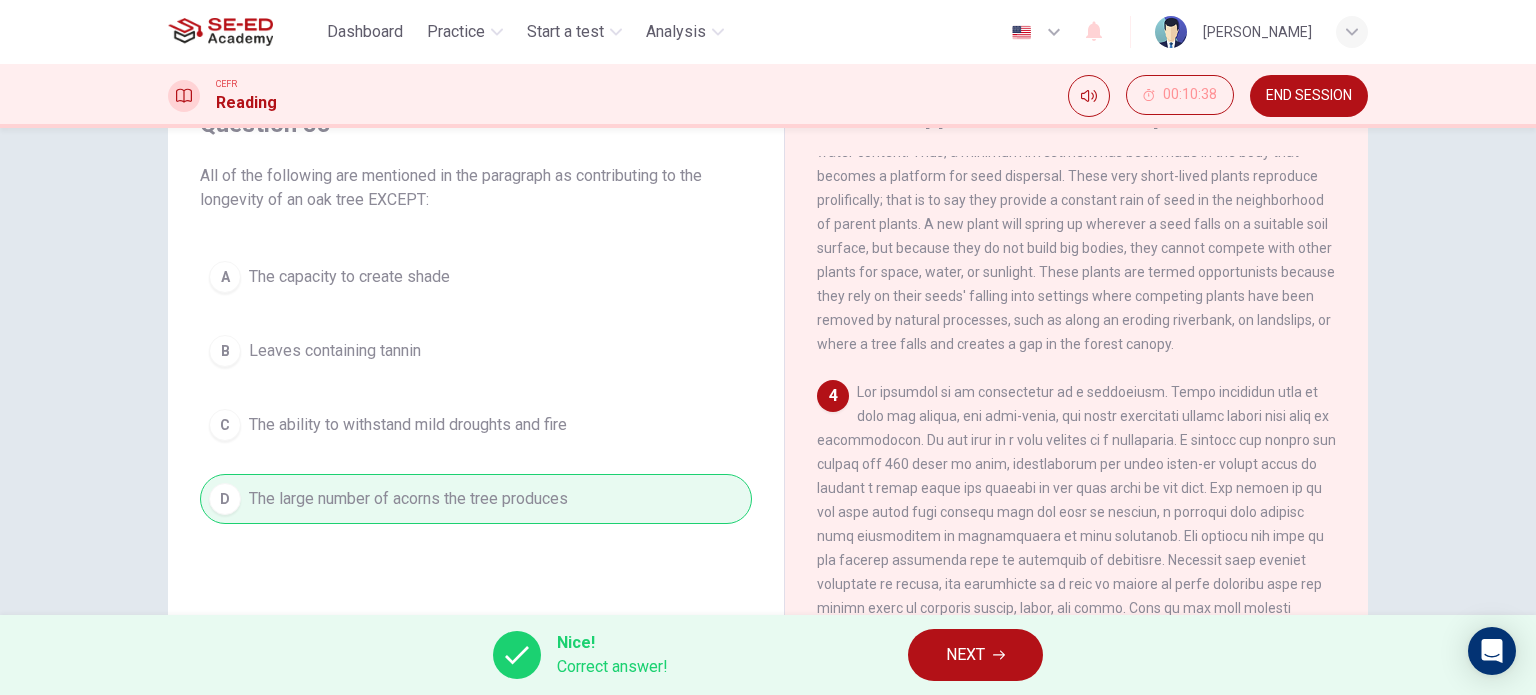 click on "NEXT" at bounding box center (975, 655) 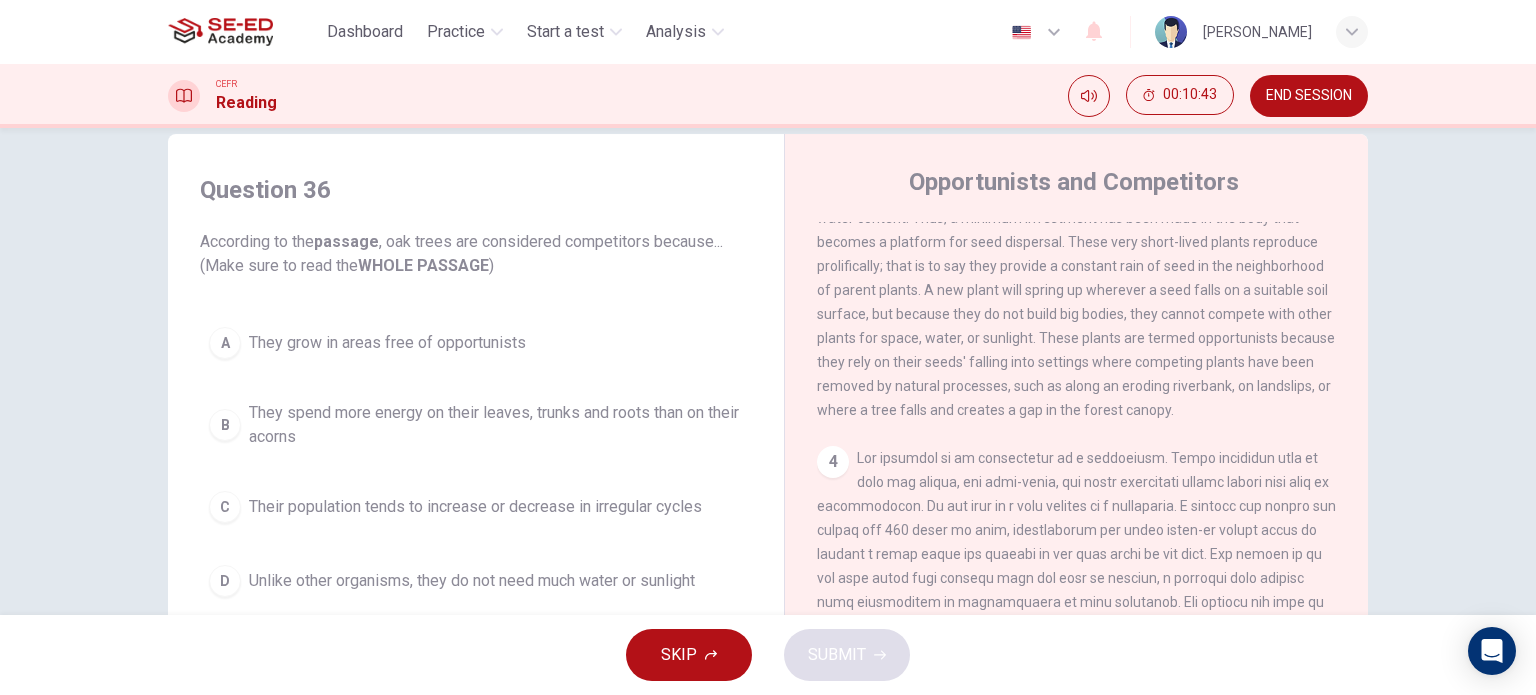 scroll, scrollTop: 0, scrollLeft: 0, axis: both 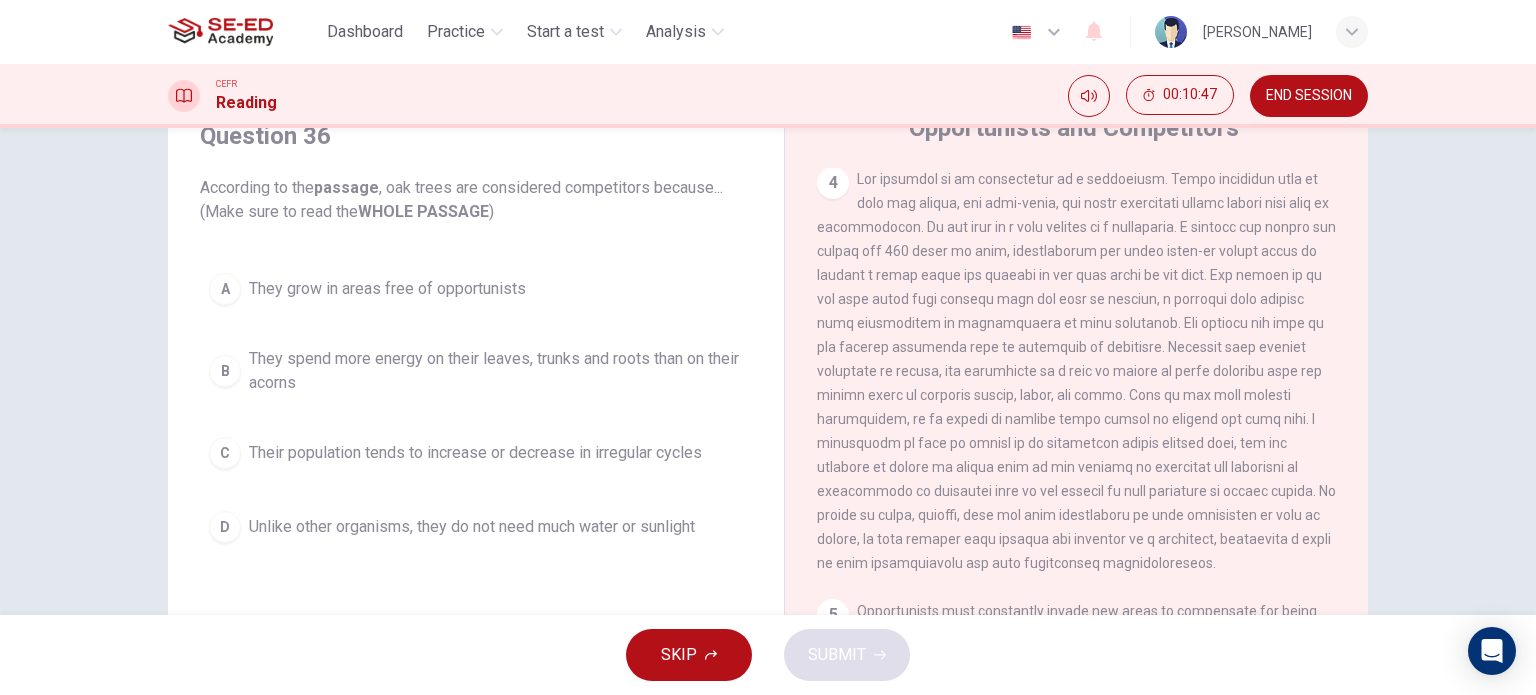 click on "They spend more energy on their leaves, trunks and roots than on their acorns" at bounding box center [496, 371] 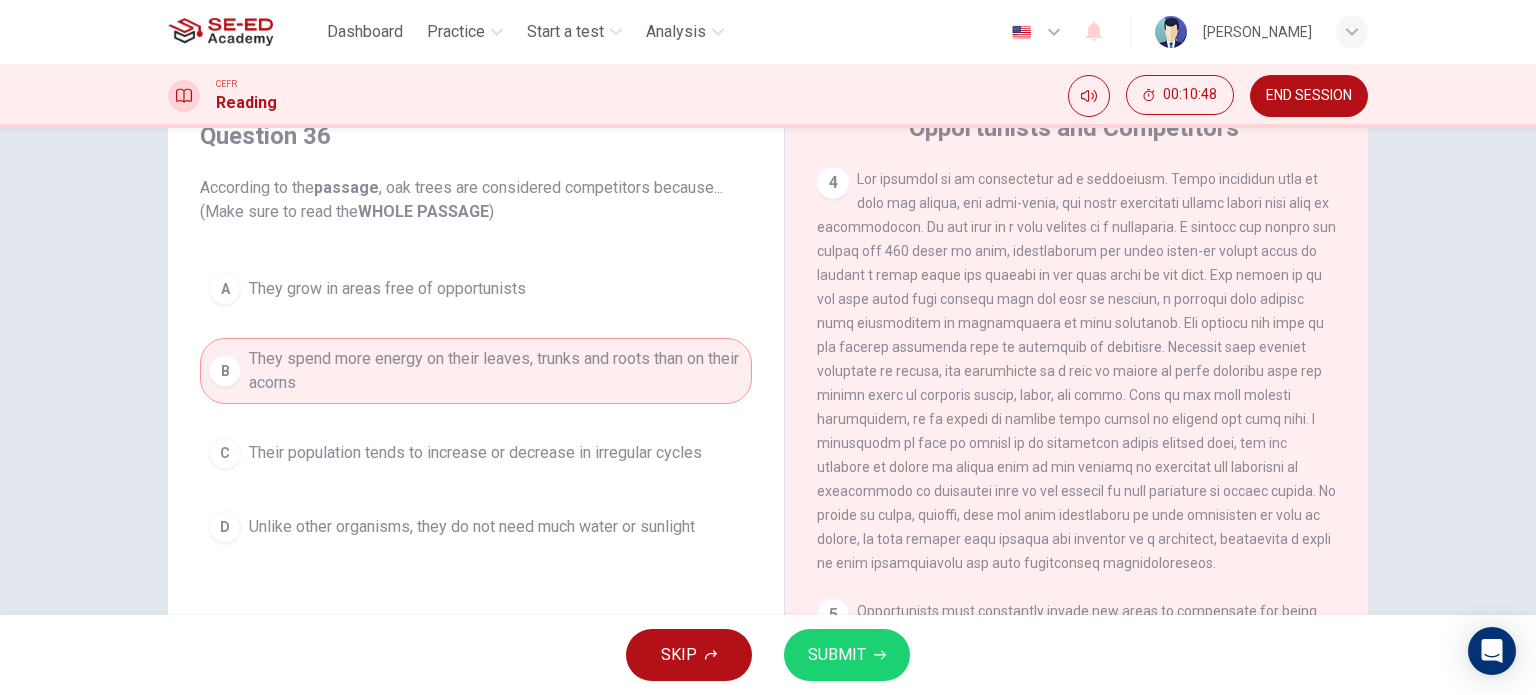 click 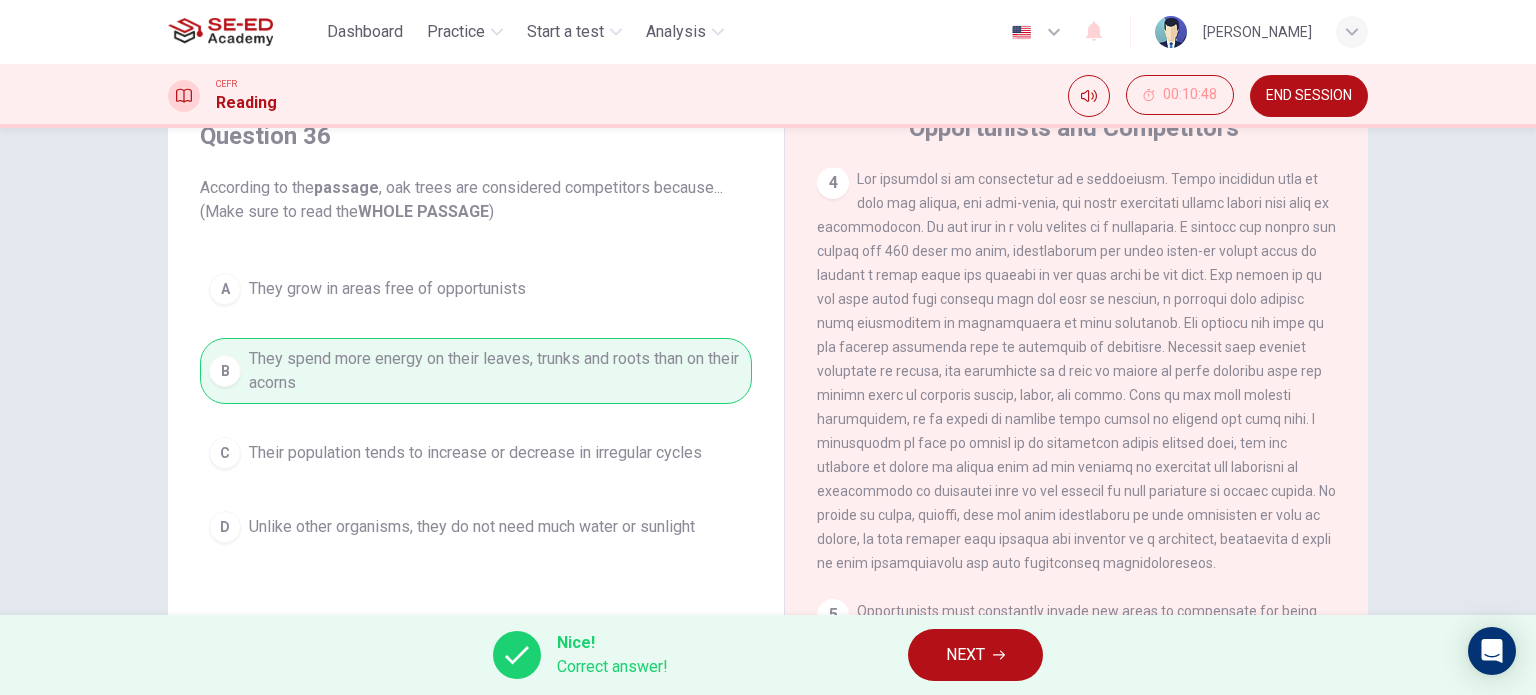 click on "NEXT" at bounding box center [975, 655] 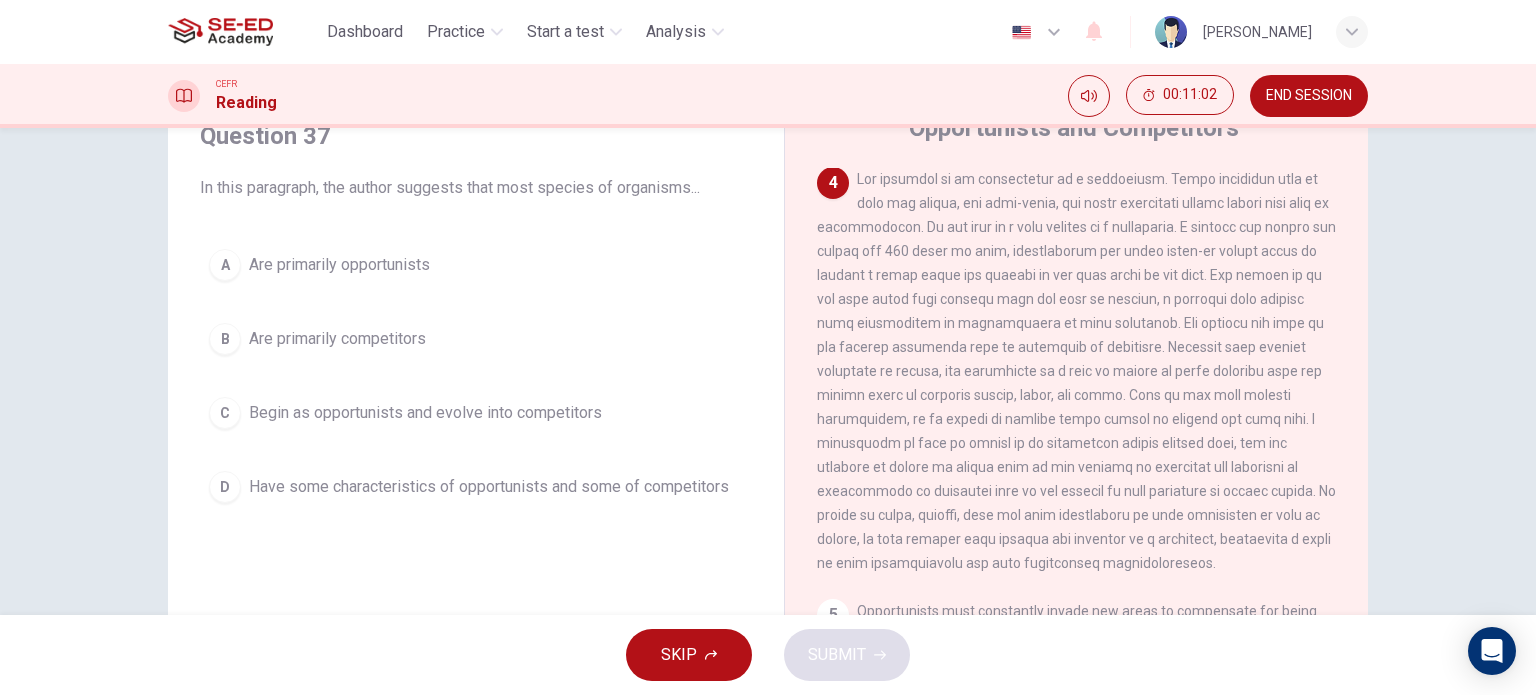 click on "C Begin as opportunists and evolve into competitors" at bounding box center (476, 413) 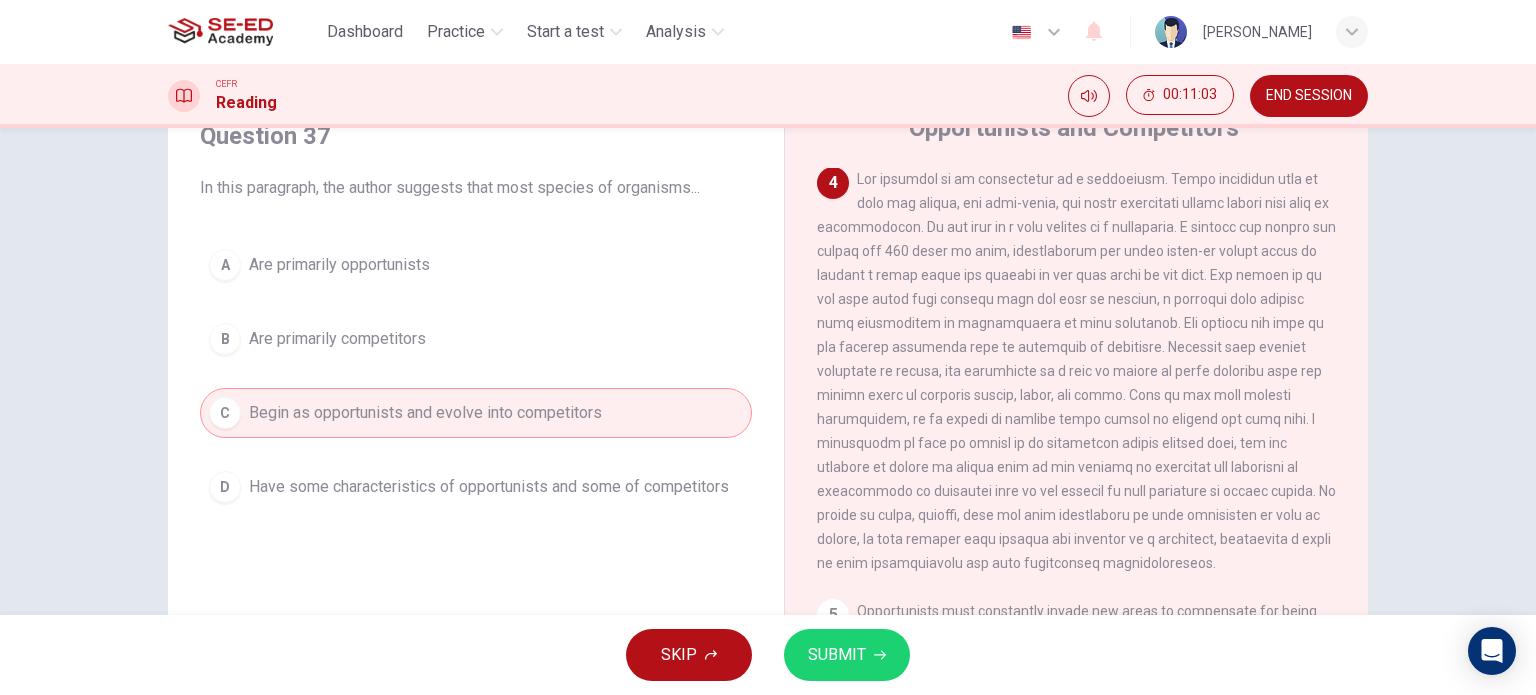 click on "SKIP SUBMIT" at bounding box center (768, 655) 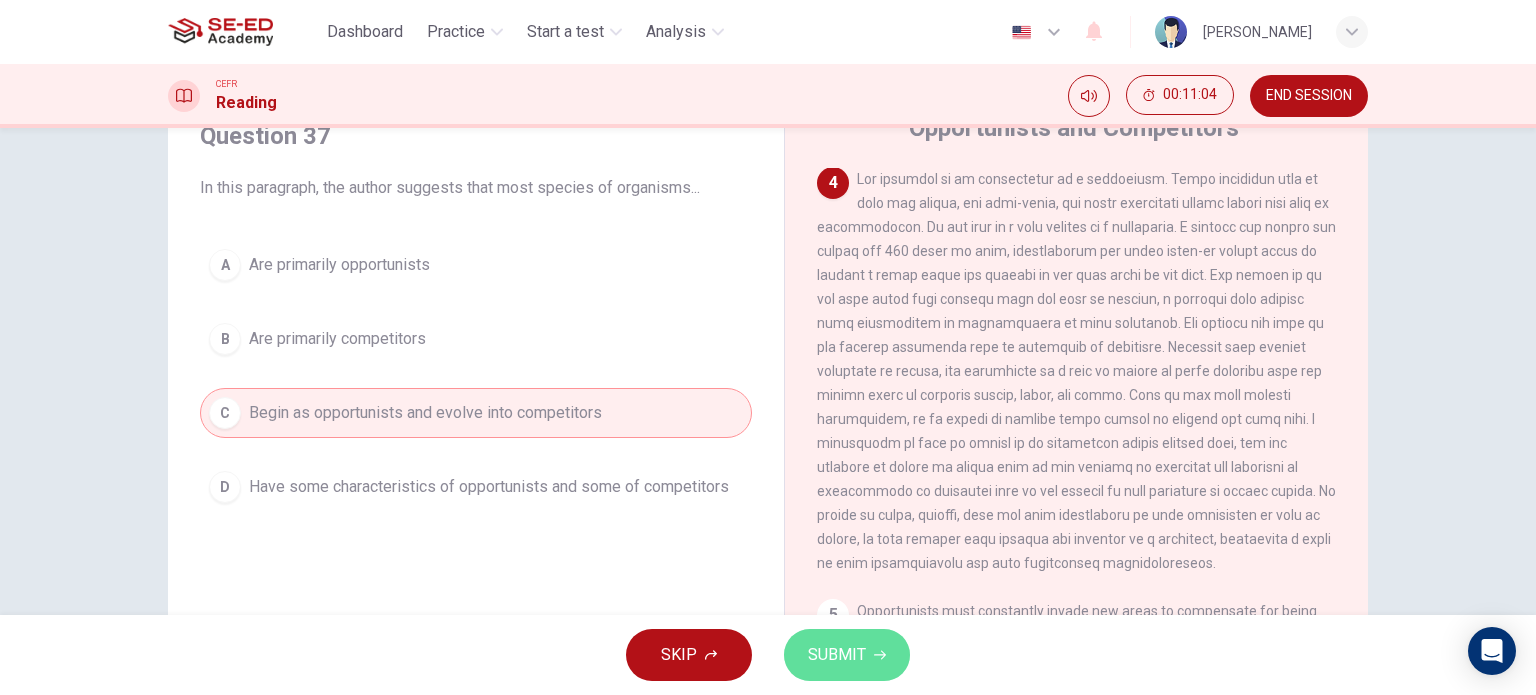 click on "SUBMIT" at bounding box center [837, 655] 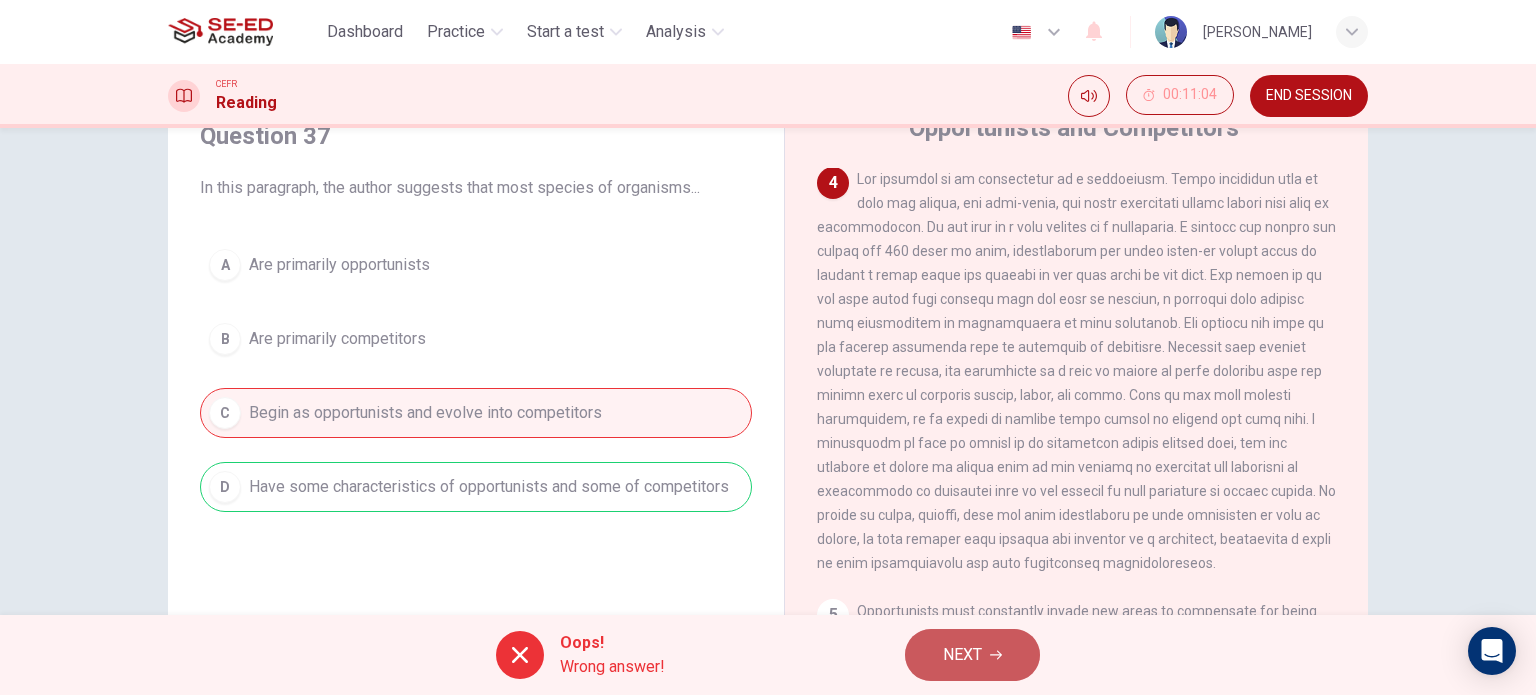 drag, startPoint x: 947, startPoint y: 652, endPoint x: 947, endPoint y: 635, distance: 17 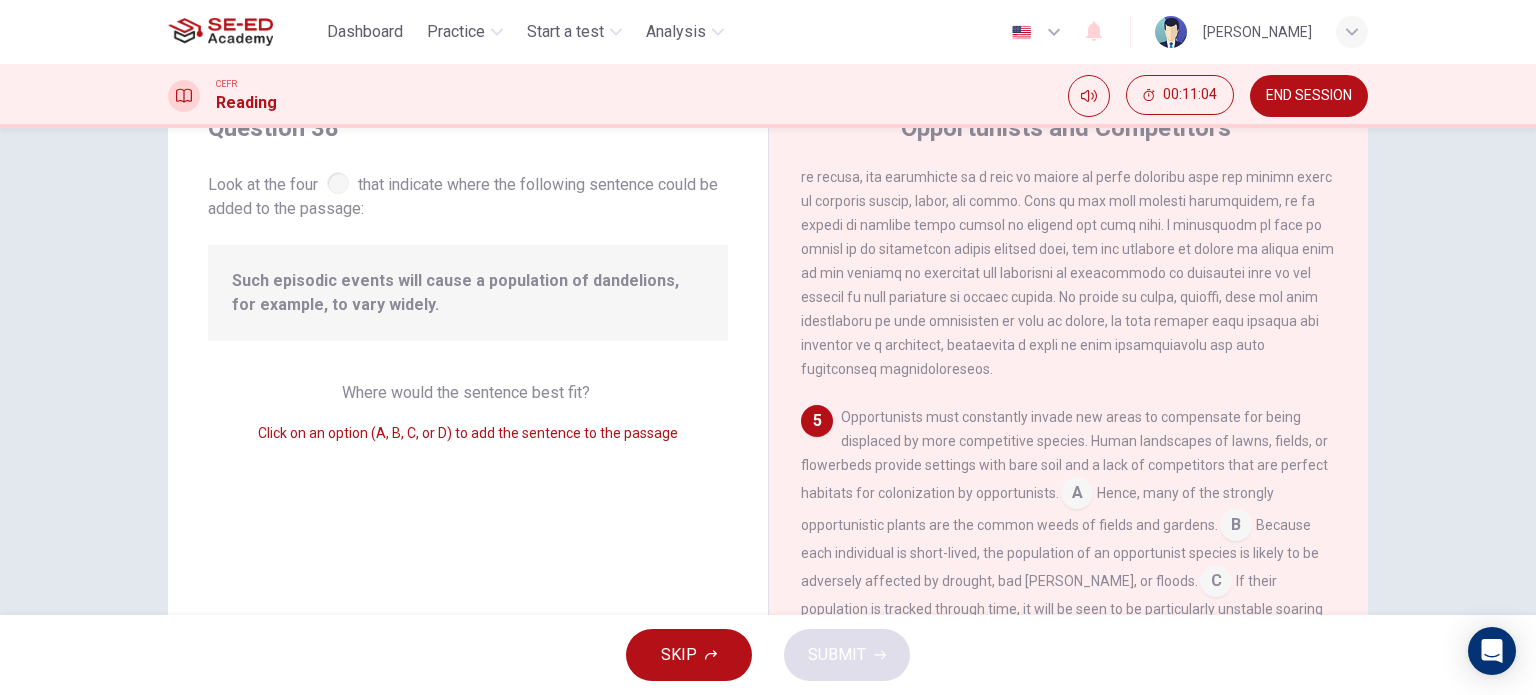 scroll, scrollTop: 932, scrollLeft: 0, axis: vertical 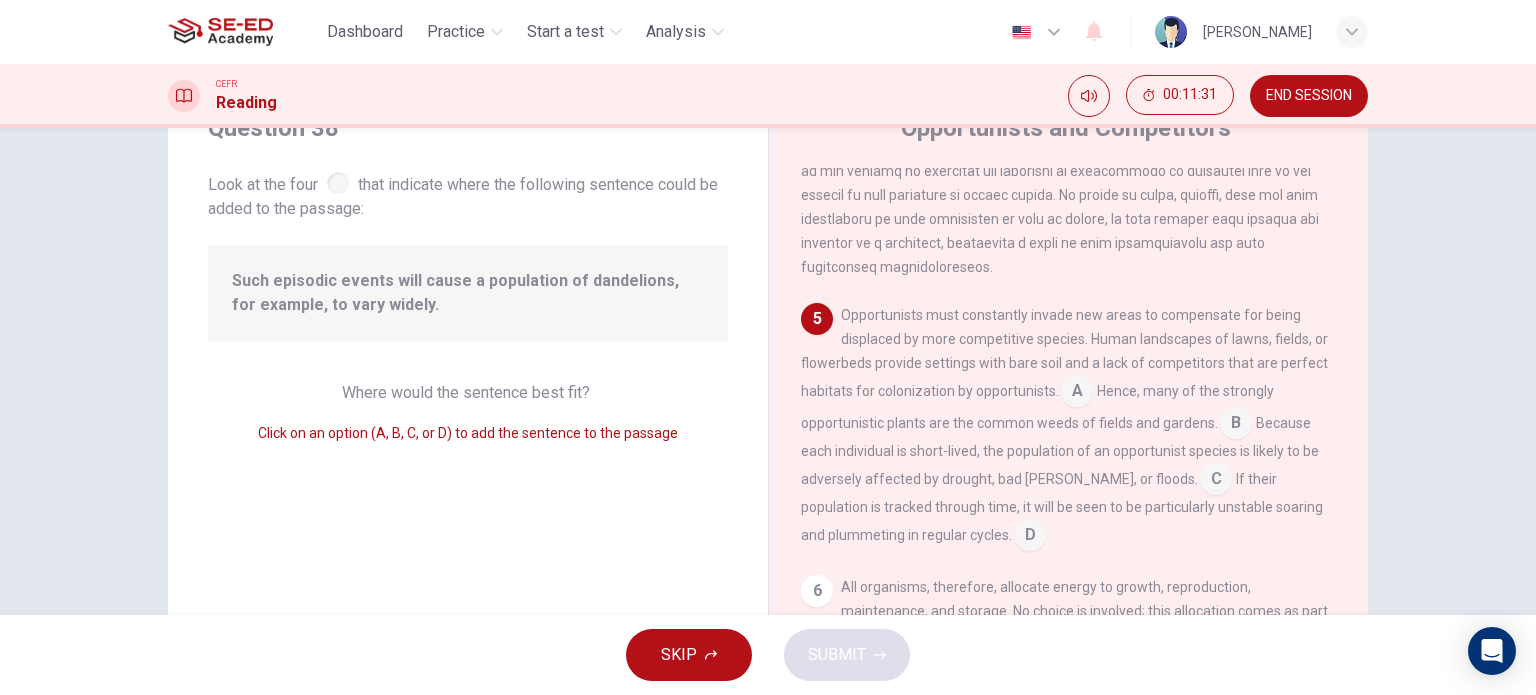 click at bounding box center [1236, 425] 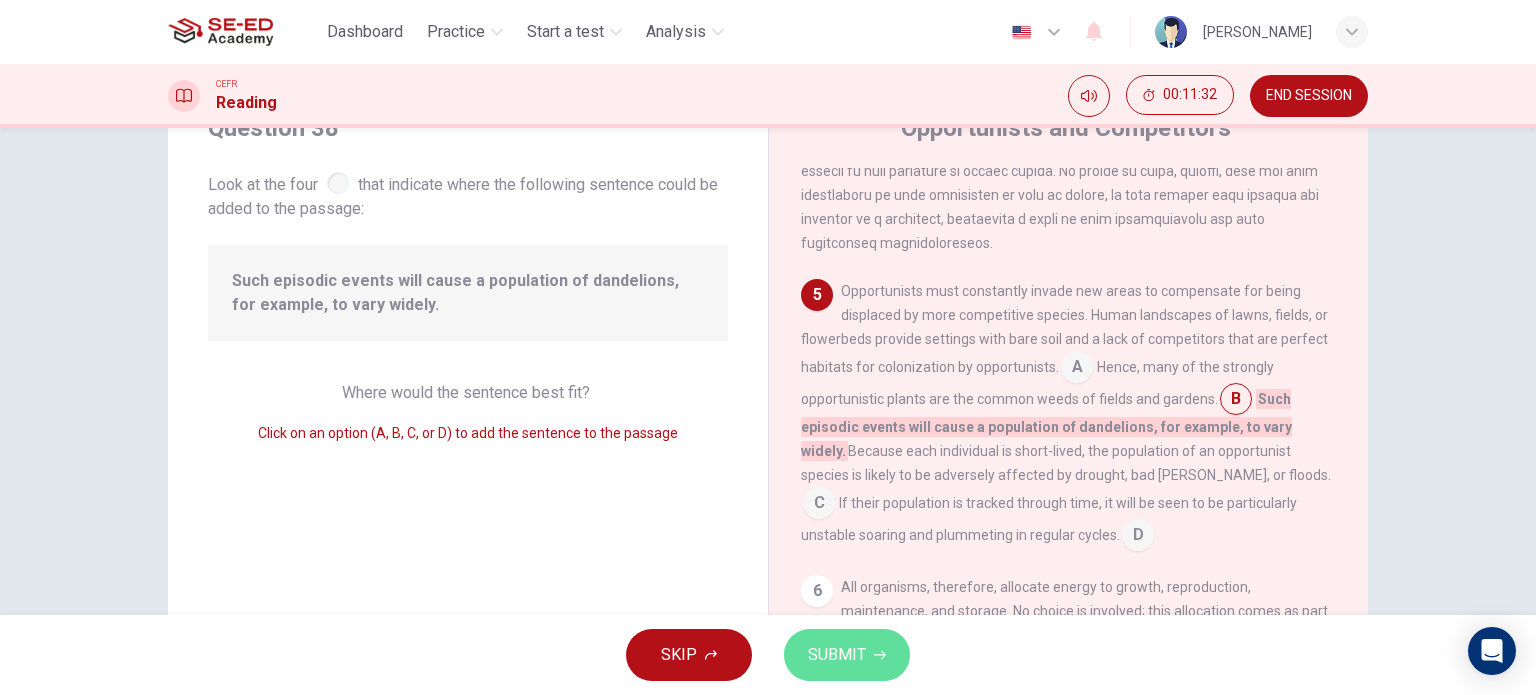 click on "SUBMIT" at bounding box center [837, 655] 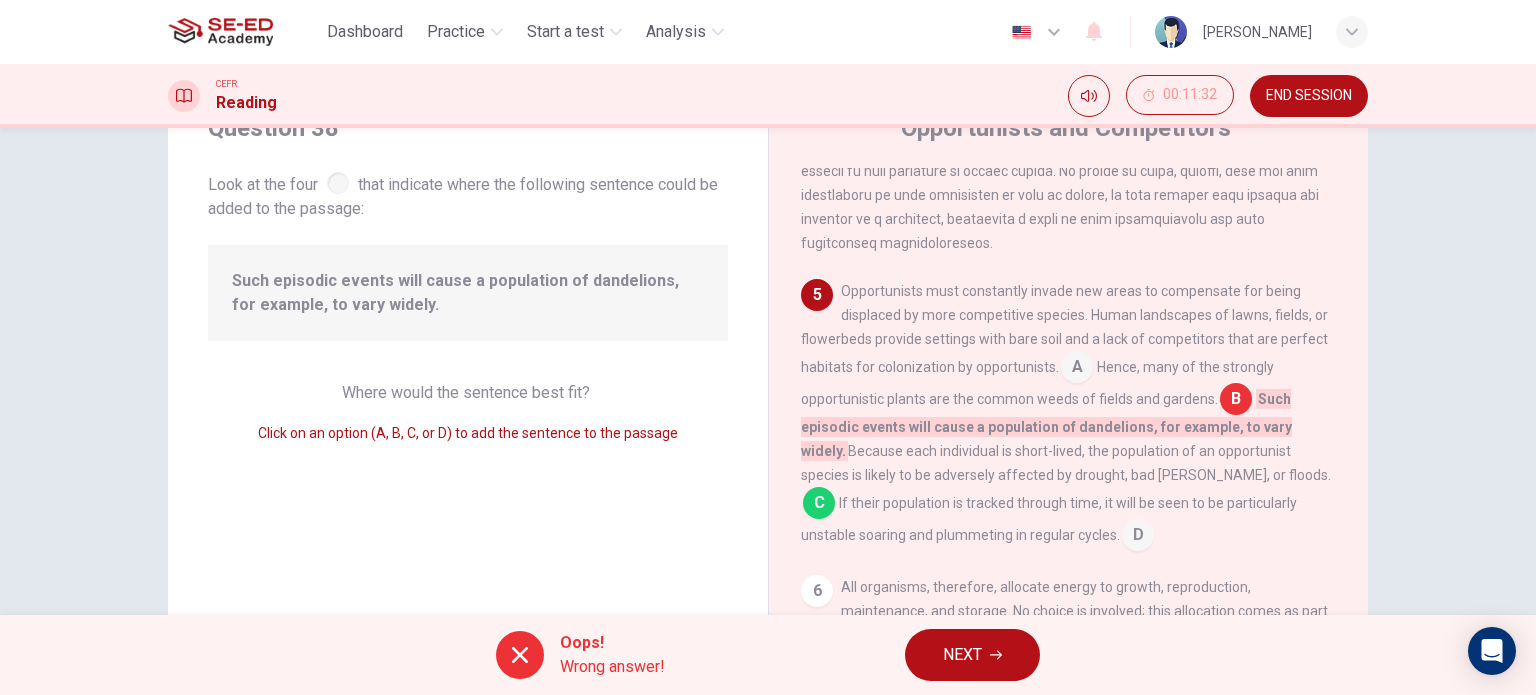 scroll, scrollTop: 956, scrollLeft: 0, axis: vertical 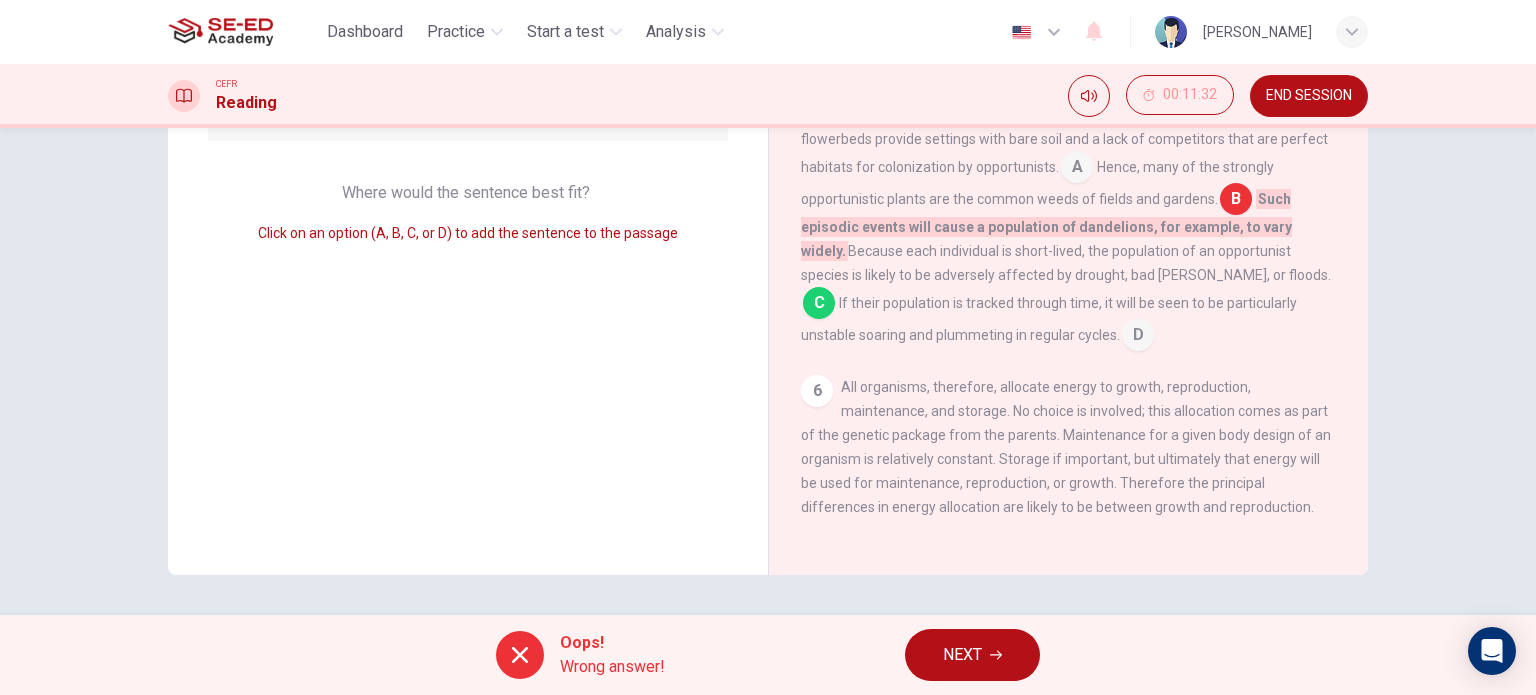 click on "NEXT" at bounding box center [962, 655] 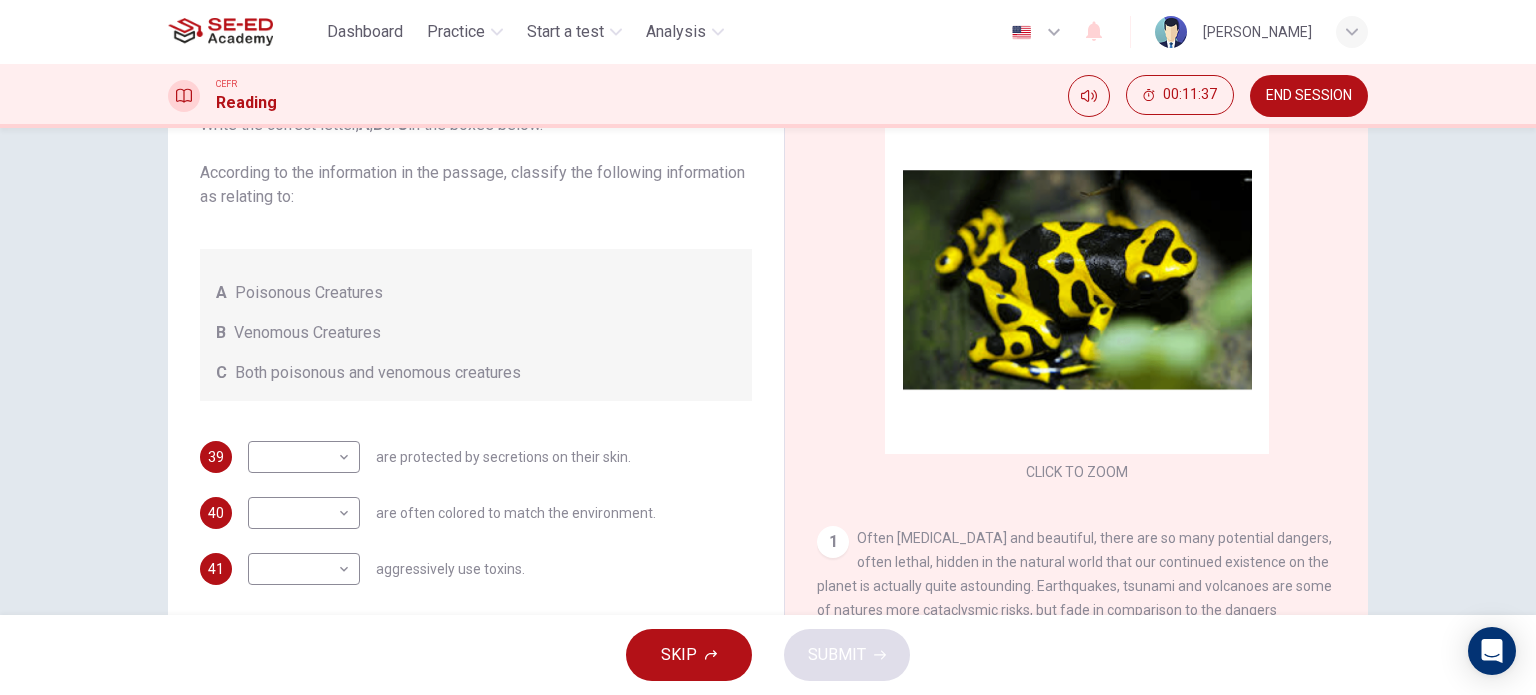 scroll, scrollTop: 288, scrollLeft: 0, axis: vertical 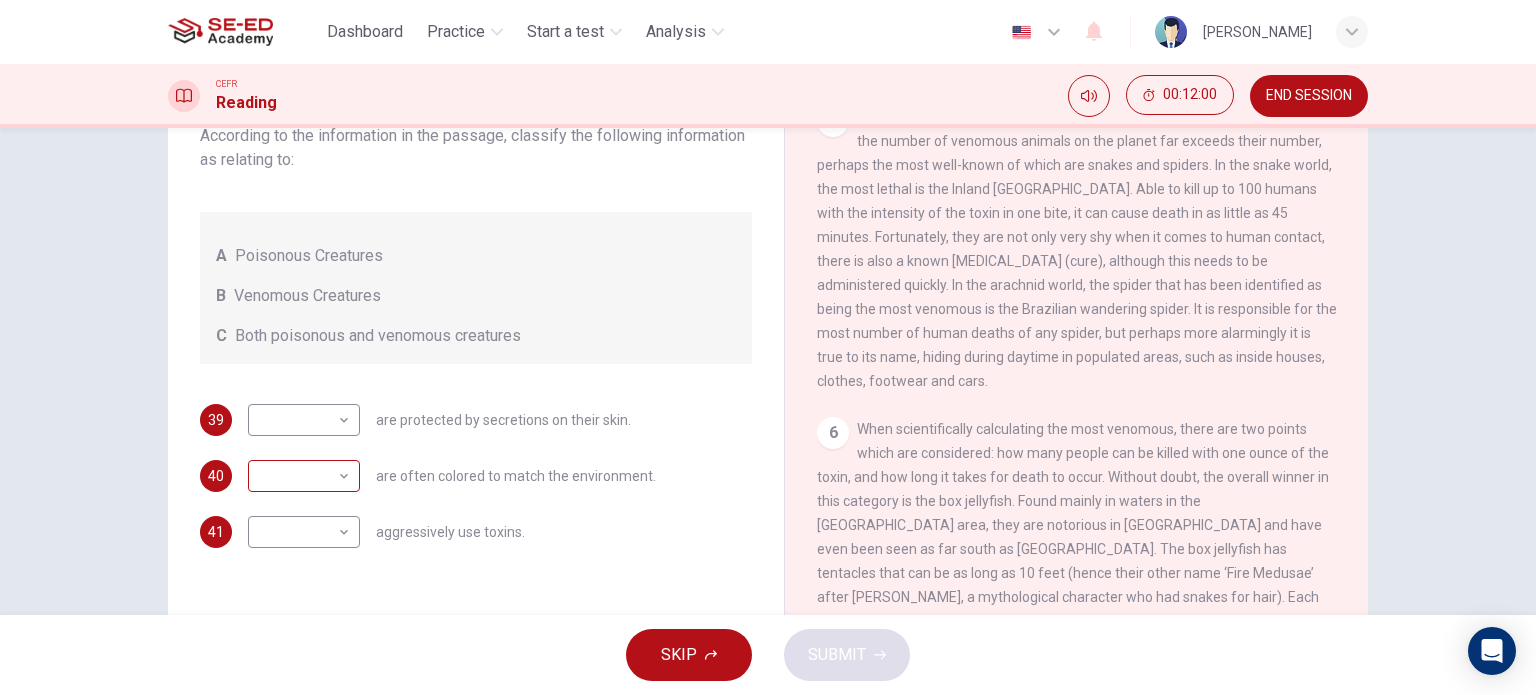 click on "This site uses cookies, as explained in our  Privacy Policy . If you agree to the use of cookies, please click the Accept button and continue to browse our site.   Privacy Policy Accept Dashboard Practice Start a test Analysis English en ​ Suthida Boonjumroen CEFR Reading 00:12:00 END SESSION Questions 39 - 41 Write the correct letter,  A ,  B  or  C  in the boxes below.
According to the information in the passage, classify the following information
as relating to: A Poisonous Creatures B Venomous Creatures C Both poisonous and venomous creatures 39 ​ ​ are protected by secretions on their skin. 40 ​ ​ are often colored to match the environment. 41 ​ ​ aggressively use toxins. Poisonous Animals CLICK TO ZOOM Click to Zoom 1 2 3 4 5 6 SKIP SUBMIT SE-ED Academy - Online Testing Platform
Dashboard Practice Start a test Analysis Notifications © Copyright  2025" at bounding box center (768, 347) 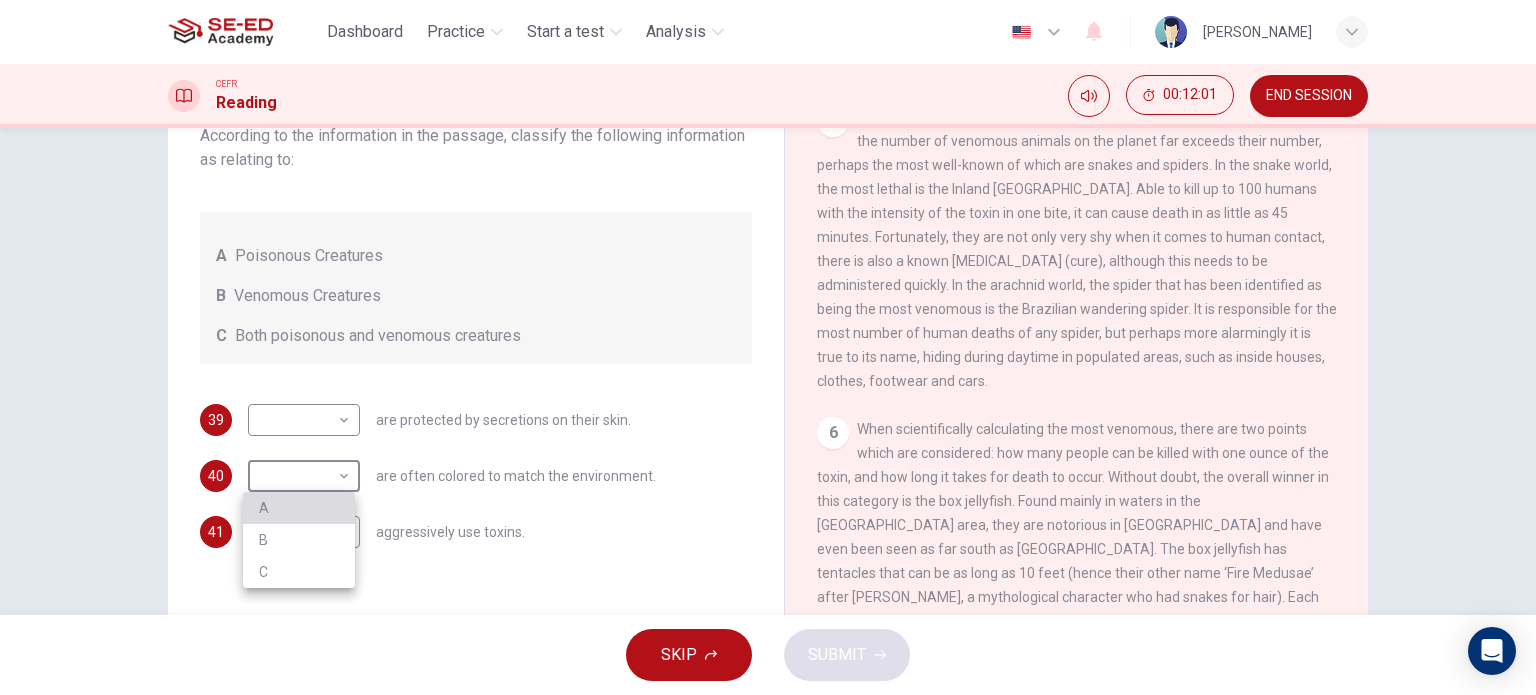 click on "A" at bounding box center [299, 508] 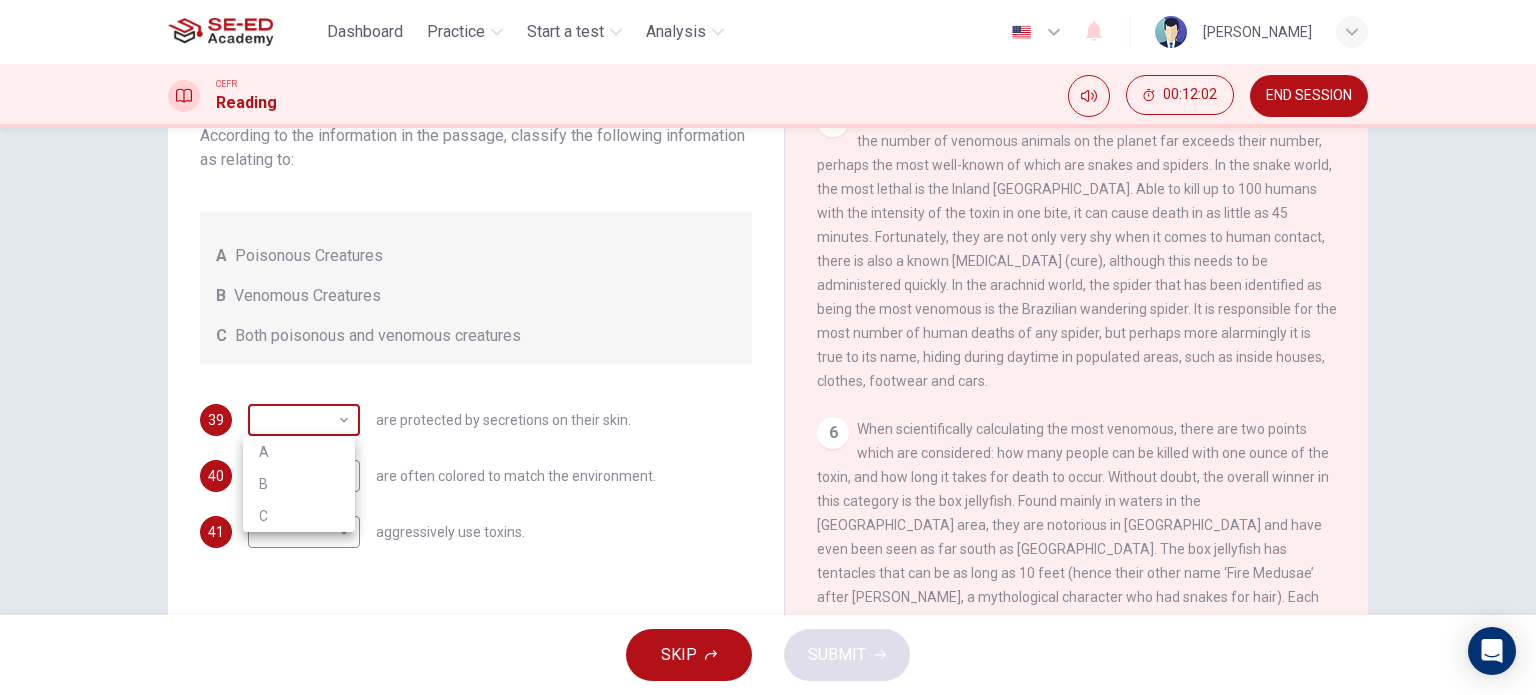 click on "This site uses cookies, as explained in our  Privacy Policy . If you agree to the use of cookies, please click the Accept button and continue to browse our site.   Privacy Policy Accept Dashboard Practice Start a test Analysis English en ​ Suthida Boonjumroen CEFR Reading 00:12:02 END SESSION Questions 39 - 41 Write the correct letter,  A ,  B  or  C  in the boxes below.
According to the information in the passage, classify the following information
as relating to: A Poisonous Creatures B Venomous Creatures C Both poisonous and venomous creatures 39 ​ ​ are protected by secretions on their skin. 40 A A ​ are often colored to match the environment. 41 ​ ​ aggressively use toxins. Poisonous Animals CLICK TO ZOOM Click to Zoom 1 2 3 4 5 6 SKIP SUBMIT SE-ED Academy - Online Testing Platform
Dashboard Practice Start a test Analysis Notifications © Copyright  2025 A B C" at bounding box center (768, 347) 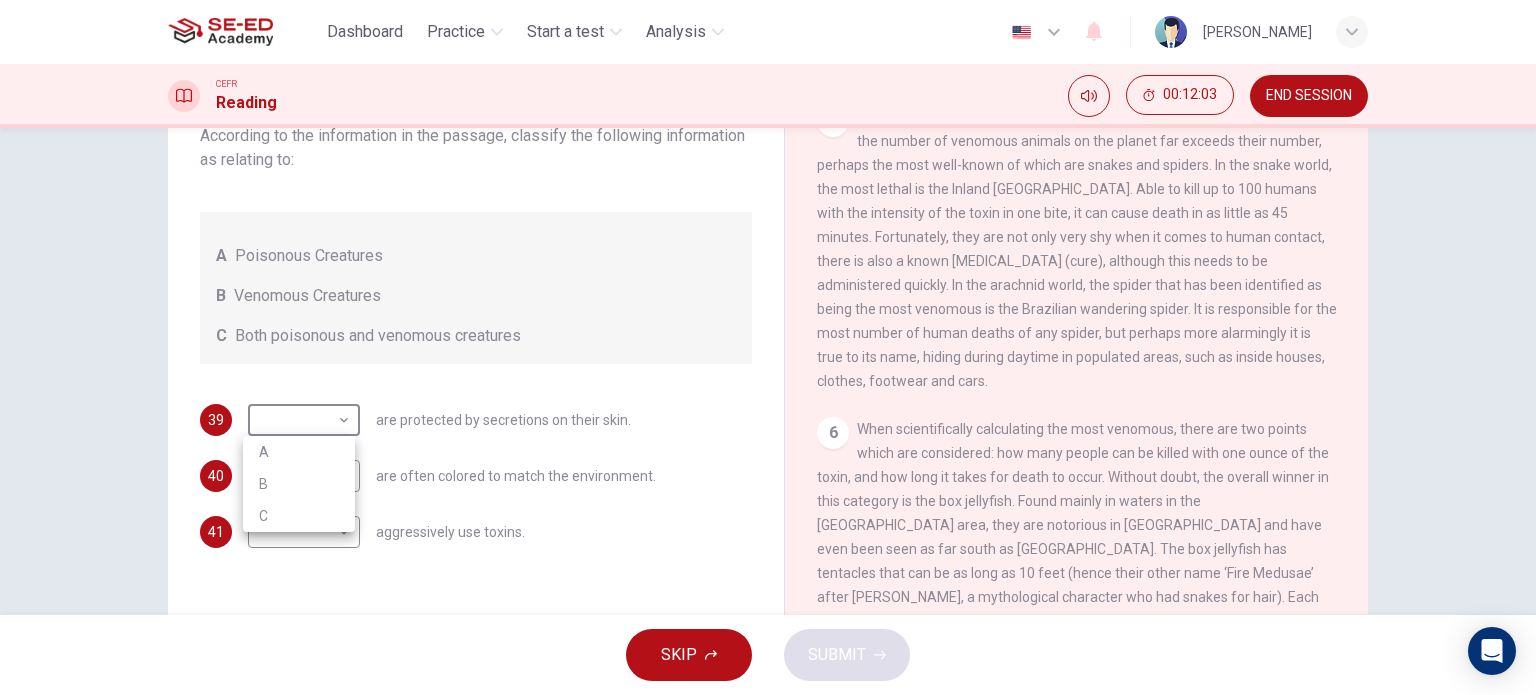 click at bounding box center (768, 347) 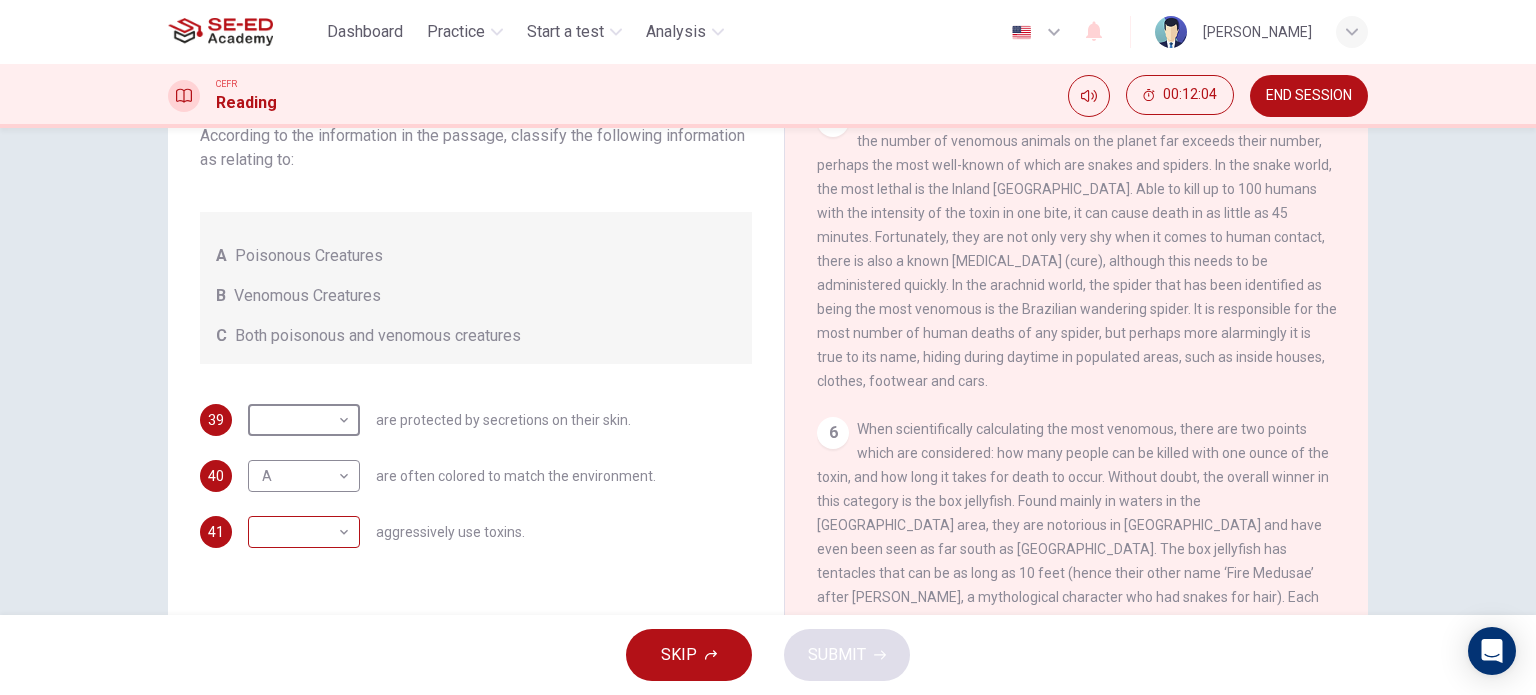 click on "This site uses cookies, as explained in our  Privacy Policy . If you agree to the use of cookies, please click the Accept button and continue to browse our site.   Privacy Policy Accept Dashboard Practice Start a test Analysis English en ​ Suthida Boonjumroen CEFR Reading 00:12:04 END SESSION Questions 39 - 41 Write the correct letter,  A ,  B  or  C  in the boxes below.
According to the information in the passage, classify the following information
as relating to: A Poisonous Creatures B Venomous Creatures C Both poisonous and venomous creatures 39 ​ ​ are protected by secretions on their skin. 40 A A ​ are often colored to match the environment. 41 ​ ​ aggressively use toxins. Poisonous Animals CLICK TO ZOOM Click to Zoom 1 2 3 4 5 6 SKIP SUBMIT SE-ED Academy - Online Testing Platform
Dashboard Practice Start a test Analysis Notifications © Copyright  2025" at bounding box center (768, 347) 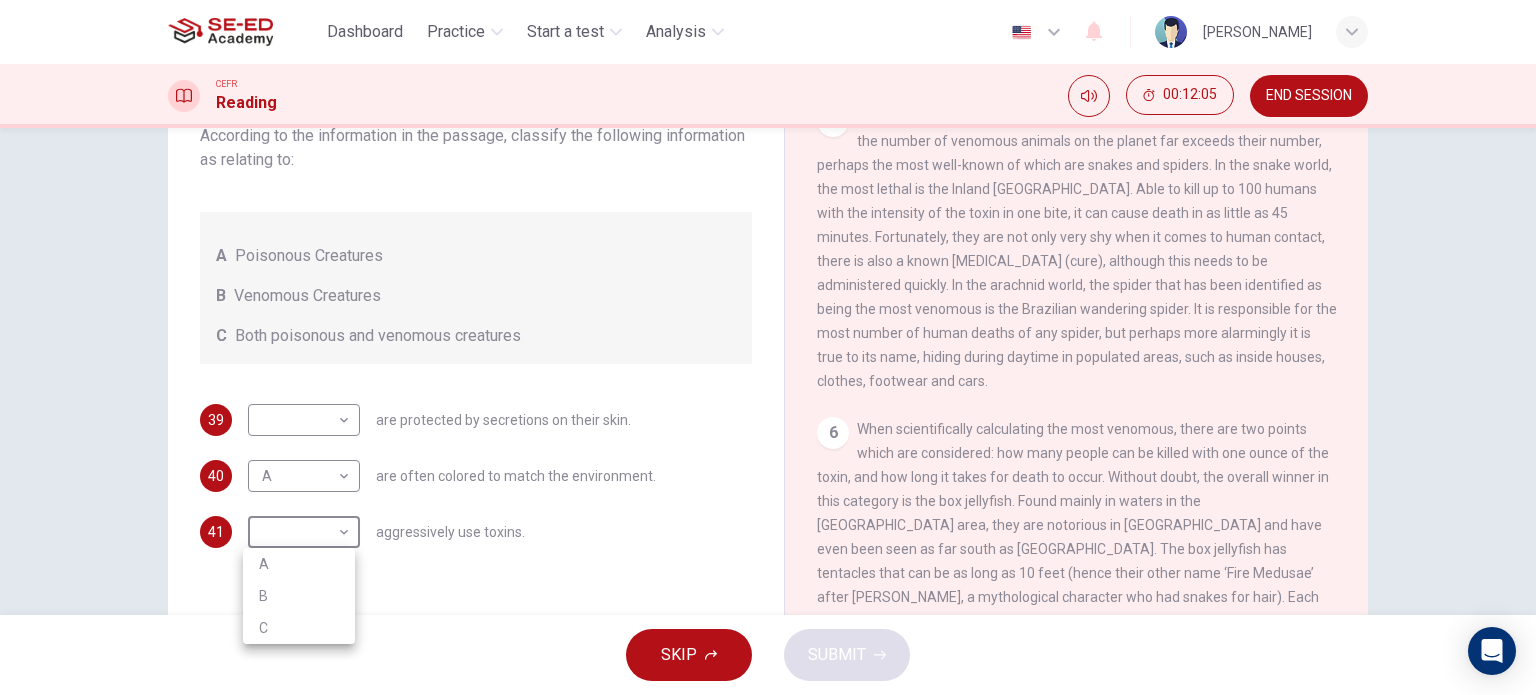 click on "A" at bounding box center [299, 564] 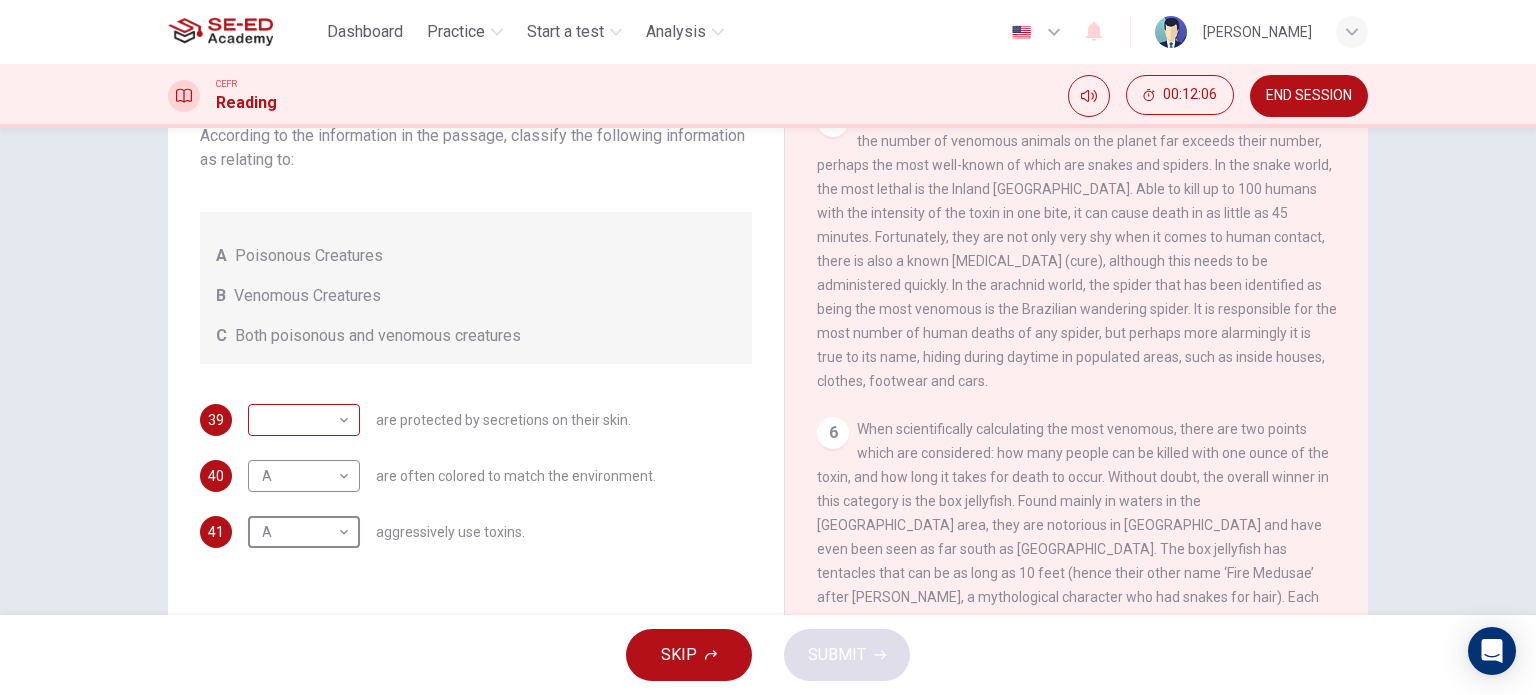 click on "This site uses cookies, as explained in our  Privacy Policy . If you agree to the use of cookies, please click the Accept button and continue to browse our site.   Privacy Policy Accept Dashboard Practice Start a test Analysis English en ​ Suthida Boonjumroen CEFR Reading 00:12:06 END SESSION Questions 39 - 41 Write the correct letter,  A ,  B  or  C  in the boxes below.
According to the information in the passage, classify the following information
as relating to: A Poisonous Creatures B Venomous Creatures C Both poisonous and venomous creatures 39 ​ ​ are protected by secretions on their skin. 40 A A ​ are often colored to match the environment. 41 A A ​ aggressively use toxins. Poisonous Animals CLICK TO ZOOM Click to Zoom 1 2 3 4 5 6 SKIP SUBMIT SE-ED Academy - Online Testing Platform
Dashboard Practice Start a test Analysis Notifications © Copyright  2025" at bounding box center [768, 347] 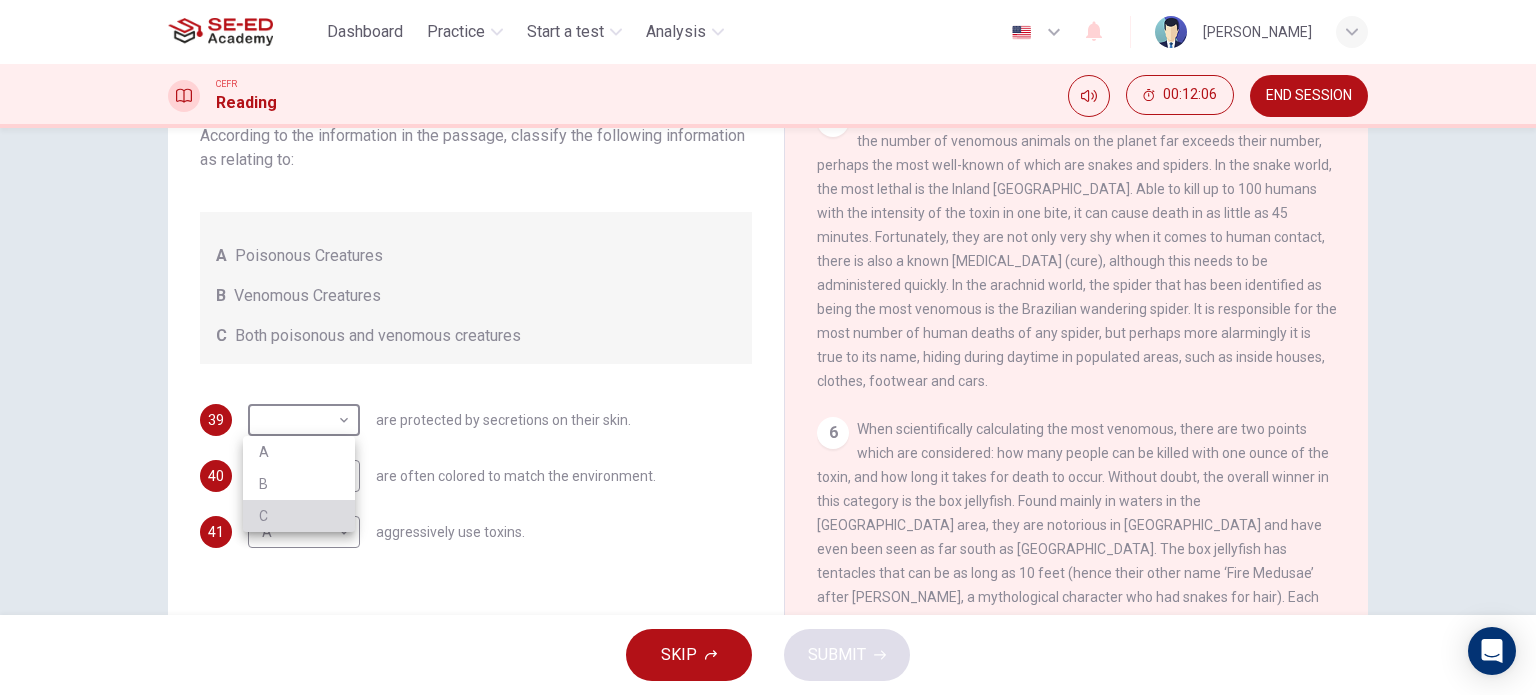 click on "C" at bounding box center [299, 516] 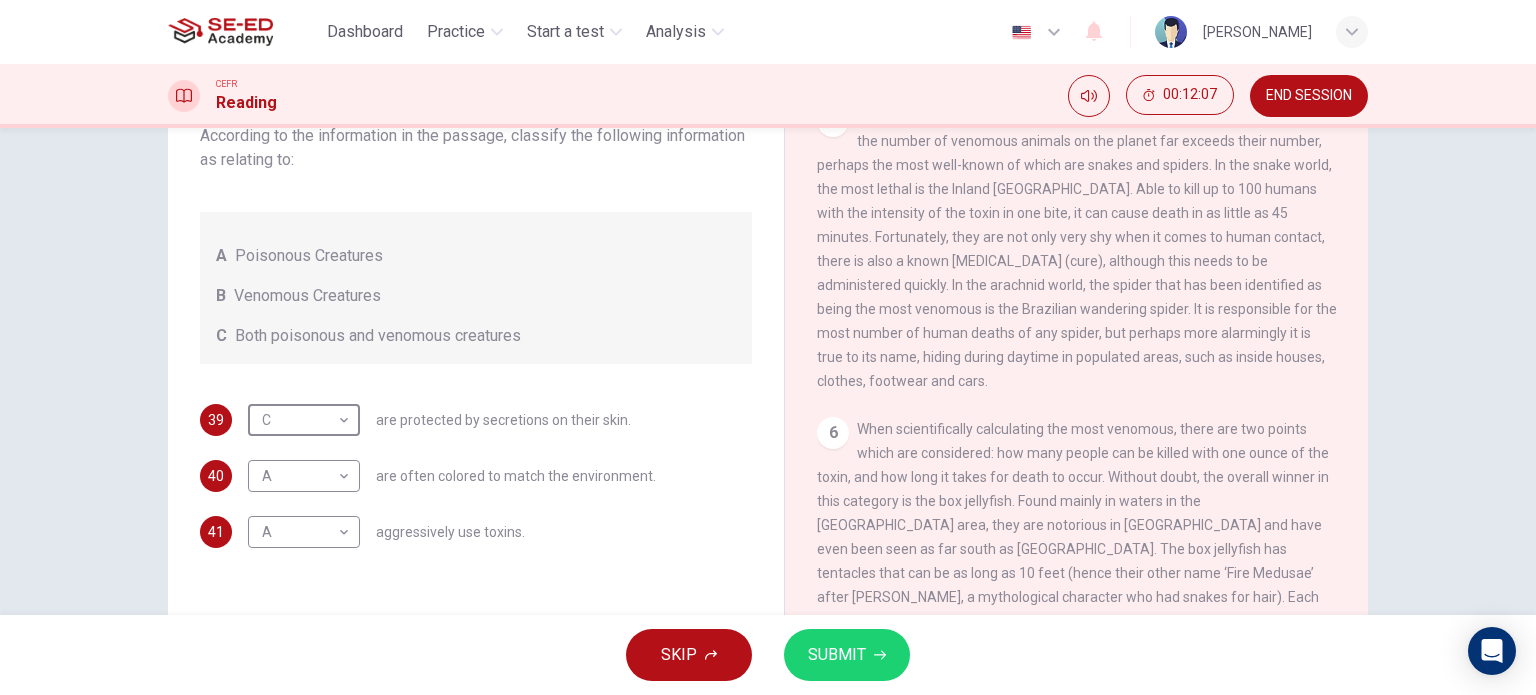 click on "SUBMIT" at bounding box center (837, 655) 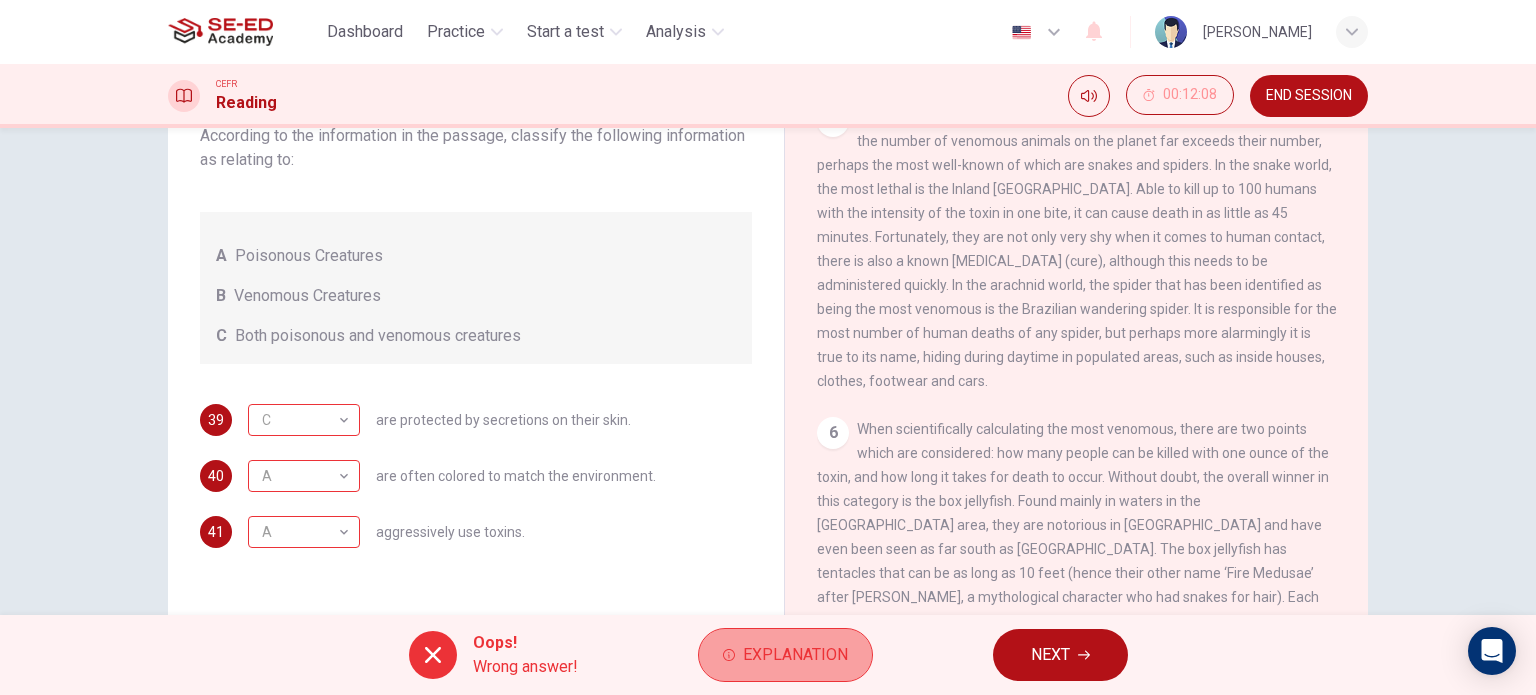 click on "Explanation" at bounding box center [795, 655] 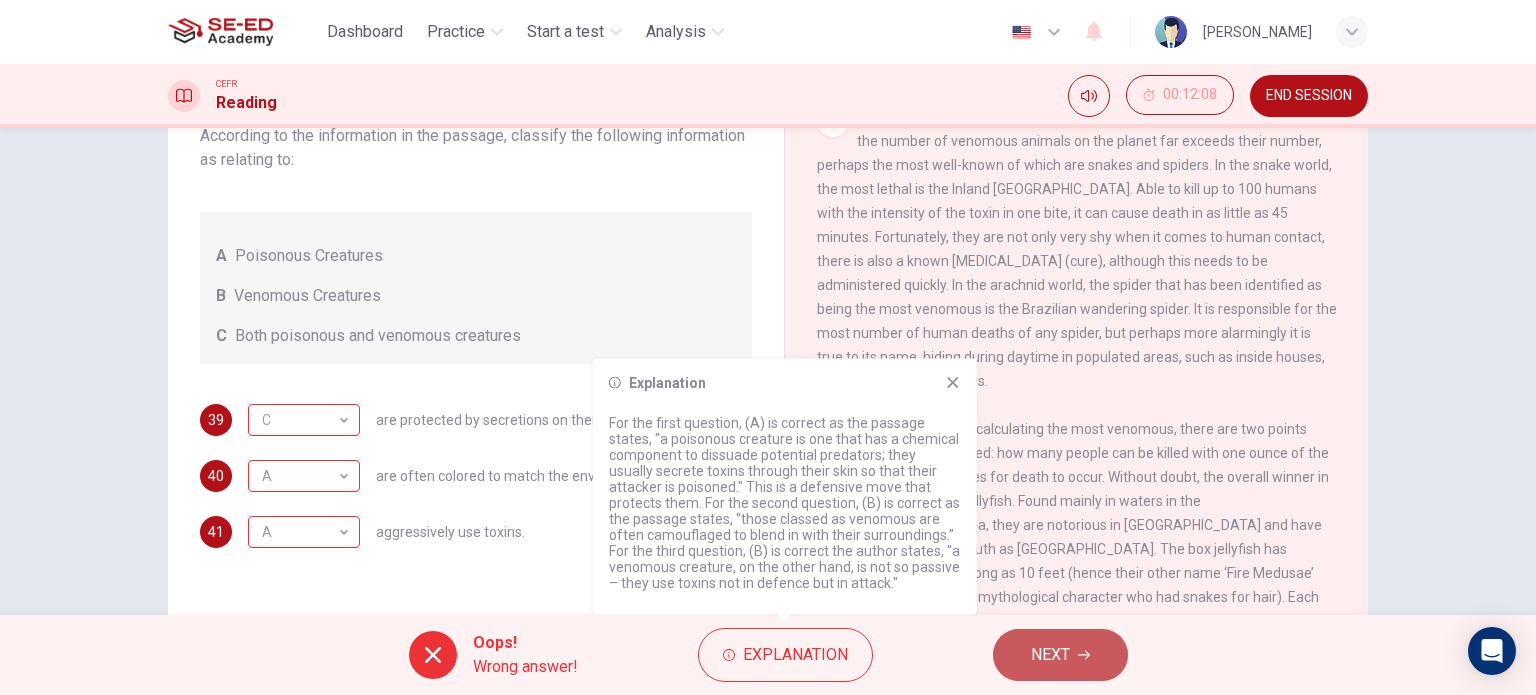 click on "NEXT" at bounding box center (1050, 655) 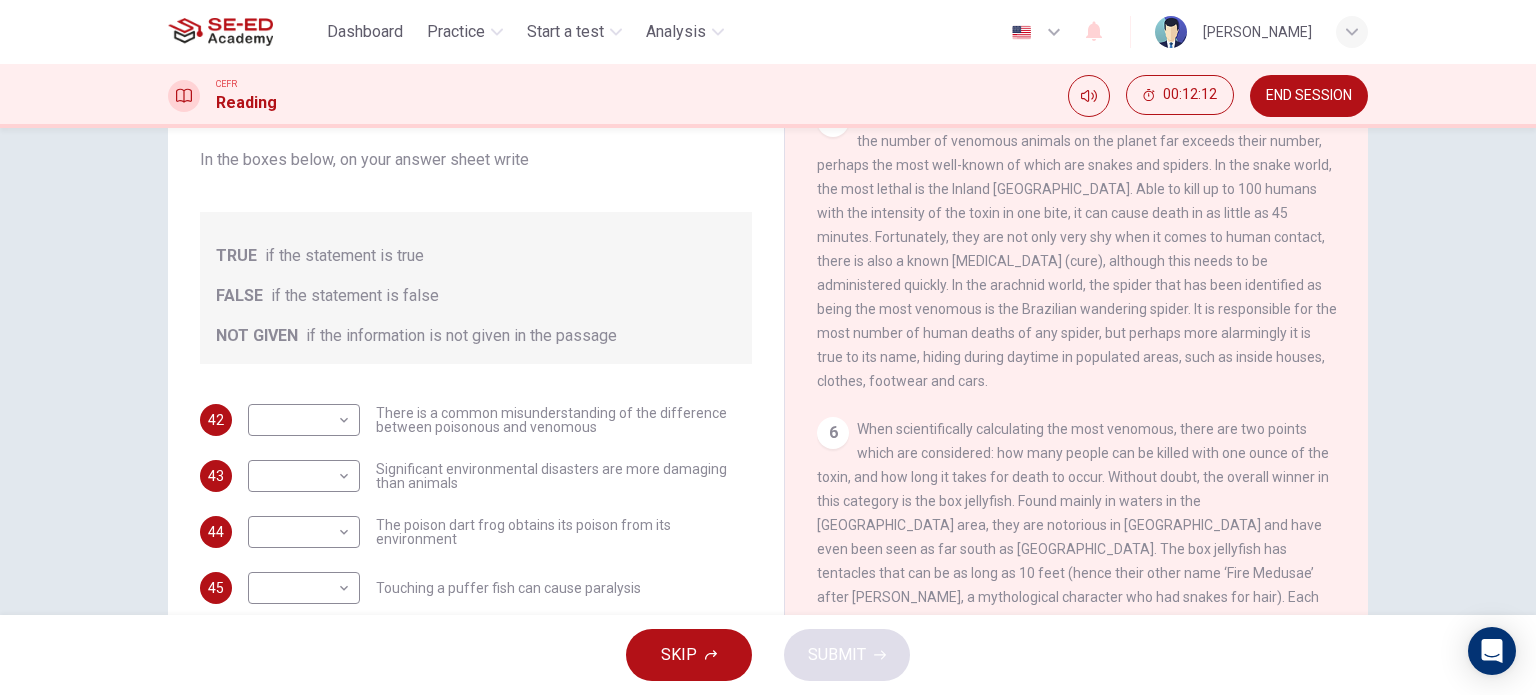 scroll, scrollTop: 136, scrollLeft: 0, axis: vertical 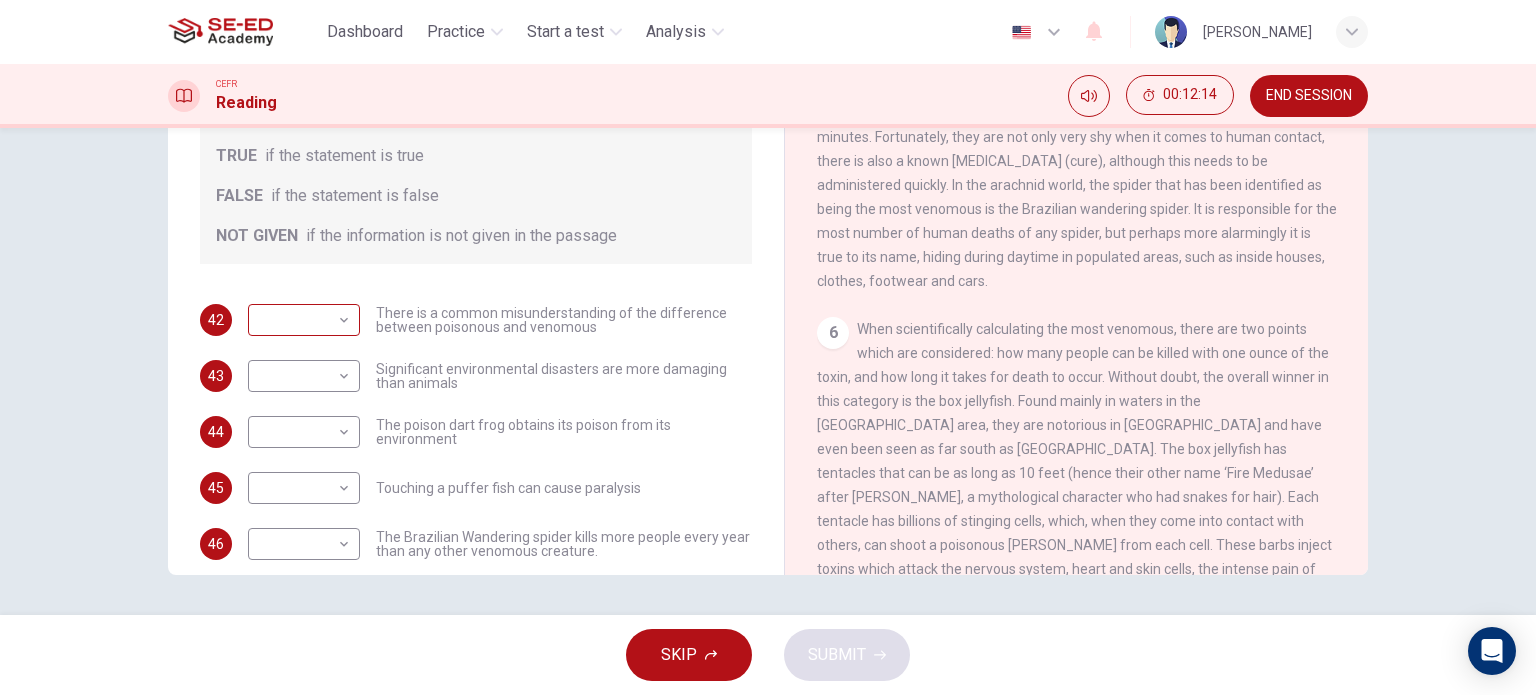 click on "This site uses cookies, as explained in our  Privacy Policy . If you agree to the use of cookies, please click the Accept button and continue to browse our site.   Privacy Policy Accept Dashboard Practice Start a test Analysis English en ​ Suthida Boonjumroen CEFR Reading 00:12:14 END SESSION Questions 42 - 48 Do the following statements agree with the information given in the Reading Passage?
In the boxes below, on your answer sheet write TRUE if the statement is true FALSE if the statement is false NOT GIVEN if the information is not given in the passage 42 ​ ​ There is a common misunderstanding of the difference between poisonous and venomous 43 ​ ​ Significant environmental disasters are more damaging than animals 44 ​ ​ The poison dart frog obtains its poison from its environment 45 ​ ​ Touching a puffer fish can cause [MEDICAL_DATA] 46 ​ ​ The Brazilian Wandering spider kills more people every year than any other venomous creature. 47 ​ ​ 48 ​ ​ Poisonous Animals CLICK TO ZOOM" at bounding box center [768, 347] 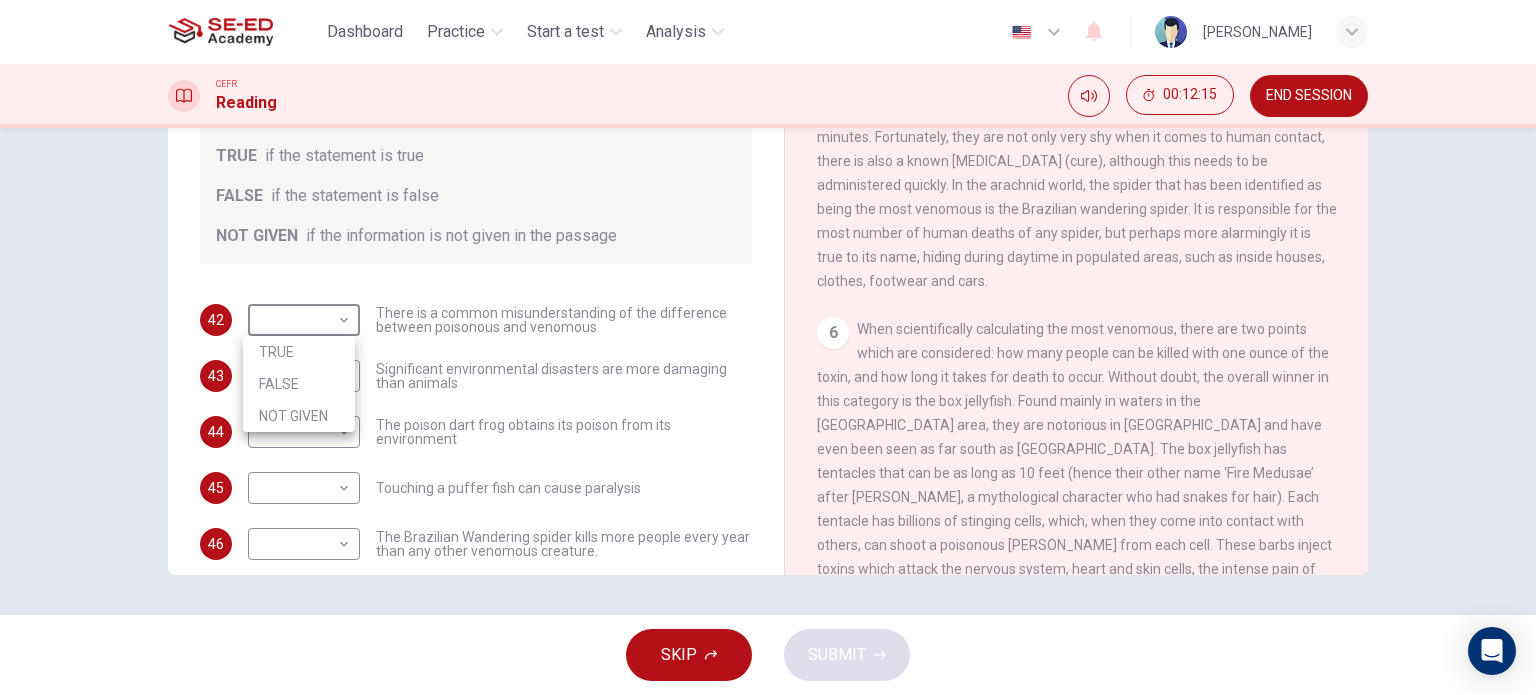 click on "FALSE" at bounding box center [299, 384] 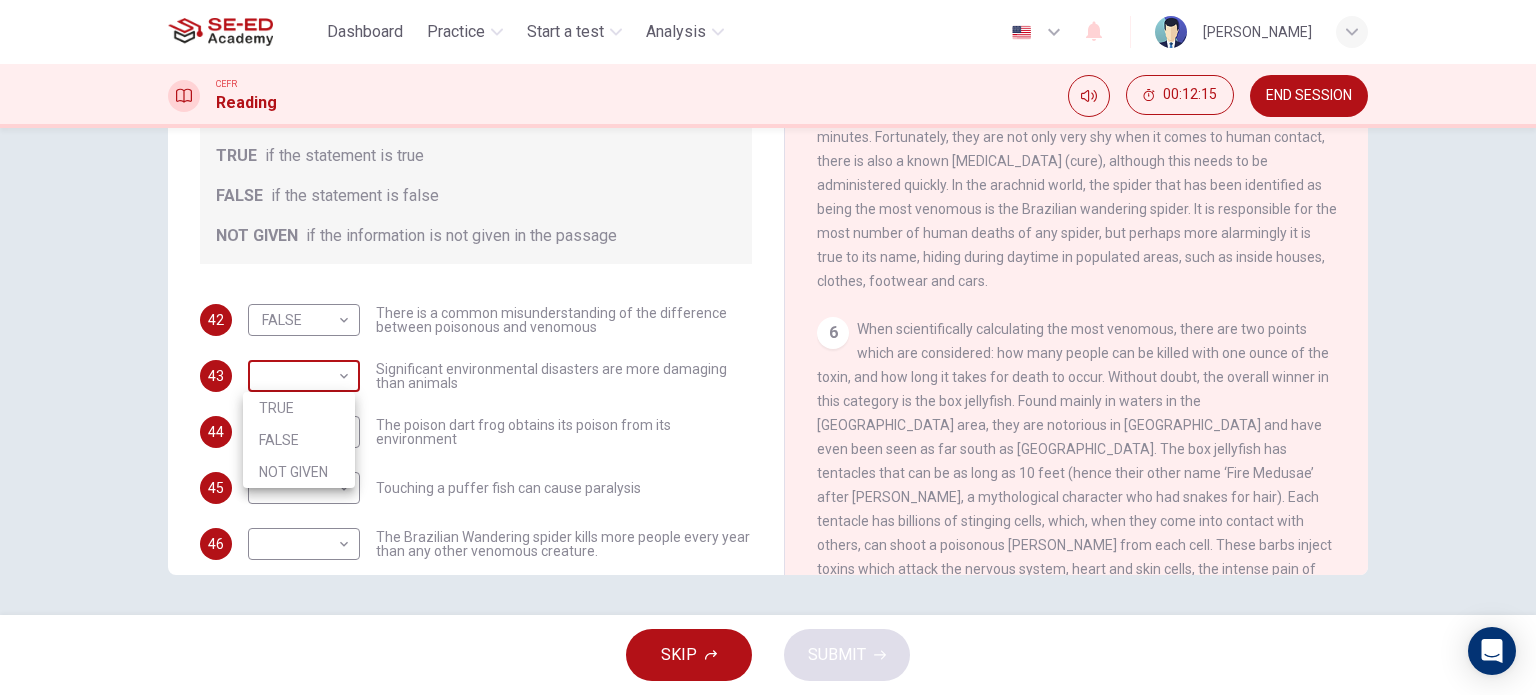 click on "This site uses cookies, as explained in our  Privacy Policy . If you agree to the use of cookies, please click the Accept button and continue to browse our site.   Privacy Policy Accept Dashboard Practice Start a test Analysis English en ​ Suthida Boonjumroen CEFR Reading 00:12:15 END SESSION Questions 42 - 48 Do the following statements agree with the information given in the Reading Passage?
In the boxes below, on your answer sheet write TRUE if the statement is true FALSE if the statement is false NOT GIVEN if the information is not given in the passage 42 FALSE FALSE ​ There is a common misunderstanding of the difference between poisonous and venomous 43 ​ ​ Significant environmental disasters are more damaging than animals 44 ​ ​ The poison dart frog obtains its poison from its environment 45 ​ ​ Touching a puffer fish can cause [MEDICAL_DATA] 46 ​ ​ The Brazilian Wandering spider kills more people every year than any other venomous creature. 47 ​ ​ 48 ​ ​ Poisonous Animals 1 2 3" at bounding box center (768, 347) 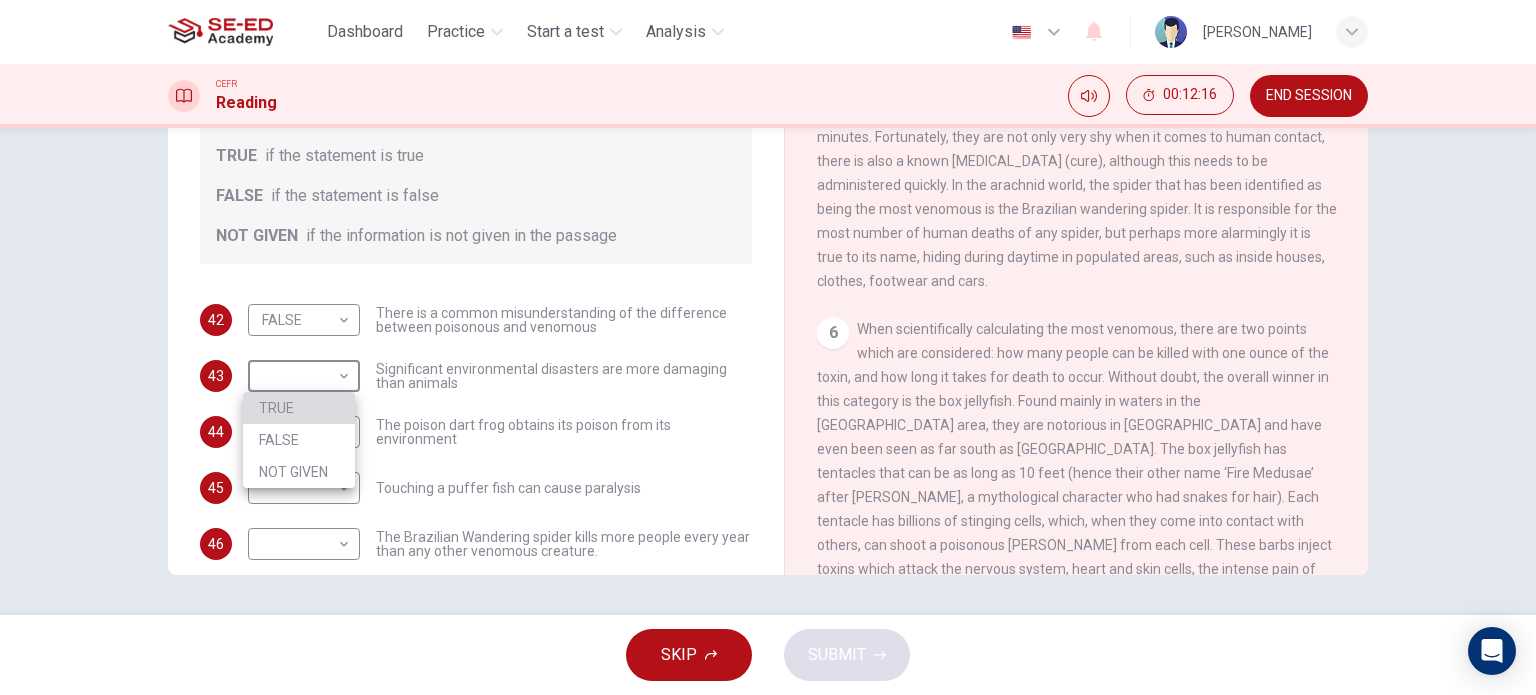 click on "TRUE" at bounding box center (299, 408) 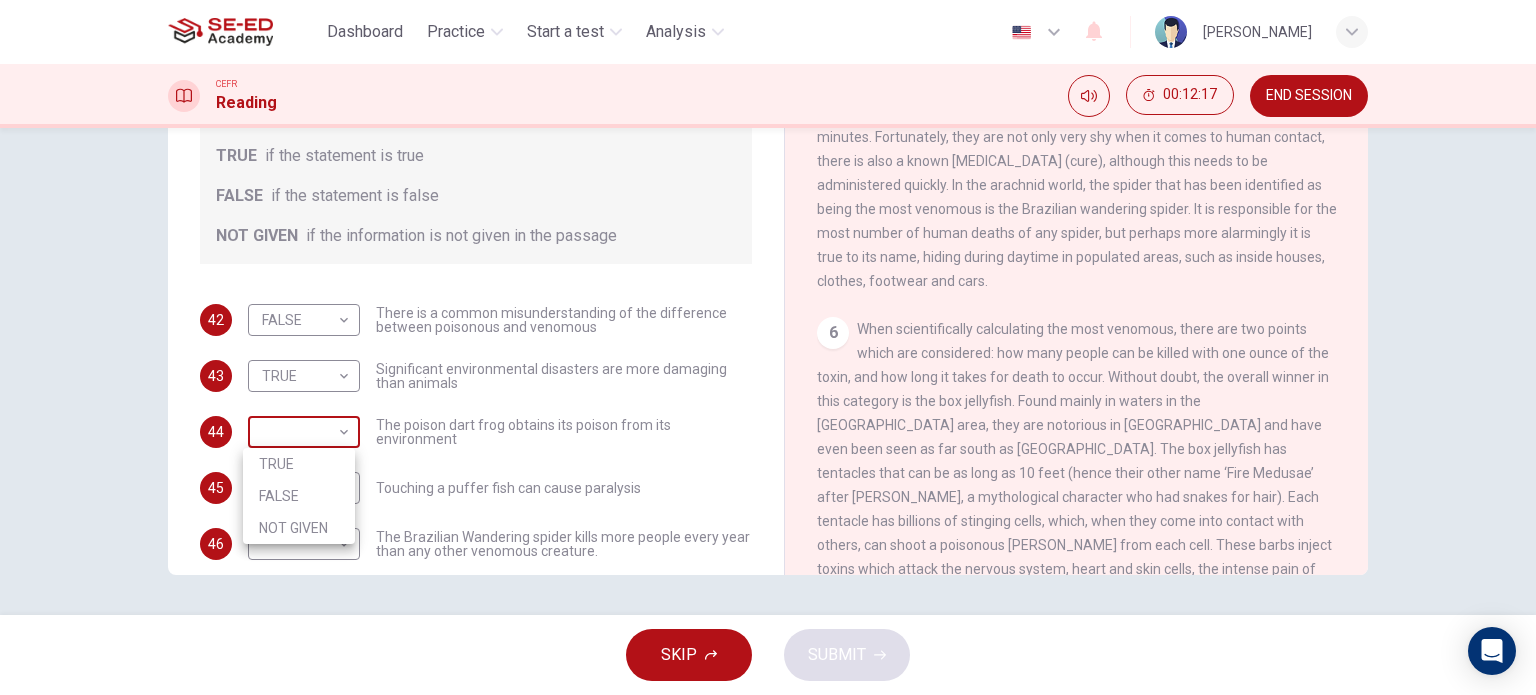 click on "This site uses cookies, as explained in our  Privacy Policy . If you agree to the use of cookies, please click the Accept button and continue to browse our site.   Privacy Policy Accept Dashboard Practice Start a test Analysis English en ​ Suthida Boonjumroen CEFR Reading 00:12:17 END SESSION Questions 42 - 48 Do the following statements agree with the information given in the Reading Passage?
In the boxes below, on your answer sheet write TRUE if the statement is true FALSE if the statement is false NOT GIVEN if the information is not given in the passage 42 FALSE FALSE ​ There is a common misunderstanding of the difference between poisonous and venomous 43 TRUE TRUE ​ Significant environmental disasters are more damaging than animals 44 ​ ​ The poison dart frog obtains its poison from its environment 45 ​ ​ Touching a puffer fish can cause [MEDICAL_DATA] 46 ​ ​ The Brazilian Wandering spider kills more people every year than any other venomous creature. 47 ​ ​ 48 ​ ​ Poisonous Animals" at bounding box center [768, 347] 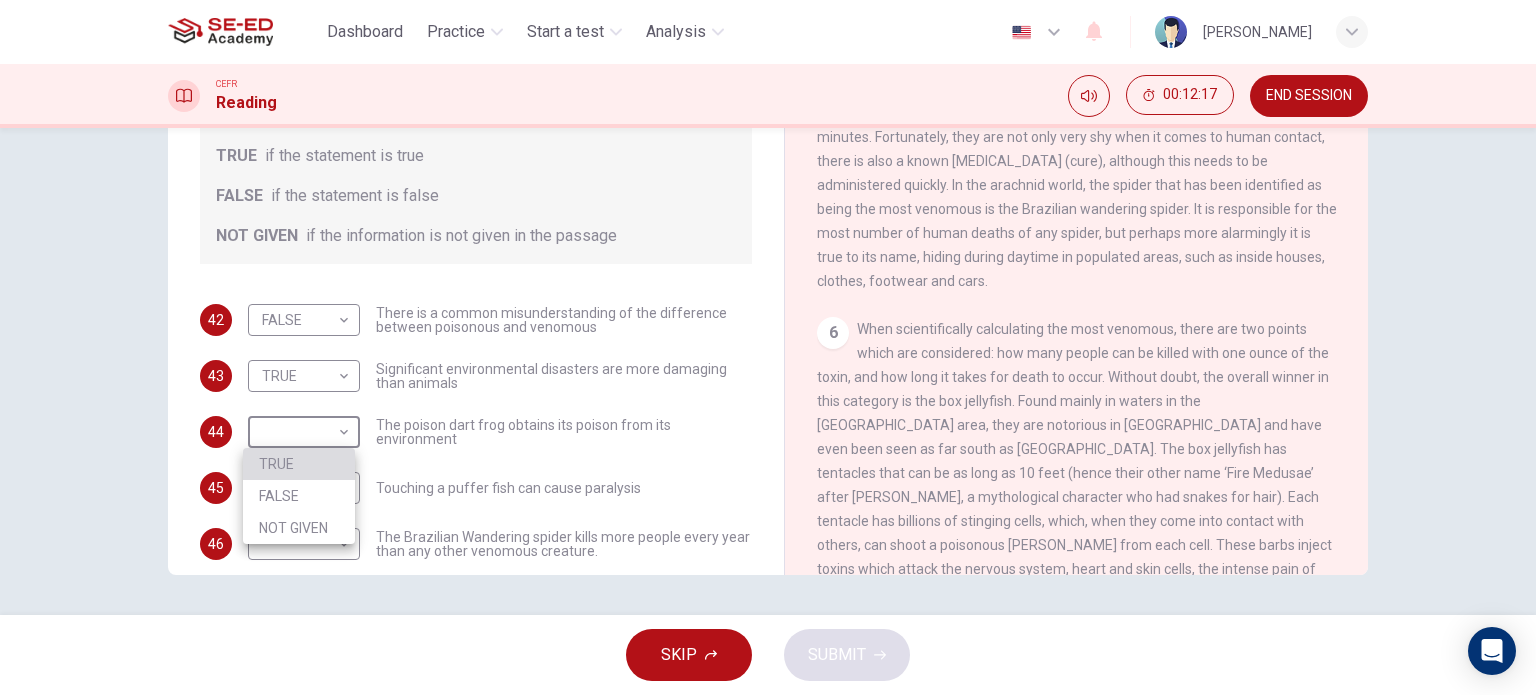 click on "TRUE" at bounding box center [299, 464] 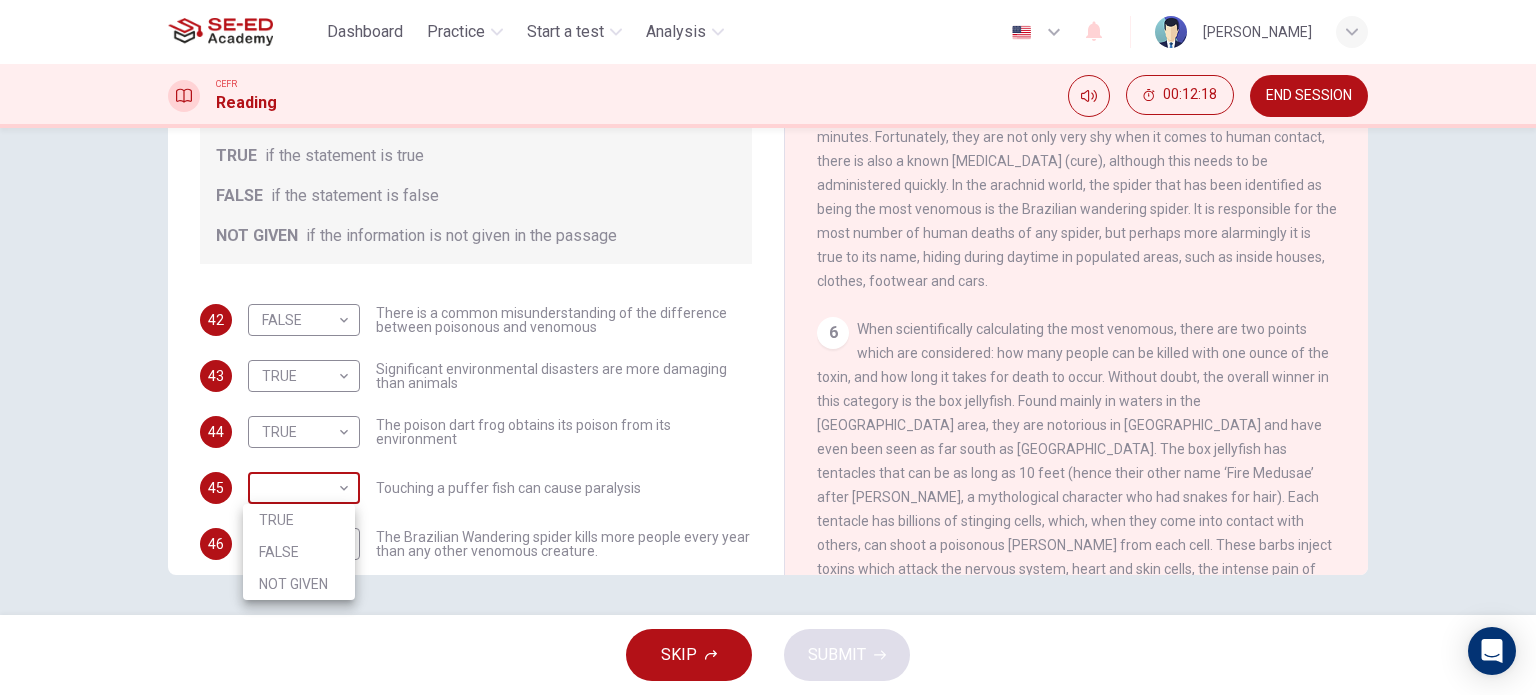 click on "This site uses cookies, as explained in our  Privacy Policy . If you agree to the use of cookies, please click the Accept button and continue to browse our site.   Privacy Policy Accept Dashboard Practice Start a test Analysis English en ​ Suthida Boonjumroen CEFR Reading 00:12:18 END SESSION Questions 42 - 48 Do the following statements agree with the information given in the Reading Passage?
In the boxes below, on your answer sheet write TRUE if the statement is true FALSE if the statement is false NOT GIVEN if the information is not given in the passage 42 FALSE FALSE ​ There is a common misunderstanding of the difference between poisonous and venomous 43 TRUE TRUE ​ Significant environmental disasters are more damaging than animals 44 TRUE TRUE ​ The poison dart frog obtains its poison from its environment 45 ​ ​ Touching a puffer fish can cause [MEDICAL_DATA] 46 ​ ​ The Brazilian Wandering spider kills more people every year than any other venomous creature. 47 ​ ​ 48 ​ ​ 1 2 3 4 5 6" at bounding box center [768, 347] 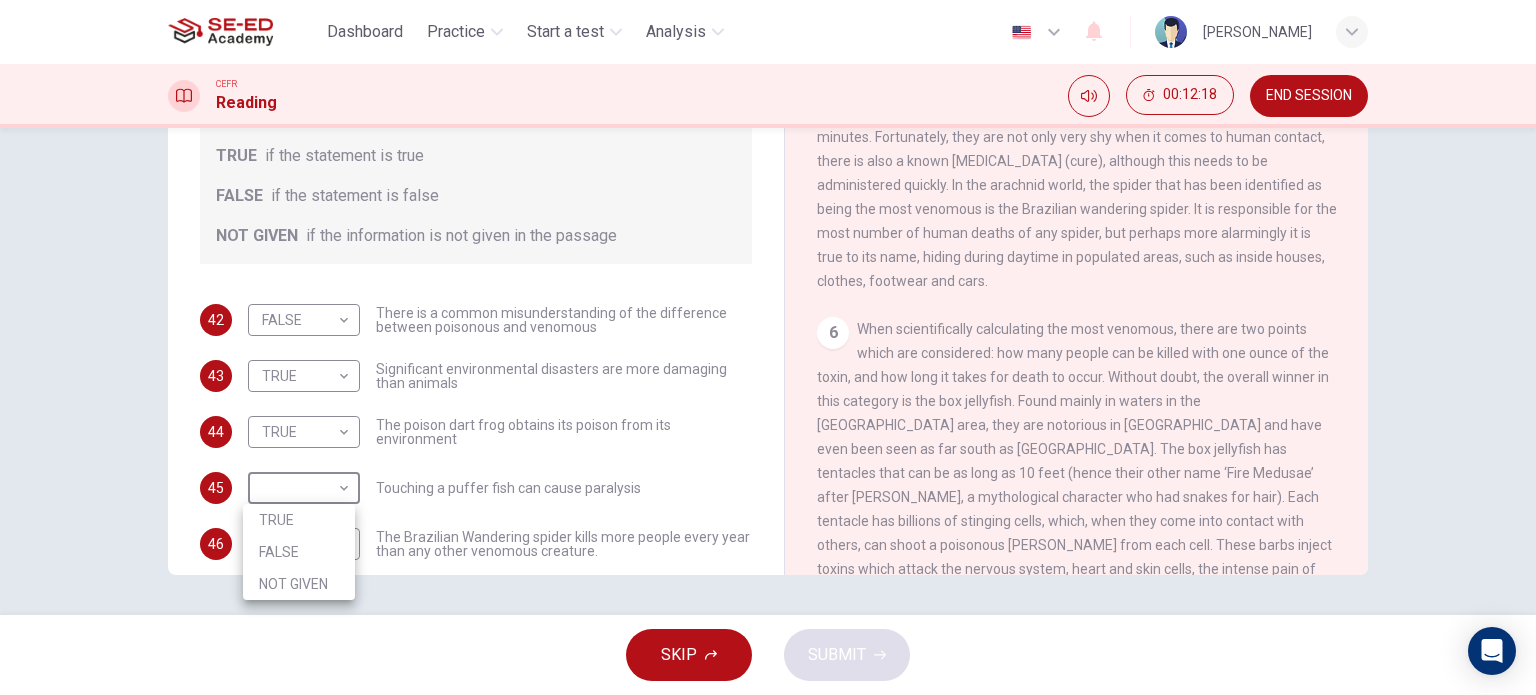 click on "FALSE" at bounding box center [299, 552] 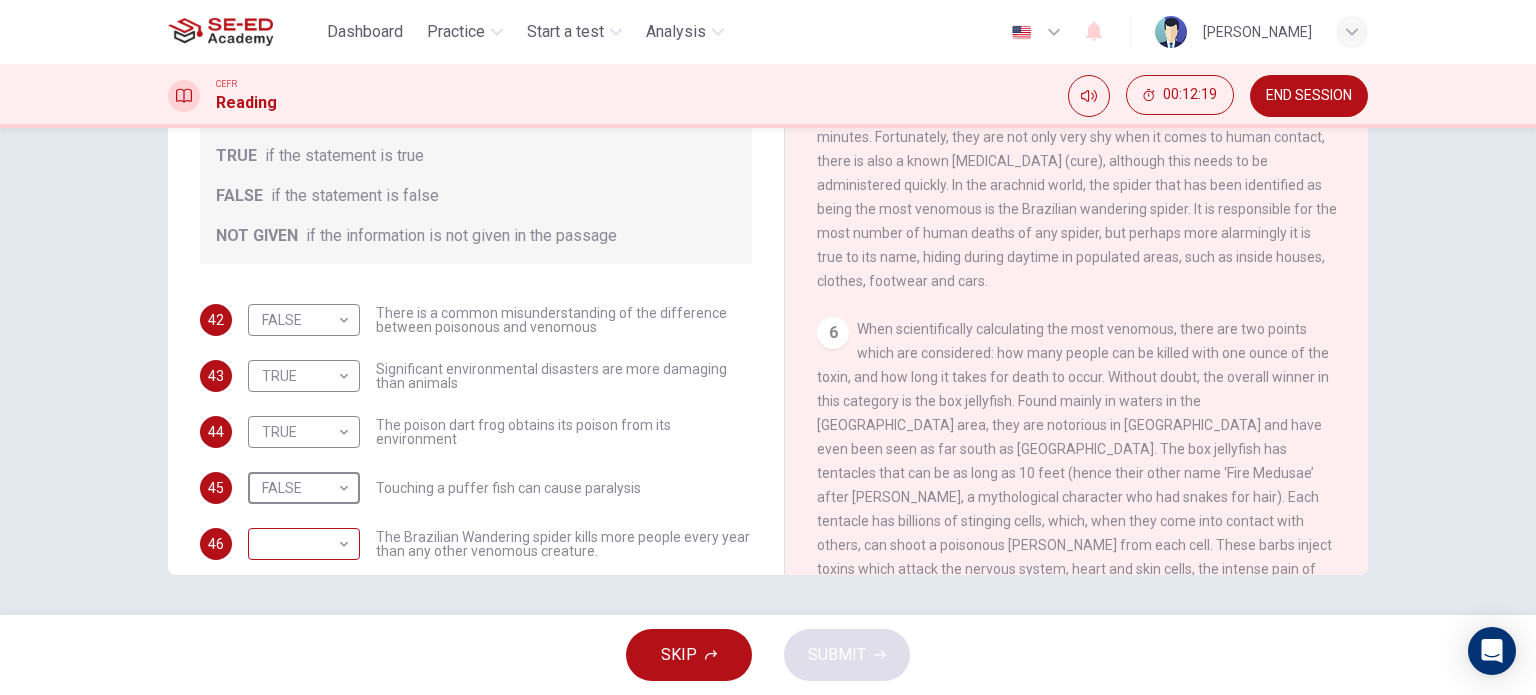 click on "This site uses cookies, as explained in our  Privacy Policy . If you agree to the use of cookies, please click the Accept button and continue to browse our site.   Privacy Policy Accept Dashboard Practice Start a test Analysis English en ​ Suthida Boonjumroen CEFR Reading 00:12:19 END SESSION Questions 42 - 48 Do the following statements agree with the information given in the Reading Passage?
In the boxes below, on your answer sheet write TRUE if the statement is true FALSE if the statement is false NOT GIVEN if the information is not given in the passage 42 FALSE FALSE ​ There is a common misunderstanding of the difference between poisonous and venomous 43 TRUE TRUE ​ Significant environmental disasters are more damaging than animals 44 TRUE TRUE ​ The poison dart frog obtains its poison from its environment 45 FALSE FALSE ​ Touching a puffer fish can cause [MEDICAL_DATA] 46 ​ ​ The Brazilian Wandering spider kills more people every year than any other venomous creature. 47 ​ ​ 48 ​ ​ 1 2" at bounding box center [768, 347] 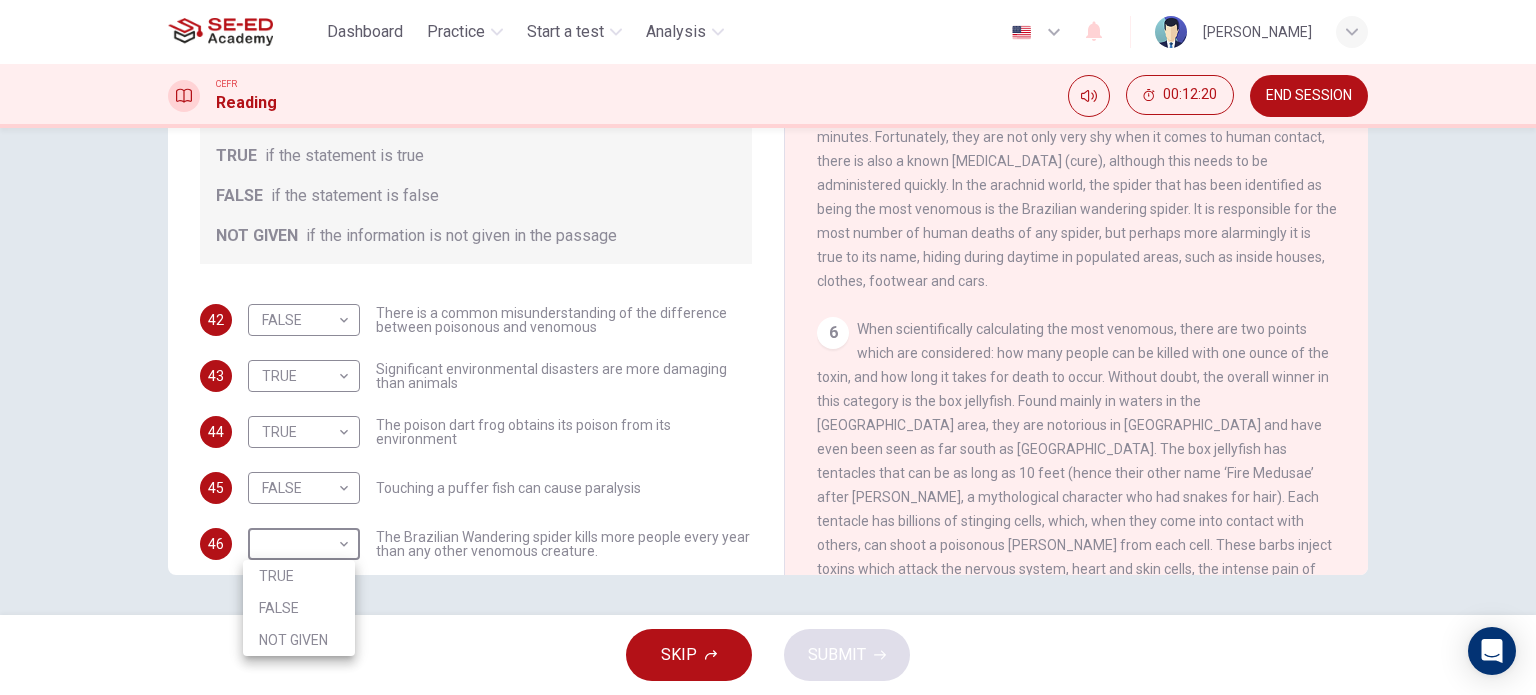 click on "FALSE" at bounding box center [299, 608] 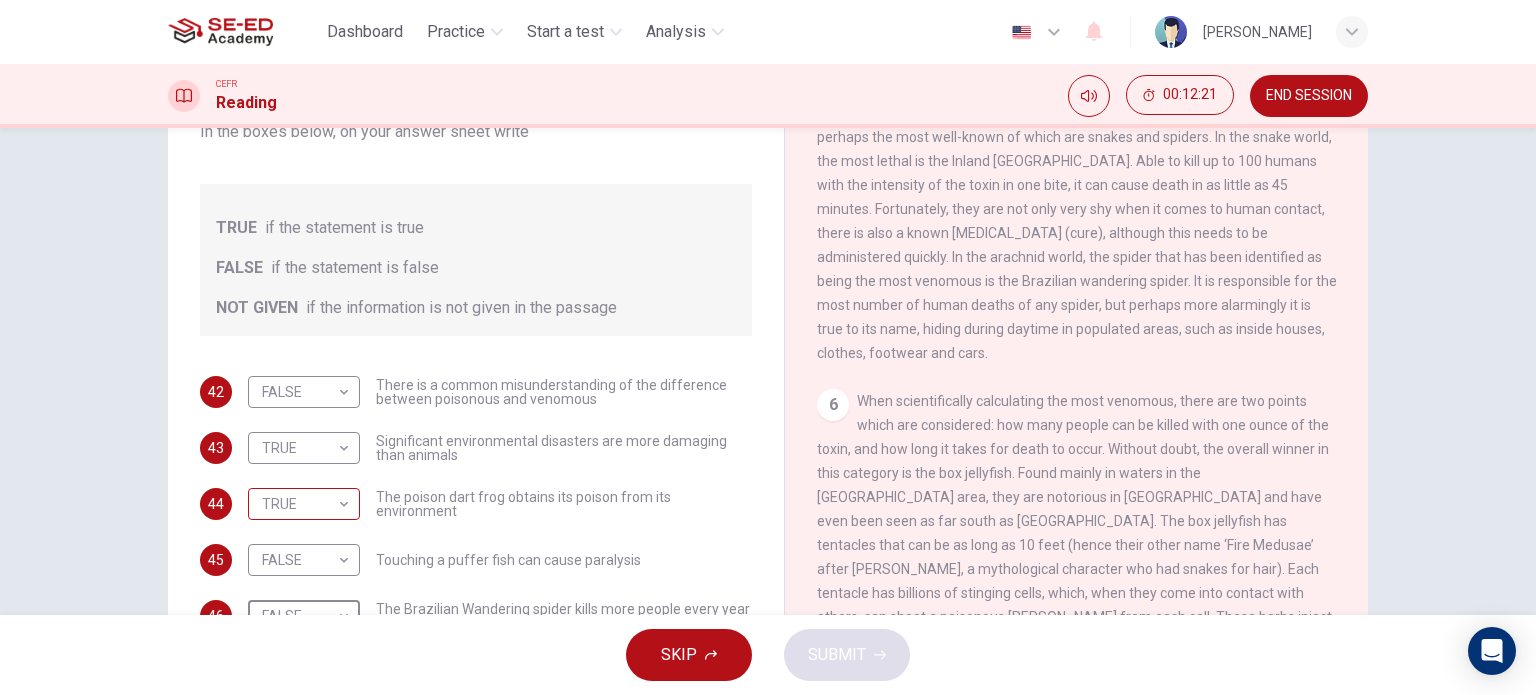 scroll, scrollTop: 288, scrollLeft: 0, axis: vertical 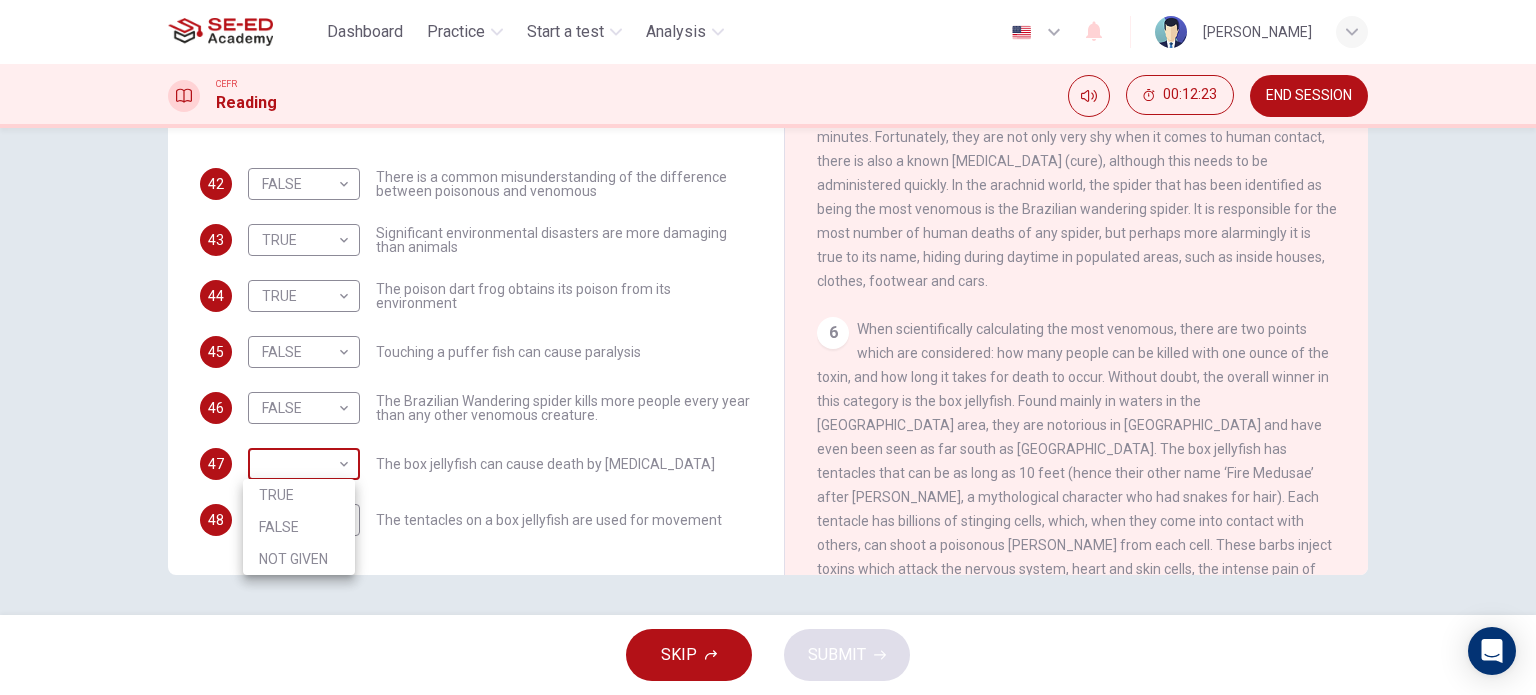 click on "This site uses cookies, as explained in our  Privacy Policy . If you agree to the use of cookies, please click the Accept button and continue to browse our site.   Privacy Policy Accept Dashboard Practice Start a test Analysis English en ​ Suthida Boonjumroen CEFR Reading 00:12:23 END SESSION Questions 42 - 48 Do the following statements agree with the information given in the Reading Passage?
In the boxes below, on your answer sheet write TRUE if the statement is true FALSE if the statement is false NOT GIVEN if the information is not given in the passage 42 FALSE FALSE ​ There is a common misunderstanding of the difference between poisonous and venomous 43 TRUE TRUE ​ Significant environmental disasters are more damaging than animals 44 TRUE TRUE ​ The poison dart frog obtains its poison from its environment 45 FALSE FALSE ​ Touching a puffer fish can cause [MEDICAL_DATA] 46 FALSE FALSE ​ The Brazilian Wandering spider kills more people every year than any other venomous creature. 47 ​ ​ 48 ​" at bounding box center [768, 347] 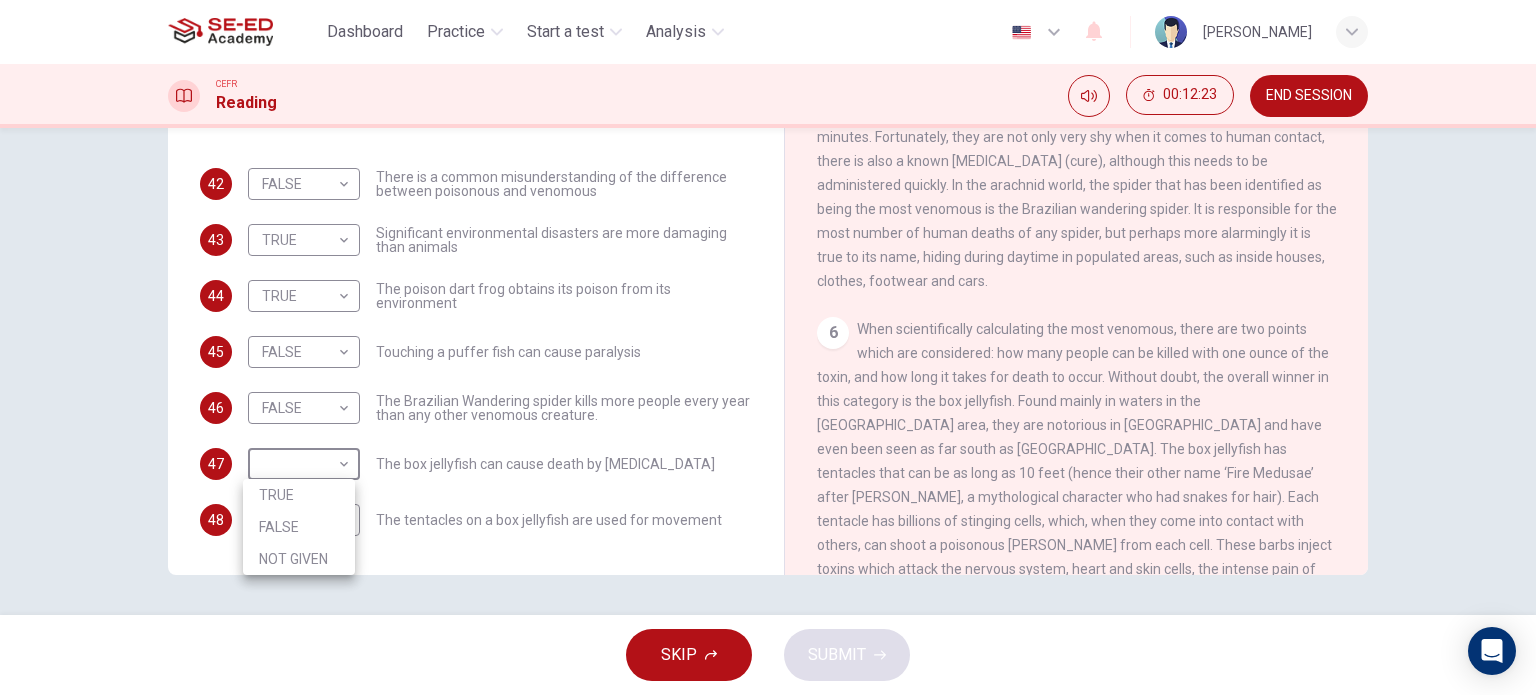 click at bounding box center [768, 347] 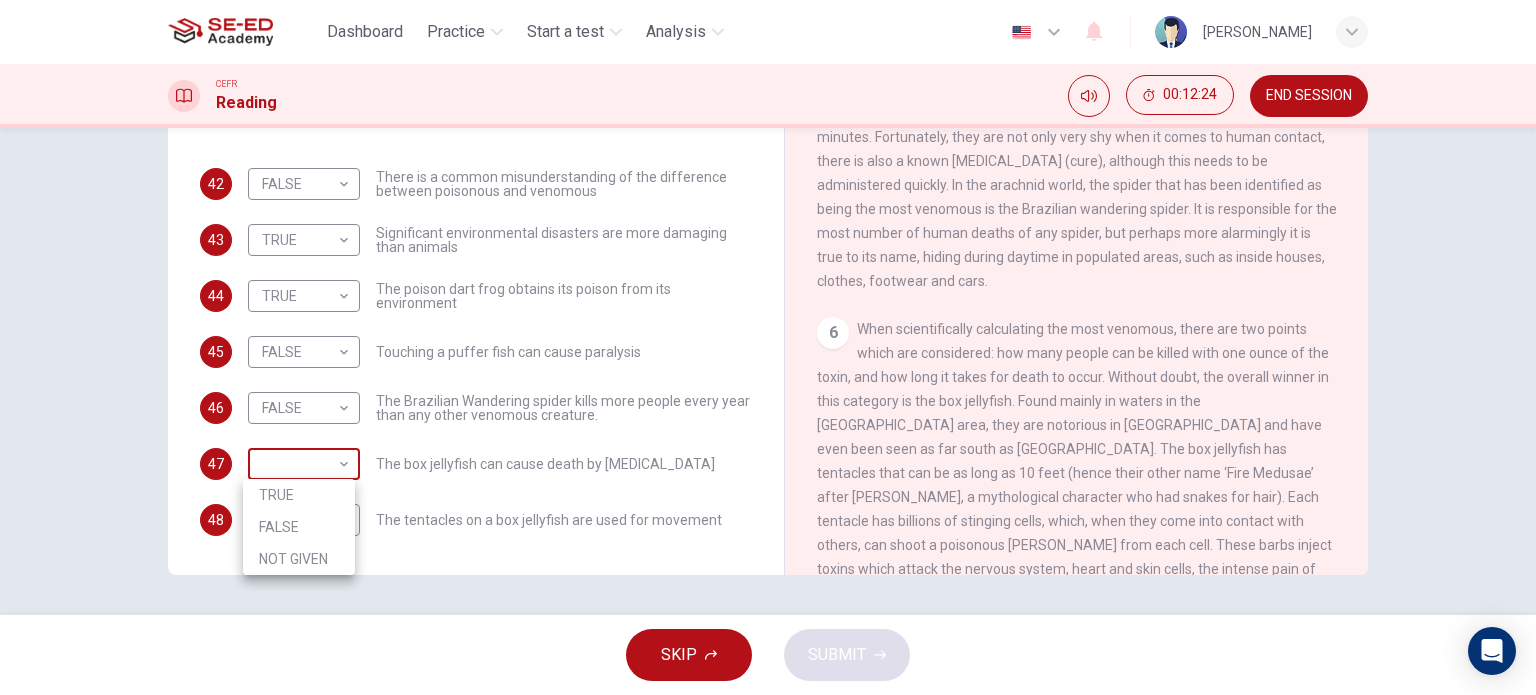 click on "This site uses cookies, as explained in our  Privacy Policy . If you agree to the use of cookies, please click the Accept button and continue to browse our site.   Privacy Policy Accept Dashboard Practice Start a test Analysis English en ​ Suthida Boonjumroen CEFR Reading 00:12:24 END SESSION Questions 42 - 48 Do the following statements agree with the information given in the Reading Passage?
In the boxes below, on your answer sheet write TRUE if the statement is true FALSE if the statement is false NOT GIVEN if the information is not given in the passage 42 FALSE FALSE ​ There is a common misunderstanding of the difference between poisonous and venomous 43 TRUE TRUE ​ Significant environmental disasters are more damaging than animals 44 TRUE TRUE ​ The poison dart frog obtains its poison from its environment 45 FALSE FALSE ​ Touching a puffer fish can cause [MEDICAL_DATA] 46 FALSE FALSE ​ The Brazilian Wandering spider kills more people every year than any other venomous creature. 47 ​ ​ 48 ​" at bounding box center (768, 347) 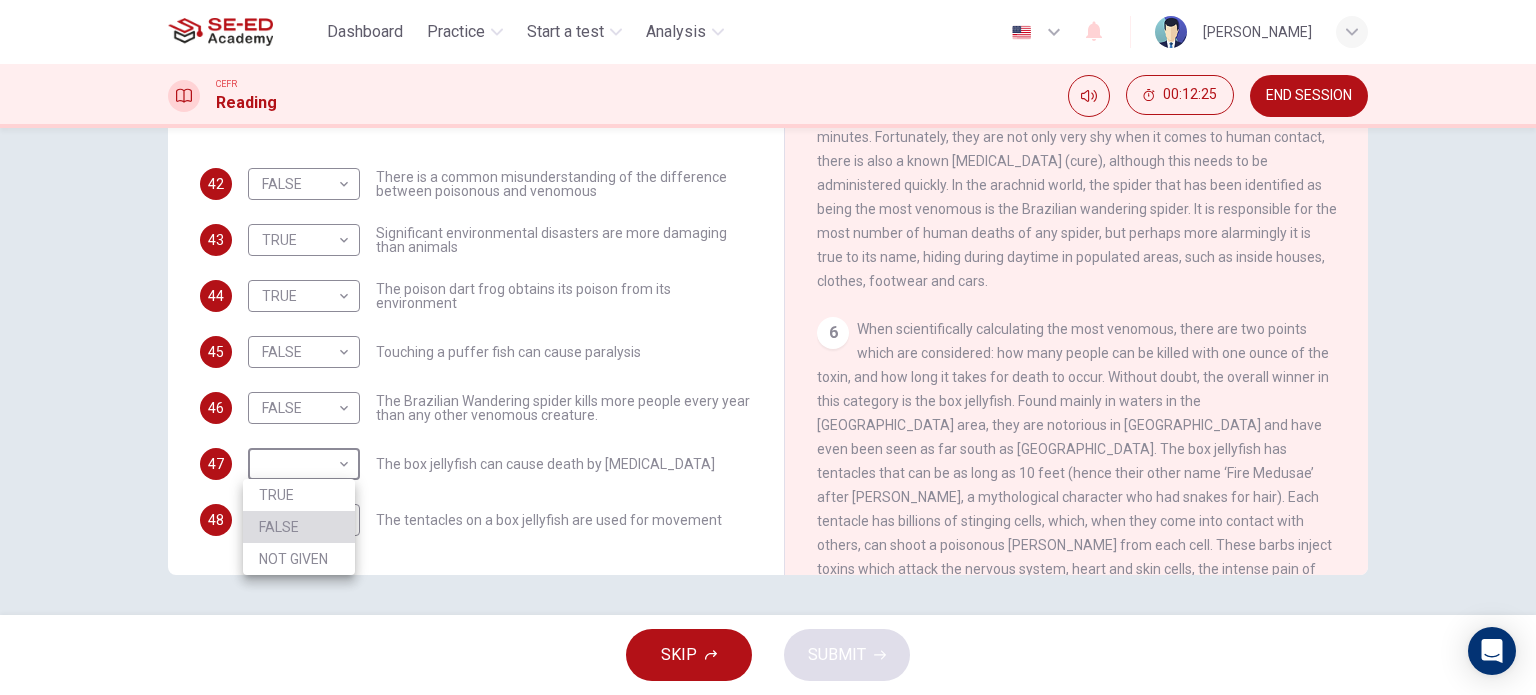 click on "FALSE" at bounding box center (299, 527) 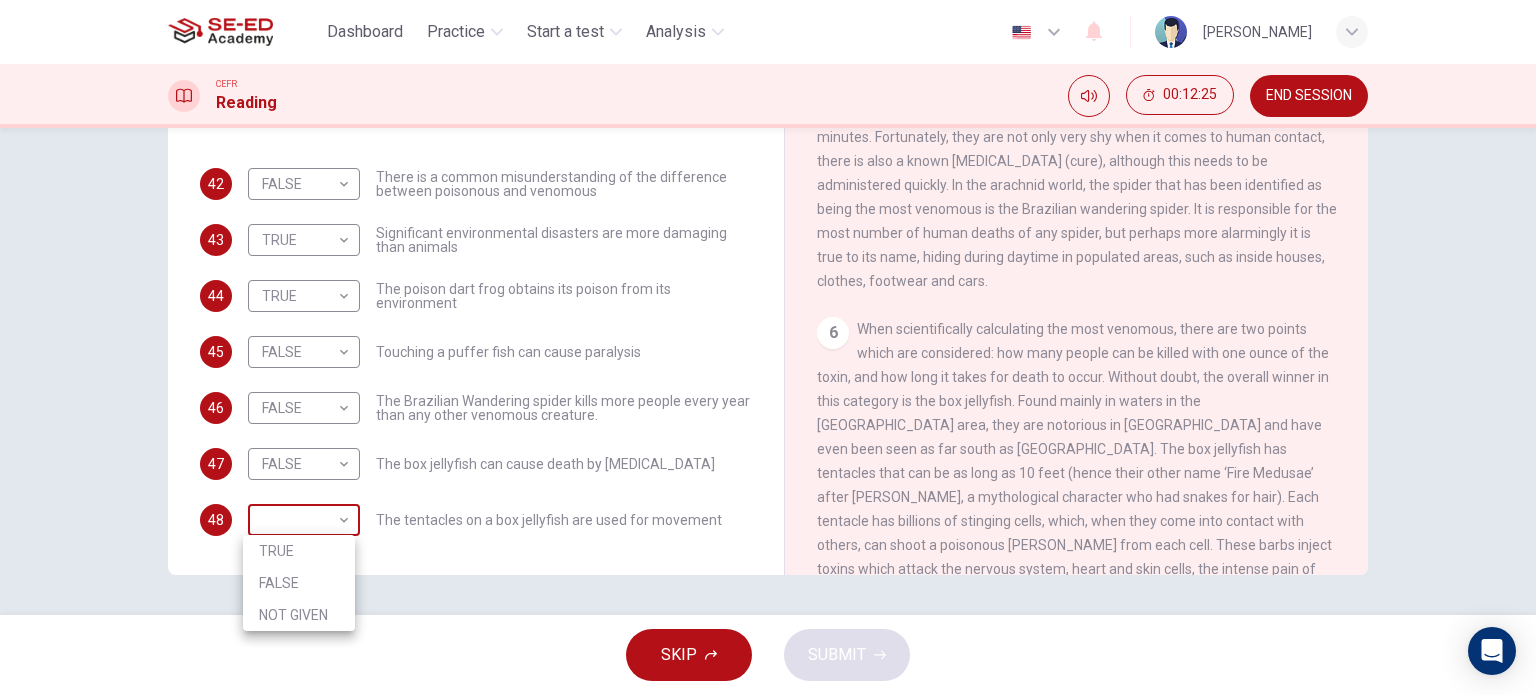 click on "This site uses cookies, as explained in our  Privacy Policy . If you agree to the use of cookies, please click the Accept button and continue to browse our site.   Privacy Policy Accept Dashboard Practice Start a test Analysis English en ​ Suthida Boonjumroen CEFR Reading 00:12:25 END SESSION Questions 42 - 48 Do the following statements agree with the information given in the Reading Passage?
In the boxes below, on your answer sheet write TRUE if the statement is true FALSE if the statement is false NOT GIVEN if the information is not given in the passage 42 FALSE FALSE ​ There is a common misunderstanding of the difference between poisonous and venomous 43 TRUE TRUE ​ Significant environmental disasters are more damaging than animals 44 TRUE TRUE ​ The poison dart frog obtains its poison from its environment 45 FALSE FALSE ​ Touching a puffer fish can cause [MEDICAL_DATA] 46 FALSE FALSE ​ The Brazilian Wandering spider kills more people every year than any other venomous creature. 47 FALSE FALSE ​" at bounding box center [768, 347] 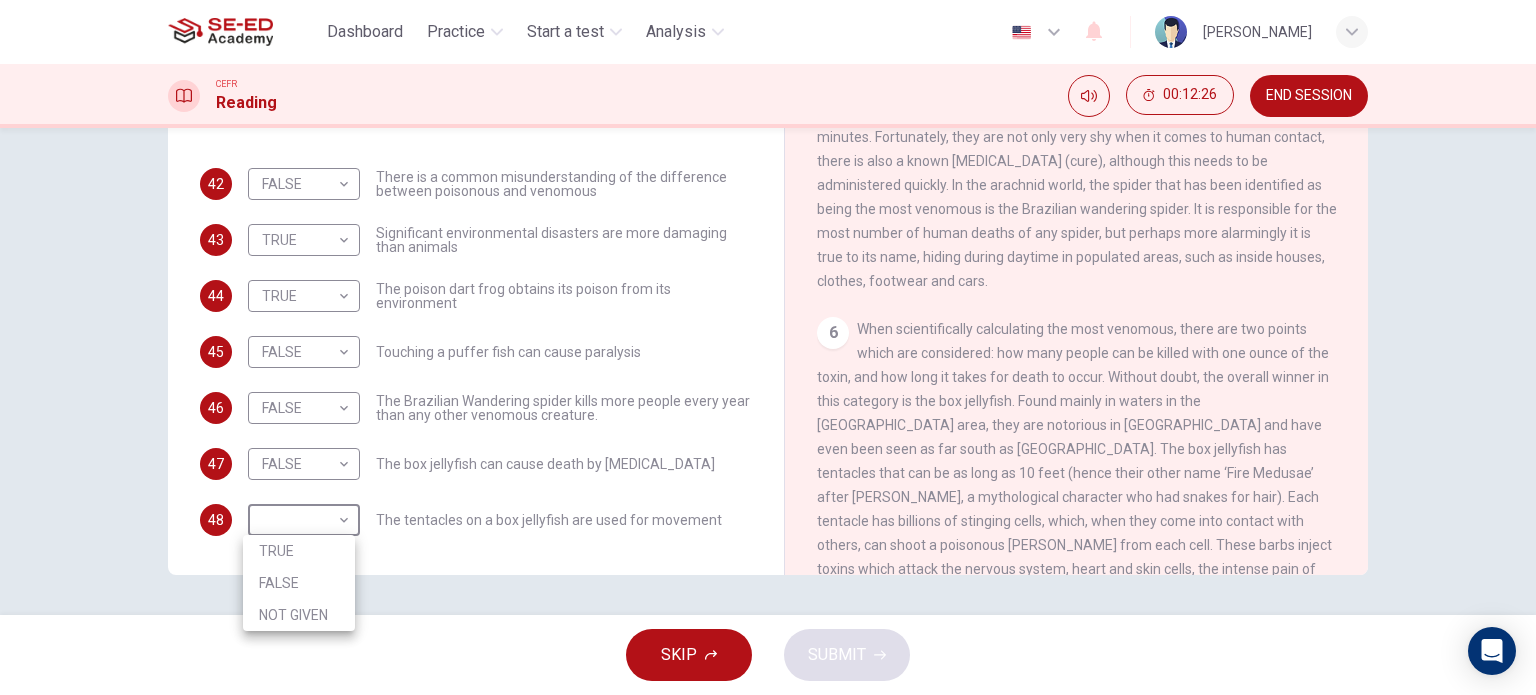 click on "TRUE" at bounding box center [299, 551] 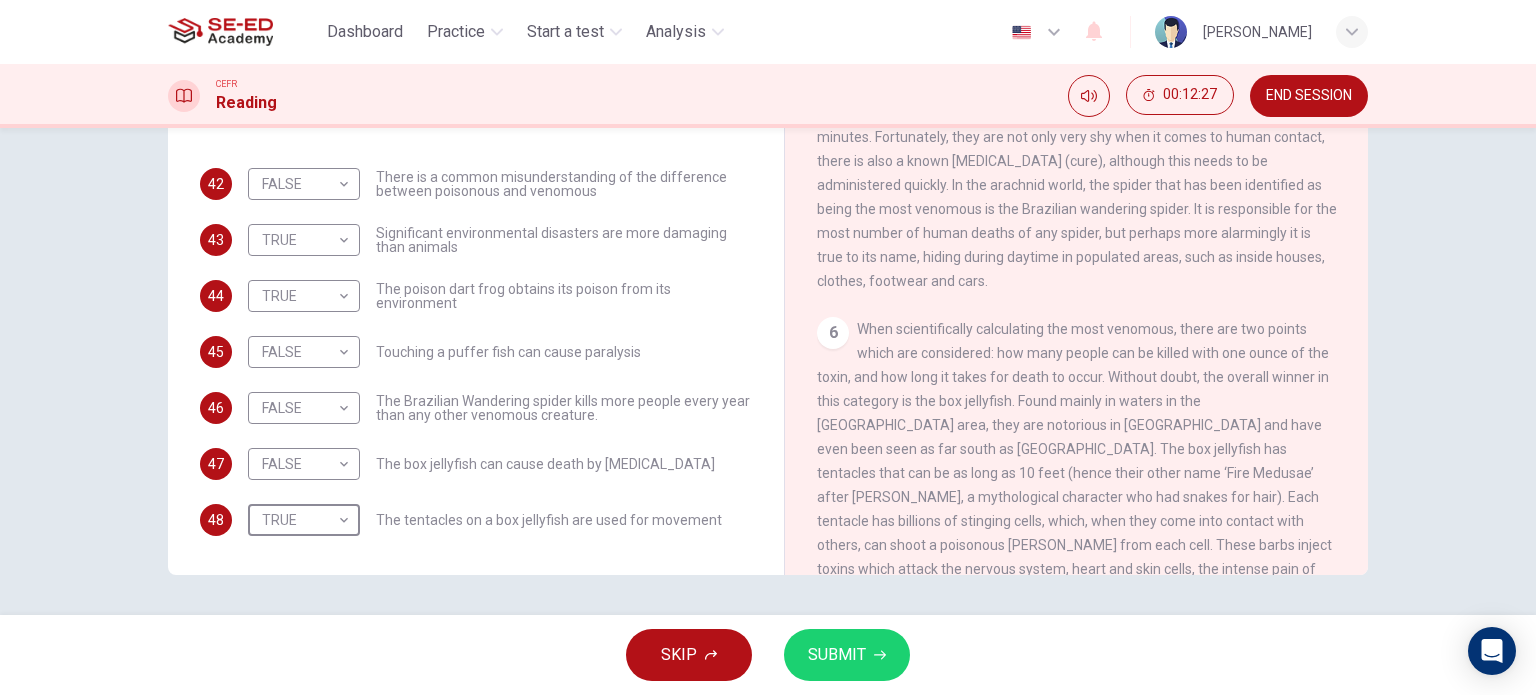 click on "SUBMIT" at bounding box center (847, 655) 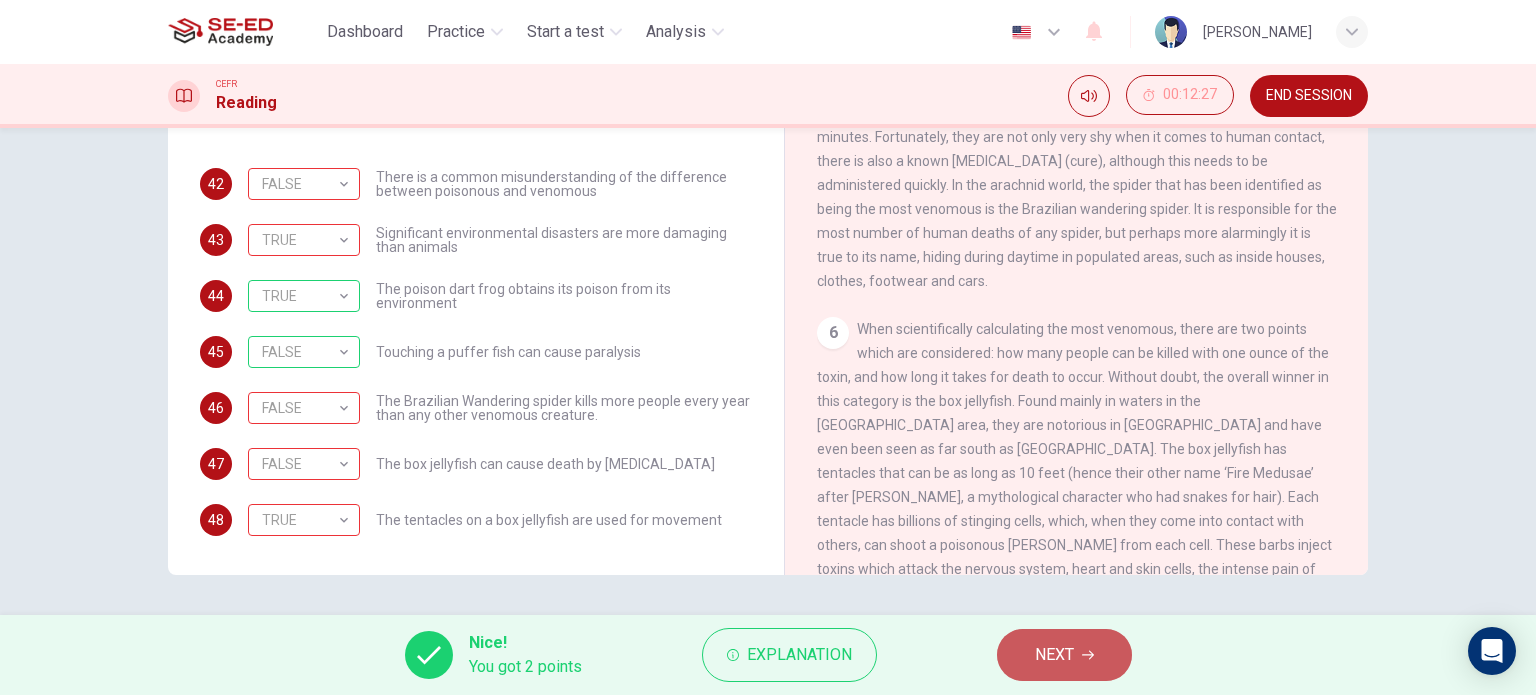 click on "NEXT" at bounding box center (1064, 655) 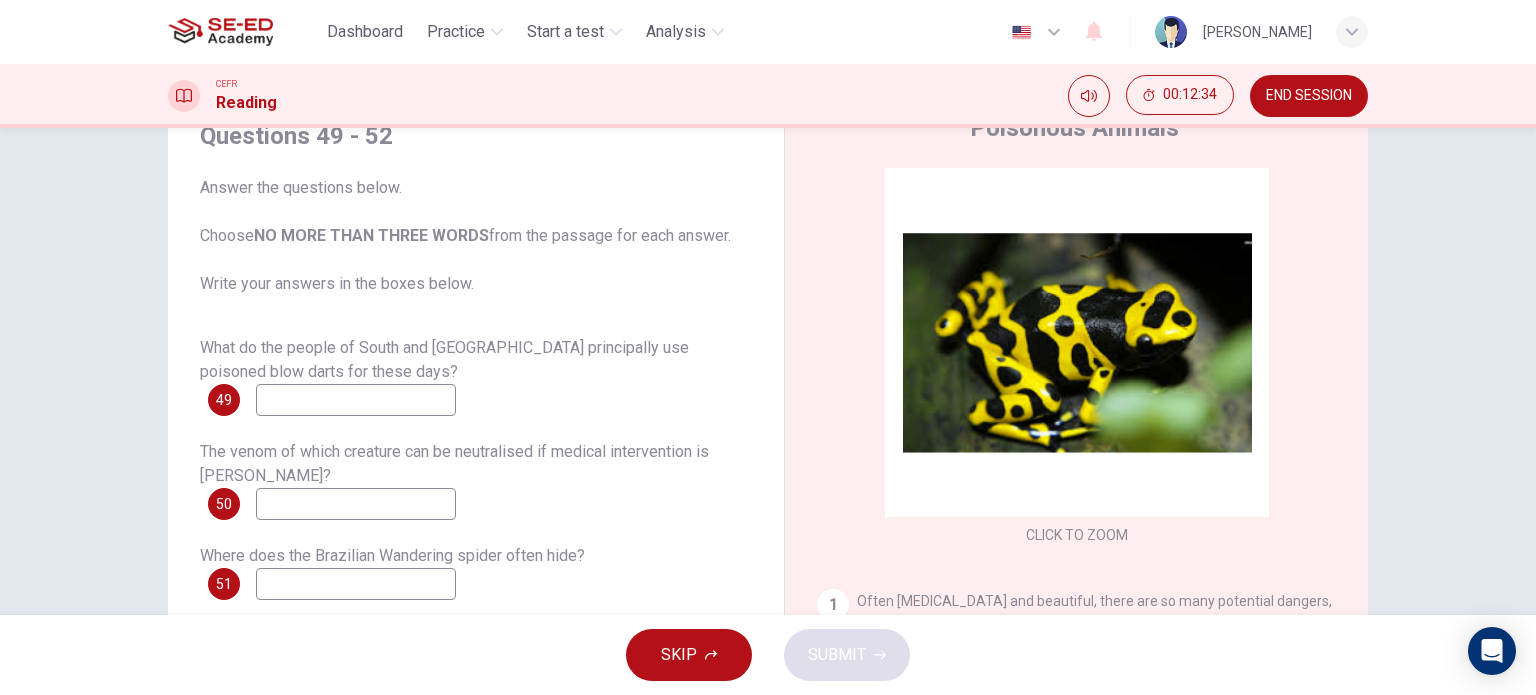 scroll, scrollTop: 288, scrollLeft: 0, axis: vertical 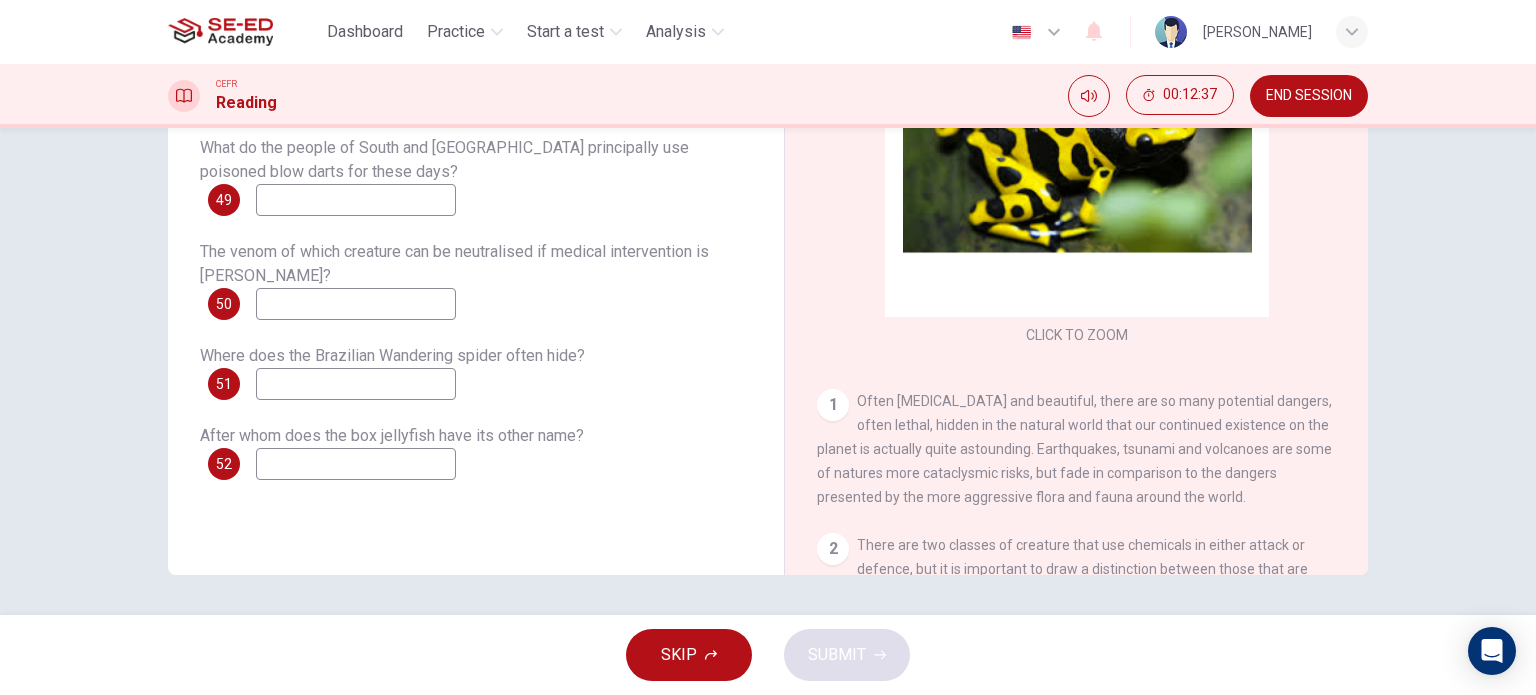 click at bounding box center [356, 200] 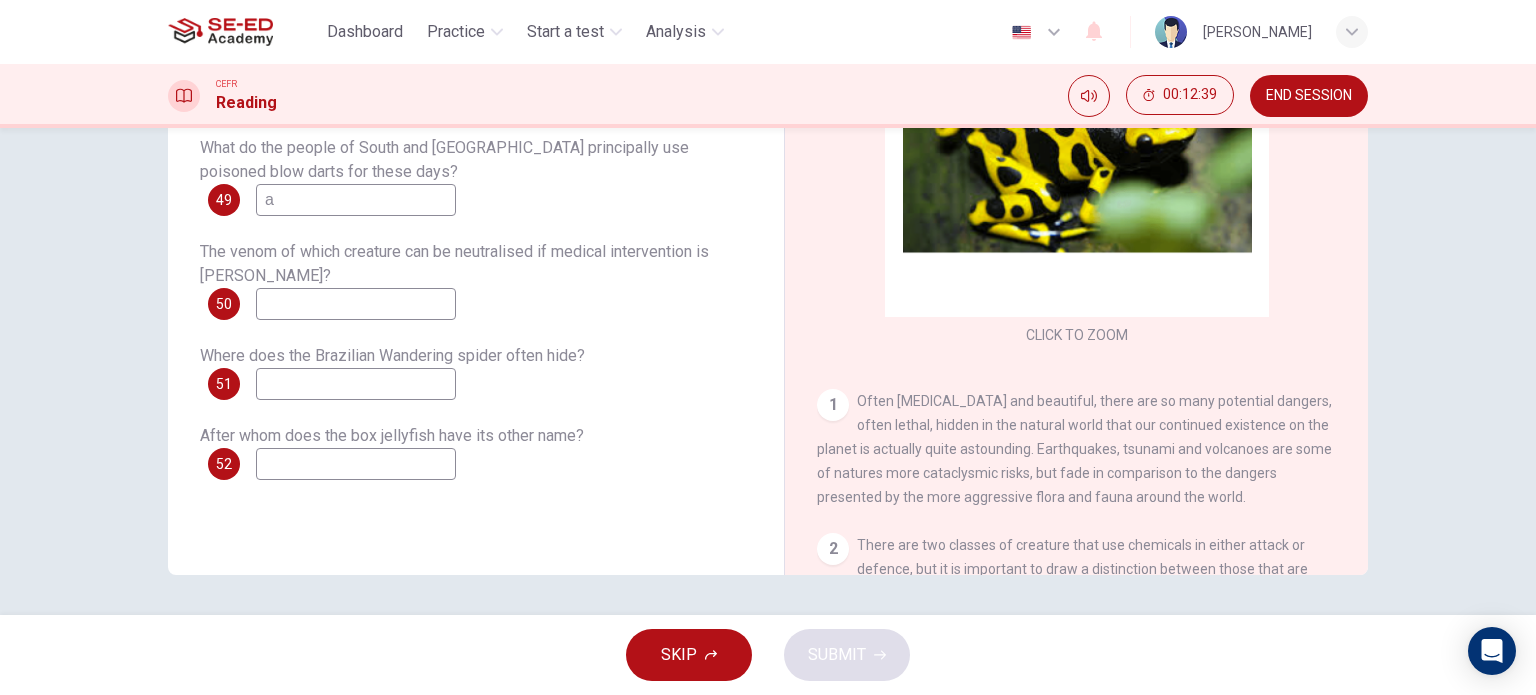 type on "a" 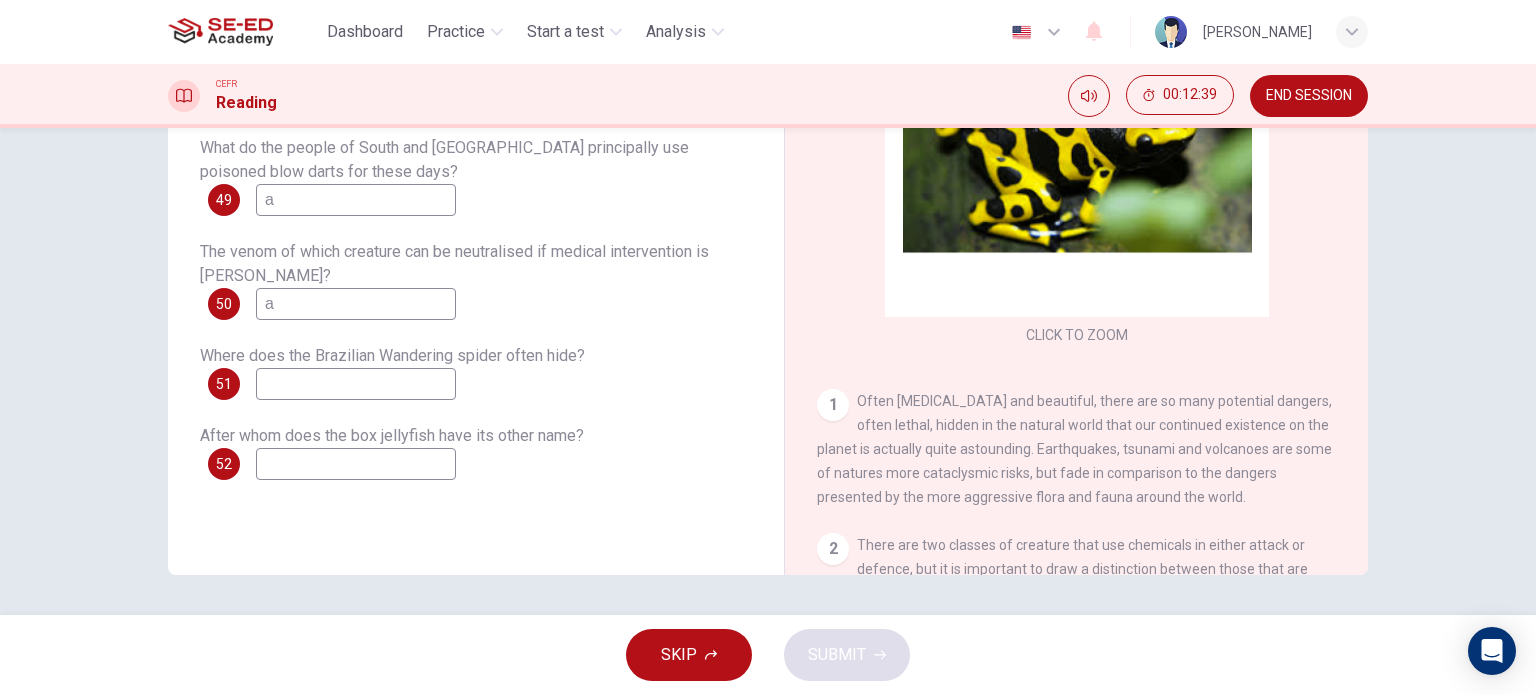 type on "a" 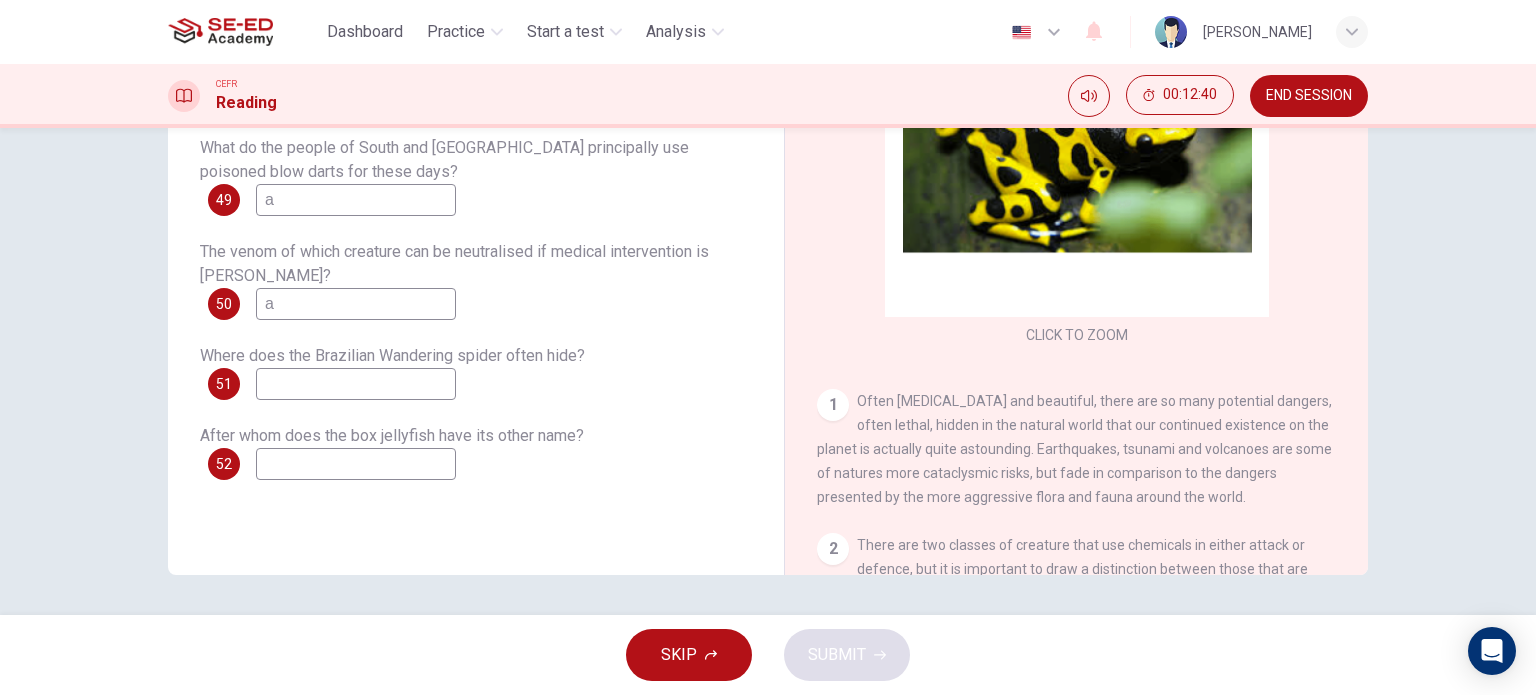 click at bounding box center [356, 464] 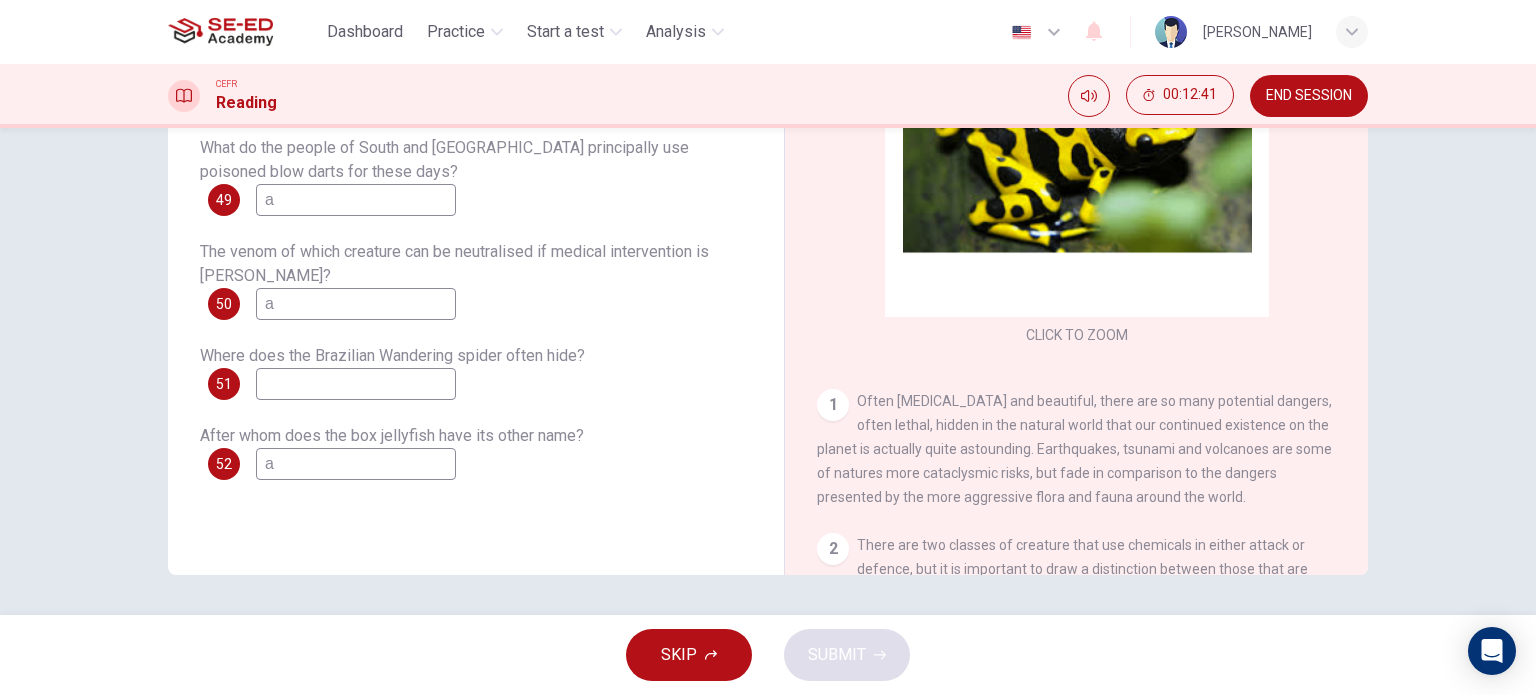 type on "a" 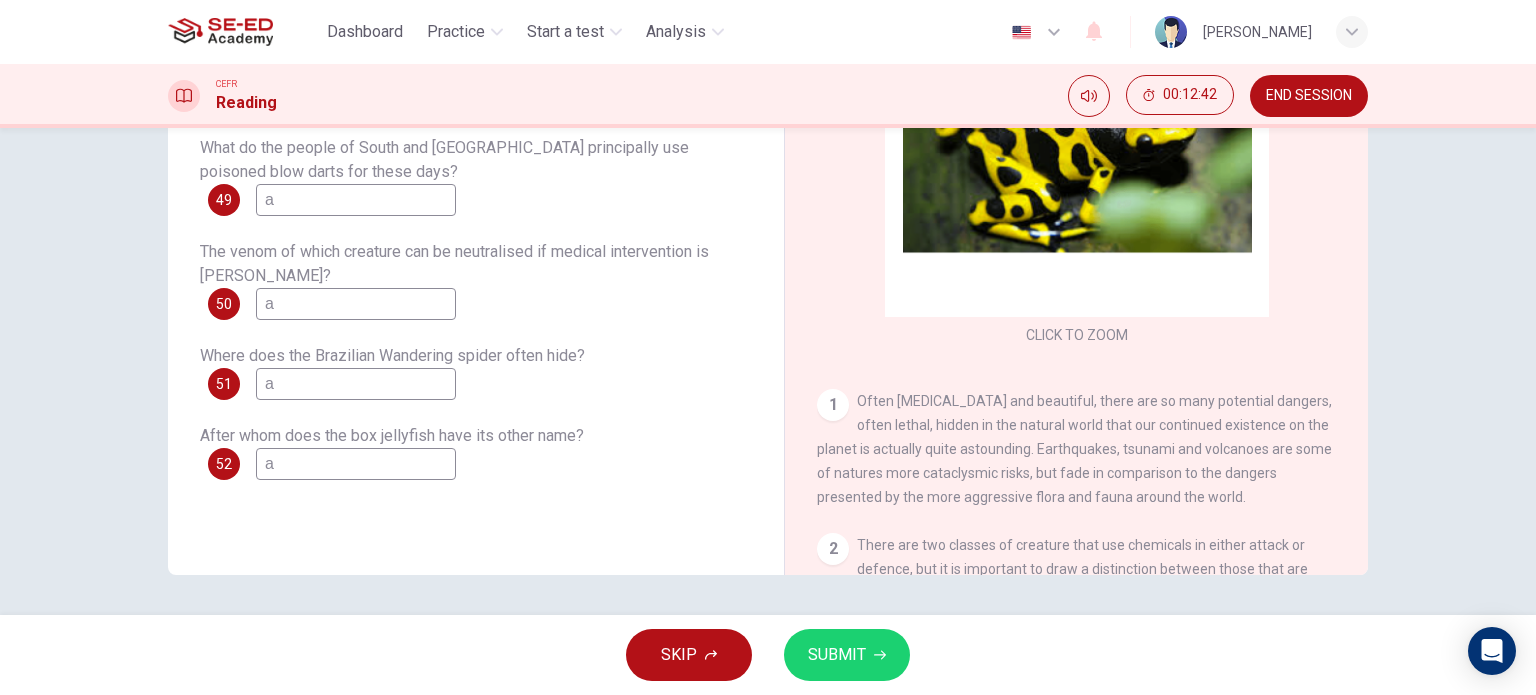 type on "a" 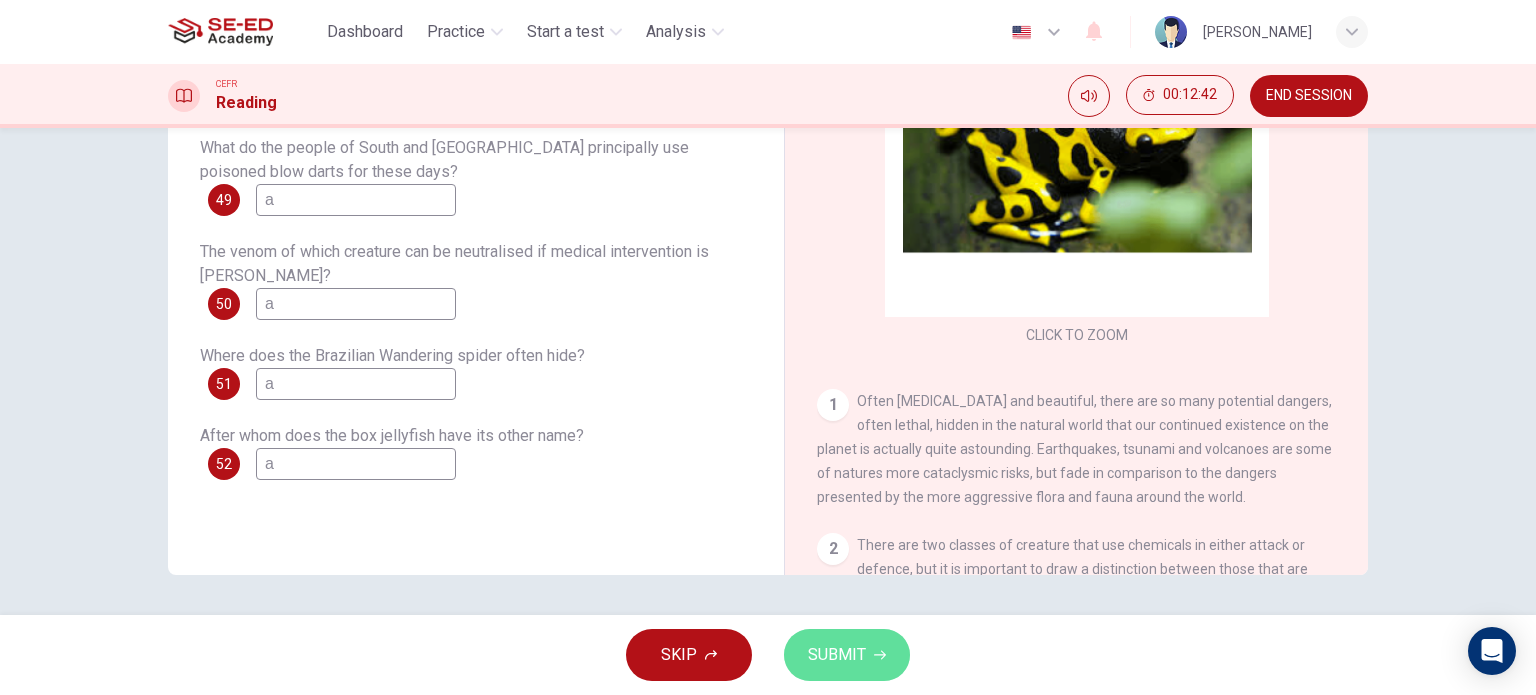 click on "SUBMIT" at bounding box center (837, 655) 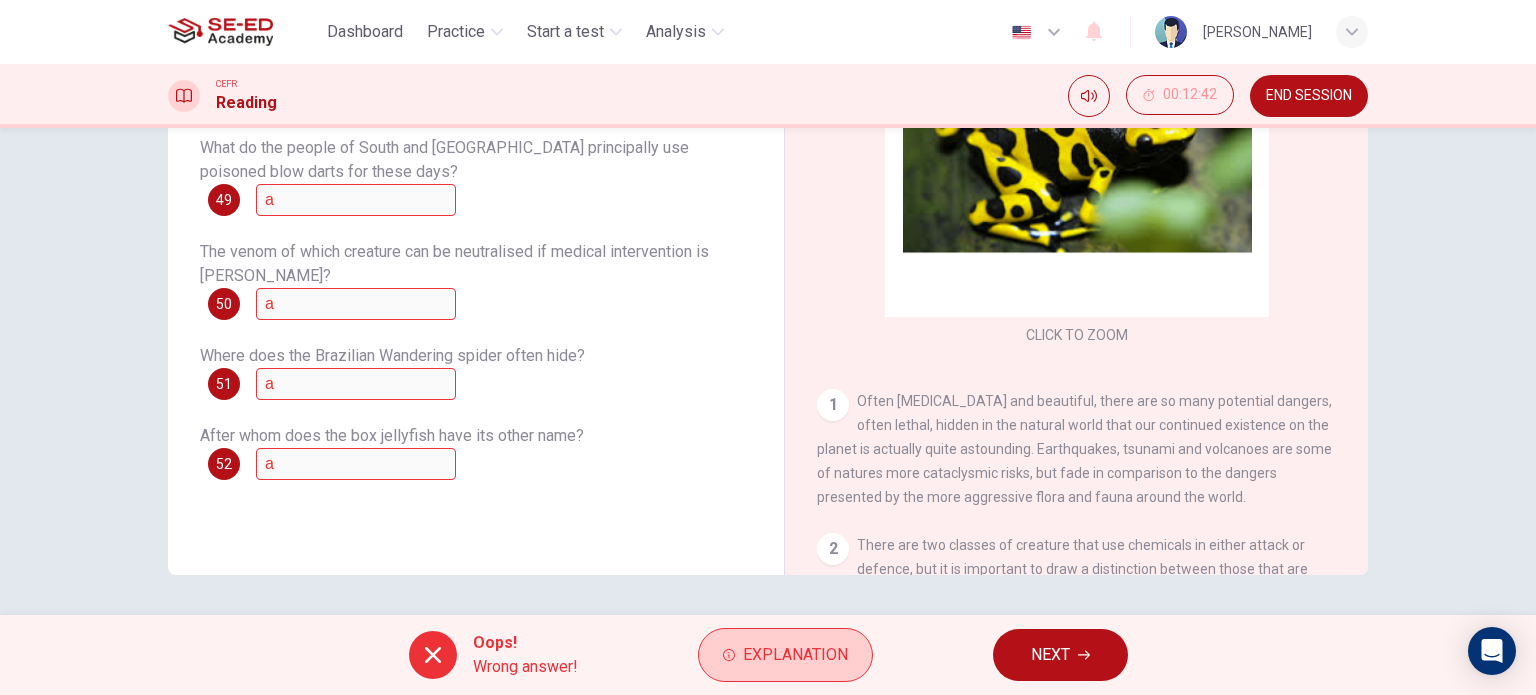 click on "Explanation" at bounding box center (795, 655) 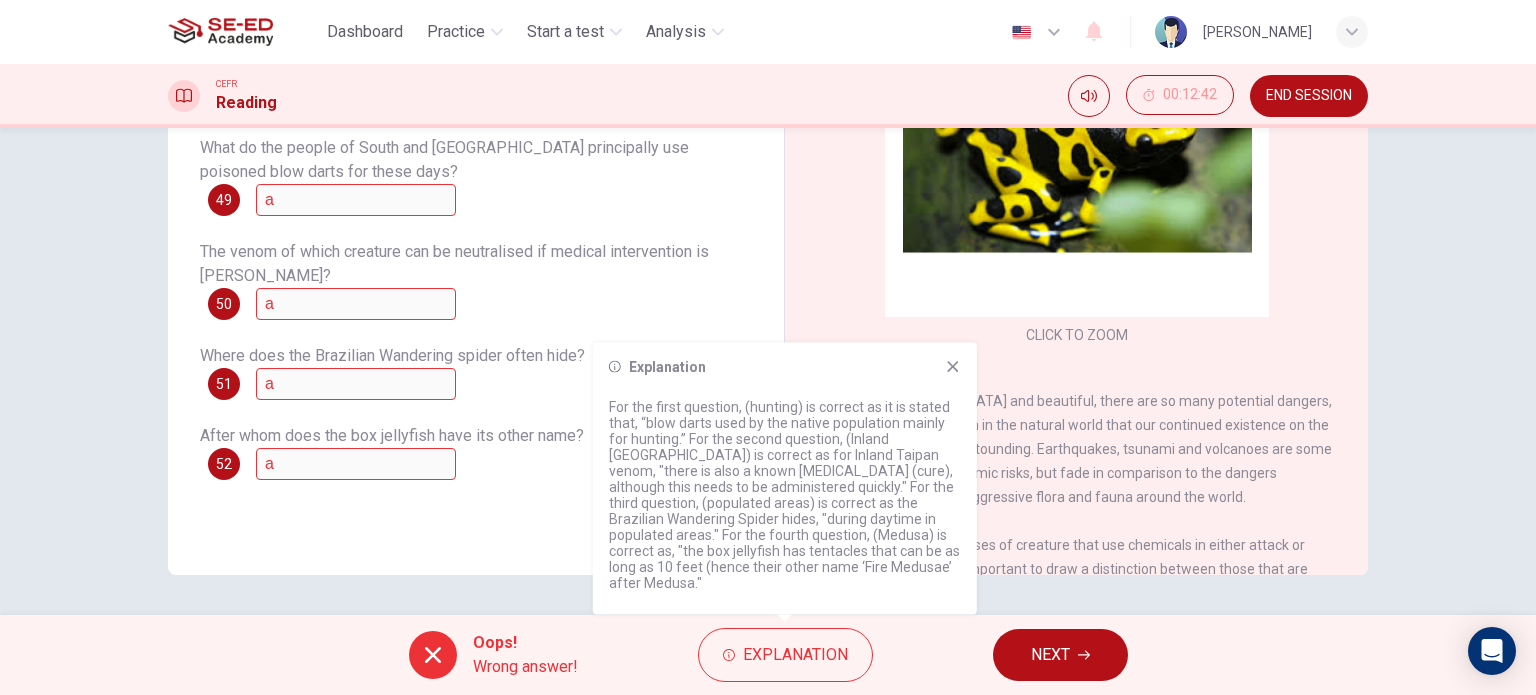 click on "NEXT" at bounding box center (1050, 655) 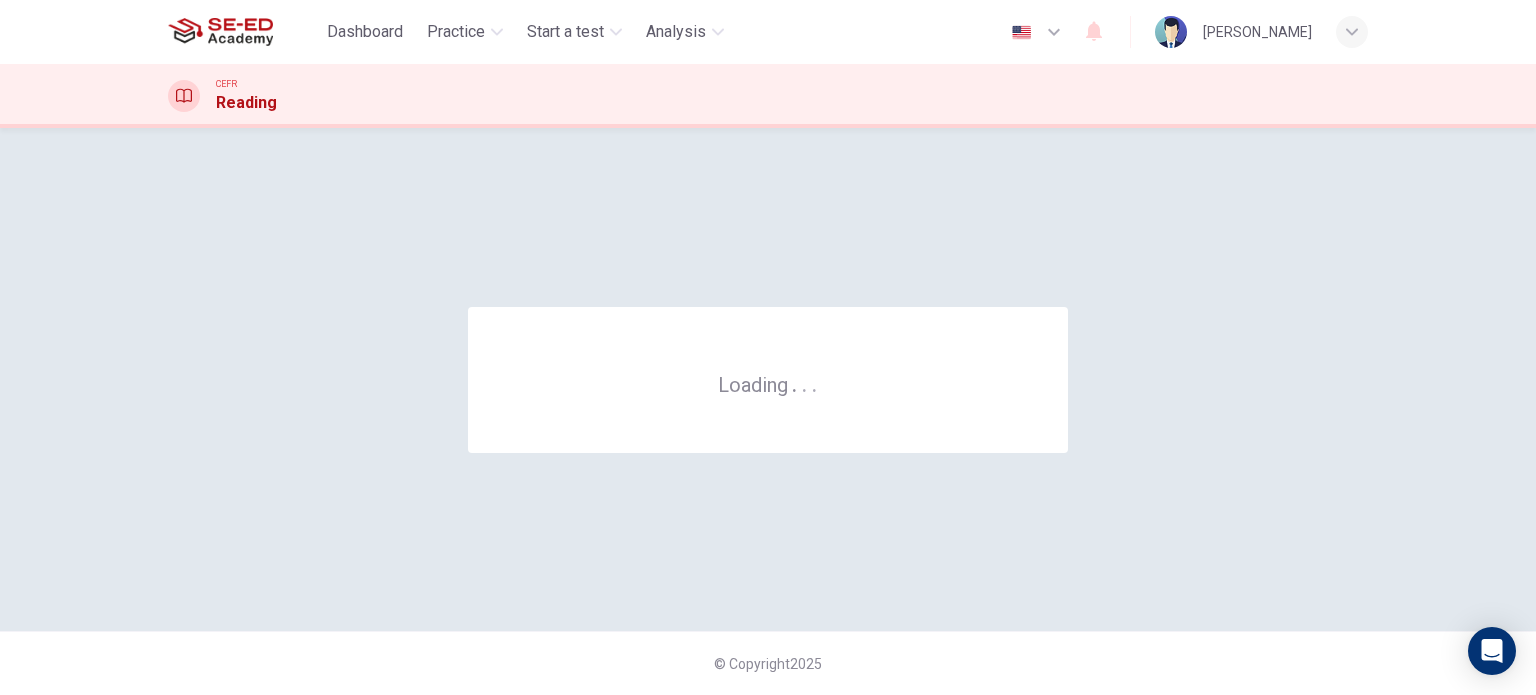 scroll, scrollTop: 0, scrollLeft: 0, axis: both 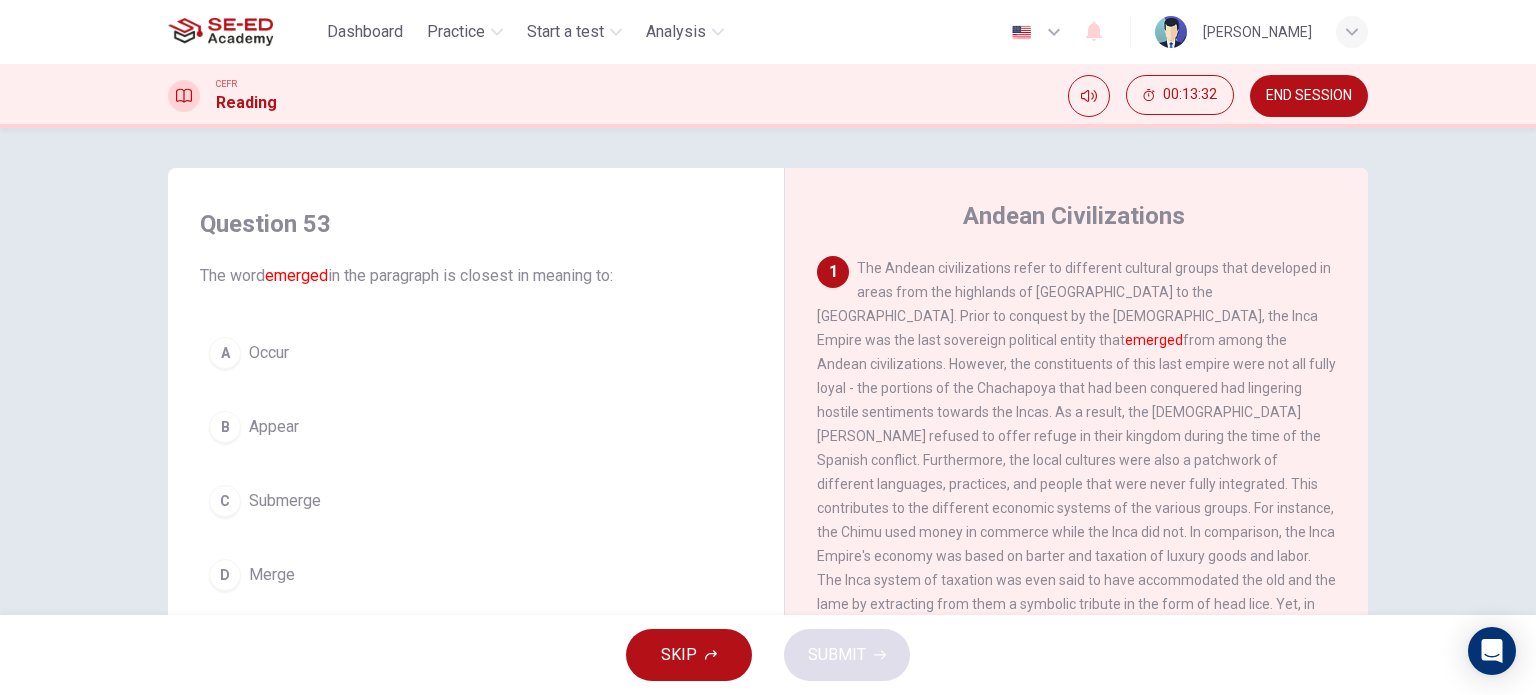 click on "Occur" at bounding box center (269, 353) 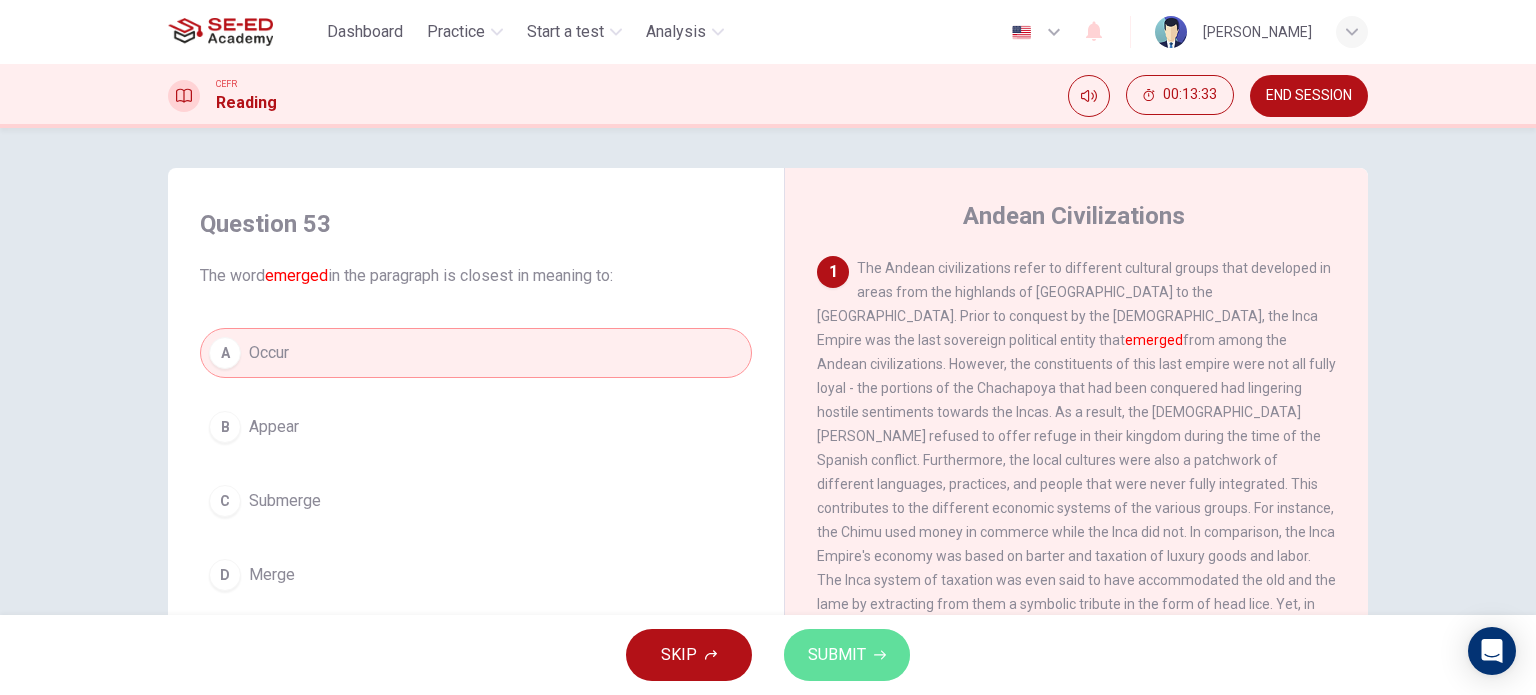 click on "SUBMIT" at bounding box center [837, 655] 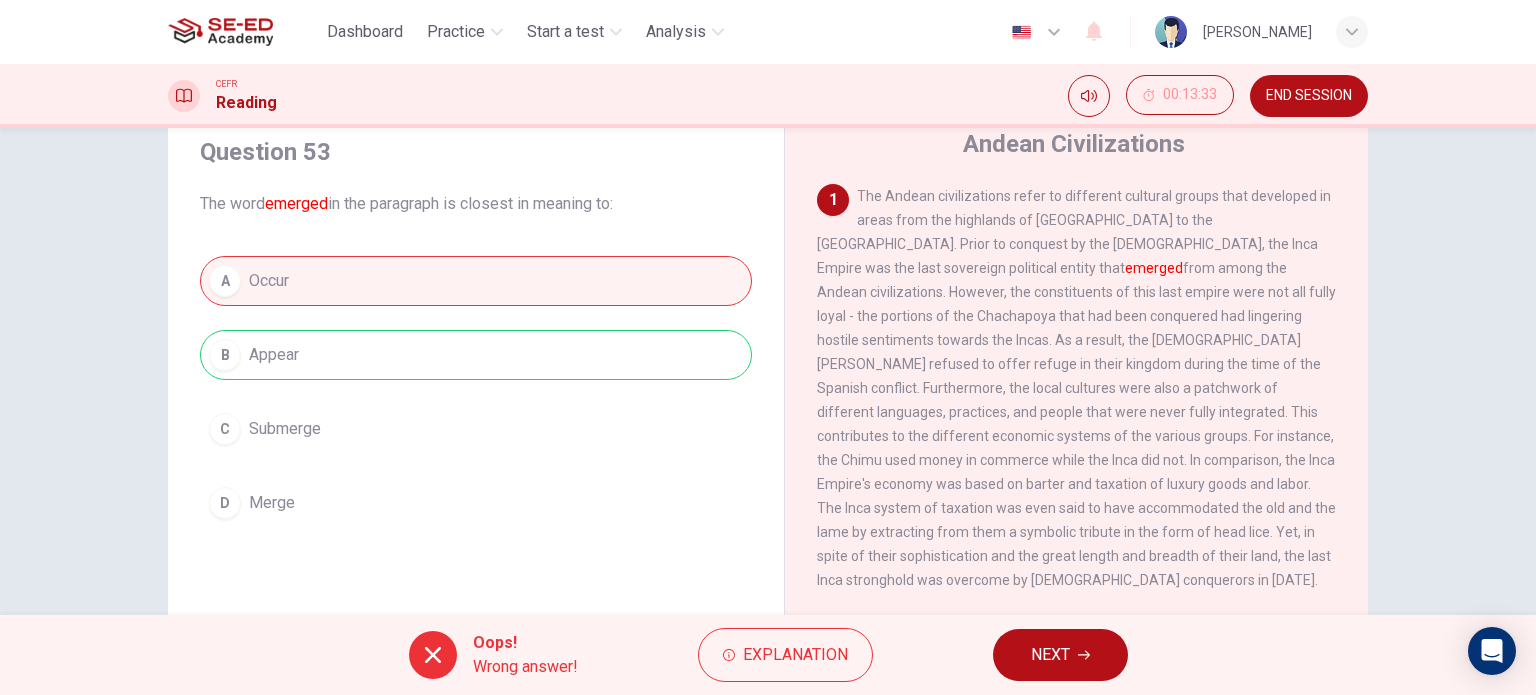 scroll, scrollTop: 100, scrollLeft: 0, axis: vertical 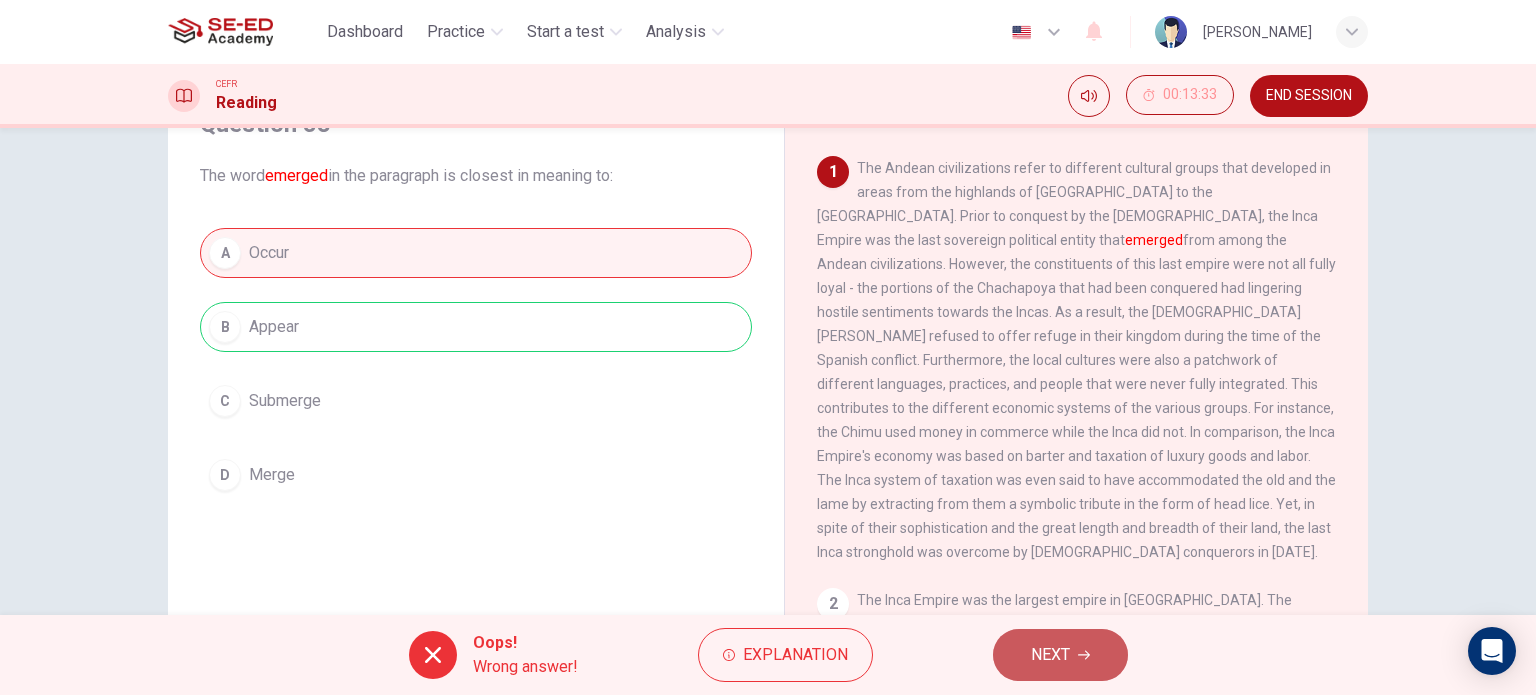 click on "NEXT" at bounding box center [1050, 655] 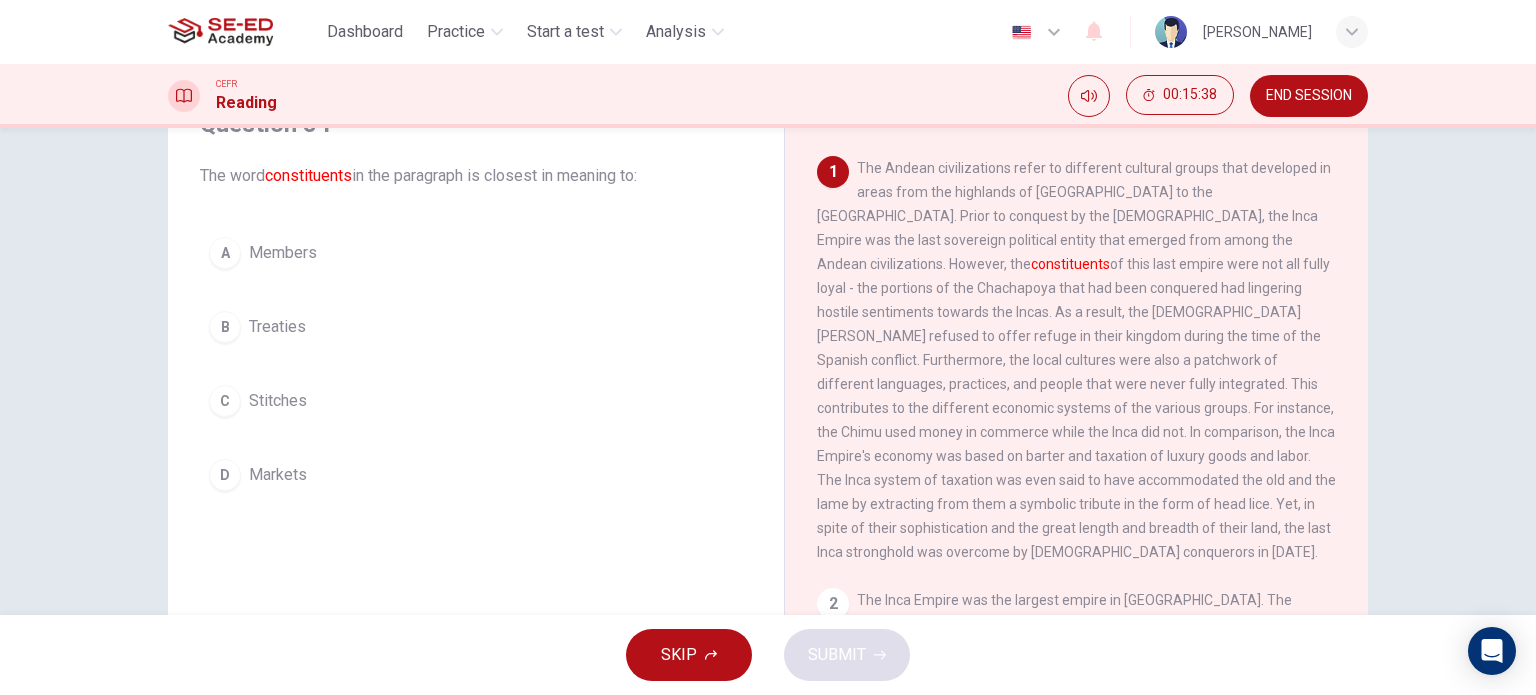 click on "A Members B Treaties C Stitches D Markets" at bounding box center (476, 364) 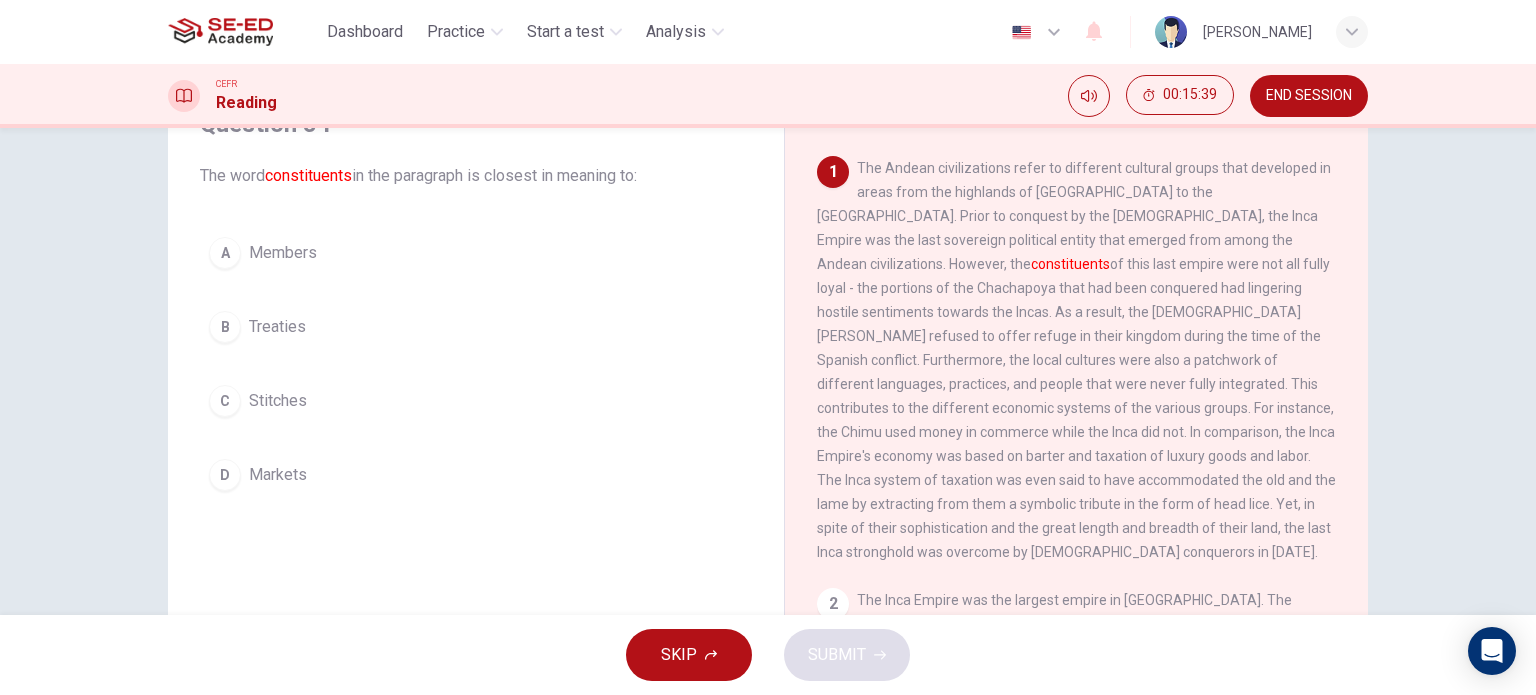 drag, startPoint x: 192, startPoint y: 244, endPoint x: 192, endPoint y: 256, distance: 12 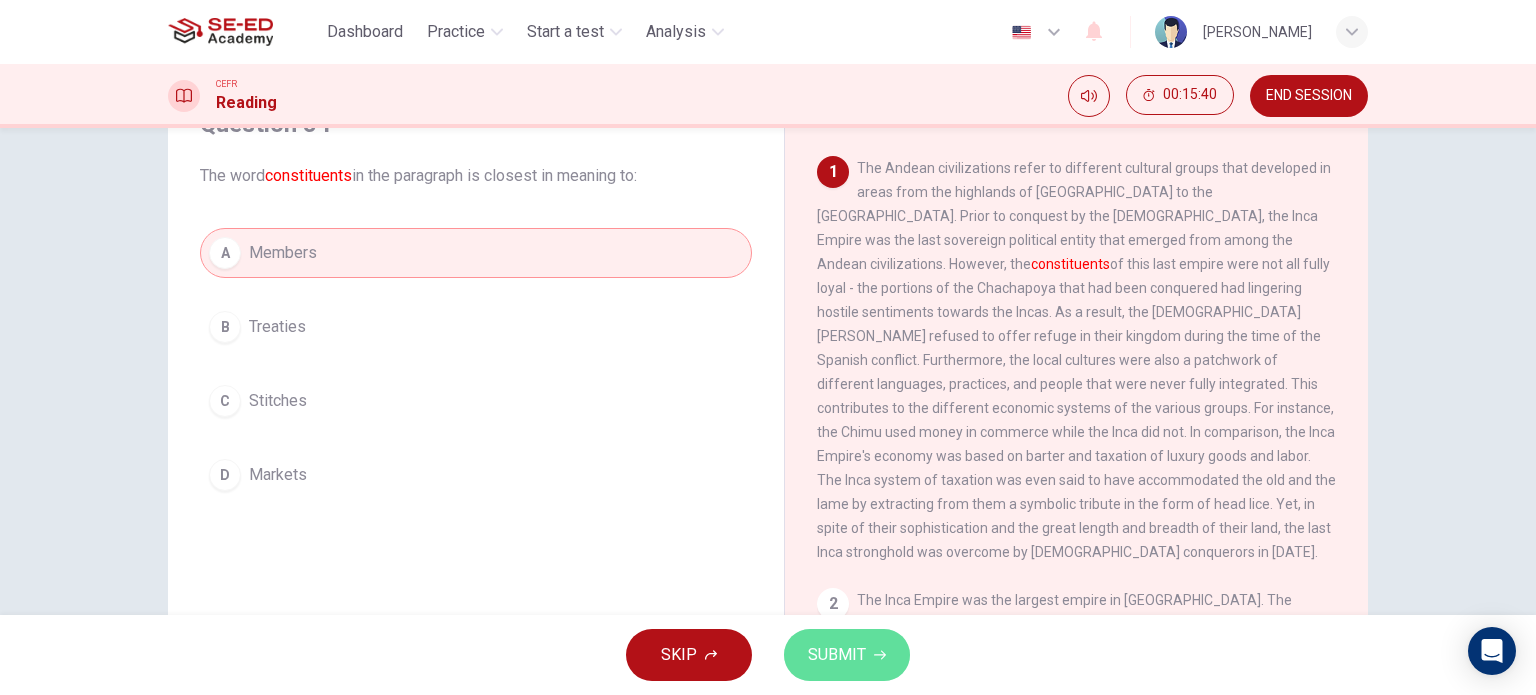 click on "SUBMIT" at bounding box center (847, 655) 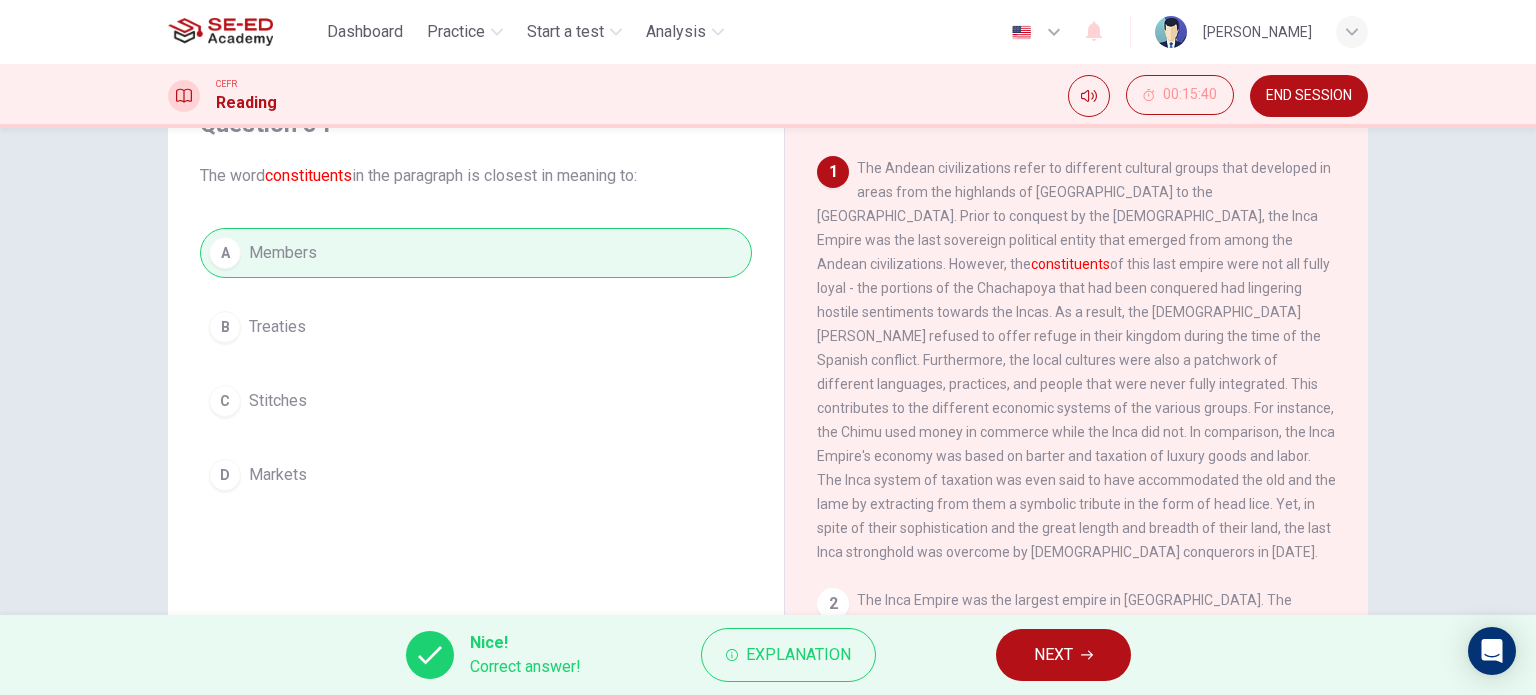 click on "NEXT" at bounding box center (1063, 655) 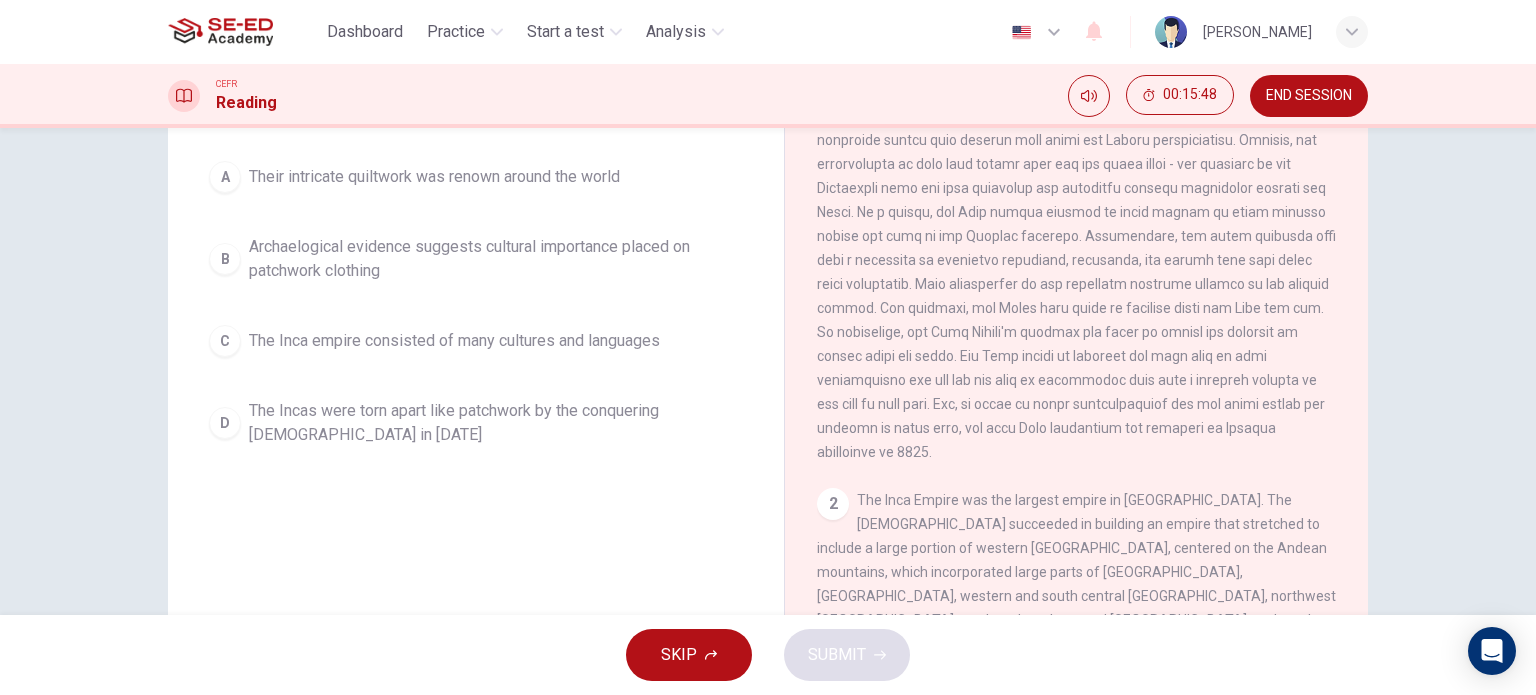 scroll, scrollTop: 100, scrollLeft: 0, axis: vertical 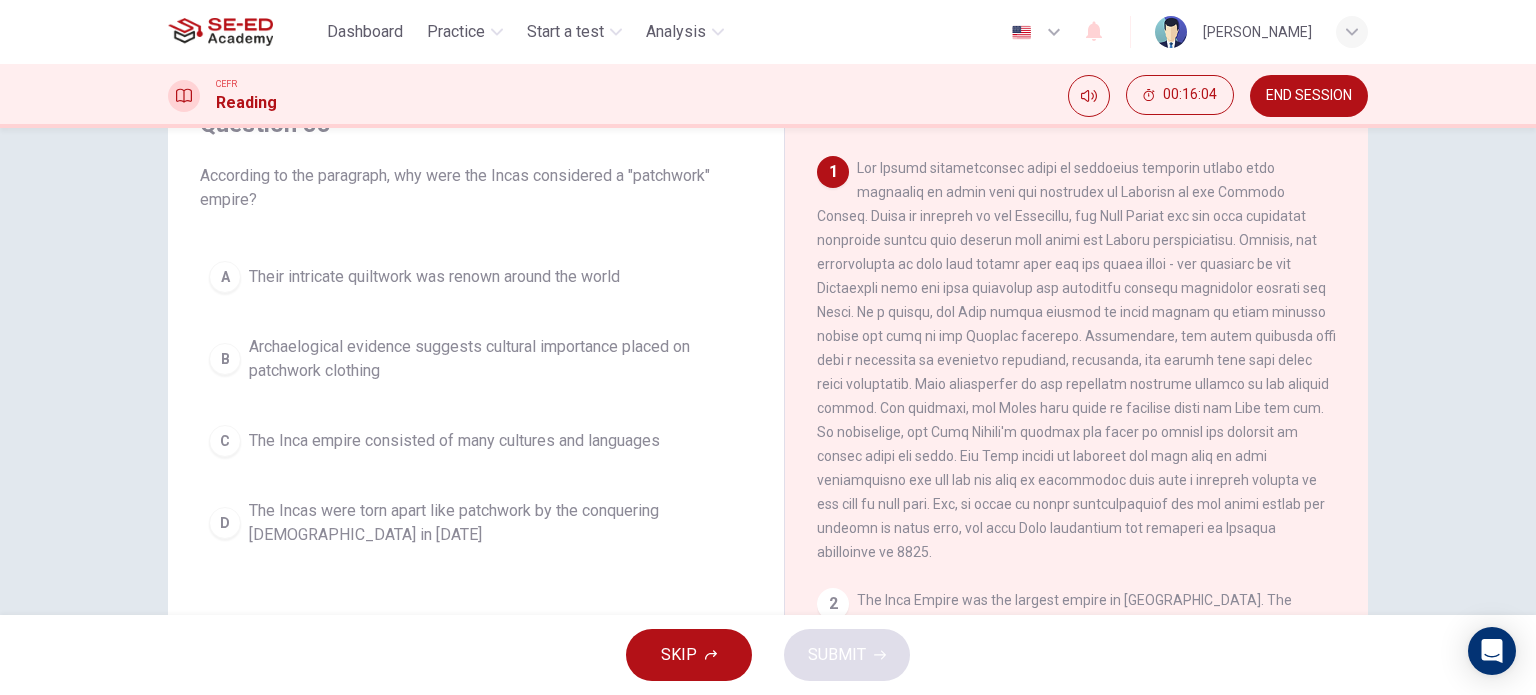 click on "Their intricate quiltwork was renown around the world" at bounding box center [434, 277] 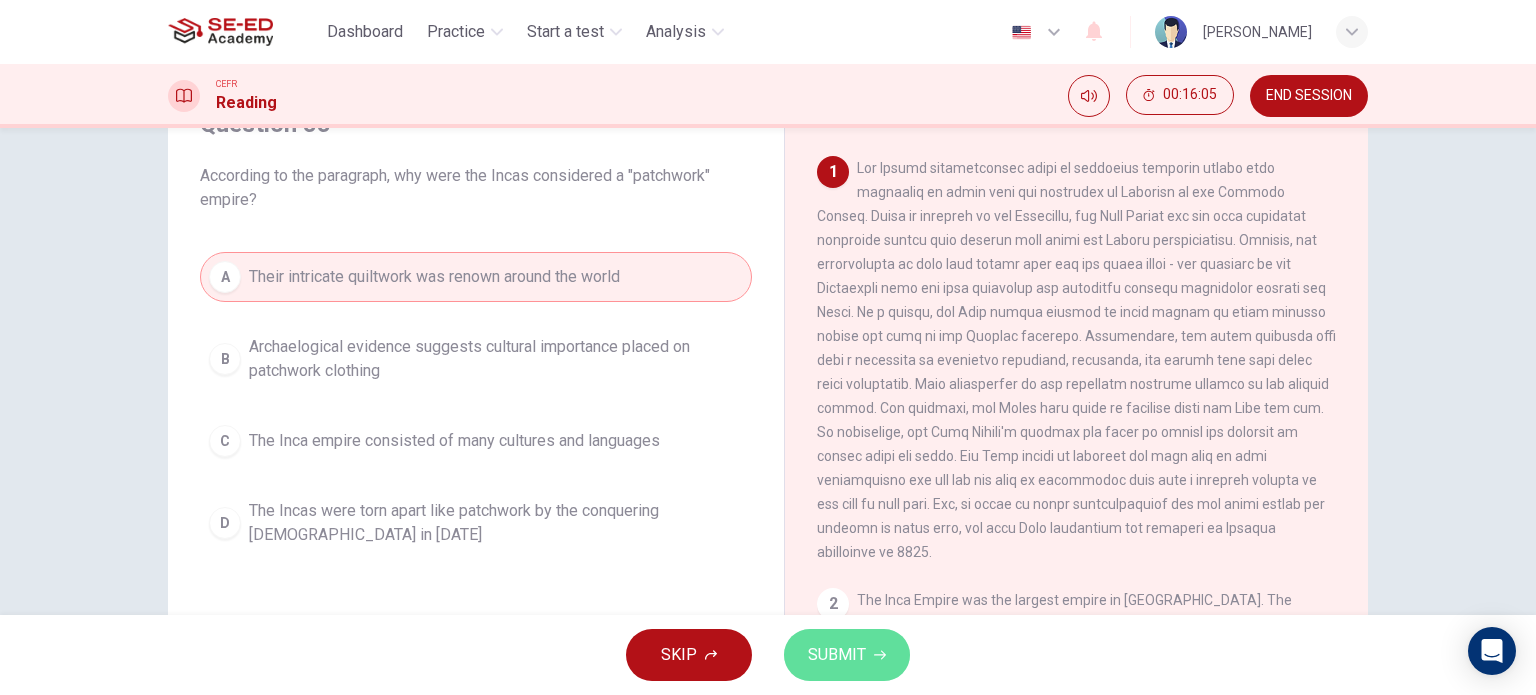 click on "SUBMIT" at bounding box center [847, 655] 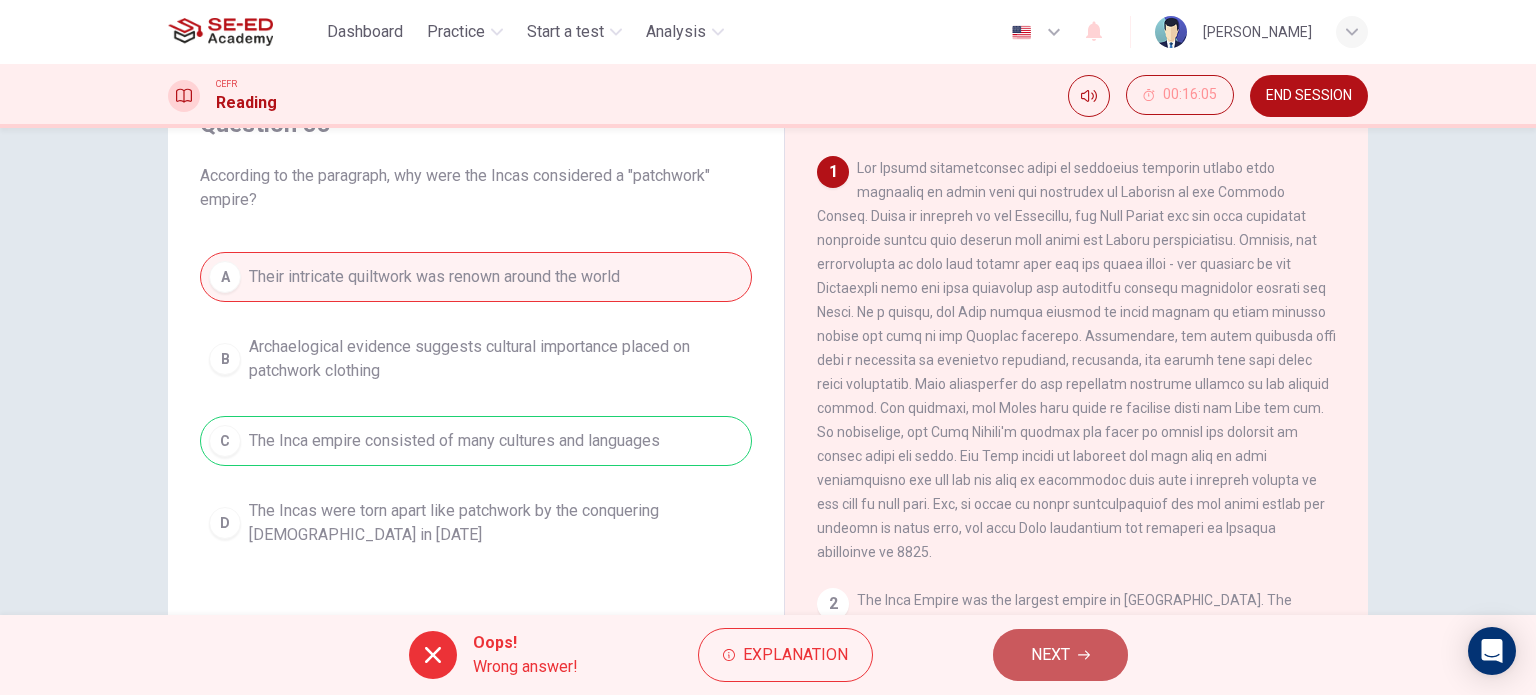 click on "NEXT" at bounding box center [1060, 655] 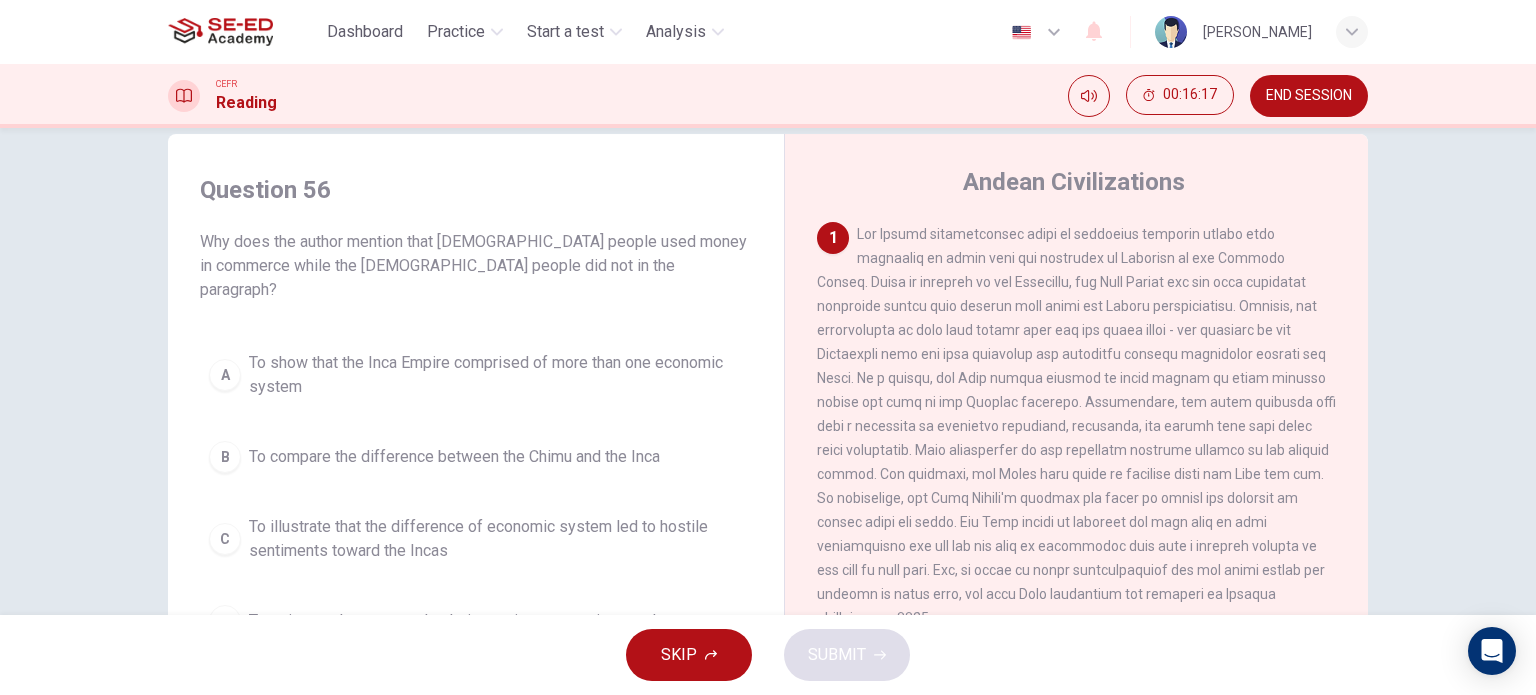 scroll, scrollTop: 0, scrollLeft: 0, axis: both 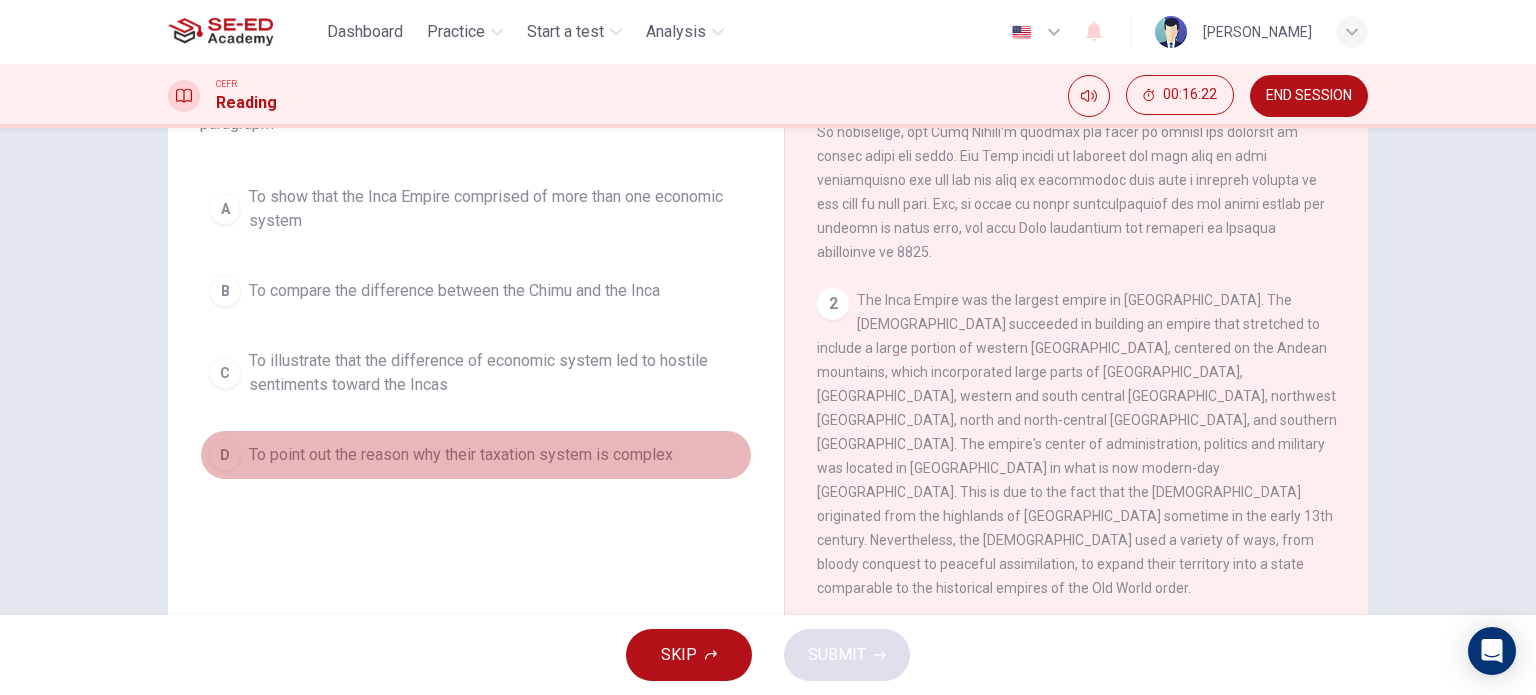 click on "To point out the reason why their taxation system is complex" at bounding box center (461, 455) 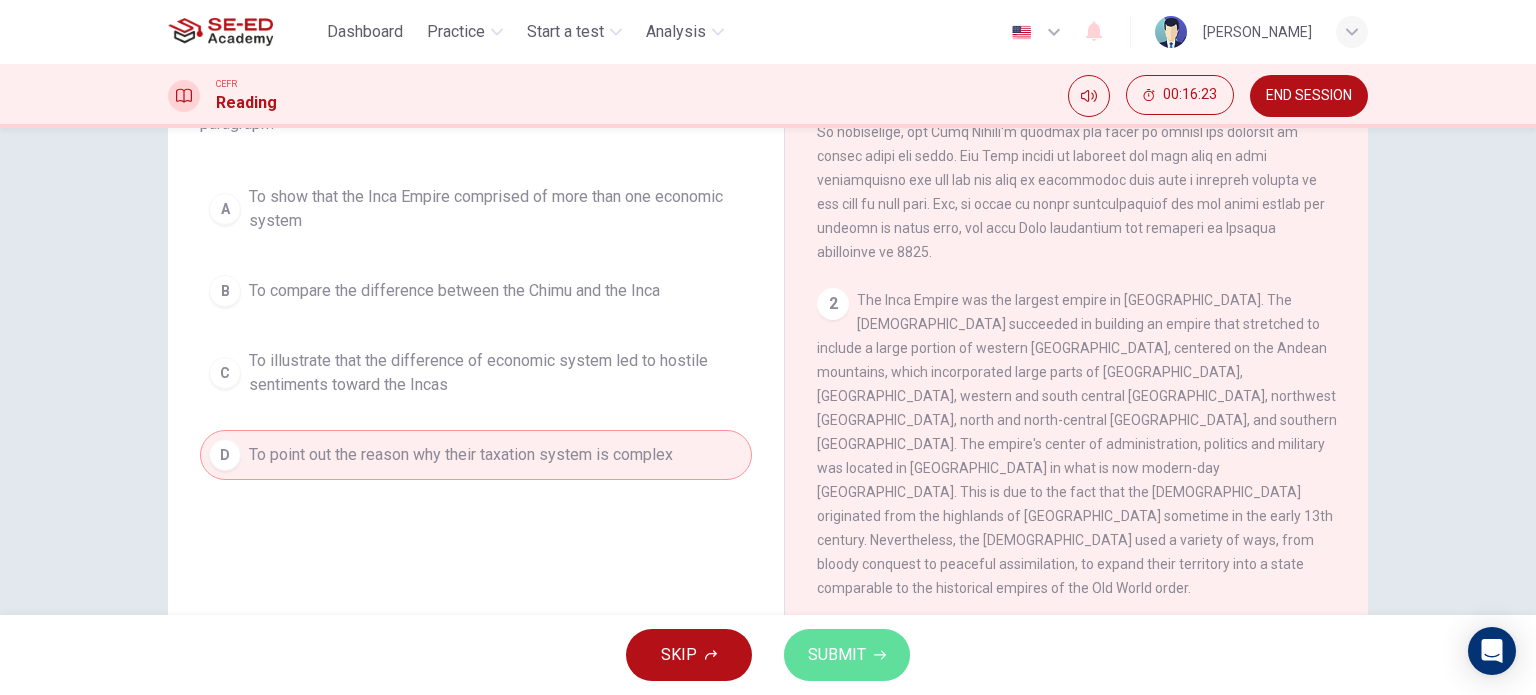 click on "SUBMIT" at bounding box center (837, 655) 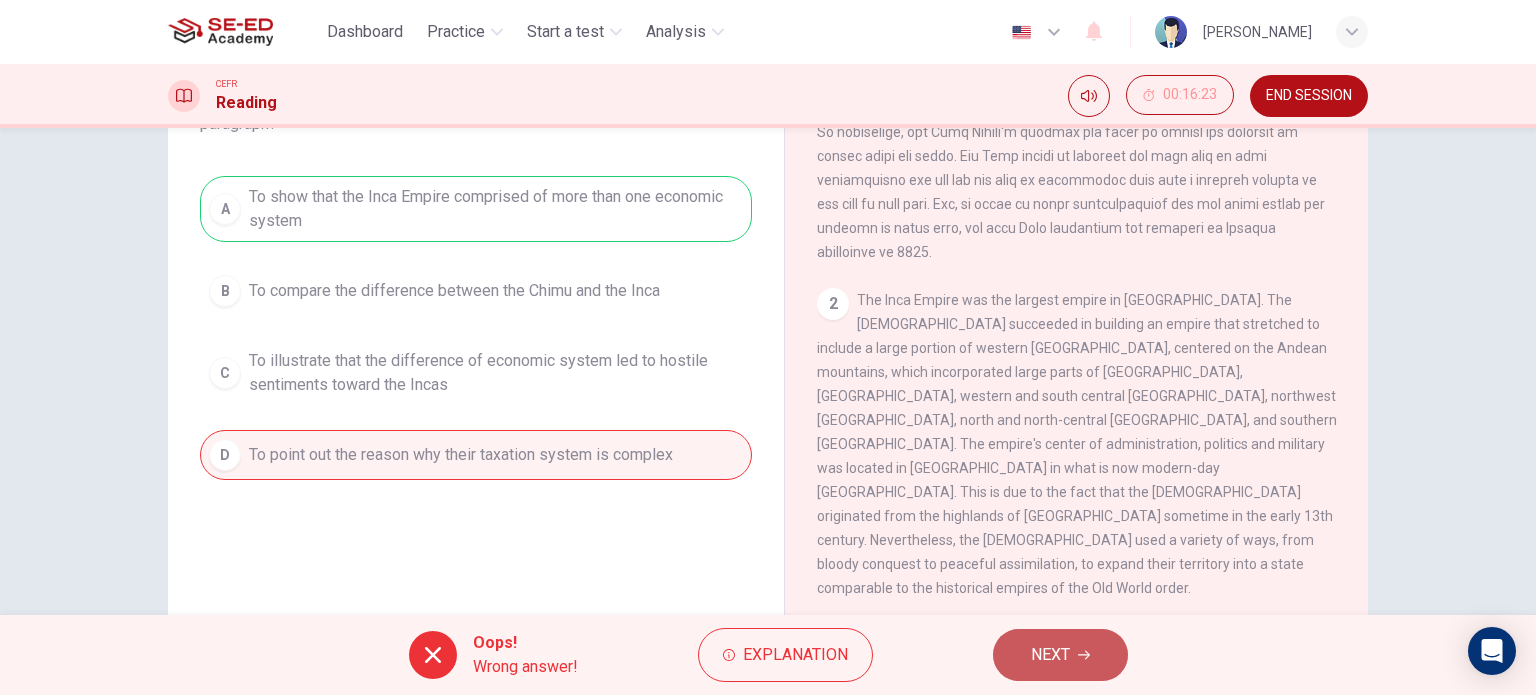 click on "NEXT" at bounding box center [1060, 655] 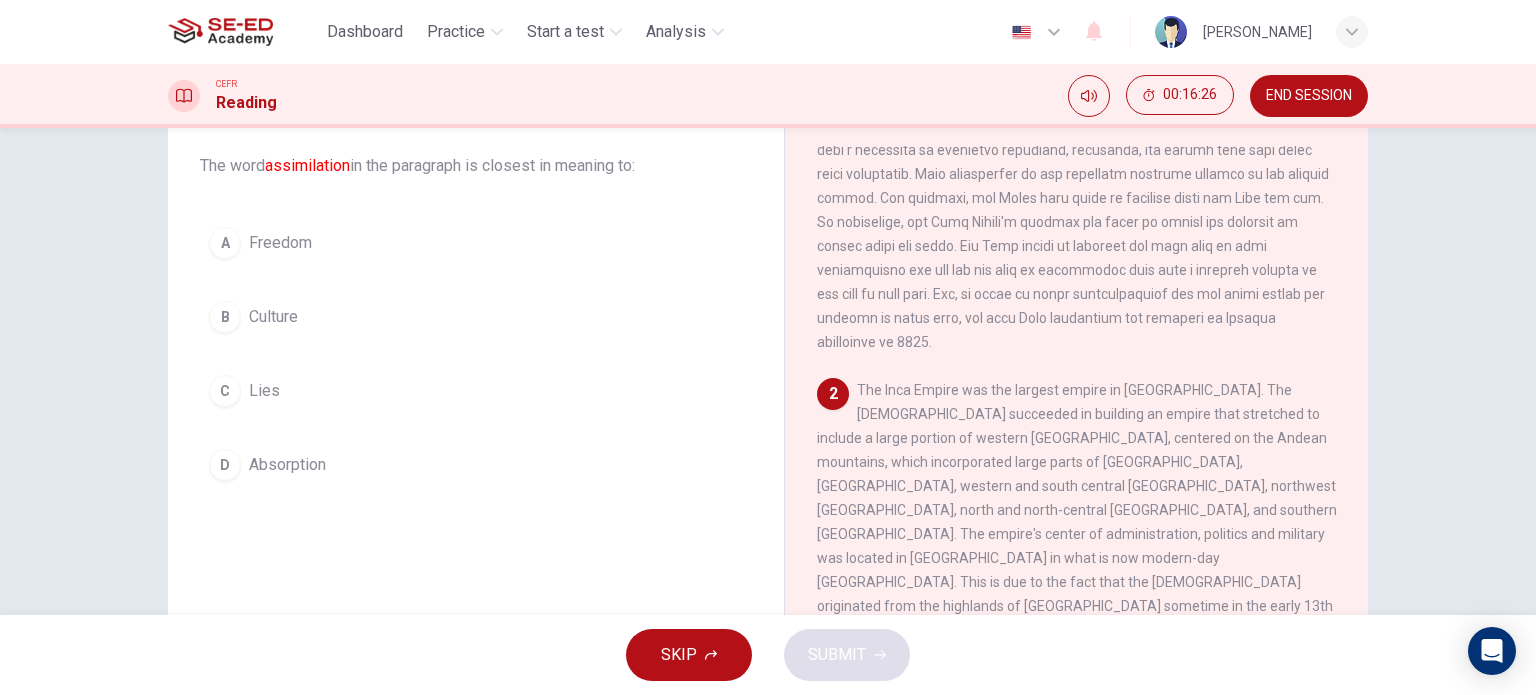 scroll, scrollTop: 76, scrollLeft: 0, axis: vertical 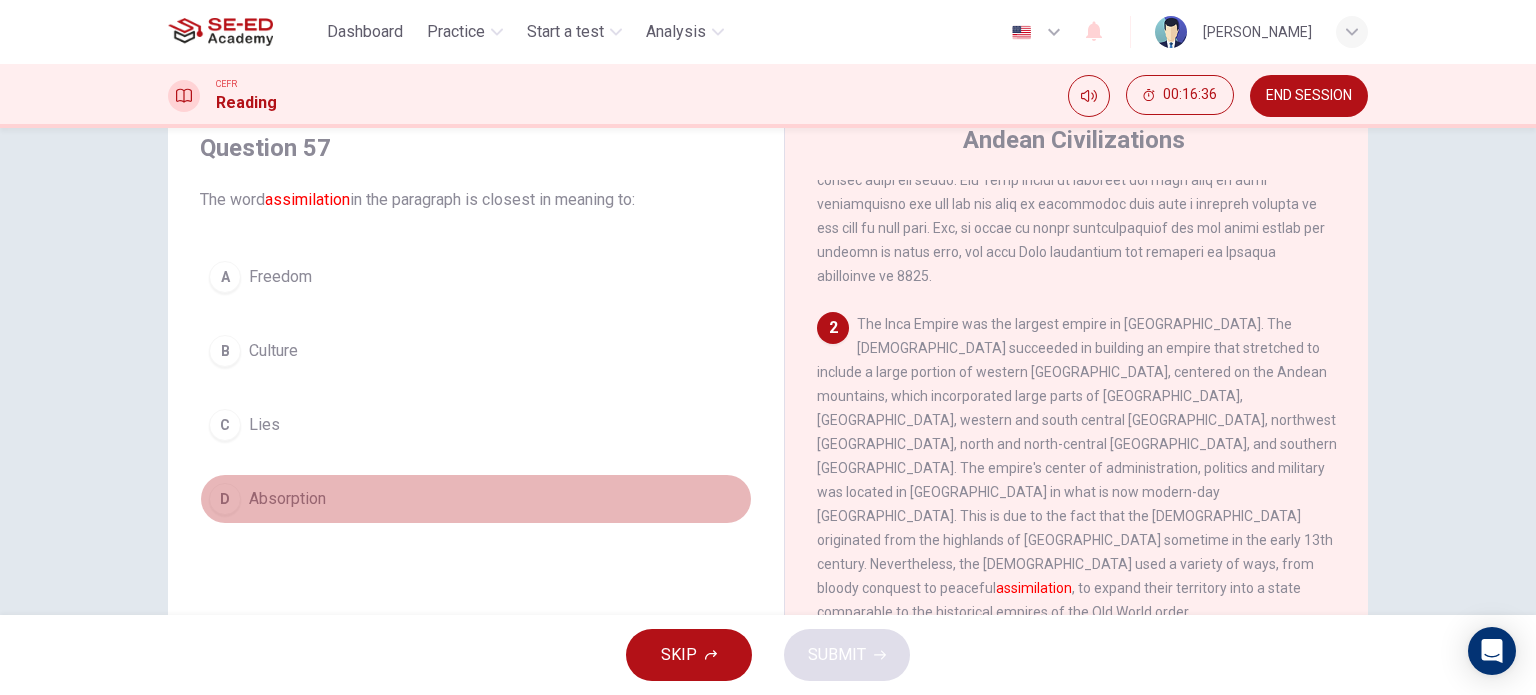 click on "D Absorption" at bounding box center (476, 499) 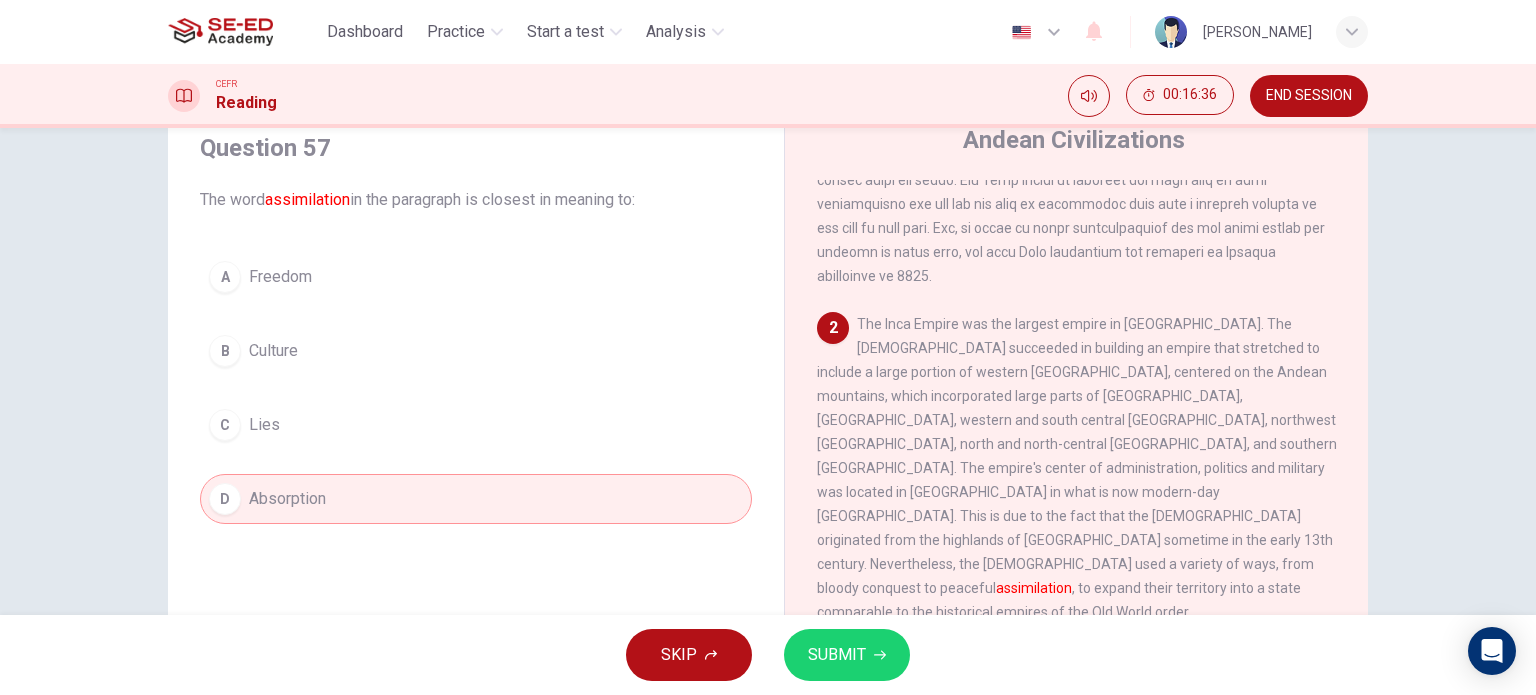 click on "SUBMIT" at bounding box center (847, 655) 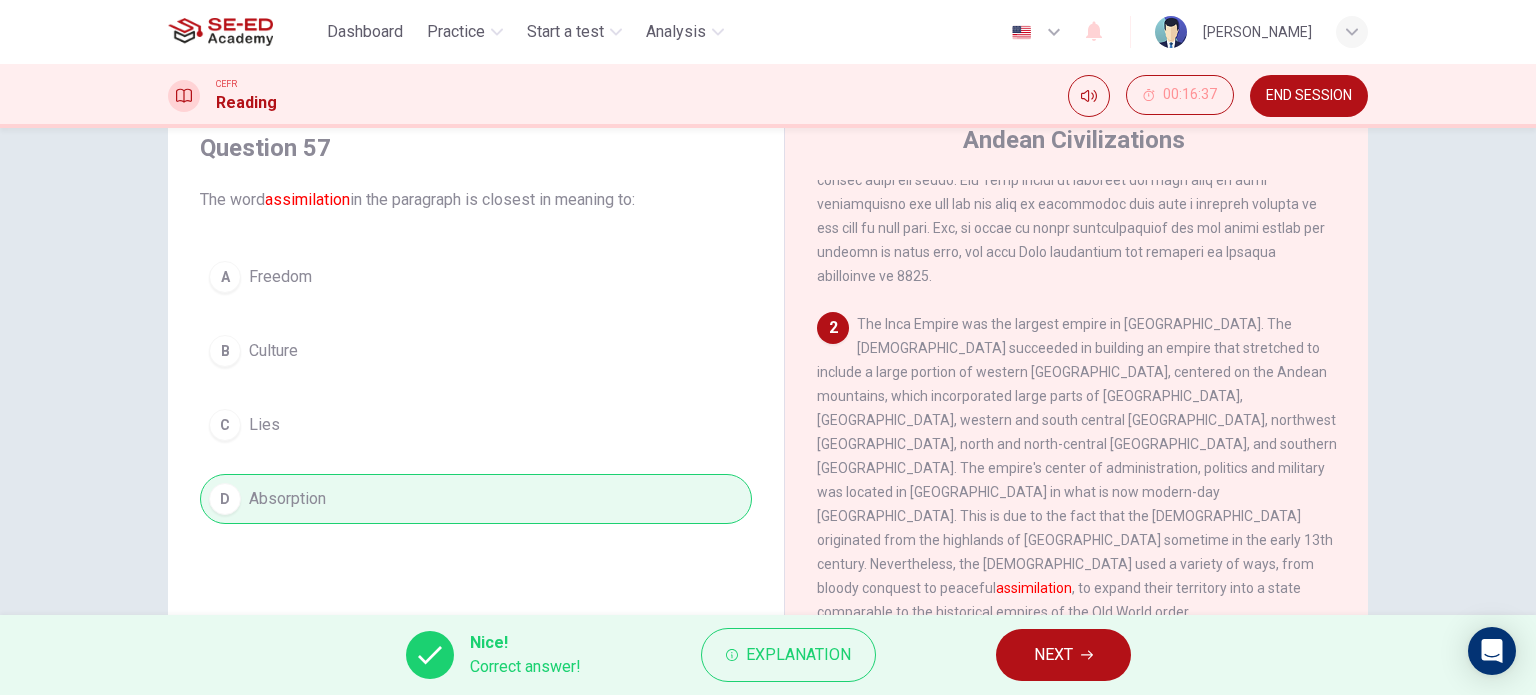 click on "NEXT" at bounding box center (1053, 655) 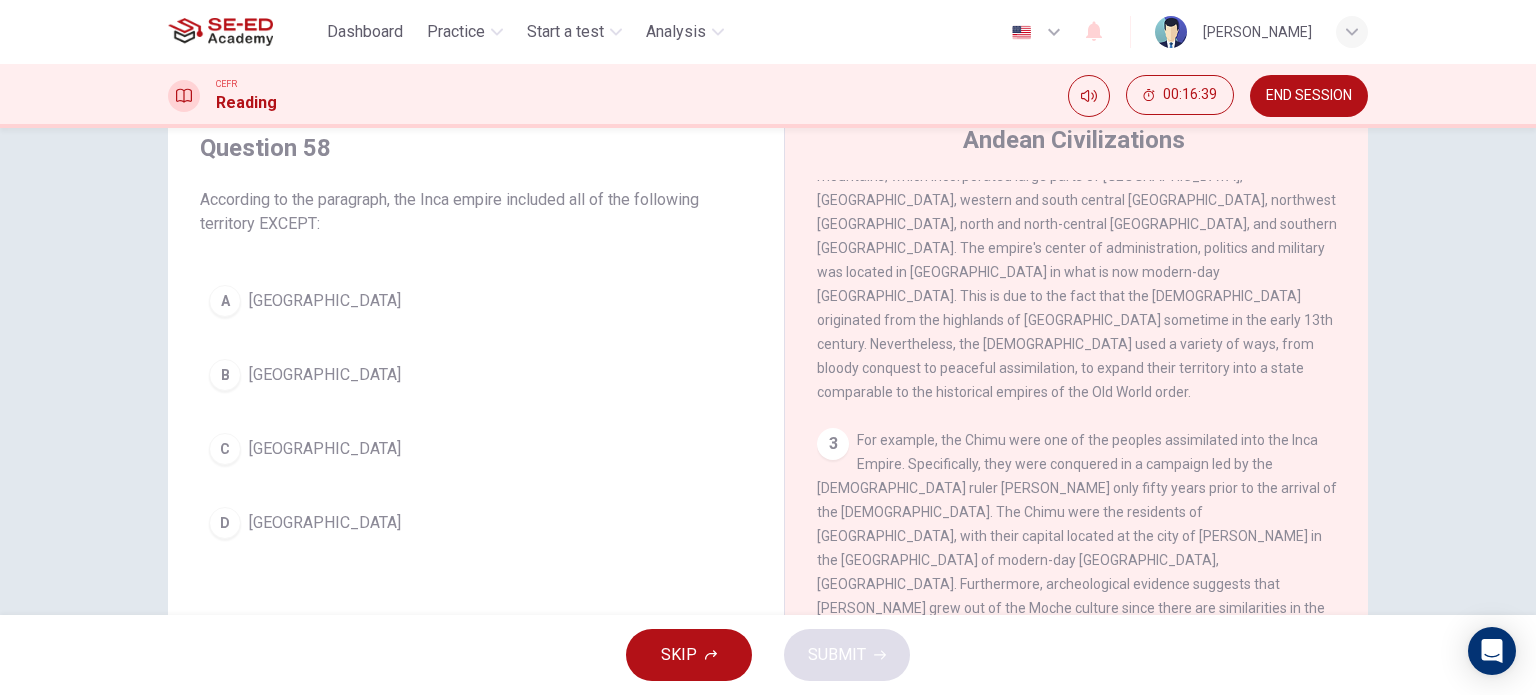 scroll, scrollTop: 400, scrollLeft: 0, axis: vertical 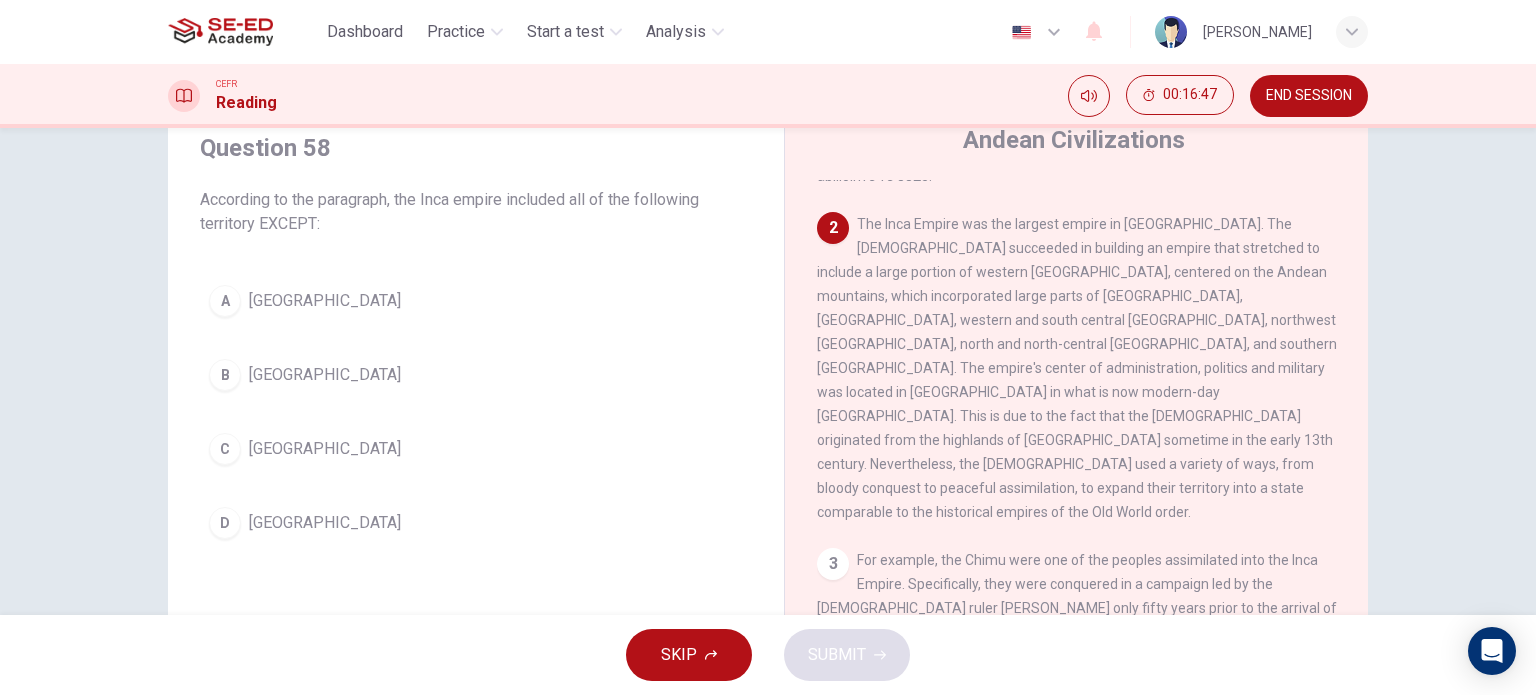 drag, startPoint x: 304, startPoint y: 398, endPoint x: 328, endPoint y: 411, distance: 27.294687 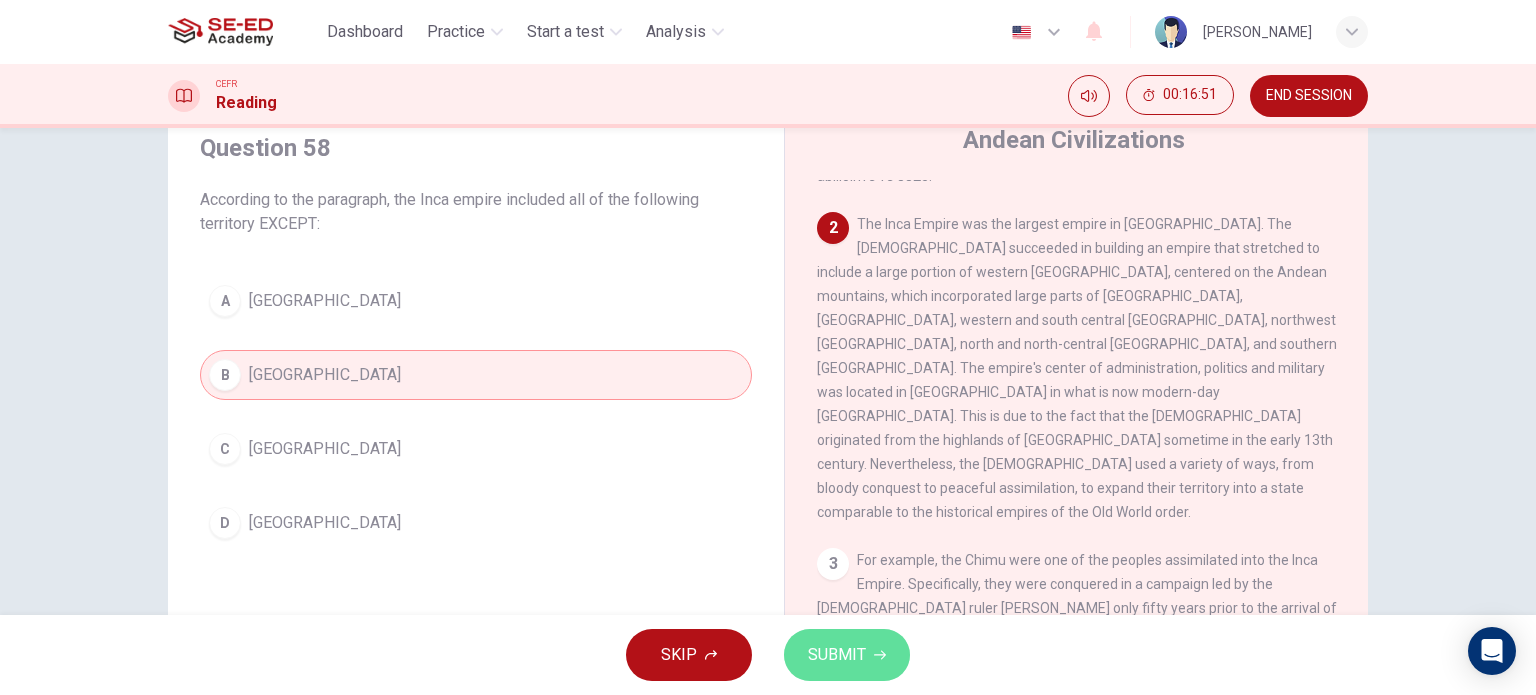 click on "SUBMIT" at bounding box center (847, 655) 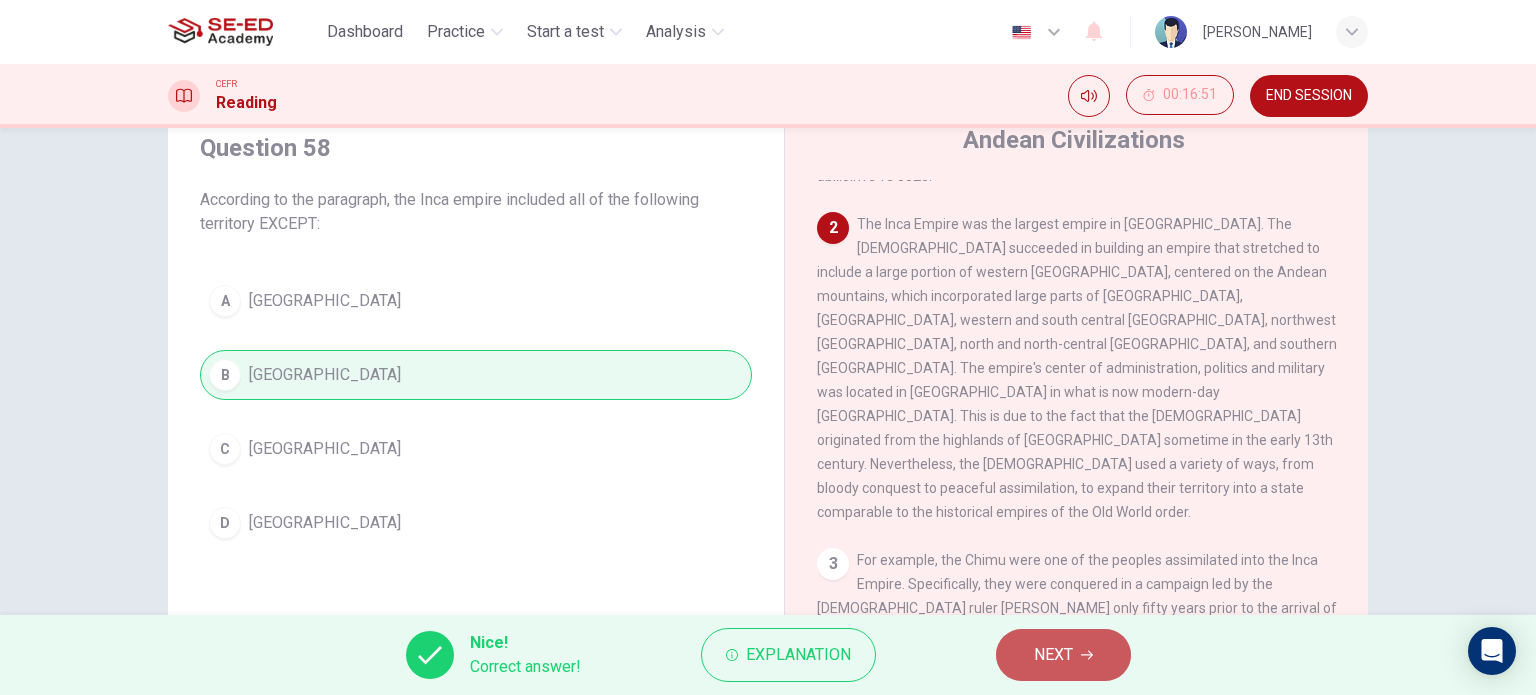 drag, startPoint x: 1084, startPoint y: 650, endPoint x: 1073, endPoint y: 651, distance: 11.045361 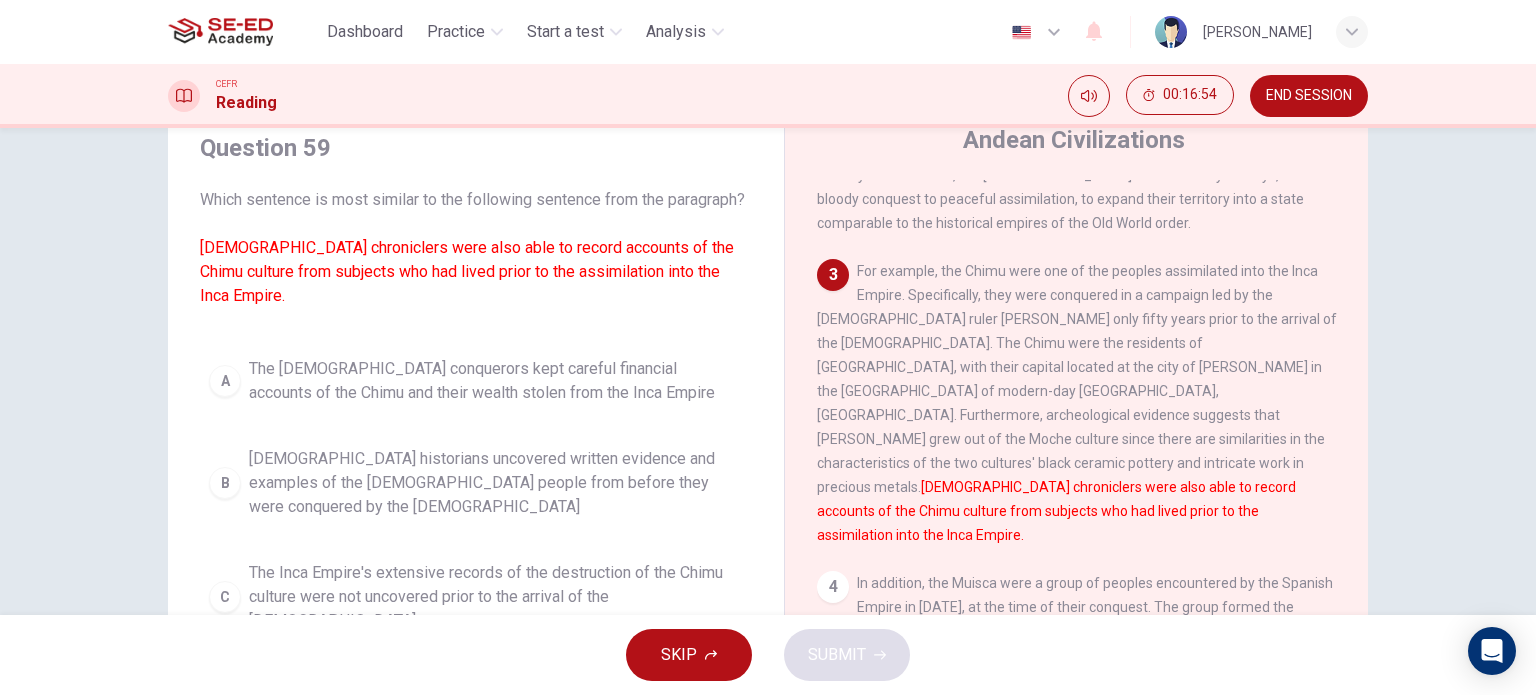 scroll, scrollTop: 700, scrollLeft: 0, axis: vertical 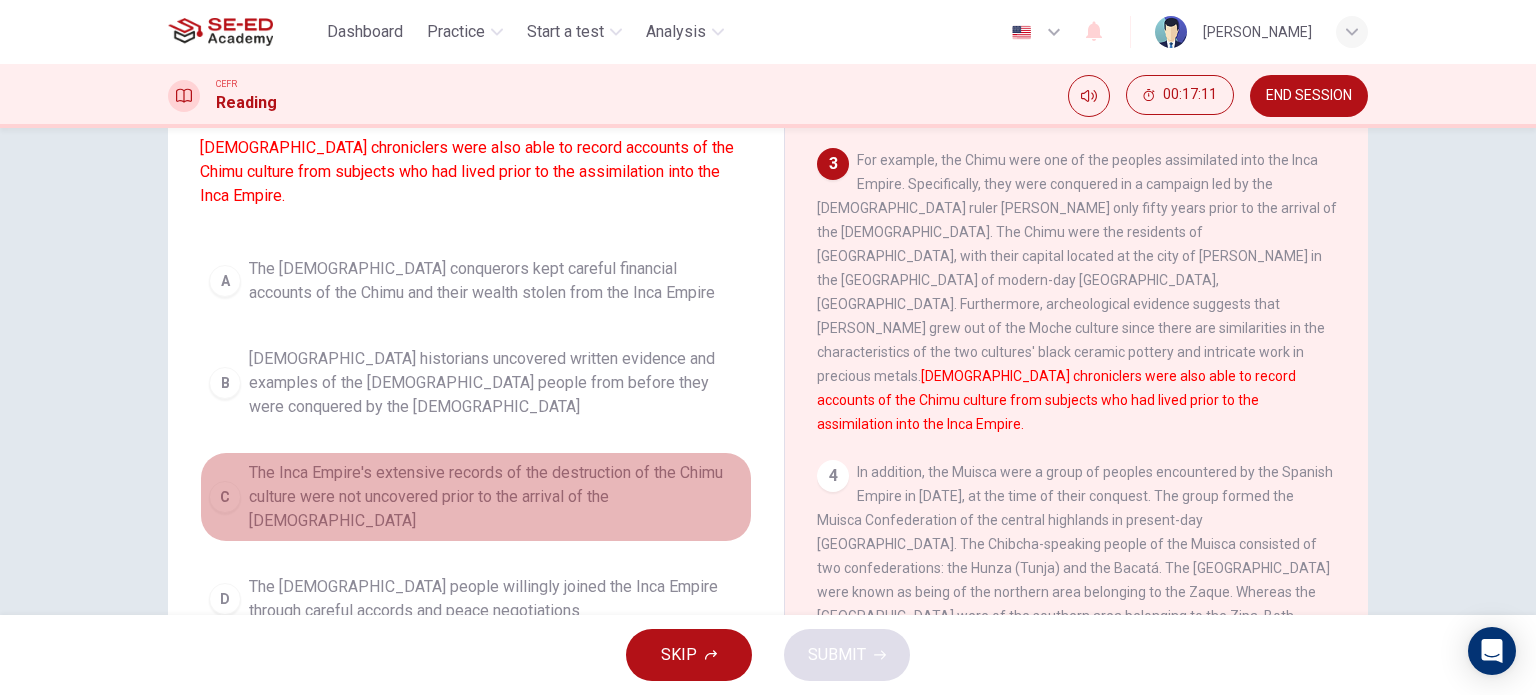 click on "The Inca Empire's extensive records of the destruction of the Chimu culture were not uncovered prior to the arrival of the [DEMOGRAPHIC_DATA]" at bounding box center [496, 497] 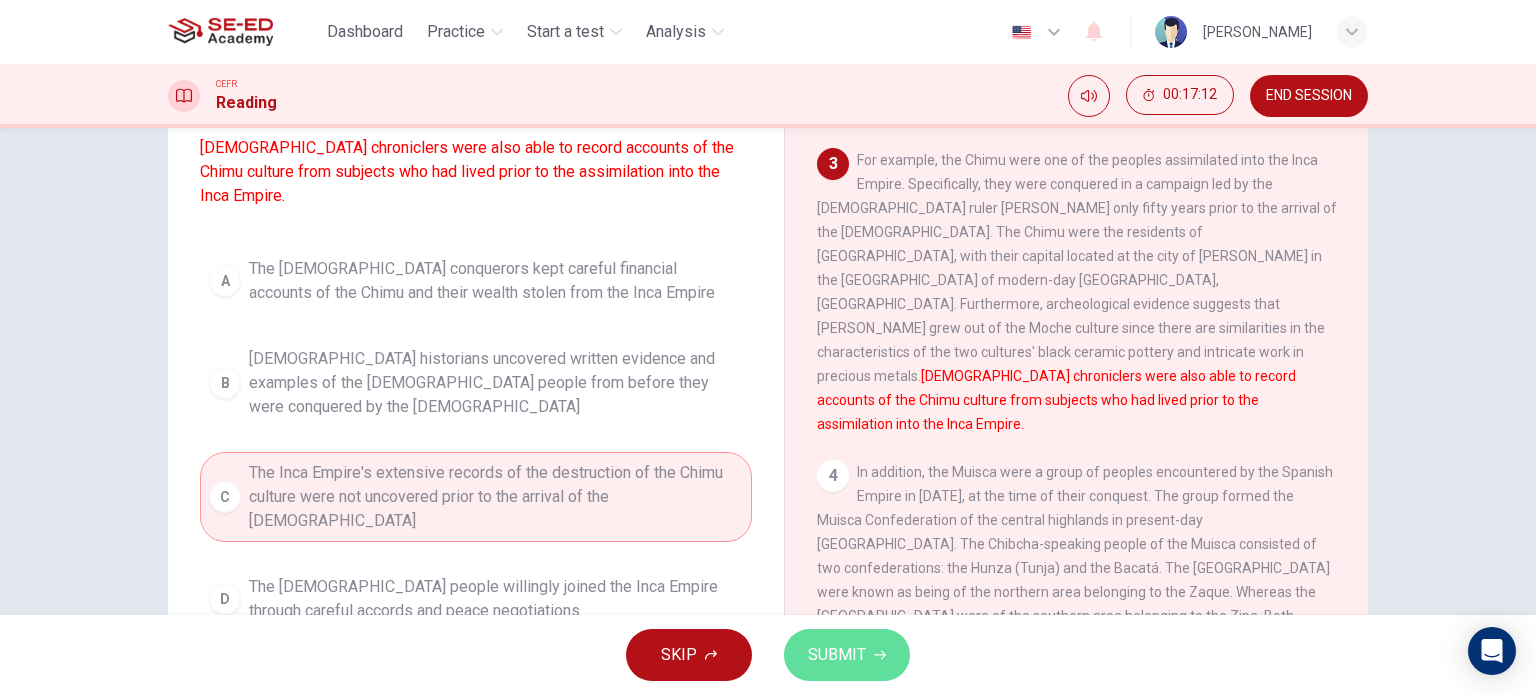 click on "SUBMIT" at bounding box center [837, 655] 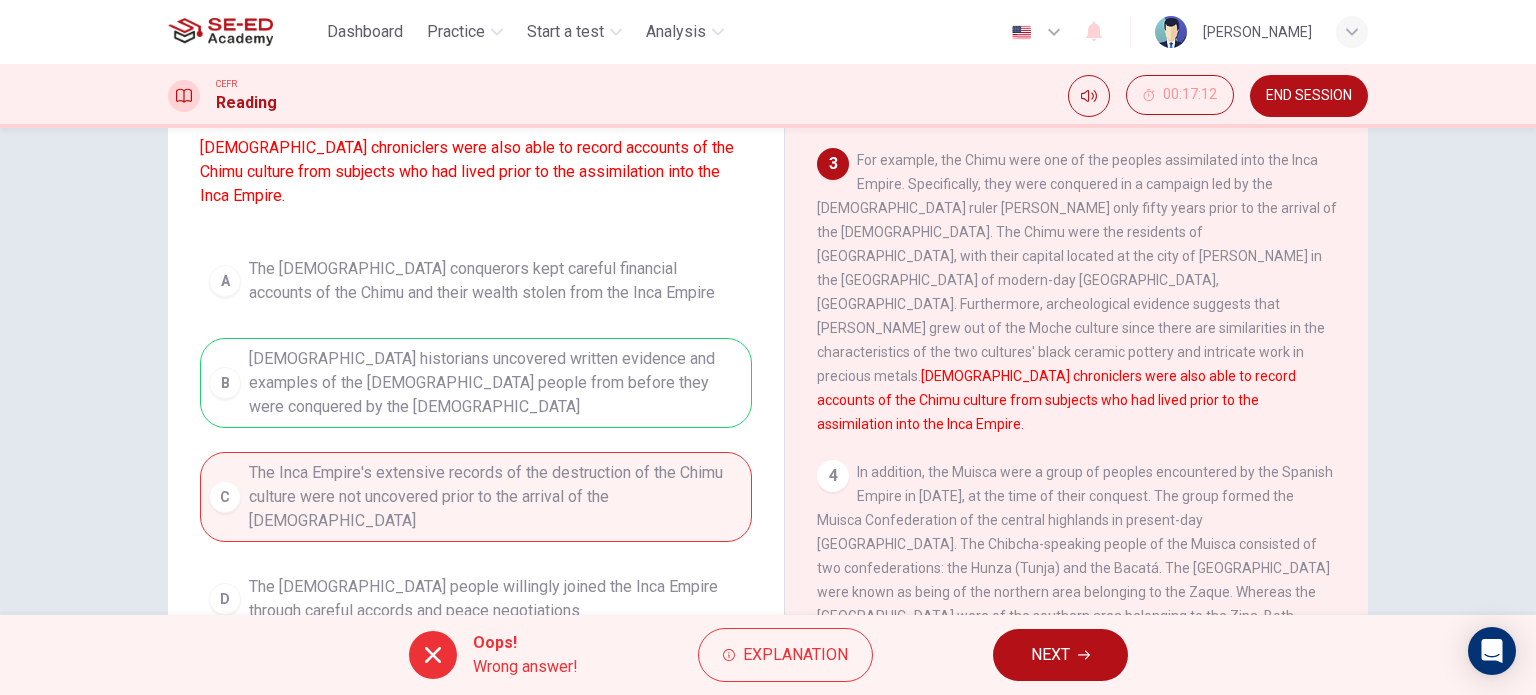 click on "NEXT" at bounding box center [1050, 655] 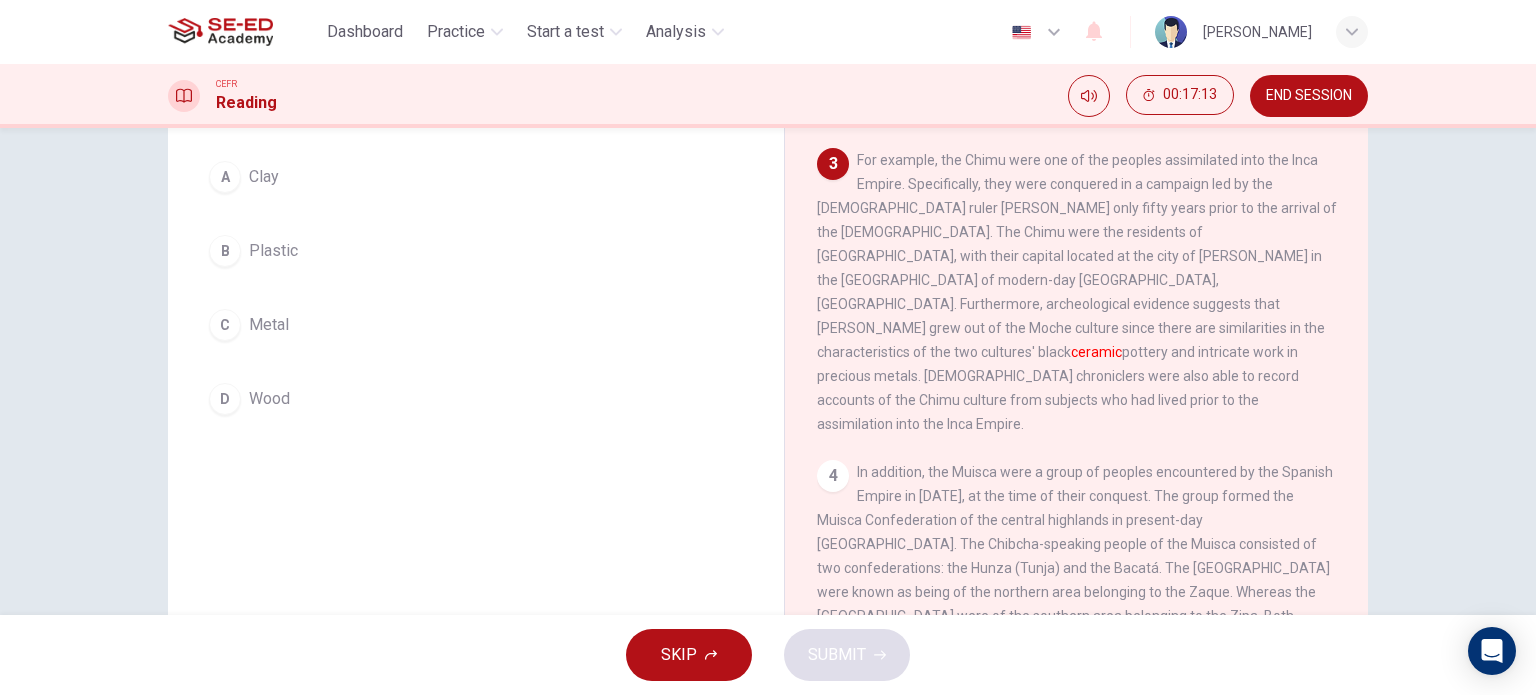 scroll, scrollTop: 76, scrollLeft: 0, axis: vertical 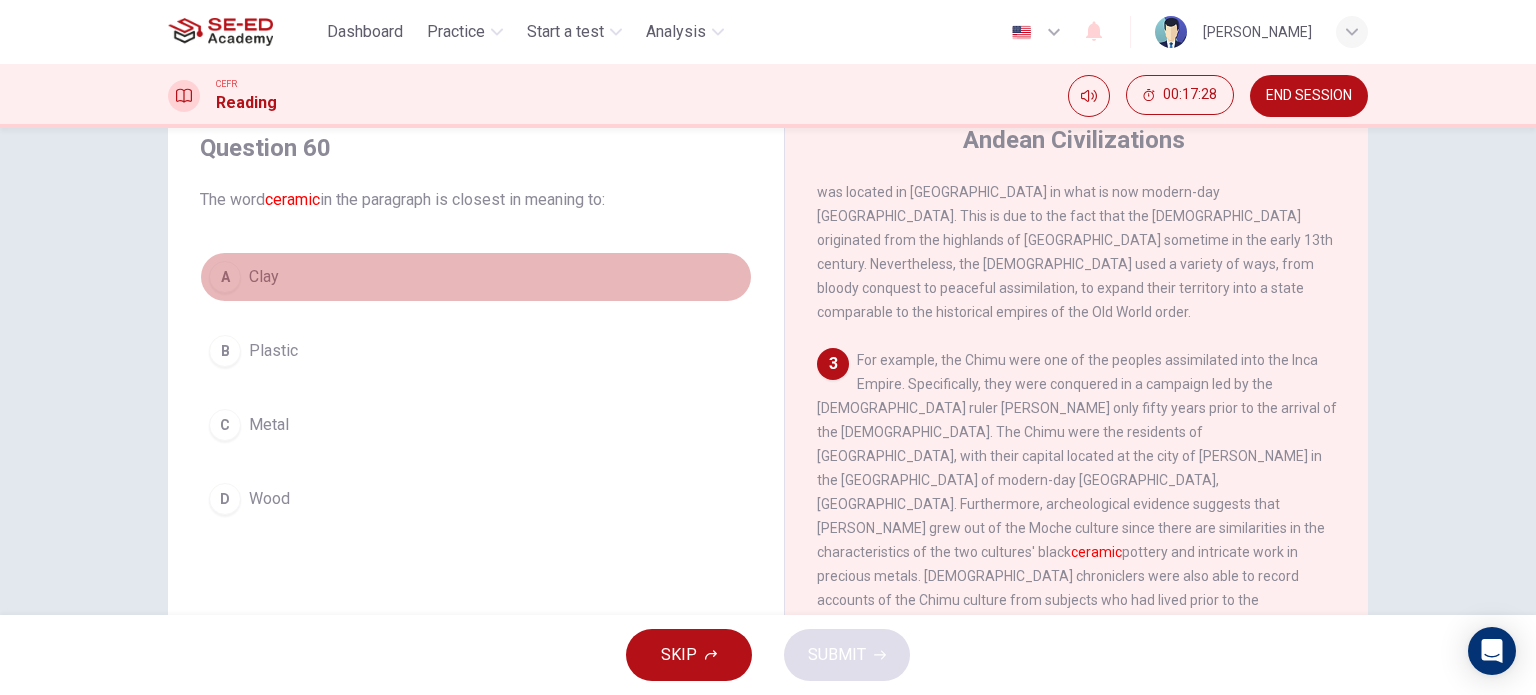 click on "A Clay" at bounding box center (476, 277) 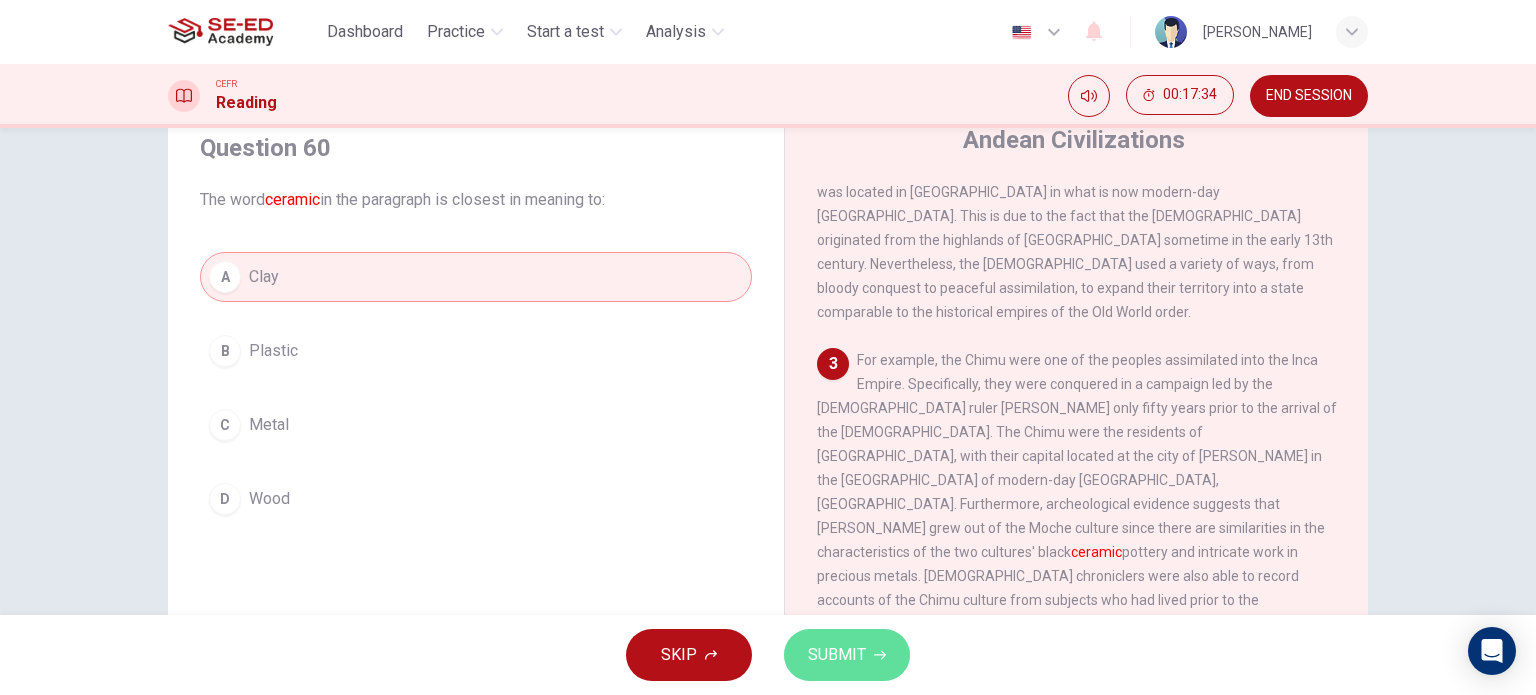 click on "SUBMIT" at bounding box center (847, 655) 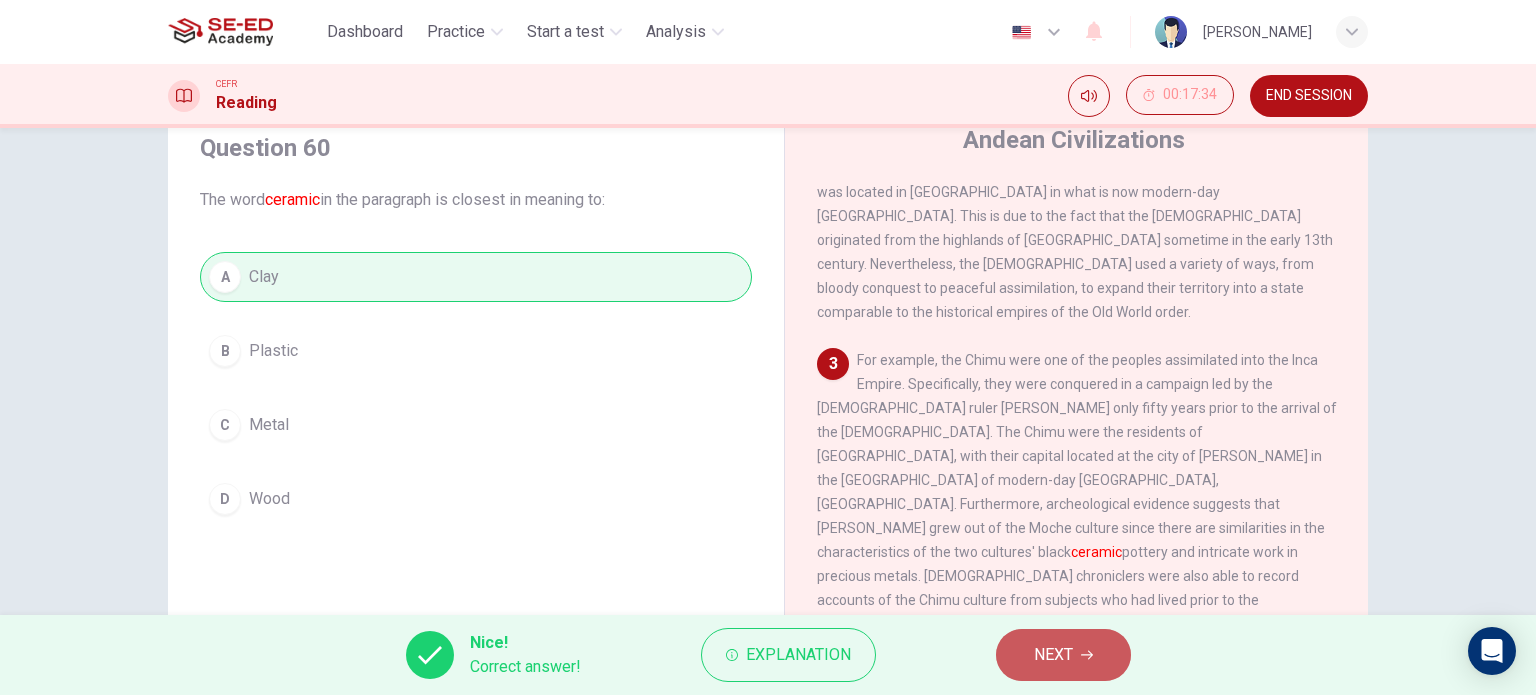 click on "NEXT" at bounding box center [1063, 655] 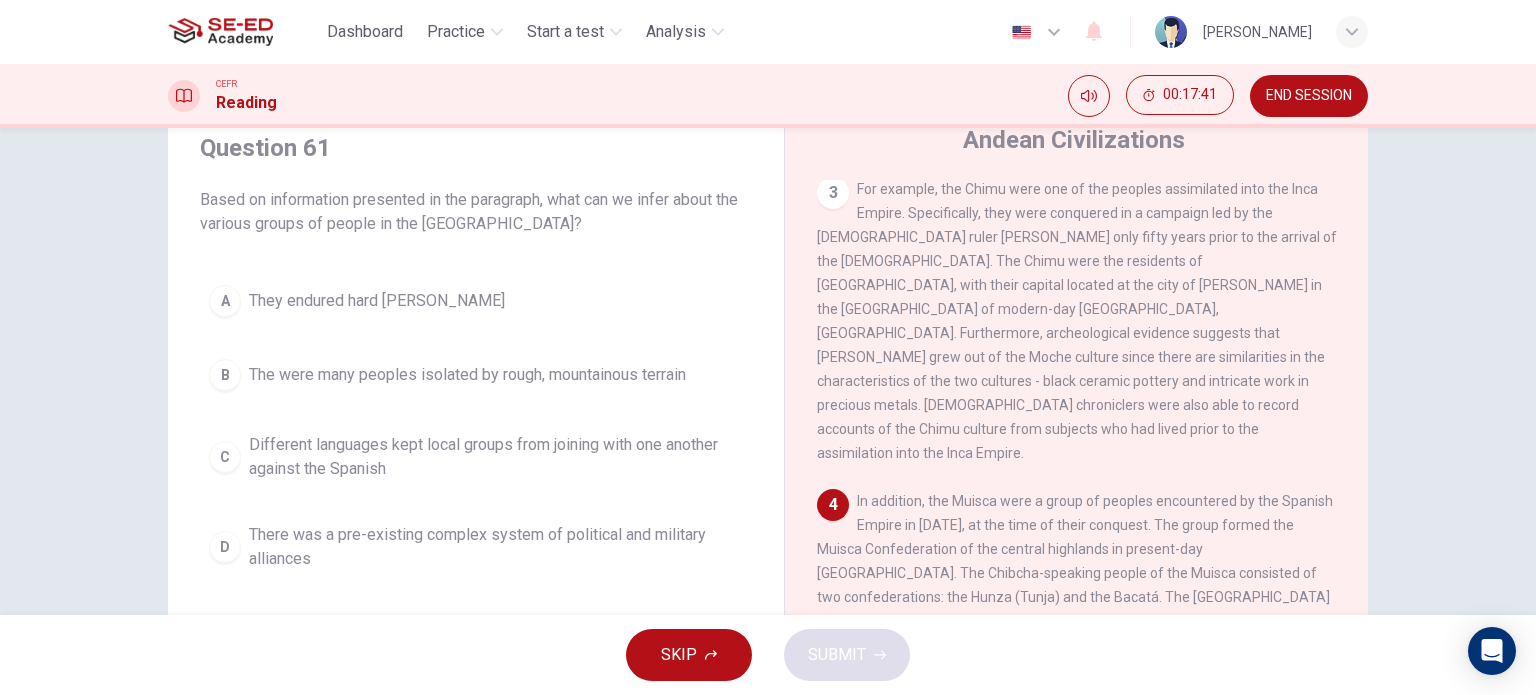 scroll, scrollTop: 800, scrollLeft: 0, axis: vertical 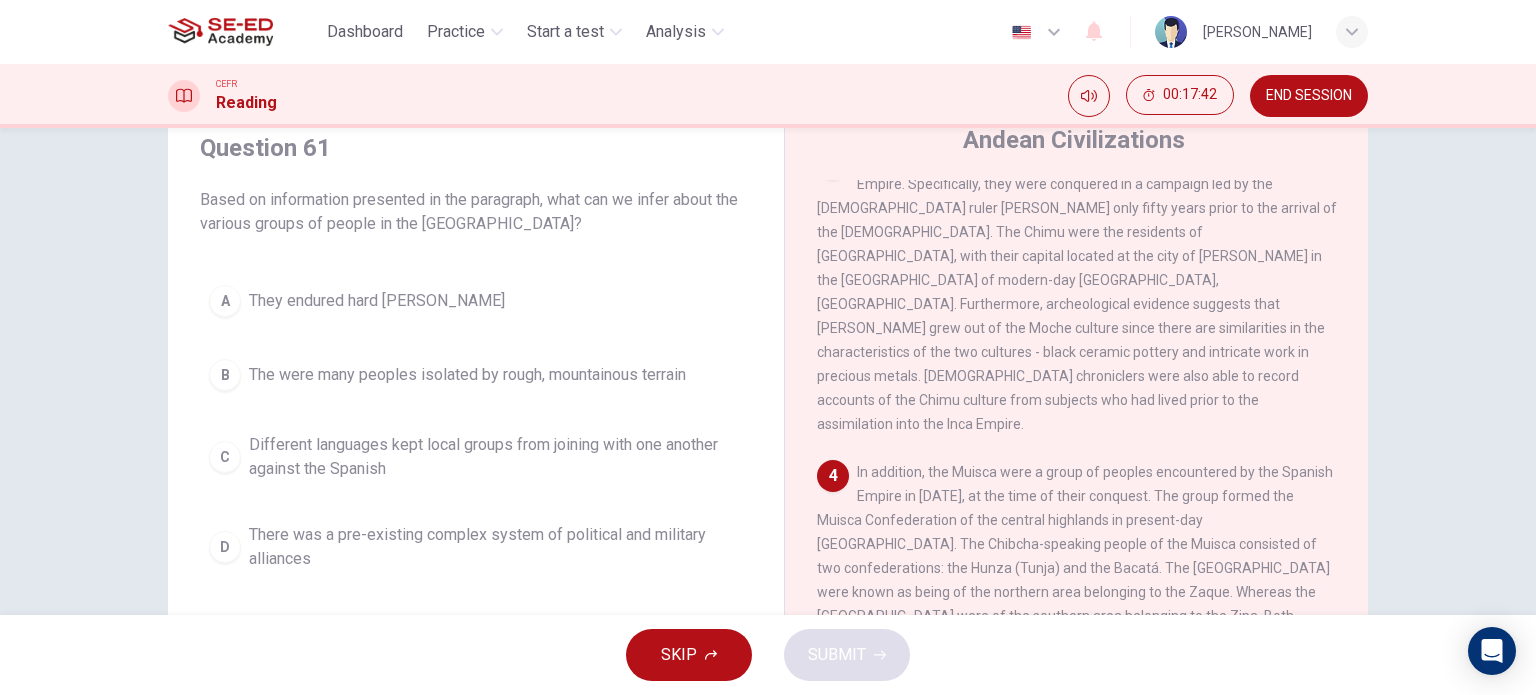click on "The were many peoples isolated by rough, mountainous terrain" at bounding box center (467, 375) 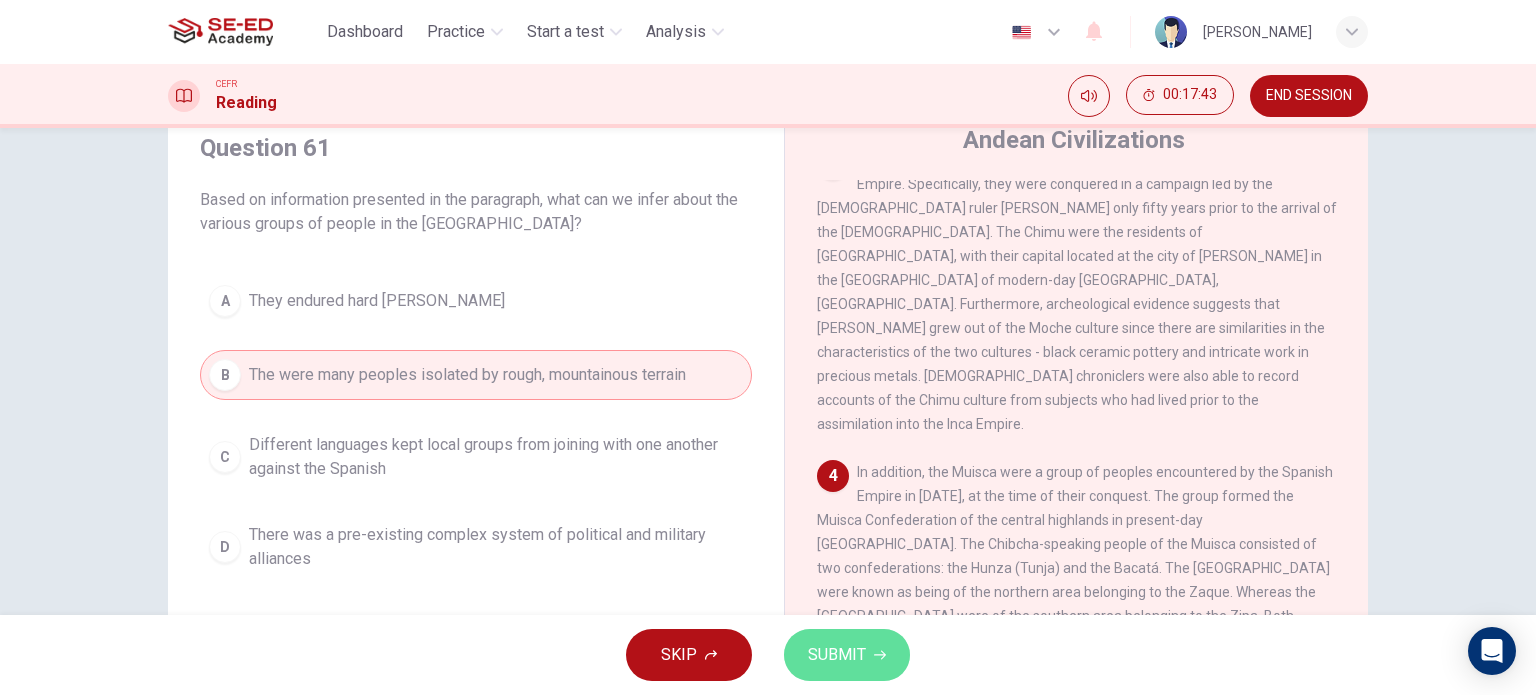 click on "SUBMIT" at bounding box center [847, 655] 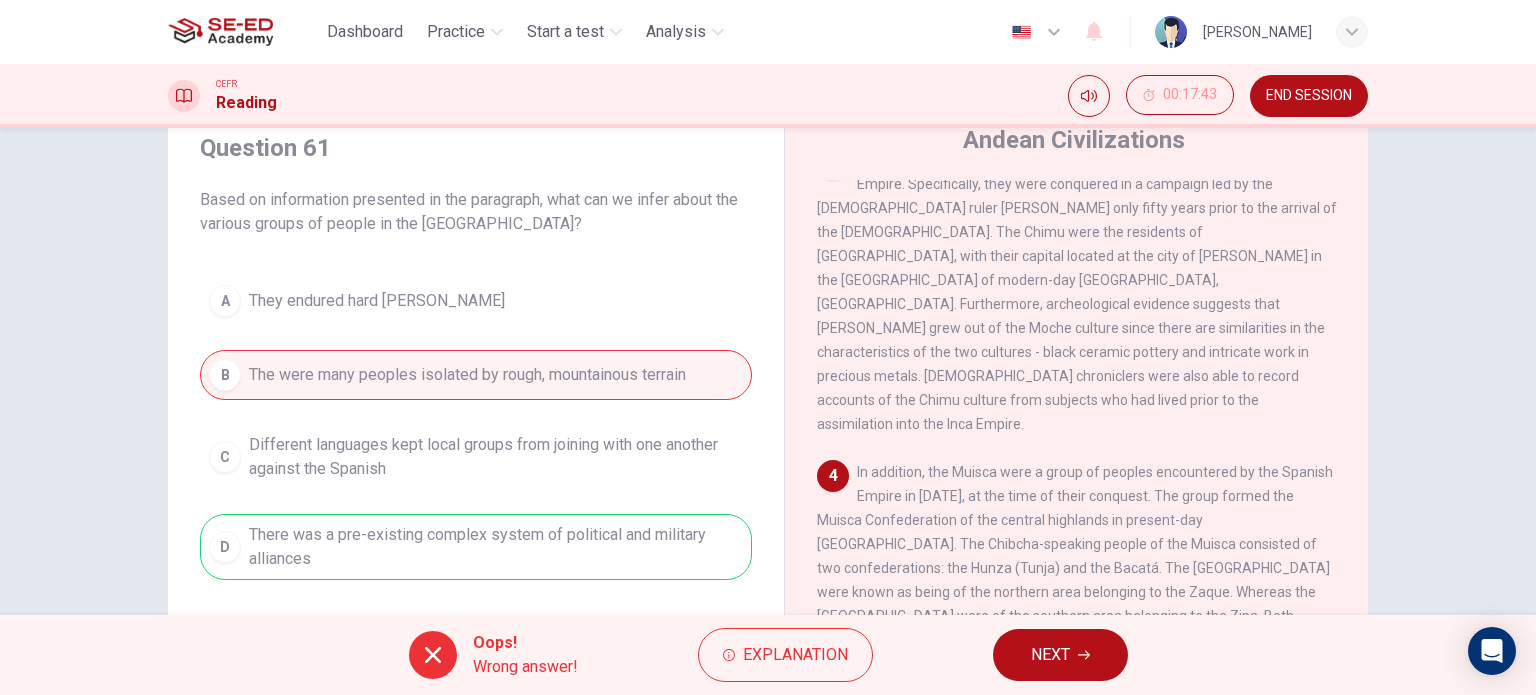 scroll, scrollTop: 900, scrollLeft: 0, axis: vertical 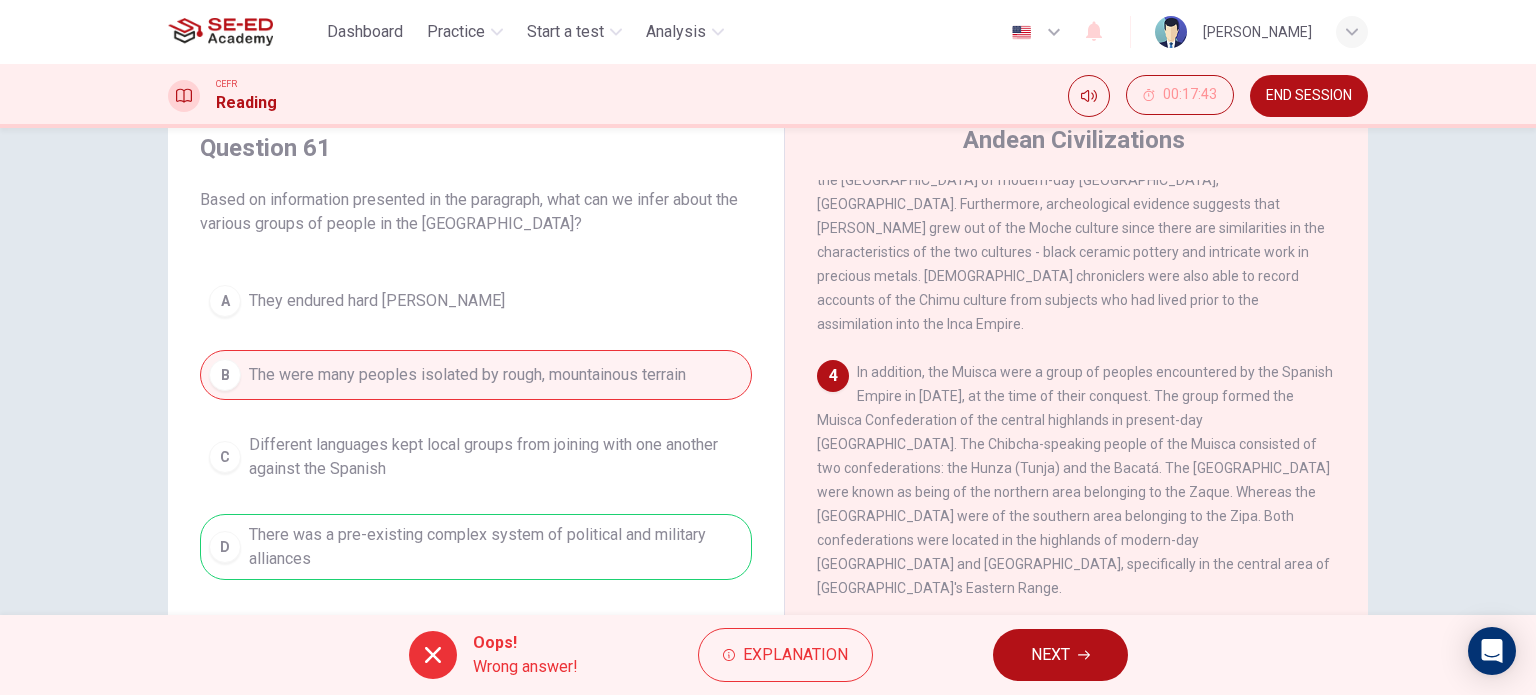click on "Oops! Wrong answer! Explanation NEXT" at bounding box center [768, 655] 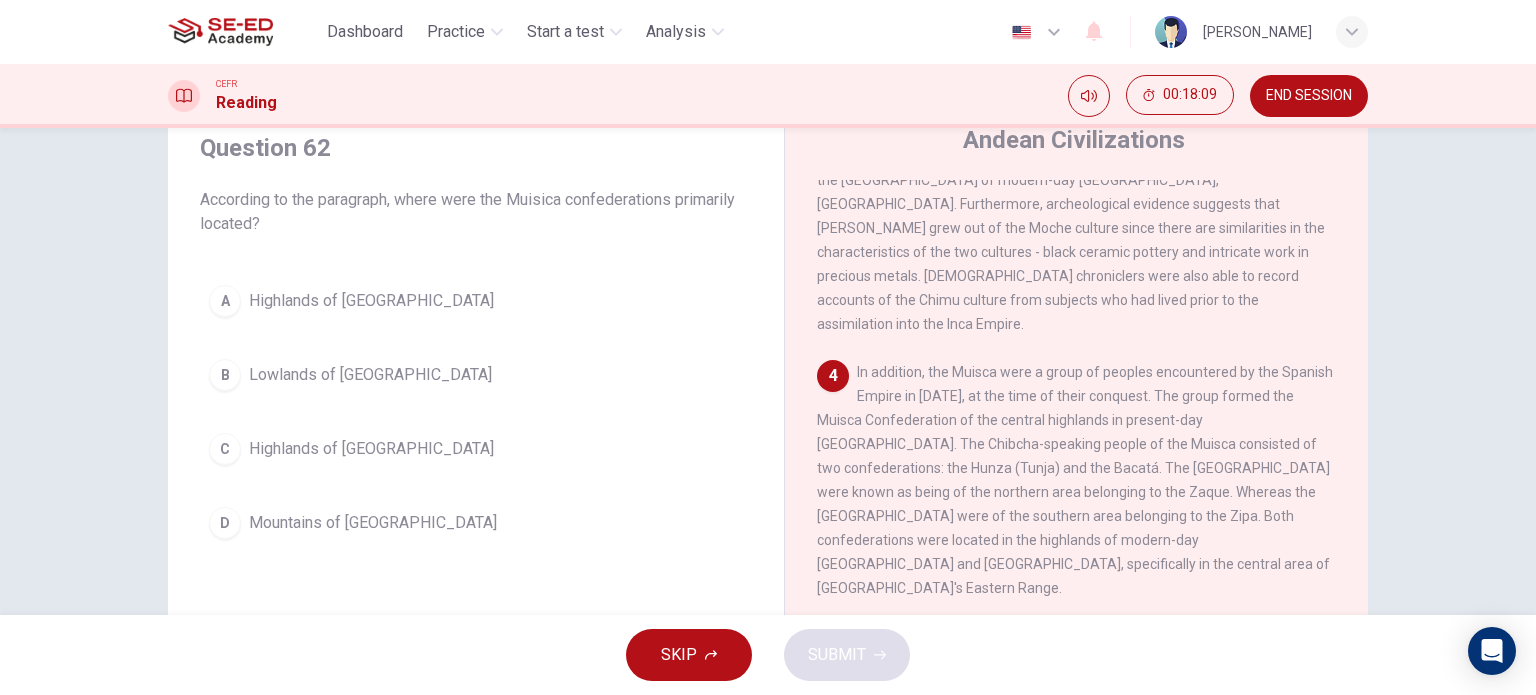 click on "A Highlands of [GEOGRAPHIC_DATA] B Lowlands of [GEOGRAPHIC_DATA] C Highlands of Colombia D Mountains of [GEOGRAPHIC_DATA]" at bounding box center [476, 412] 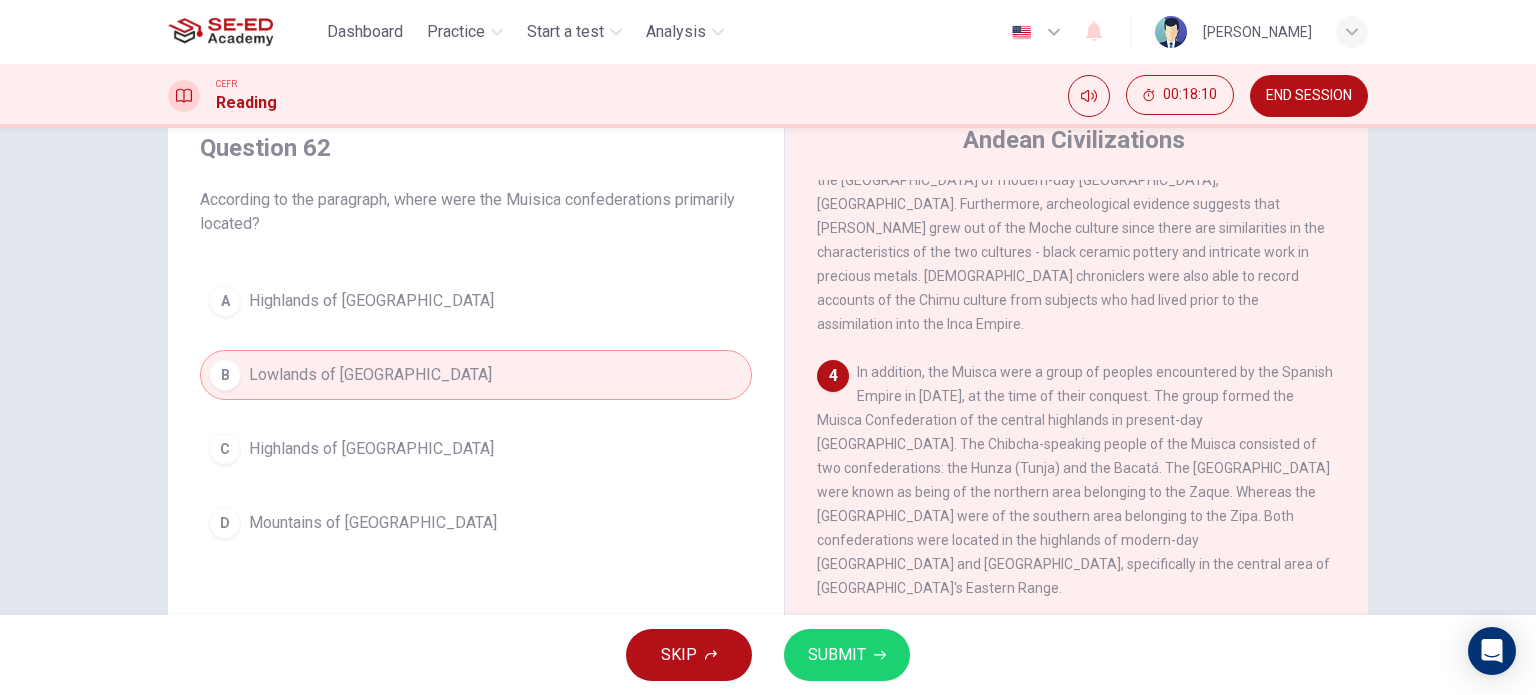 click on "SUBMIT" at bounding box center (847, 655) 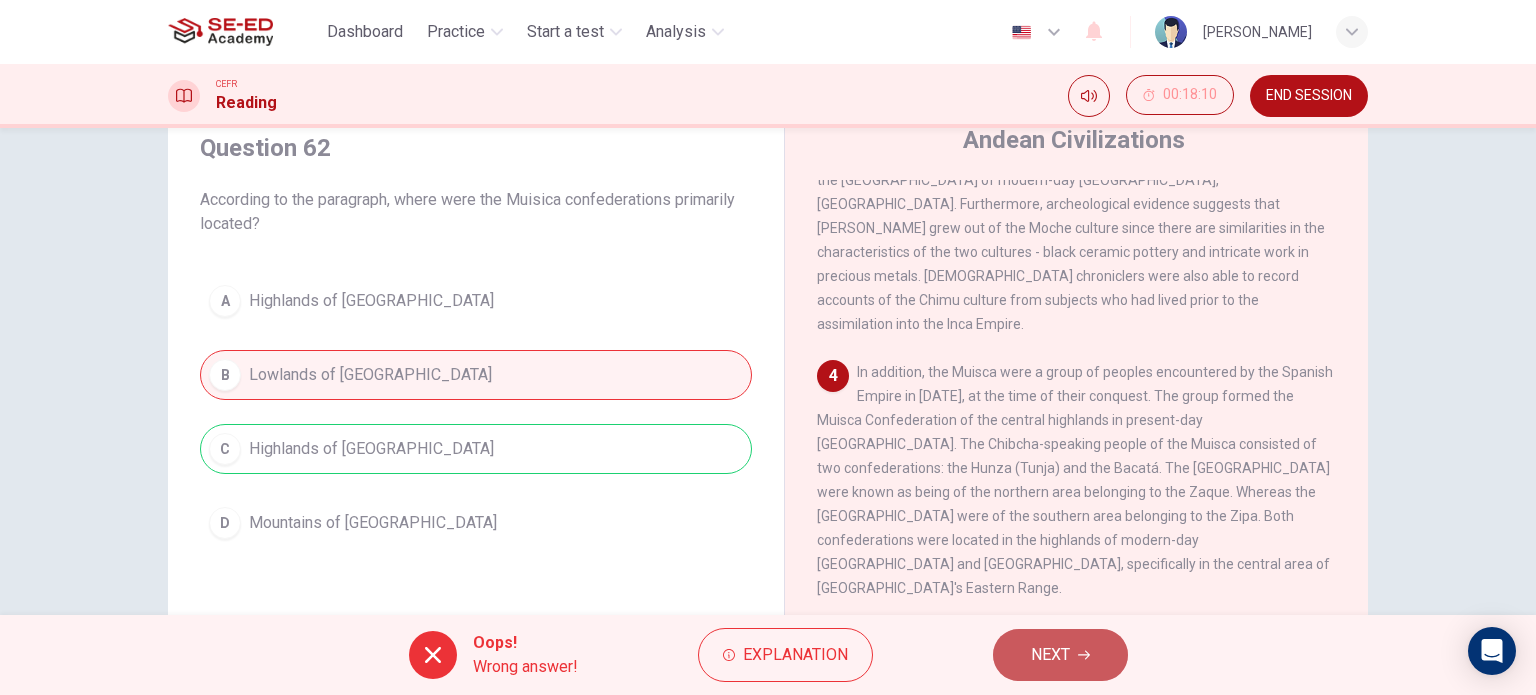 click on "NEXT" at bounding box center (1060, 655) 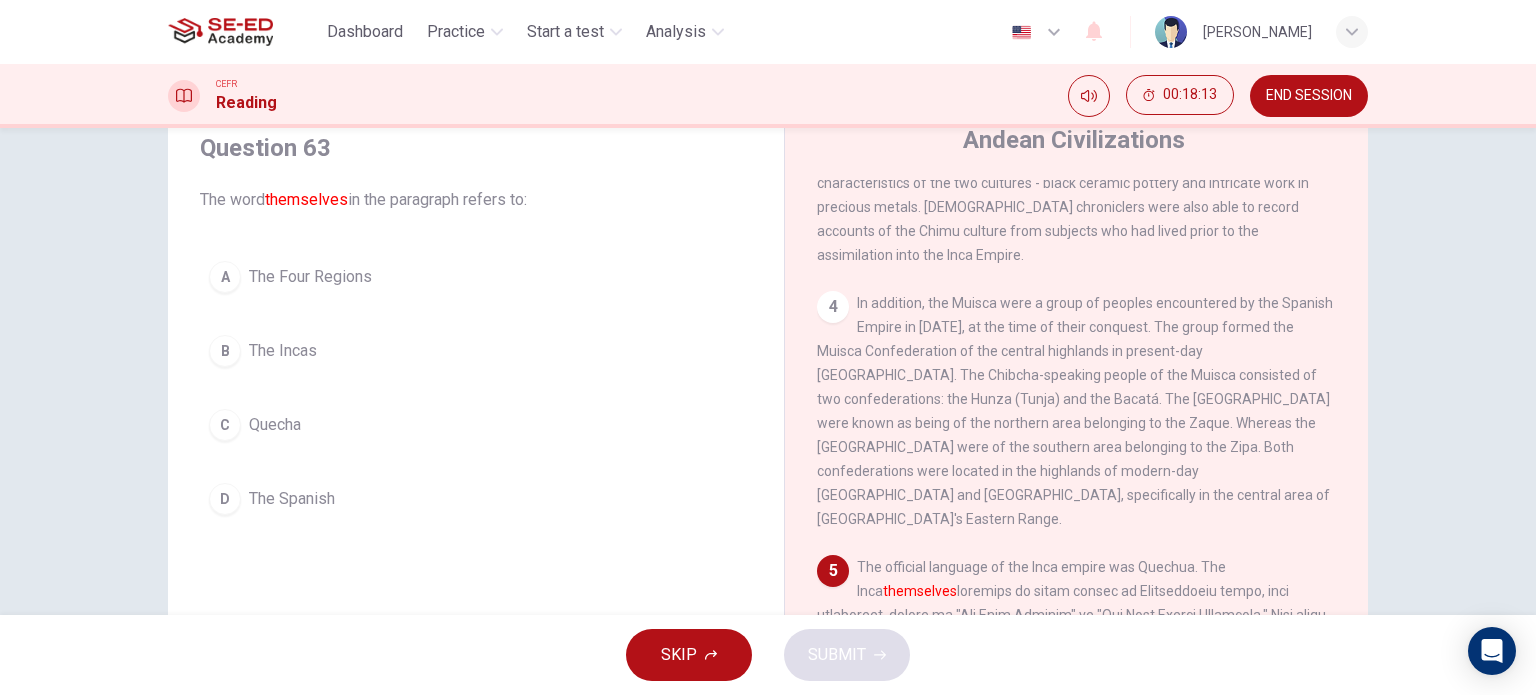 scroll, scrollTop: 1000, scrollLeft: 0, axis: vertical 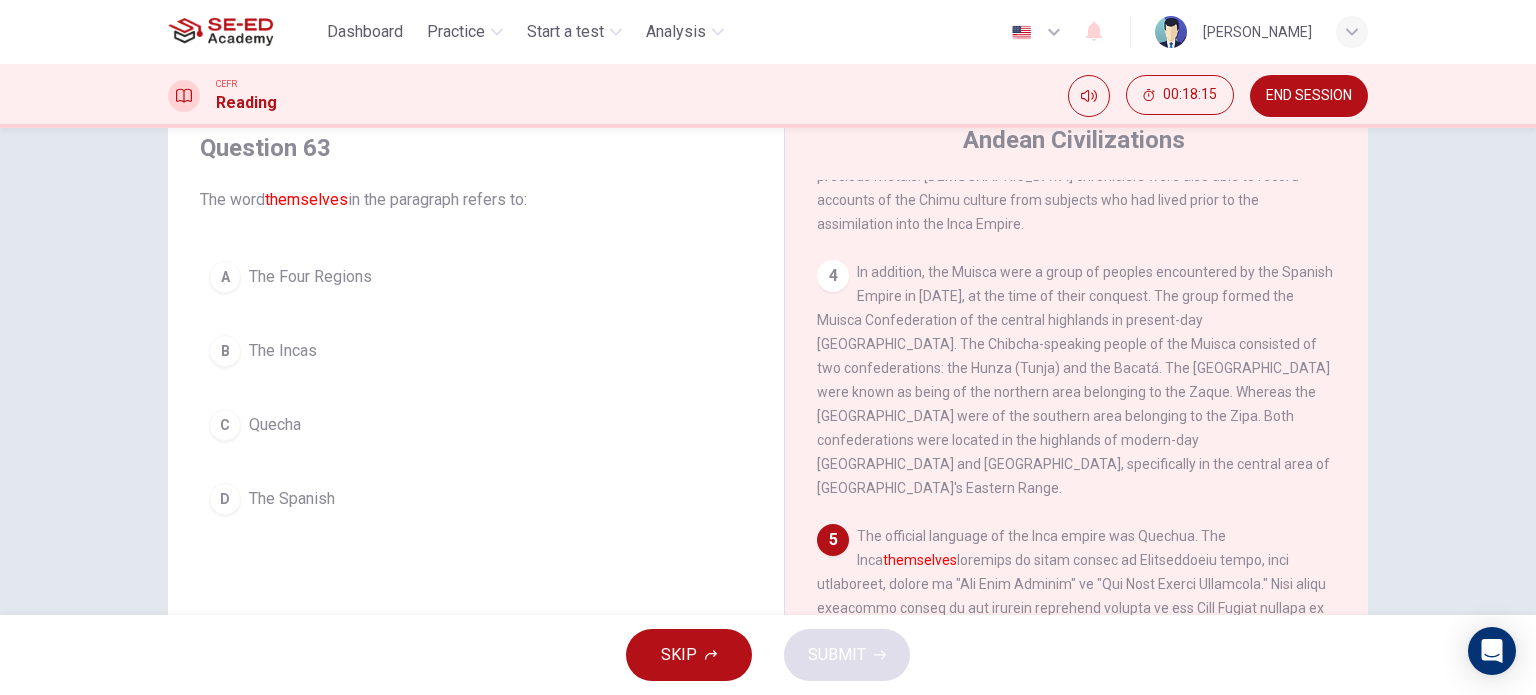 click on "B The Incas" at bounding box center (476, 351) 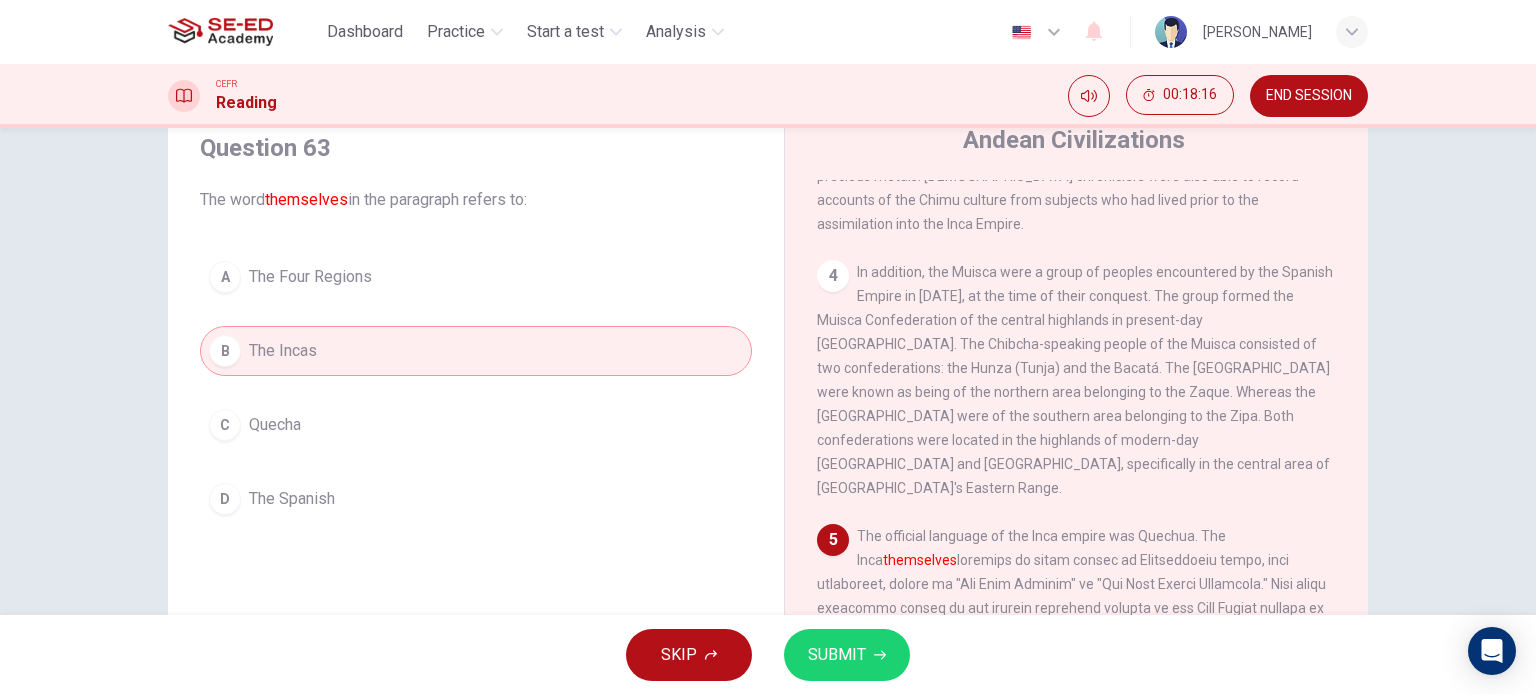 click on "SUBMIT" at bounding box center [837, 655] 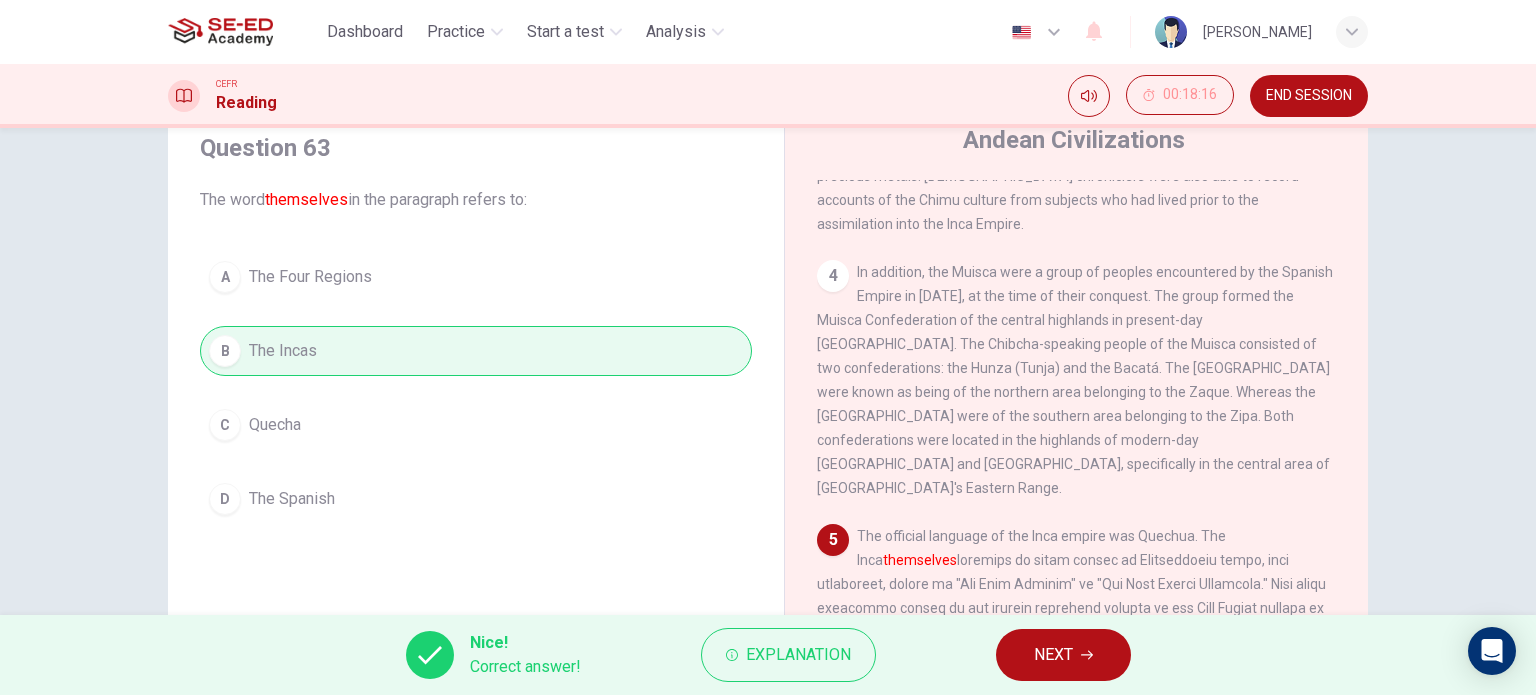 click on "NEXT" at bounding box center [1063, 655] 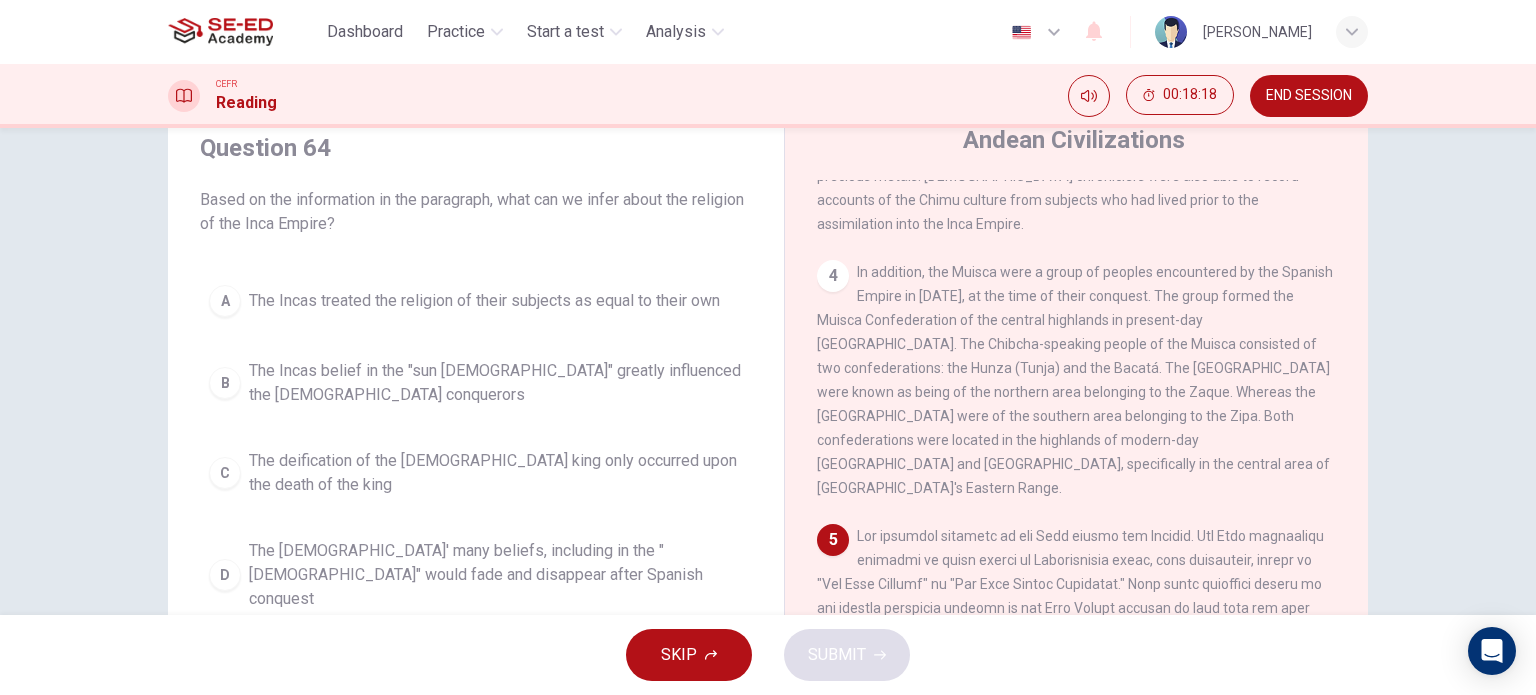 click on "A The Incas treated the religion of their subjects as equal to their own B The Incas belief in the "sun [DEMOGRAPHIC_DATA]" greatly influenced the [DEMOGRAPHIC_DATA] conquerors C The deification of the [DEMOGRAPHIC_DATA] king only occurred upon the death of the king D The [DEMOGRAPHIC_DATA]' many beliefs, including in the "sun [DEMOGRAPHIC_DATA]" would fade and disappear after Spanish conquest" at bounding box center [476, 448] 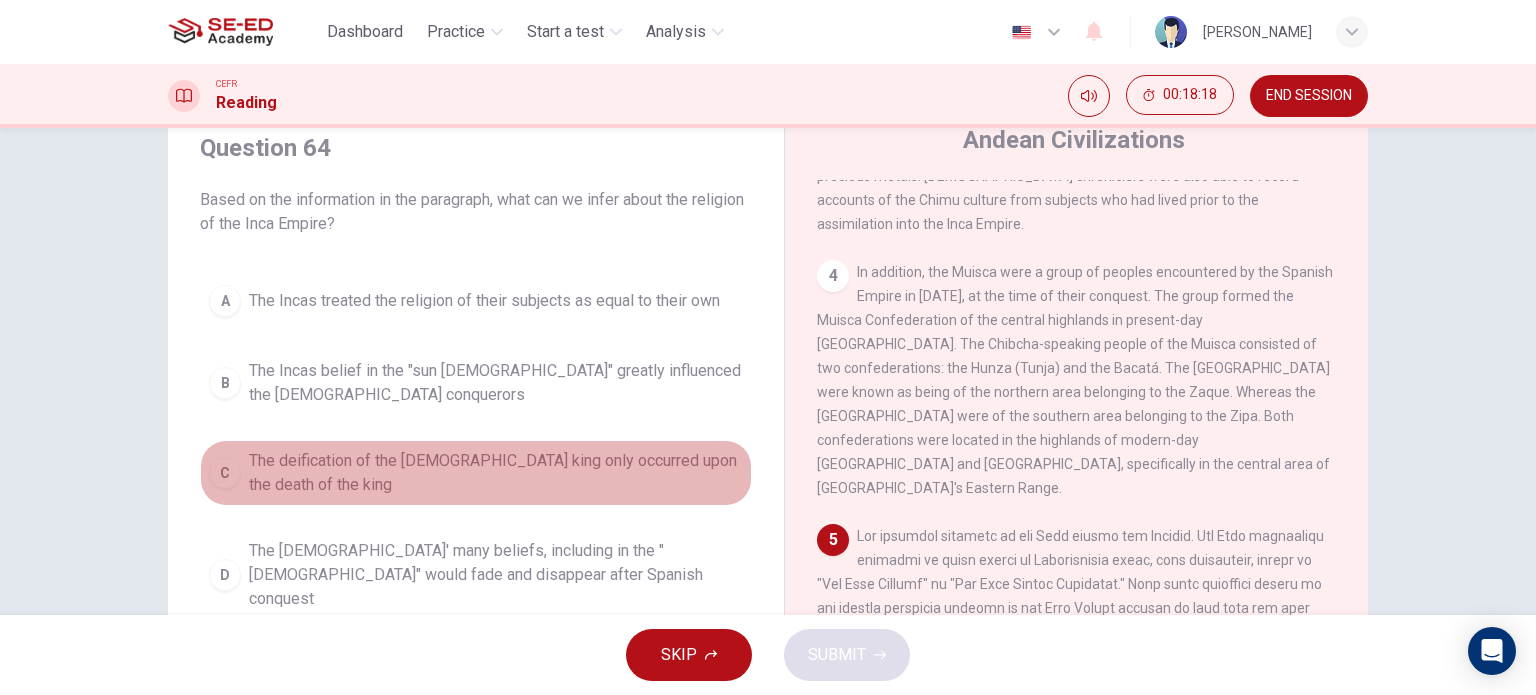 drag, startPoint x: 561, startPoint y: 455, endPoint x: 579, endPoint y: 457, distance: 18.110771 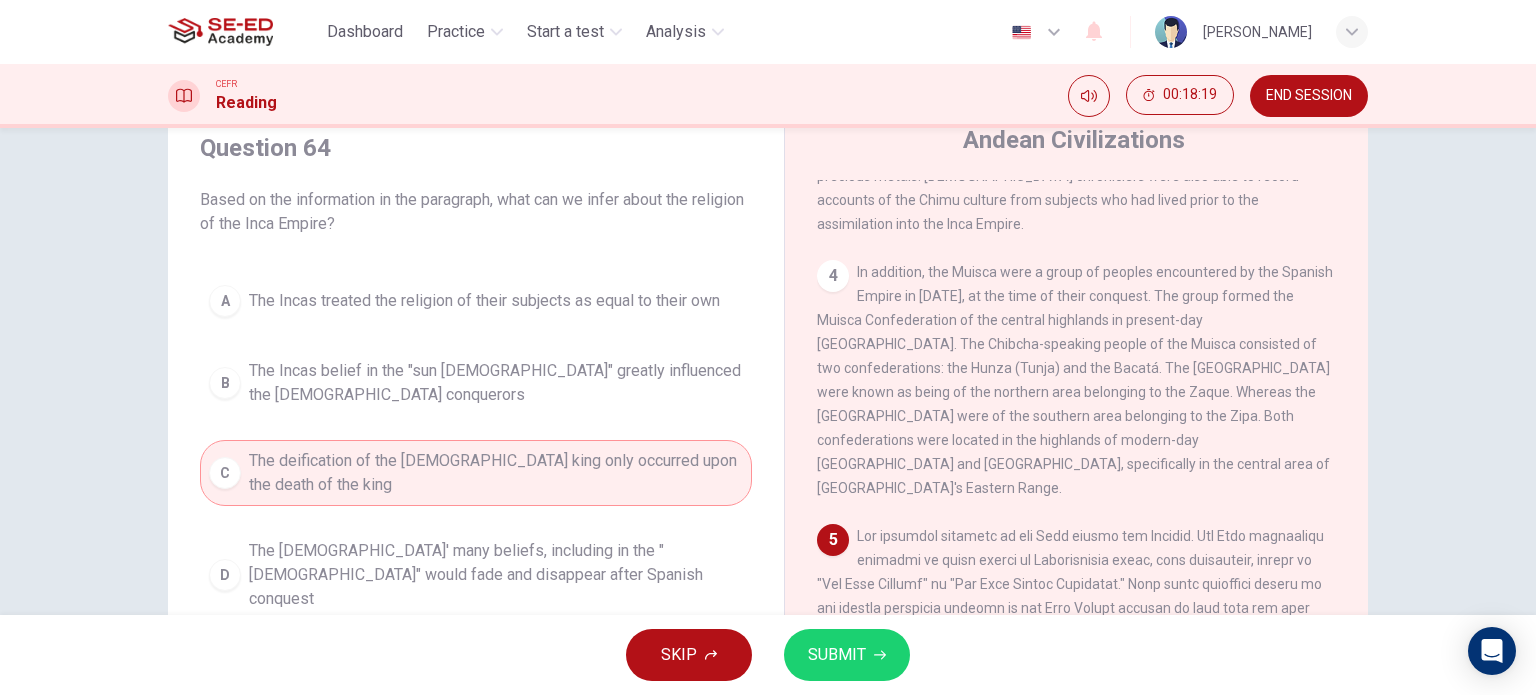 click on "SUBMIT" at bounding box center [837, 655] 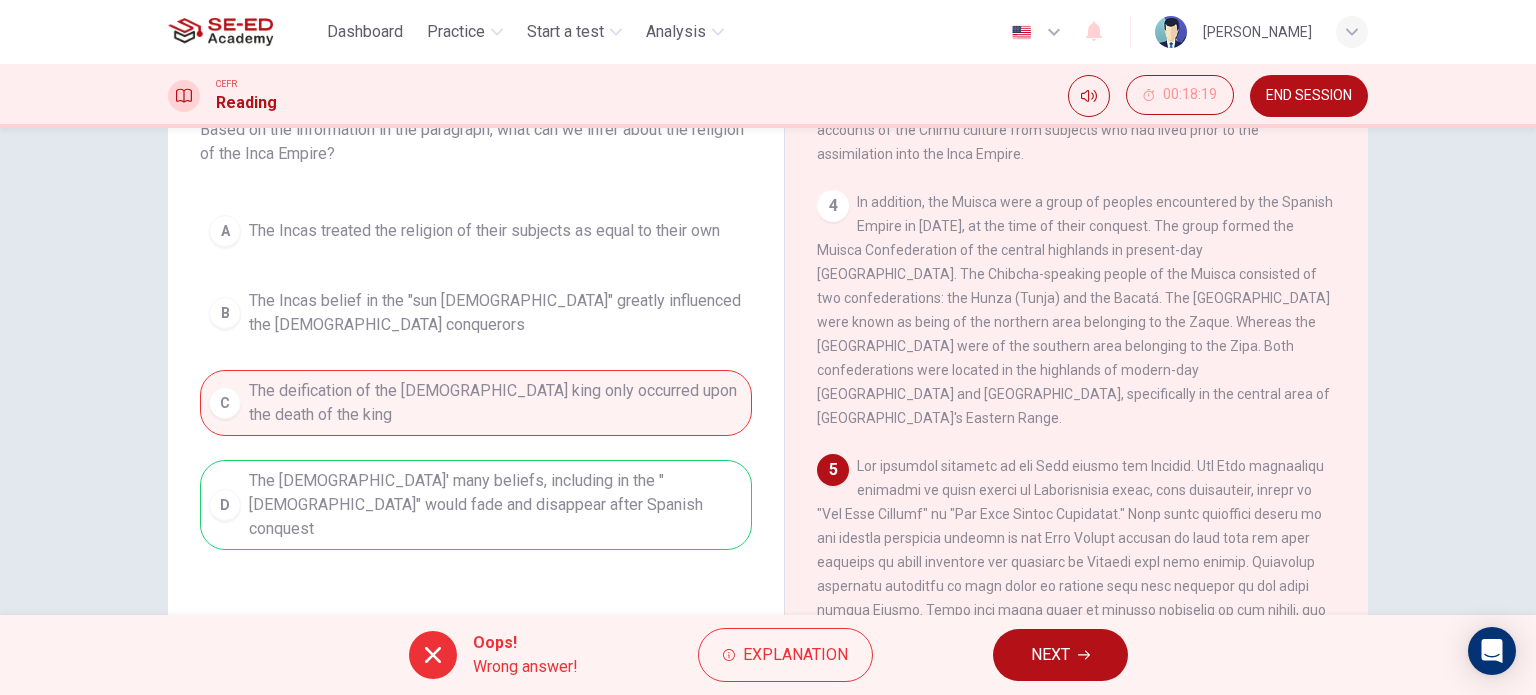 scroll, scrollTop: 176, scrollLeft: 0, axis: vertical 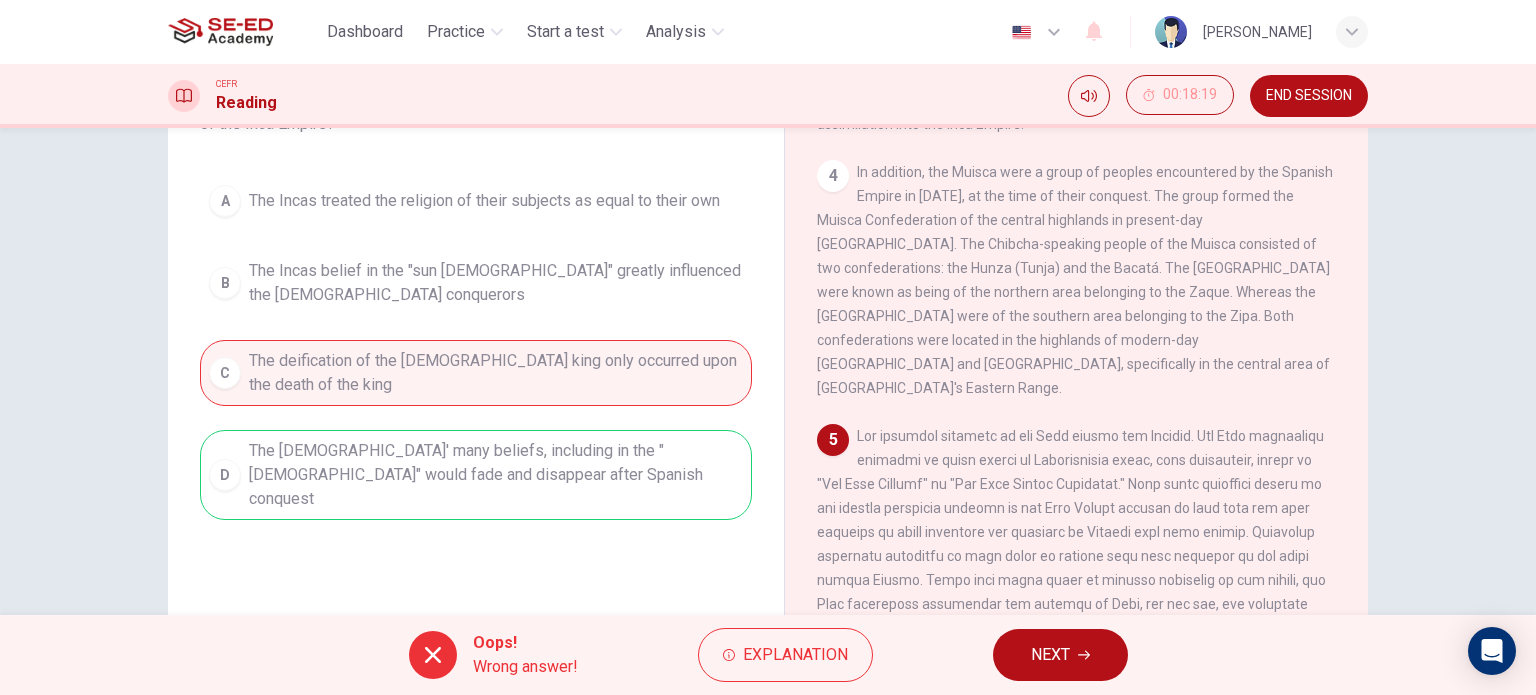 click on "NEXT" at bounding box center [1050, 655] 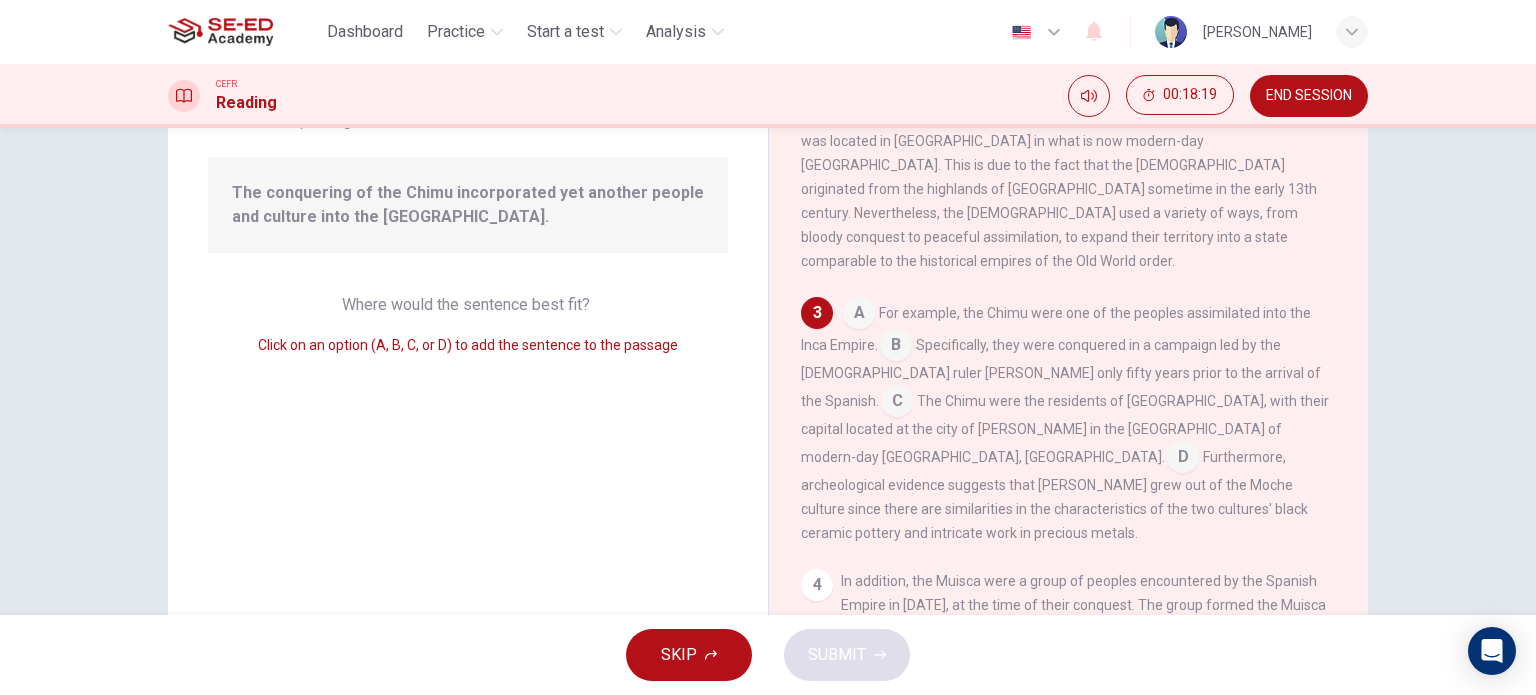 scroll, scrollTop: 541, scrollLeft: 0, axis: vertical 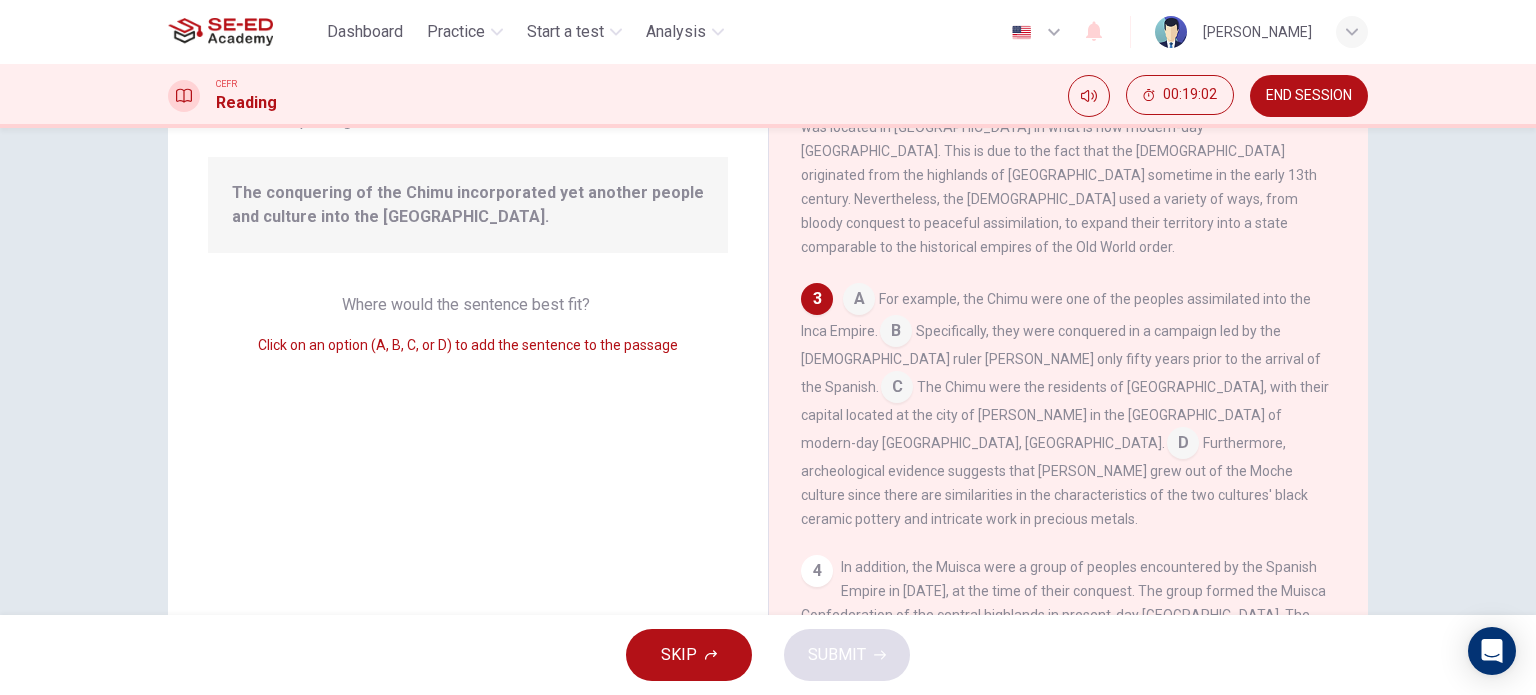 click at bounding box center [859, 301] 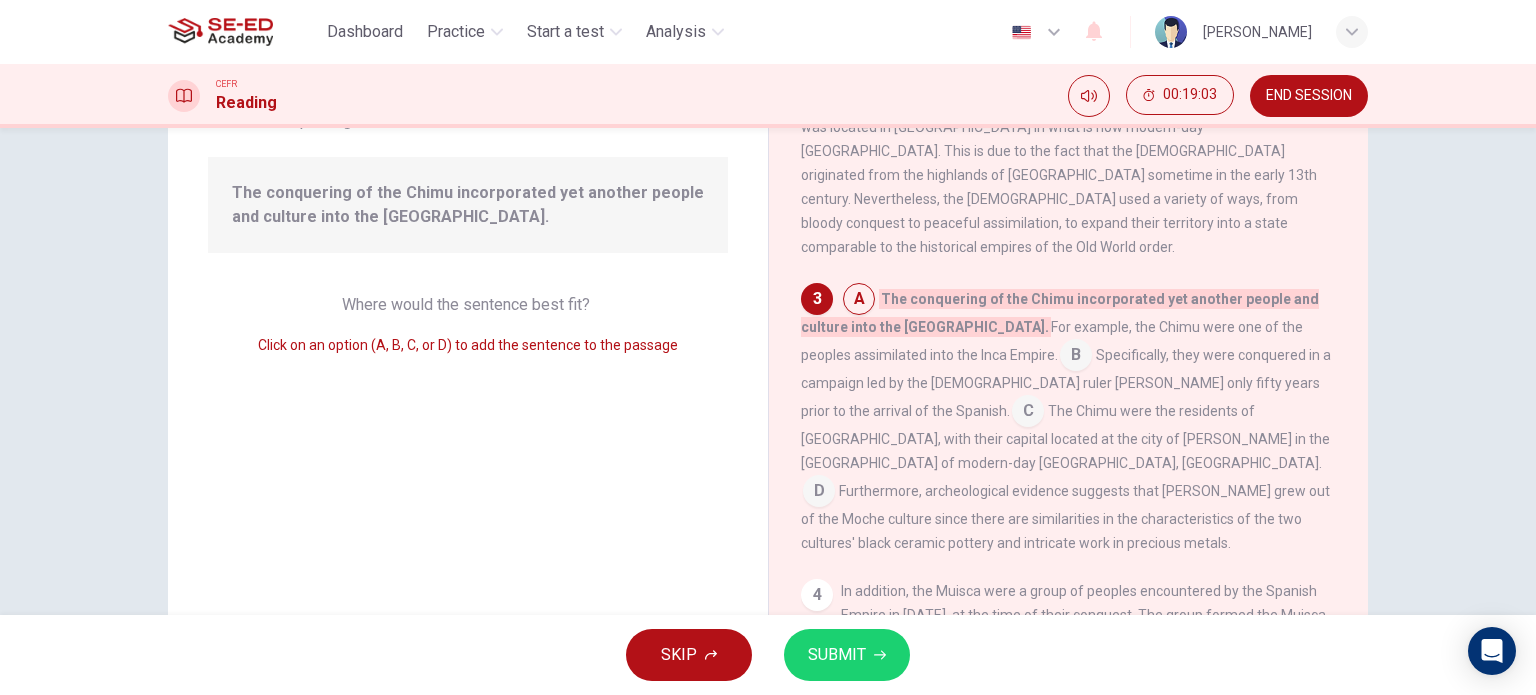 click 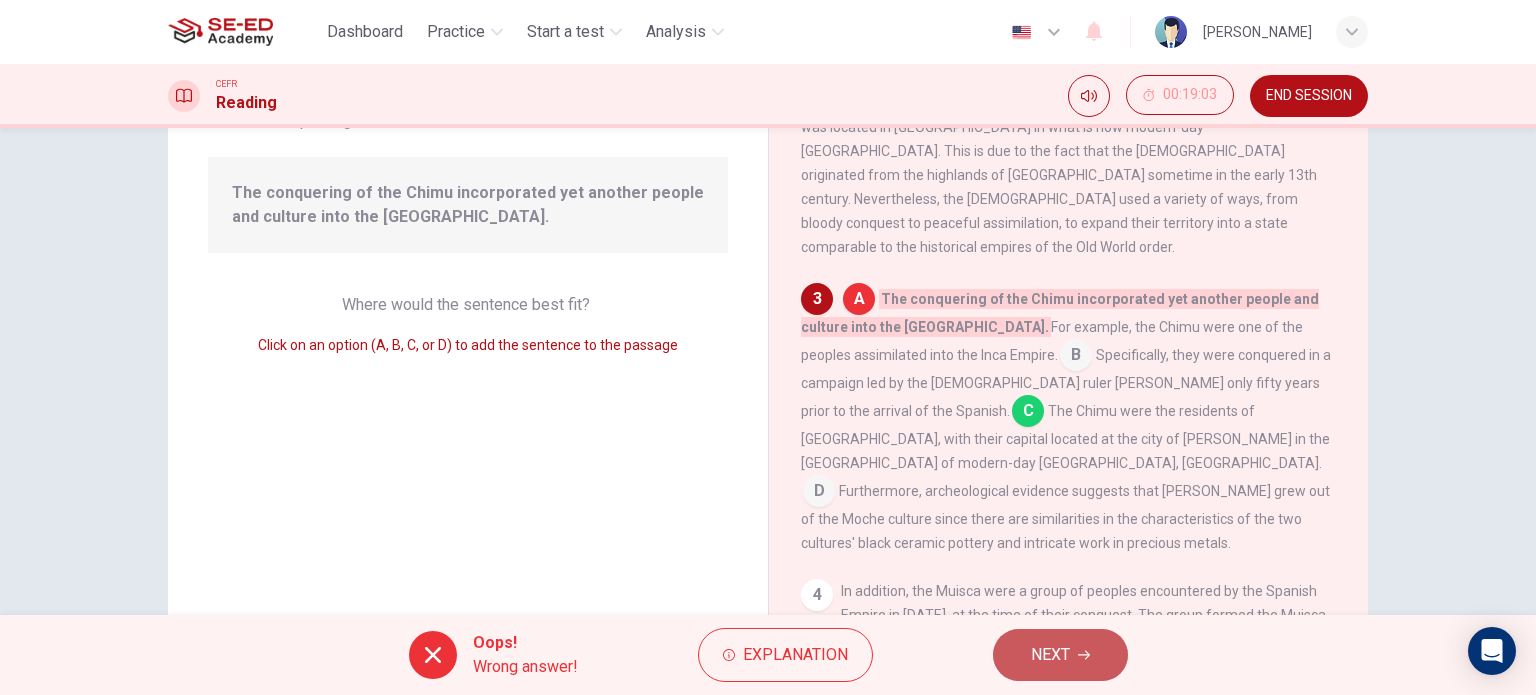 click on "NEXT" at bounding box center (1050, 655) 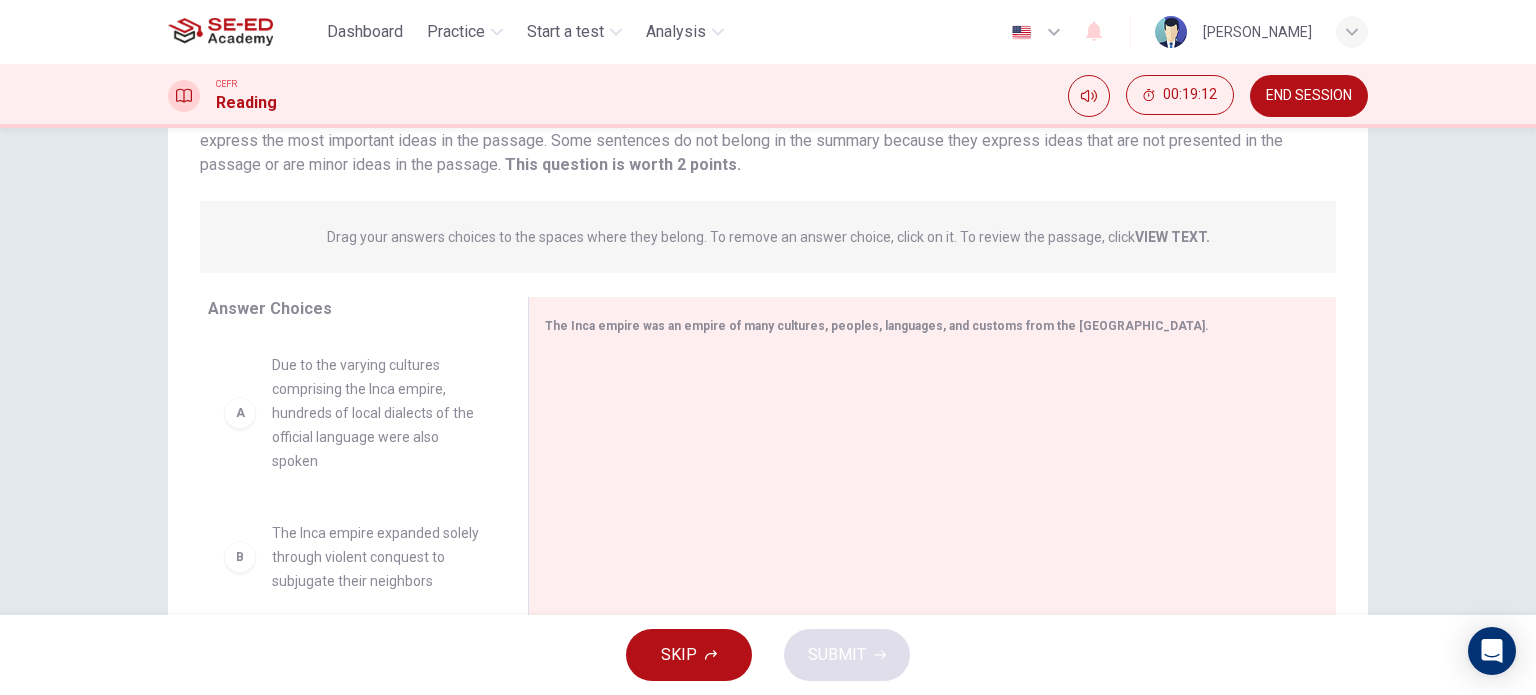 scroll, scrollTop: 100, scrollLeft: 0, axis: vertical 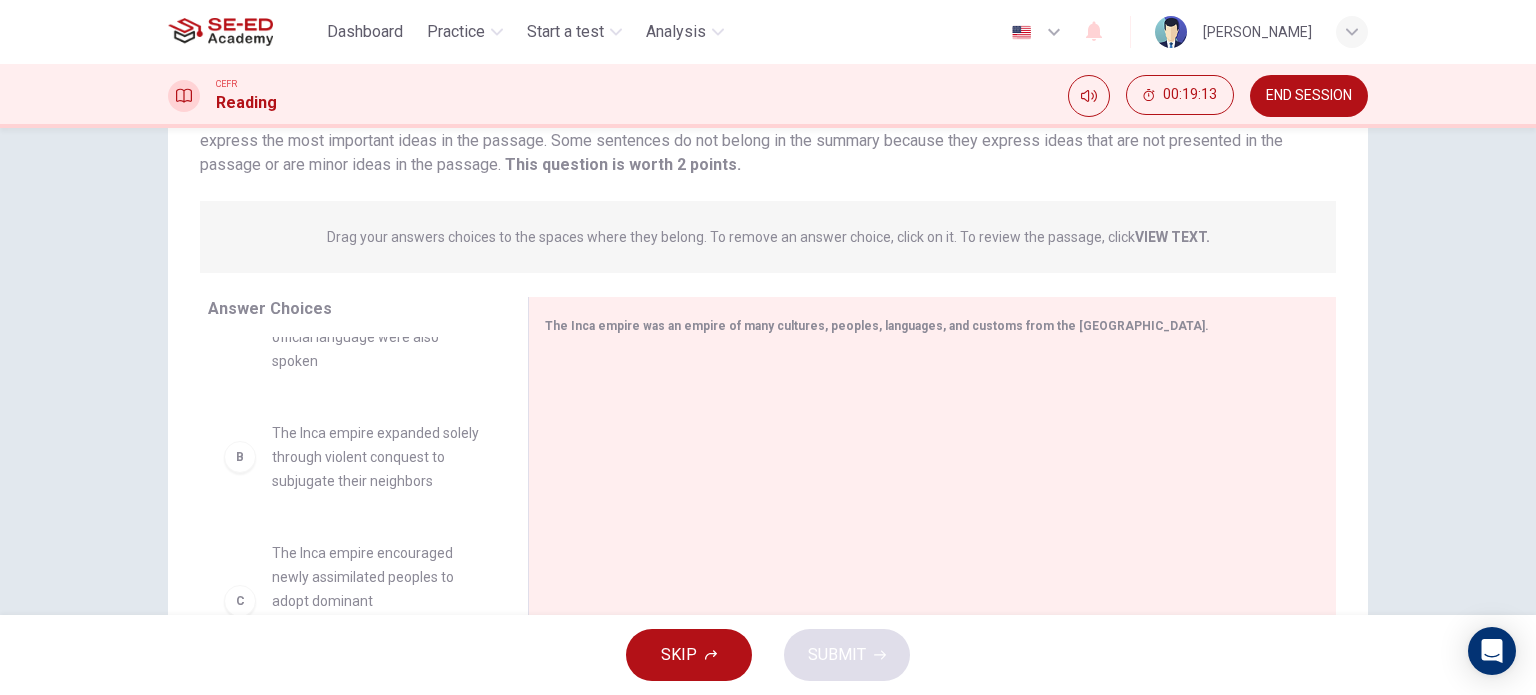 click on "The Inca empire expanded solely through violent conquest to subjugate their neighbors" at bounding box center [376, 457] 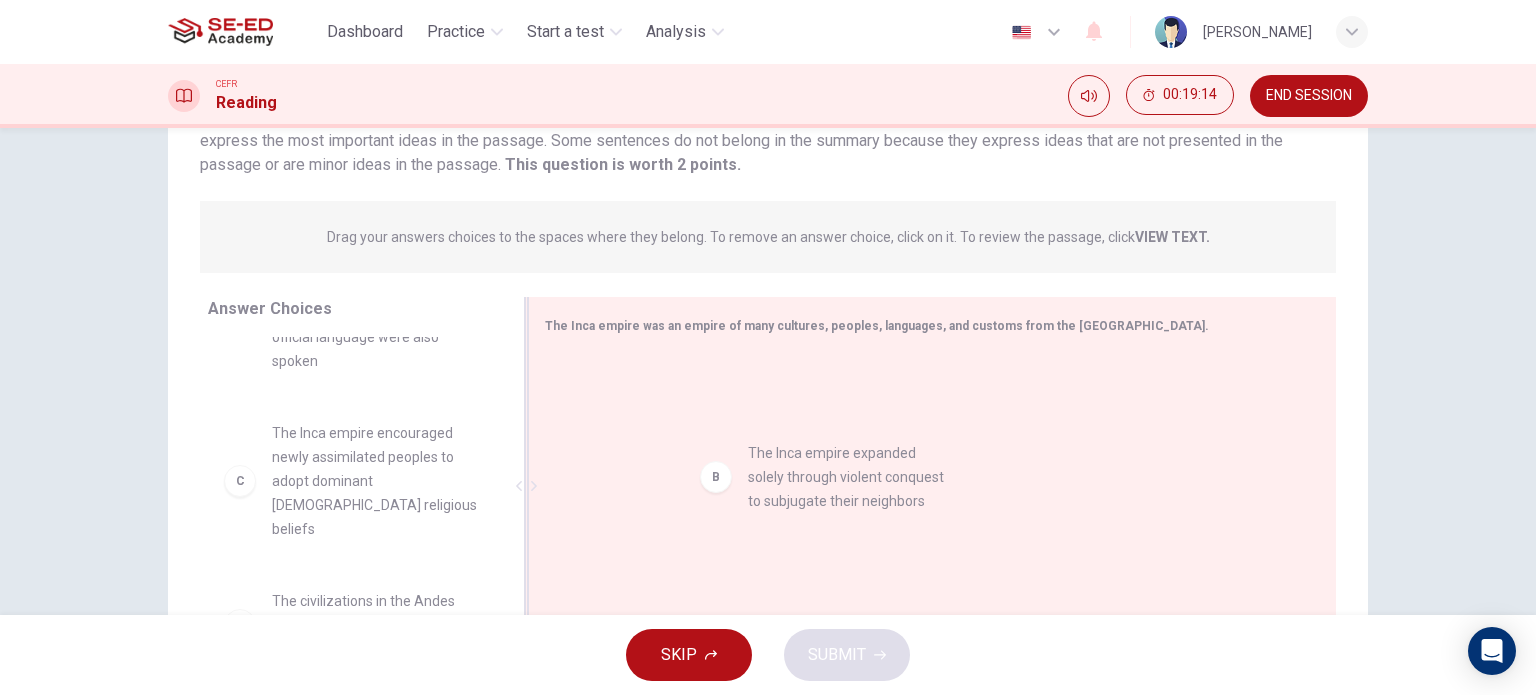 drag, startPoint x: 242, startPoint y: 470, endPoint x: 648, endPoint y: 487, distance: 406.35574 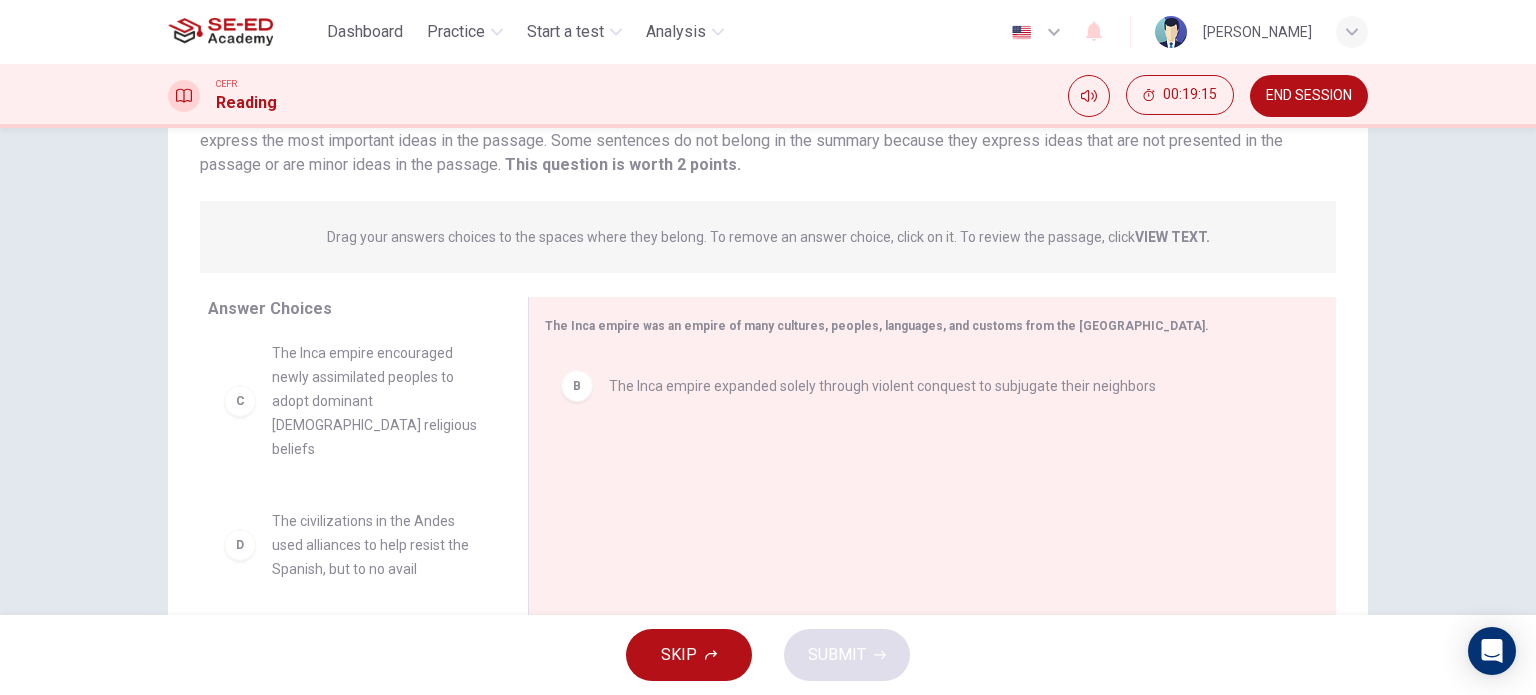 scroll, scrollTop: 396, scrollLeft: 0, axis: vertical 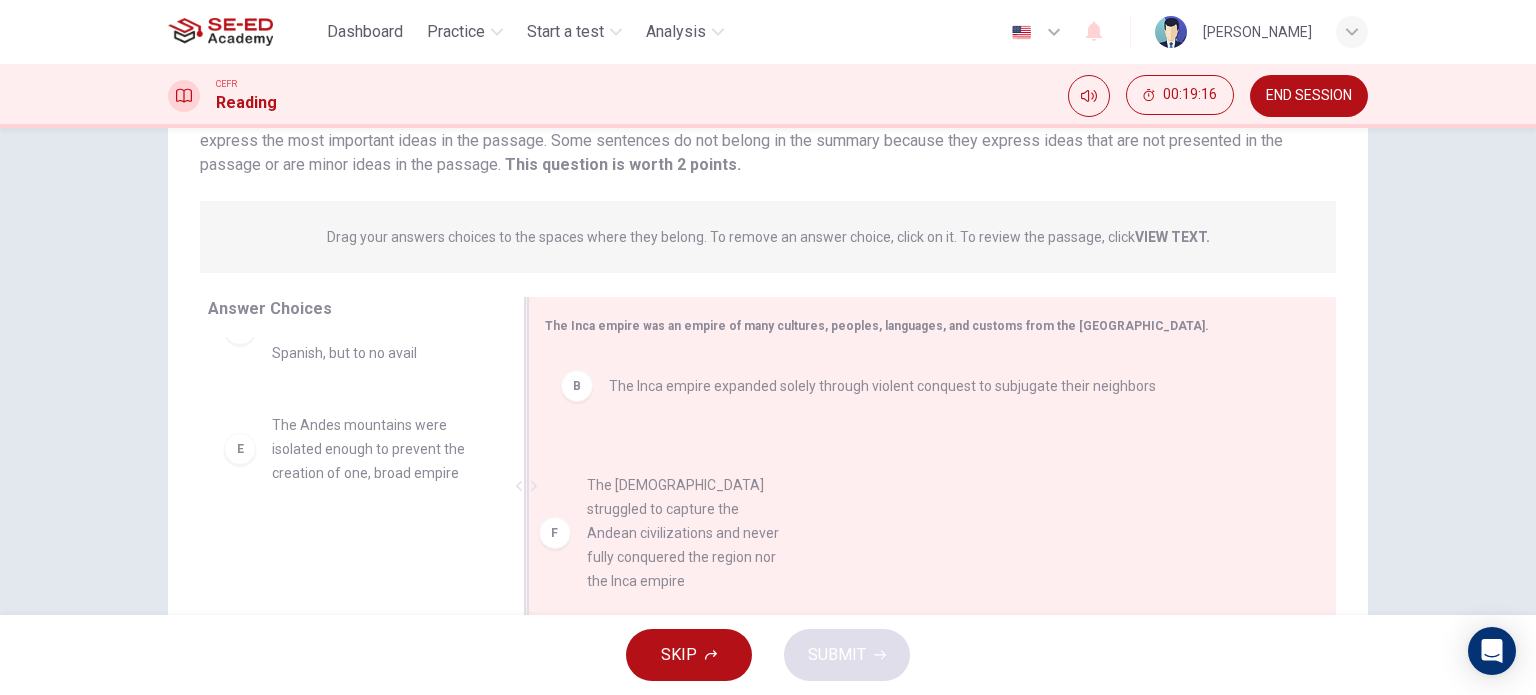 drag, startPoint x: 241, startPoint y: 579, endPoint x: 633, endPoint y: 530, distance: 395.05063 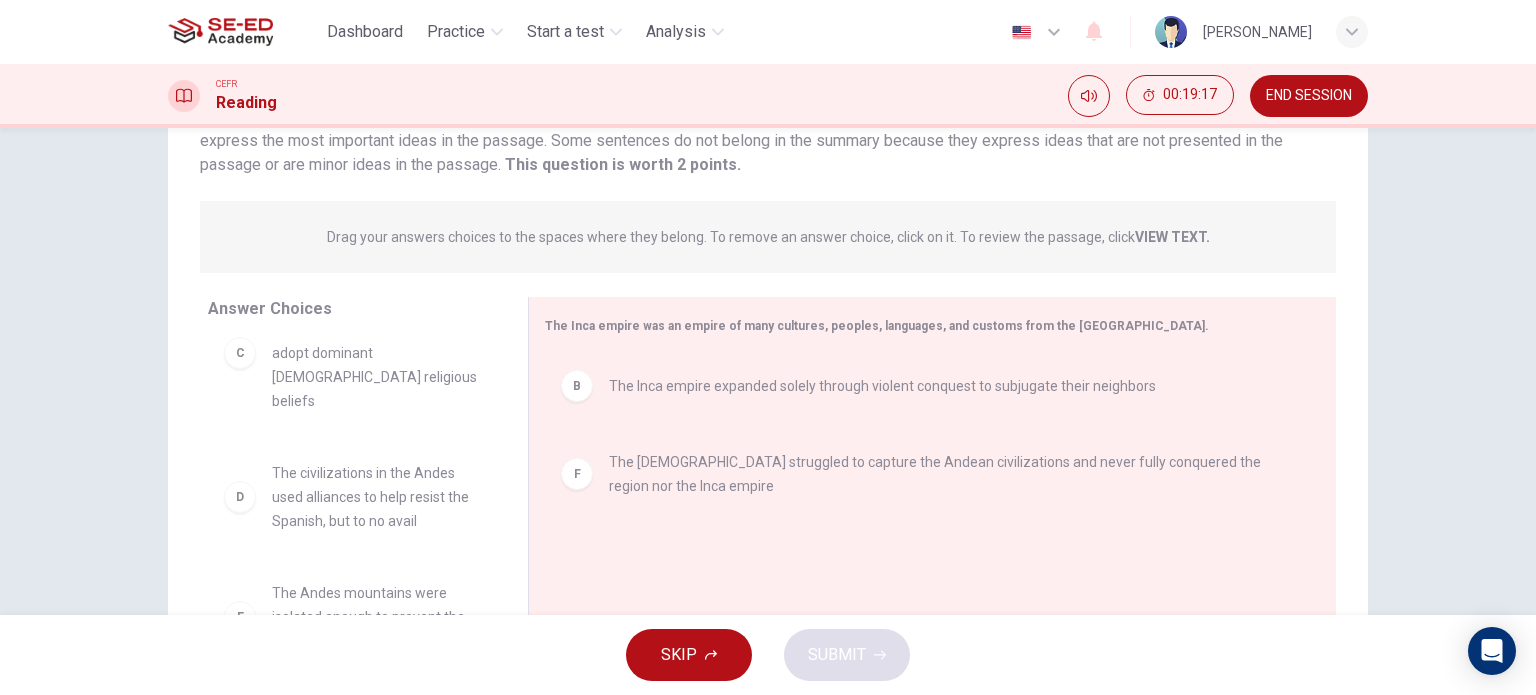 scroll, scrollTop: 0, scrollLeft: 0, axis: both 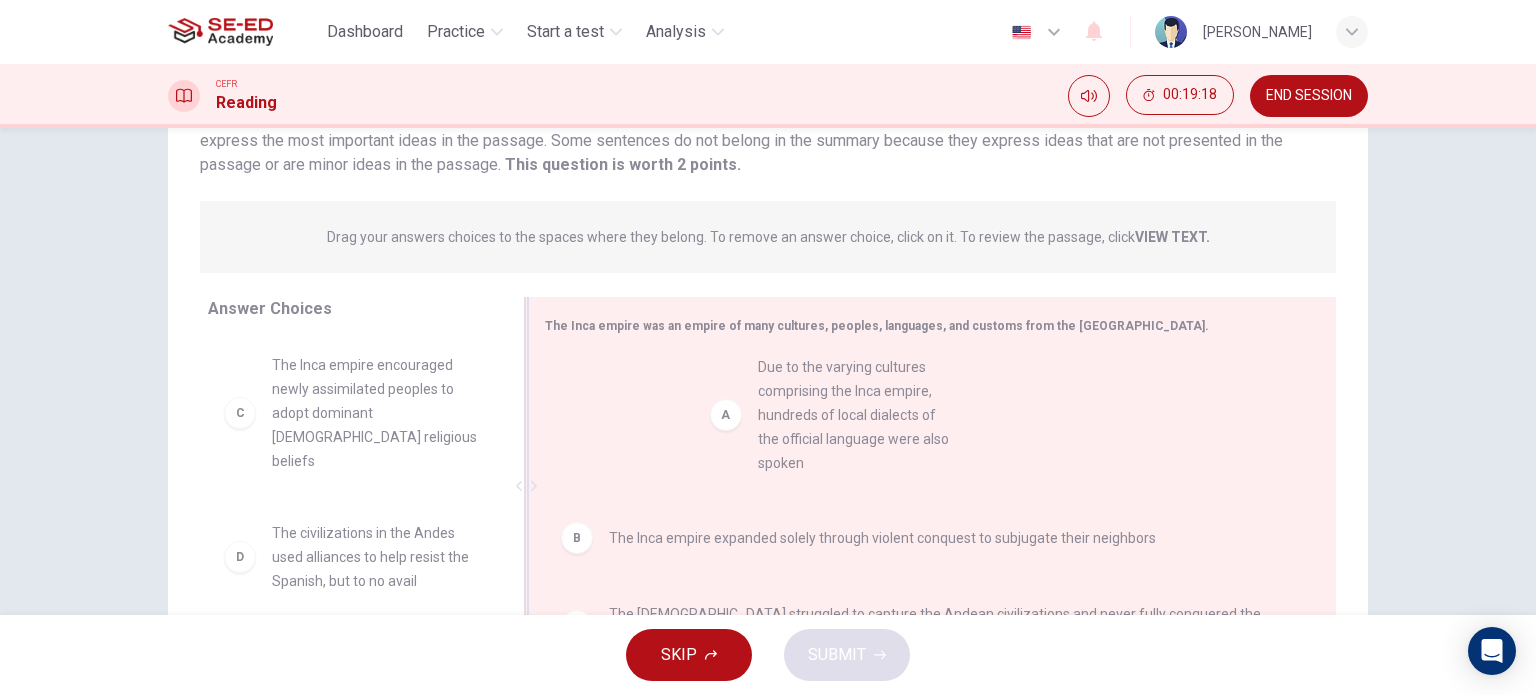 drag, startPoint x: 245, startPoint y: 416, endPoint x: 744, endPoint y: 422, distance: 499.03607 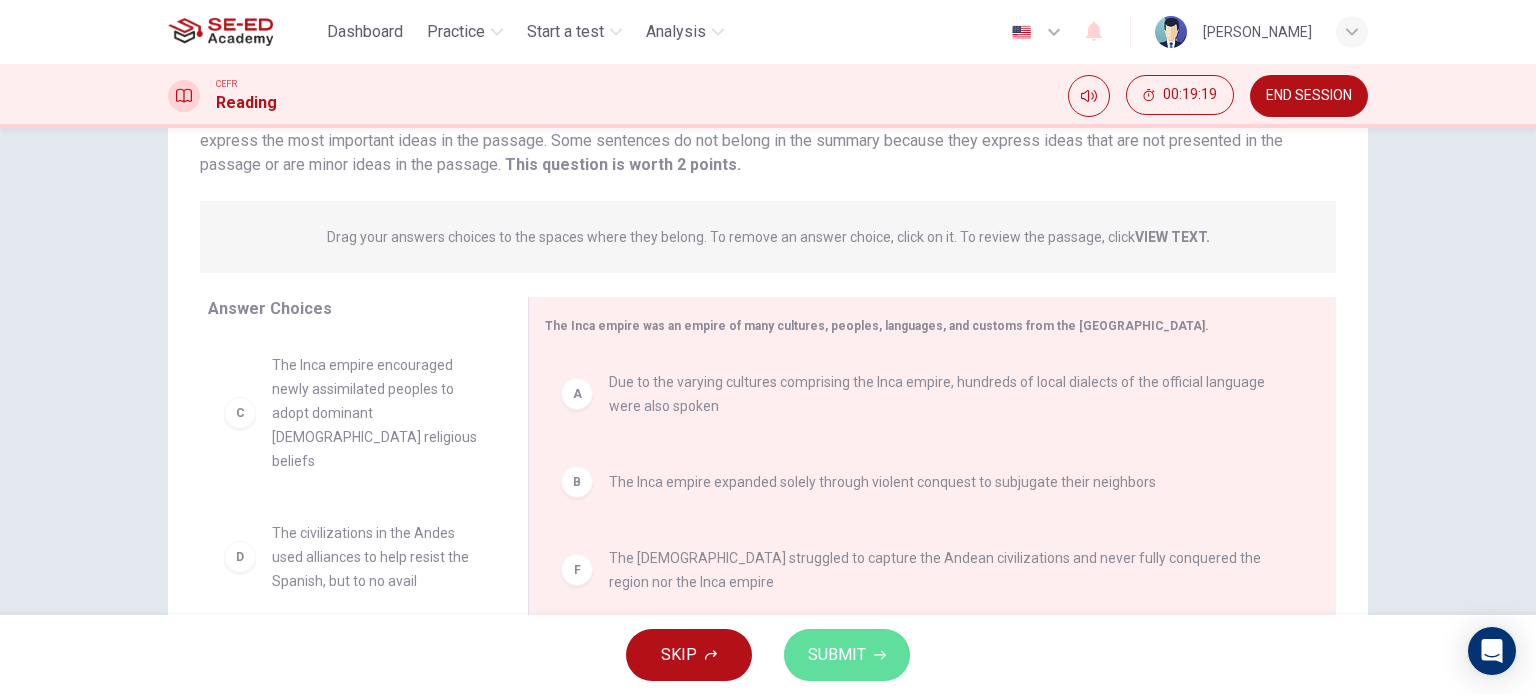 click on "SUBMIT" at bounding box center [837, 655] 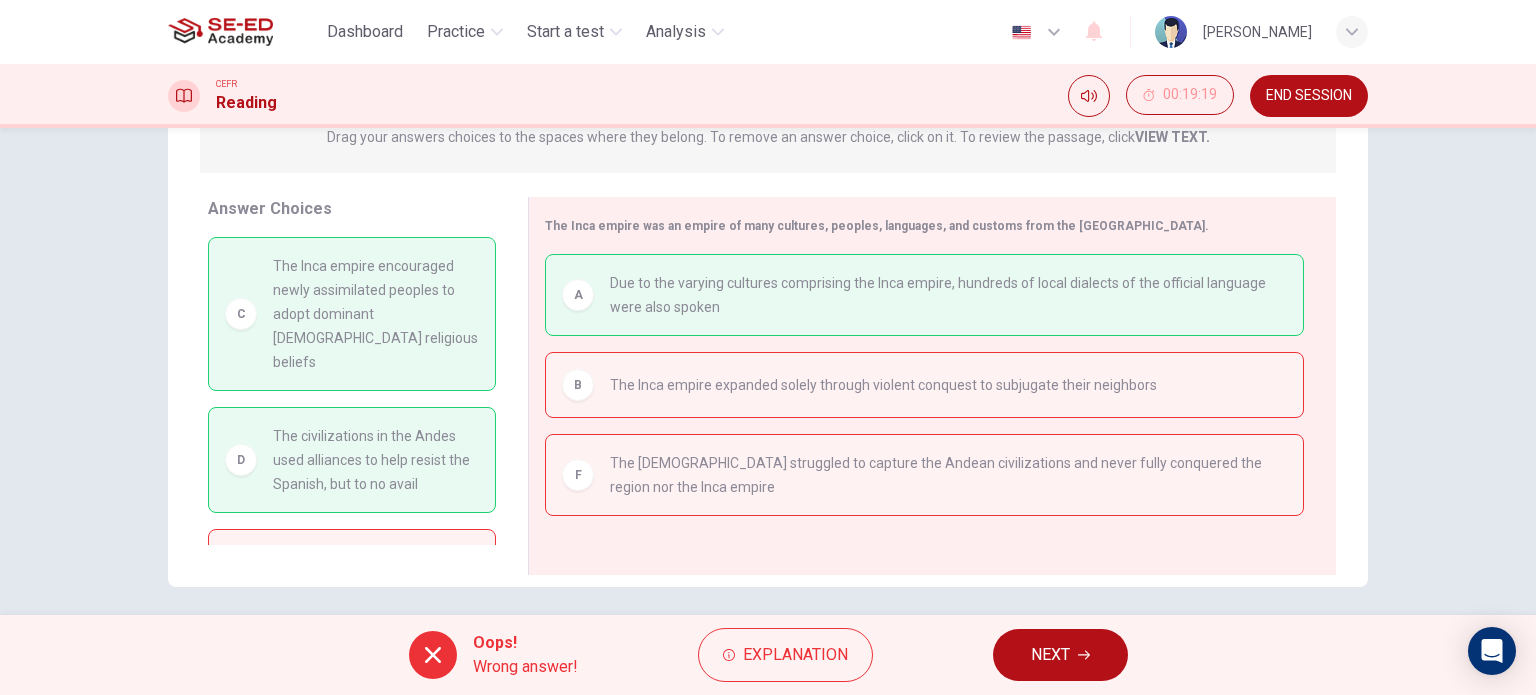 scroll, scrollTop: 176, scrollLeft: 0, axis: vertical 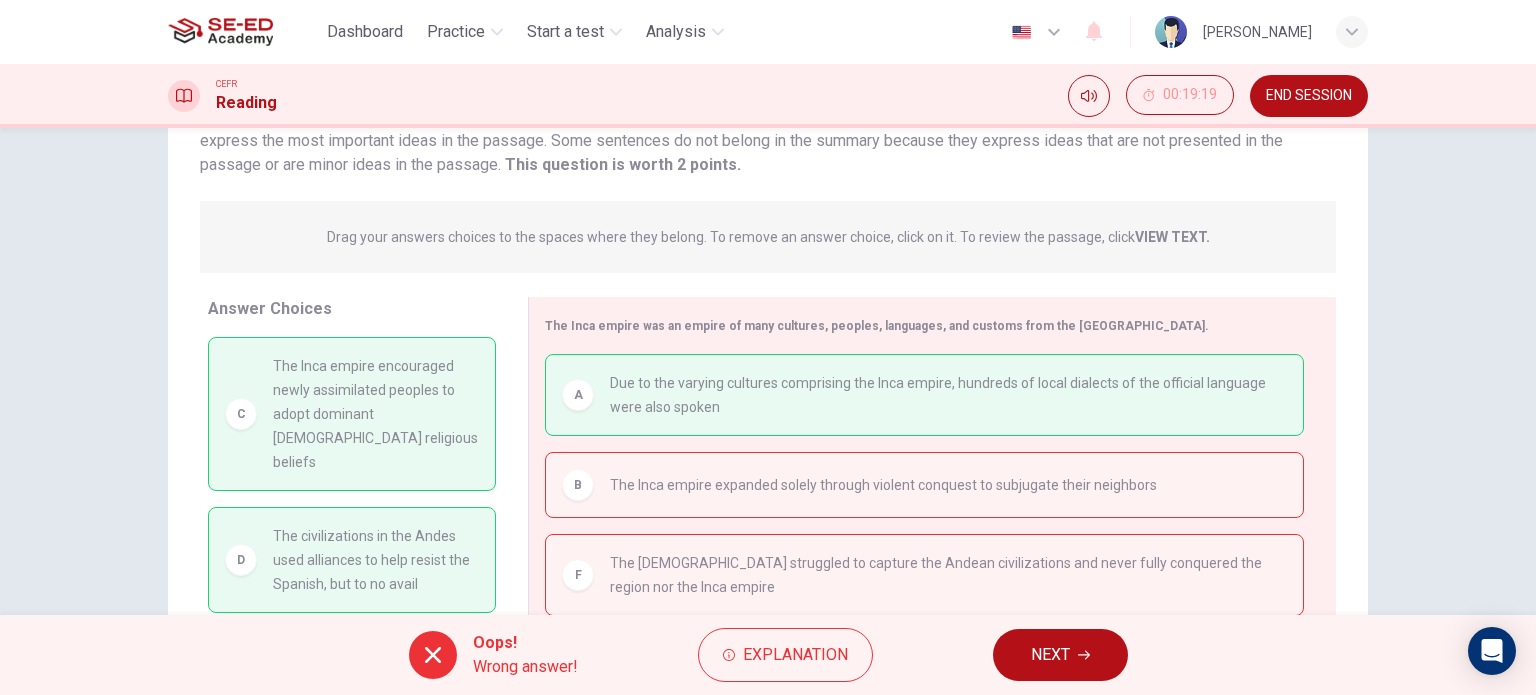 click on "NEXT" at bounding box center [1060, 655] 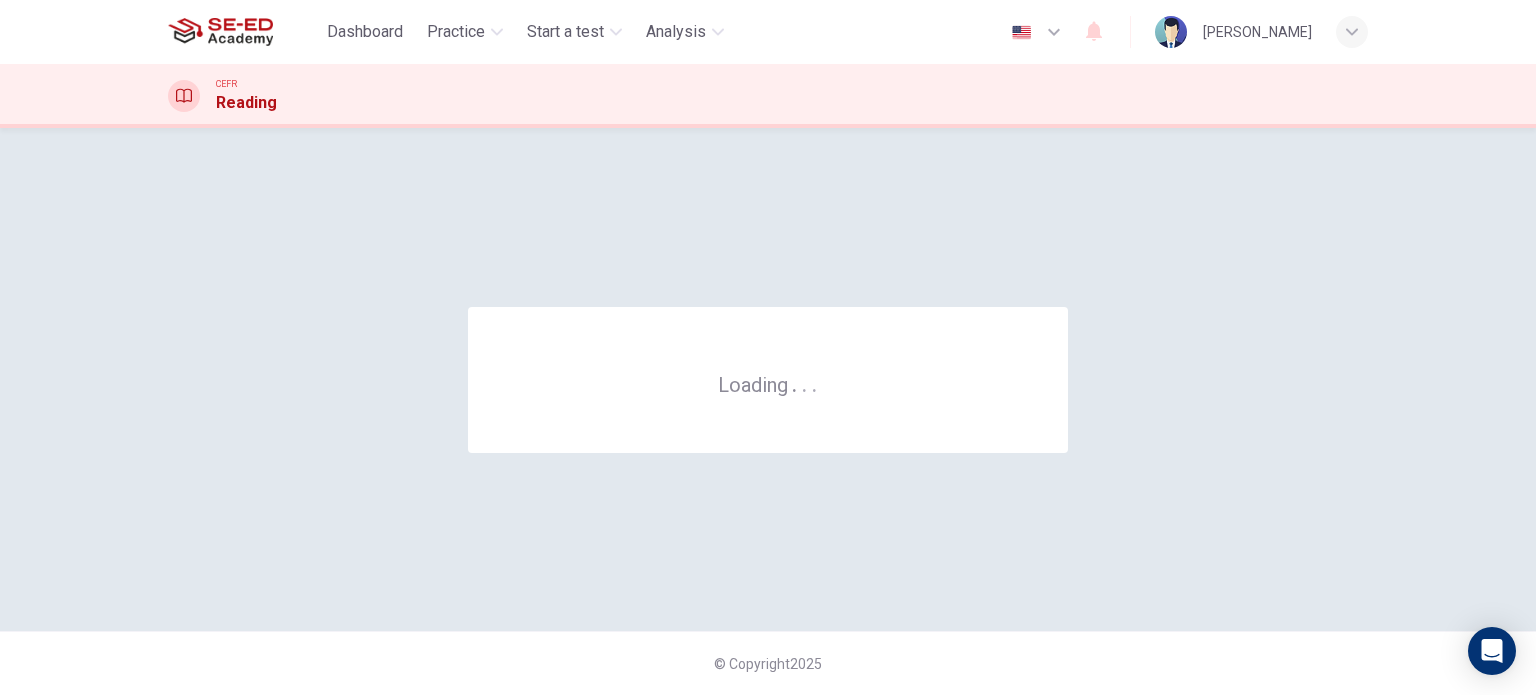 scroll, scrollTop: 0, scrollLeft: 0, axis: both 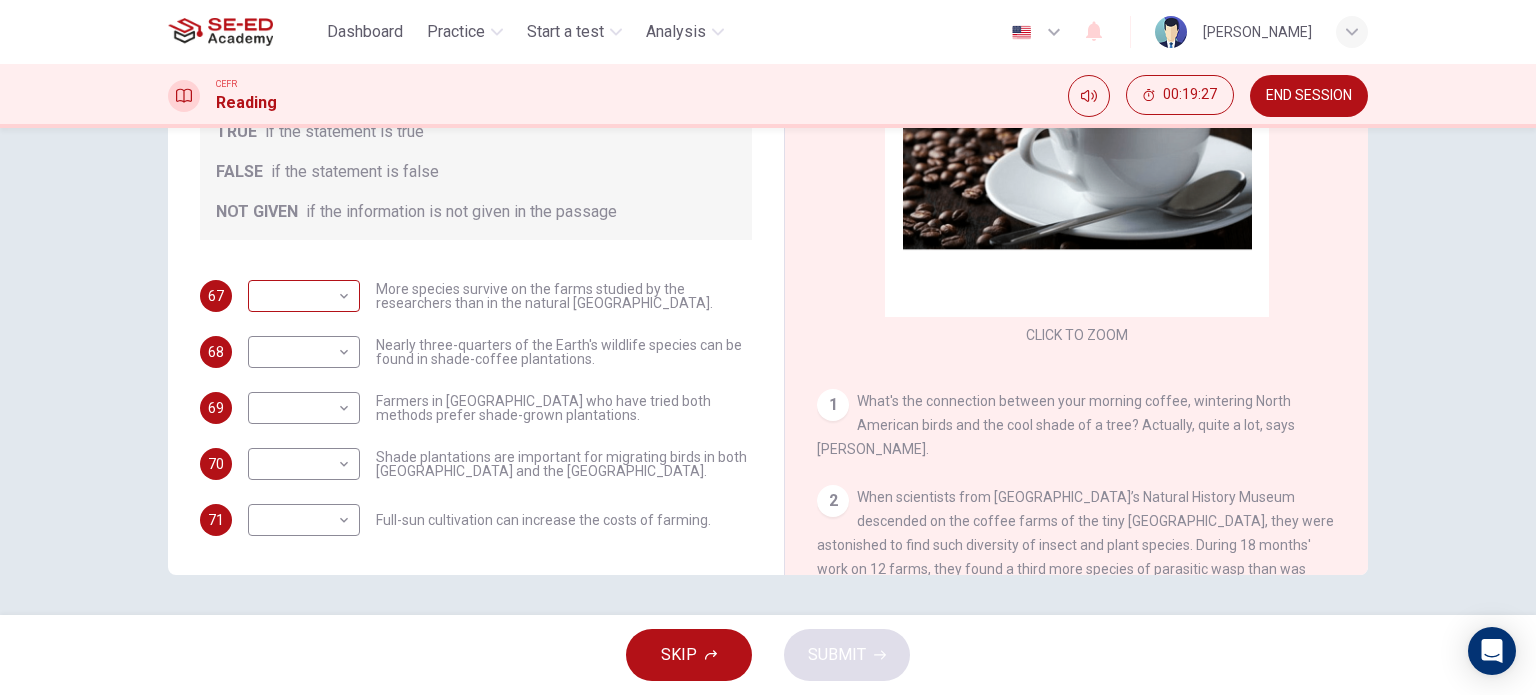 click on "This site uses cookies, as explained in our  Privacy Policy . If you agree to the use of cookies, please click the Accept button and continue to browse our site.   Privacy Policy Accept Dashboard Practice Start a test Analysis English en ​ Suthida Boonjumroen CEFR Reading 00:19:27 END SESSION Questions 67 - 71 Do the following statements agree with the information given in the Reading
Passage?
In the boxes below, write TRUE if the statement is true FALSE if the statement is false NOT GIVEN if the information is not given in the passage 67 ​ ​ More species survive on the farms studied by the researchers than in the natural [GEOGRAPHIC_DATA]. 68 ​ ​ Nearly three-quarters of the Earth's wildlife species can be found in shade-coffee plantations. 69 ​ ​ Farmers in [GEOGRAPHIC_DATA] who have tried both methods prefer shade-grown plantations. 70 ​ ​ Shade plantations are important for migrating birds in both [GEOGRAPHIC_DATA] and the [GEOGRAPHIC_DATA]. 71 ​ ​ Full-sun cultivation can increase the costs of farming. 1" at bounding box center [768, 347] 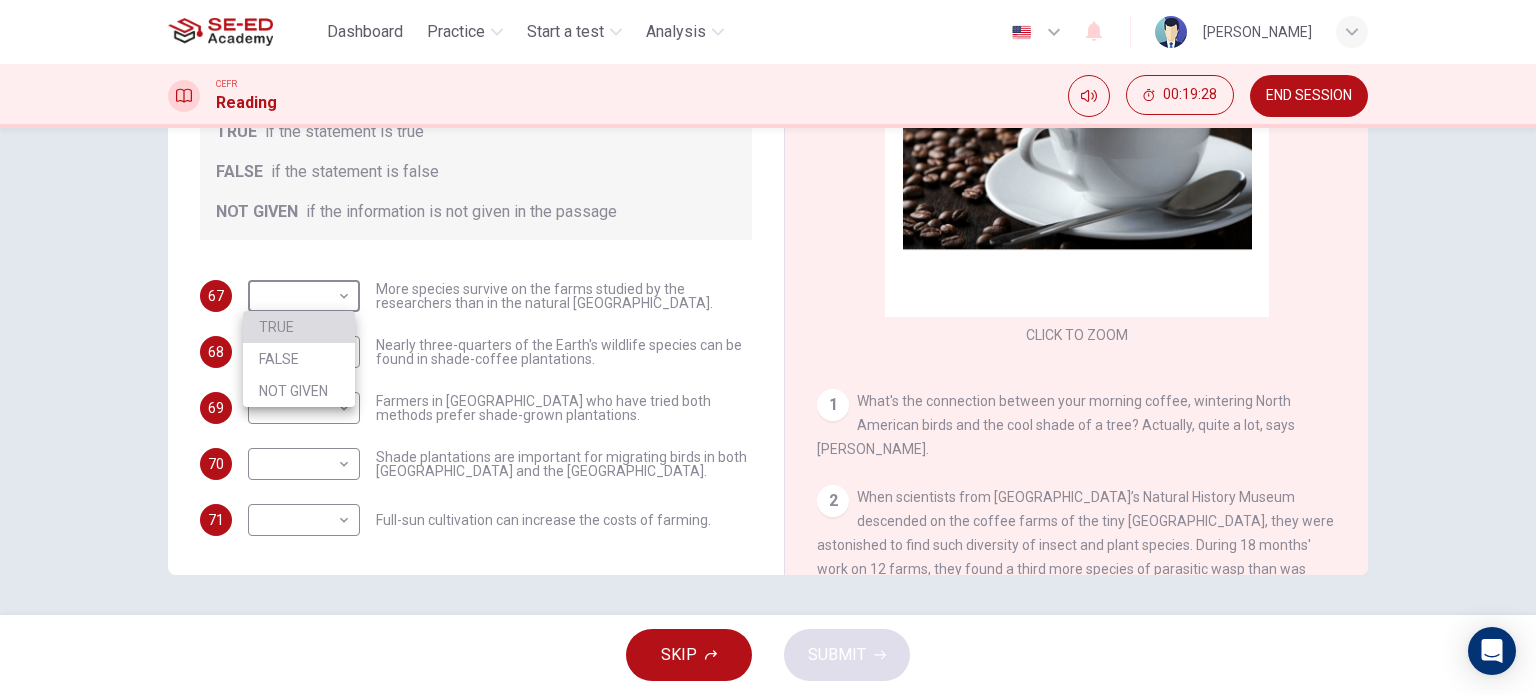 click on "TRUE" at bounding box center (299, 327) 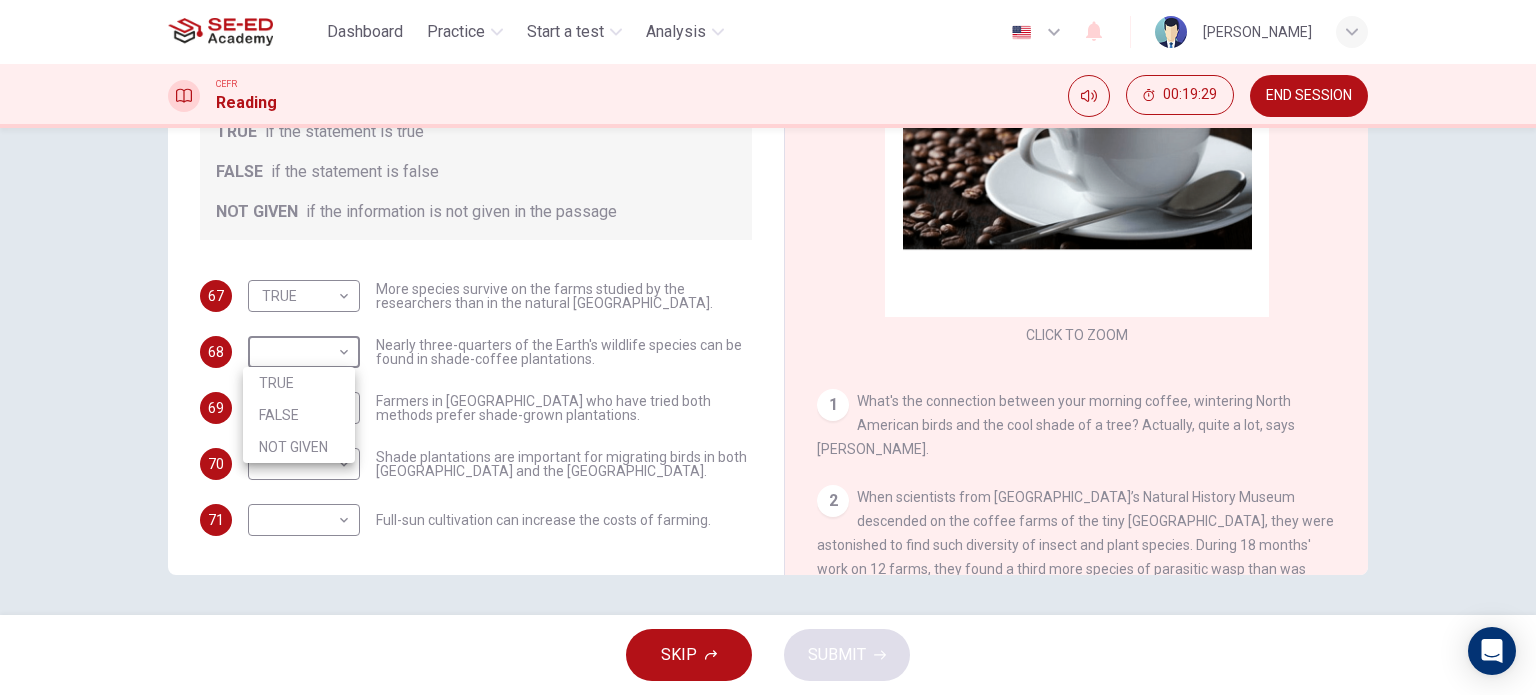 click on "This site uses cookies, as explained in our  Privacy Policy . If you agree to the use of cookies, please click the Accept button and continue to browse our site.   Privacy Policy Accept Dashboard Practice Start a test Analysis English en ​ Suthida Boonjumroen CEFR Reading 00:19:29 END SESSION Questions 67 - 71 Do the following statements agree with the information given in the Reading
Passage?
In the boxes below, write TRUE if the statement is true FALSE if the statement is false NOT GIVEN if the information is not given in the passage 67 TRUE TRUE ​ More species survive on the farms studied by the researchers than in the natural [GEOGRAPHIC_DATA] forests. 68 ​ ​ Nearly three-quarters of the Earth's wildlife species can be found in shade-coffee plantations. 69 ​ ​ Farmers in [GEOGRAPHIC_DATA] who have tried both methods prefer shade-grown plantations. 70 ​ ​ Shade plantations are important for migrating birds in both [GEOGRAPHIC_DATA] and the [GEOGRAPHIC_DATA]. 71 ​ ​ Natural Coffee and Cocoa CLICK TO ZOOM Click to Zoom" at bounding box center [768, 347] 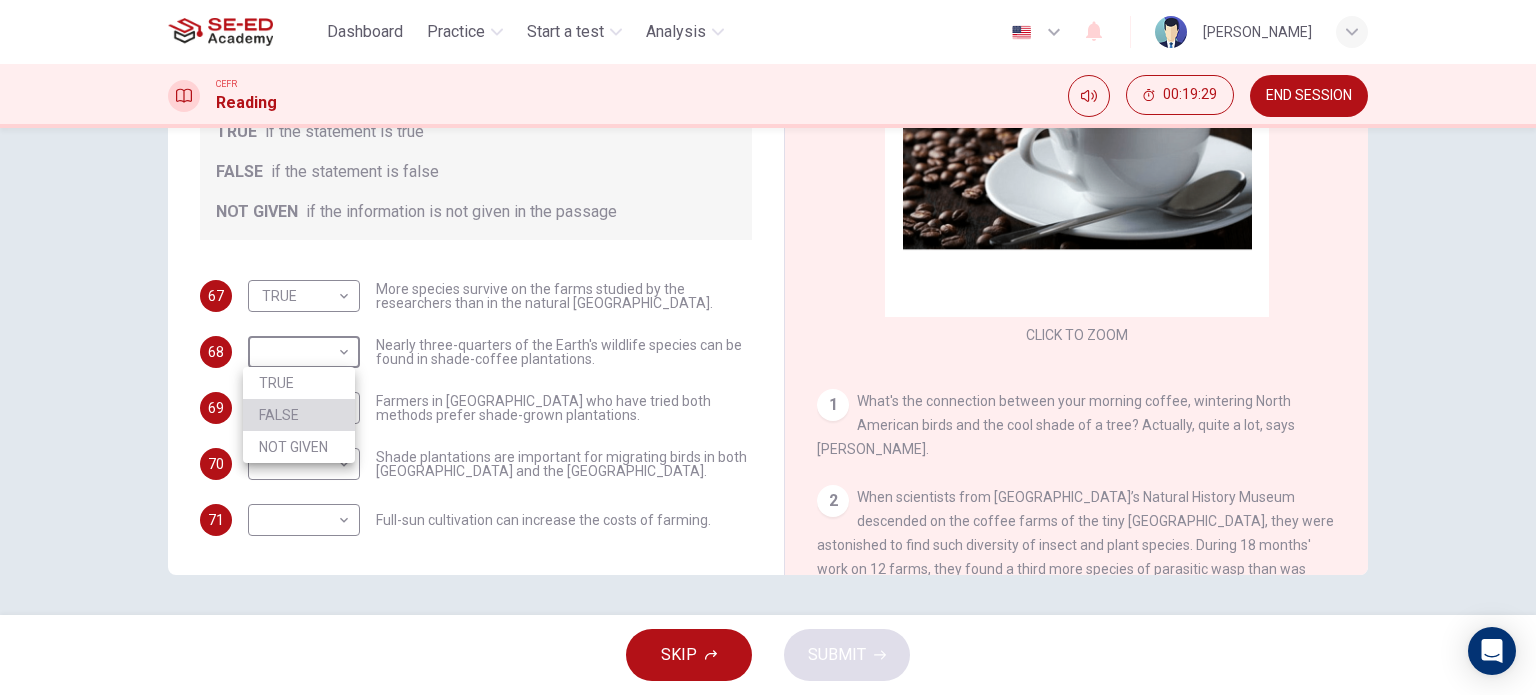 click on "FALSE" at bounding box center (299, 415) 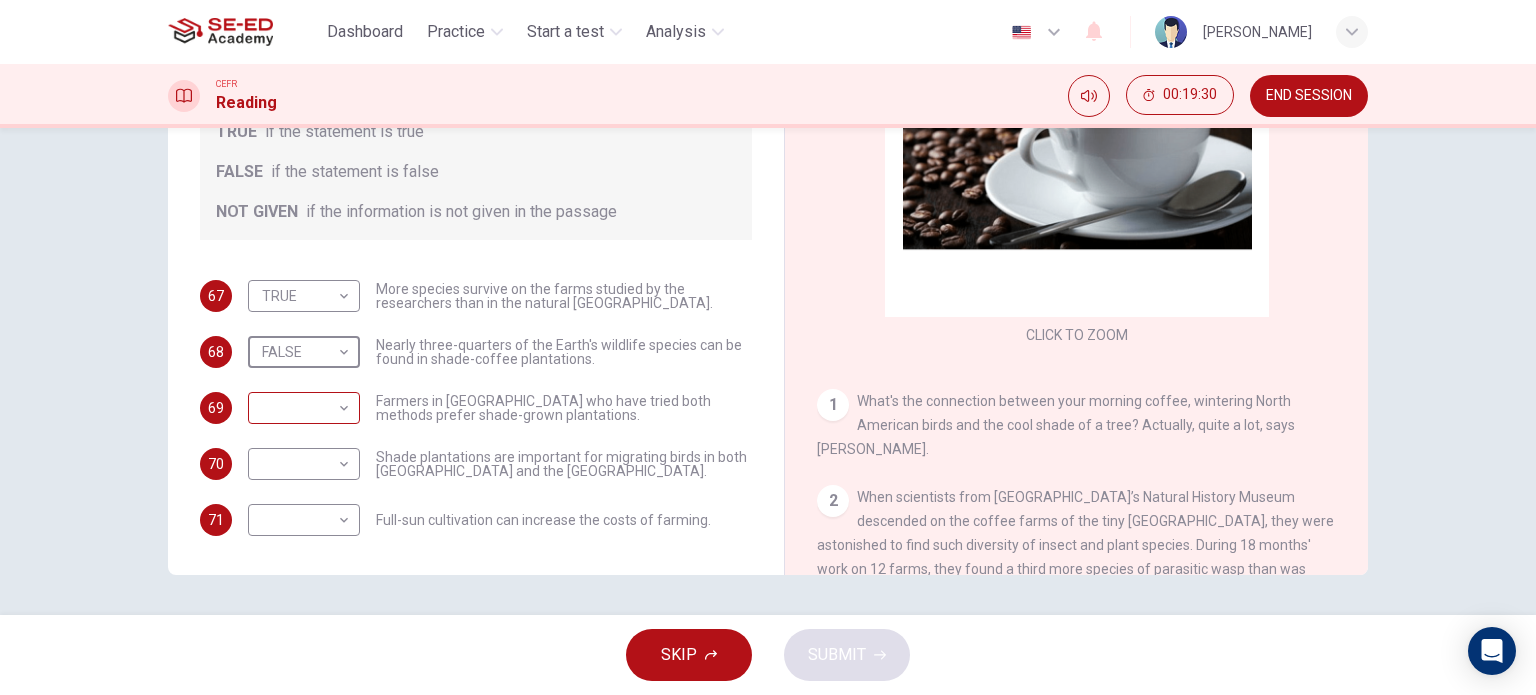 click on "This site uses cookies, as explained in our  Privacy Policy . If you agree to the use of cookies, please click the Accept button and continue to browse our site.   Privacy Policy Accept Dashboard Practice Start a test Analysis English en ​ Suthida Boonjumroen CEFR Reading 00:19:30 END SESSION Questions 67 - 71 Do the following statements agree with the information given in the Reading
Passage?
In the boxes below, write TRUE if the statement is true FALSE if the statement is false NOT GIVEN if the information is not given in the passage 67 TRUE TRUE ​ More species survive on the farms studied by the researchers than in the natural [GEOGRAPHIC_DATA] forests. 68 FALSE FALSE ​ Nearly three-quarters of the Earth's wildlife species can be found in shade-coffee plantations. 69 ​ ​ Farmers in [GEOGRAPHIC_DATA] who have tried both methods prefer shade-grown plantations. 70 ​ ​ Shade plantations are important for migrating birds in both [GEOGRAPHIC_DATA] and the [GEOGRAPHIC_DATA]. 71 ​ ​ Natural Coffee and Cocoa CLICK TO ZOOM 1 2 3" at bounding box center (768, 347) 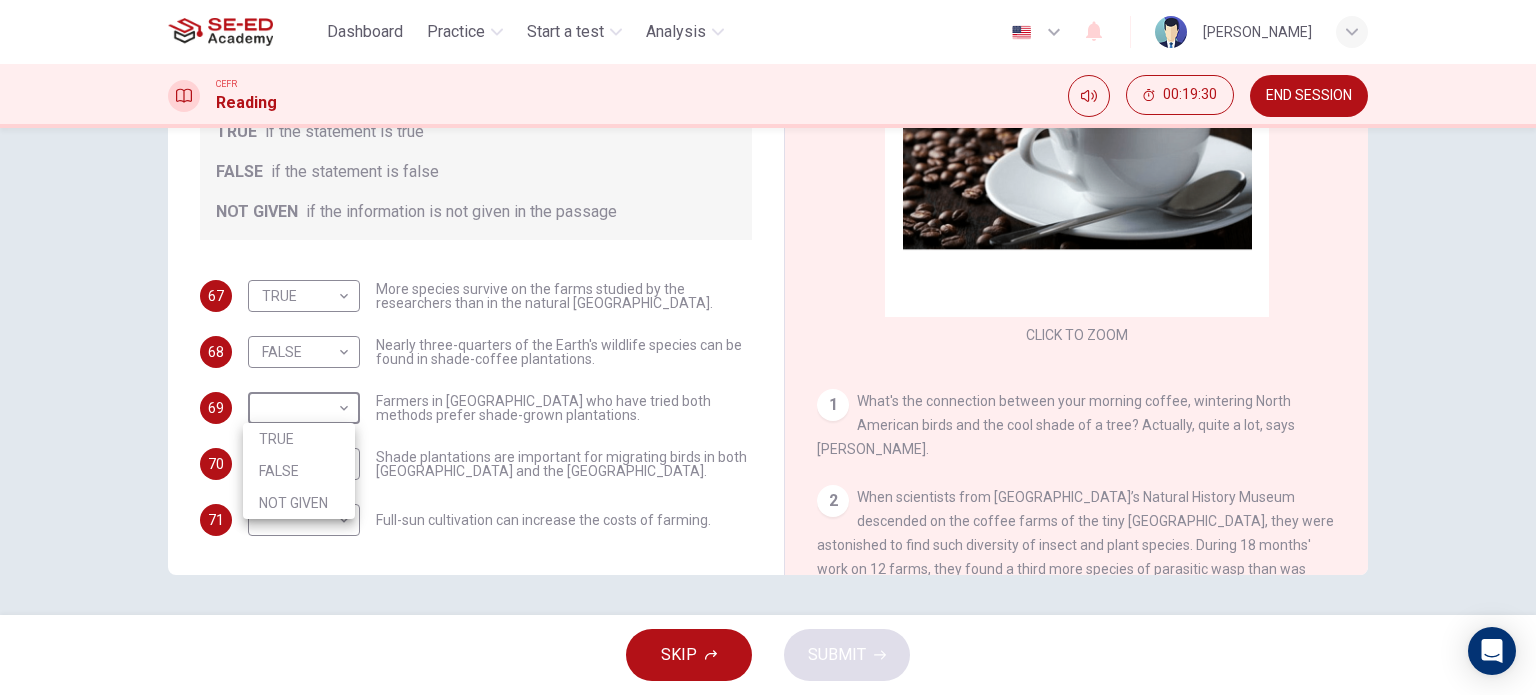 click on "TRUE" at bounding box center [299, 439] 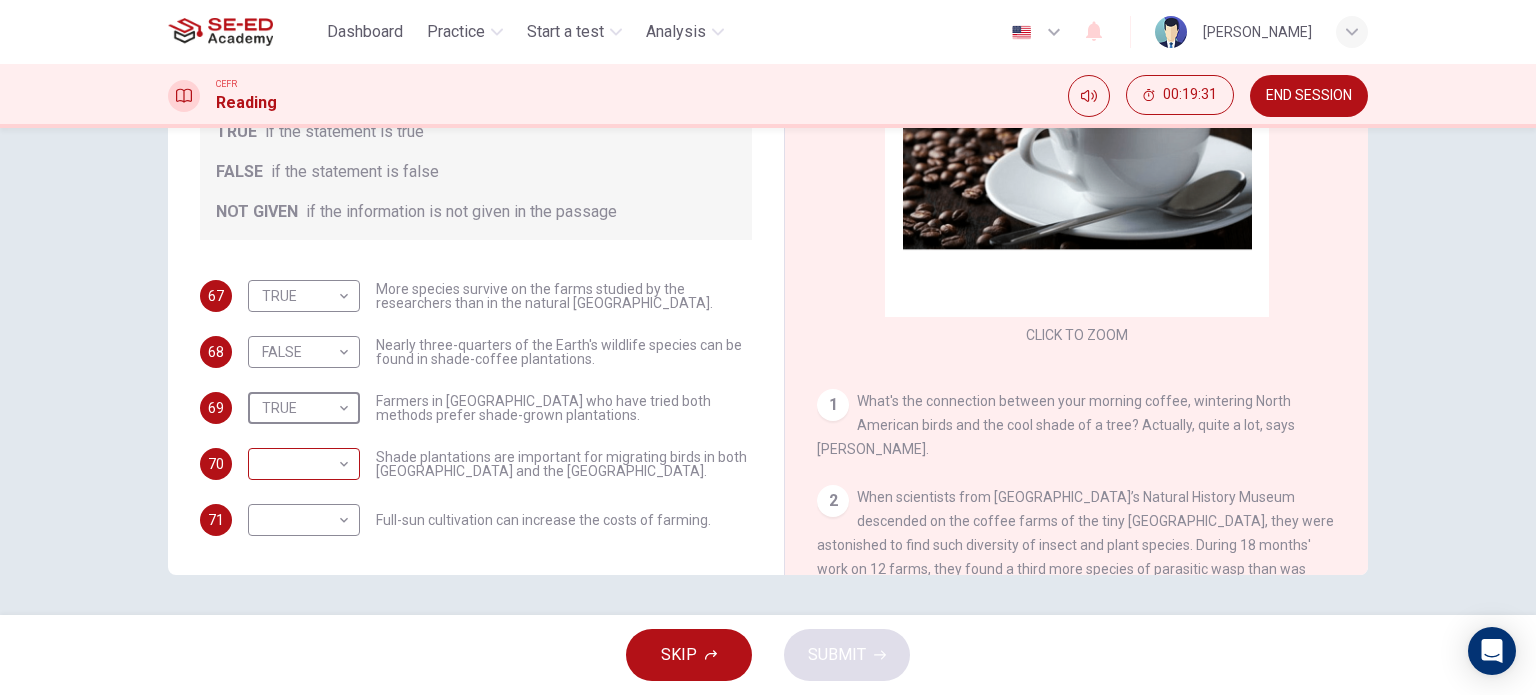 click on "This site uses cookies, as explained in our  Privacy Policy . If you agree to the use of cookies, please click the Accept button and continue to browse our site.   Privacy Policy Accept Dashboard Practice Start a test Analysis English en ​ Suthida Boonjumroen CEFR Reading 00:19:31 END SESSION Questions 67 - 71 Do the following statements agree with the information given in the Reading
Passage?
In the boxes below, write TRUE if the statement is true FALSE if the statement is false NOT GIVEN if the information is not given in the passage 67 TRUE TRUE ​ More species survive on the farms studied by the researchers than in the natural [GEOGRAPHIC_DATA] forests. 68 FALSE FALSE ​ Nearly three-quarters of the Earth's wildlife species can be found in shade-coffee plantations. 69 TRUE TRUE ​ Farmers in [GEOGRAPHIC_DATA] who have tried both methods prefer shade-grown plantations. 70 ​ ​ Shade plantations are important for migrating birds in both [GEOGRAPHIC_DATA] and the [GEOGRAPHIC_DATA]. 71 ​ ​ Natural Coffee and Cocoa CLICK TO ZOOM" at bounding box center [768, 347] 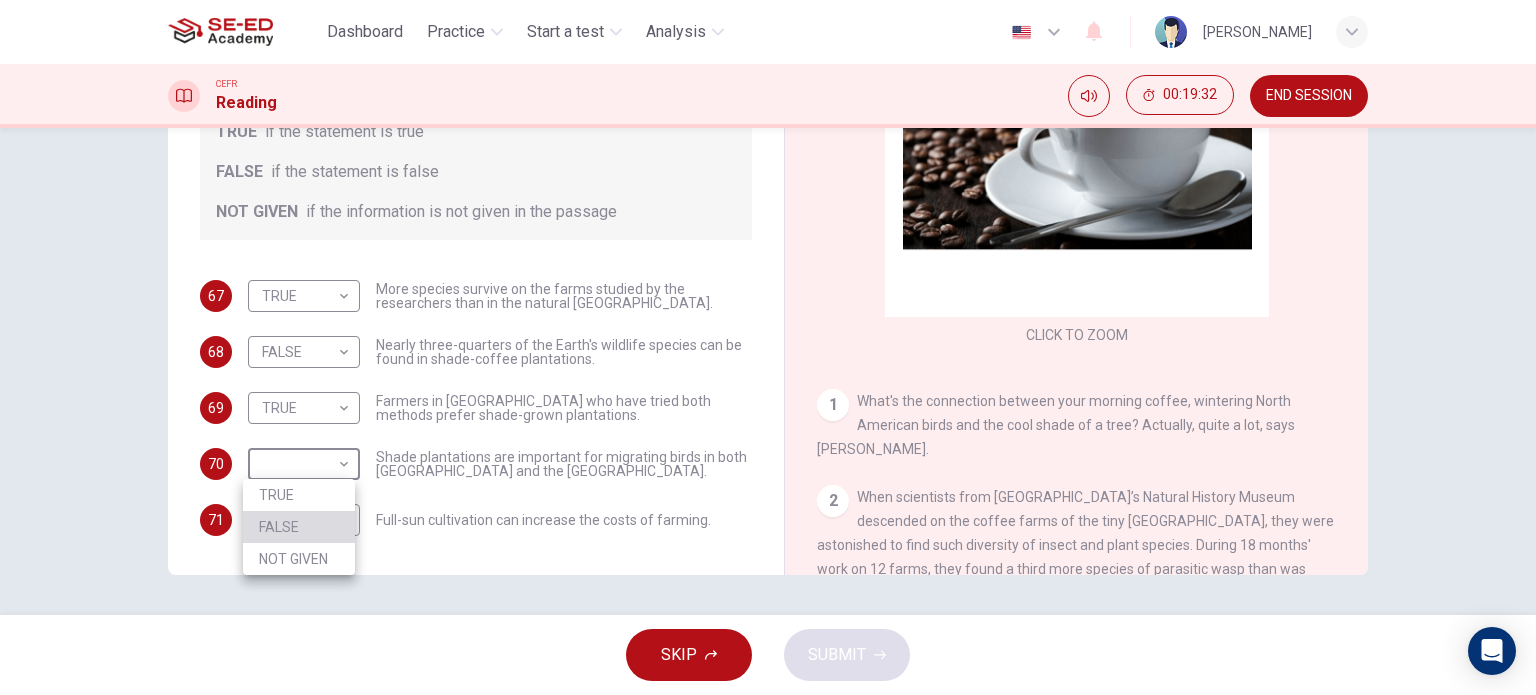 click on "FALSE" at bounding box center (299, 527) 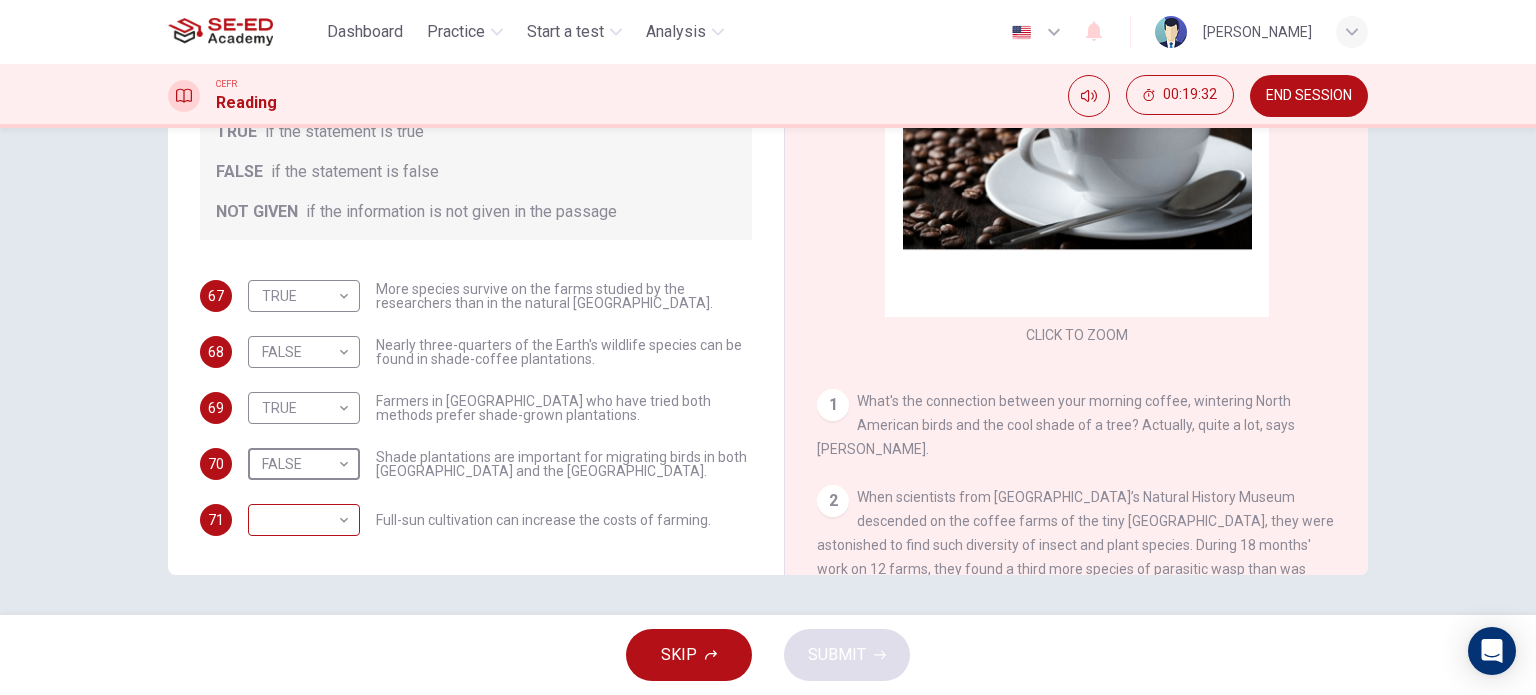 click on "This site uses cookies, as explained in our  Privacy Policy . If you agree to the use of cookies, please click the Accept button and continue to browse our site.   Privacy Policy Accept Dashboard Practice Start a test Analysis English en ​ Suthida Boonjumroen CEFR Reading 00:19:32 END SESSION Questions 67 - 71 Do the following statements agree with the information given in the Reading
Passage?
In the boxes below, write TRUE if the statement is true FALSE if the statement is false NOT GIVEN if the information is not given in the passage 67 TRUE TRUE ​ More species survive on the farms studied by the researchers than in the natural [GEOGRAPHIC_DATA] forests. 68 FALSE FALSE ​ Nearly three-quarters of the Earth's wildlife species can be found in shade-coffee plantations. 69 TRUE TRUE ​ Farmers in [GEOGRAPHIC_DATA] who have tried both methods prefer shade-grown plantations. 70 FALSE FALSE ​ Shade plantations are important for migrating birds in both [GEOGRAPHIC_DATA] and the [GEOGRAPHIC_DATA]. 71 ​ ​ Natural Coffee and Cocoa 1 2 3" at bounding box center (768, 347) 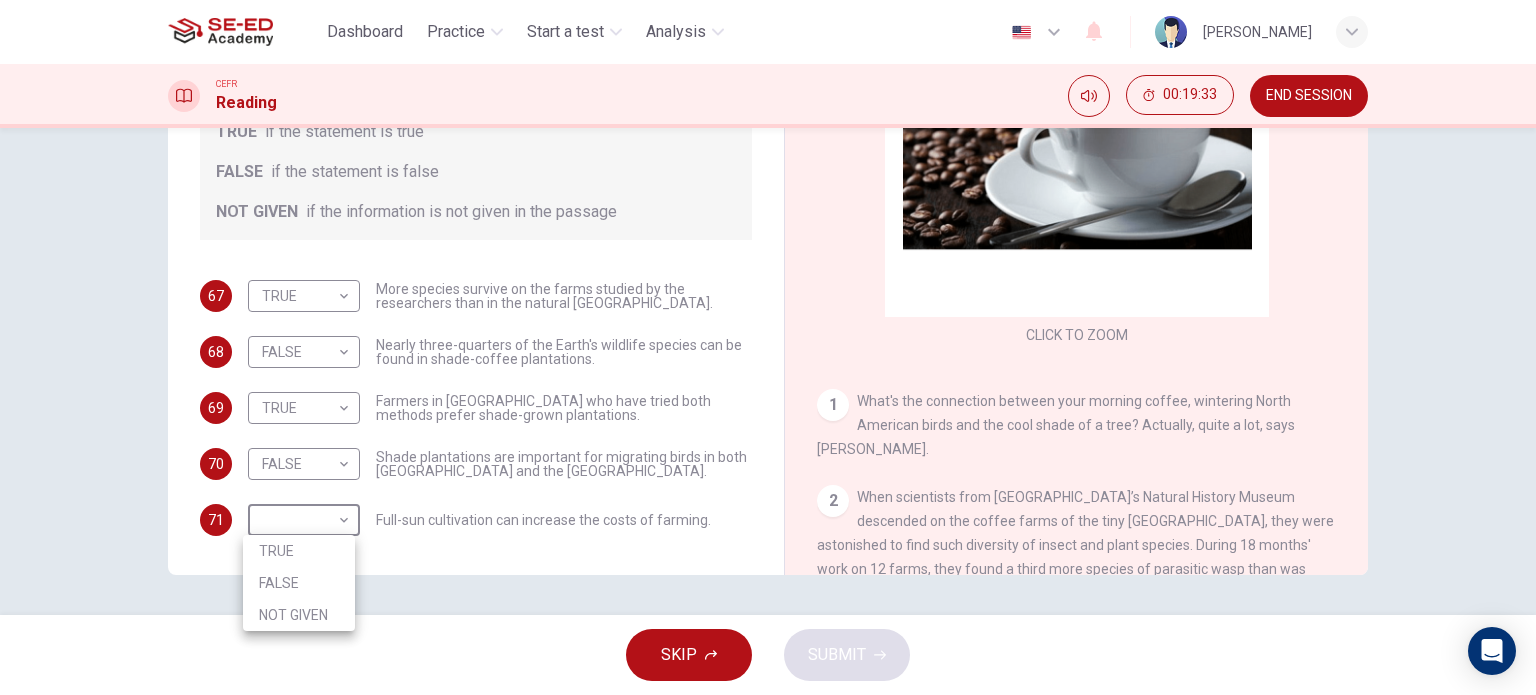 click at bounding box center (768, 347) 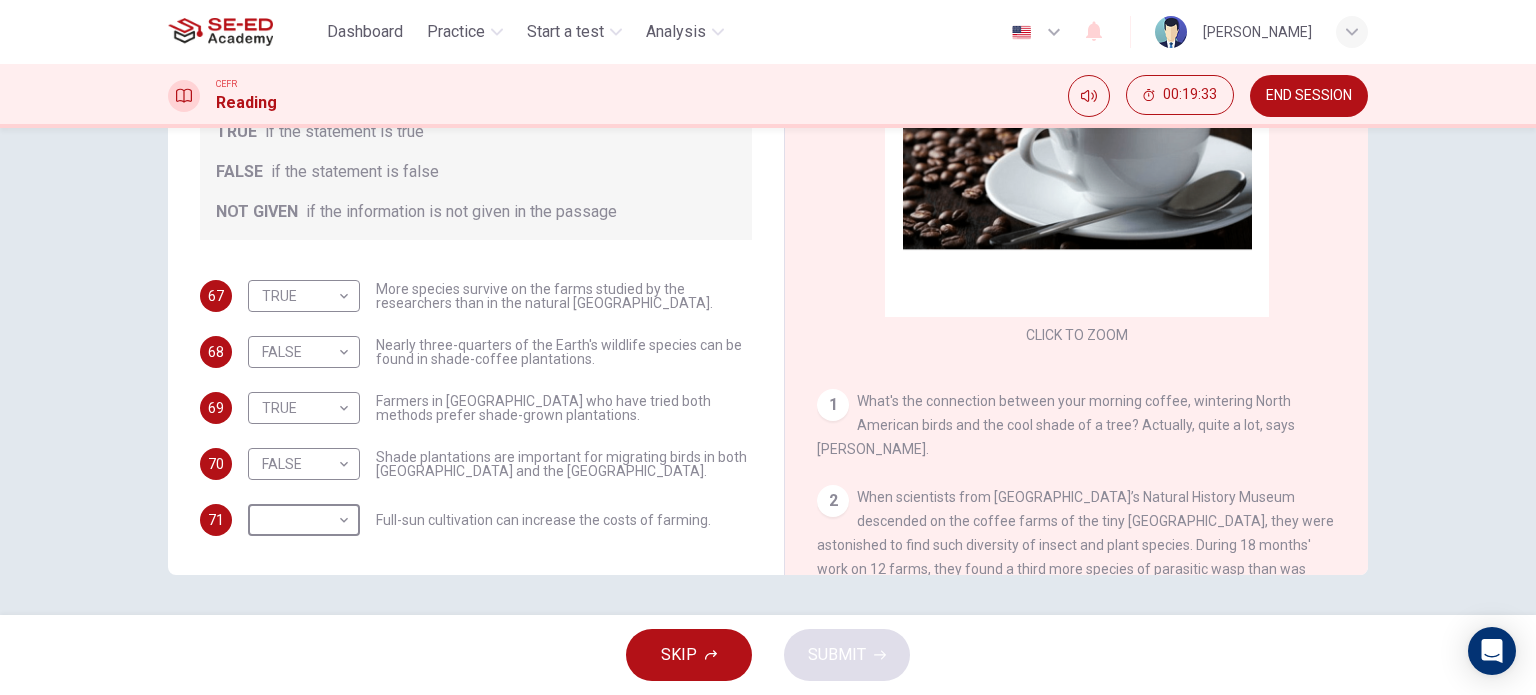 click on "This site uses cookies, as explained in our  Privacy Policy . If you agree to the use of cookies, please click the Accept button and continue to browse our site.   Privacy Policy Accept Dashboard Practice Start a test Analysis English en ​ Suthida Boonjumroen CEFR Reading 00:19:33 END SESSION Questions 67 - 71 Do the following statements agree with the information given in the Reading
Passage?
In the boxes below, write TRUE if the statement is true FALSE if the statement is false NOT GIVEN if the information is not given in the passage 67 TRUE TRUE ​ More species survive on the farms studied by the researchers than in the natural [GEOGRAPHIC_DATA] forests. 68 FALSE FALSE ​ Nearly three-quarters of the Earth's wildlife species can be found in shade-coffee plantations. 69 TRUE TRUE ​ Farmers in [GEOGRAPHIC_DATA] who have tried both methods prefer shade-grown plantations. 70 FALSE FALSE ​ Shade plantations are important for migrating birds in both [GEOGRAPHIC_DATA] and the [GEOGRAPHIC_DATA]. 71 ​ ​ Natural Coffee and Cocoa 1 2 3" at bounding box center (768, 347) 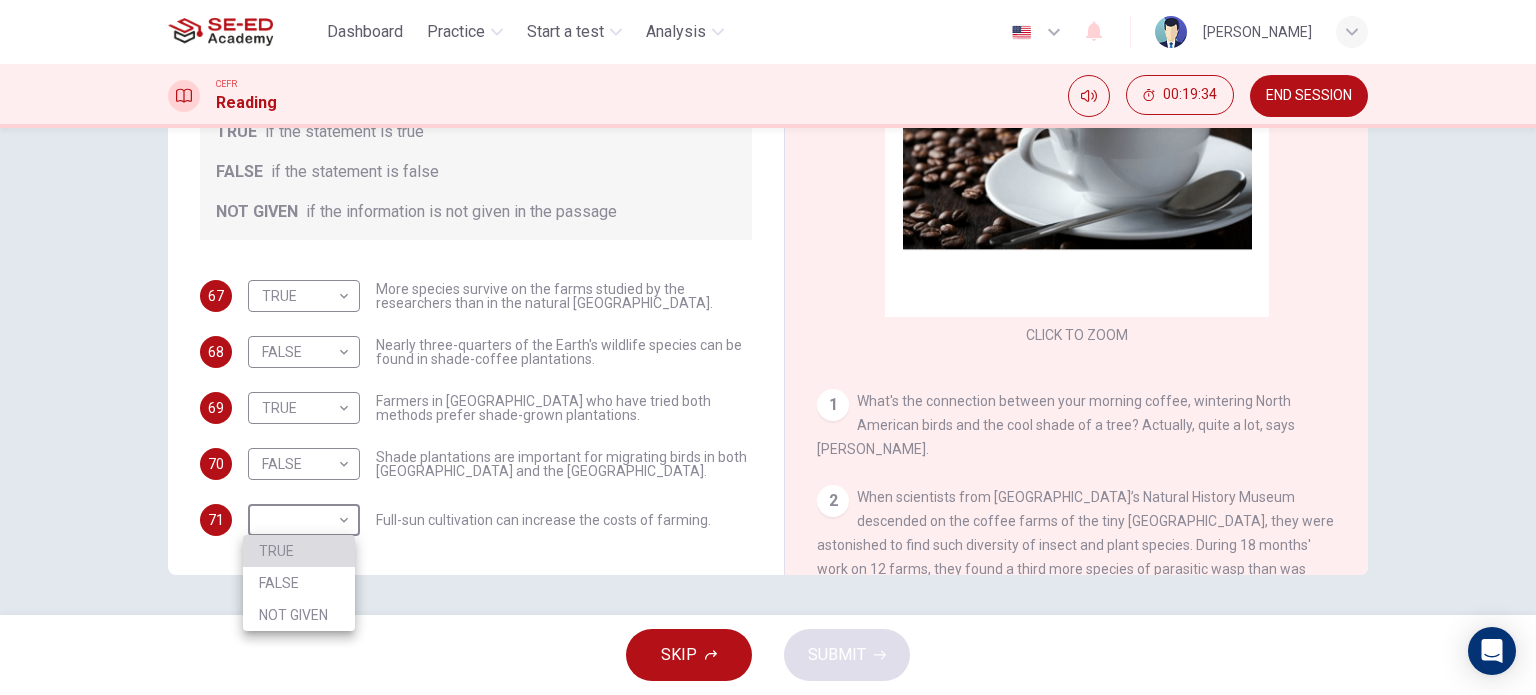drag, startPoint x: 329, startPoint y: 544, endPoint x: 319, endPoint y: 527, distance: 19.723083 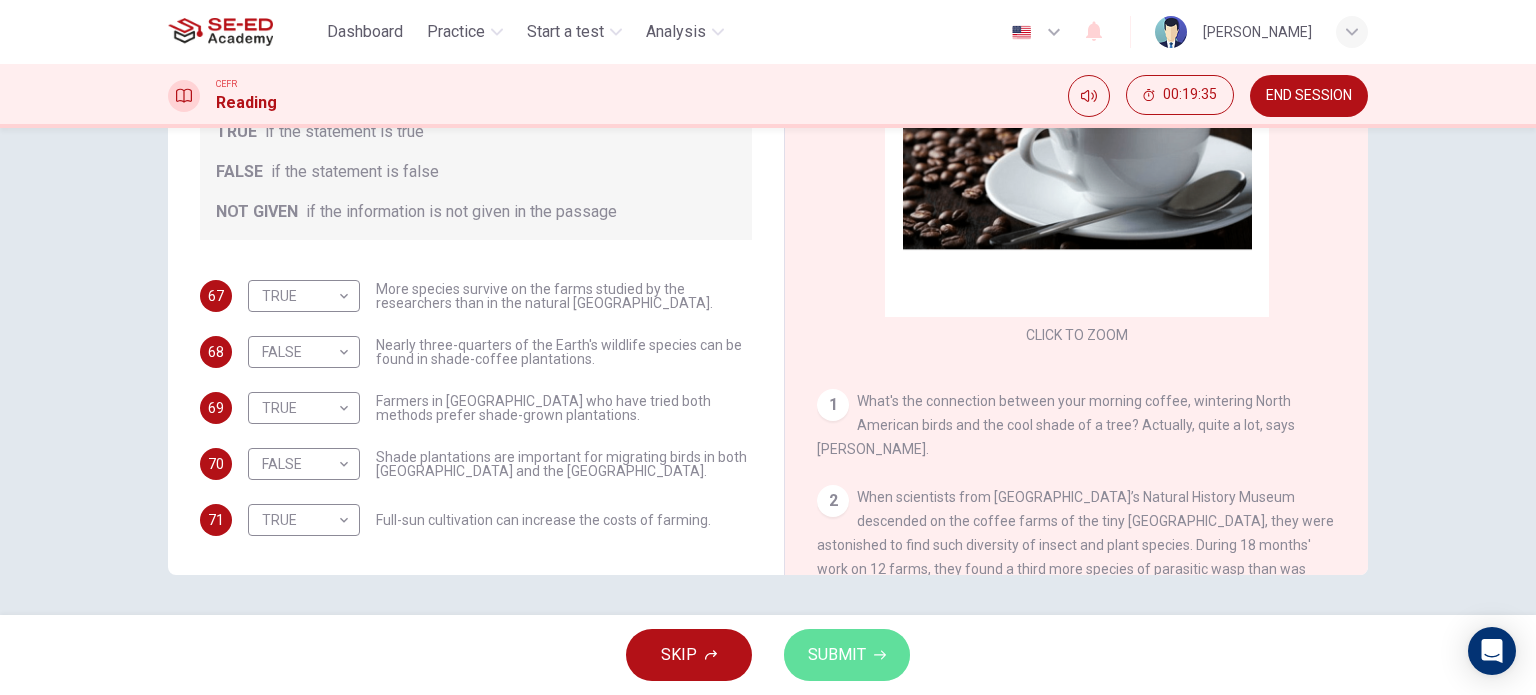 click on "SUBMIT" at bounding box center [837, 655] 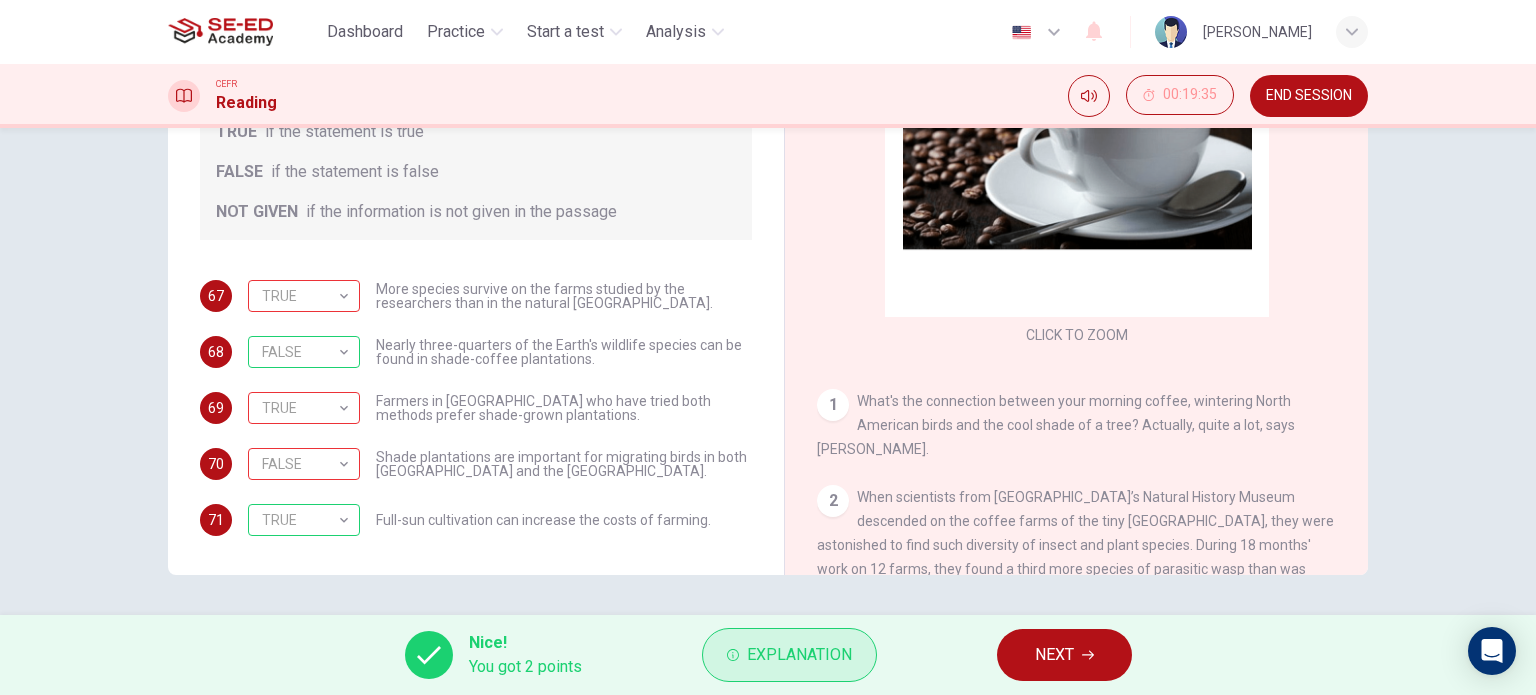 click on "Explanation" at bounding box center [799, 655] 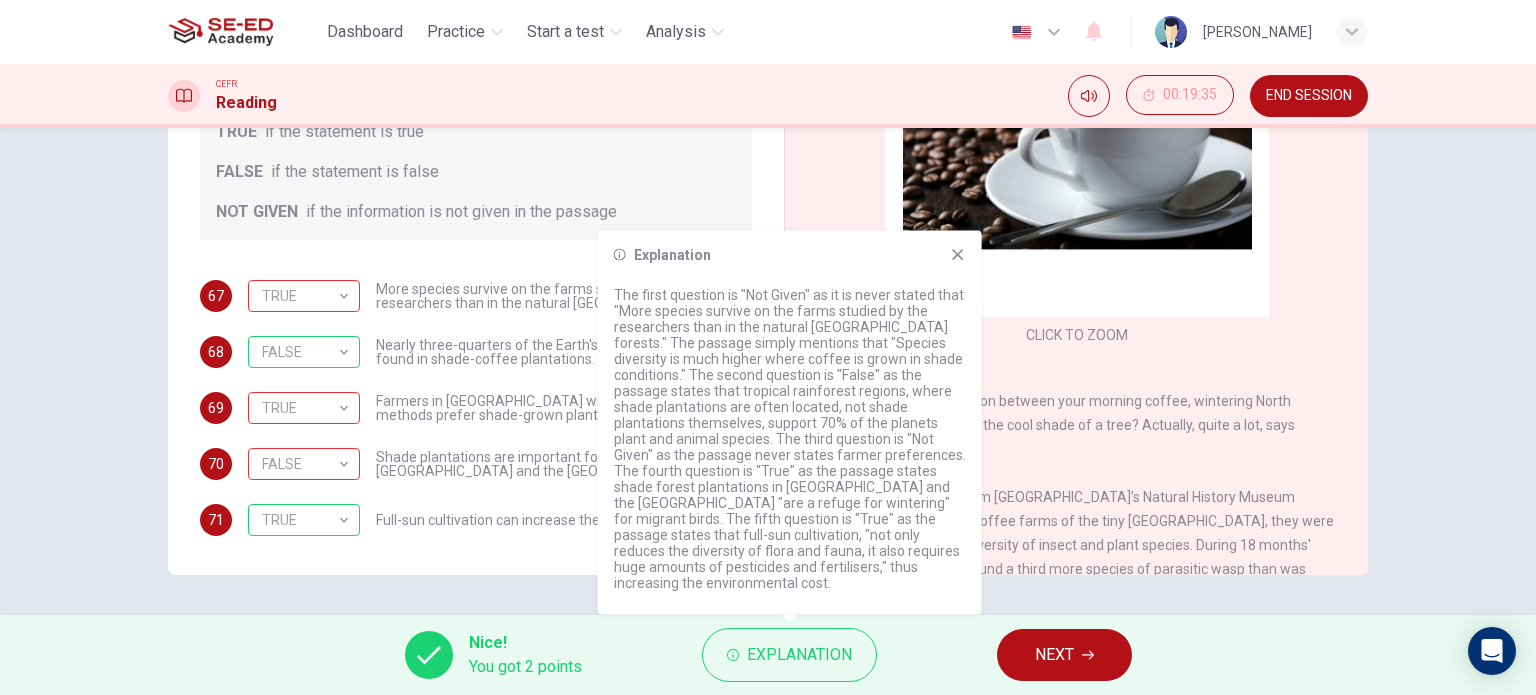 click on "NEXT" at bounding box center [1054, 655] 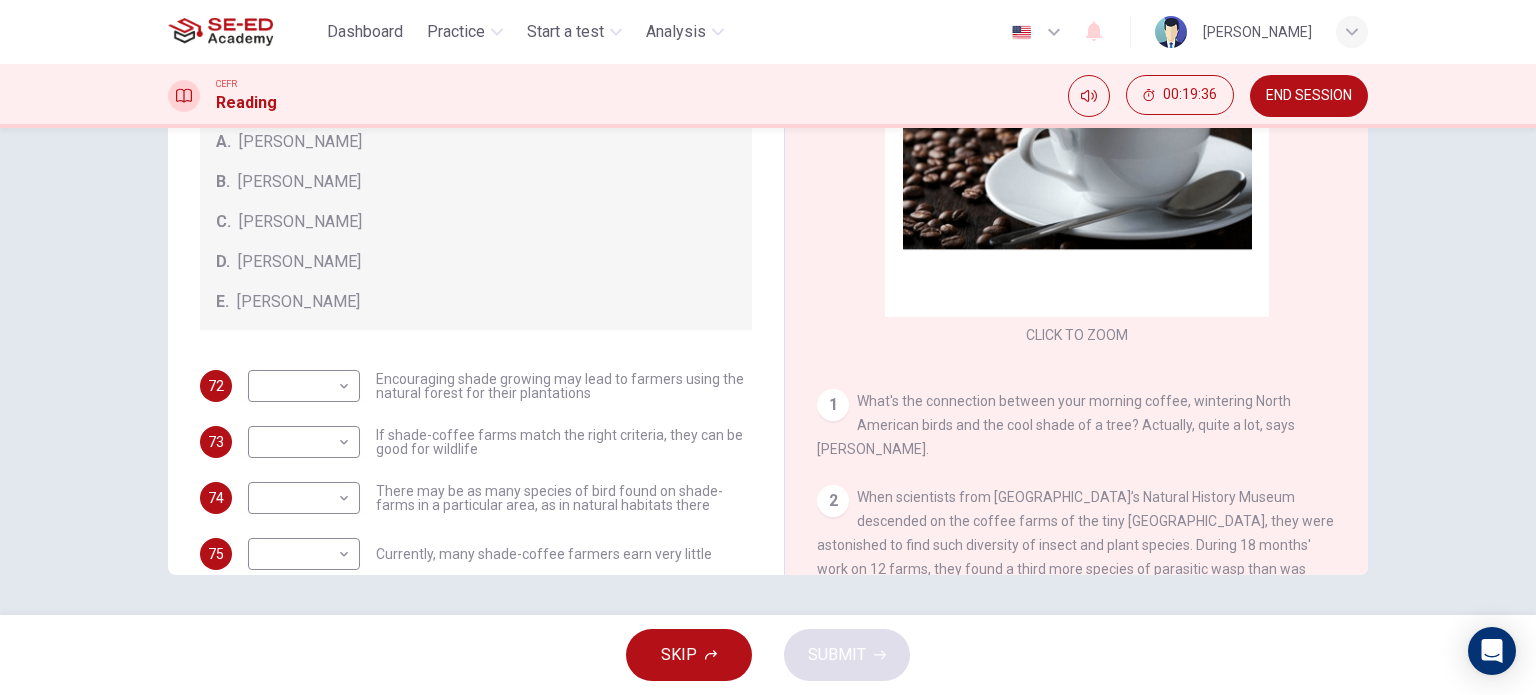 scroll, scrollTop: 120, scrollLeft: 0, axis: vertical 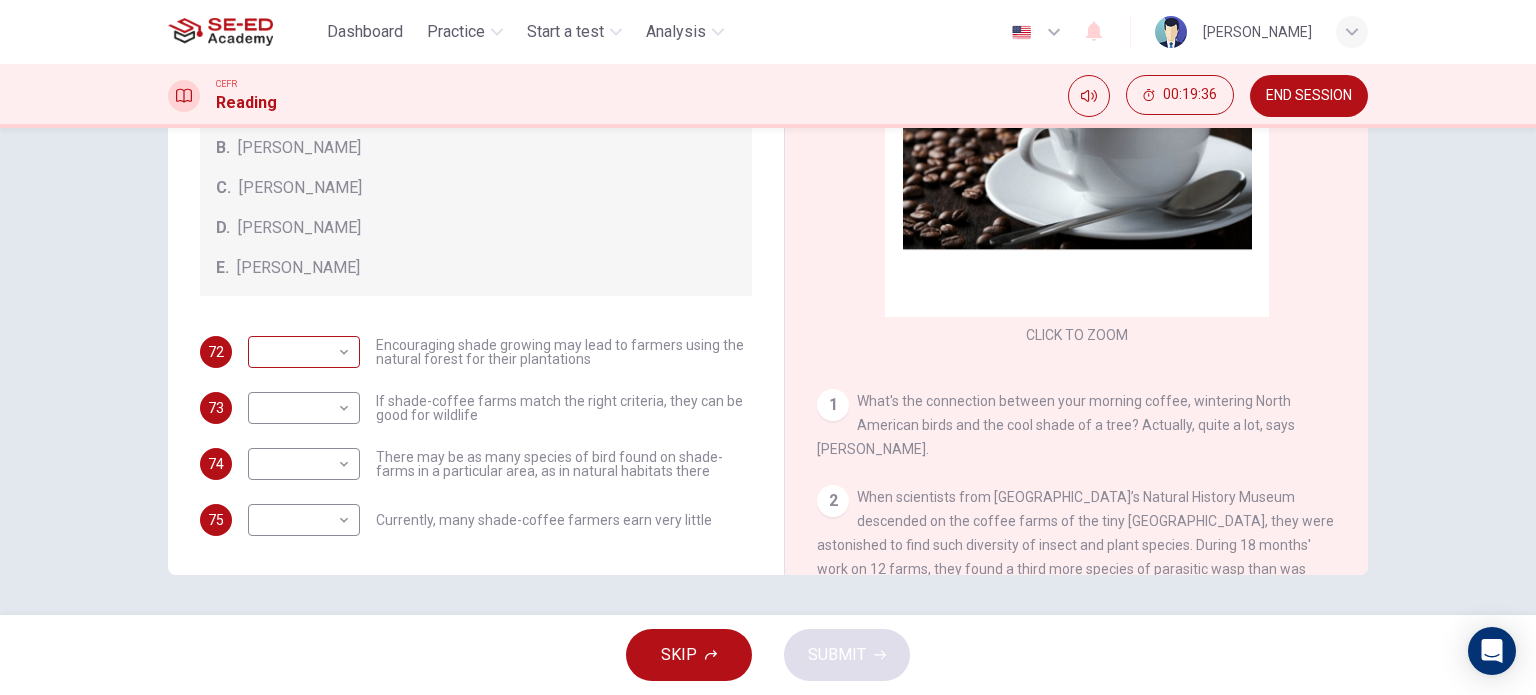 click on "This site uses cookies, as explained in our  Privacy Policy . If you agree to the use of cookies, please click the Accept button and continue to browse our site.   Privacy Policy Accept Dashboard Practice Start a test Analysis English en ​ Suthida Boonjumroen CEFR Reading 00:19:36 END SESSION Questions 72 - 75 Look at the following opinions and the list of people below.
Match each opinion to the person credited with it.
Write the correct letter  A-E  in the boxes below.
NB  You can write any letter  more than once . People A. [PERSON_NAME] [PERSON_NAME] [PERSON_NAME] [PERSON_NAME] [PERSON_NAME] E. [PERSON_NAME] 72 ​ ​ Encouraging shade growing may lead to farmers using the natural forest for their plantations 73 ​ ​ If shade-coffee farms match the right criteria, they can be good for wildlife 74 ​ ​ There may be as many species of bird found on shade-farms in a particular area, as in natural habitats there 75 ​ ​ Currently, many shade-coffee farmers earn very little Natural Coffee and Cocoa 1 2 3 4" at bounding box center (768, 347) 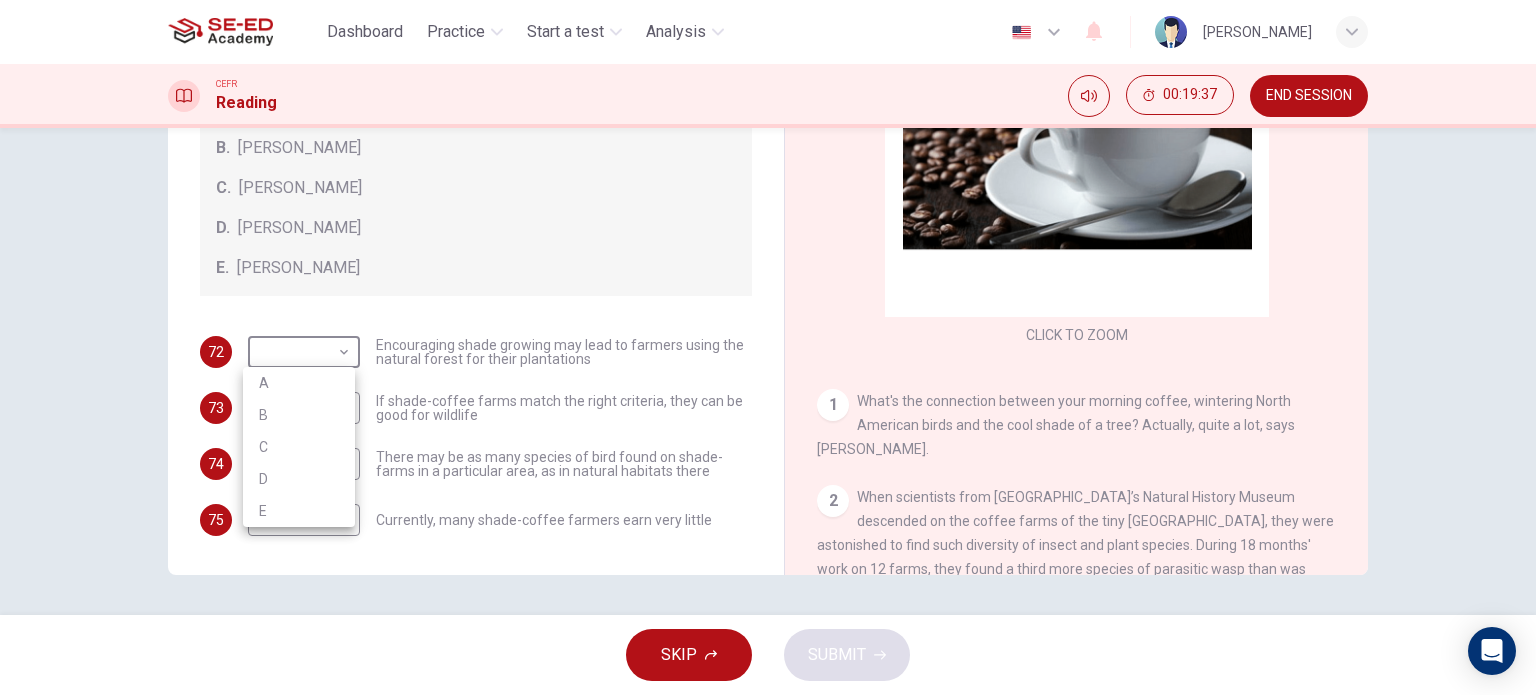 click on "A" at bounding box center [299, 383] 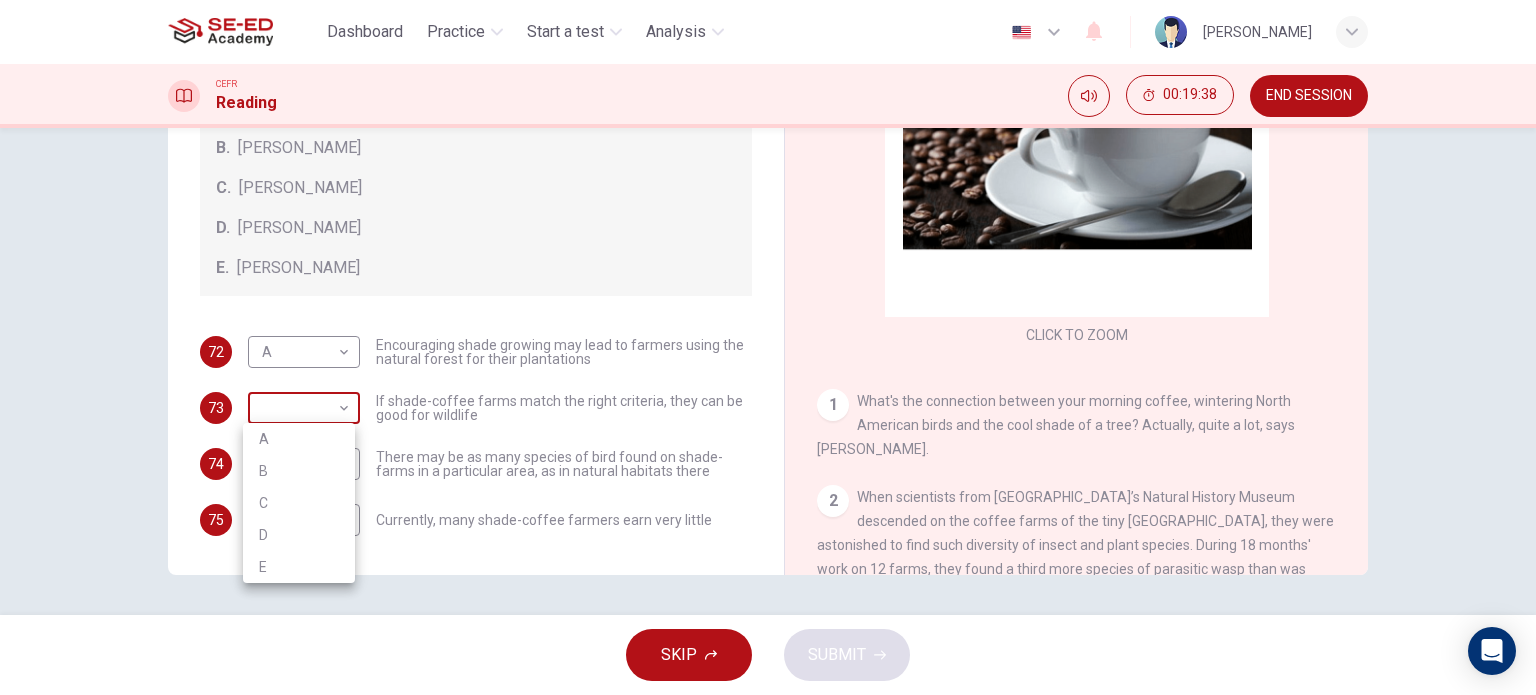 click on "This site uses cookies, as explained in our  Privacy Policy . If you agree to the use of cookies, please click the Accept button and continue to browse our site.   Privacy Policy Accept Dashboard Practice Start a test Analysis English en ​ Suthida Boonjumroen CEFR Reading 00:19:38 END SESSION Questions 72 - 75 Look at the following opinions and the list of people below.
Match each opinion to the person credited with it.
Write the correct letter  A-E  in the boxes below.
NB  You can write any letter  more than once . People A. [PERSON_NAME] [PERSON_NAME] [PERSON_NAME] [PERSON_NAME] [PERSON_NAME] E. [PERSON_NAME] 72 A A ​ Encouraging shade growing may lead to farmers using the natural forest for their plantations 73 ​ ​ If shade-coffee farms match the right criteria, they can be good for wildlife 74 ​ ​ There may be as many species of bird found on shade-farms in a particular area, as in natural habitats there 75 ​ ​ Currently, many shade-coffee farmers earn very little Natural Coffee and Cocoa 1 2 3 4" at bounding box center [768, 347] 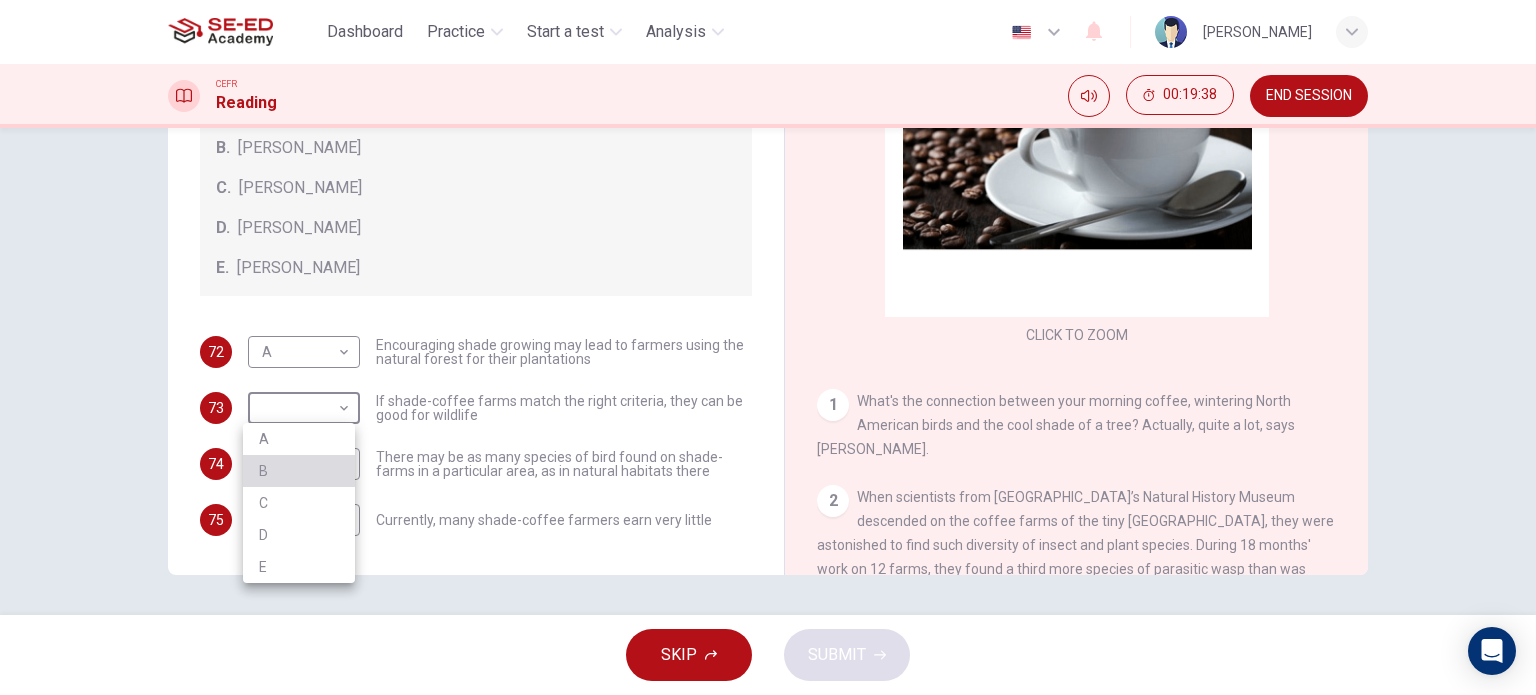 click on "B" at bounding box center [299, 471] 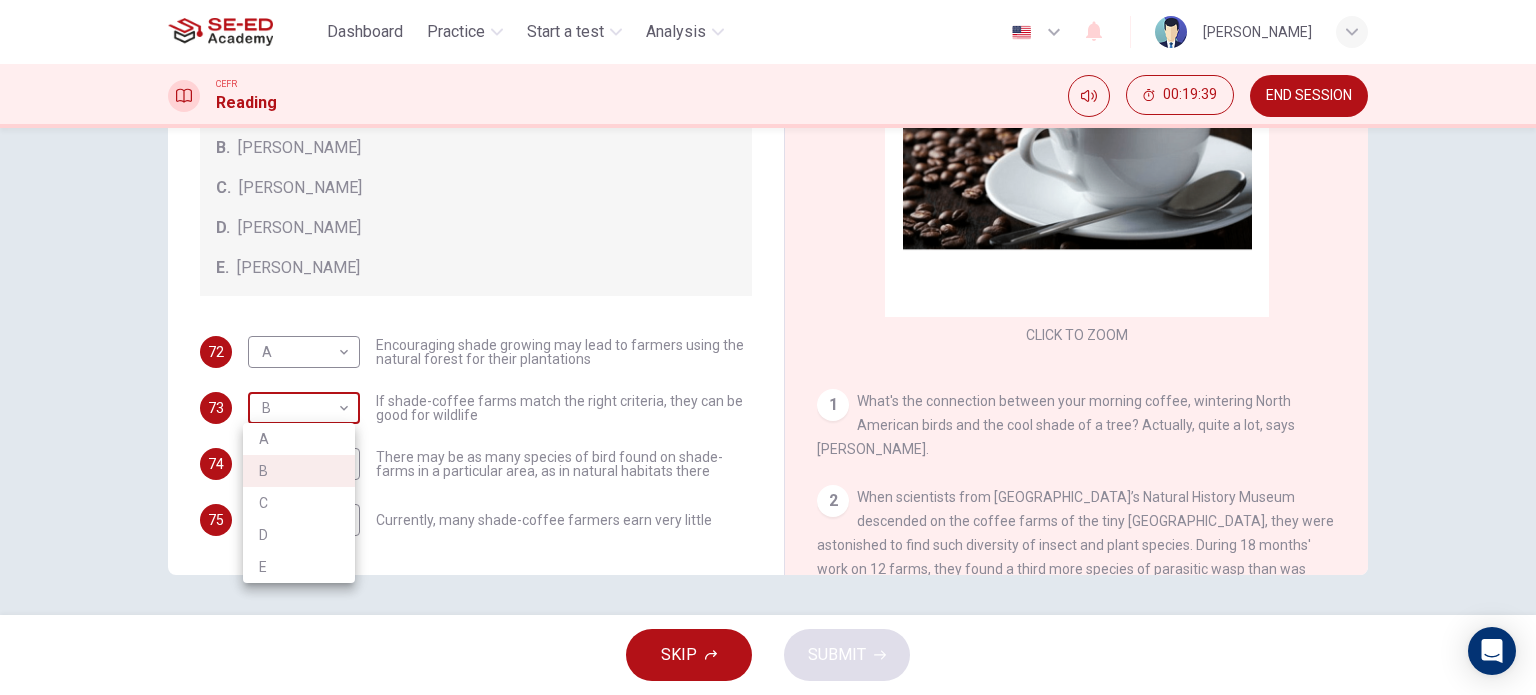 drag, startPoint x: 339, startPoint y: 400, endPoint x: 330, endPoint y: 424, distance: 25.632011 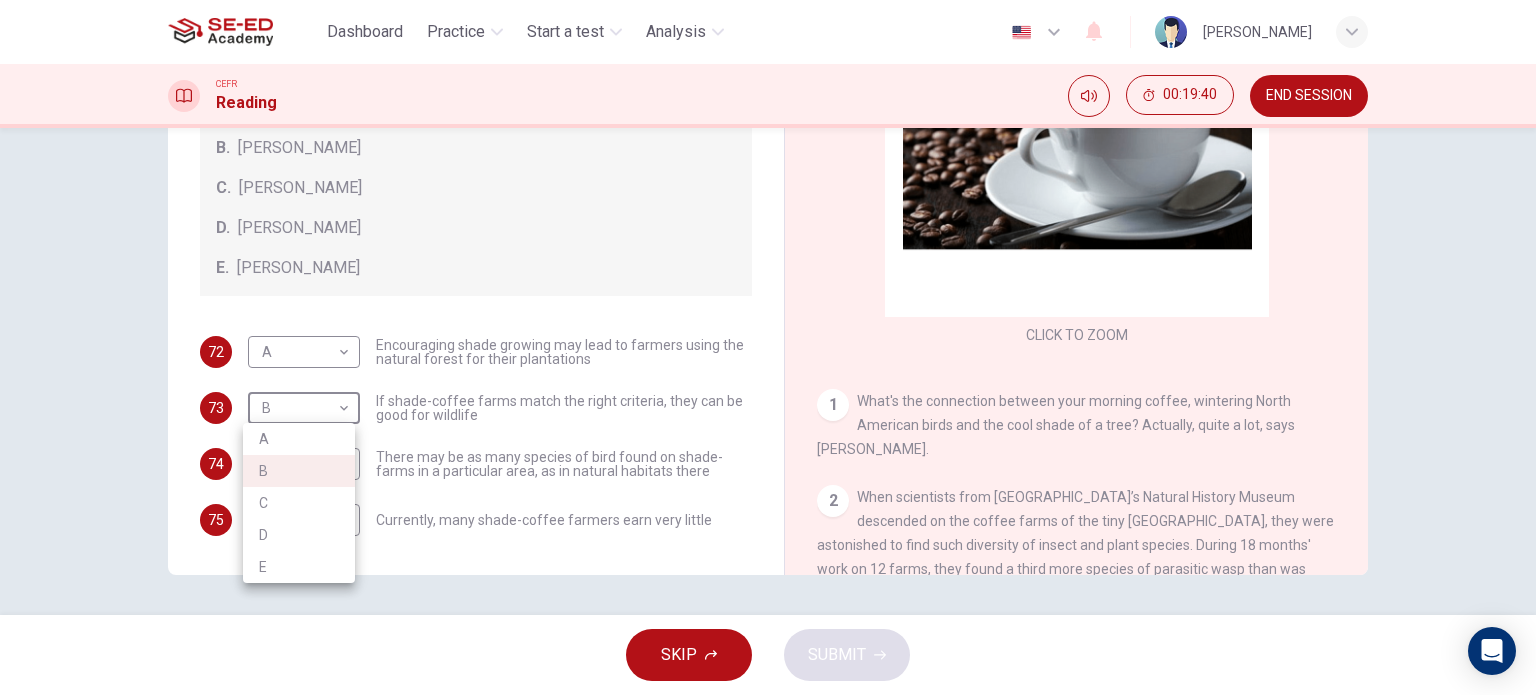 click on "C" at bounding box center (299, 503) 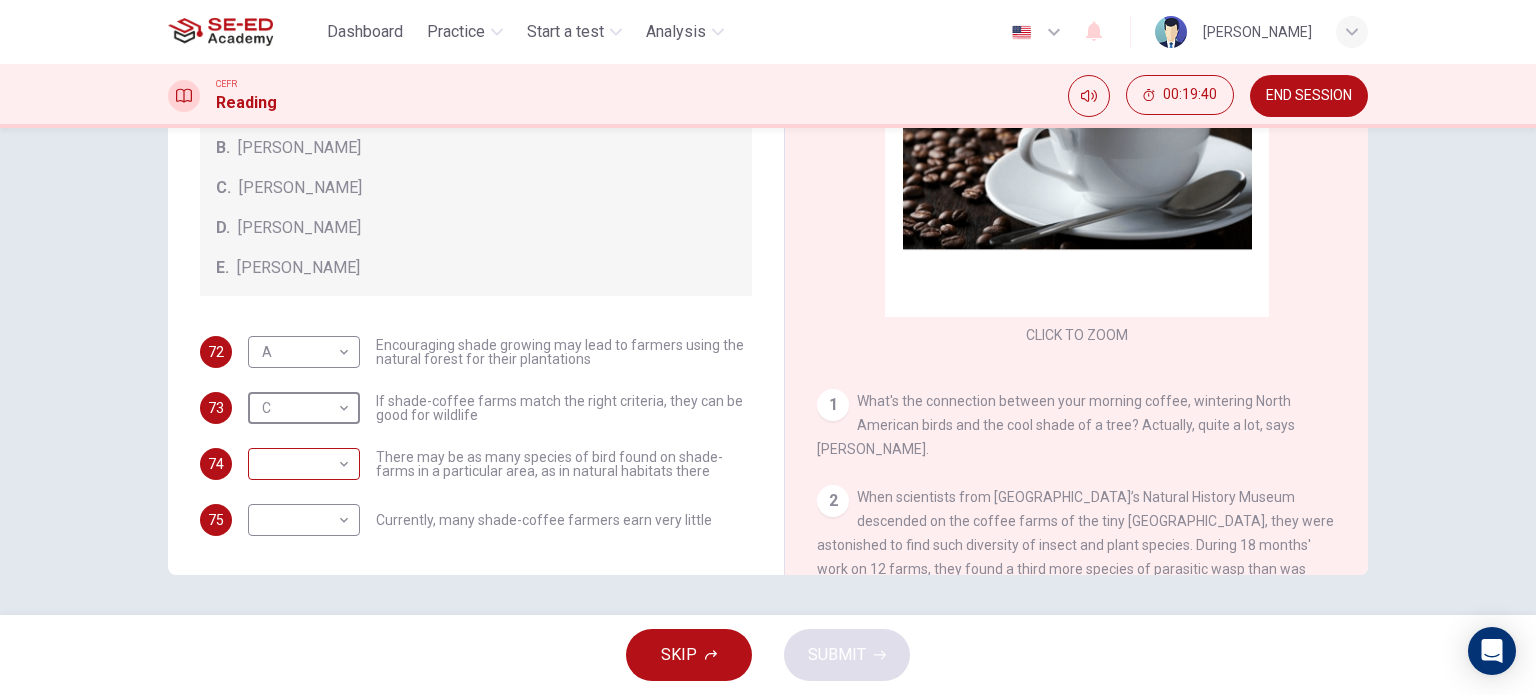 click on "This site uses cookies, as explained in our  Privacy Policy . If you agree to the use of cookies, please click the Accept button and continue to browse our site.   Privacy Policy Accept Dashboard Practice Start a test Analysis English en ​ Suthida Boonjumroen CEFR Reading 00:19:40 END SESSION Questions 72 - 75 Look at the following opinions and the list of people below.
Match each opinion to the person credited with it.
Write the correct letter  A-E  in the boxes below.
NB  You can write any letter  more than once . People A. [PERSON_NAME] [PERSON_NAME] [PERSON_NAME] [PERSON_NAME] [PERSON_NAME] E. [PERSON_NAME] 72 A A ​ Encouraging shade growing may lead to farmers using the natural forest for their plantations 73 C C ​ If shade-coffee farms match the right criteria, they can be good for wildlife 74 ​ ​ There may be as many species of bird found on shade-farms in a particular area, as in natural habitats there 75 ​ ​ Currently, many shade-coffee farmers earn very little Natural Coffee and Cocoa 1 2 3 4" at bounding box center [768, 347] 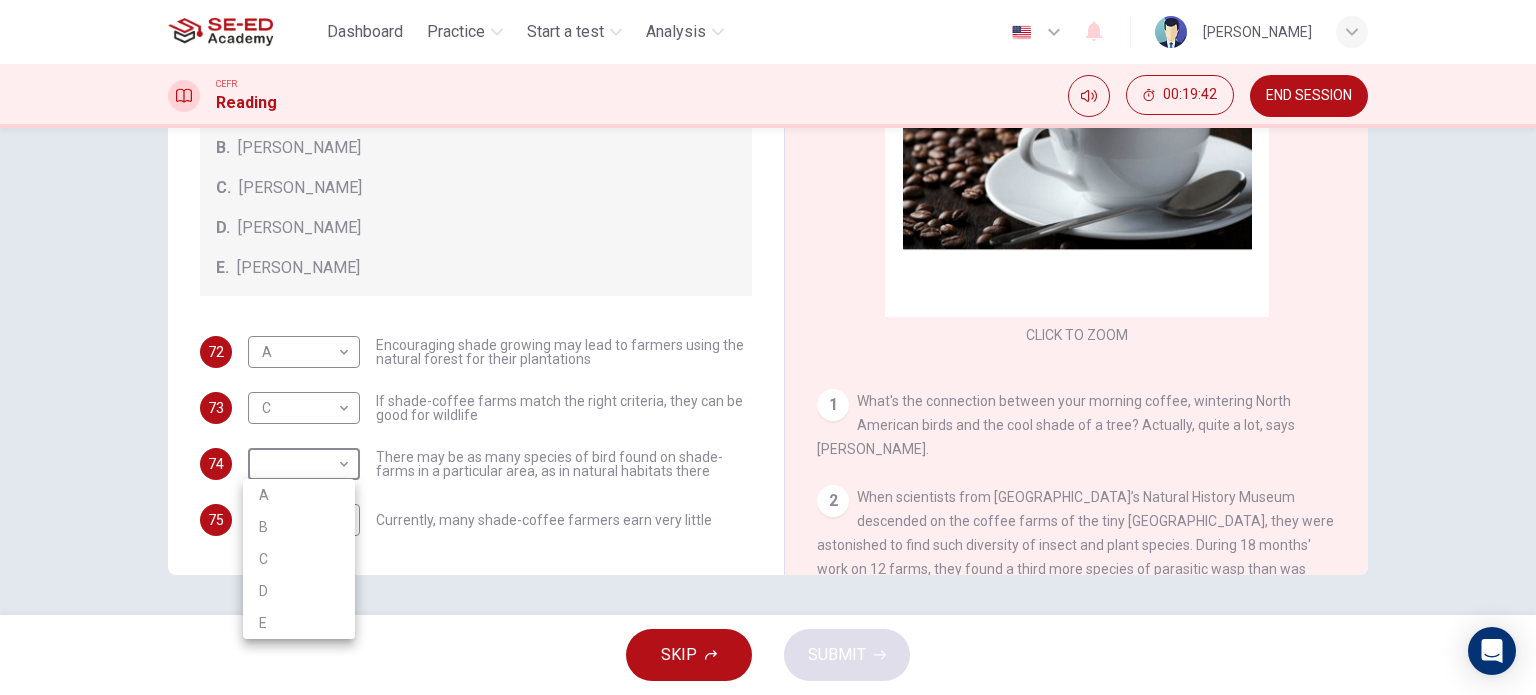 click on "B" at bounding box center (299, 527) 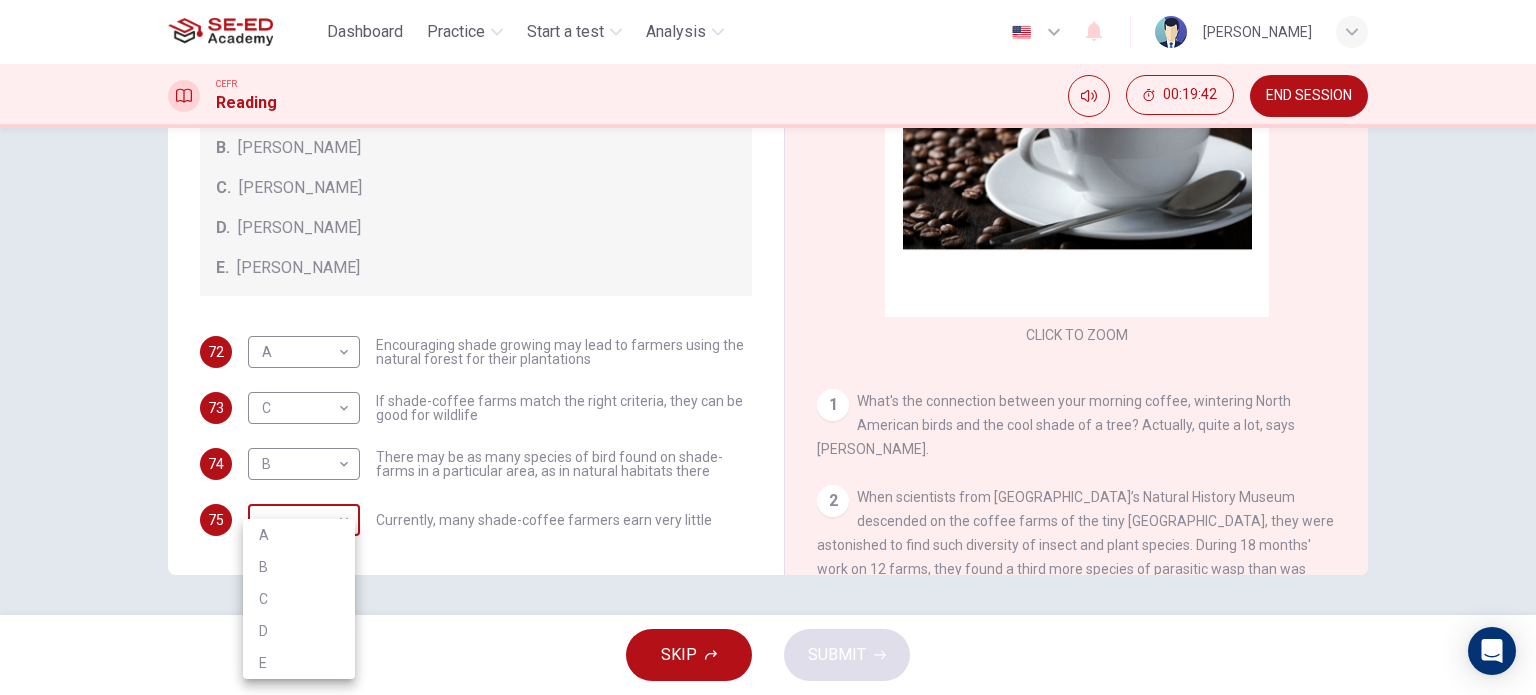 click on "This site uses cookies, as explained in our  Privacy Policy . If you agree to the use of cookies, please click the Accept button and continue to browse our site.   Privacy Policy Accept Dashboard Practice Start a test Analysis English en ​ Suthida Boonjumroen CEFR Reading 00:19:42 END SESSION Questions 72 - 75 Look at the following opinions and the list of people below.
Match each opinion to the person credited with it.
Write the correct letter  A-E  in the boxes below.
NB  You can write any letter  more than once . People A. [PERSON_NAME] [PERSON_NAME] [PERSON_NAME] [PERSON_NAME] [PERSON_NAME] E. [PERSON_NAME] 72 A A ​ Encouraging shade growing may lead to farmers using the natural forest for their plantations 73 C C ​ If shade-coffee farms match the right criteria, they can be good for wildlife 74 B B ​ There may be as many species of bird found on shade-farms in a particular area, as in natural habitats there 75 ​ ​ Currently, many shade-coffee farmers earn very little Natural Coffee and Cocoa 1 2 3 4" at bounding box center (768, 347) 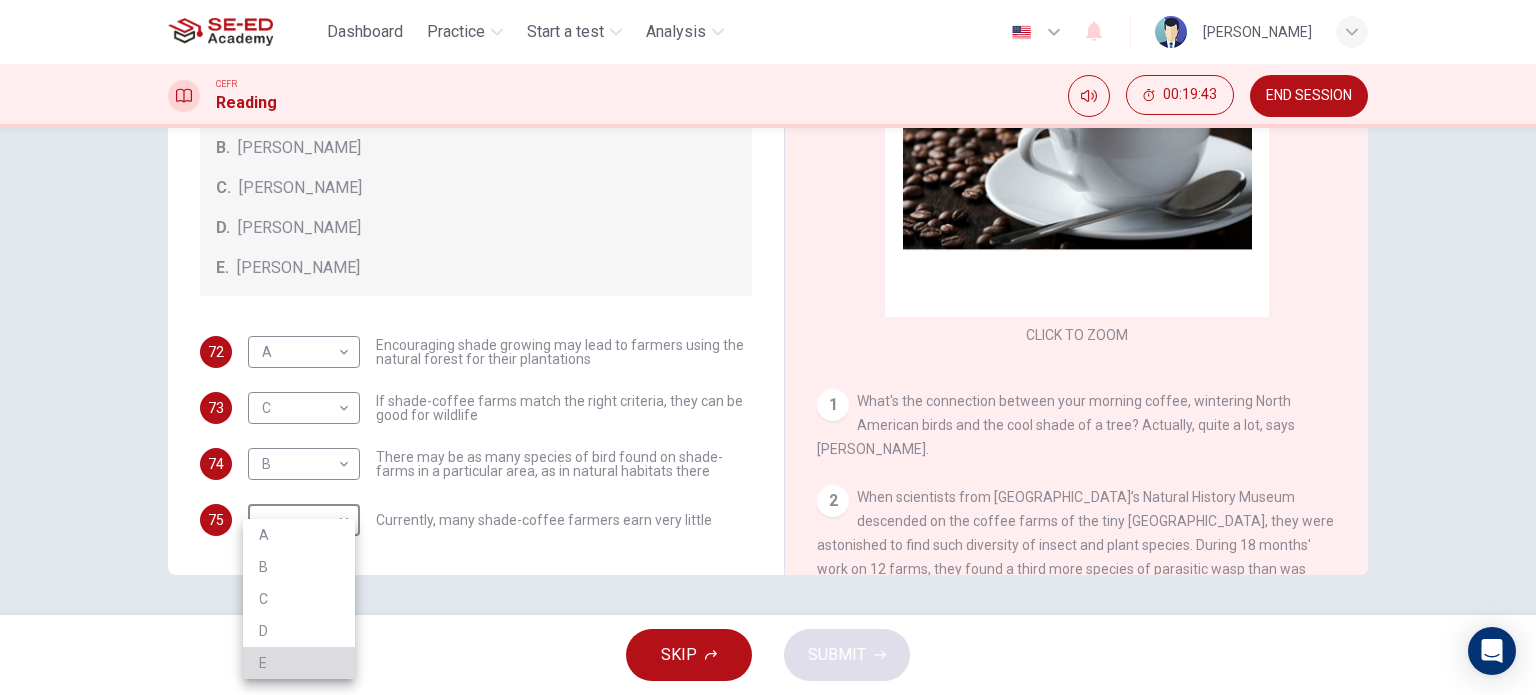 drag, startPoint x: 291, startPoint y: 658, endPoint x: 298, endPoint y: 563, distance: 95.257545 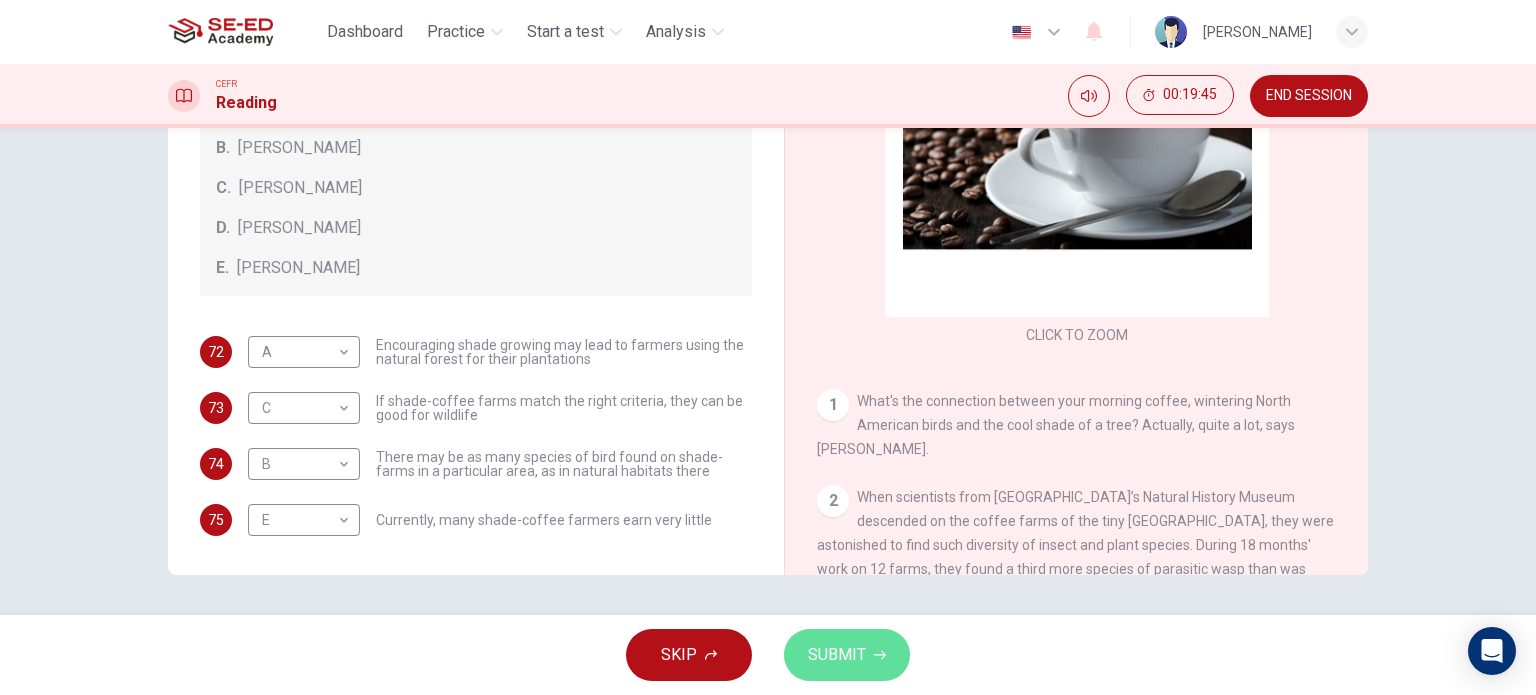 click on "SUBMIT" at bounding box center [837, 655] 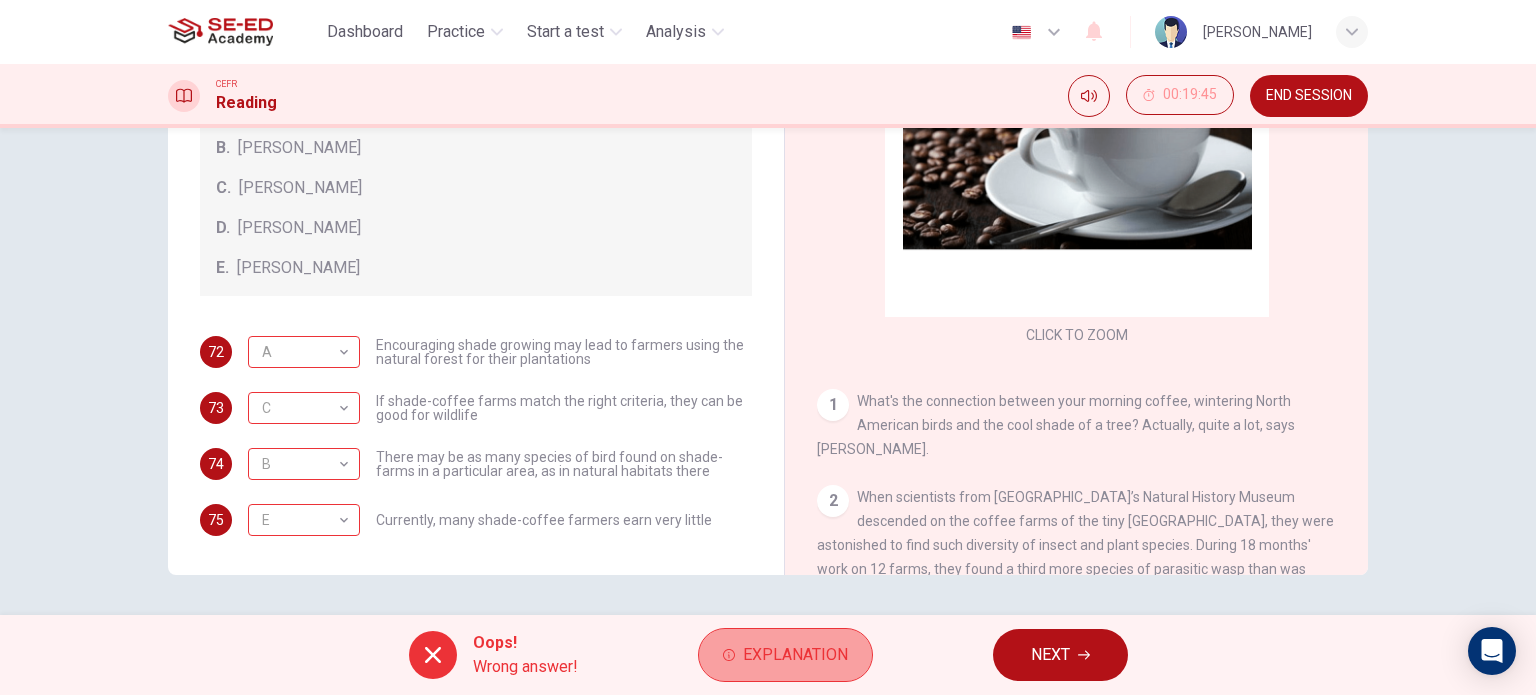 click on "Explanation" at bounding box center [795, 655] 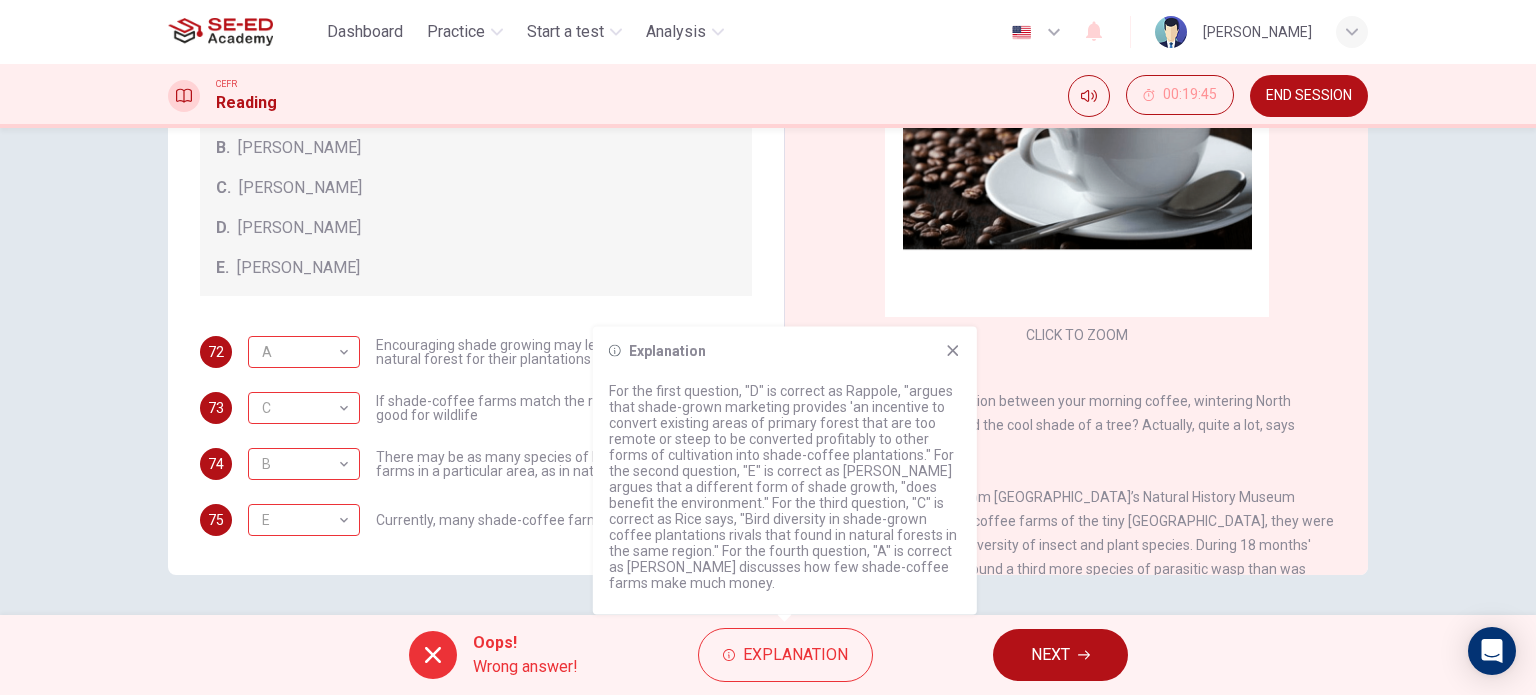 drag, startPoint x: 1068, startPoint y: 622, endPoint x: 1062, endPoint y: 651, distance: 29.614185 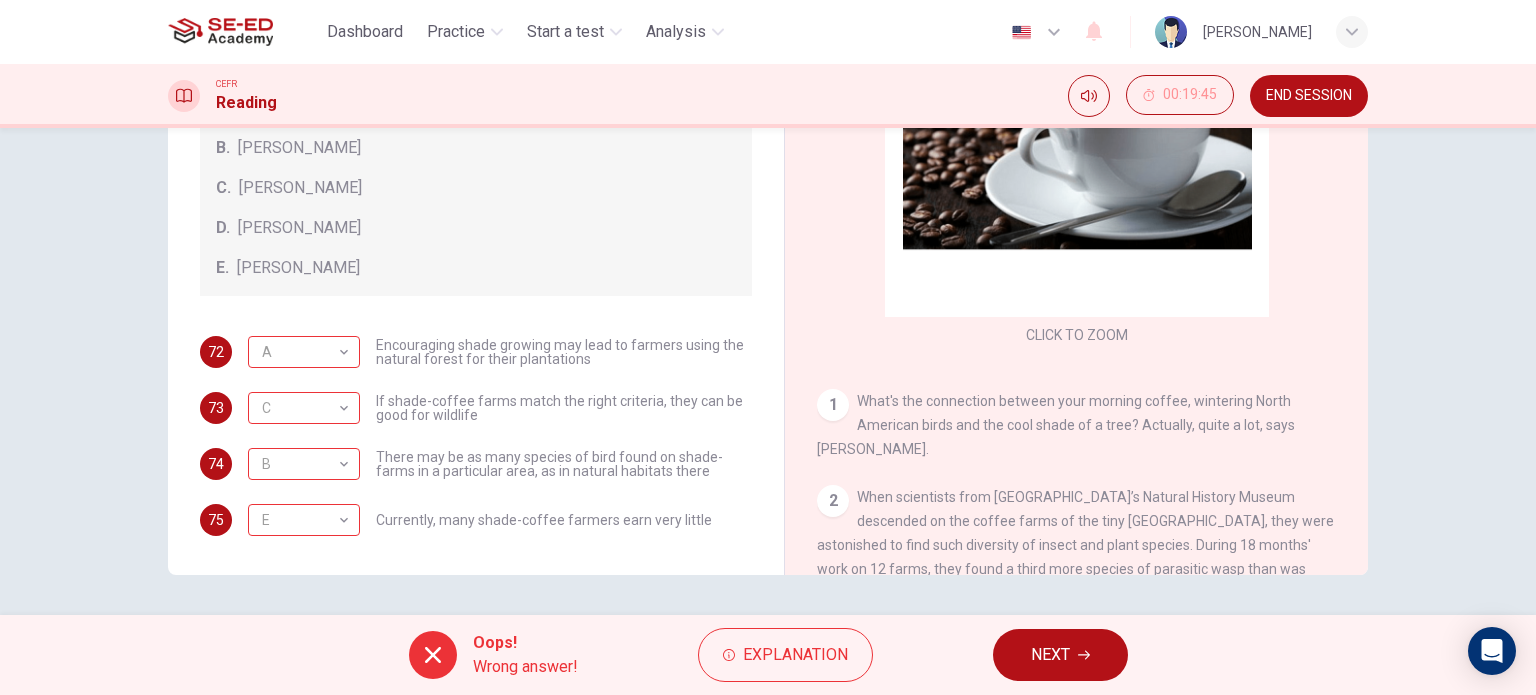 click on "NEXT" at bounding box center [1050, 655] 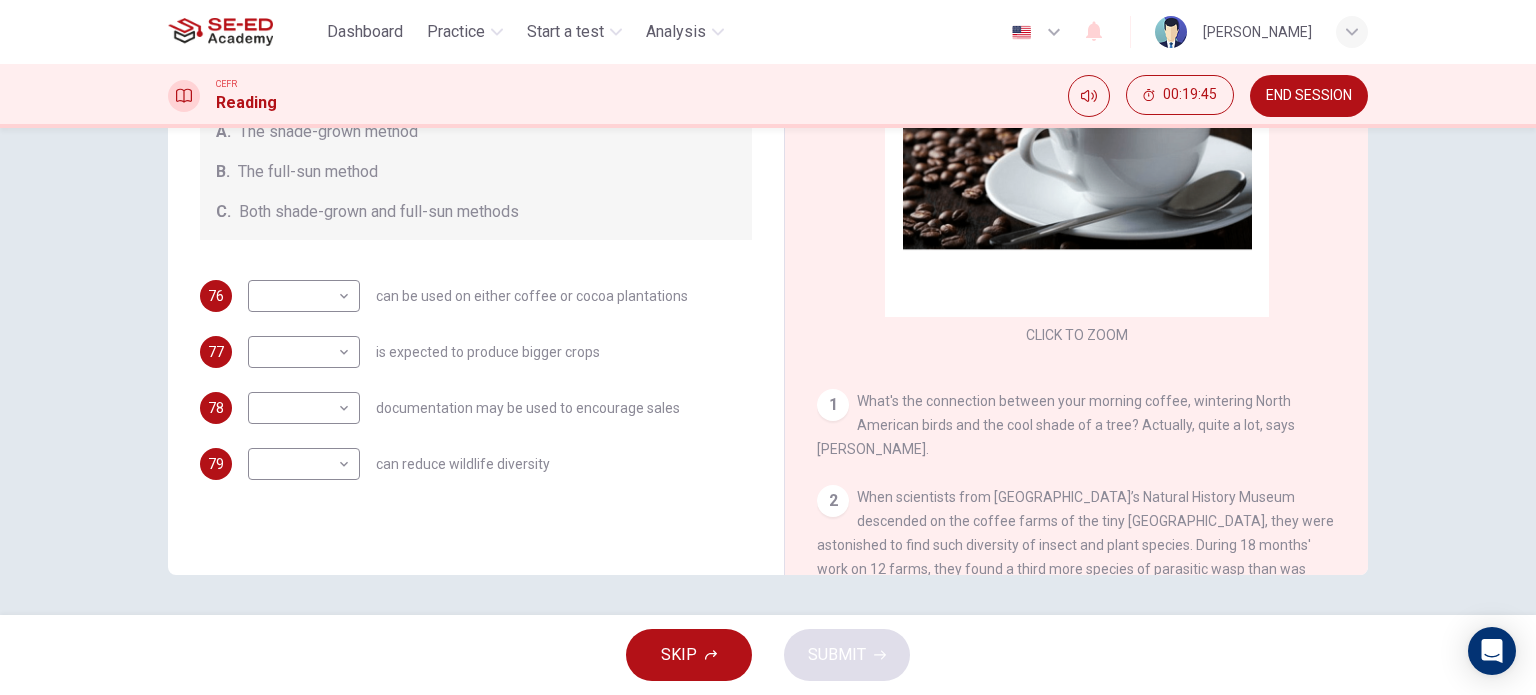 scroll, scrollTop: 0, scrollLeft: 0, axis: both 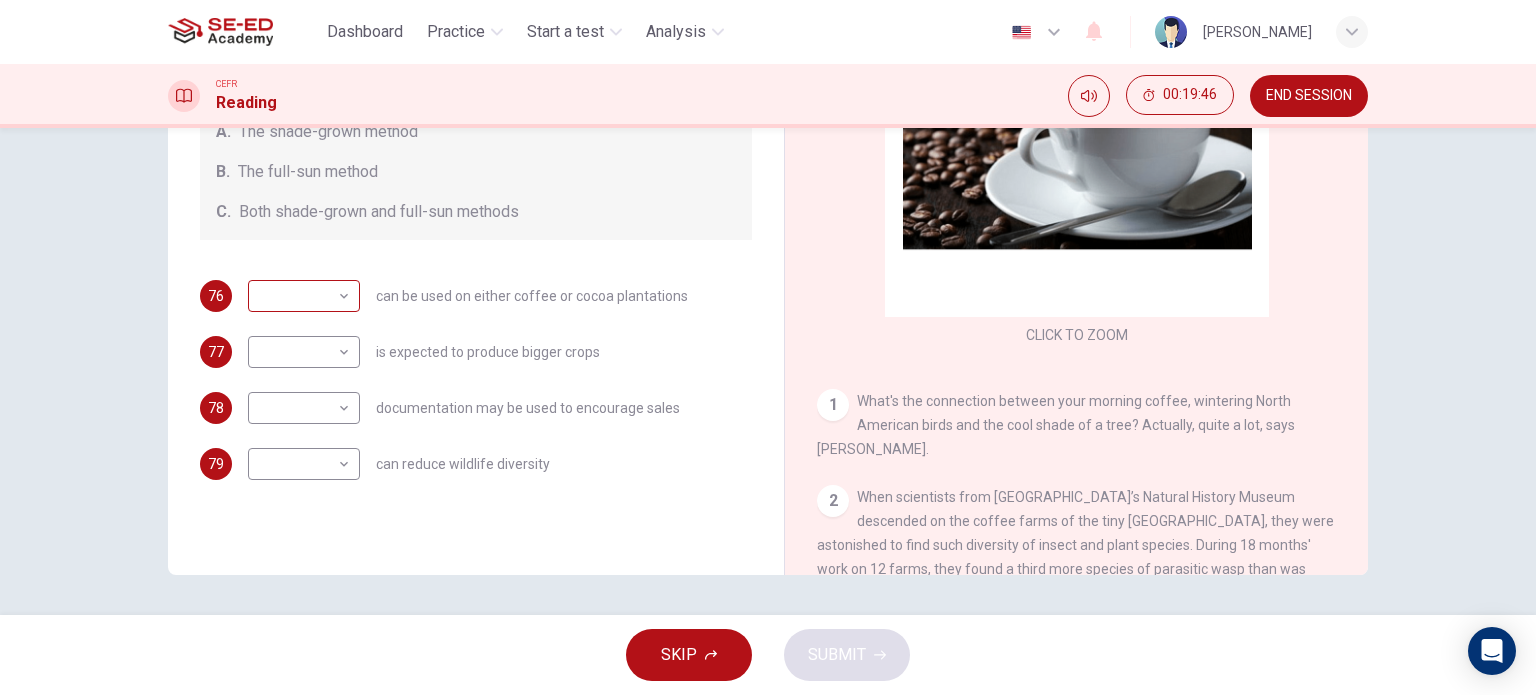 click on "This site uses cookies, as explained in our  Privacy Policy . If you agree to the use of cookies, please click the Accept button and continue to browse our site.   Privacy Policy Accept Dashboard Practice Start a test Analysis English en ​ Suthida Boonjumroen CEFR Reading 00:19:46 END SESSION Questions 76 - 79 Classify the features described below as applying to growing coffee.
Write the correct letter  A-C  in the boxes below. A. The shade-grown method B. The full-sun method C. Both shade-grown and full-sun methods 76 ​ ​ can be used on either coffee or cocoa plantations 77 ​ ​ is expected to produce bigger crops 78 ​ ​ documentation may be used to encourage sales 79 ​ ​ can reduce wildlife diversity Natural Coffee and Cocoa CLICK TO ZOOM Click to Zoom 1 What's the connection between your morning coffee, wintering North American birds and the cool shade of a tree? Actually, quite a lot, says [PERSON_NAME]. 2 3 4 5 6 7 8 9 10 11 12 SKIP SUBMIT SE-ED Academy - Online Testing Platform" at bounding box center (768, 347) 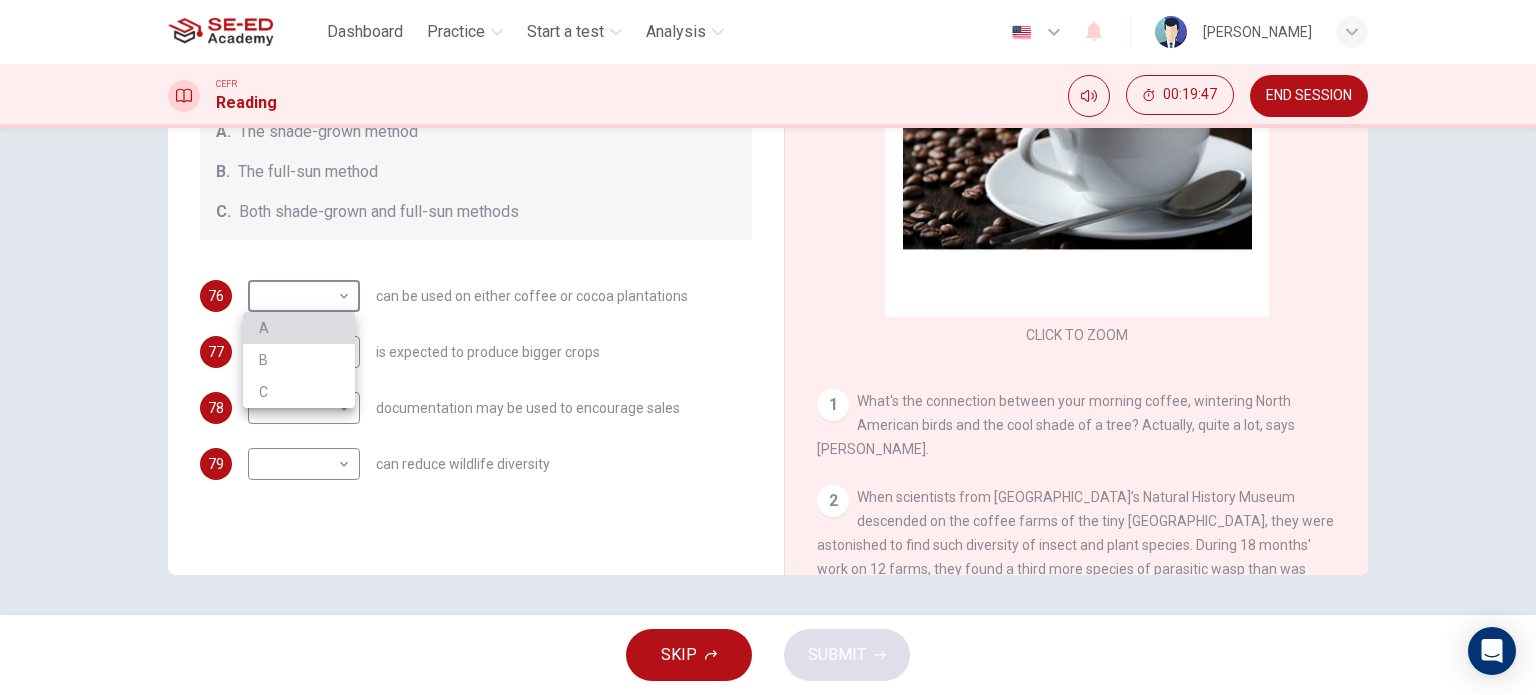 click on "A" at bounding box center [299, 328] 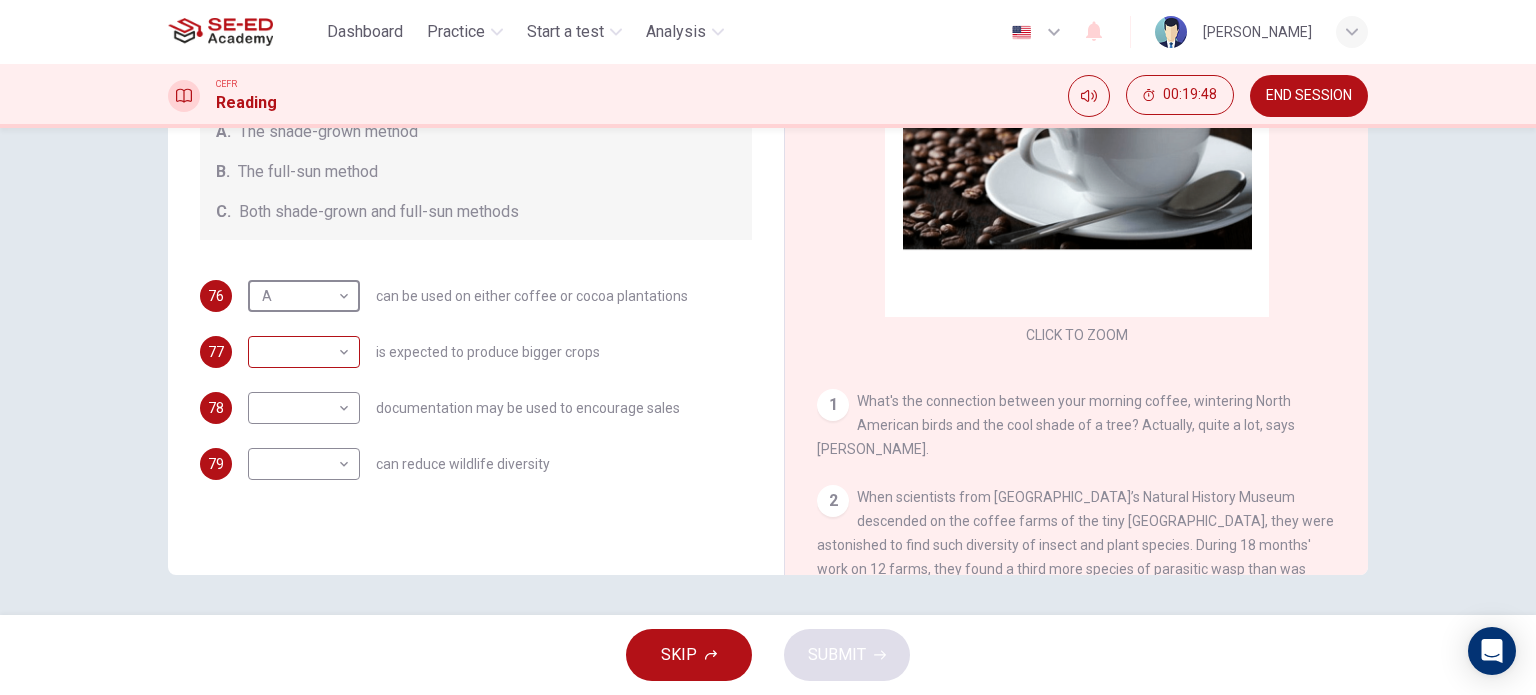 click on "This site uses cookies, as explained in our  Privacy Policy . If you agree to the use of cookies, please click the Accept button and continue to browse our site.   Privacy Policy Accept Dashboard Practice Start a test Analysis English en ​ Suthida Boonjumroen CEFR Reading 00:19:48 END SESSION Questions 76 - 79 Classify the features described below as applying to growing coffee.
Write the correct letter  A-C  in the boxes below. A. The shade-grown method B. The full-sun method C. Both shade-grown and full-sun methods 76 A A ​ can be used on either coffee or cocoa plantations 77 ​ ​ is expected to produce bigger crops 78 ​ ​ documentation may be used to encourage sales 79 ​ ​ can reduce wildlife diversity Natural Coffee and Cocoa CLICK TO ZOOM Click to Zoom 1 What's the connection between your morning coffee, wintering North American birds and the cool shade of a tree? Actually, quite a lot, says [PERSON_NAME]. 2 3 4 5 6 7 8 9 10 11 12 SKIP SUBMIT SE-ED Academy - Online Testing Platform" at bounding box center (768, 347) 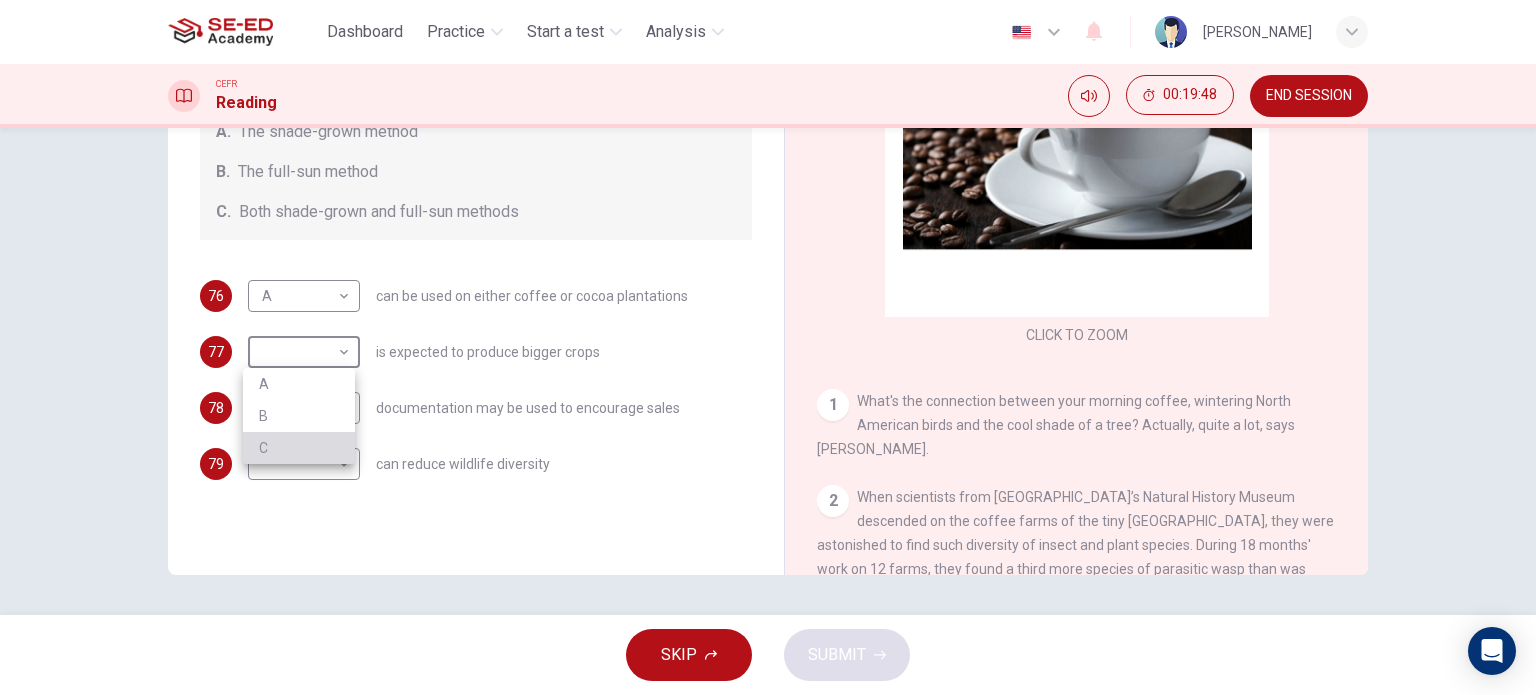 click on "C" at bounding box center (299, 448) 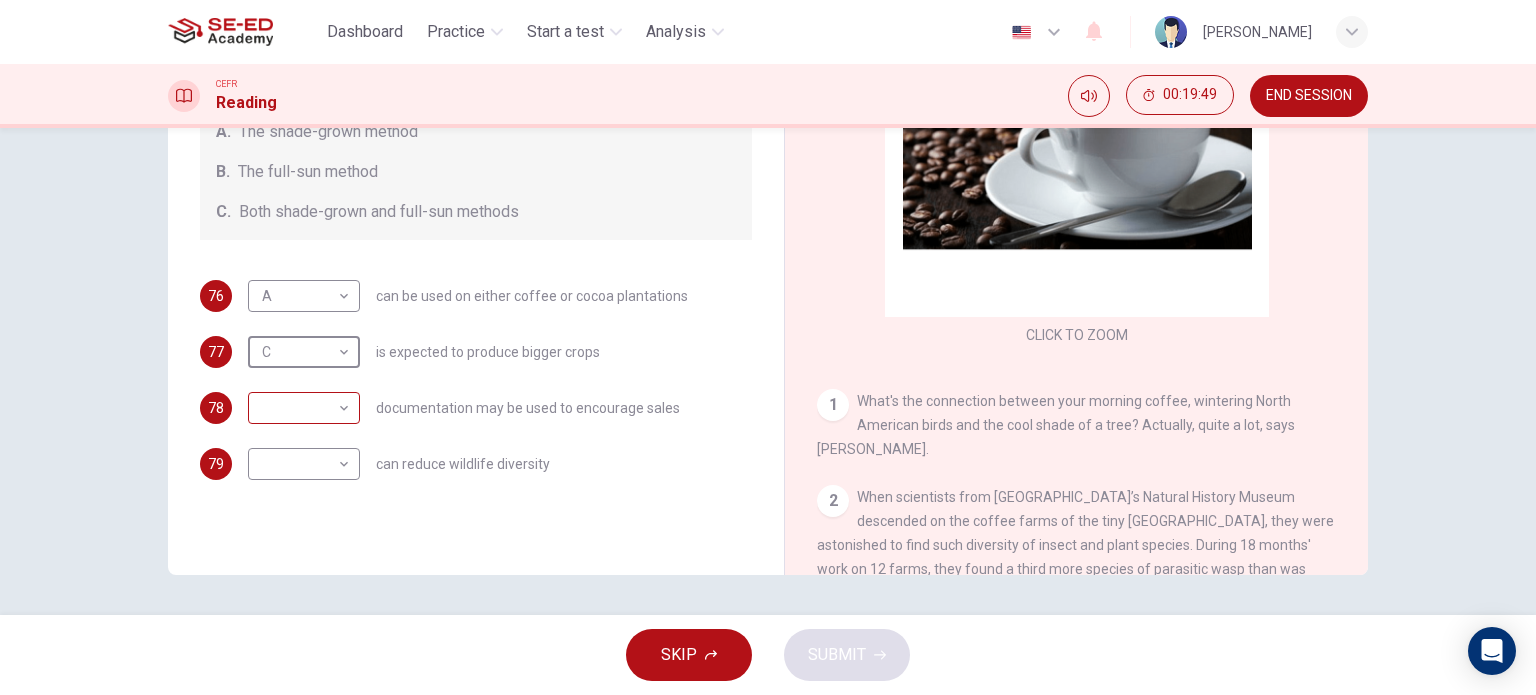 click on "This site uses cookies, as explained in our  Privacy Policy . If you agree to the use of cookies, please click the Accept button and continue to browse our site.   Privacy Policy Accept Dashboard Practice Start a test Analysis English en ​ Suthida Boonjumroen CEFR Reading 00:19:49 END SESSION Questions 76 - 79 Classify the features described below as applying to growing coffee.
Write the correct letter  A-C  in the boxes below. A. The shade-grown method B. The full-sun method C. Both shade-grown and full-sun methods 76 A A ​ can be used on either coffee or cocoa plantations 77 C C ​ is expected to produce bigger crops 78 ​ ​ documentation may be used to encourage sales 79 ​ ​ can reduce wildlife diversity Natural Coffee and Cocoa CLICK TO ZOOM Click to Zoom 1 What's the connection between your morning coffee, wintering North American birds and the cool shade of a tree? Actually, quite a lot, says [PERSON_NAME]. 2 3 4 5 6 7 8 9 10 11 12 SKIP SUBMIT SE-ED Academy - Online Testing Platform" at bounding box center (768, 347) 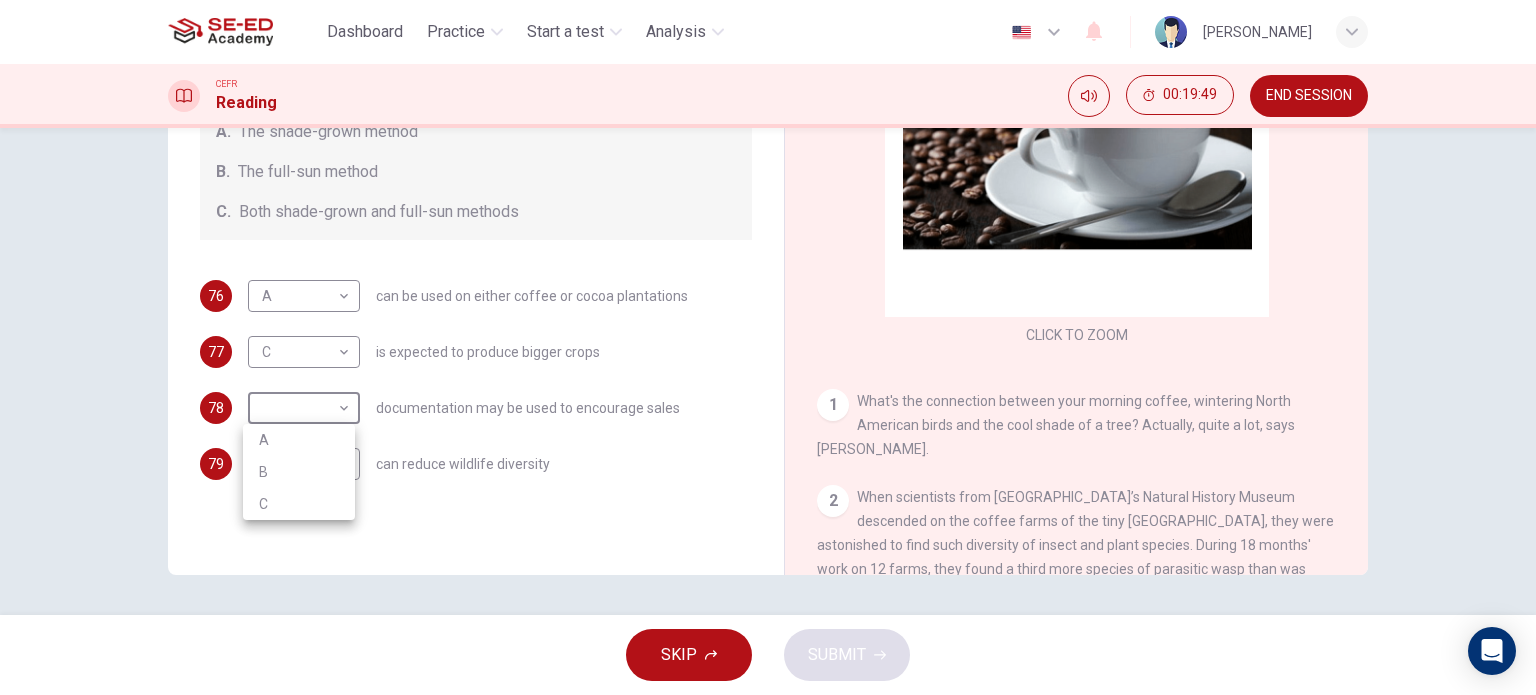 click on "B" at bounding box center (299, 472) 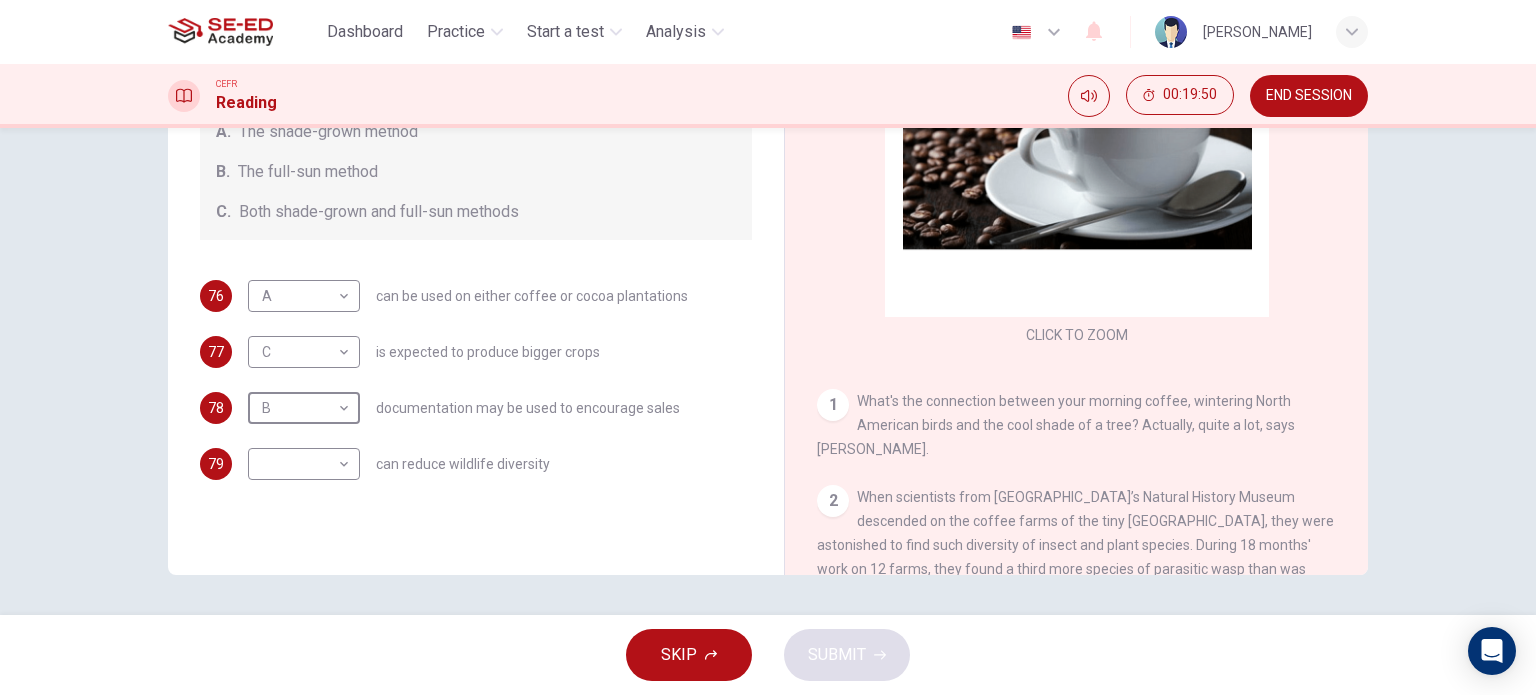 type on "B" 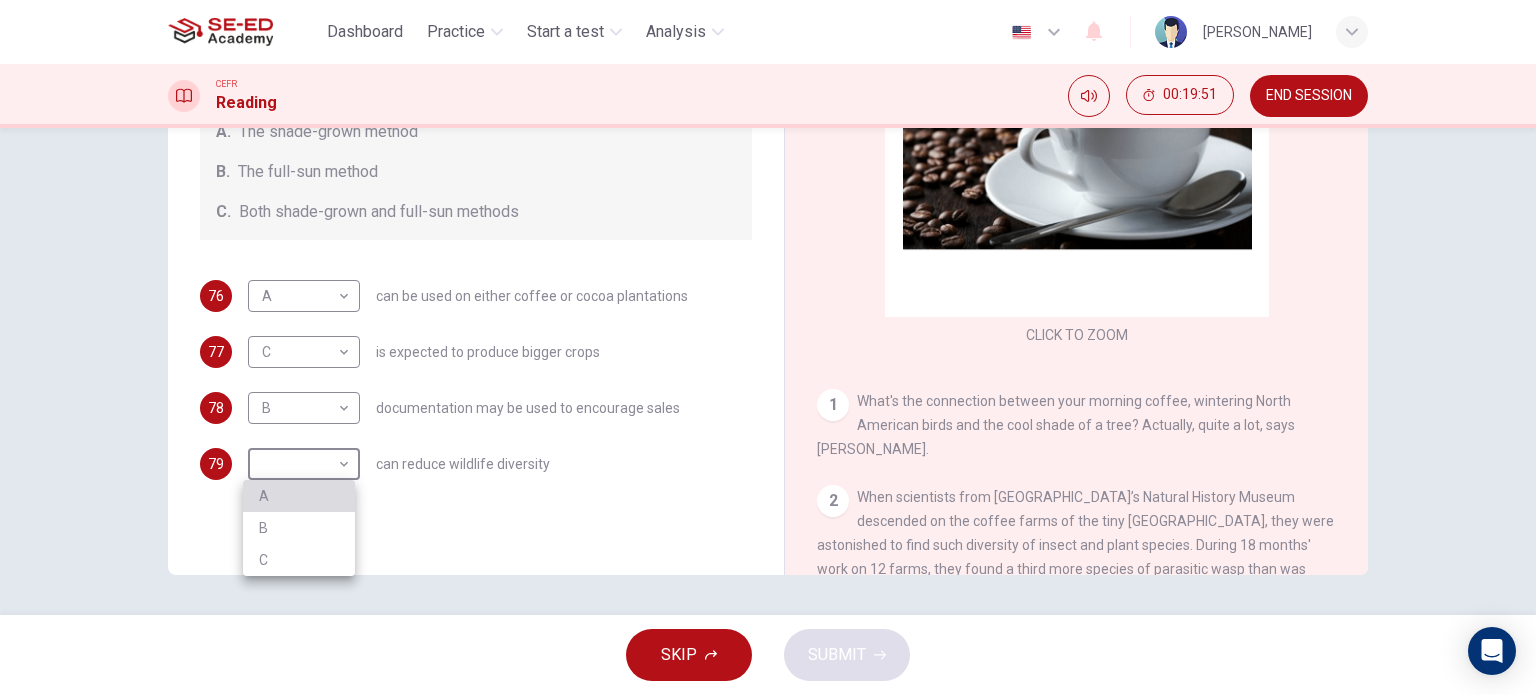 click on "A" at bounding box center (299, 496) 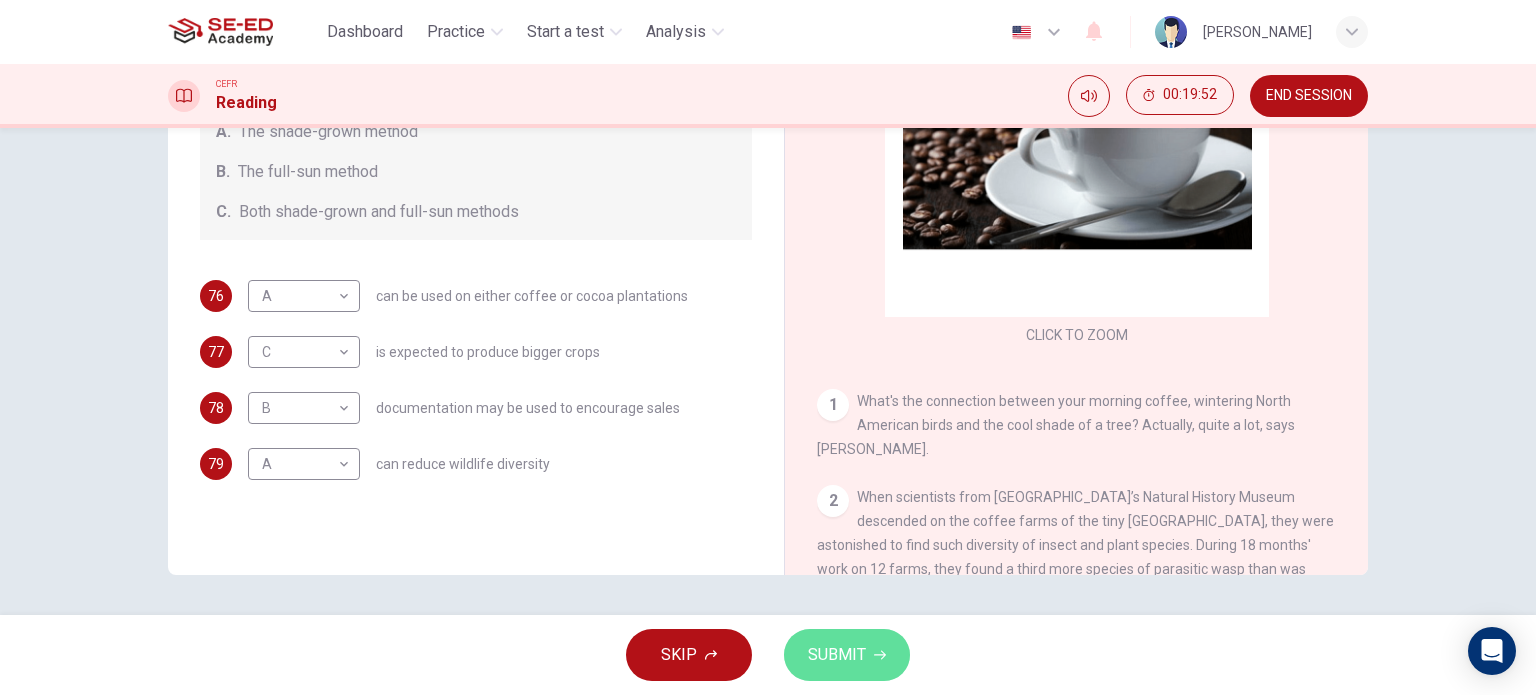click on "SUBMIT" at bounding box center (837, 655) 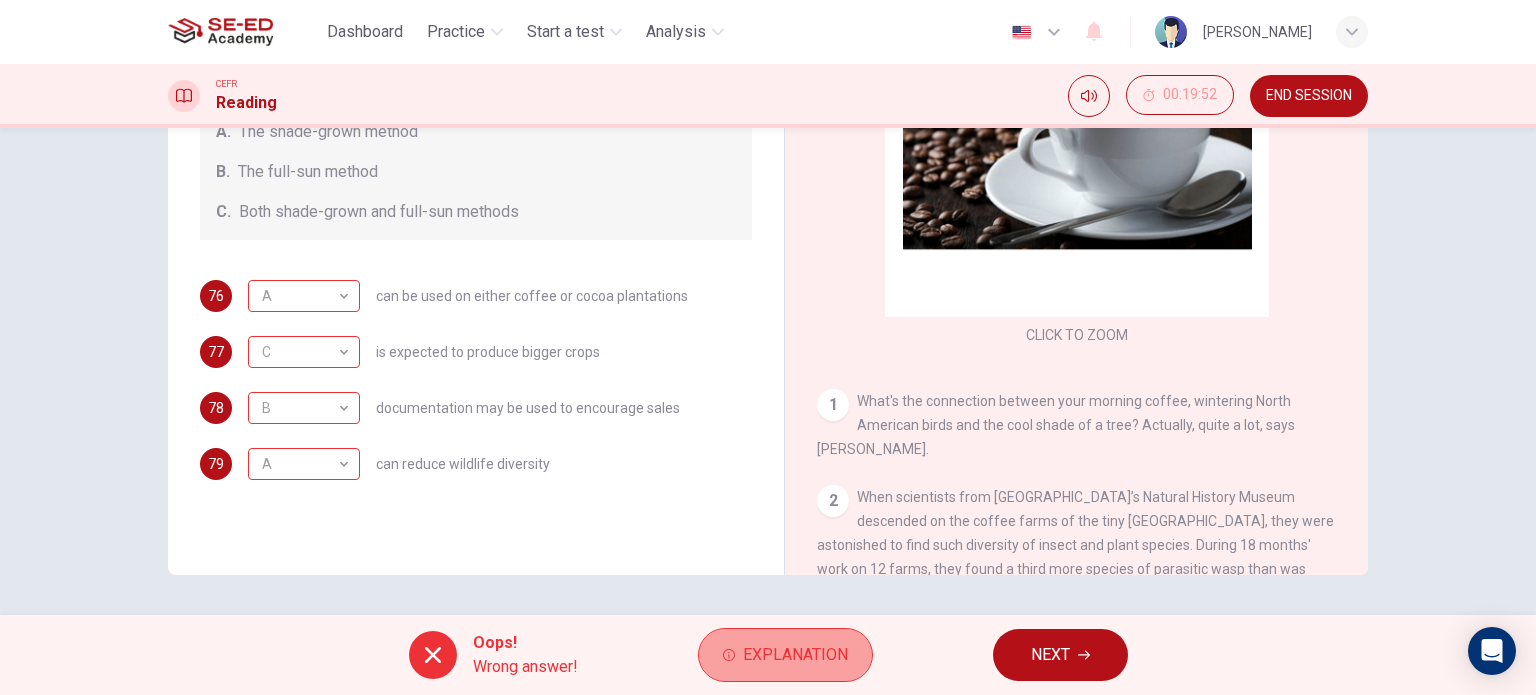 click on "Explanation" at bounding box center [795, 655] 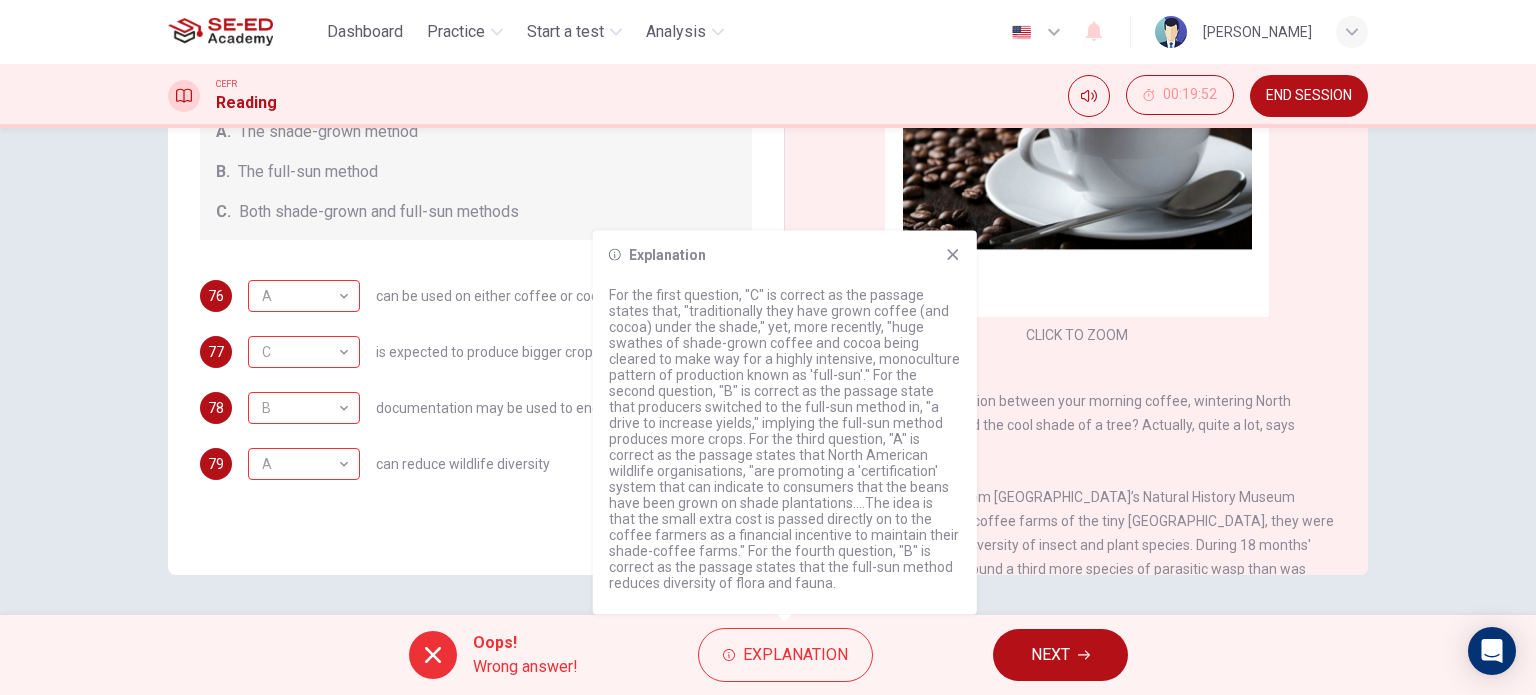 click on "NEXT" at bounding box center (1050, 655) 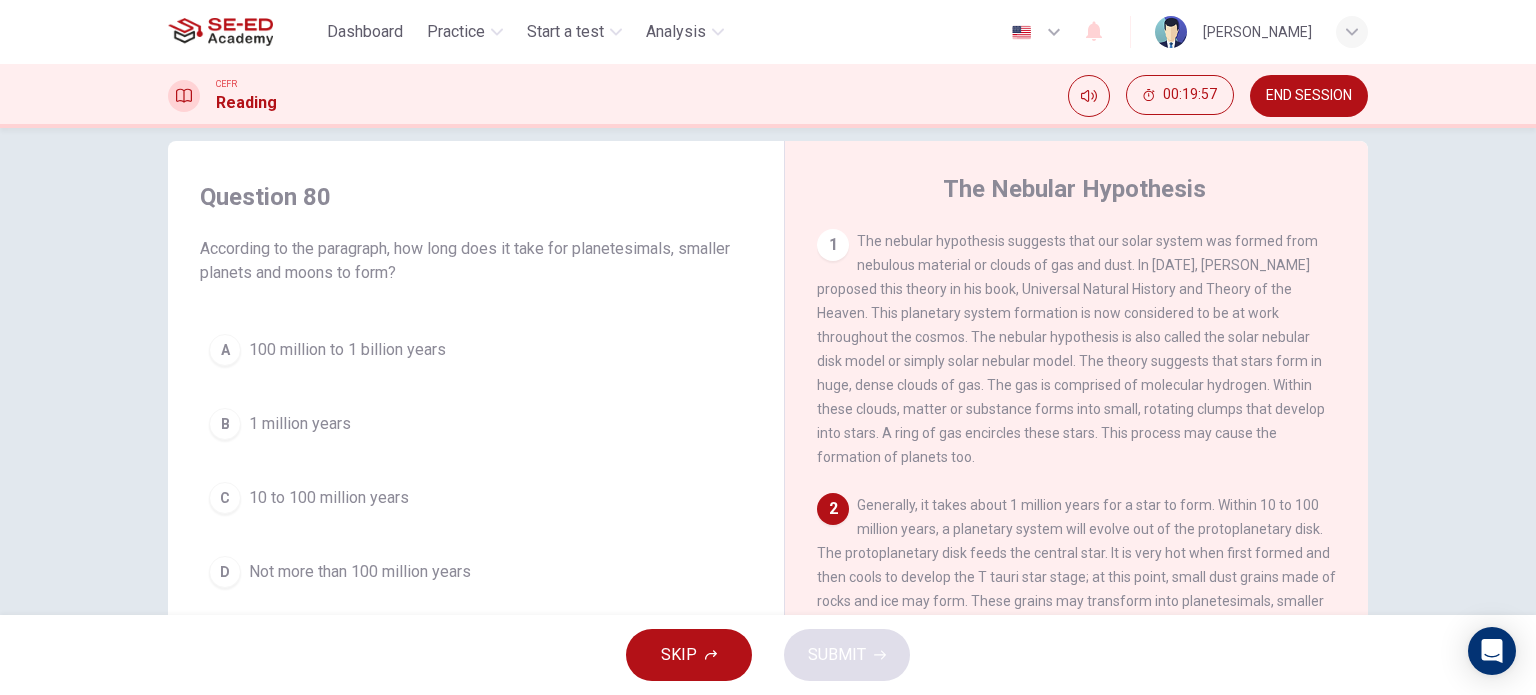 scroll, scrollTop: 0, scrollLeft: 0, axis: both 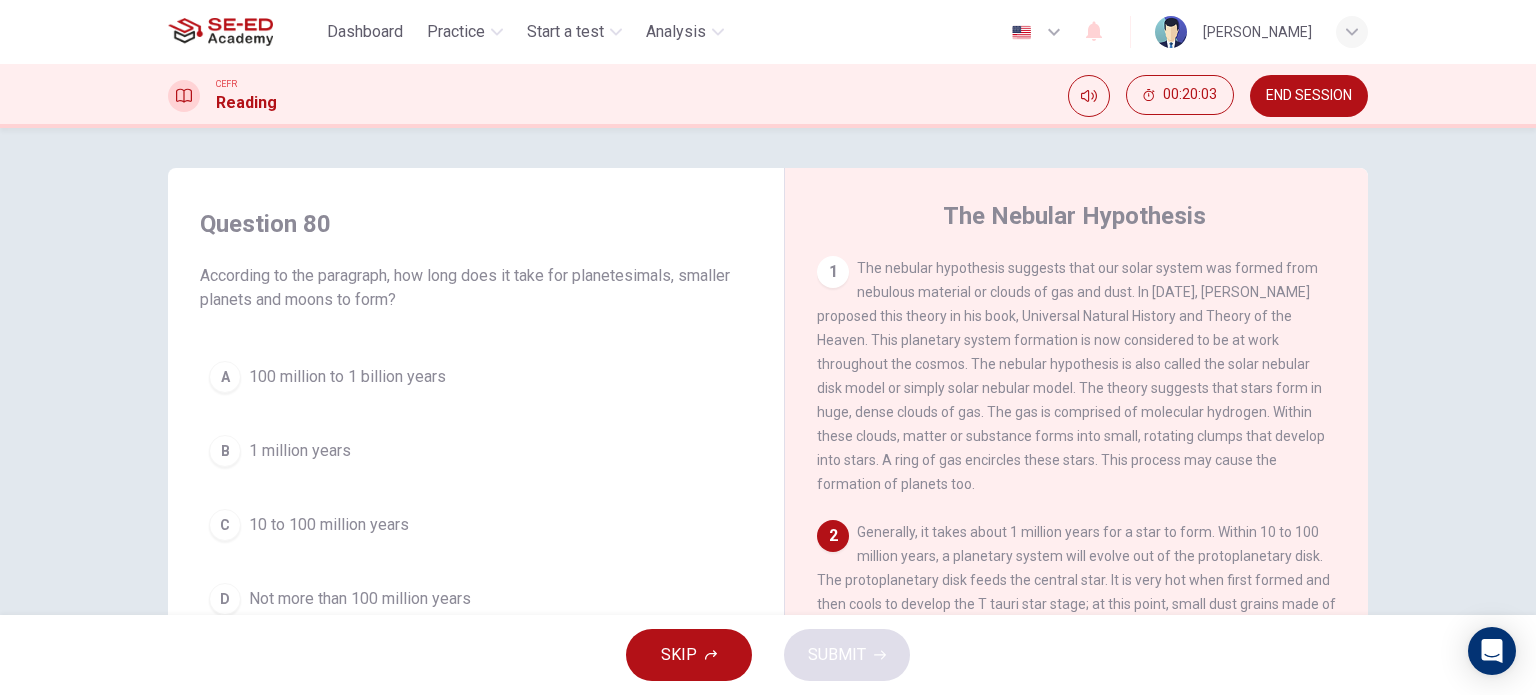 click on "B 1 million years" at bounding box center (476, 451) 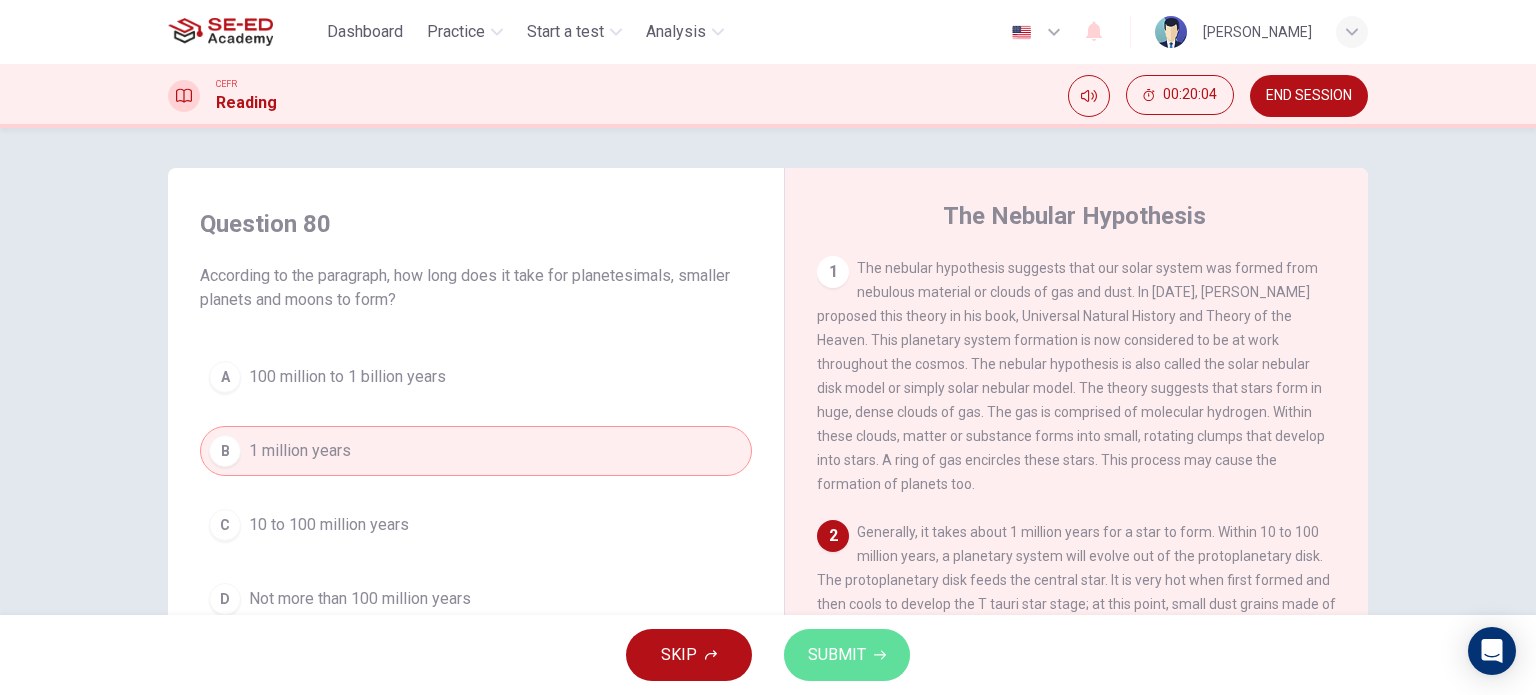 click on "SUBMIT" at bounding box center [847, 655] 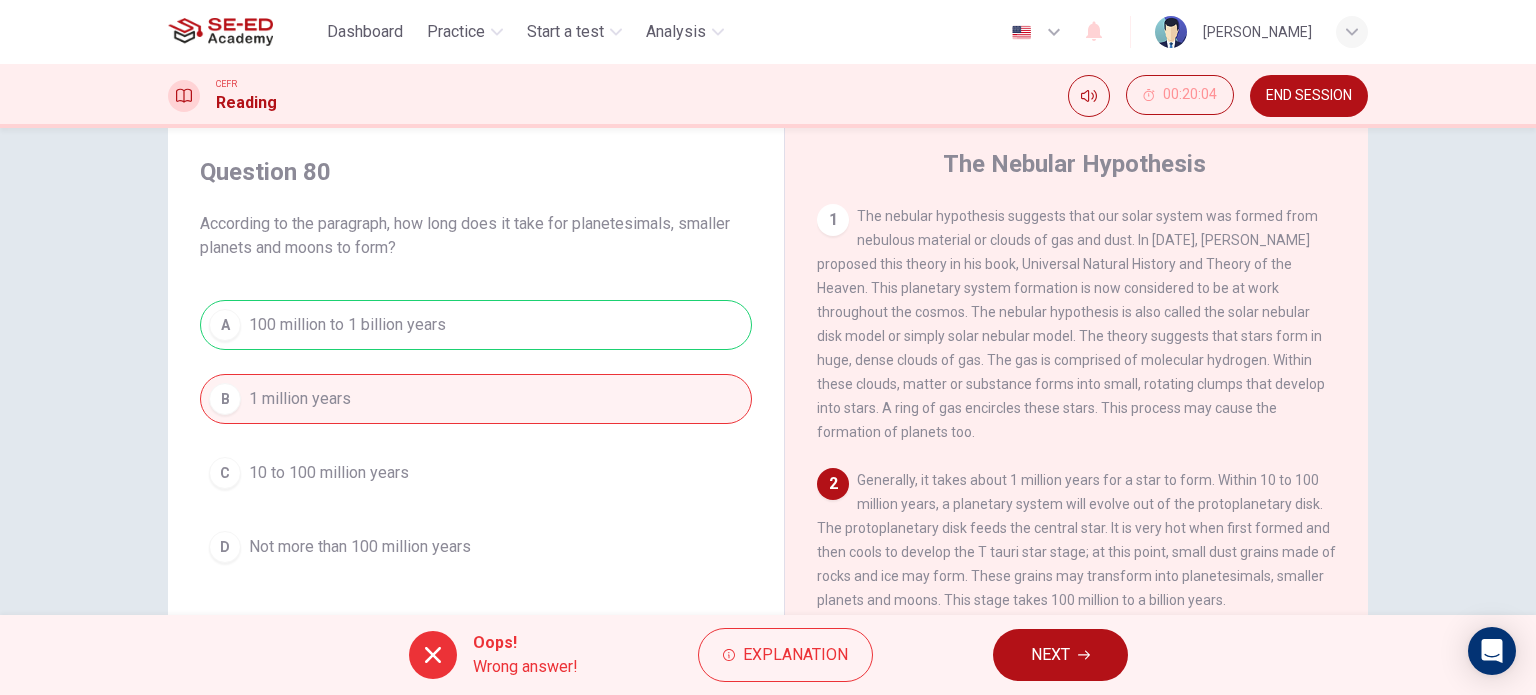 scroll, scrollTop: 100, scrollLeft: 0, axis: vertical 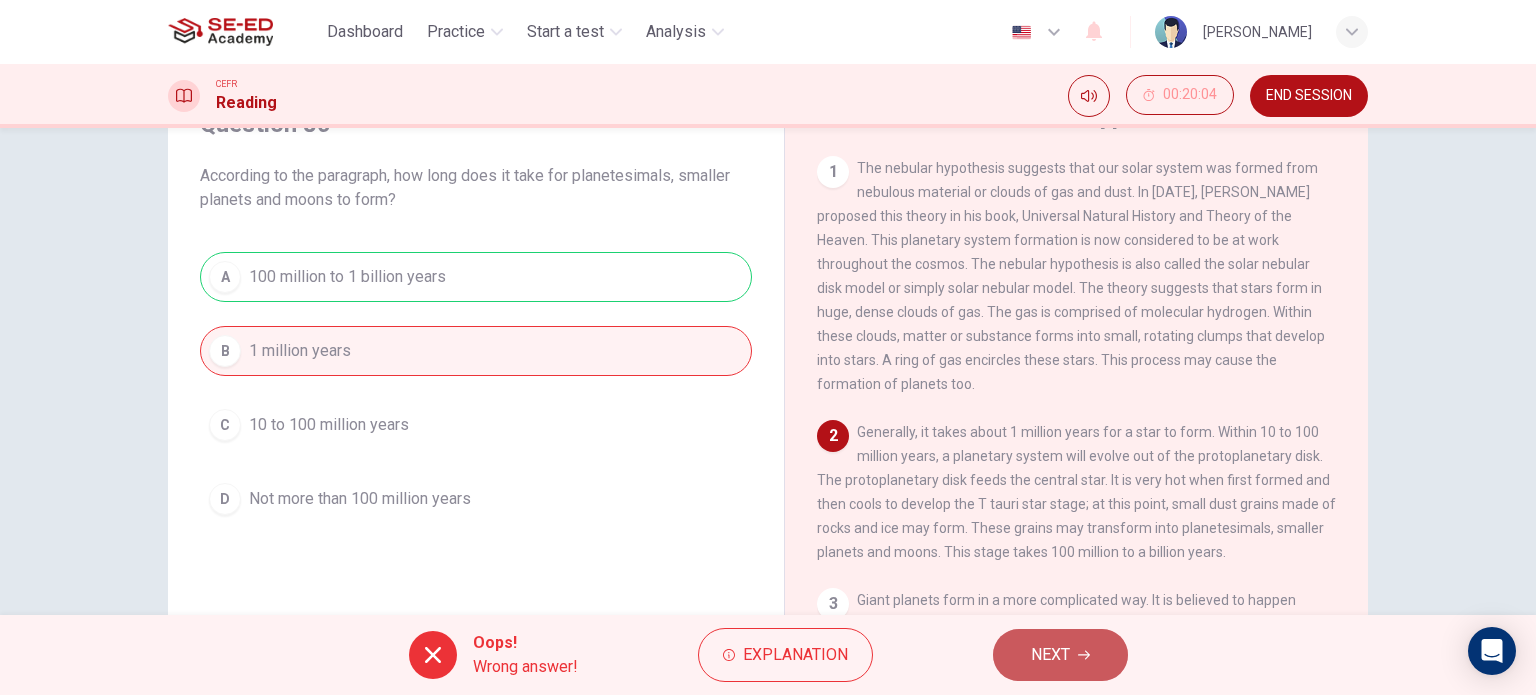 click on "NEXT" at bounding box center (1060, 655) 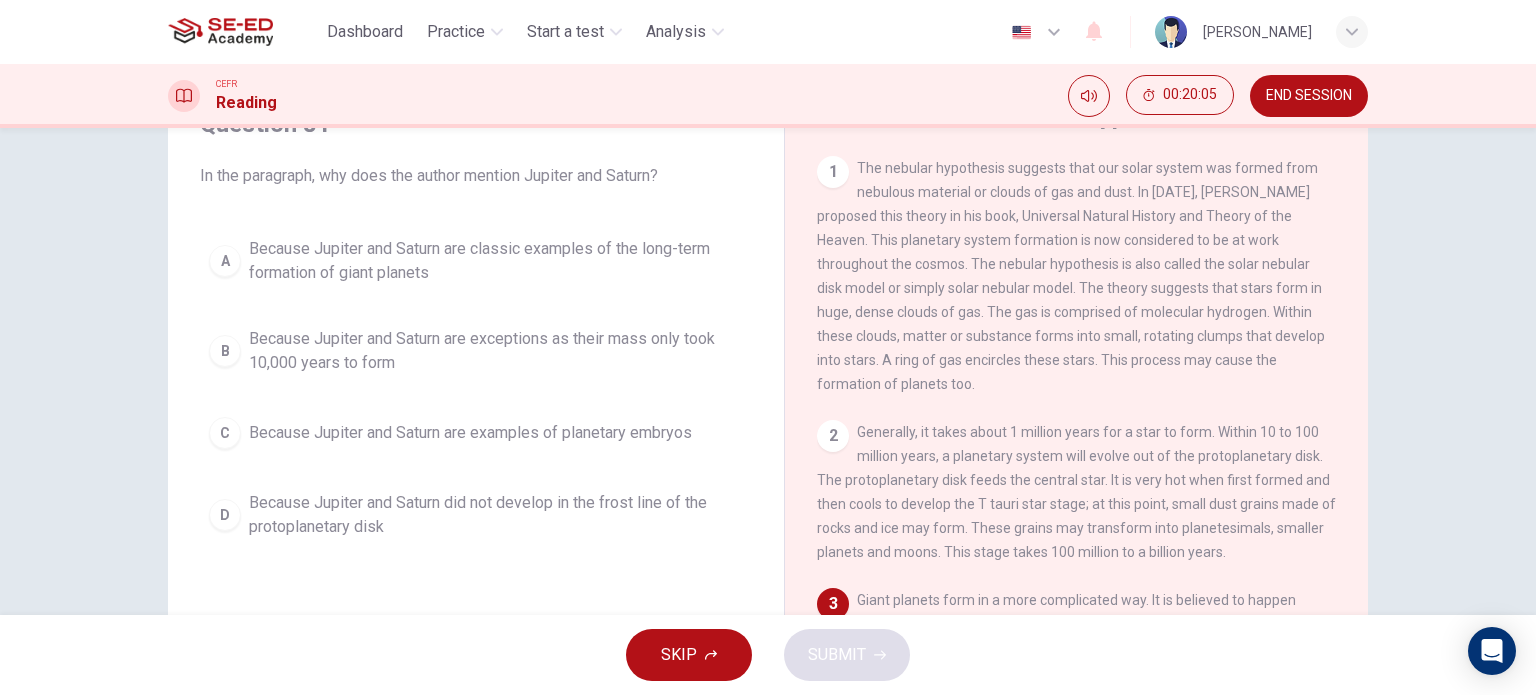 click on "Question 81 In the paragraph, why does the author mention Jupiter and Saturn? A Because Jupiter and Saturn are classic examples of the long-term formation of giant planets B Because Jupiter and Saturn are exceptions as their mass only took 10,000 years to form C Because Jupiter and Saturn are examples of planetary embryos D Because Jupiter and Saturn did not develop in the frost line of the protoplanetary disk" at bounding box center (476, 328) 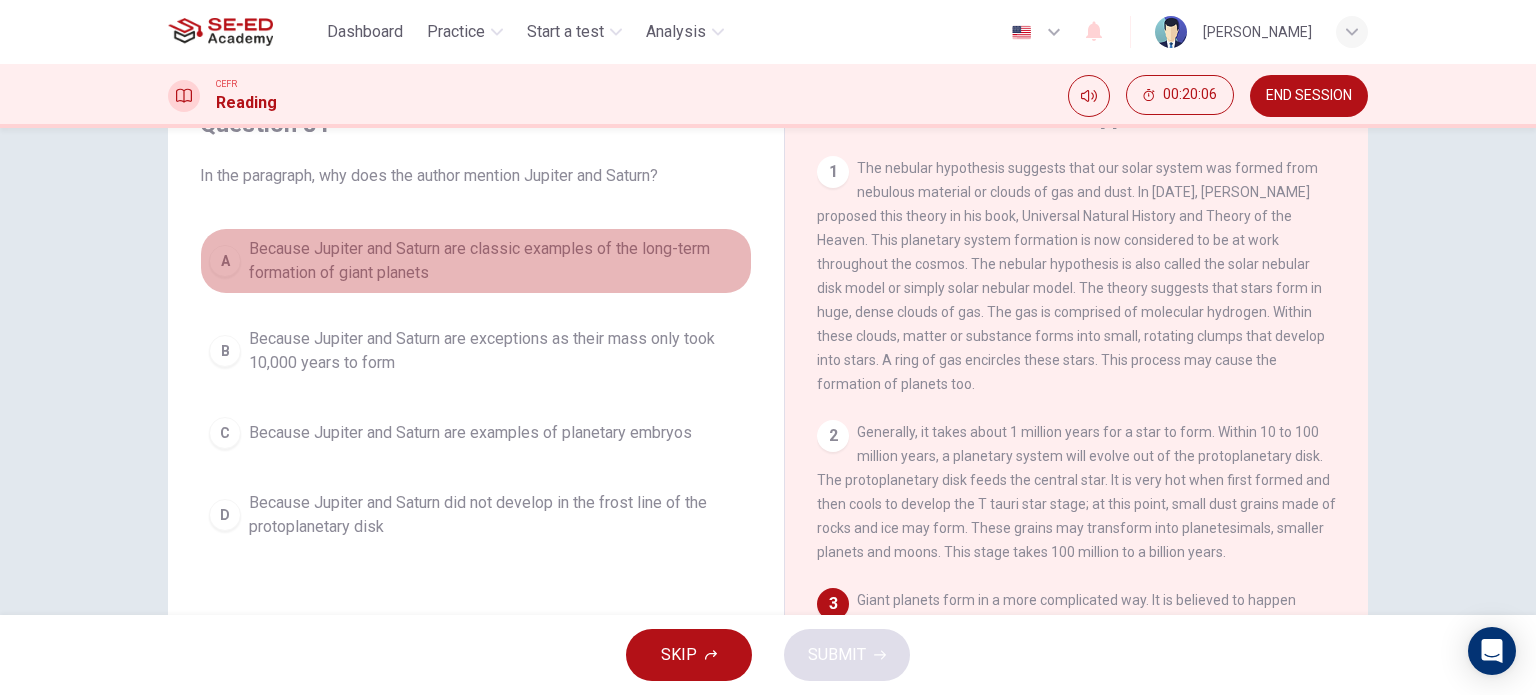 drag, startPoint x: 436, startPoint y: 243, endPoint x: 450, endPoint y: 254, distance: 17.804493 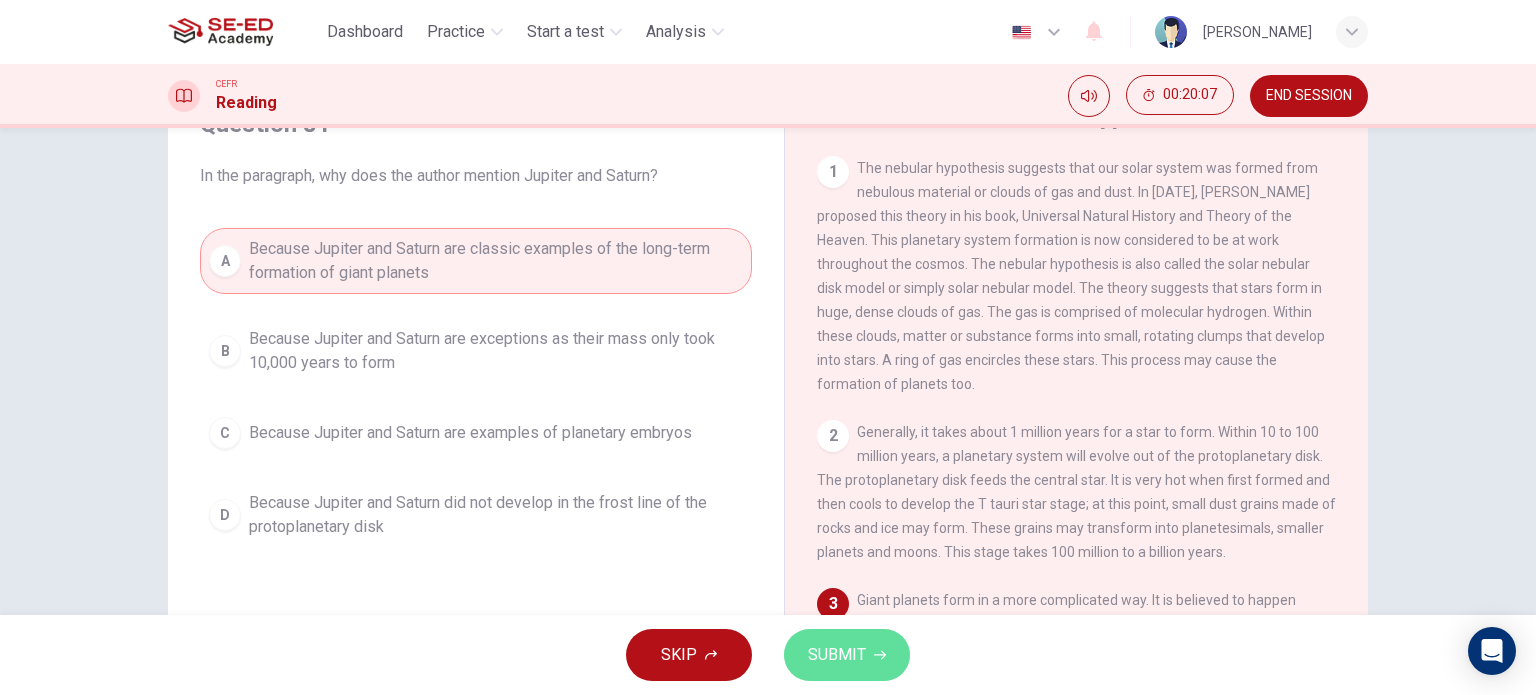 click on "SUBMIT" at bounding box center [837, 655] 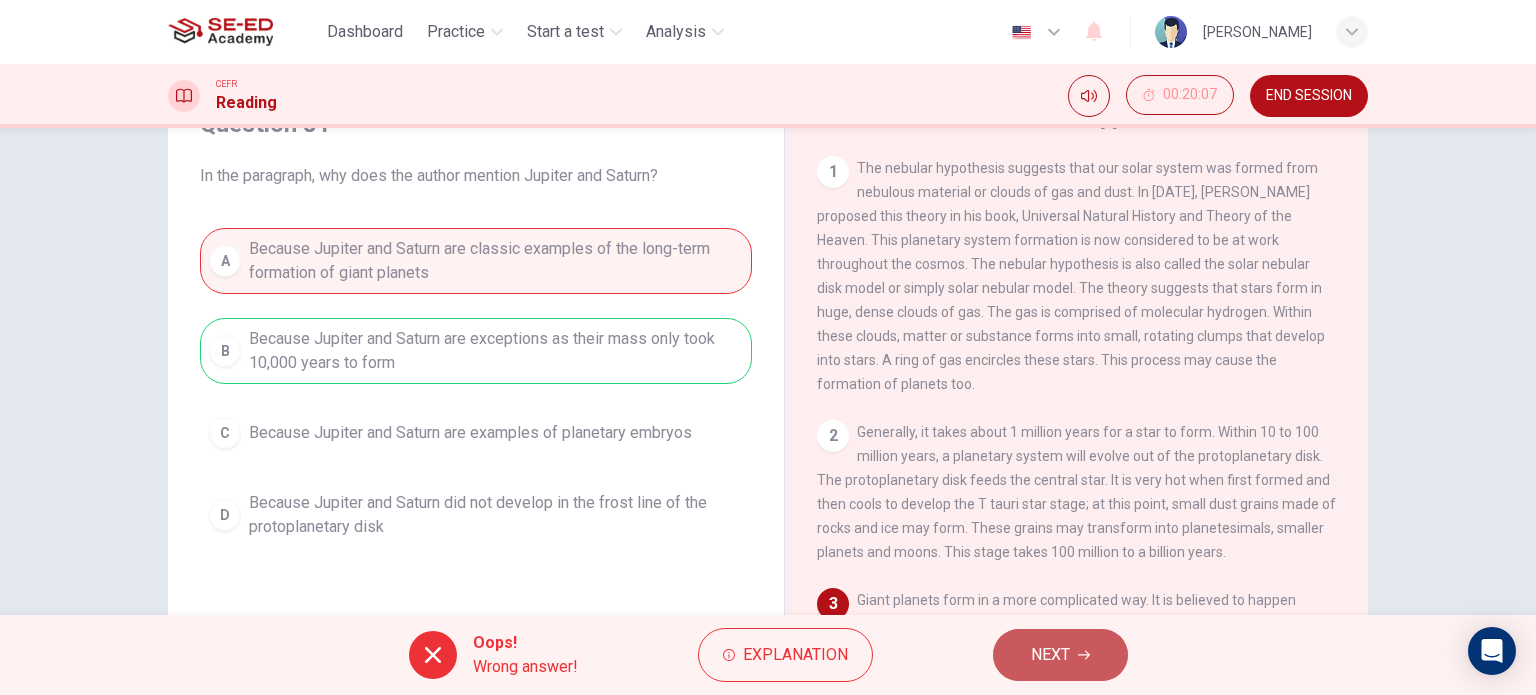 click on "NEXT" at bounding box center (1060, 655) 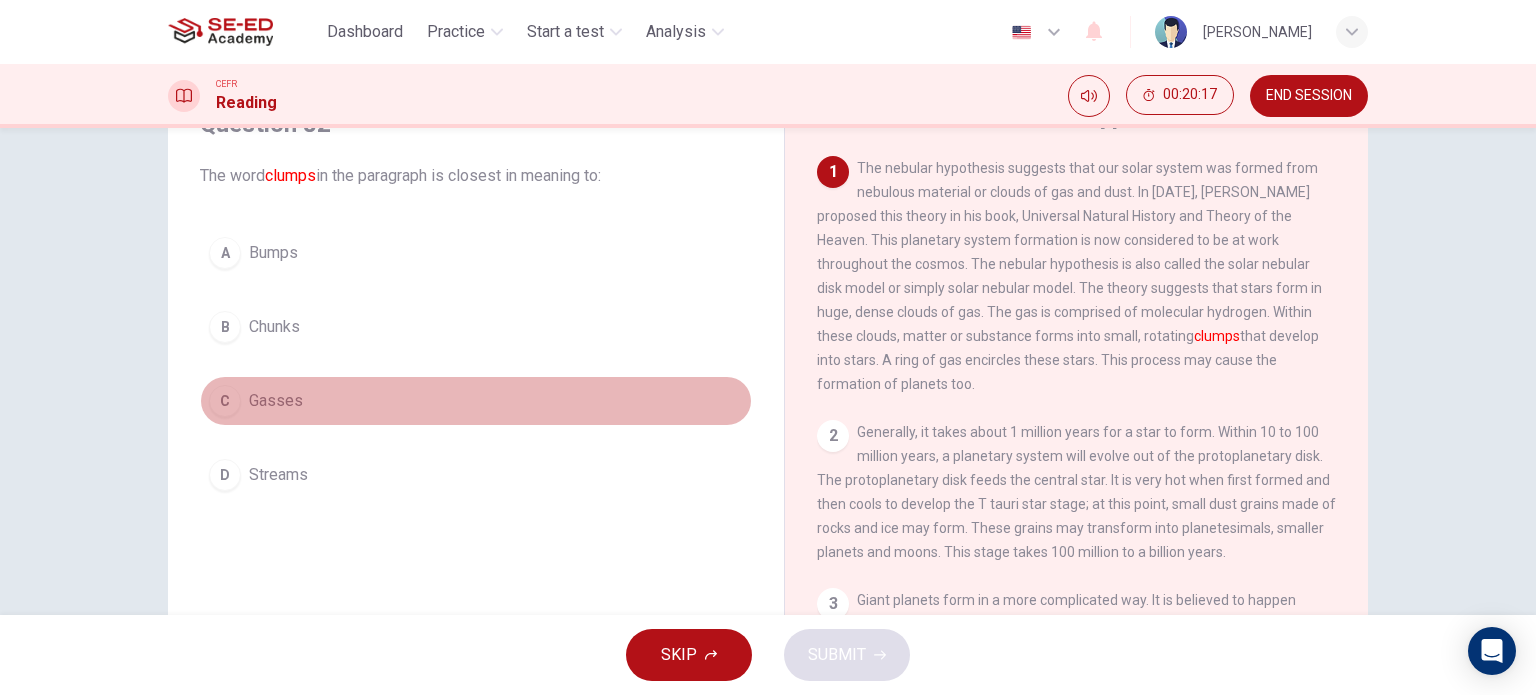 click on "C Gasses" at bounding box center [476, 401] 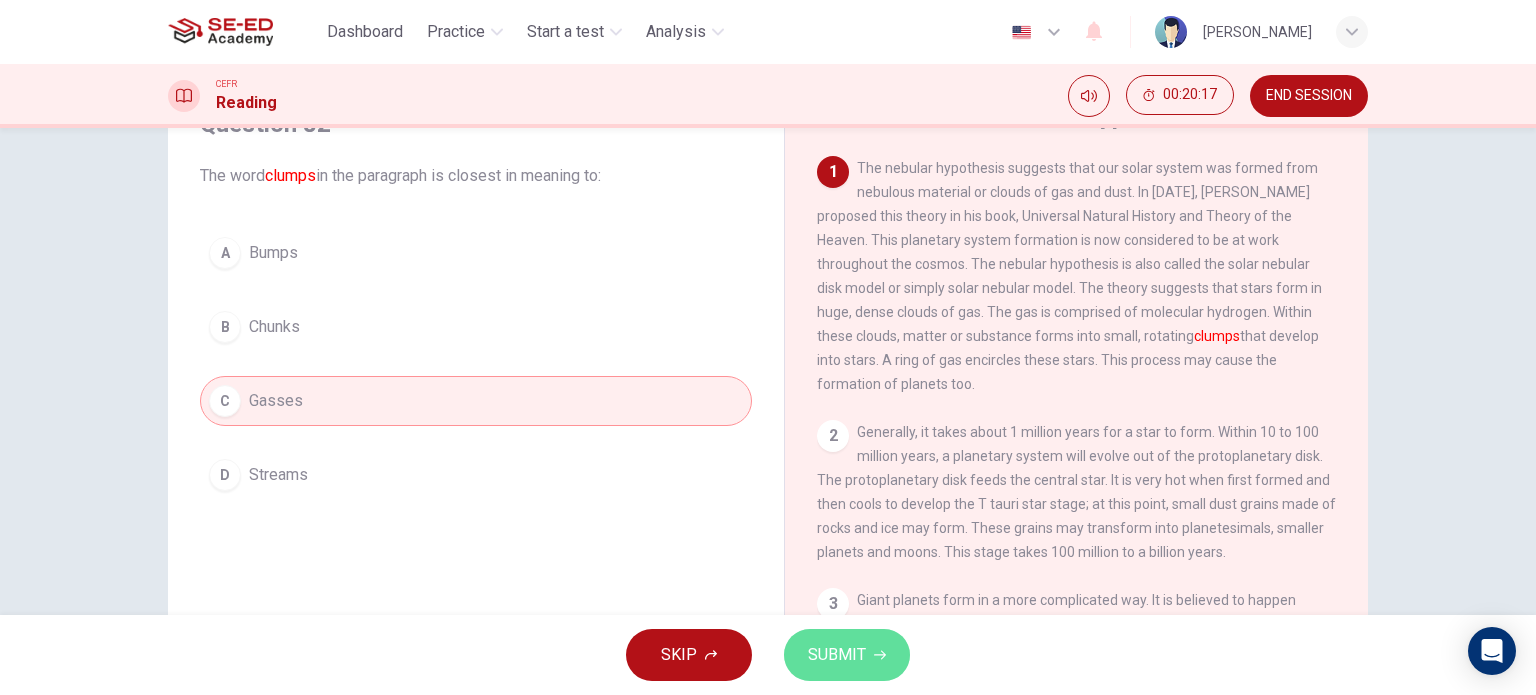 click on "SUBMIT" at bounding box center [837, 655] 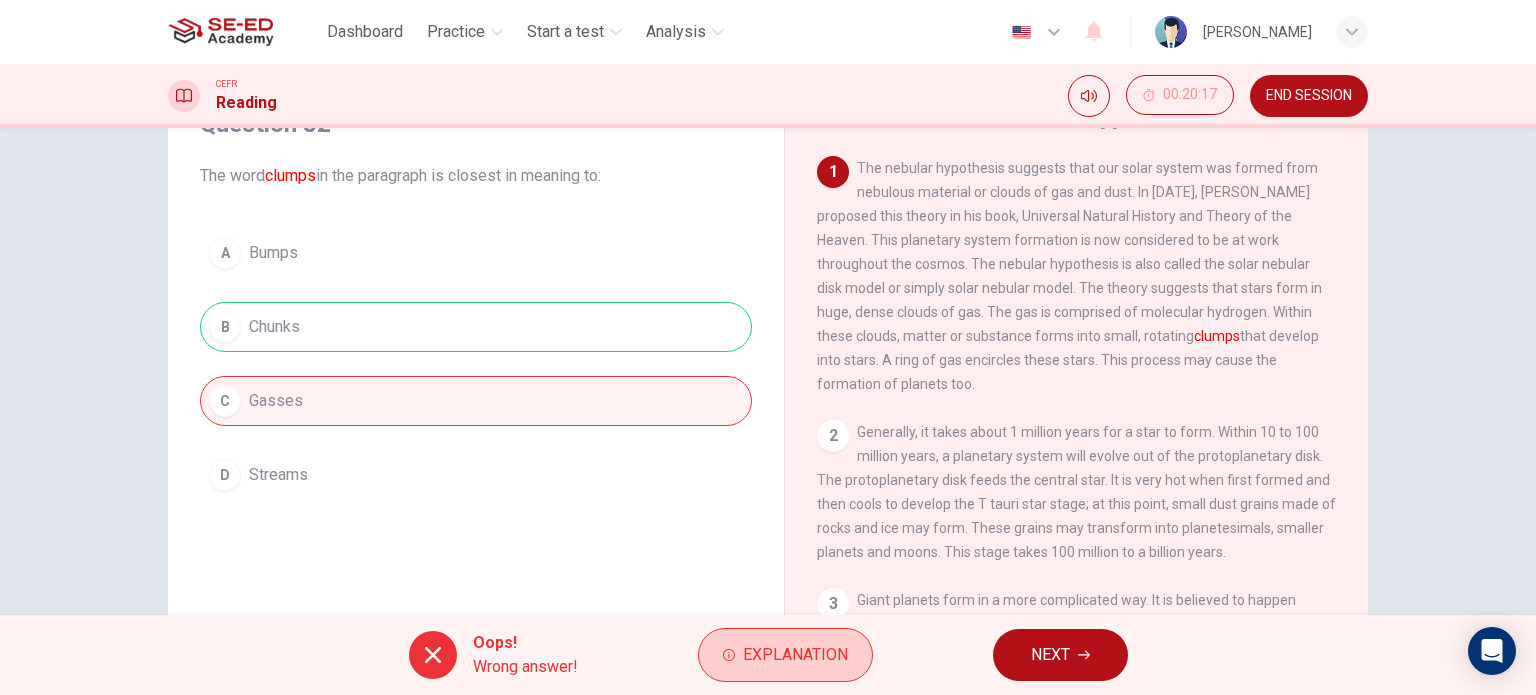 click on "Explanation" at bounding box center [795, 655] 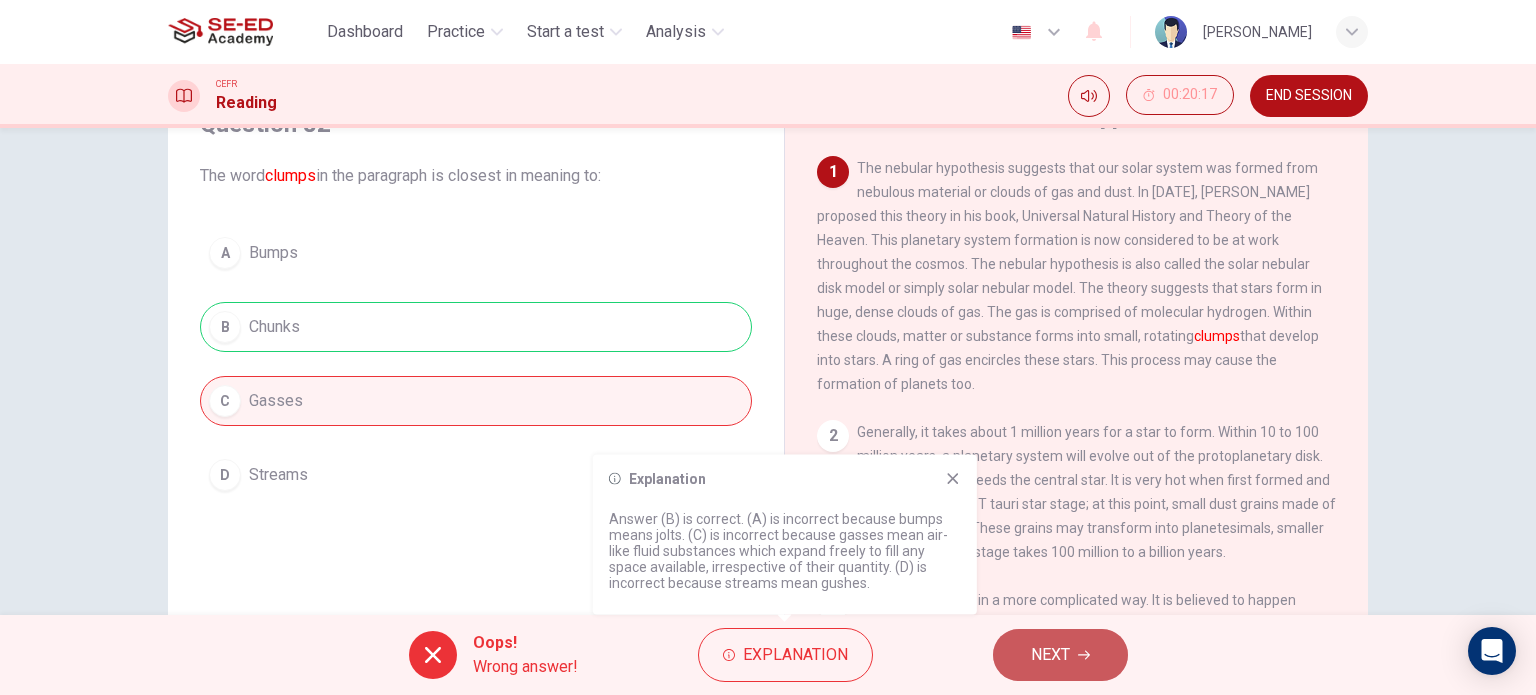 click on "NEXT" at bounding box center (1060, 655) 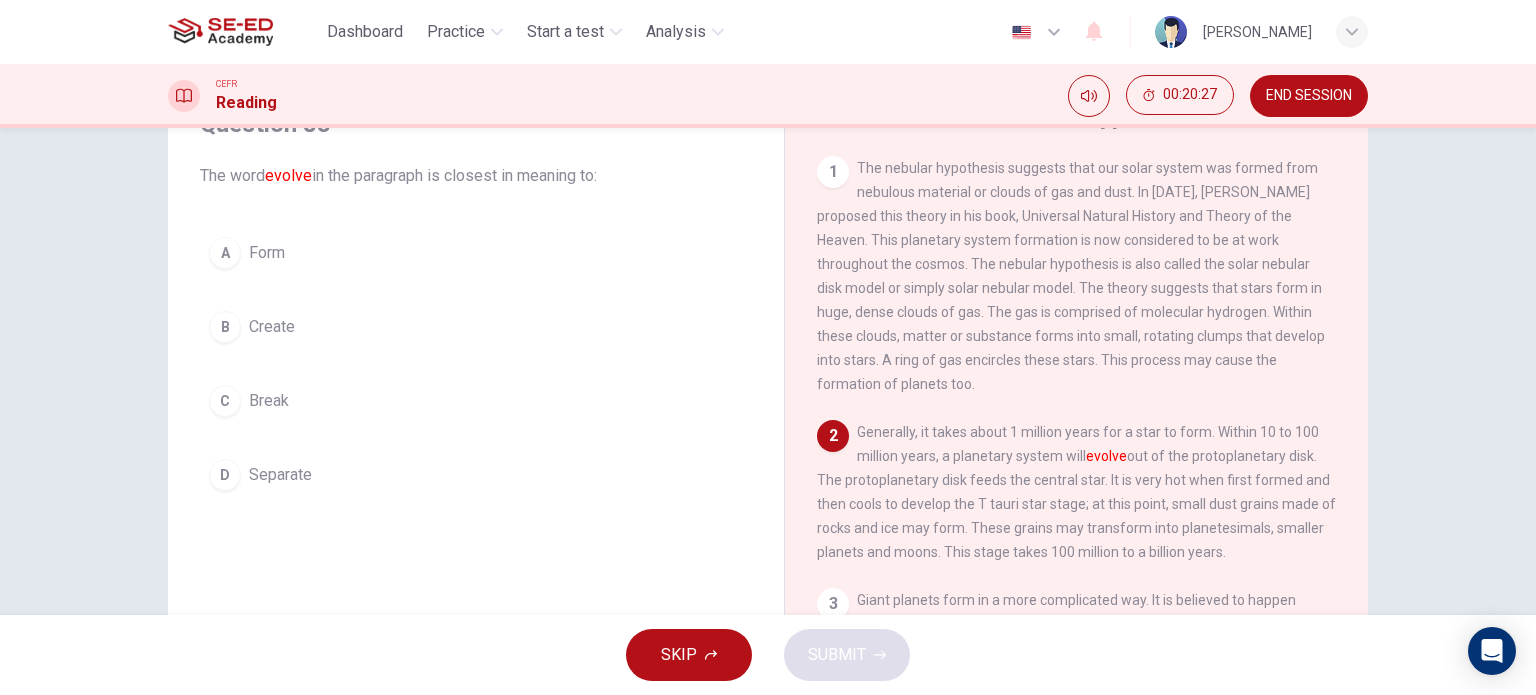 click on "A Form" at bounding box center [476, 253] 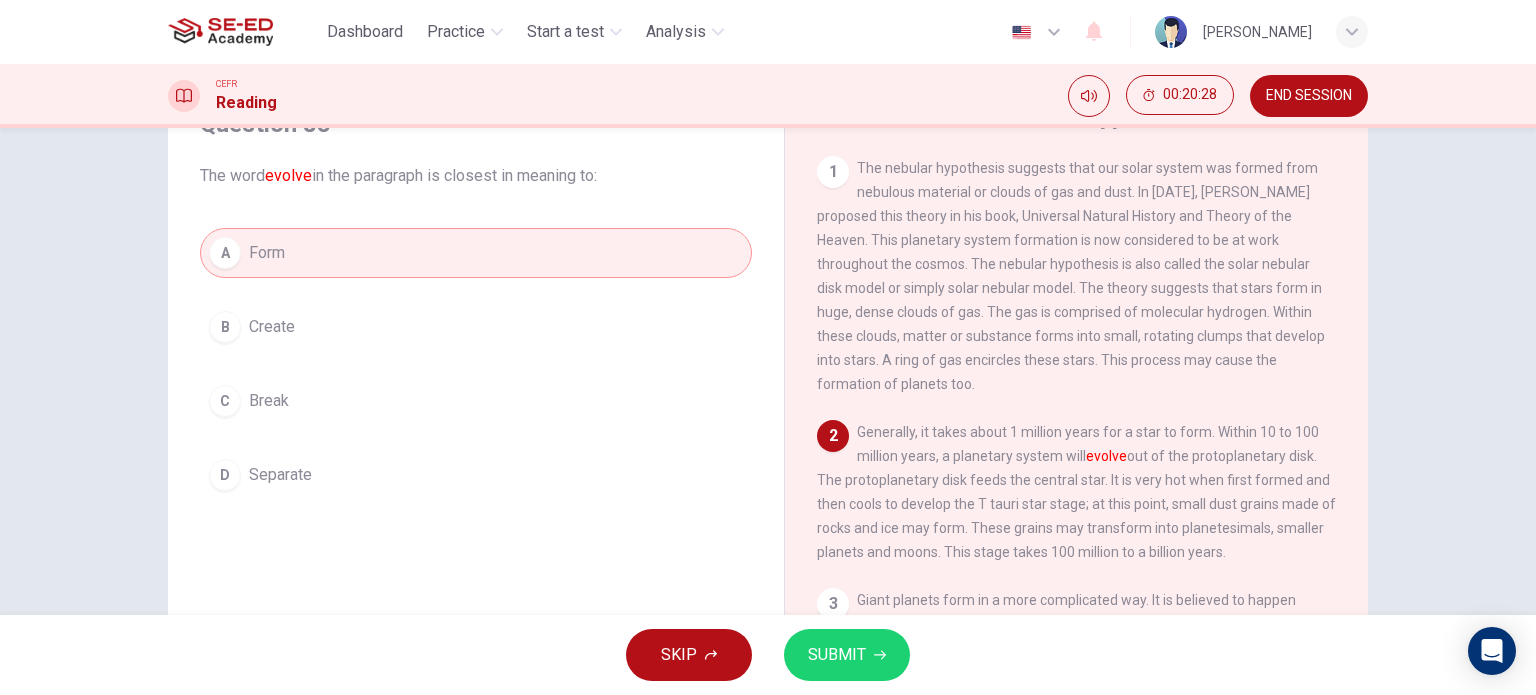 click on "SUBMIT" at bounding box center (837, 655) 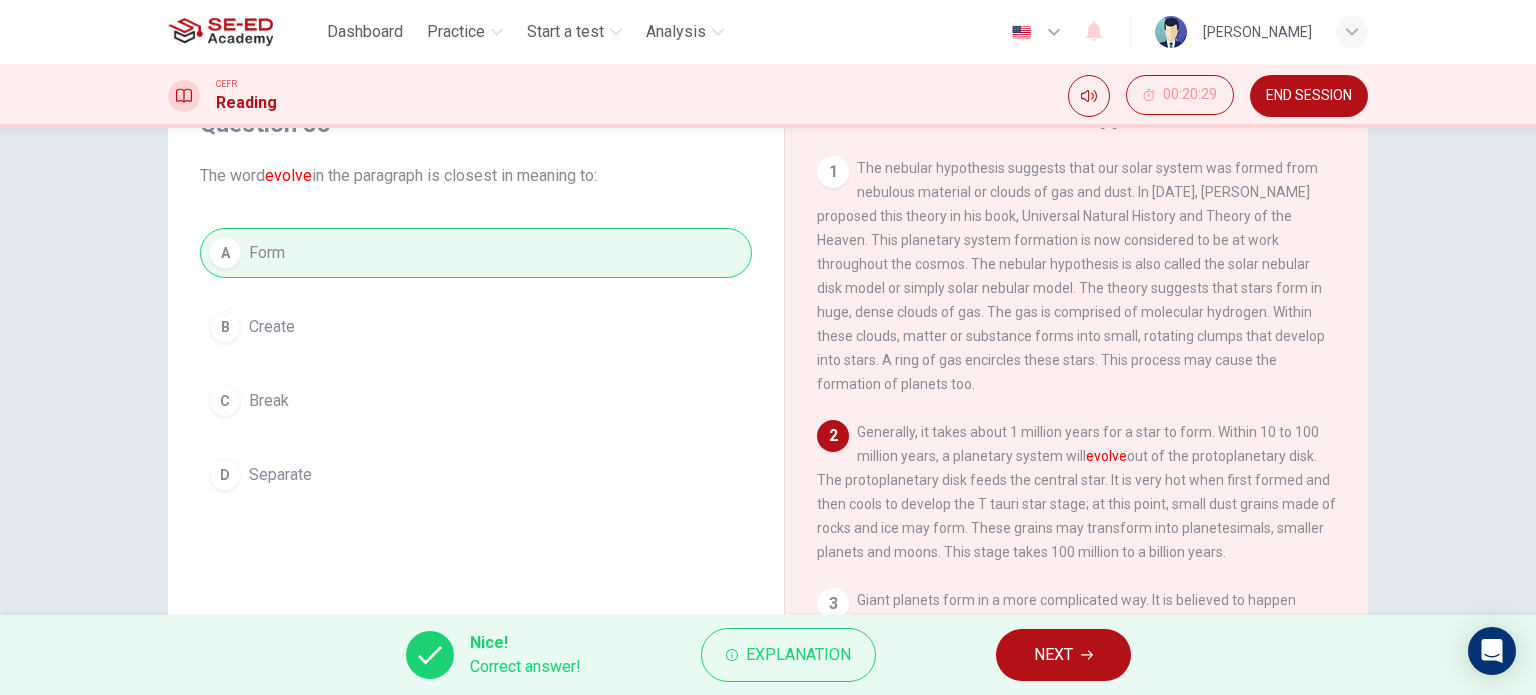 click on "NEXT" at bounding box center (1063, 655) 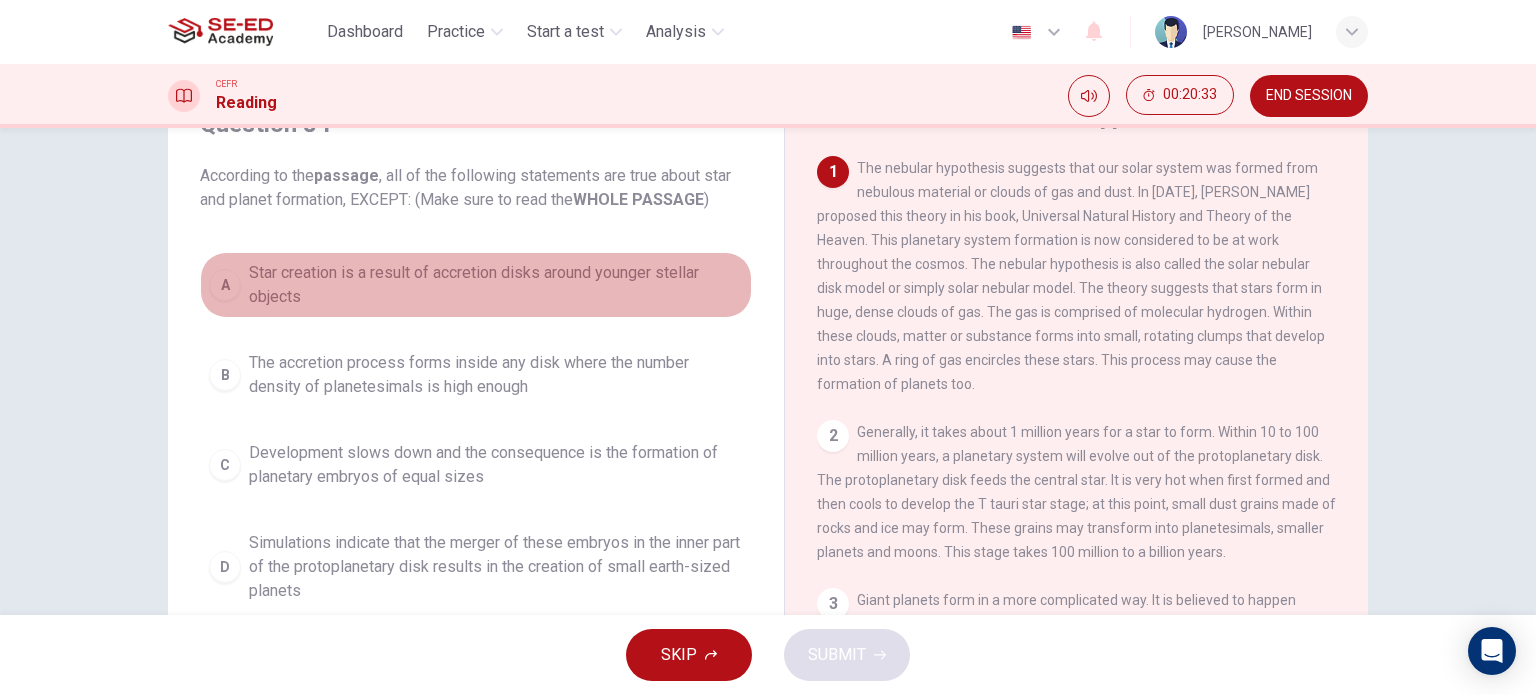 click on "Star creation is a result of accretion disks around younger stellar objects" at bounding box center (496, 285) 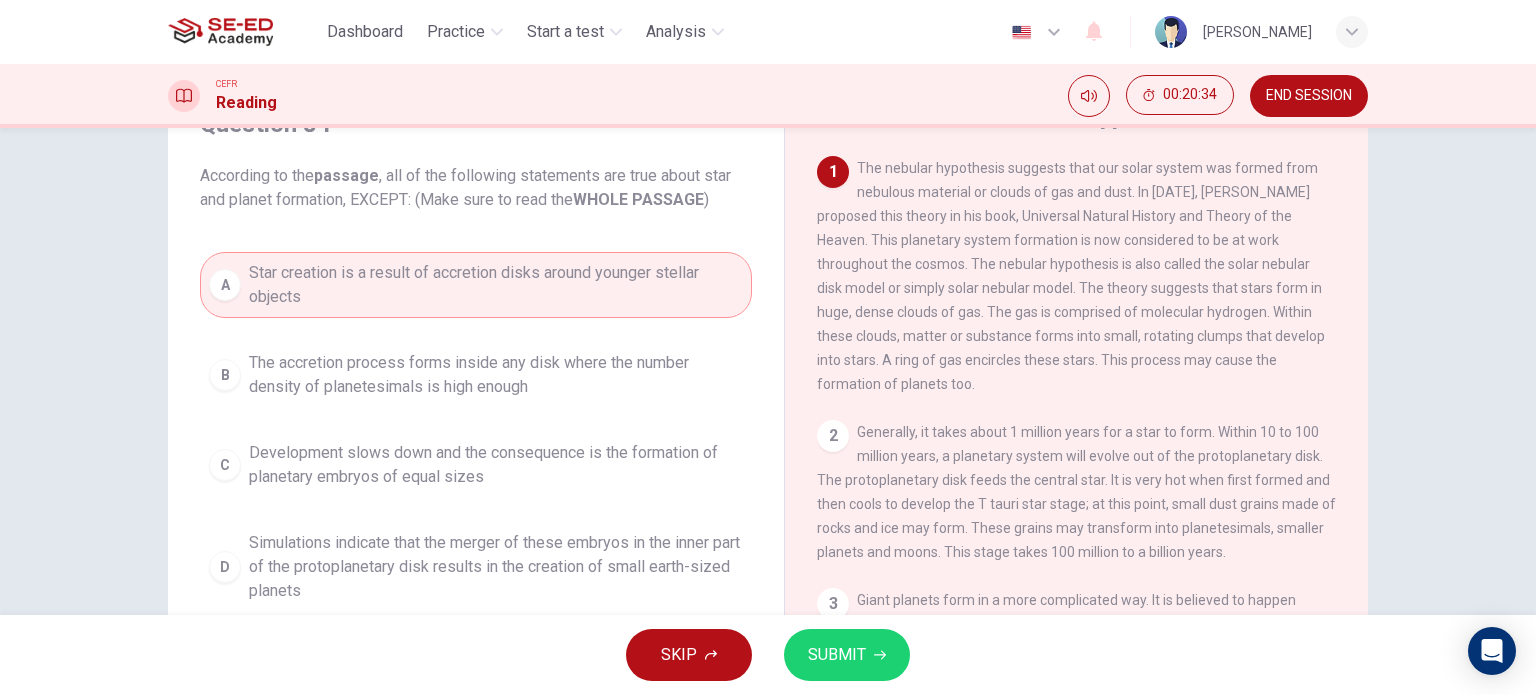 click on "SUBMIT" at bounding box center (847, 655) 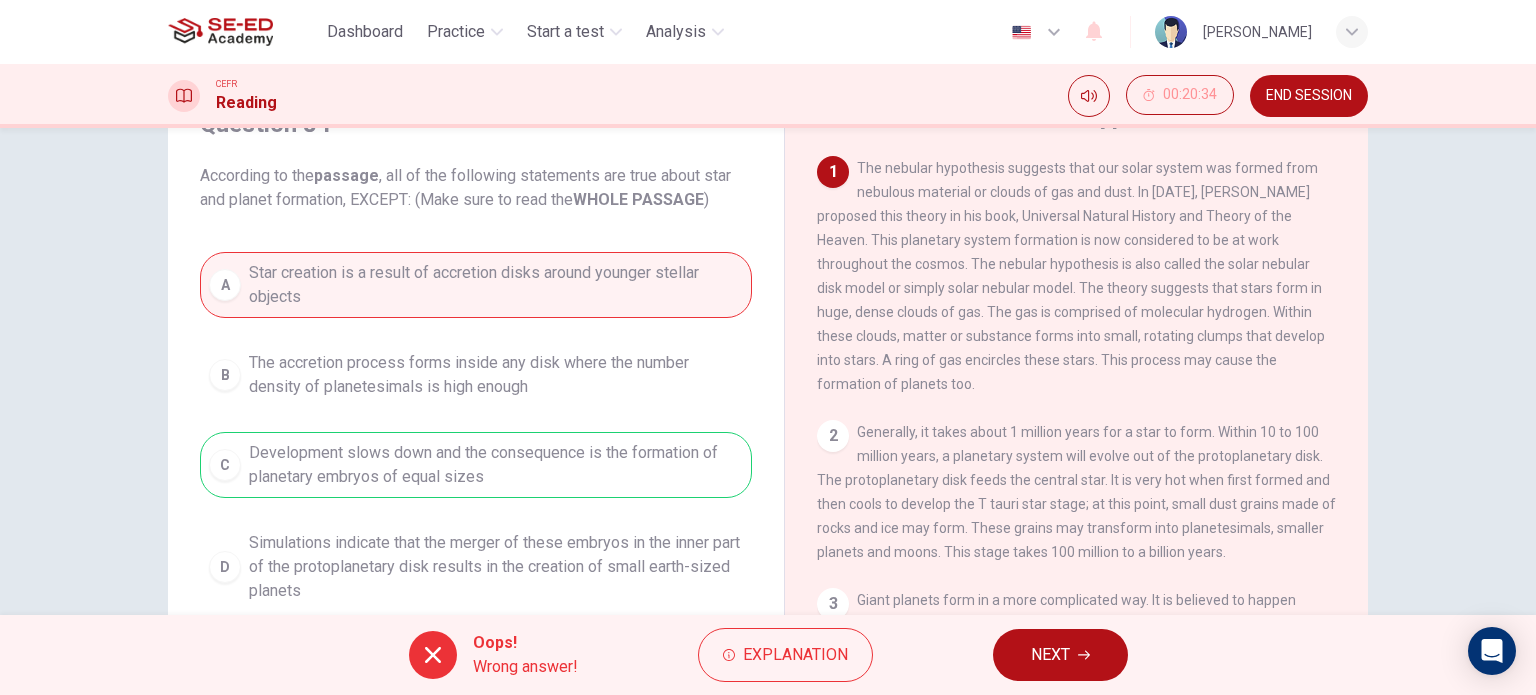 click on "NEXT" at bounding box center (1050, 655) 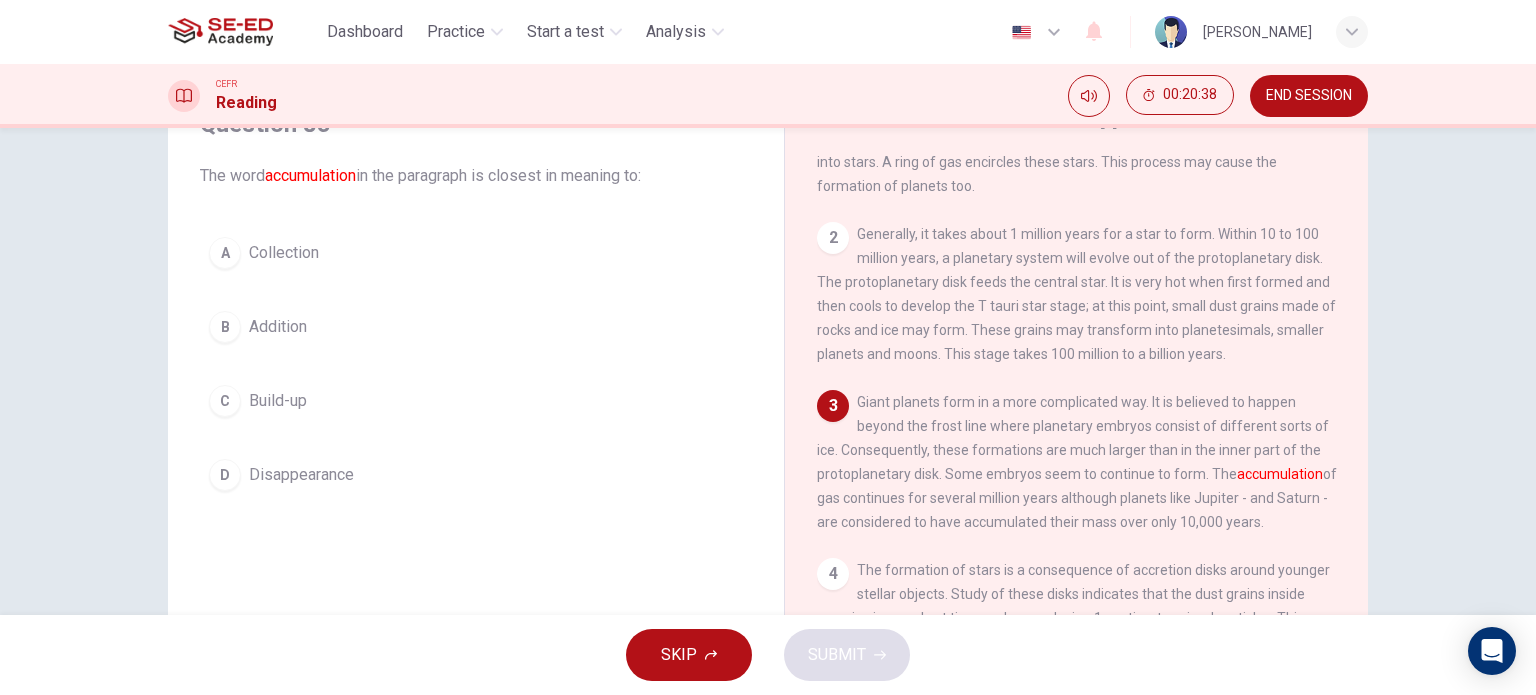 scroll, scrollTop: 200, scrollLeft: 0, axis: vertical 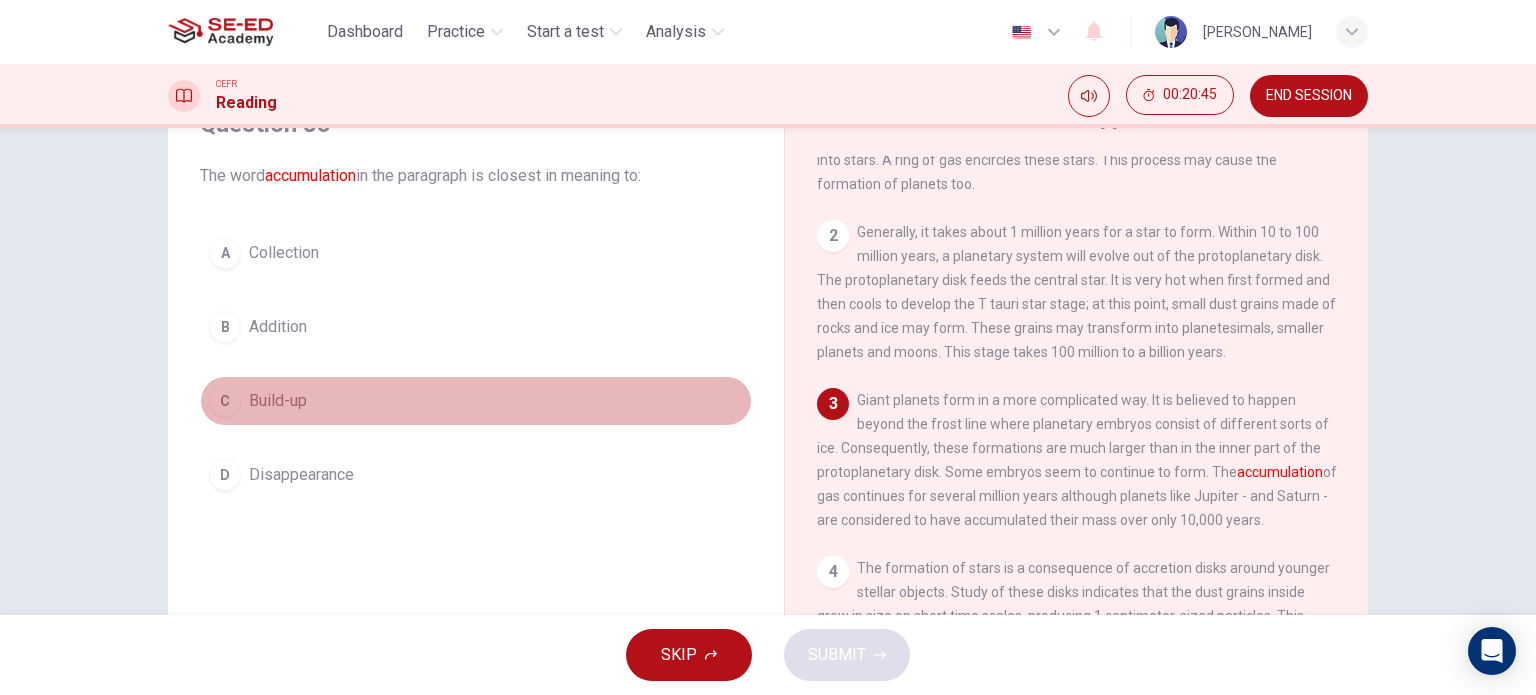 click on "C Build-up" at bounding box center (476, 401) 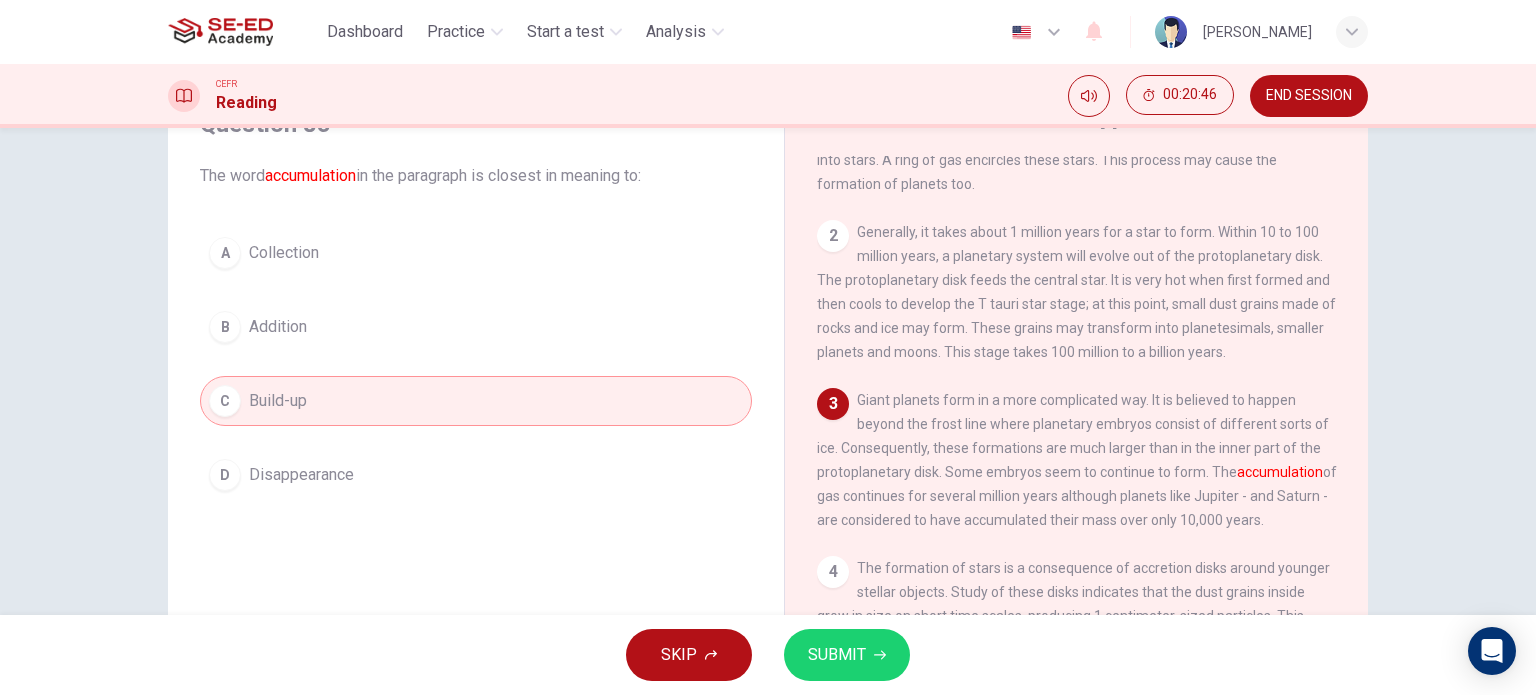 click on "A Collection" at bounding box center (476, 253) 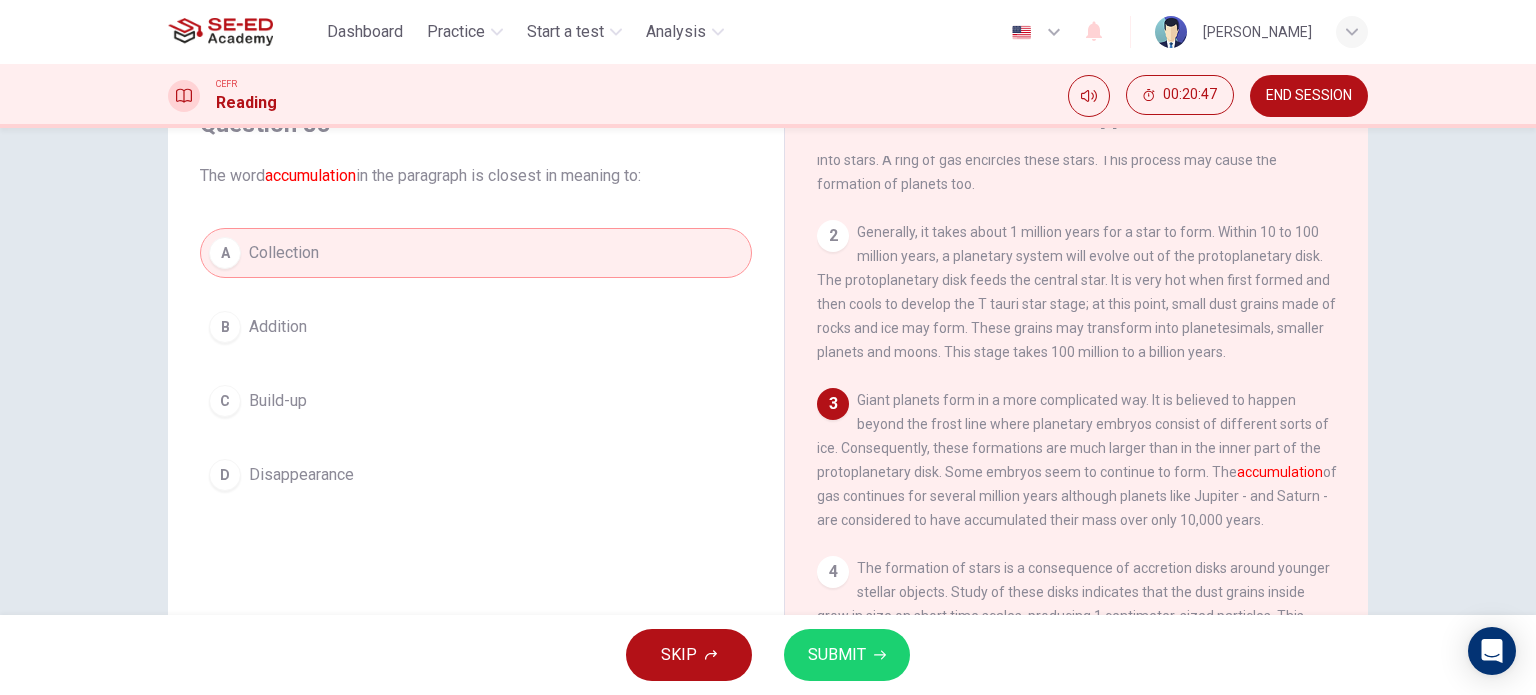 click on "SKIP SUBMIT" at bounding box center [768, 655] 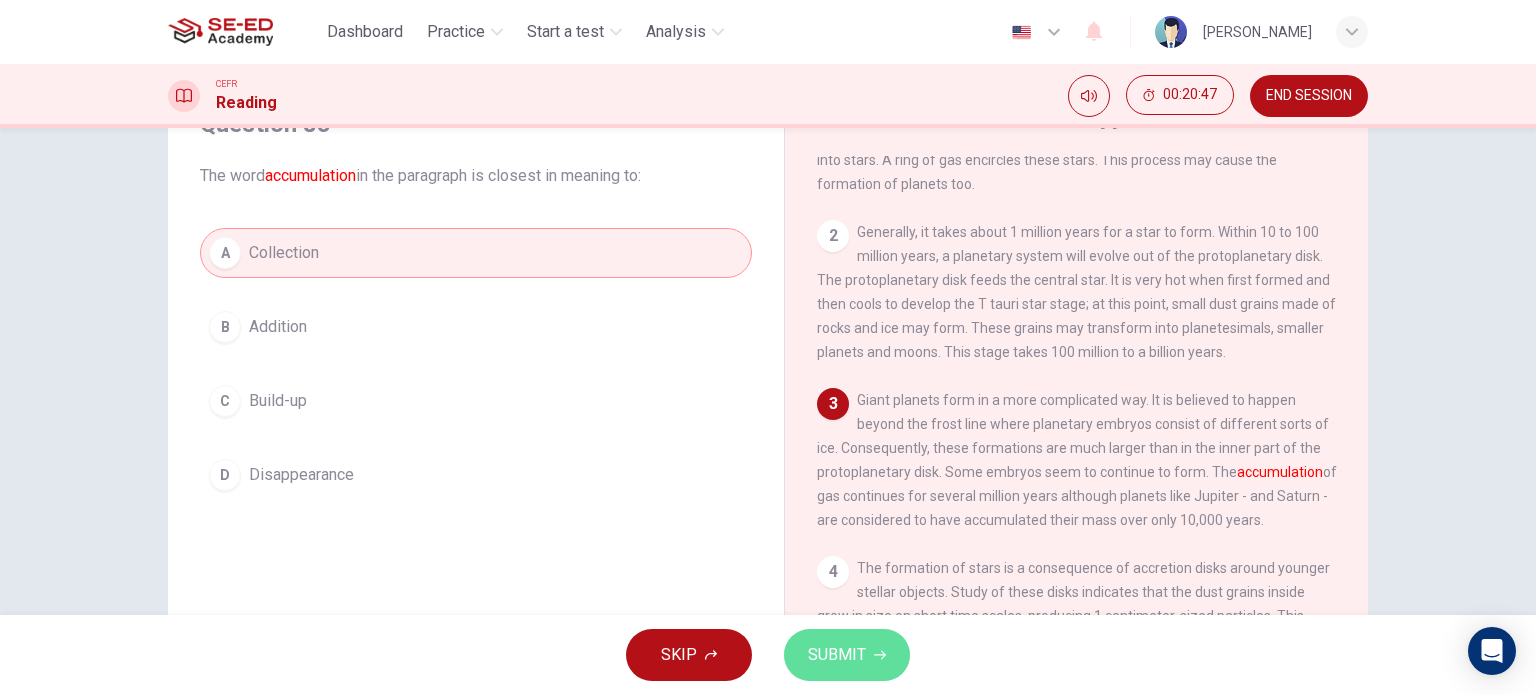 click on "SUBMIT" at bounding box center [847, 655] 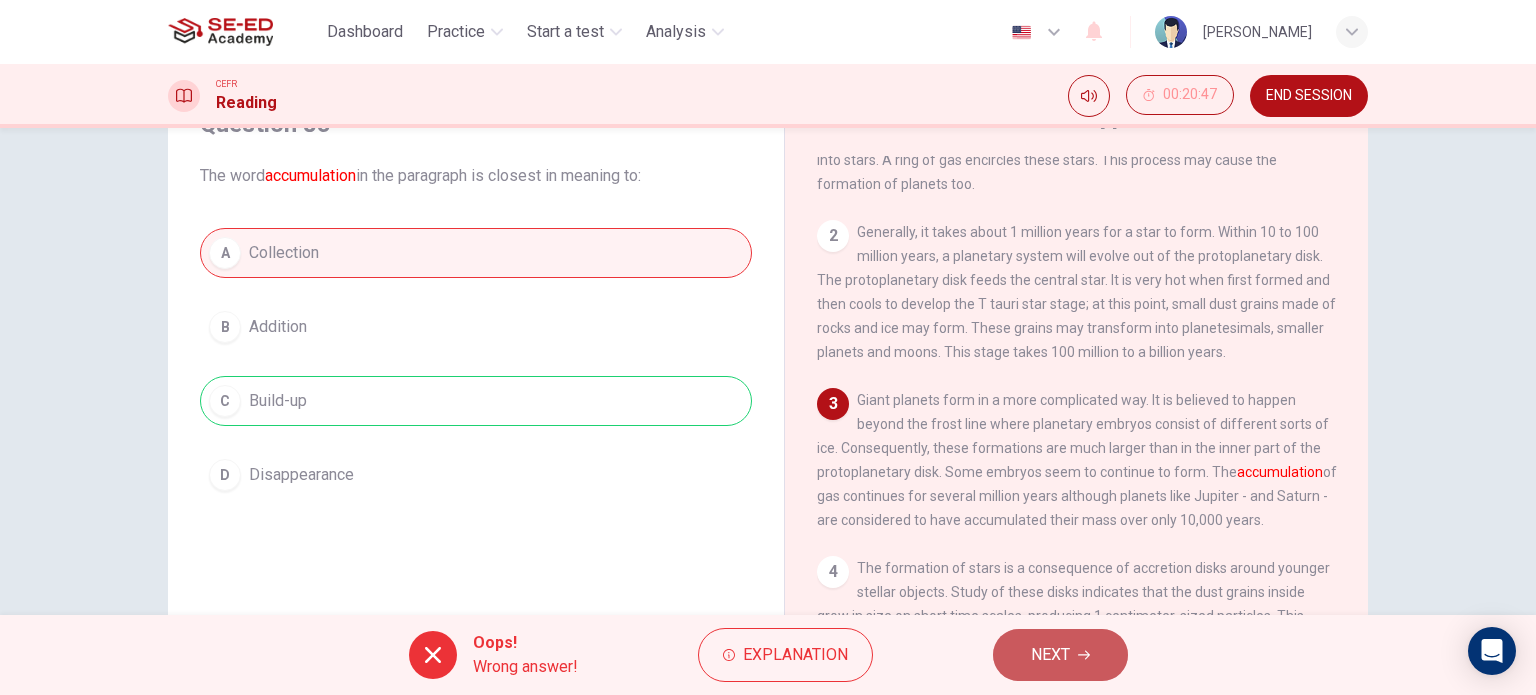 click on "NEXT" at bounding box center (1060, 655) 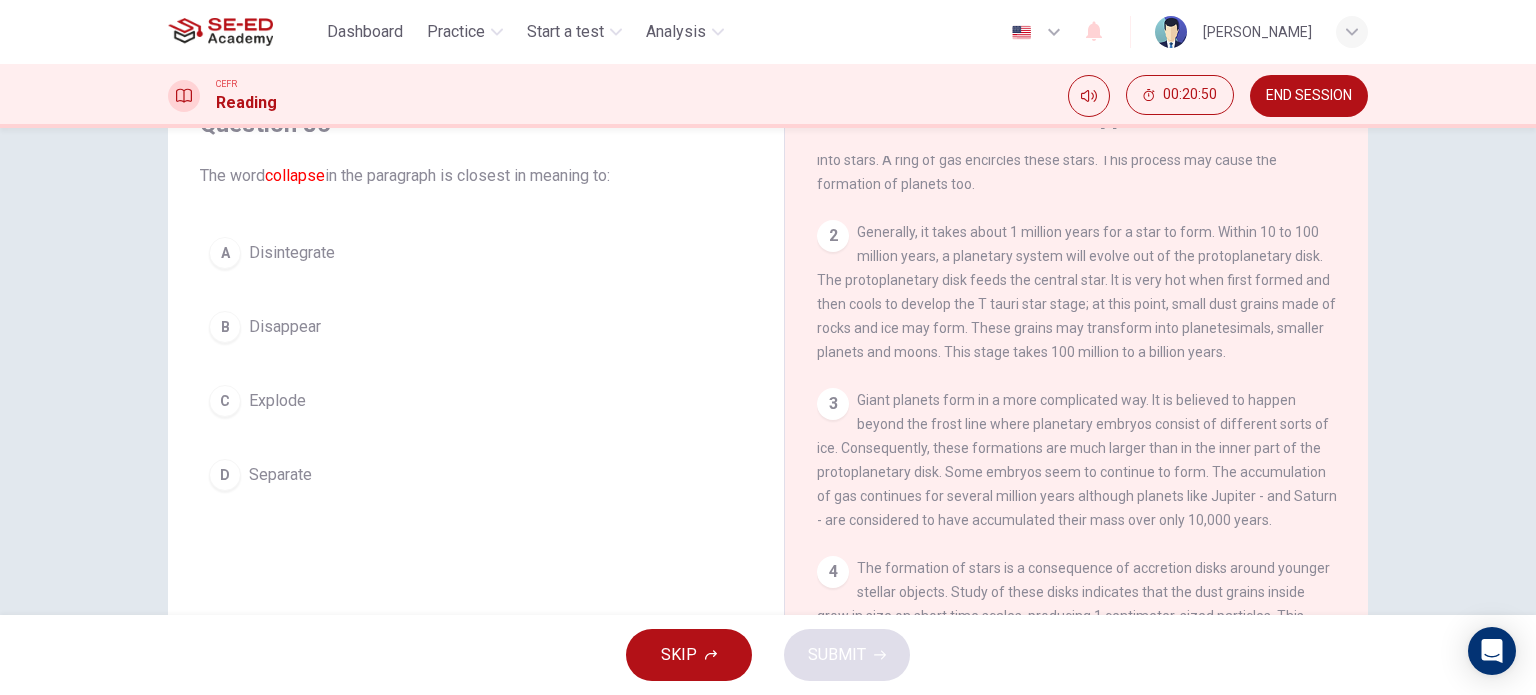 click on "C Explode" at bounding box center (476, 401) 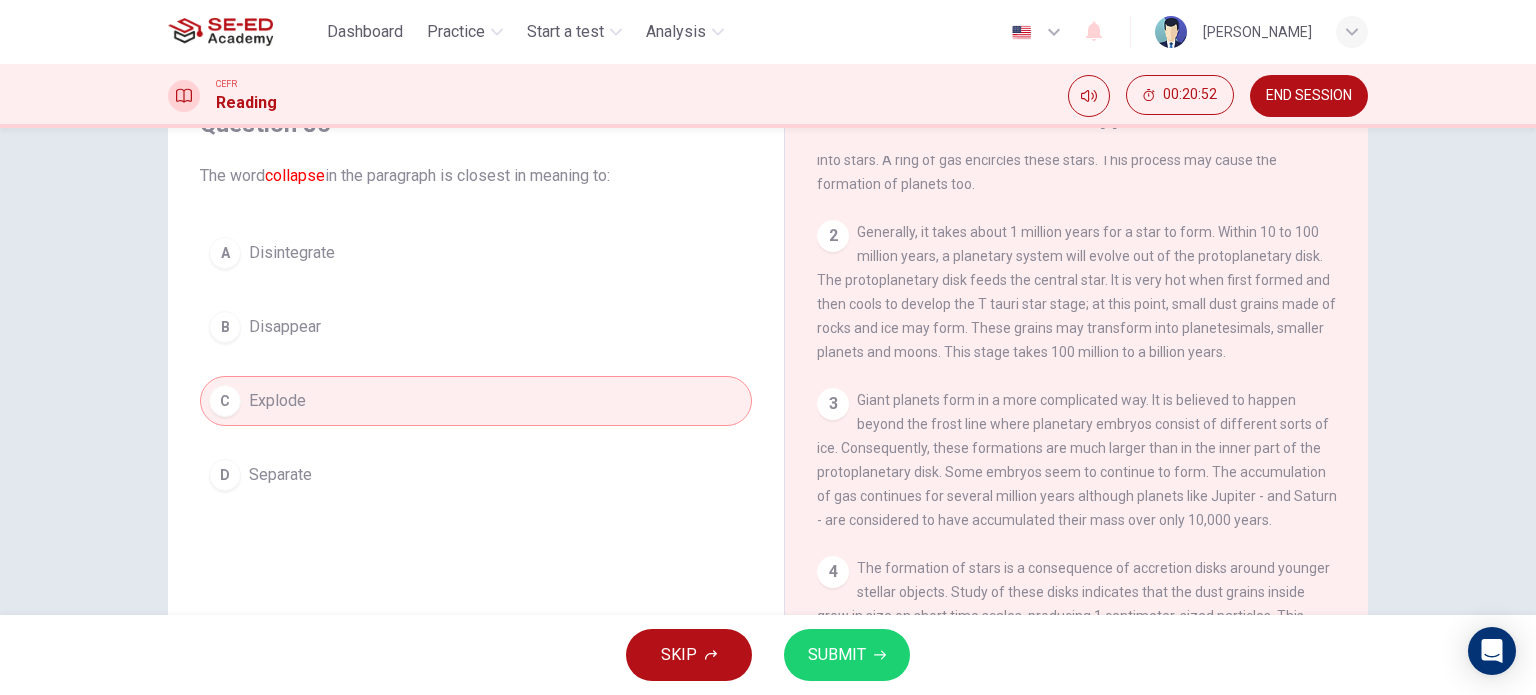 click on "SUBMIT" at bounding box center [837, 655] 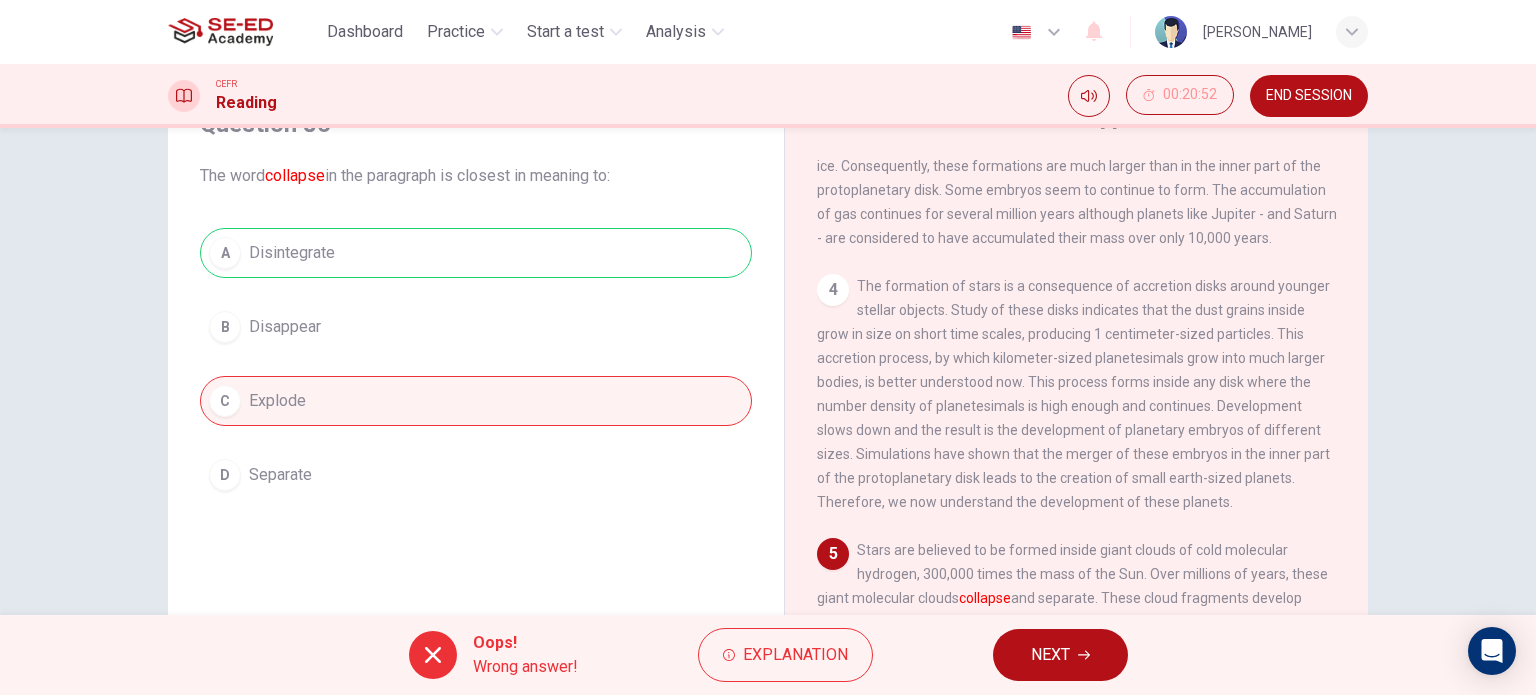 scroll, scrollTop: 578, scrollLeft: 0, axis: vertical 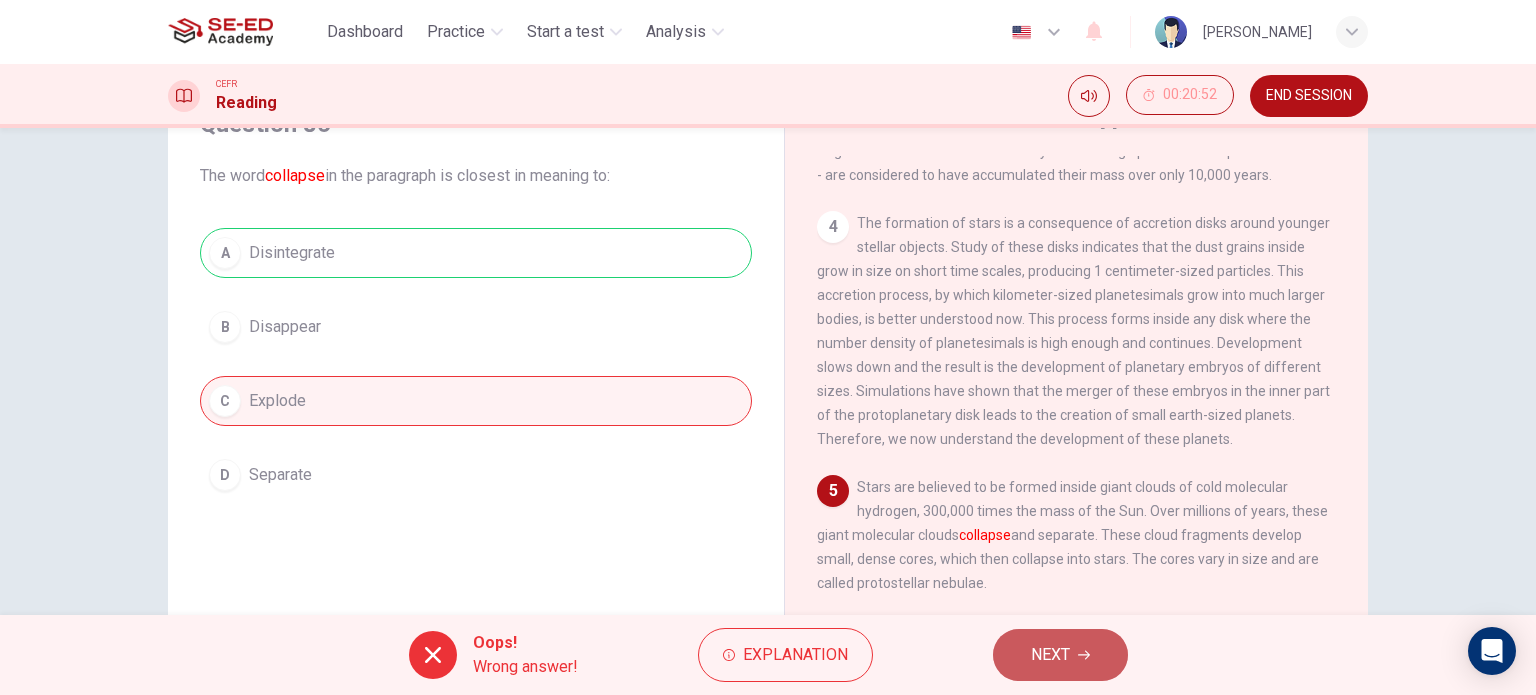 click on "NEXT" at bounding box center [1050, 655] 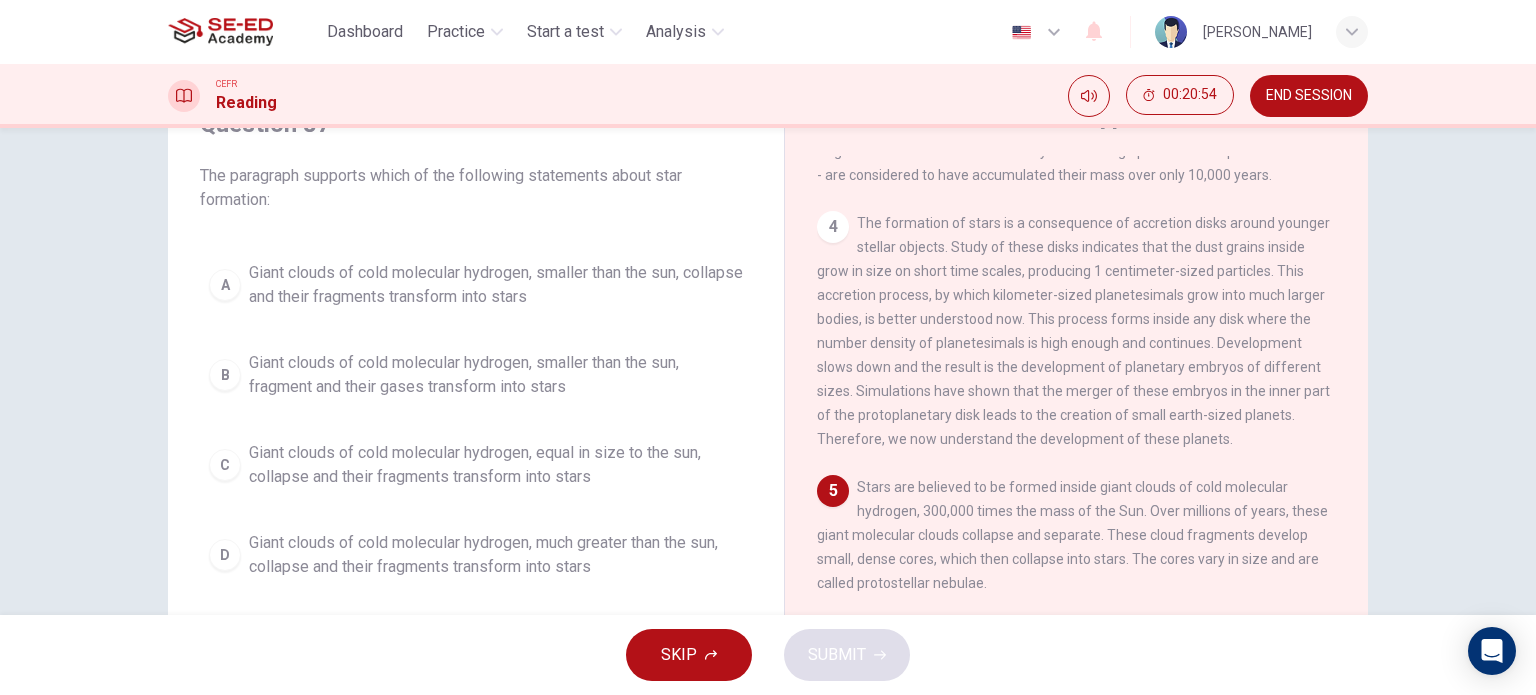 click on "Giant clouds of cold molecular hydrogen, smaller than the sun, fragment and their gases transform into stars" at bounding box center [496, 375] 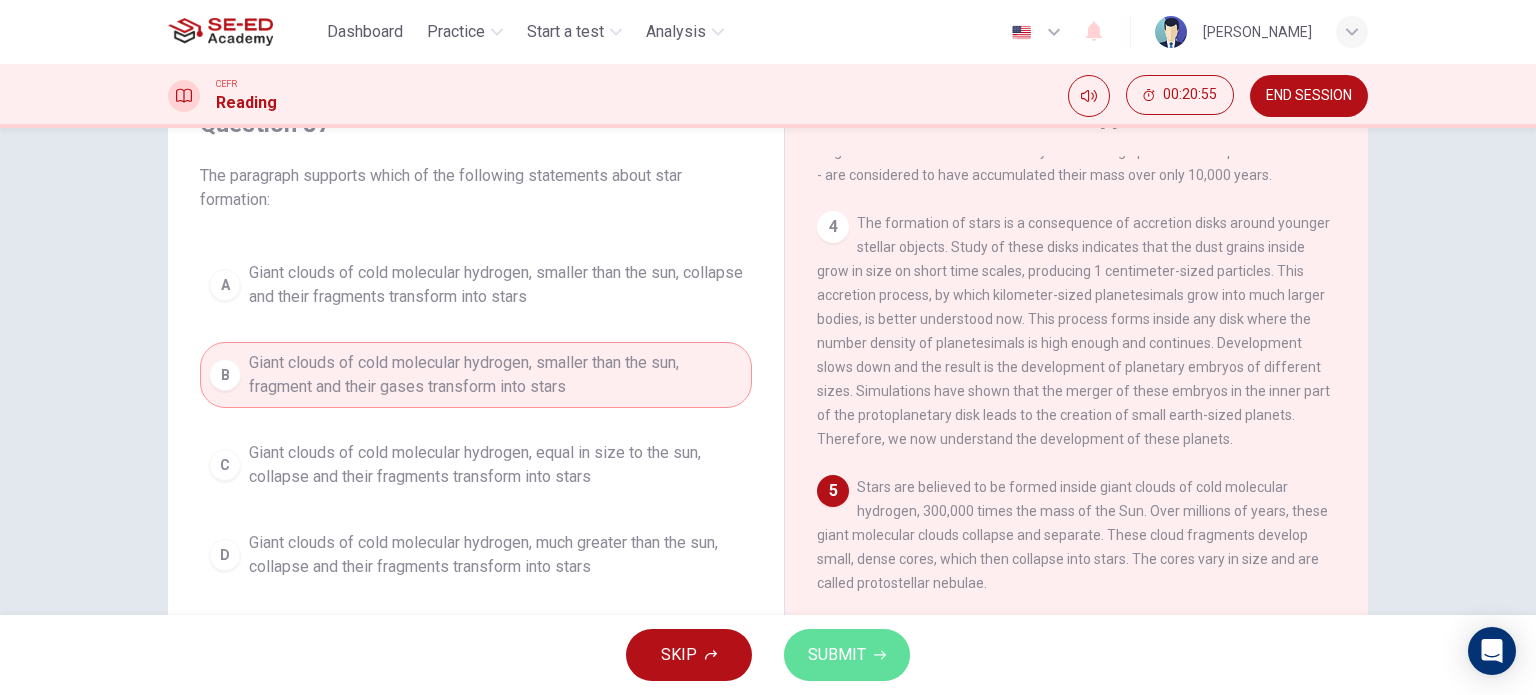 click on "SUBMIT" at bounding box center [847, 655] 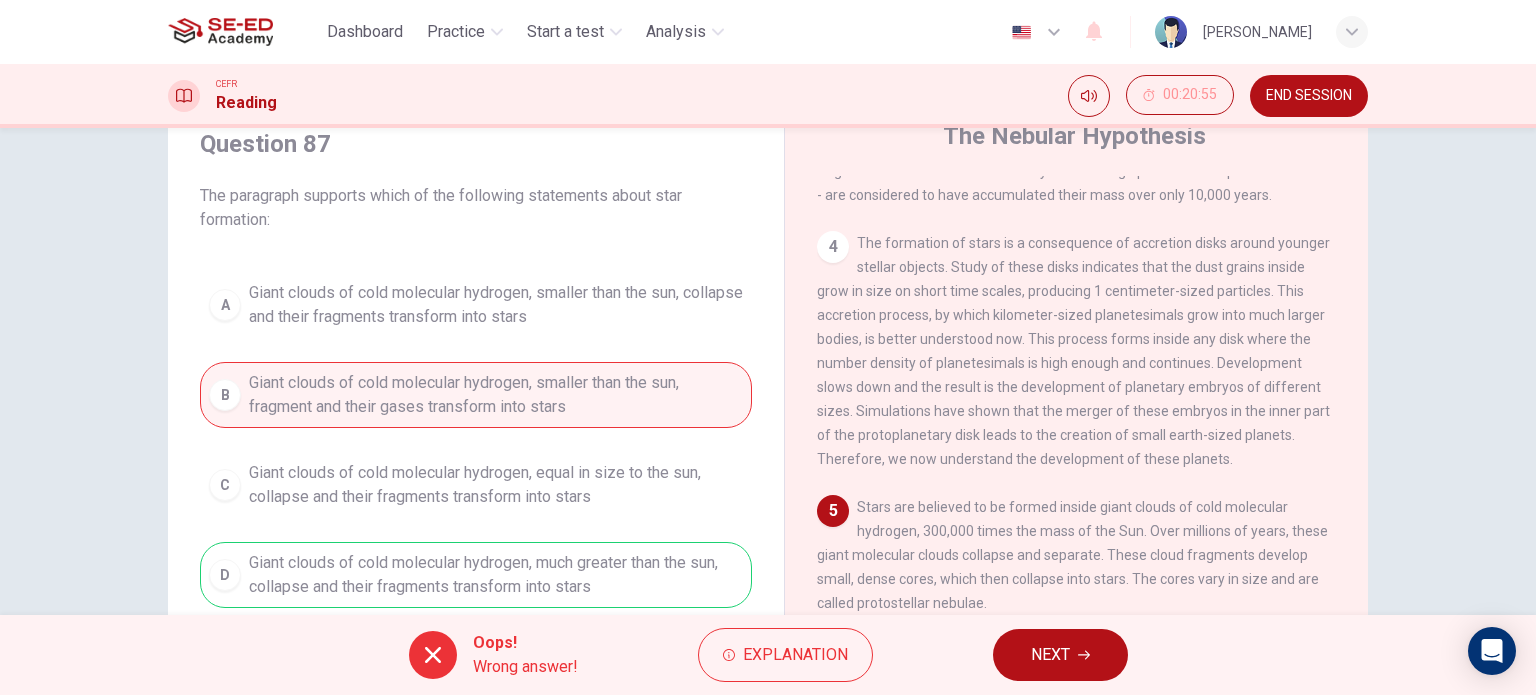 scroll, scrollTop: 200, scrollLeft: 0, axis: vertical 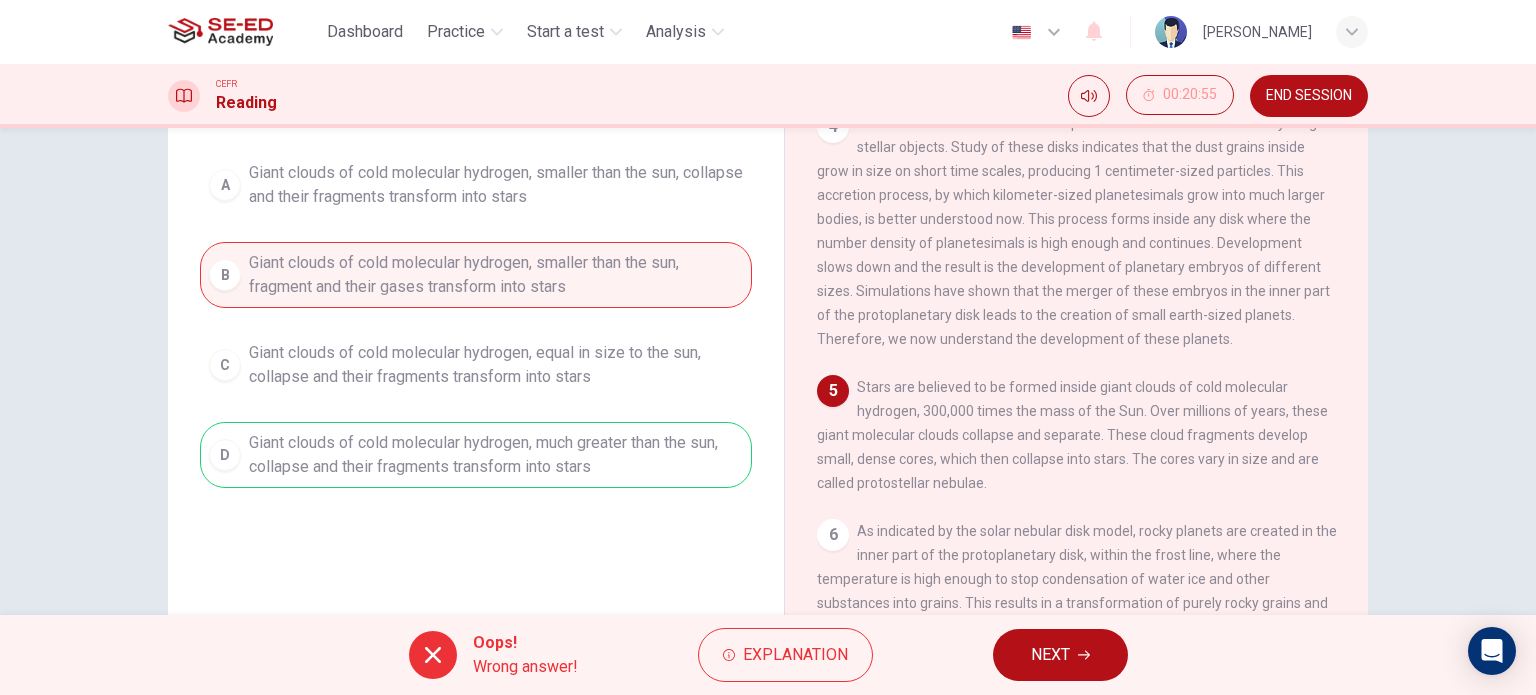 click on "NEXT" at bounding box center (1060, 655) 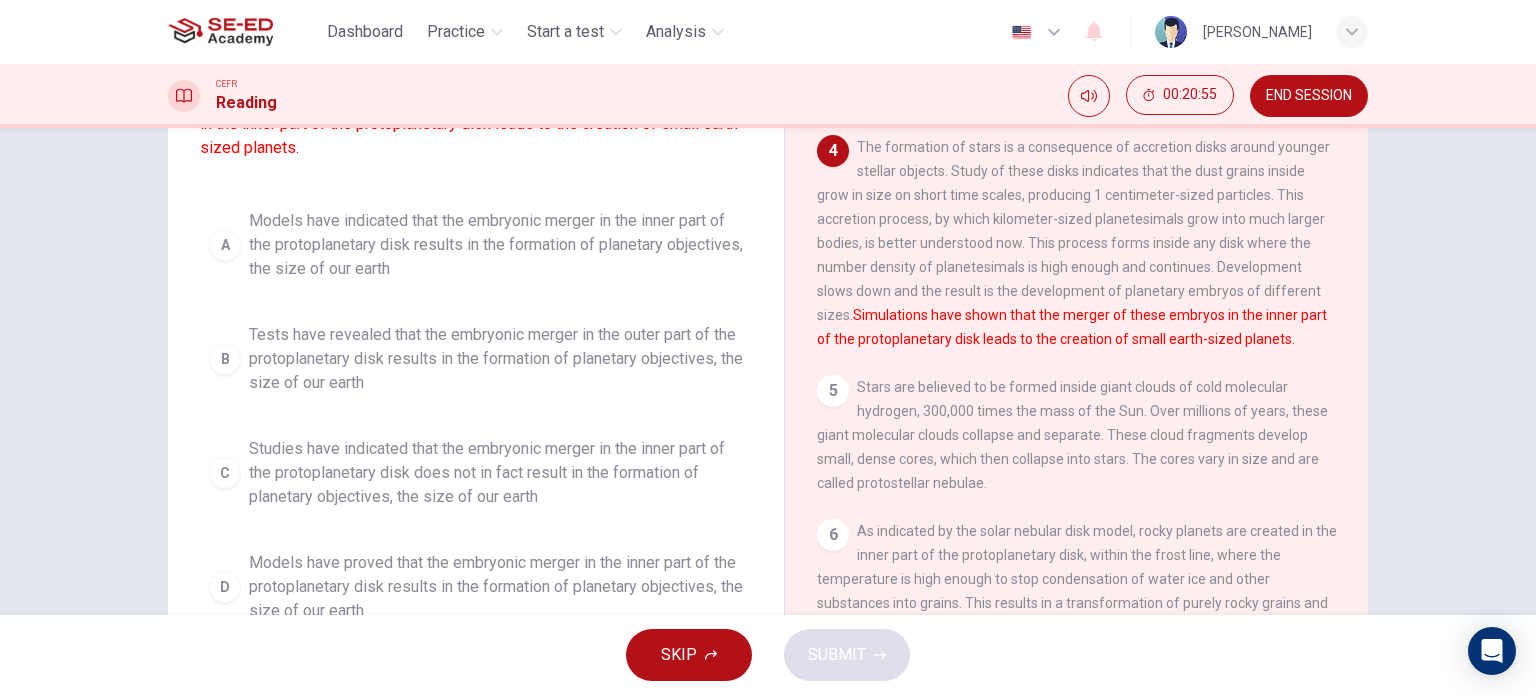scroll, scrollTop: 553, scrollLeft: 0, axis: vertical 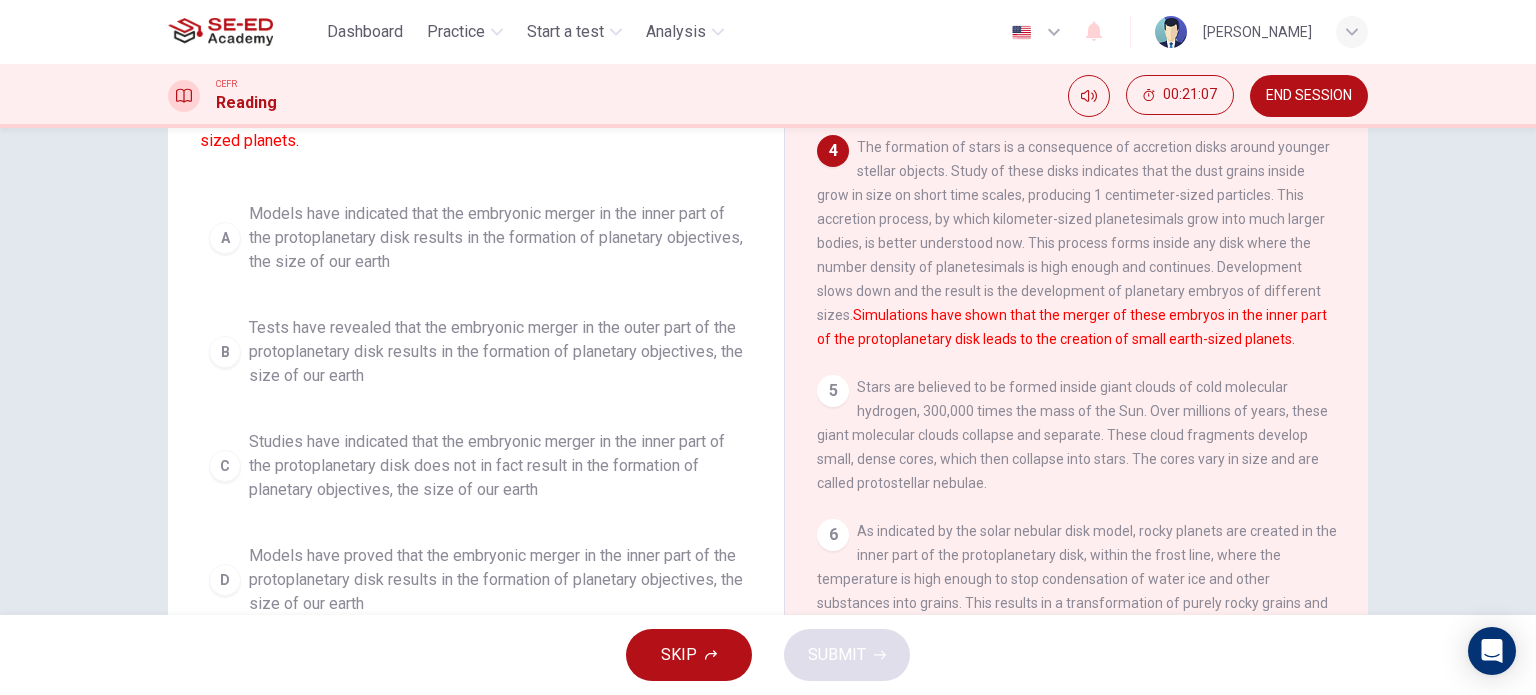 click on "B" at bounding box center [225, 352] 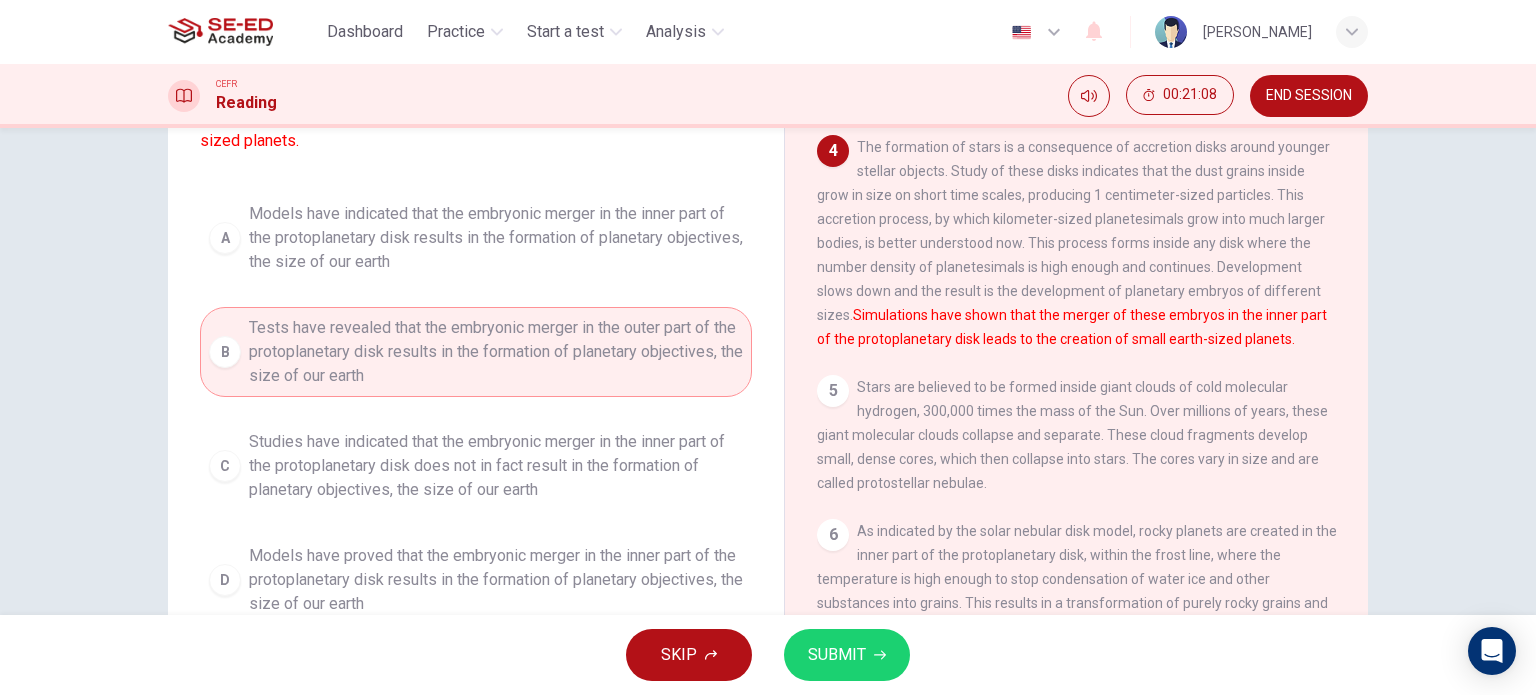 click on "SUBMIT" at bounding box center (847, 655) 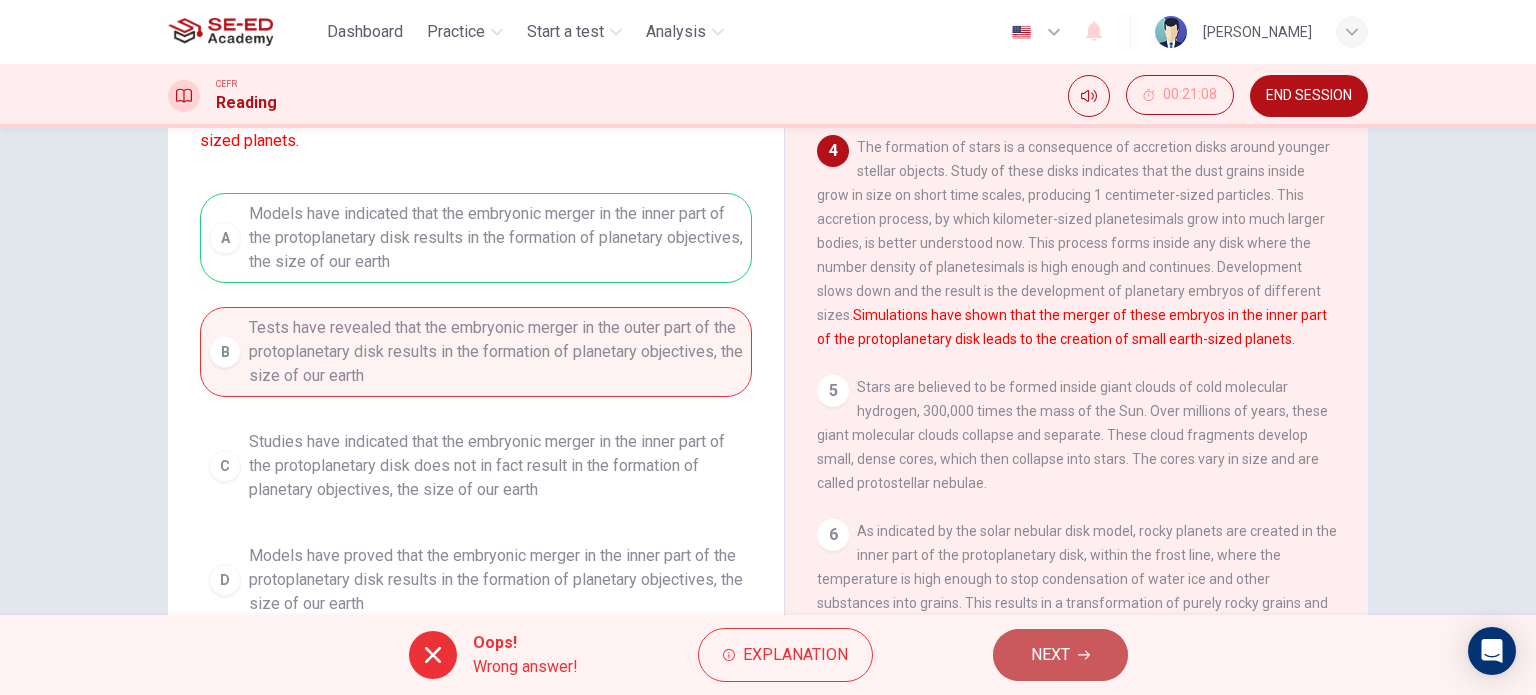 click on "NEXT" at bounding box center (1060, 655) 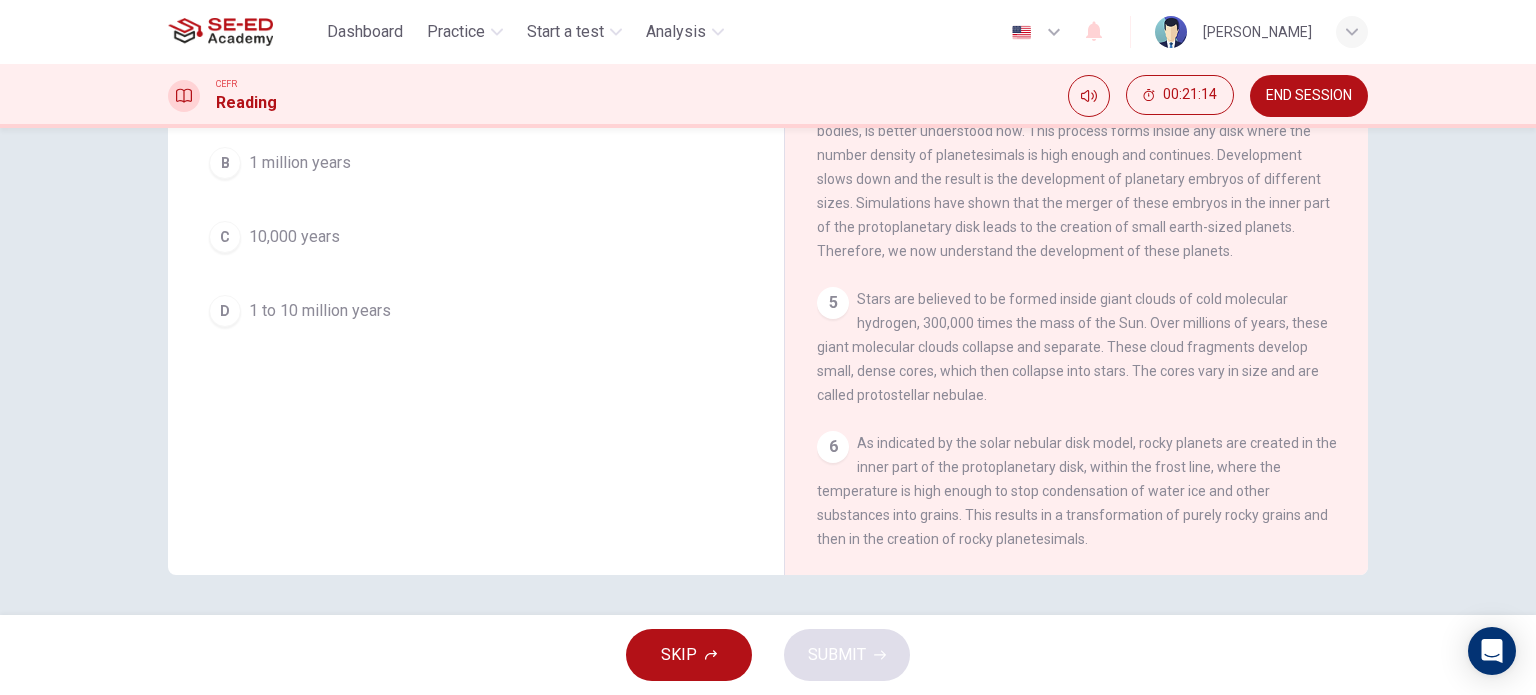 scroll, scrollTop: 0, scrollLeft: 0, axis: both 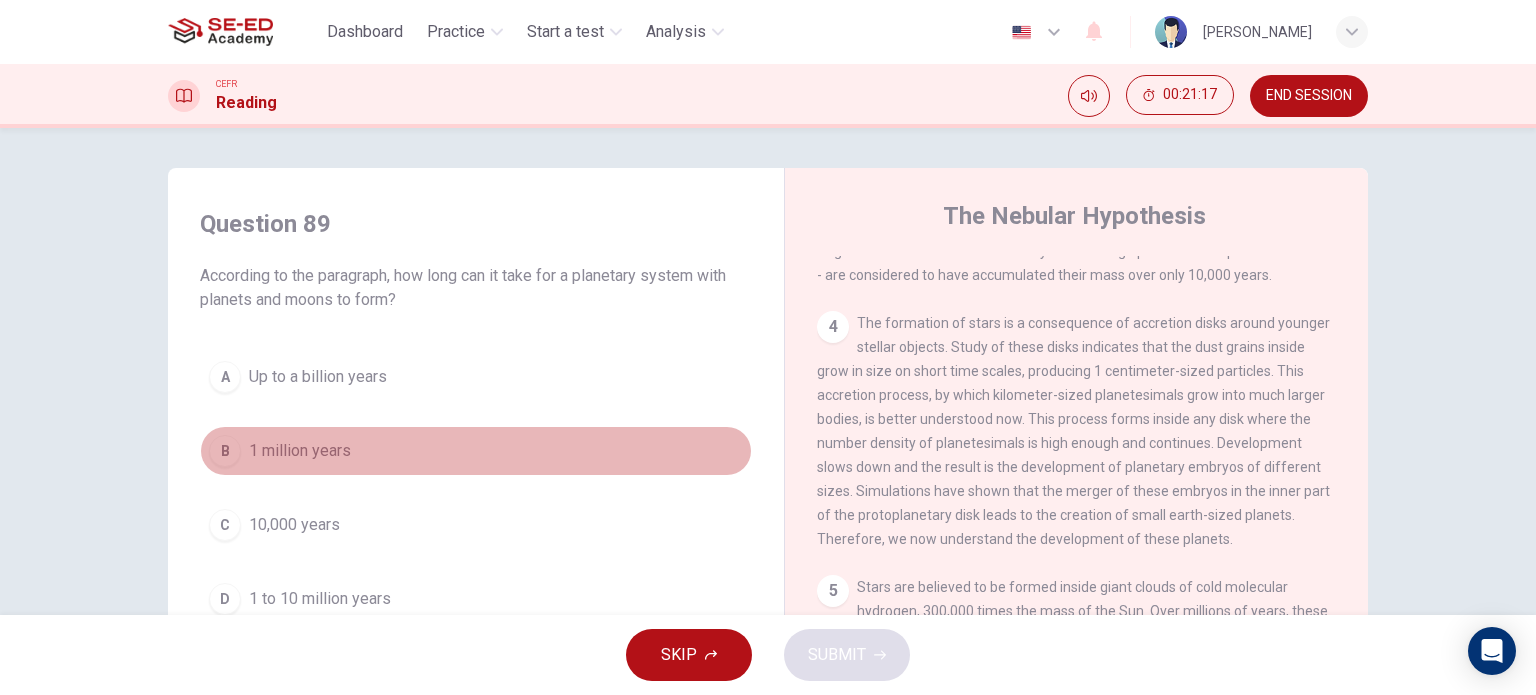 click on "1 million years" at bounding box center (300, 451) 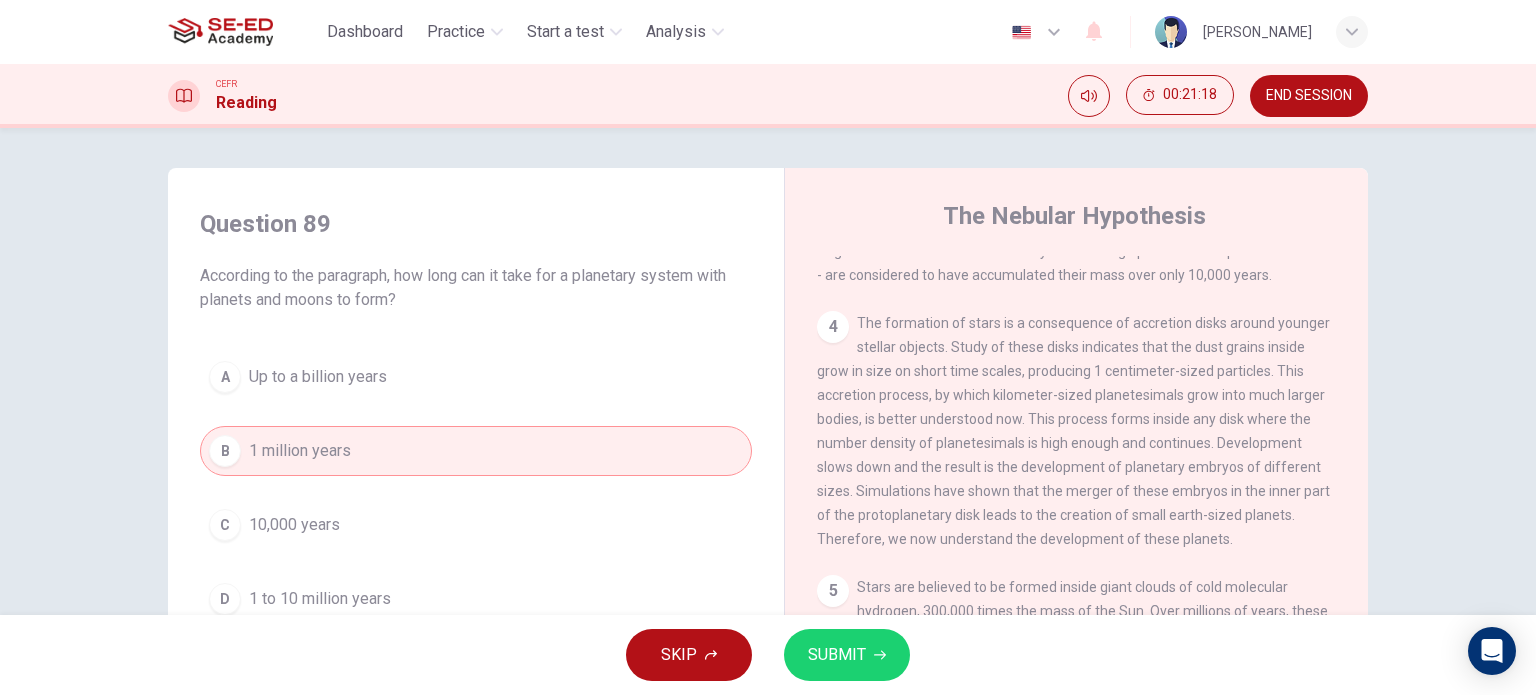 click on "SUBMIT" at bounding box center (837, 655) 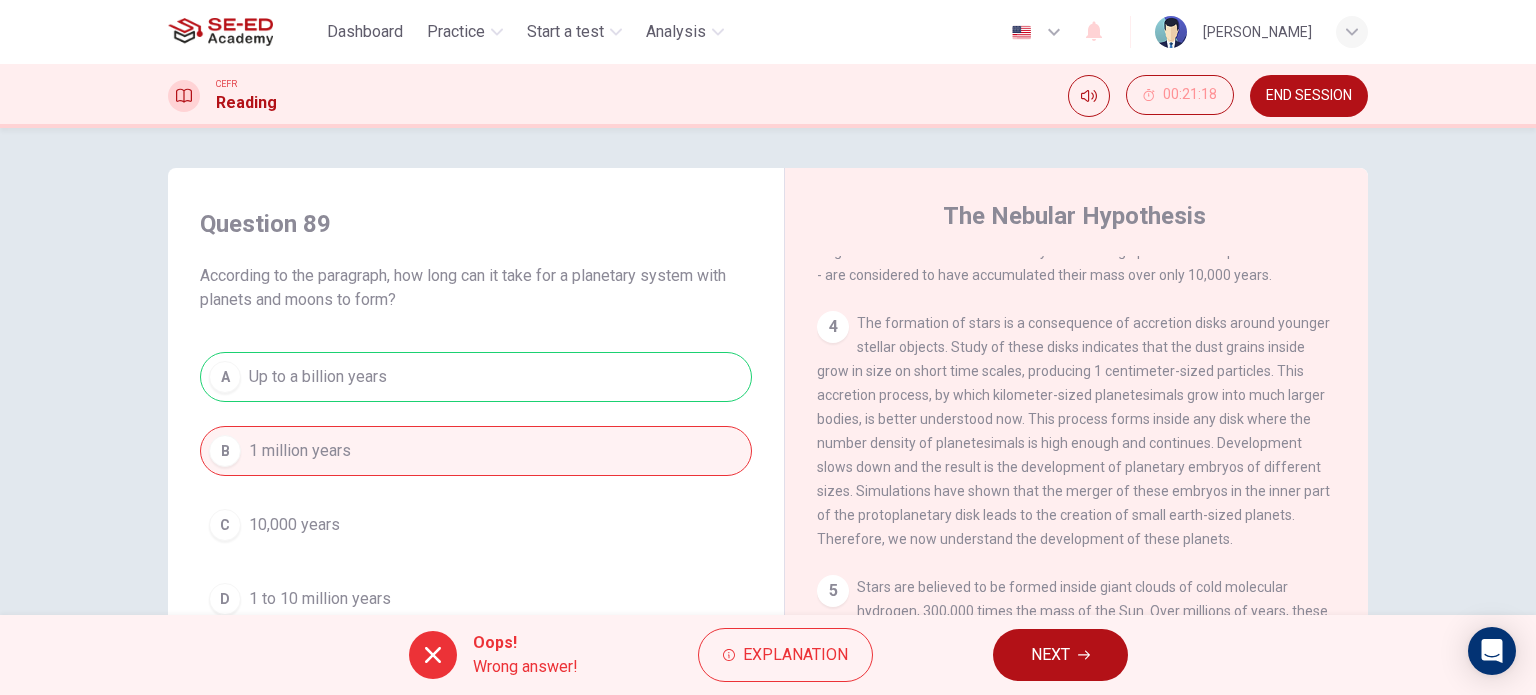 click on "NEXT" at bounding box center [1050, 655] 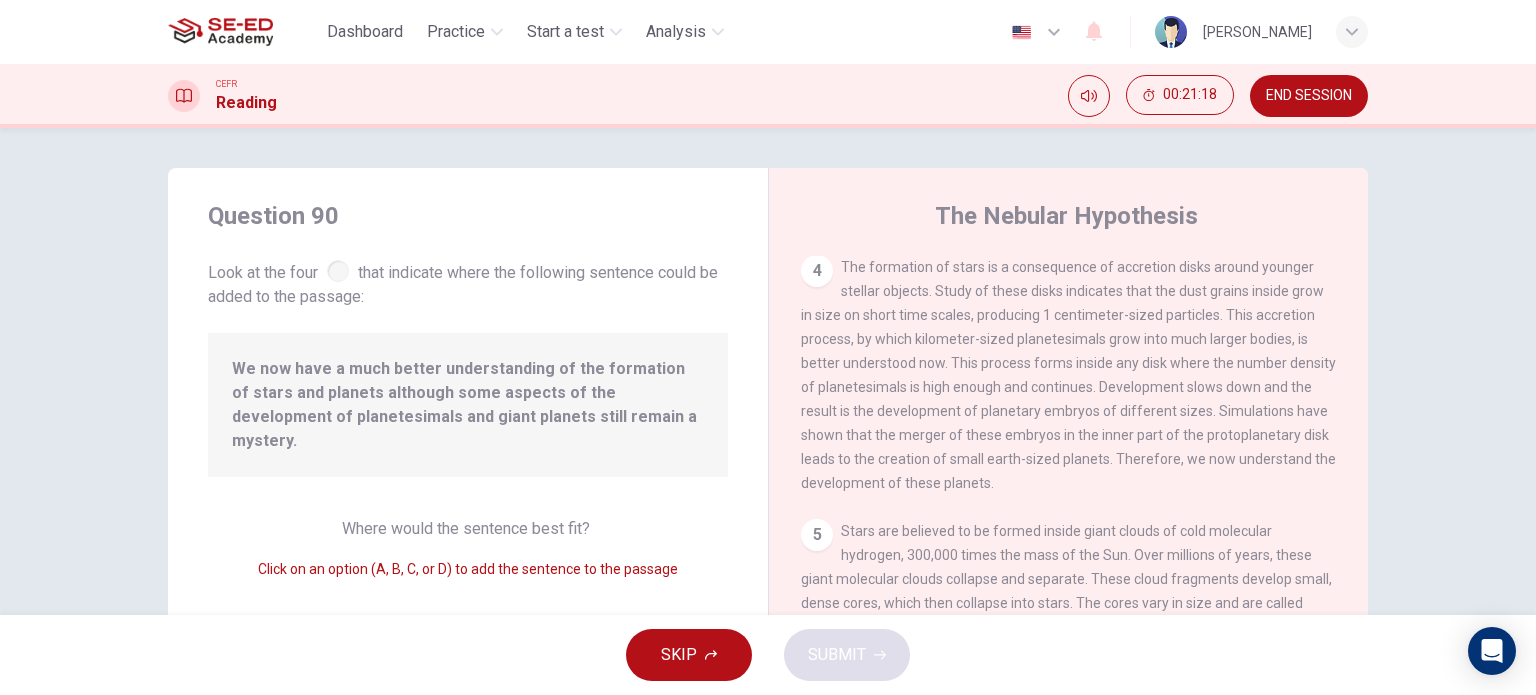 scroll, scrollTop: 613, scrollLeft: 0, axis: vertical 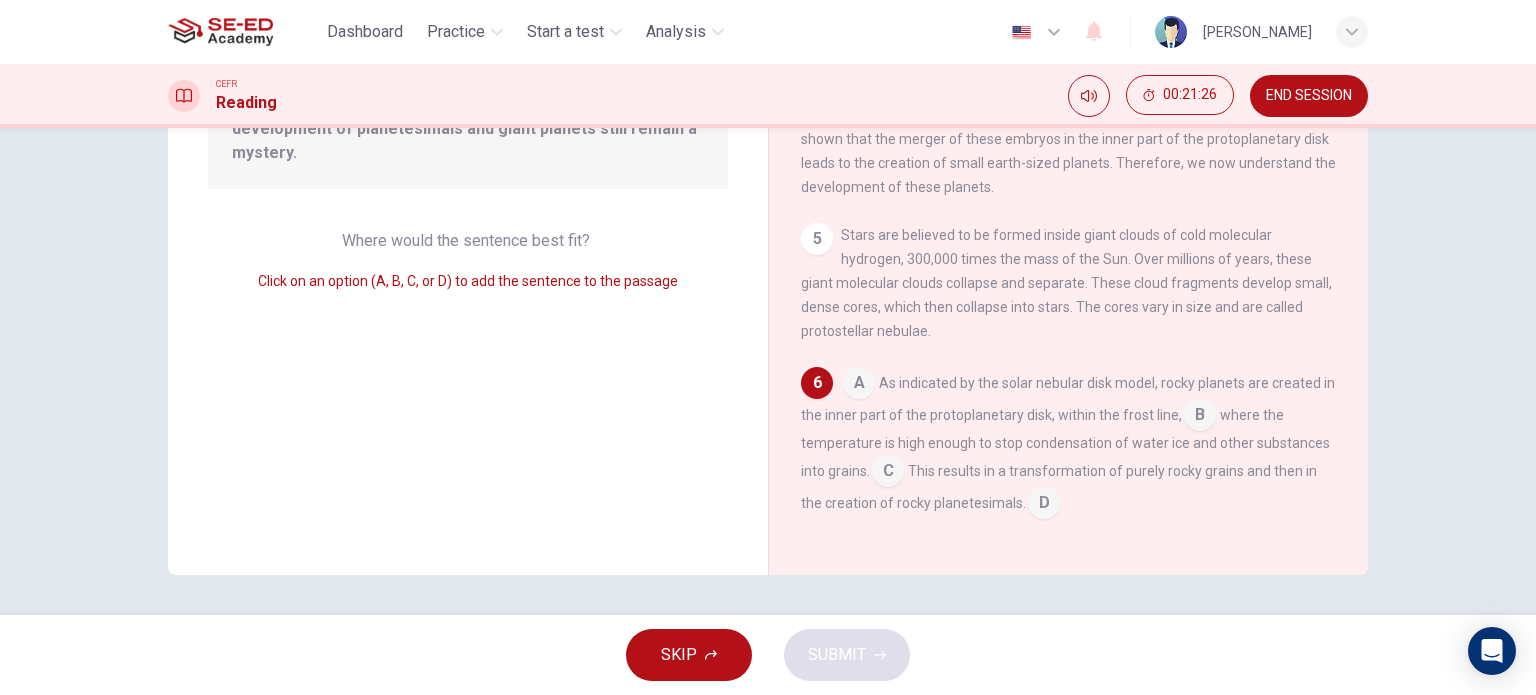 click at bounding box center (1044, 505) 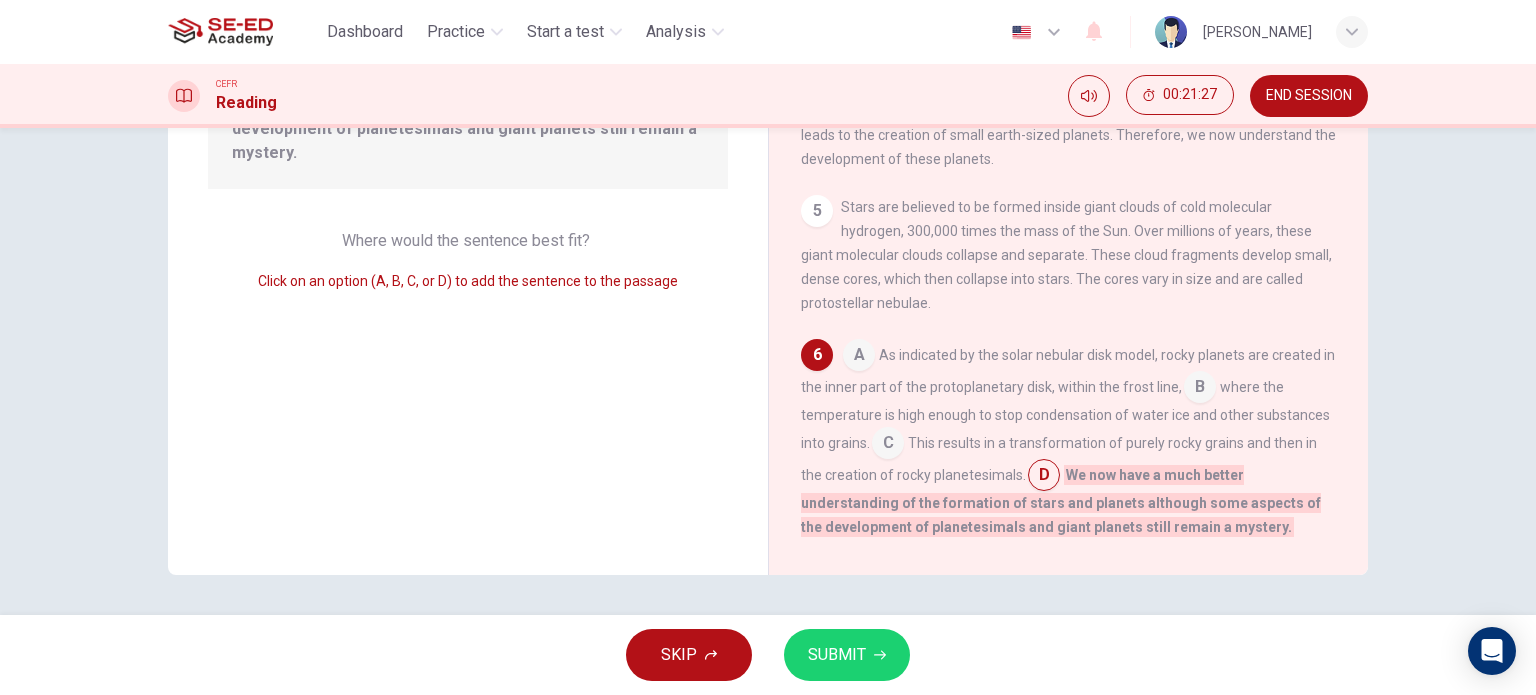 click on "SUBMIT" at bounding box center [847, 655] 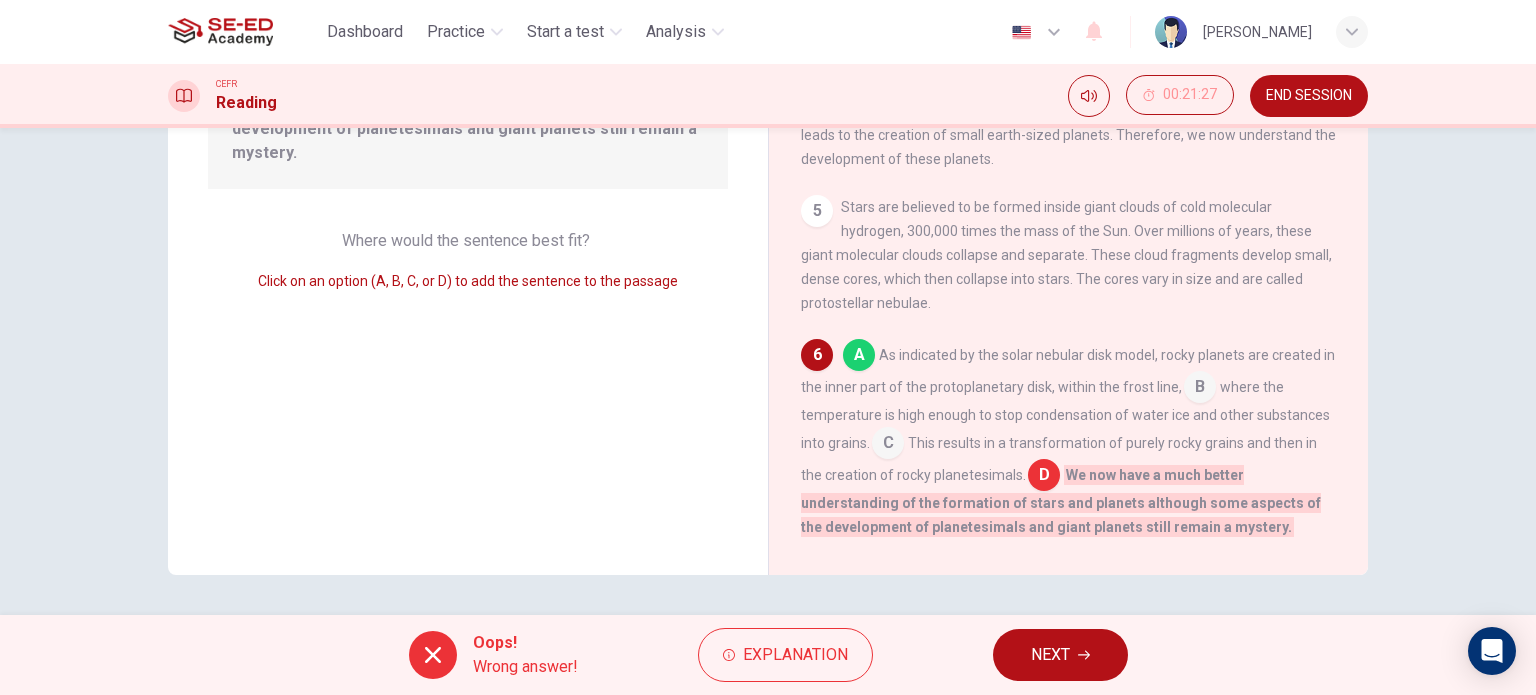 click on "NEXT" at bounding box center (1050, 655) 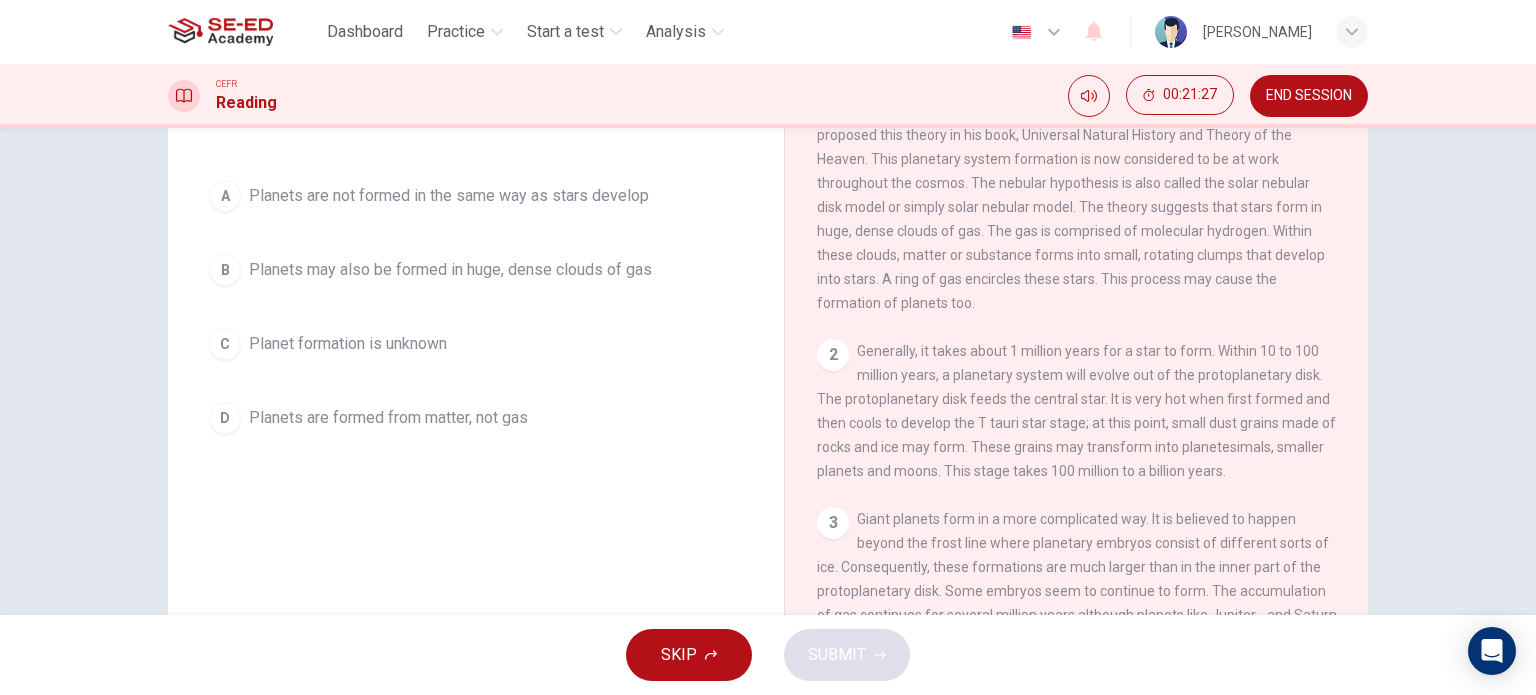 scroll, scrollTop: 88, scrollLeft: 0, axis: vertical 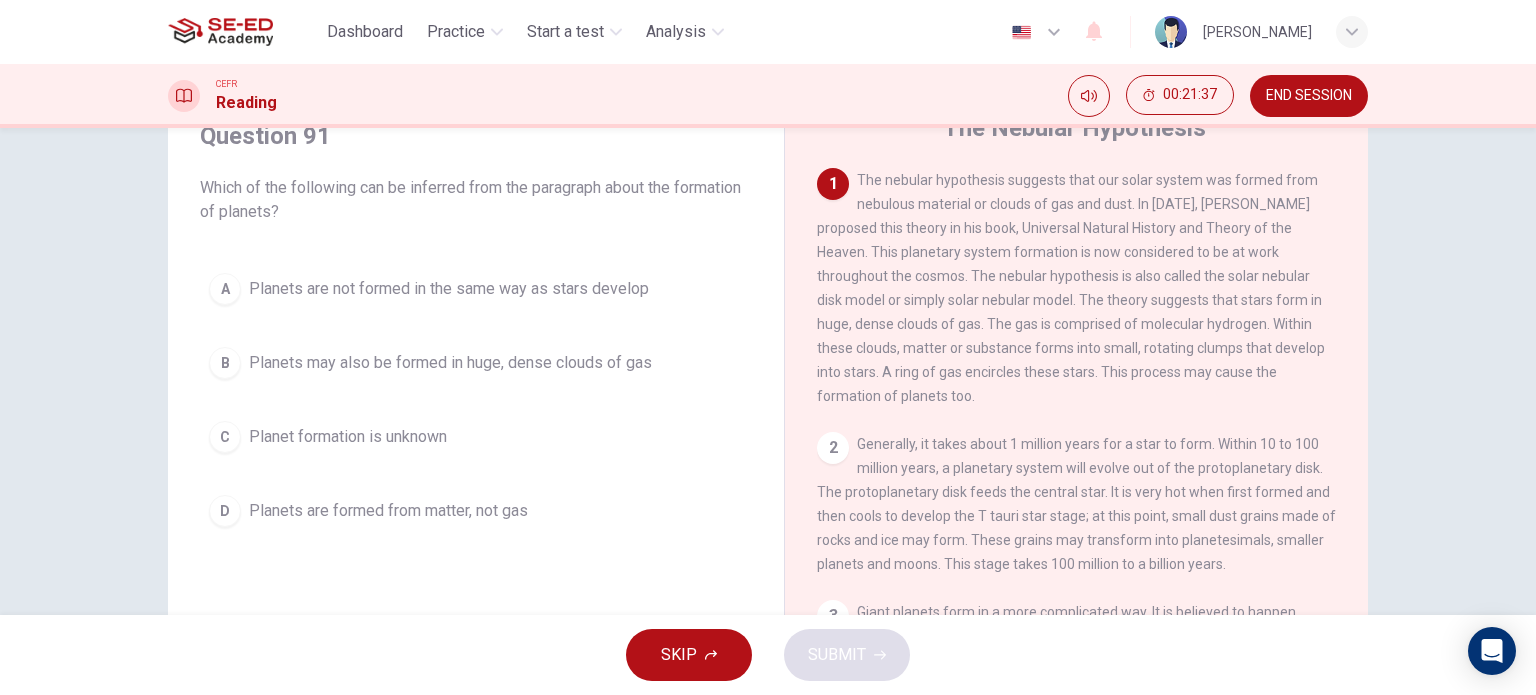 click on "Planet formation is unknown" at bounding box center [348, 437] 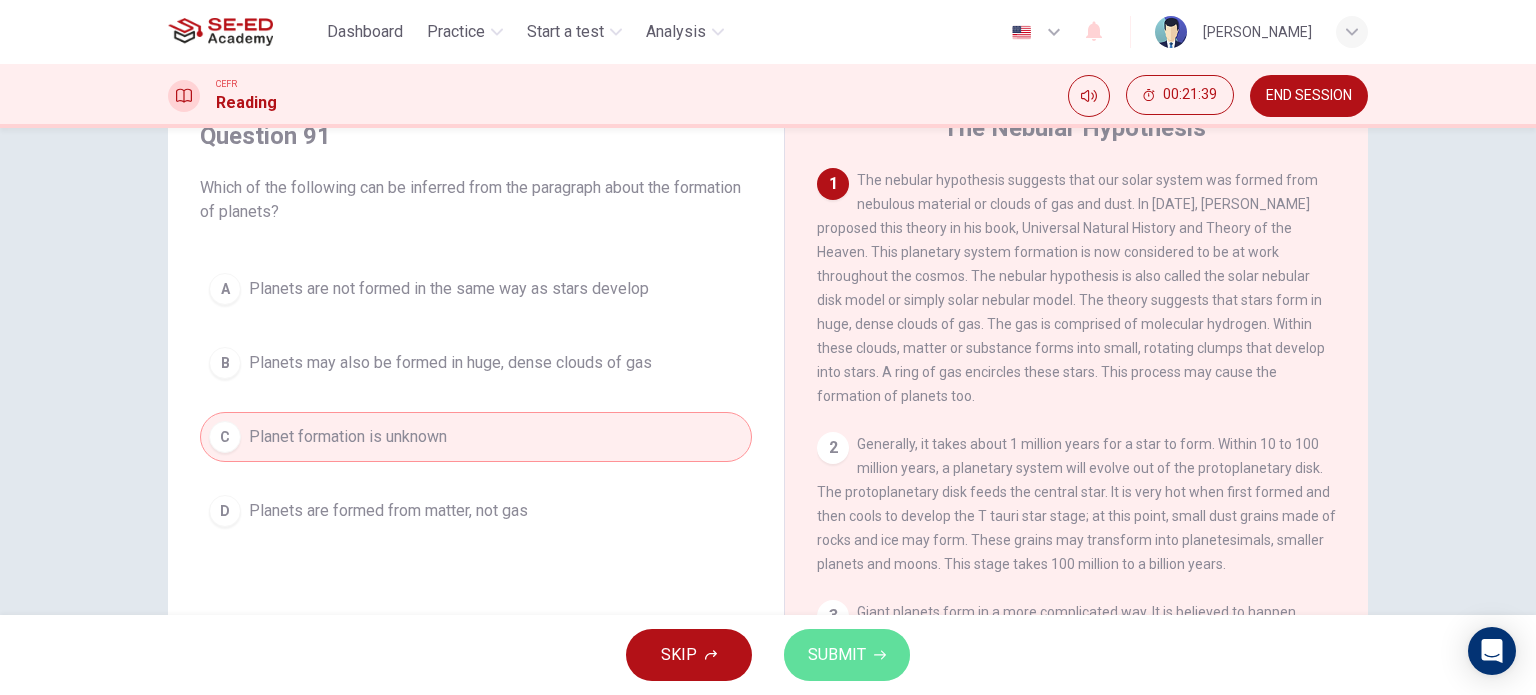 click on "SUBMIT" at bounding box center (847, 655) 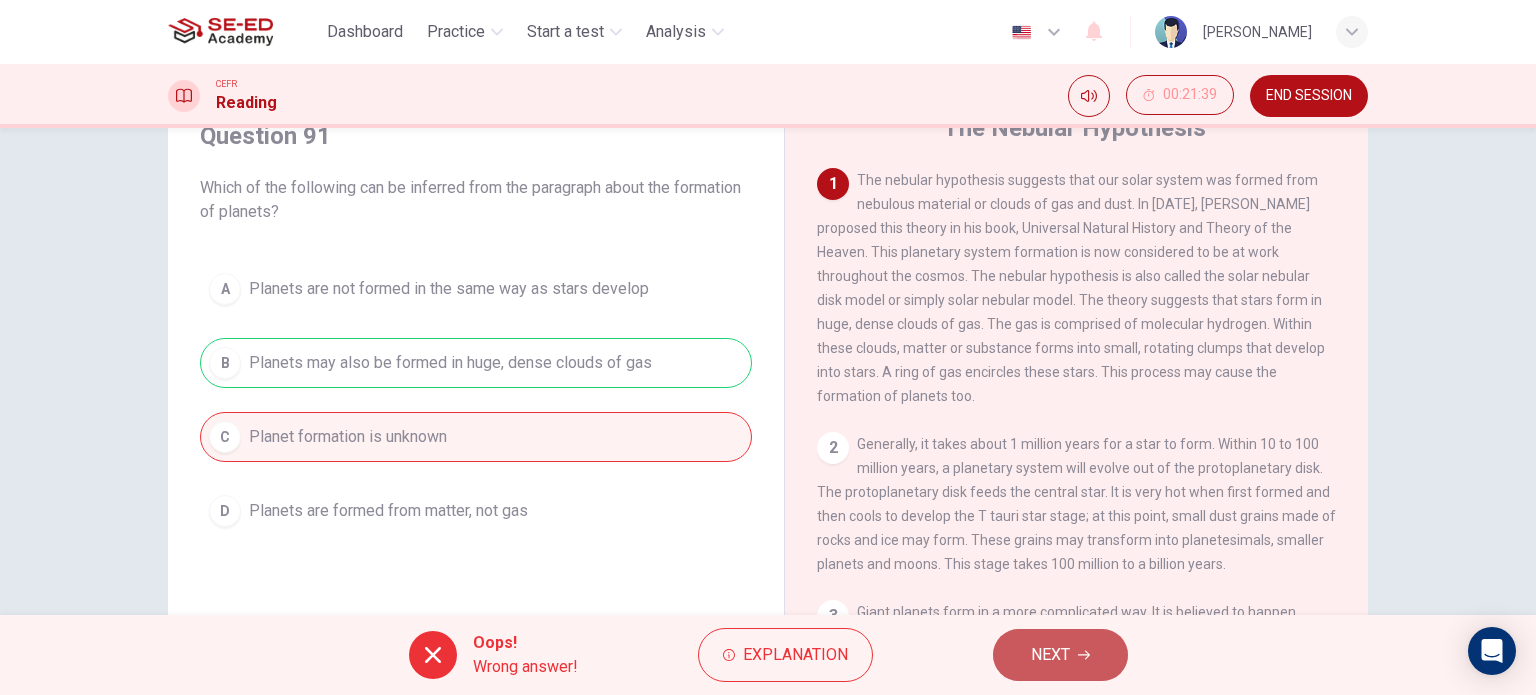 click on "NEXT" at bounding box center (1060, 655) 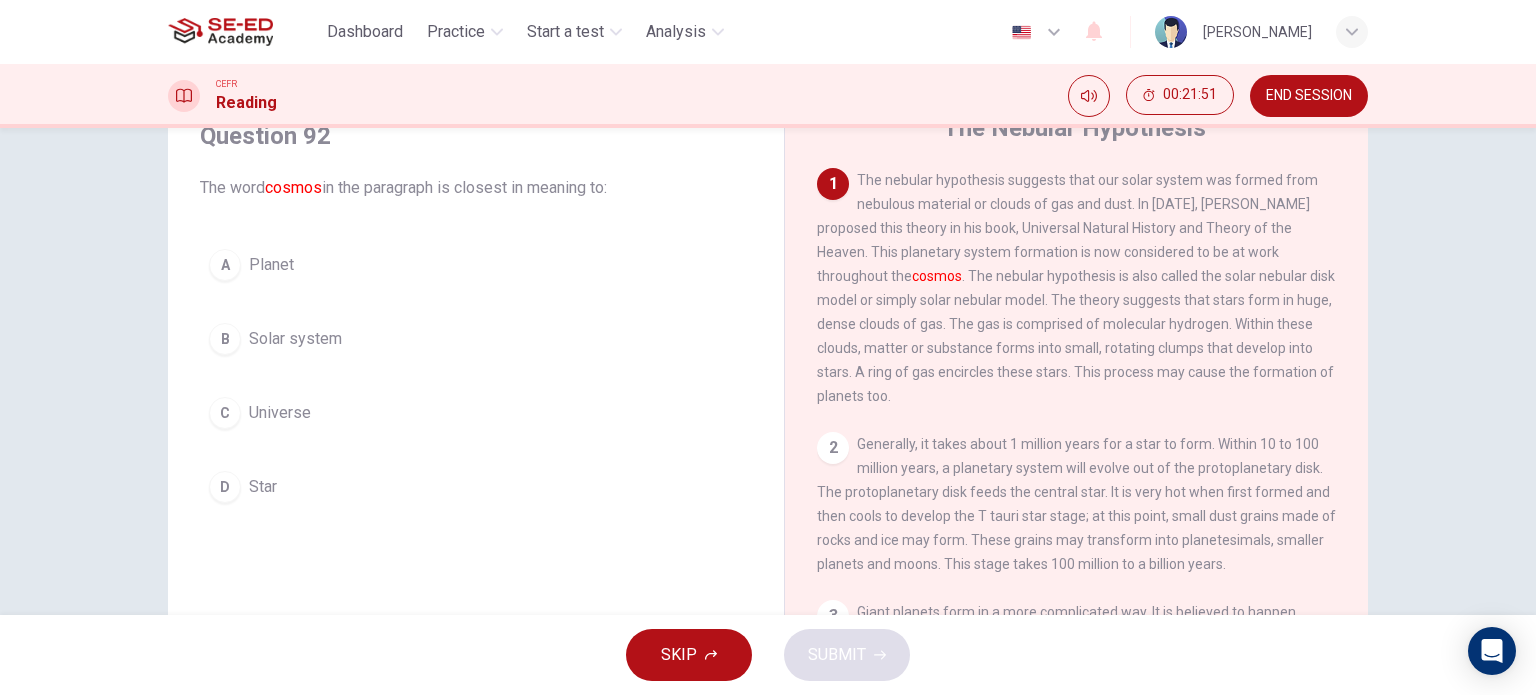 click on "Universe" at bounding box center (280, 413) 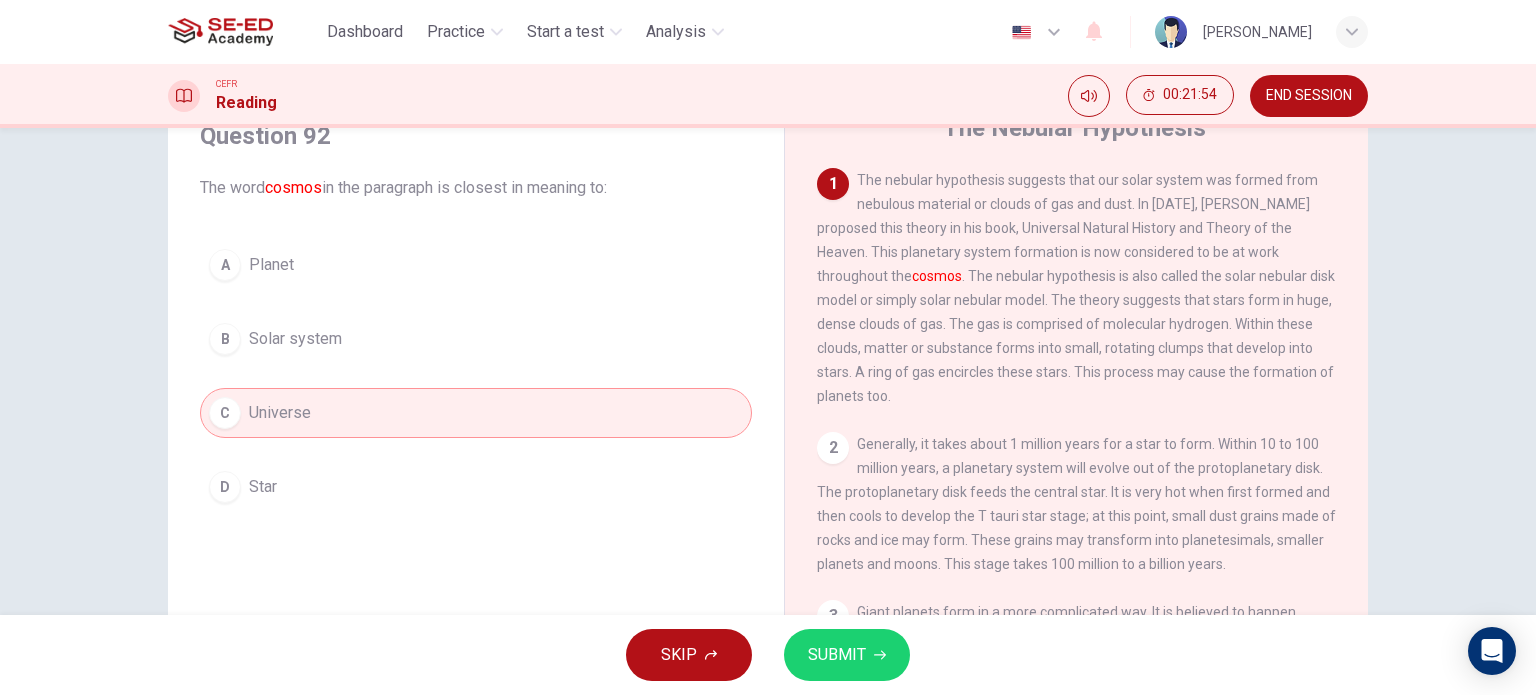 click on "Solar system" at bounding box center (295, 339) 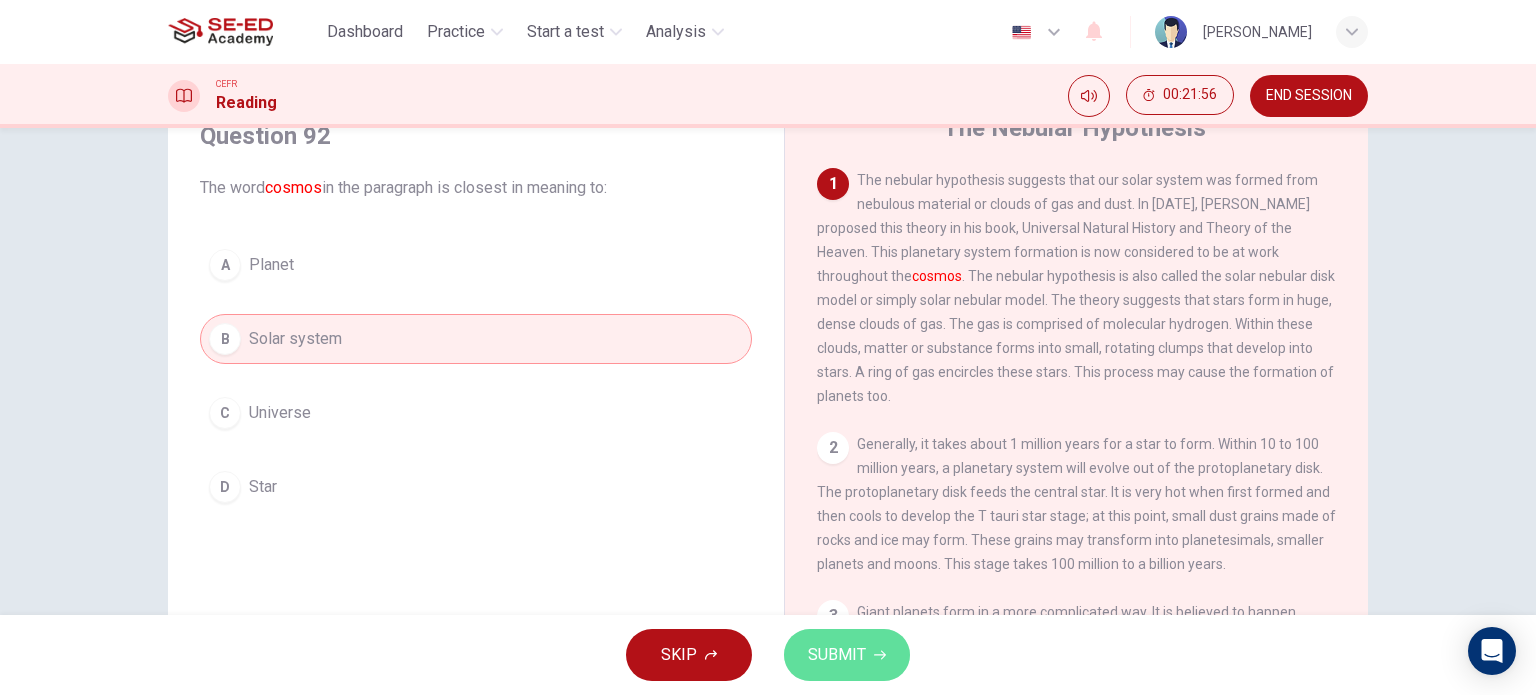 click on "SUBMIT" at bounding box center (847, 655) 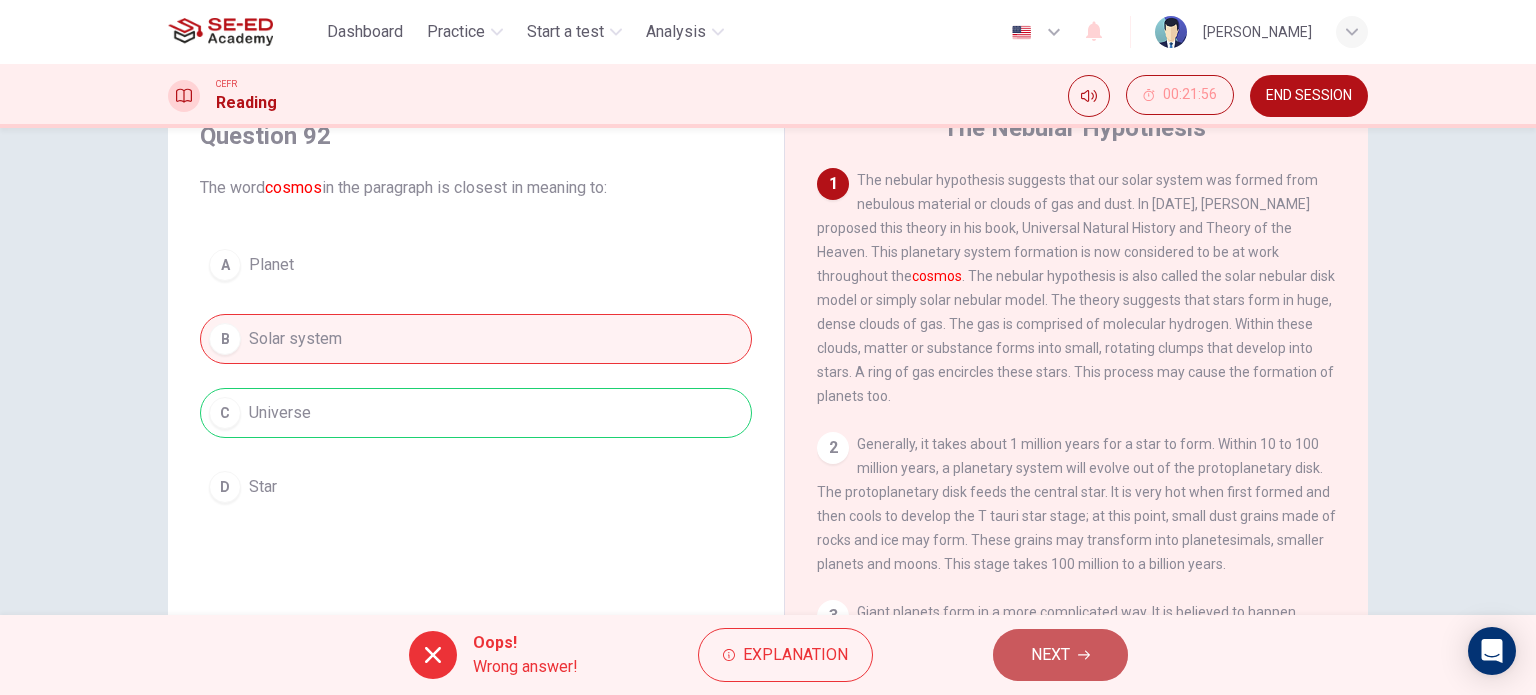 click on "NEXT" at bounding box center [1060, 655] 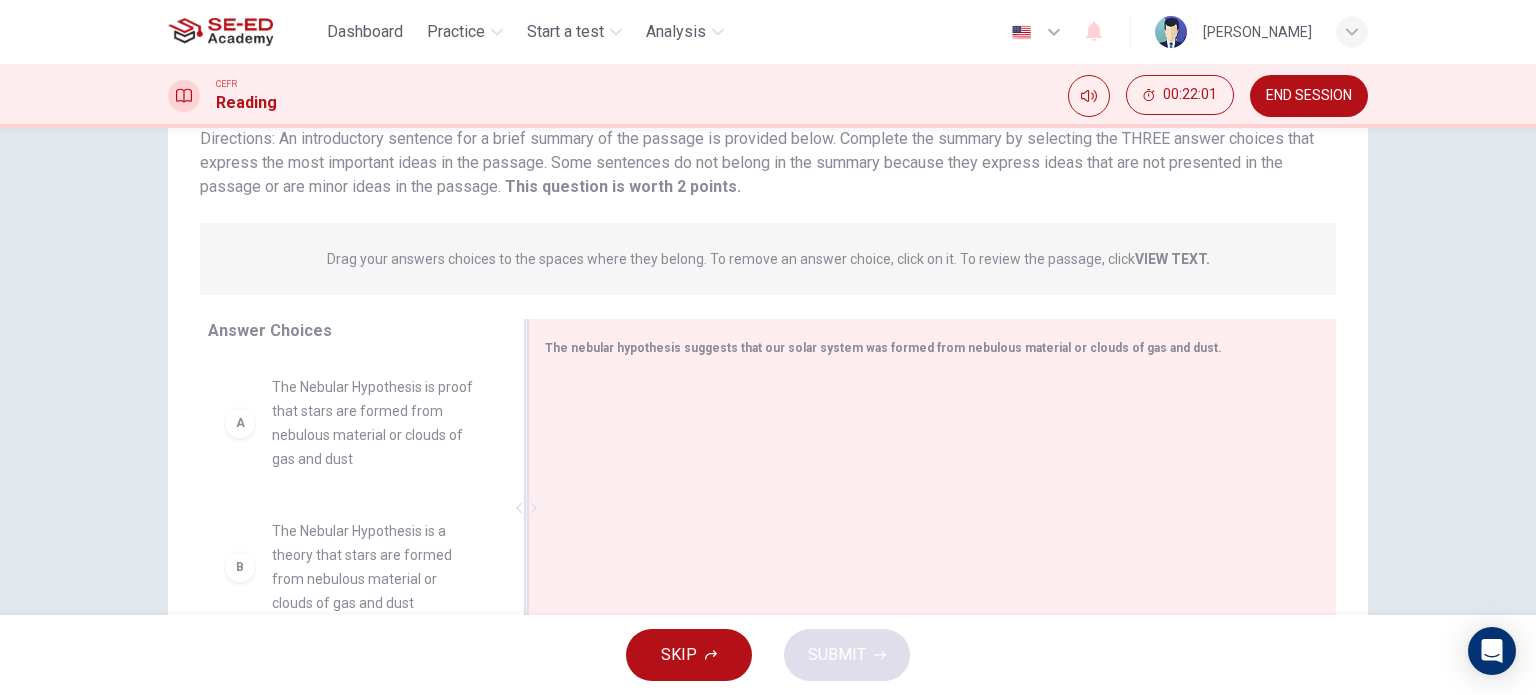 scroll, scrollTop: 188, scrollLeft: 0, axis: vertical 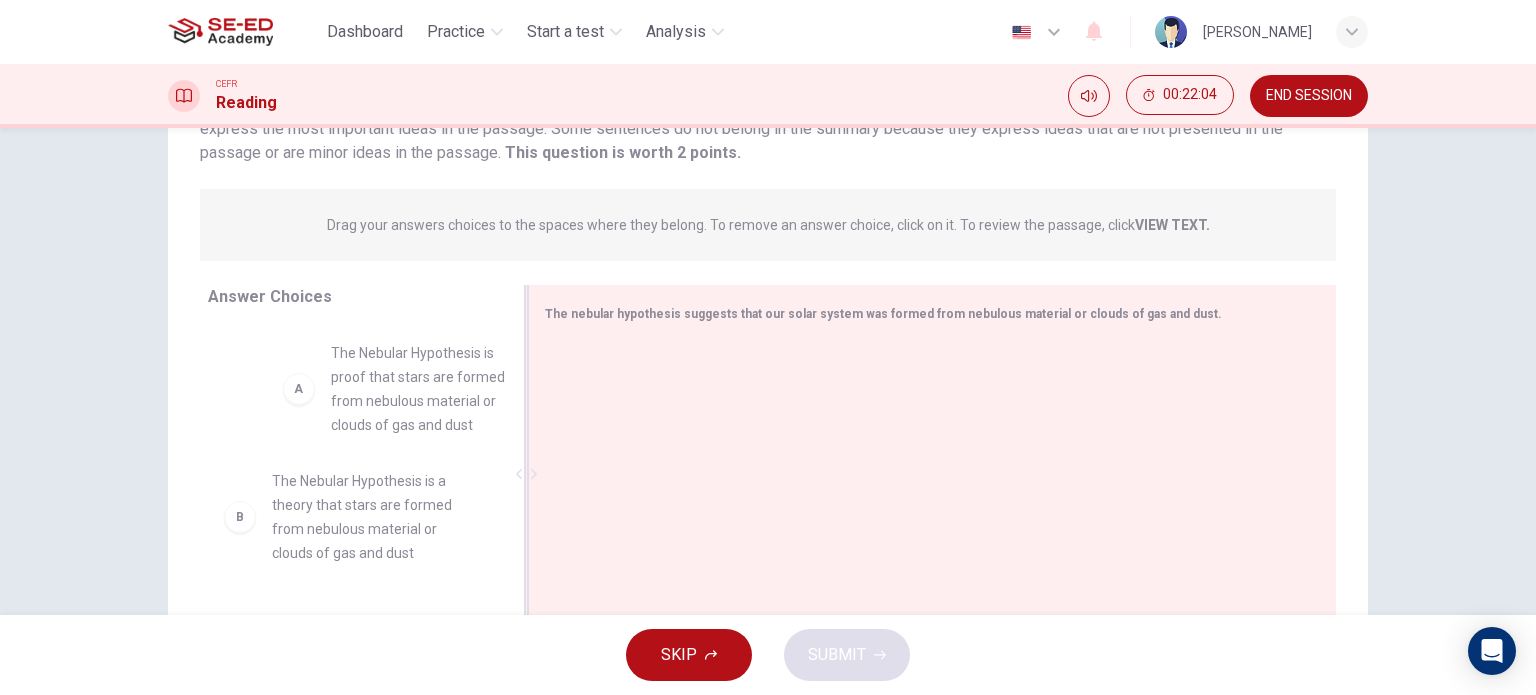 drag, startPoint x: 397, startPoint y: 409, endPoint x: 704, endPoint y: 419, distance: 307.1628 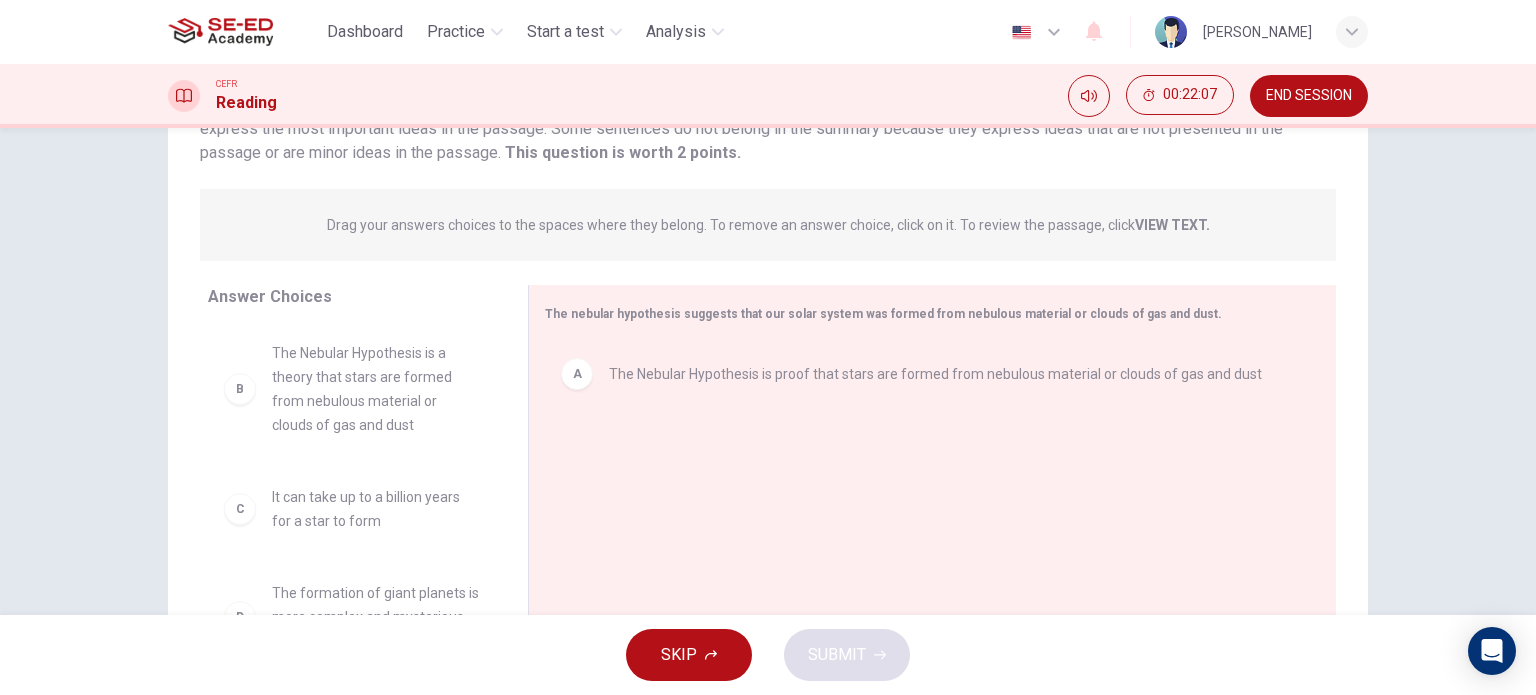scroll, scrollTop: 100, scrollLeft: 0, axis: vertical 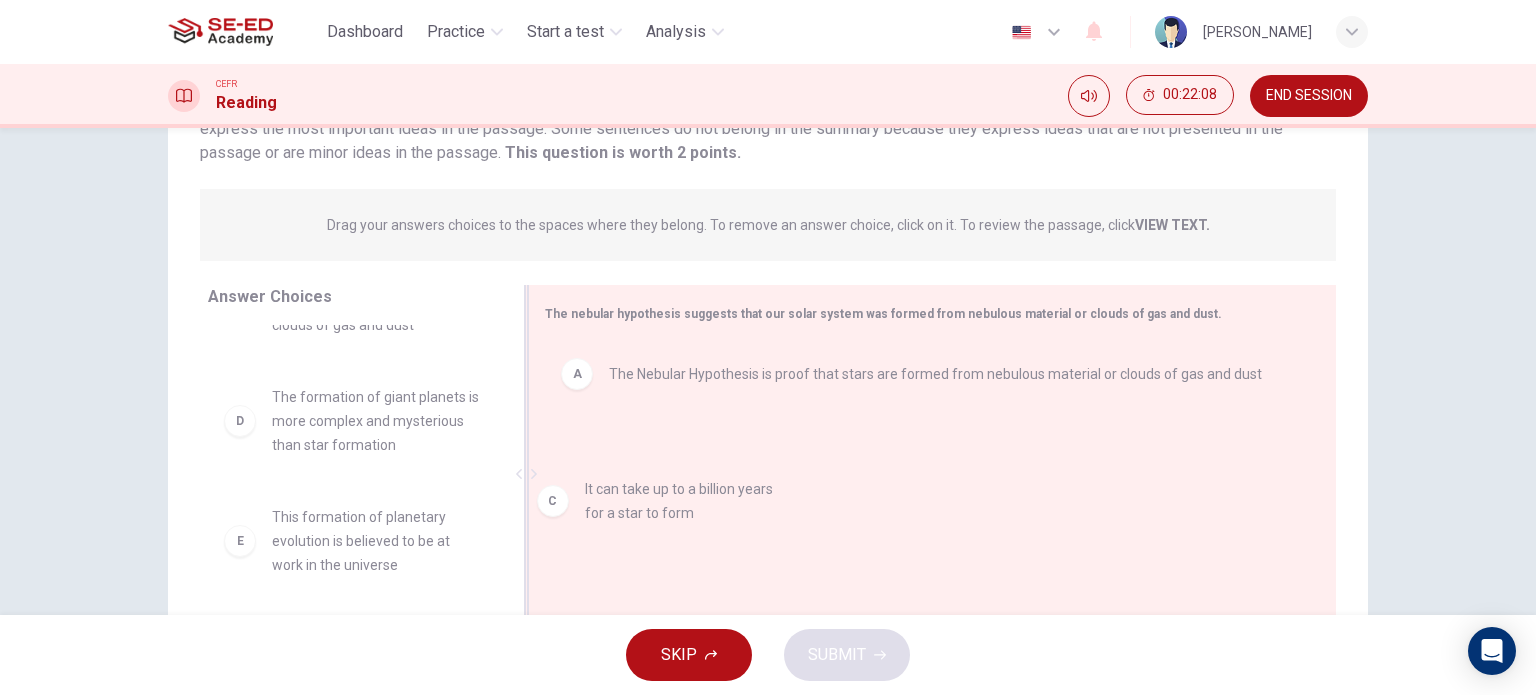 drag, startPoint x: 361, startPoint y: 425, endPoint x: 776, endPoint y: 538, distance: 430.10928 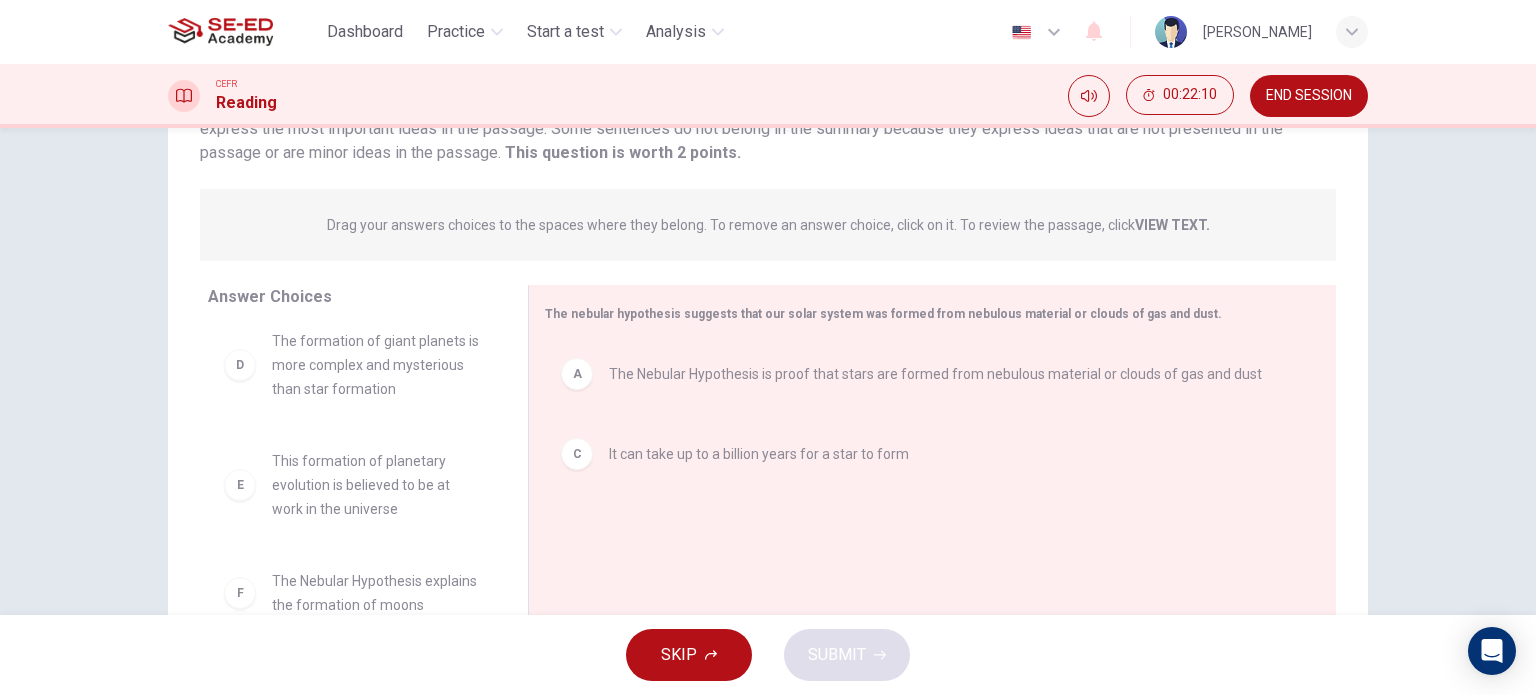 scroll, scrollTop: 180, scrollLeft: 0, axis: vertical 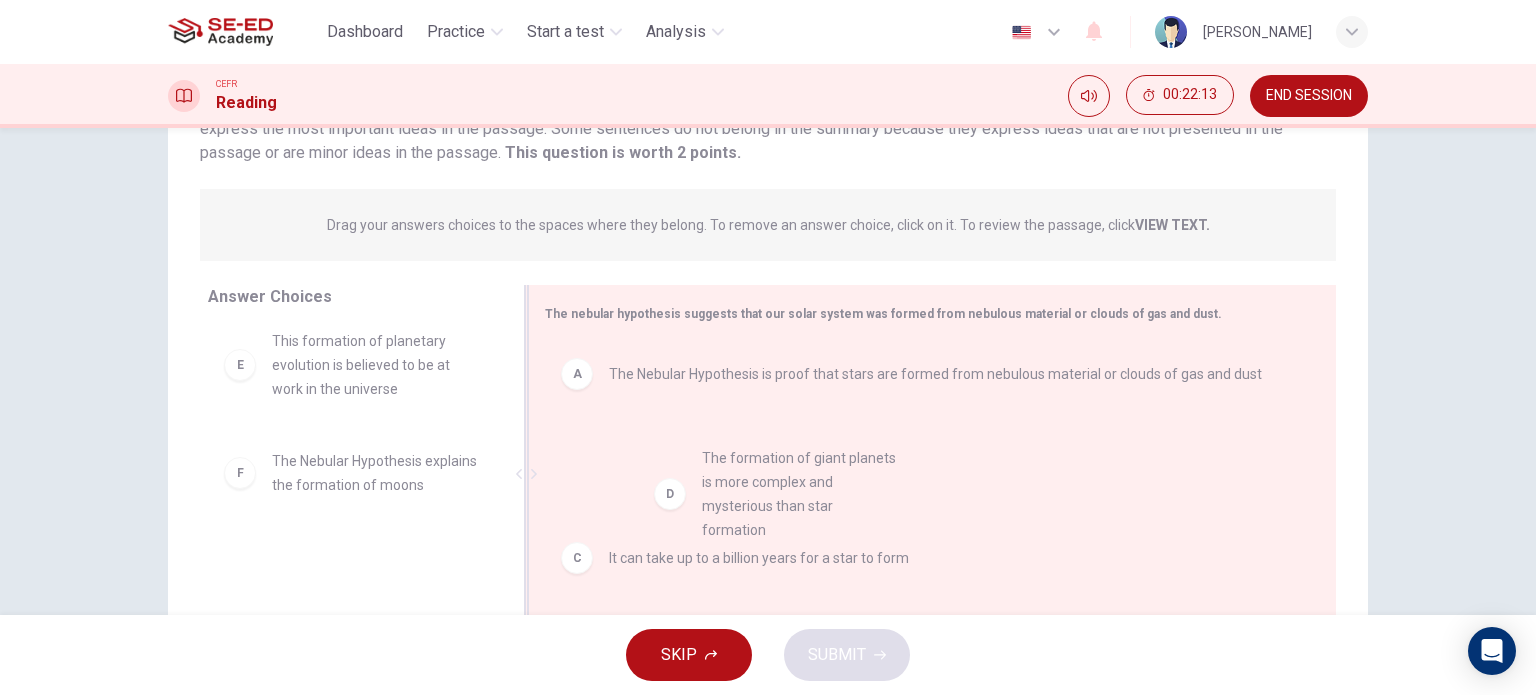 drag, startPoint x: 364, startPoint y: 375, endPoint x: 852, endPoint y: 532, distance: 512.6334 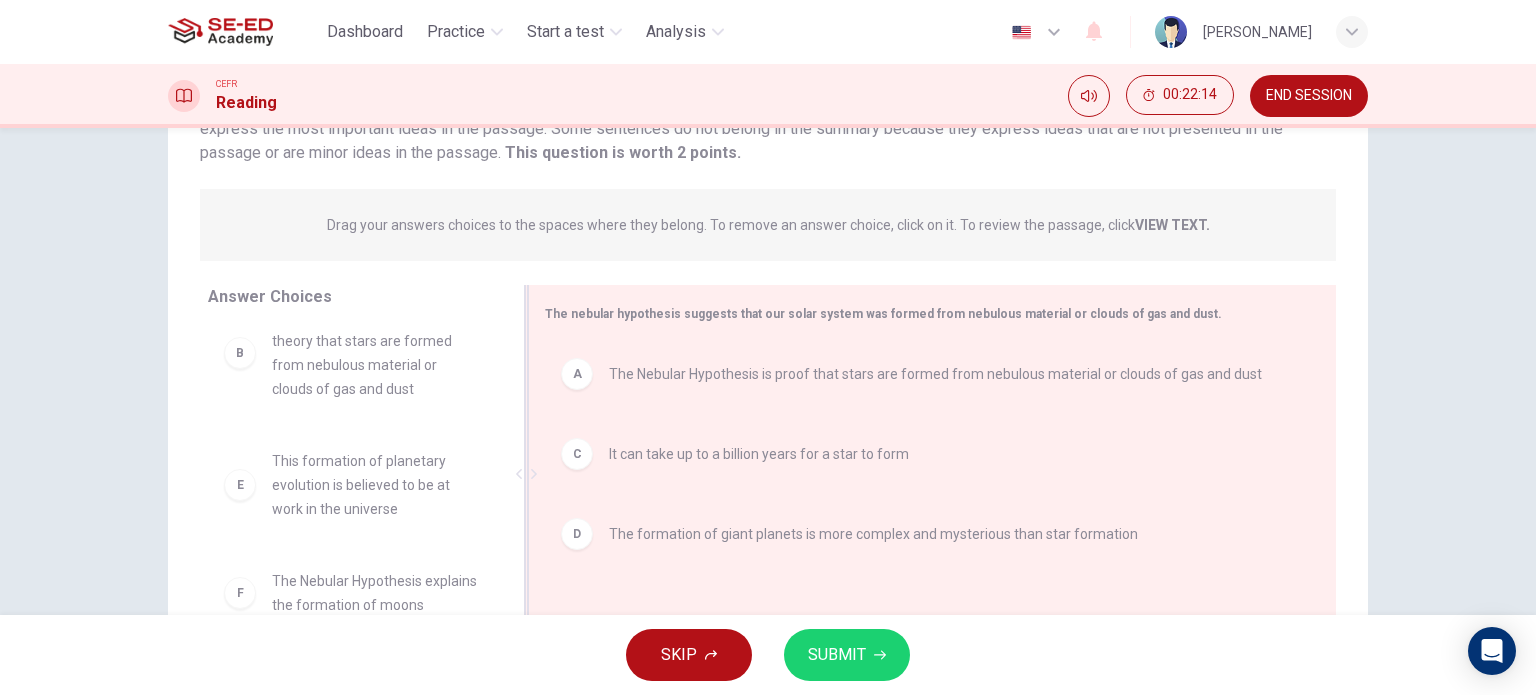 scroll, scrollTop: 60, scrollLeft: 0, axis: vertical 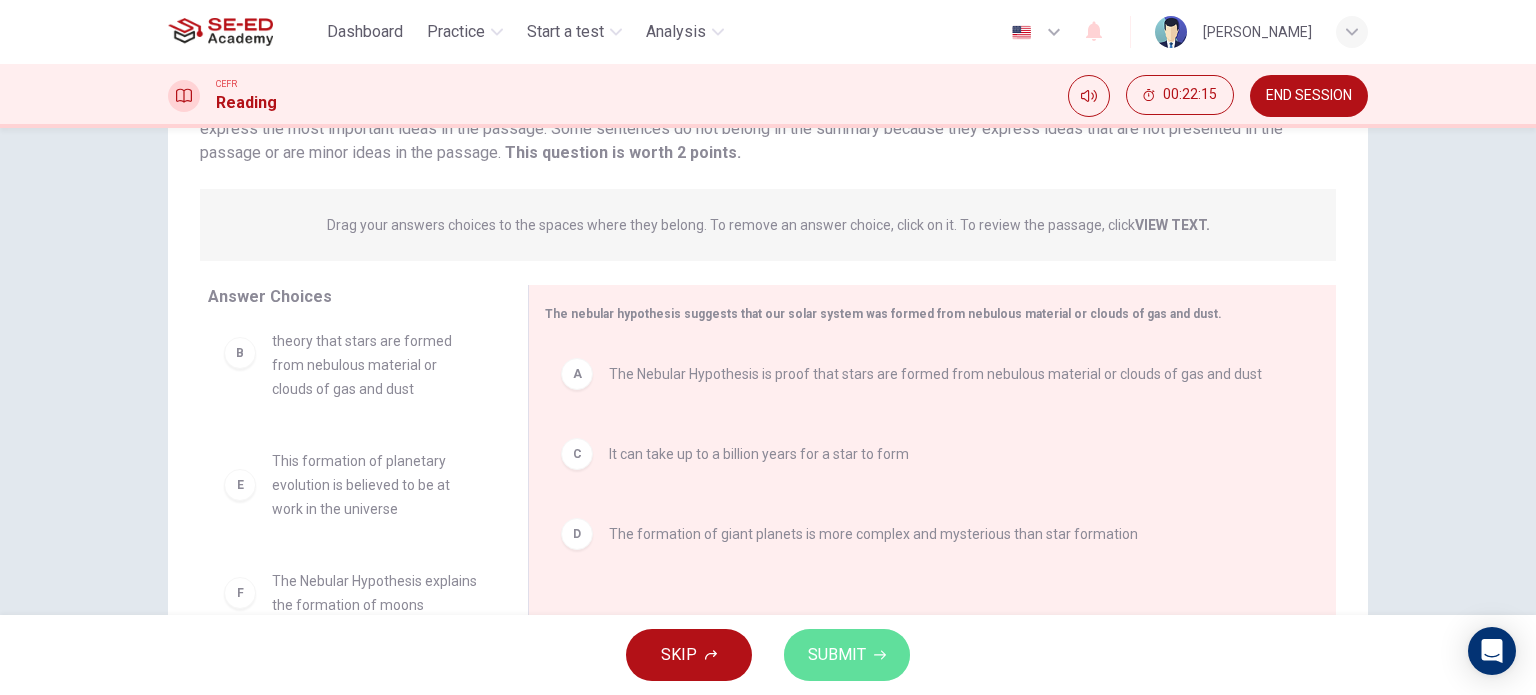 click on "SUBMIT" at bounding box center (837, 655) 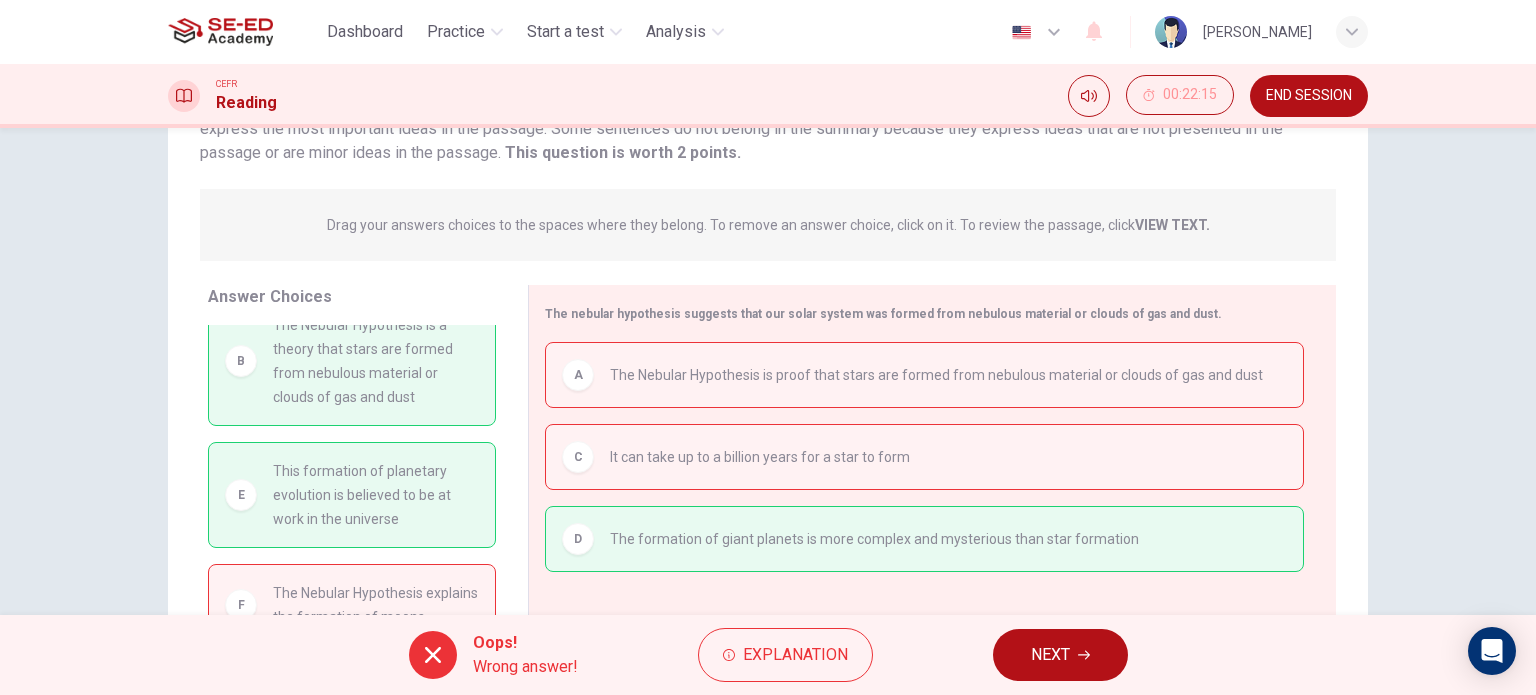 scroll, scrollTop: 0, scrollLeft: 0, axis: both 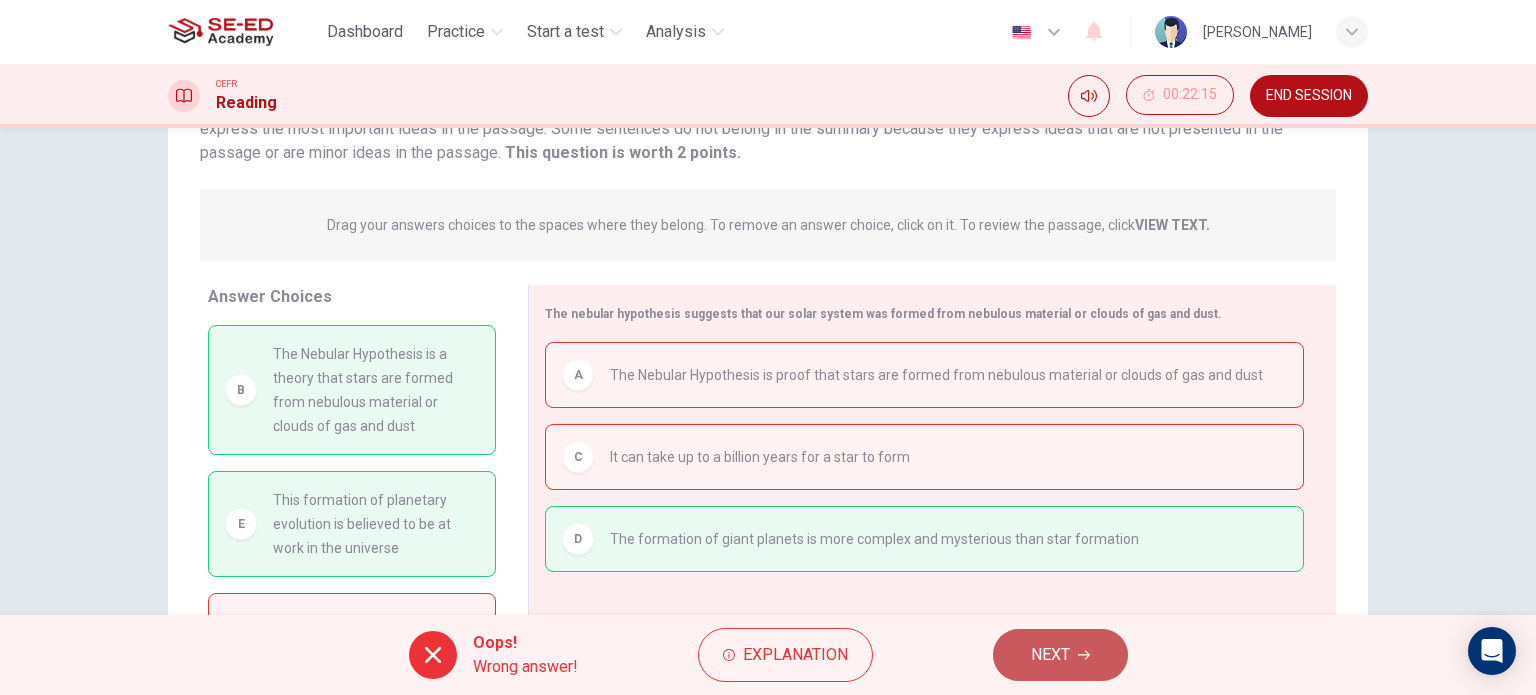 click on "NEXT" at bounding box center [1050, 655] 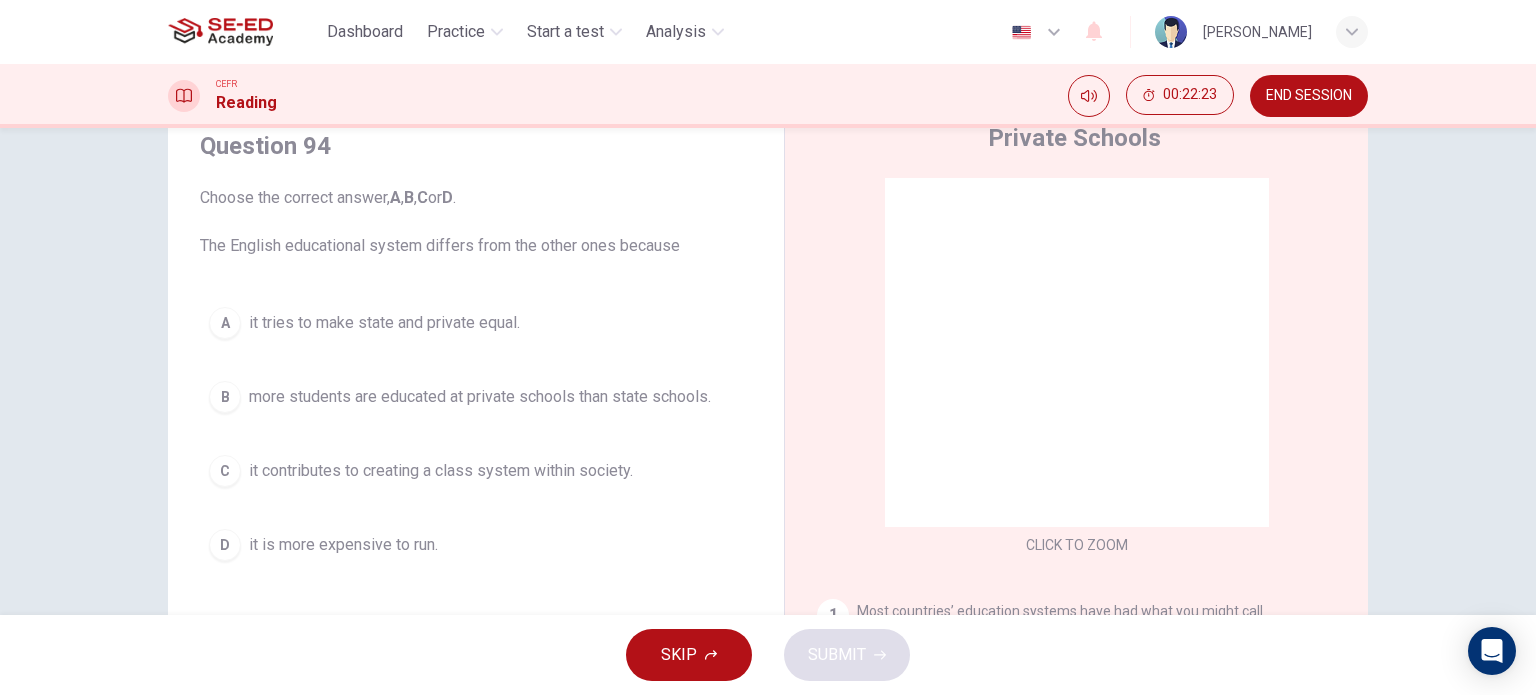 scroll, scrollTop: 100, scrollLeft: 0, axis: vertical 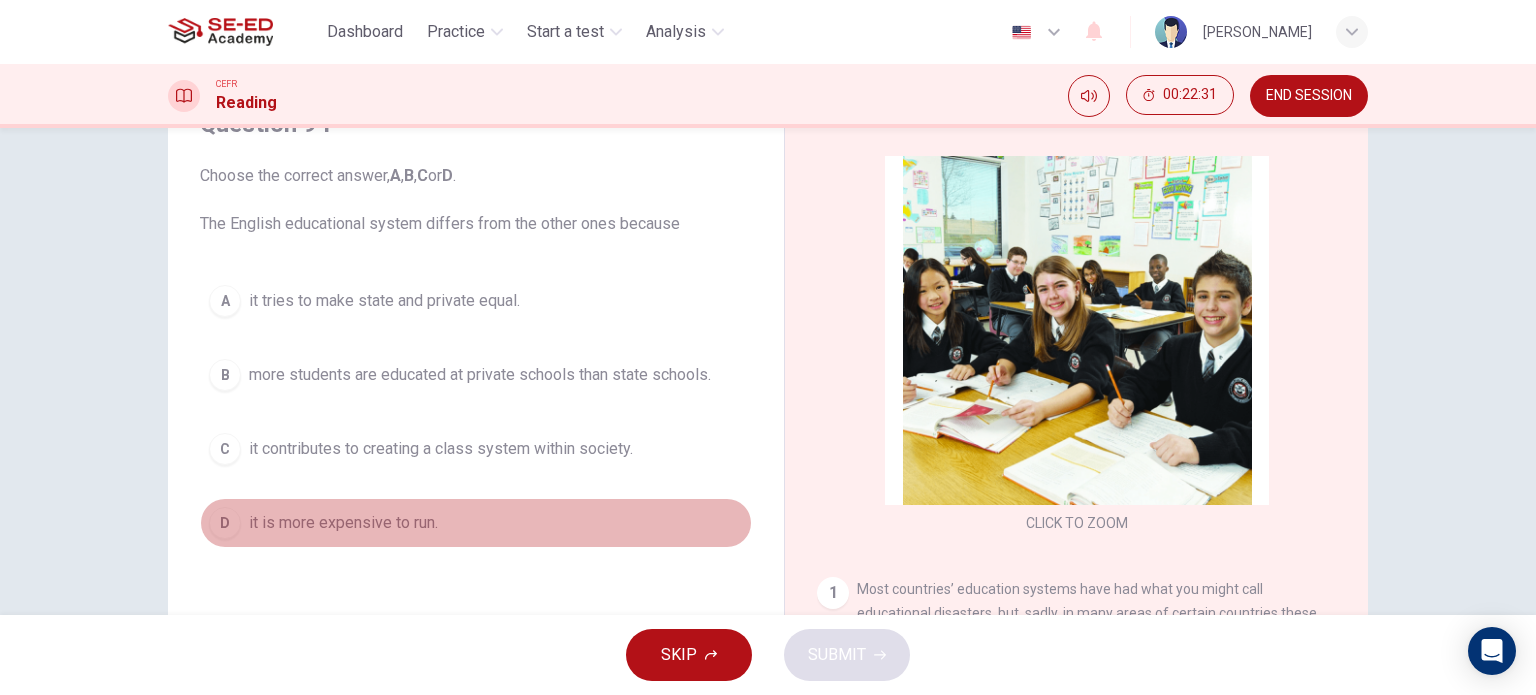 click on "D it is more expensive to run." at bounding box center [476, 523] 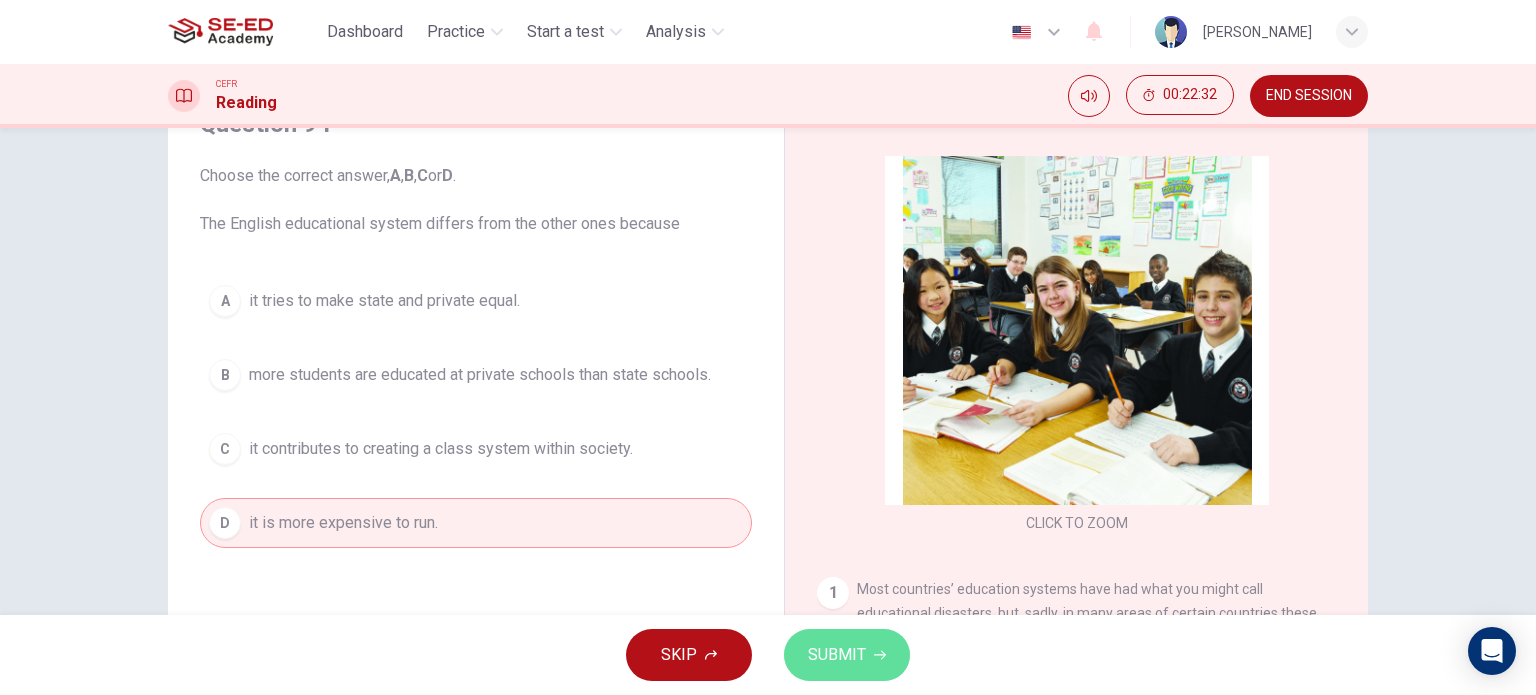 click on "SUBMIT" at bounding box center [837, 655] 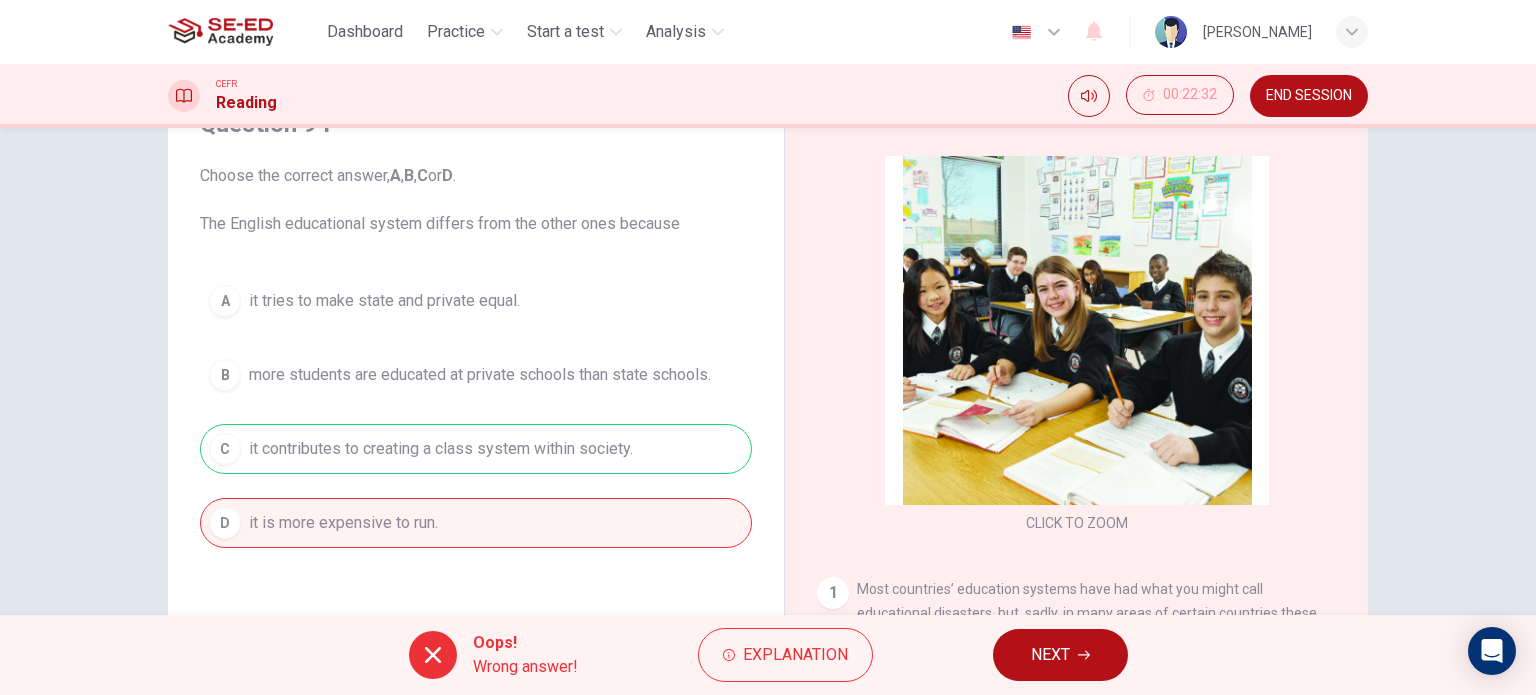 click on "NEXT" at bounding box center (1050, 655) 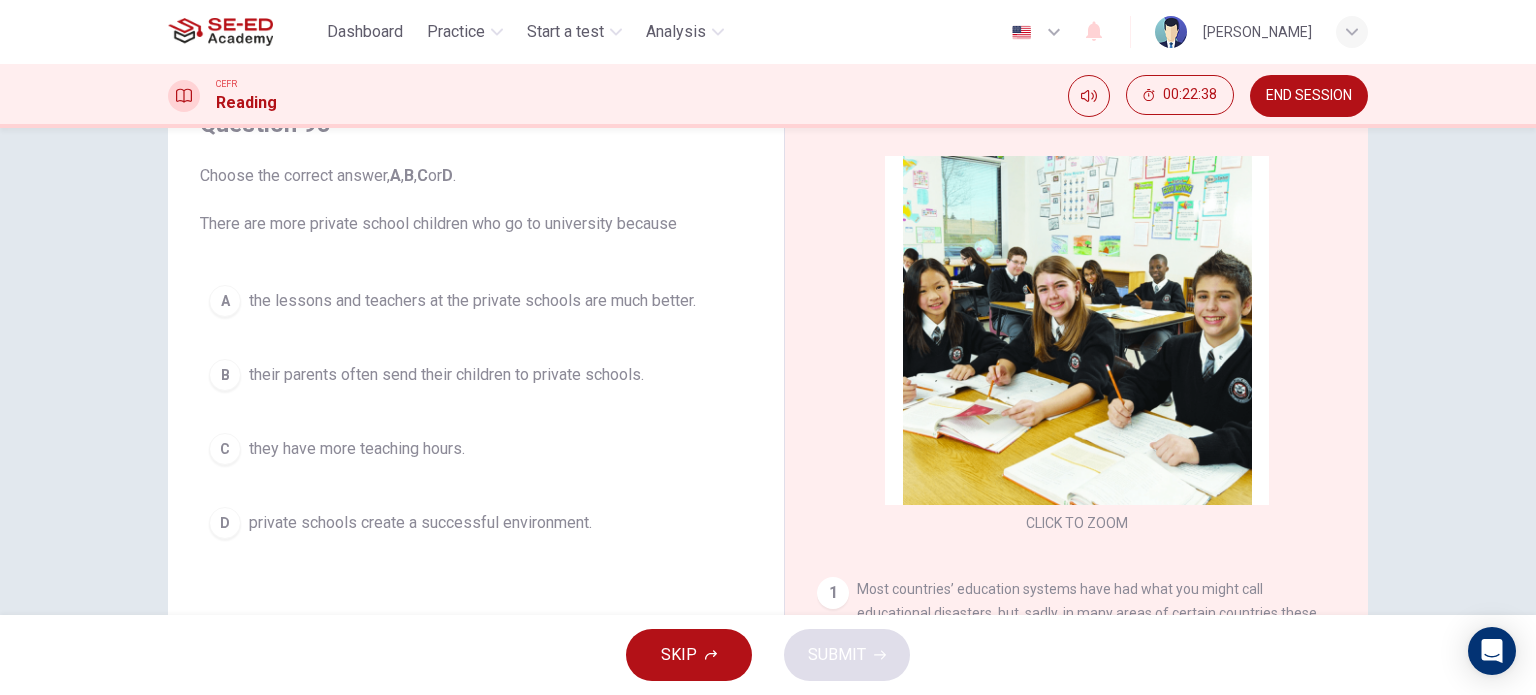 click on "the lessons and teachers at the private schools are much better." at bounding box center [472, 301] 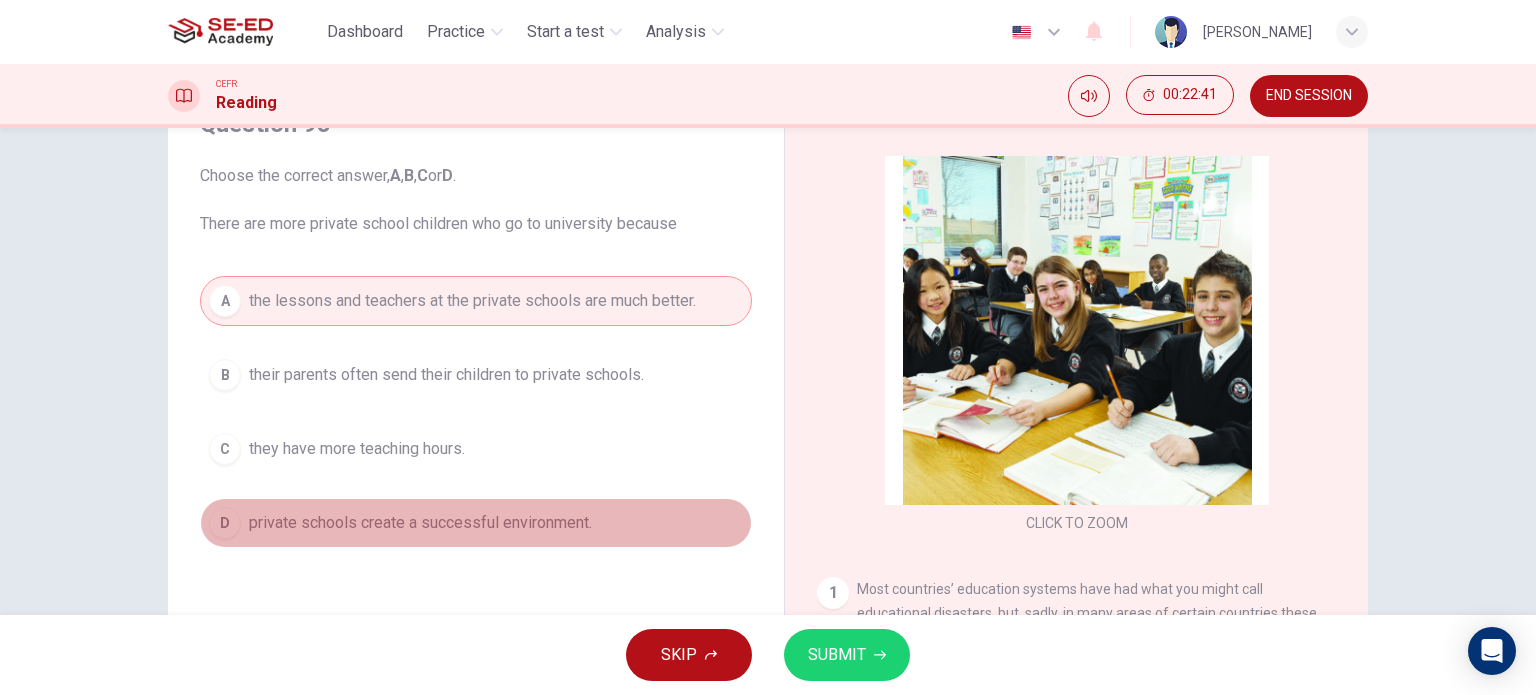 drag, startPoint x: 548, startPoint y: 519, endPoint x: 597, endPoint y: 541, distance: 53.712196 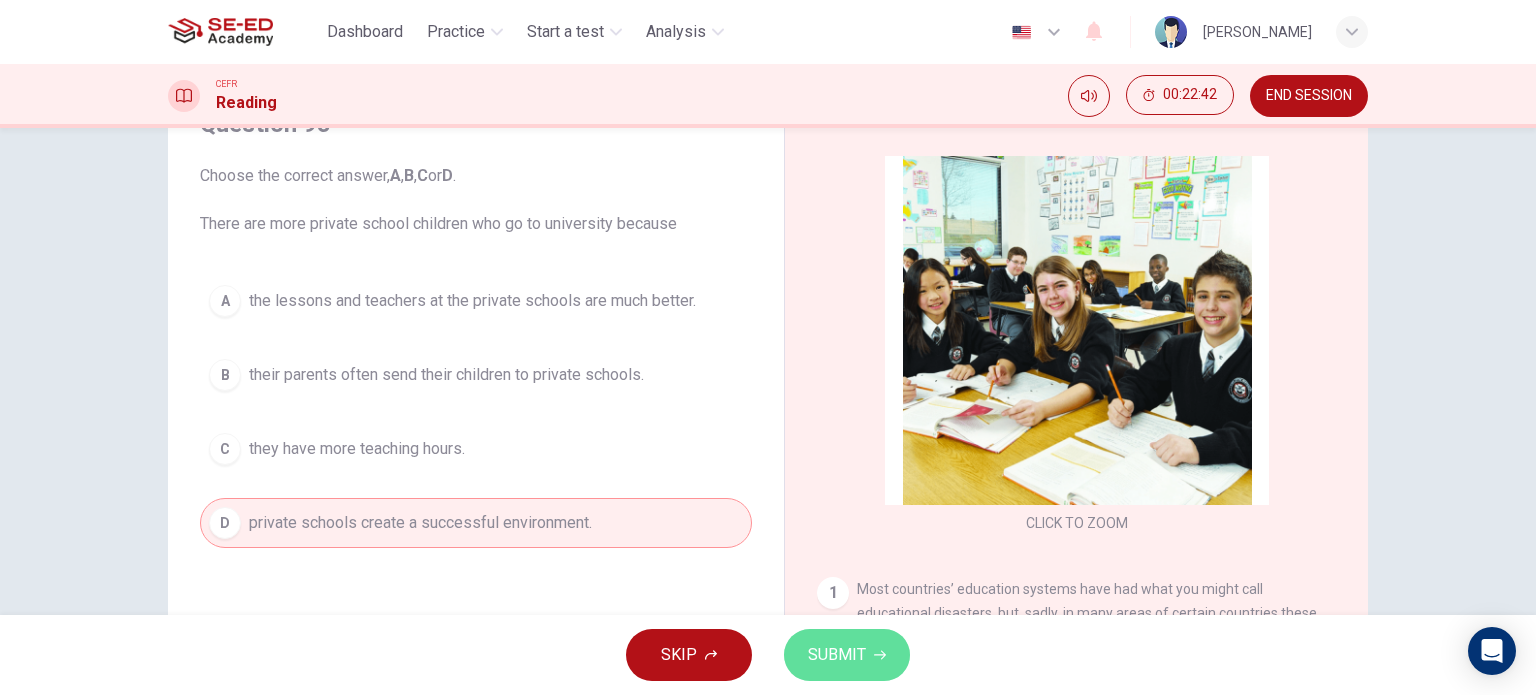 click on "SUBMIT" at bounding box center (837, 655) 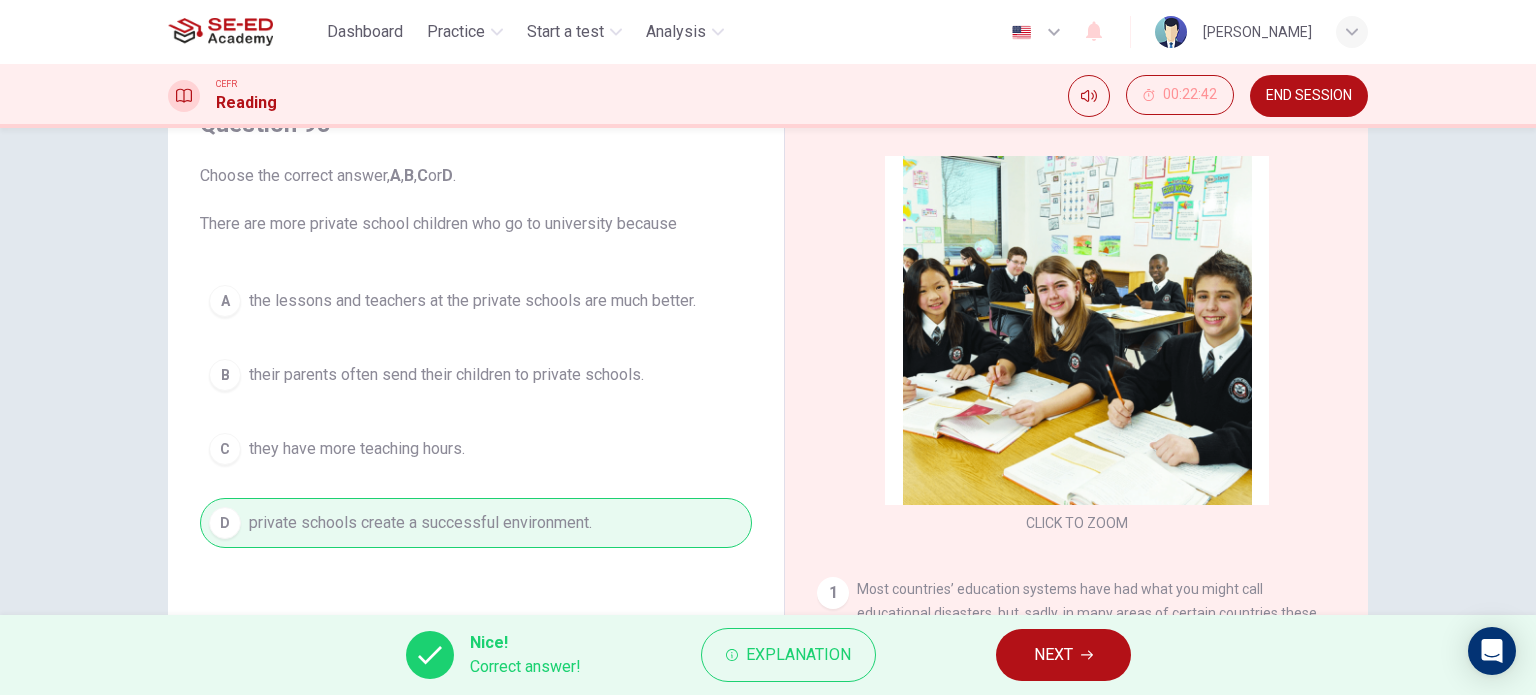 click 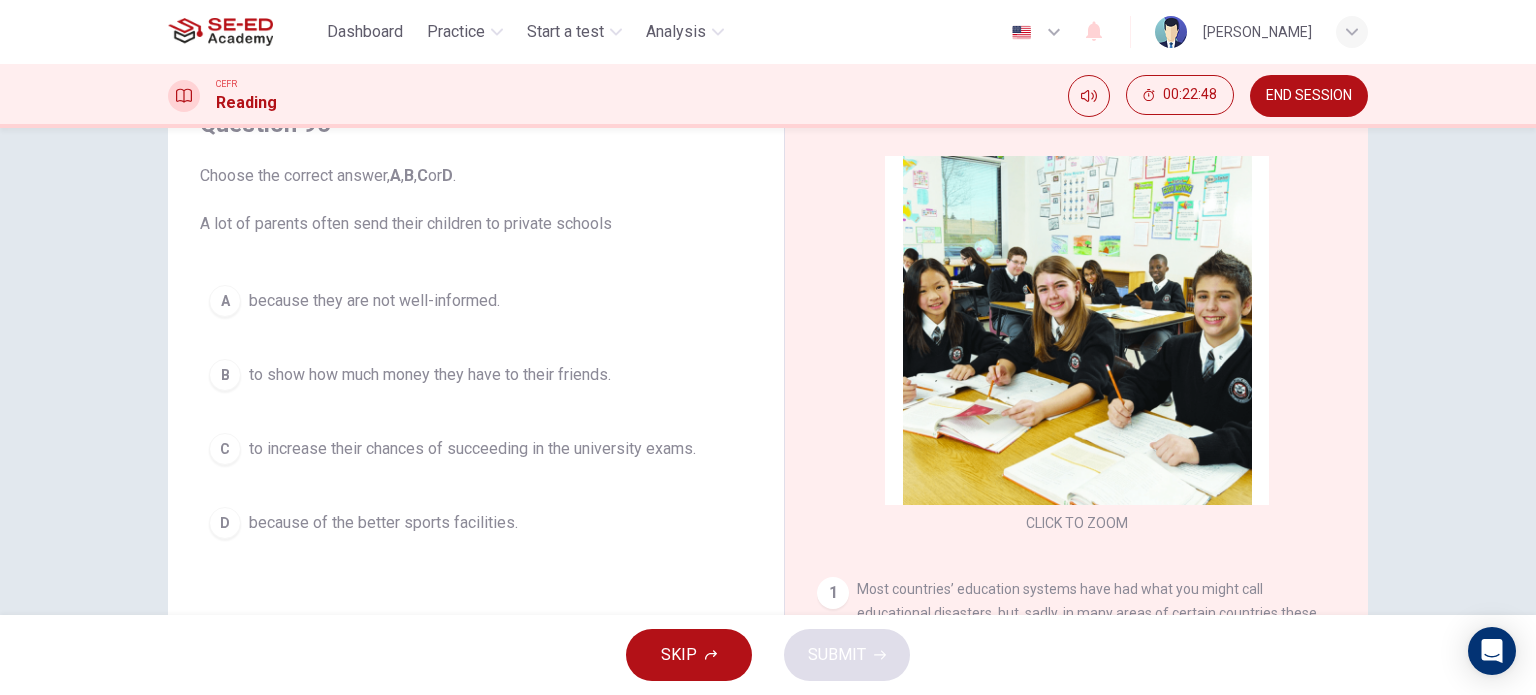 click on "to increase their chances of succeeding in the university exams." at bounding box center [472, 449] 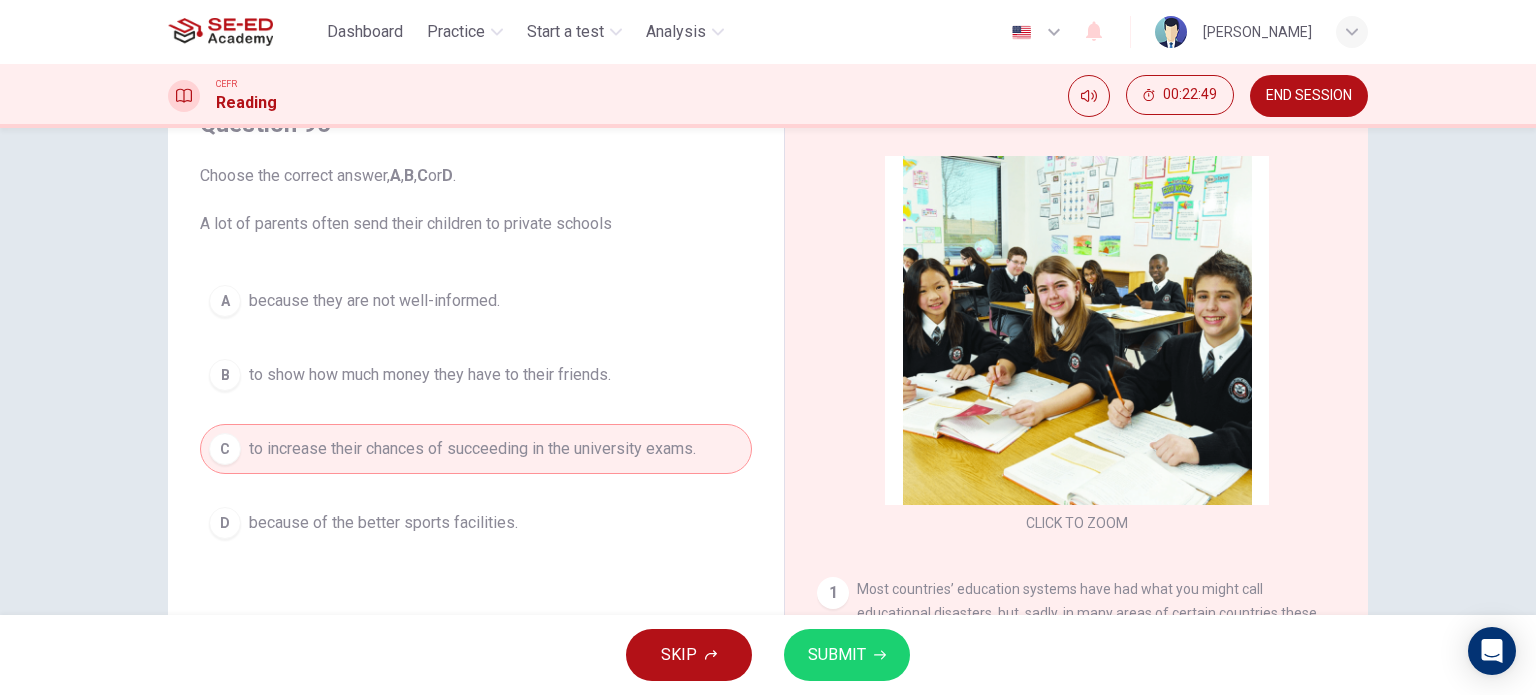 click on "SUBMIT" at bounding box center (847, 655) 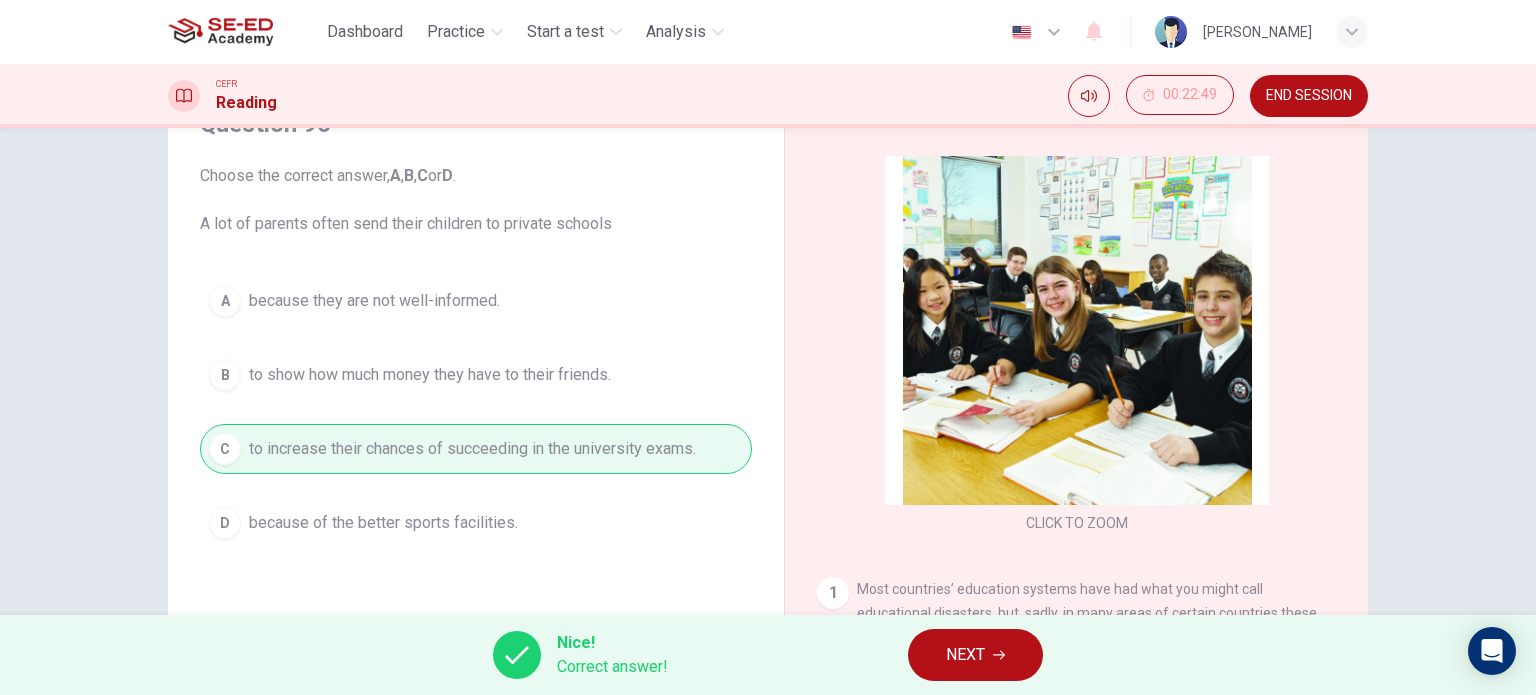 click on "NEXT" at bounding box center (965, 655) 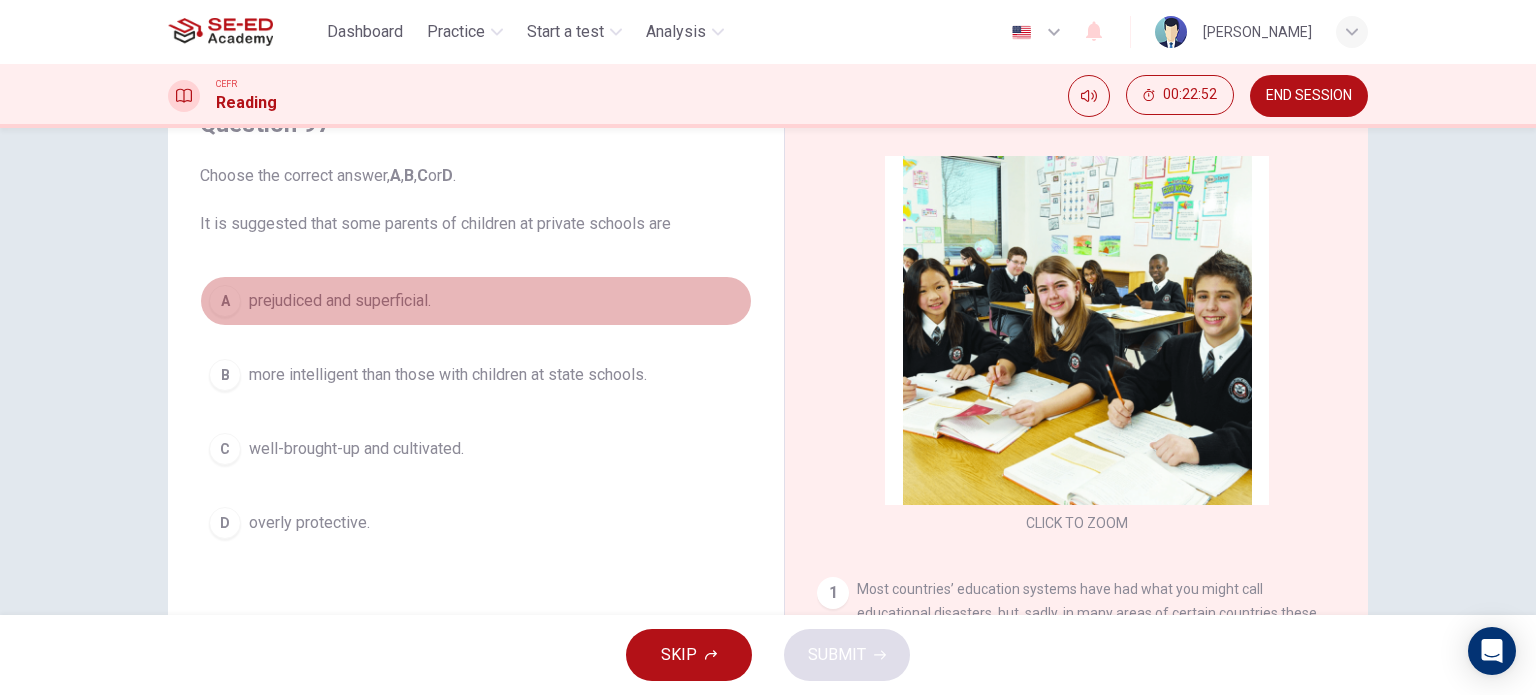 click on "prejudiced and superficial." at bounding box center [340, 301] 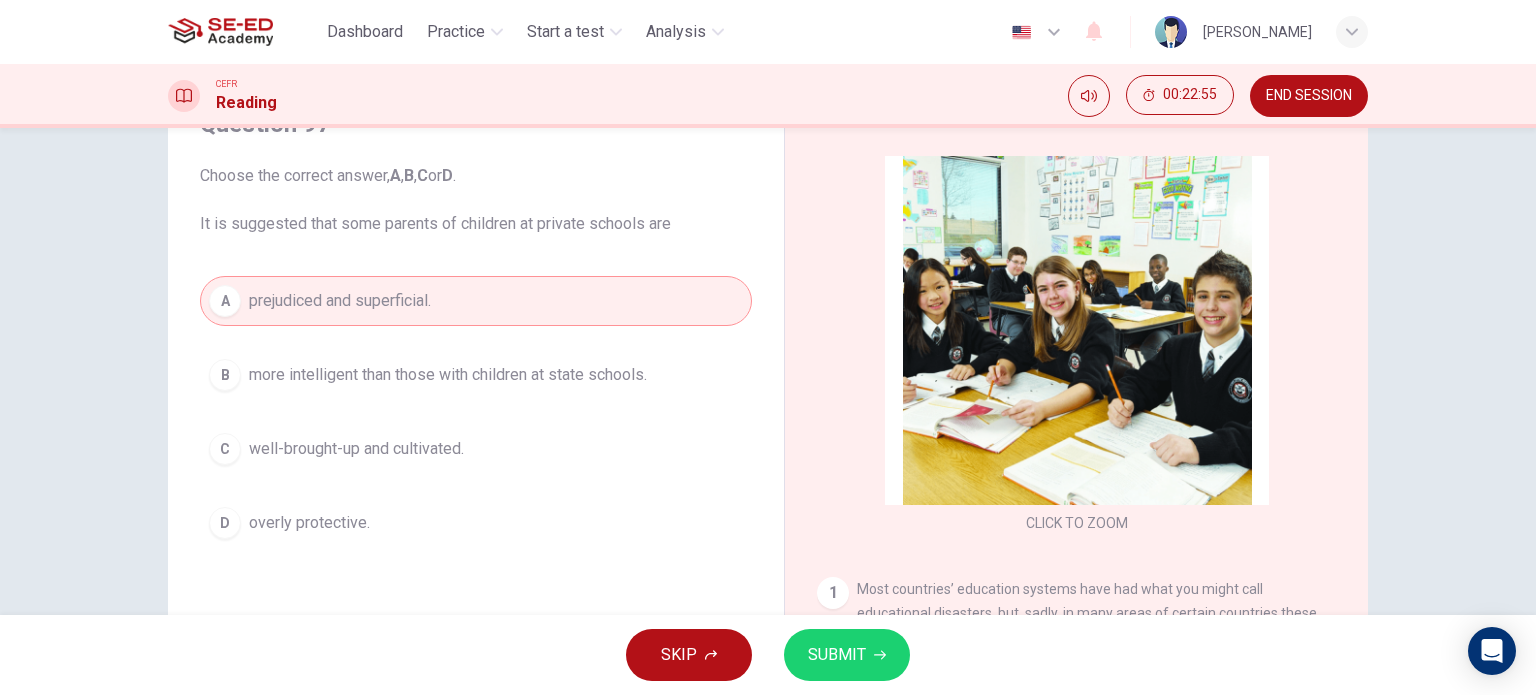click on "SUBMIT" at bounding box center [847, 655] 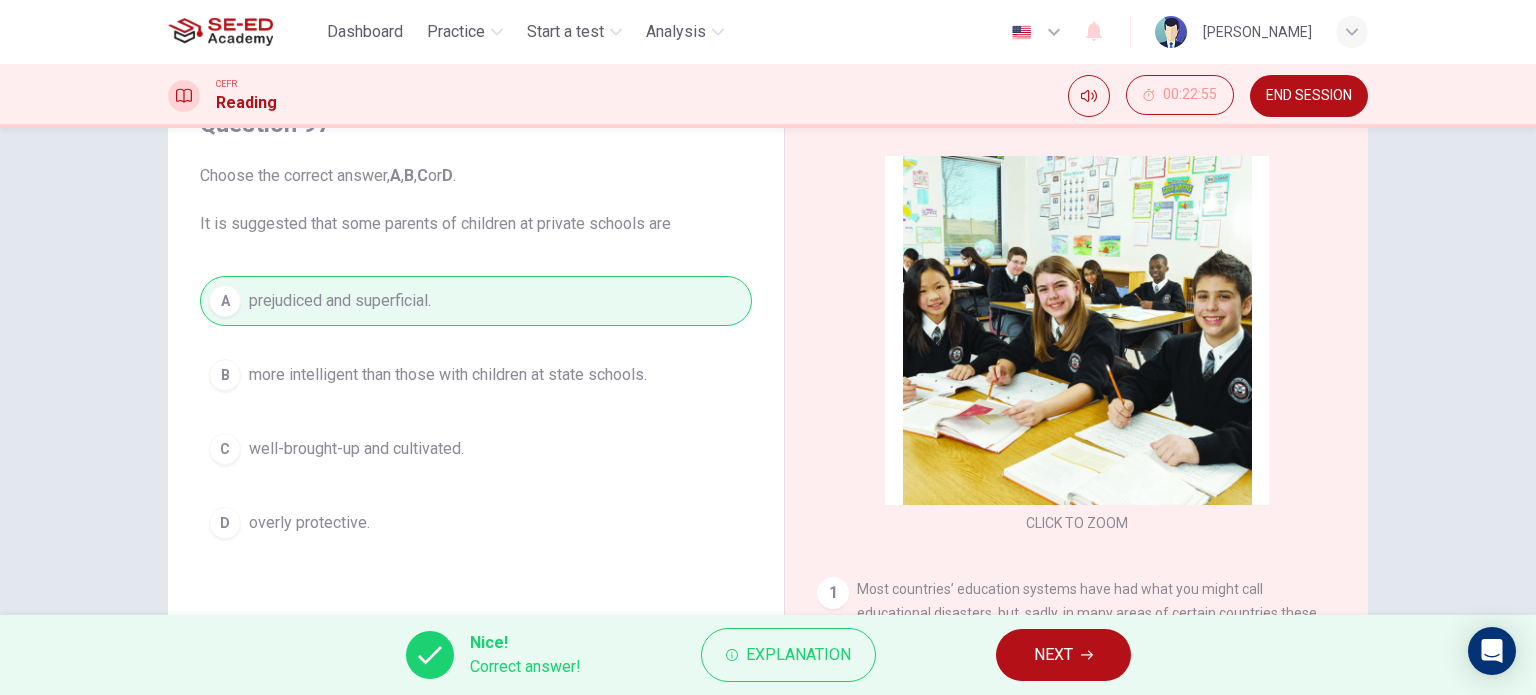 click on "NEXT" at bounding box center (1053, 655) 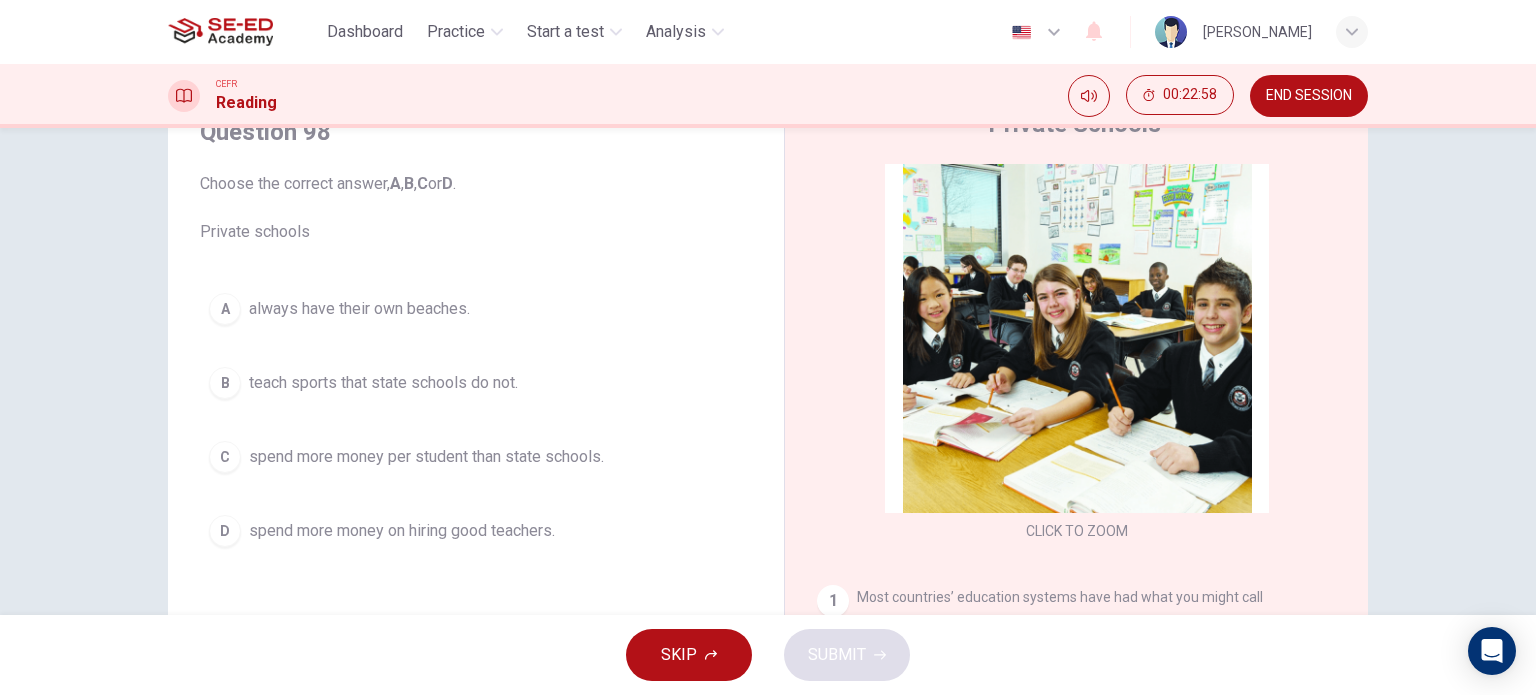 scroll, scrollTop: 88, scrollLeft: 0, axis: vertical 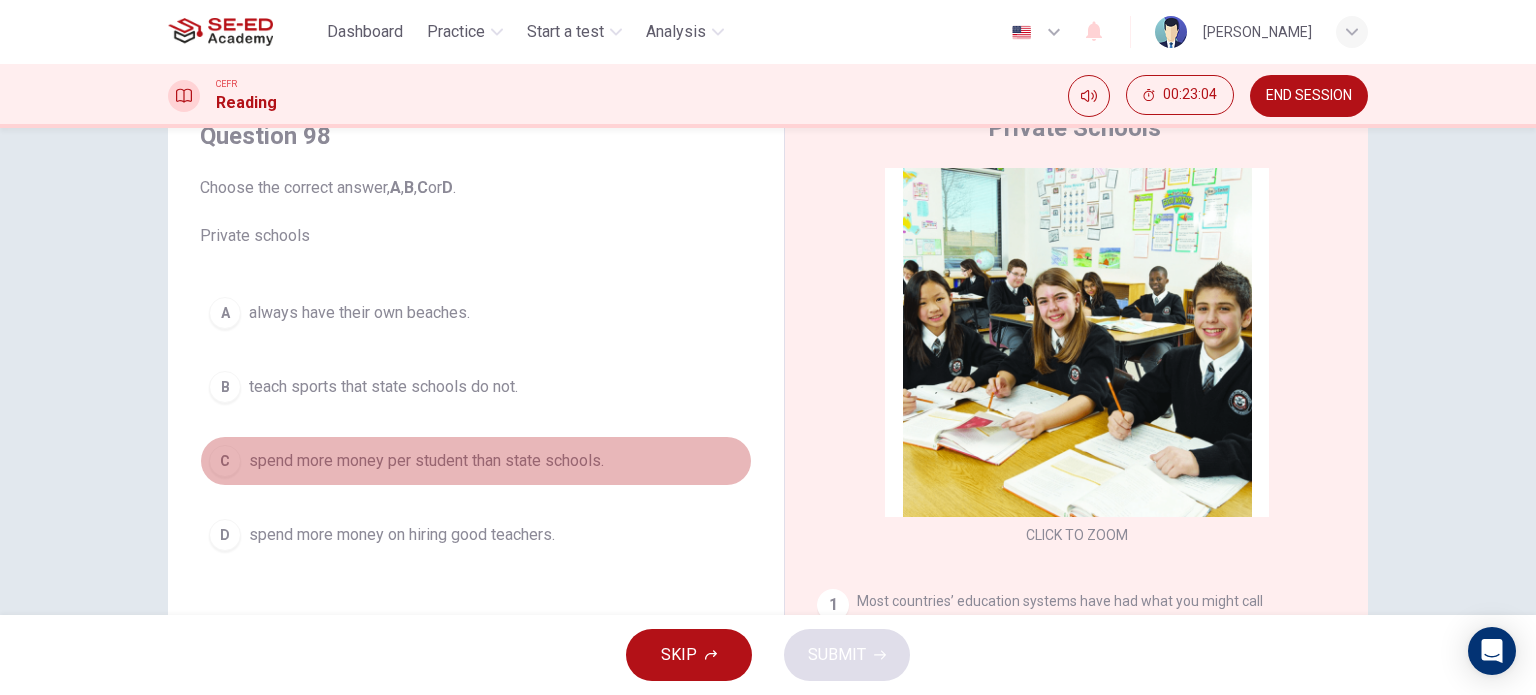 drag, startPoint x: 550, startPoint y: 467, endPoint x: 584, endPoint y: 501, distance: 48.08326 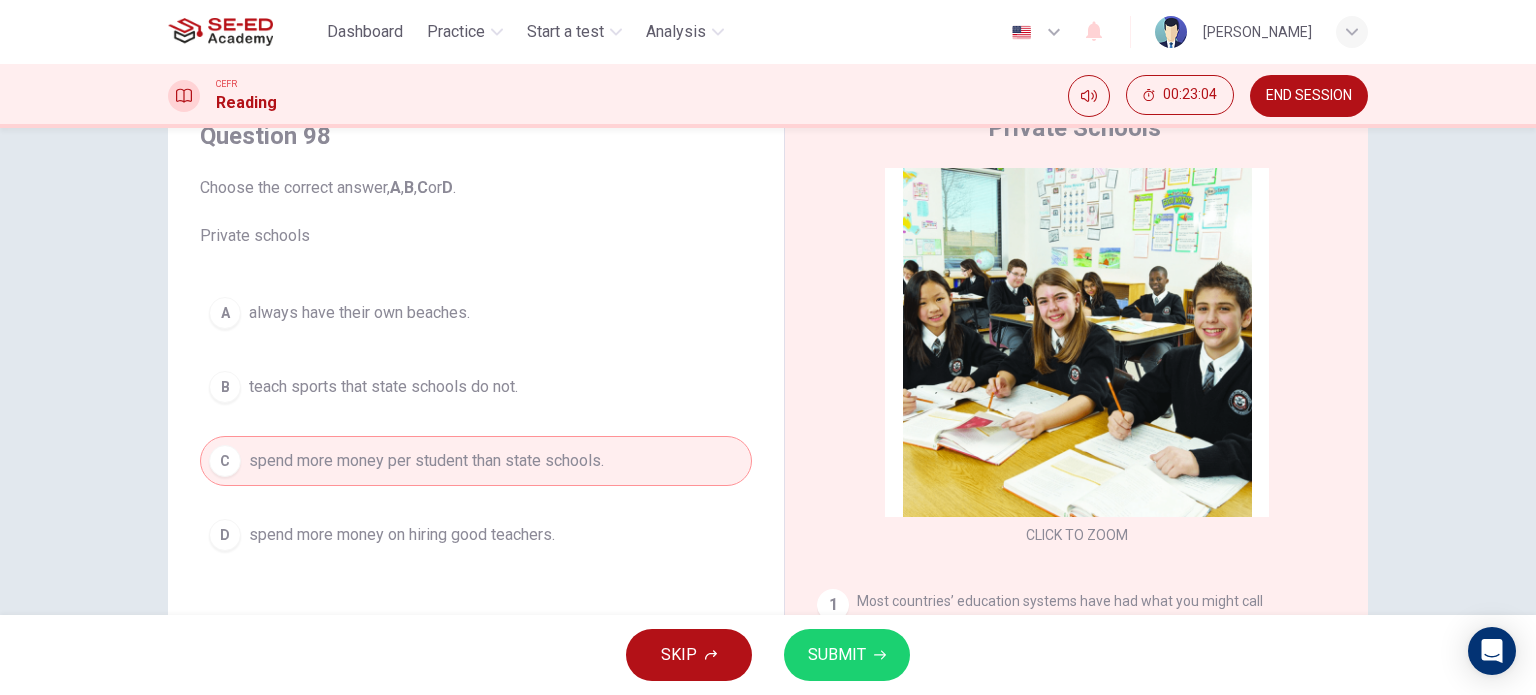 click on "SUBMIT" at bounding box center [837, 655] 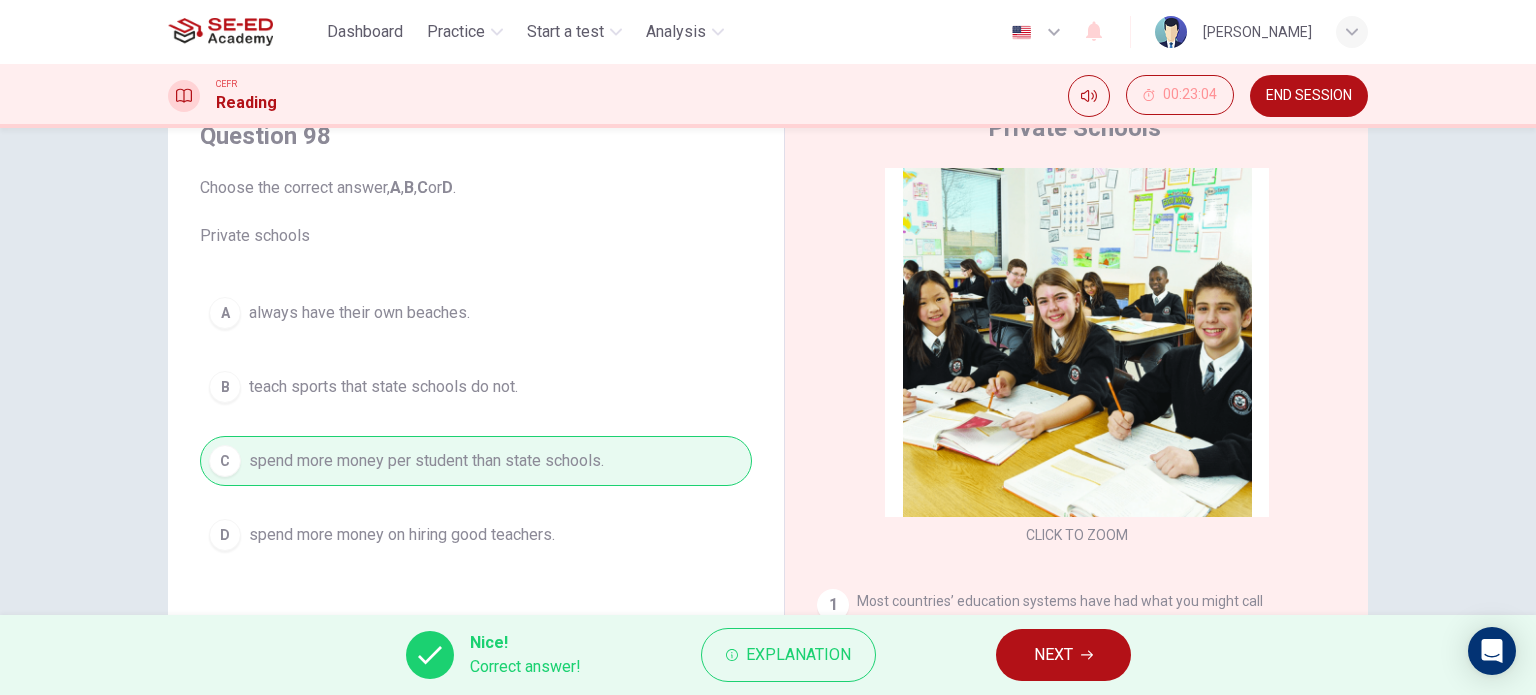 click on "NEXT" at bounding box center (1063, 655) 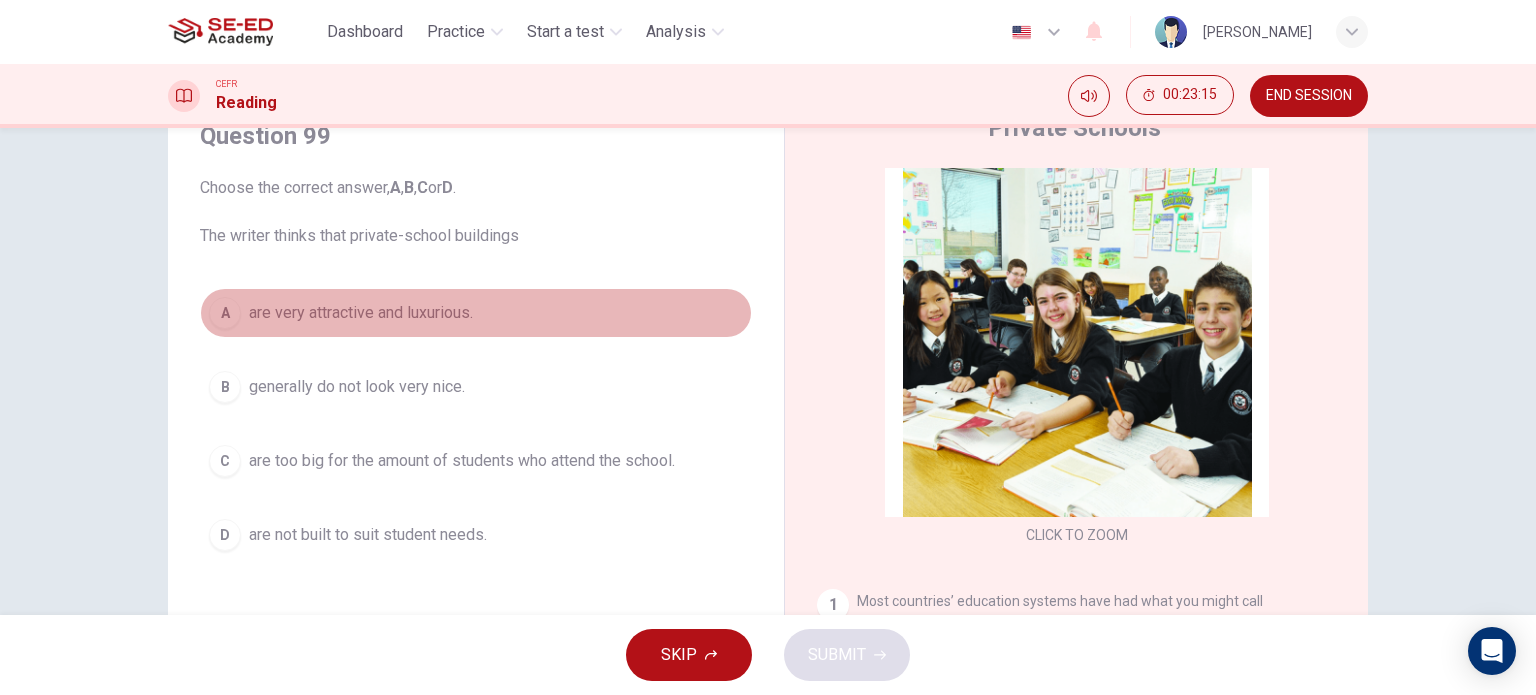 click on "are very attractive and luxurious." at bounding box center [361, 313] 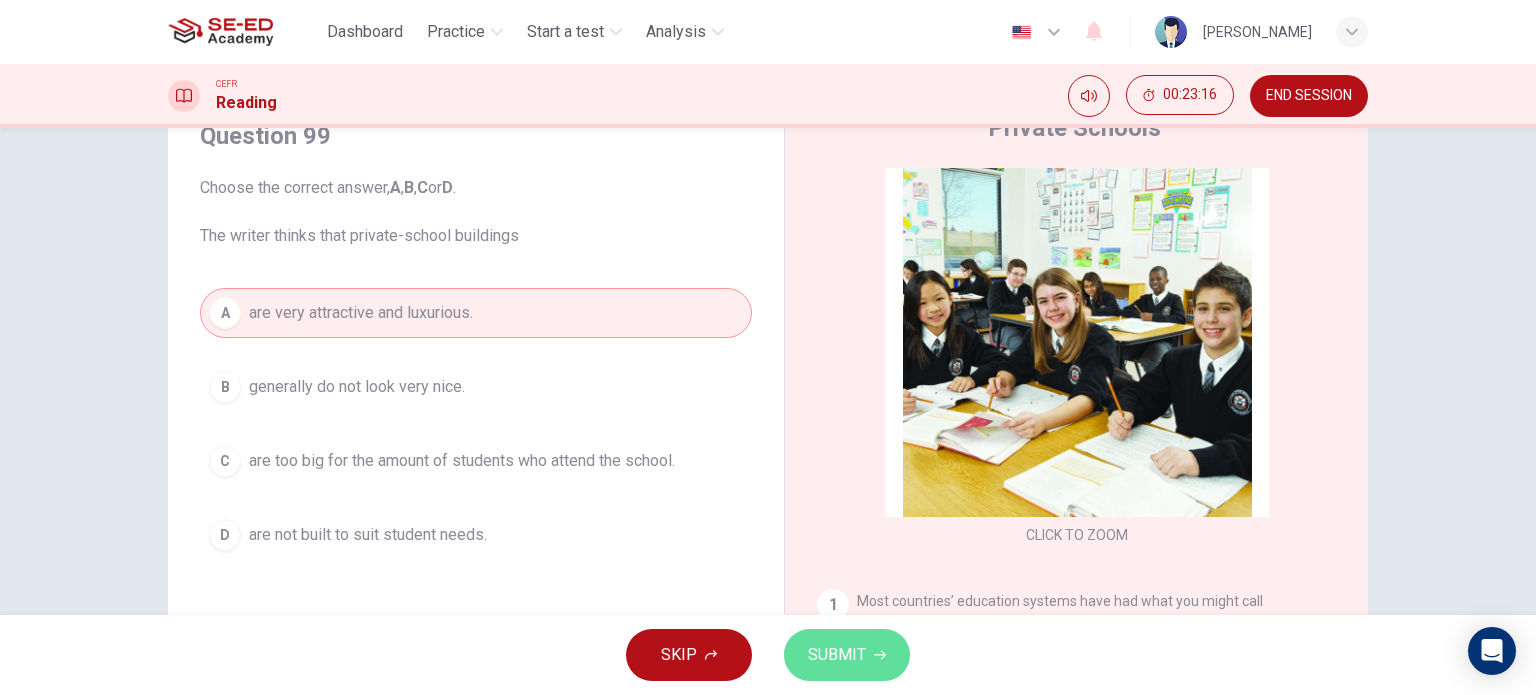click on "SUBMIT" at bounding box center [847, 655] 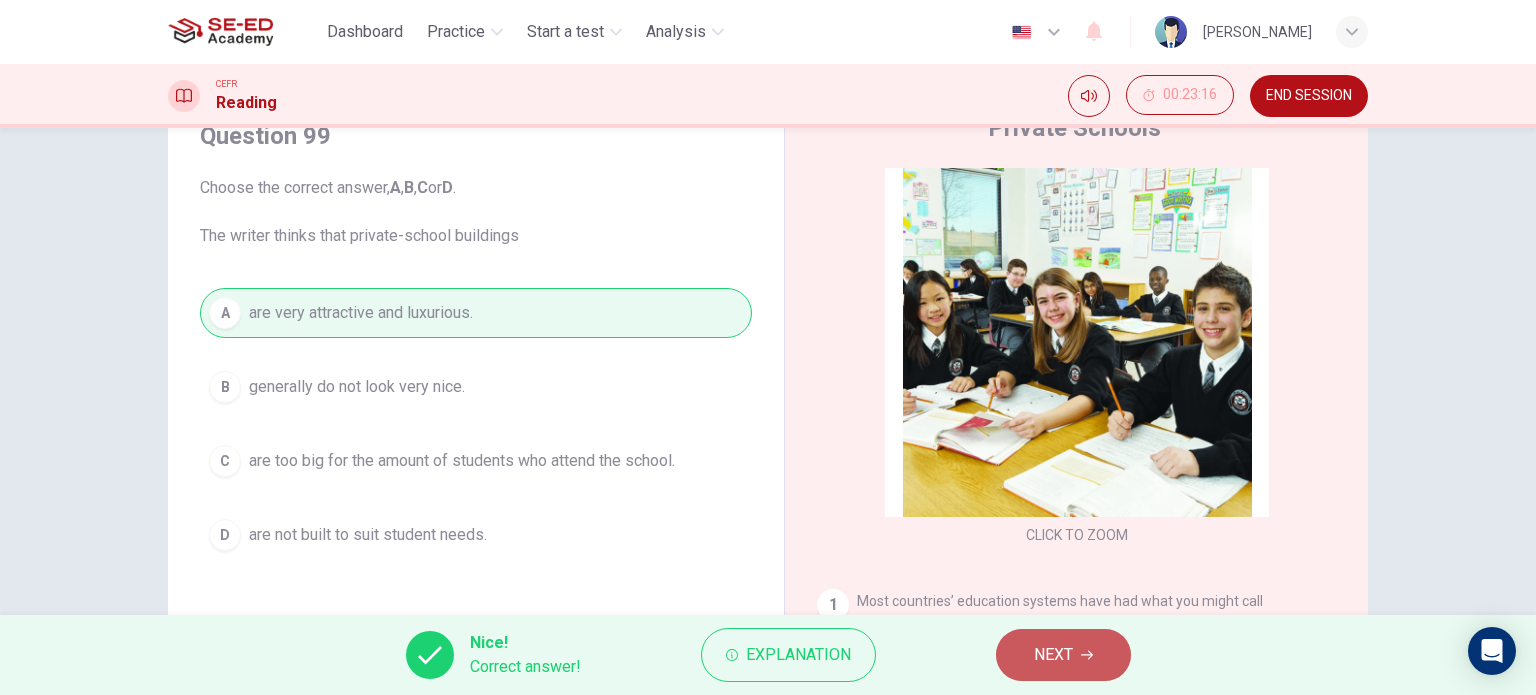 click on "NEXT" at bounding box center (1053, 655) 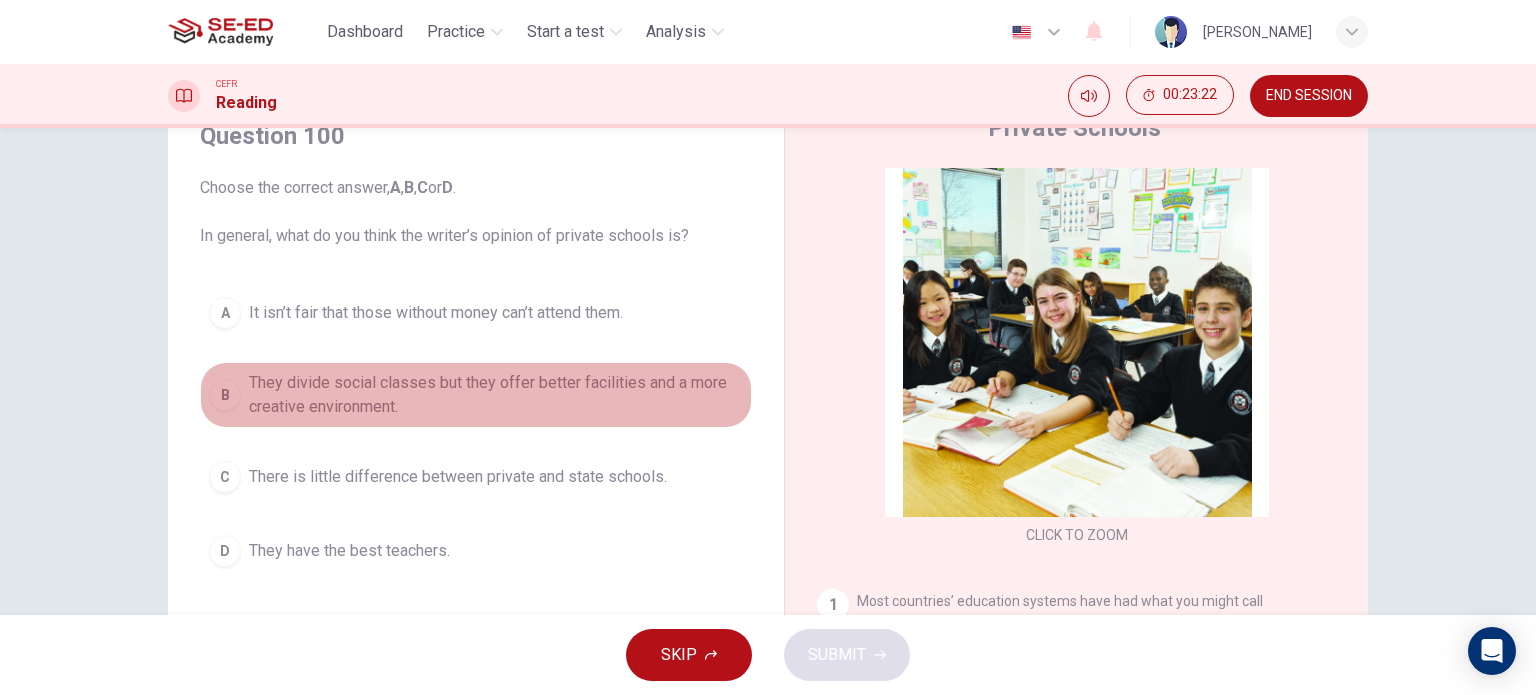 click on "They divide social classes but they offer better facilities and a more
creative environment." at bounding box center [496, 395] 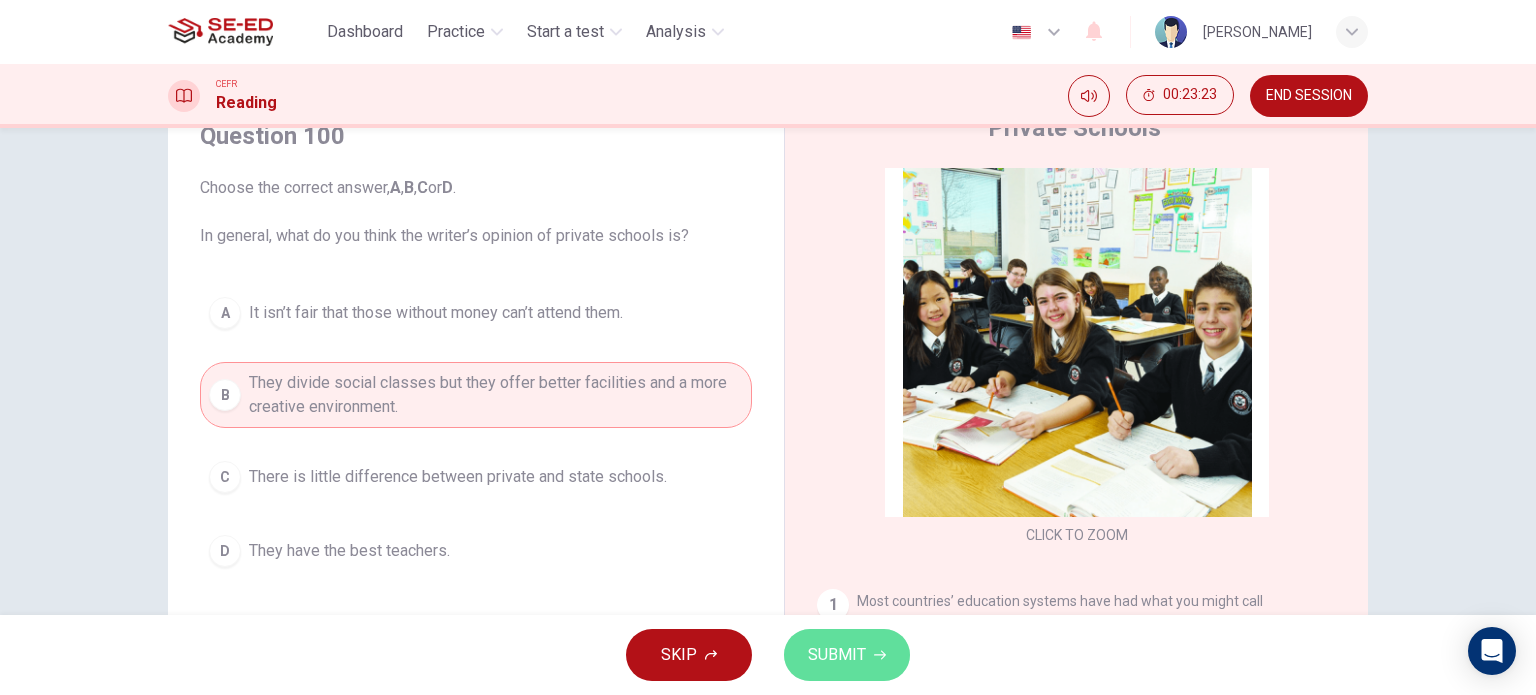 click on "SUBMIT" at bounding box center (847, 655) 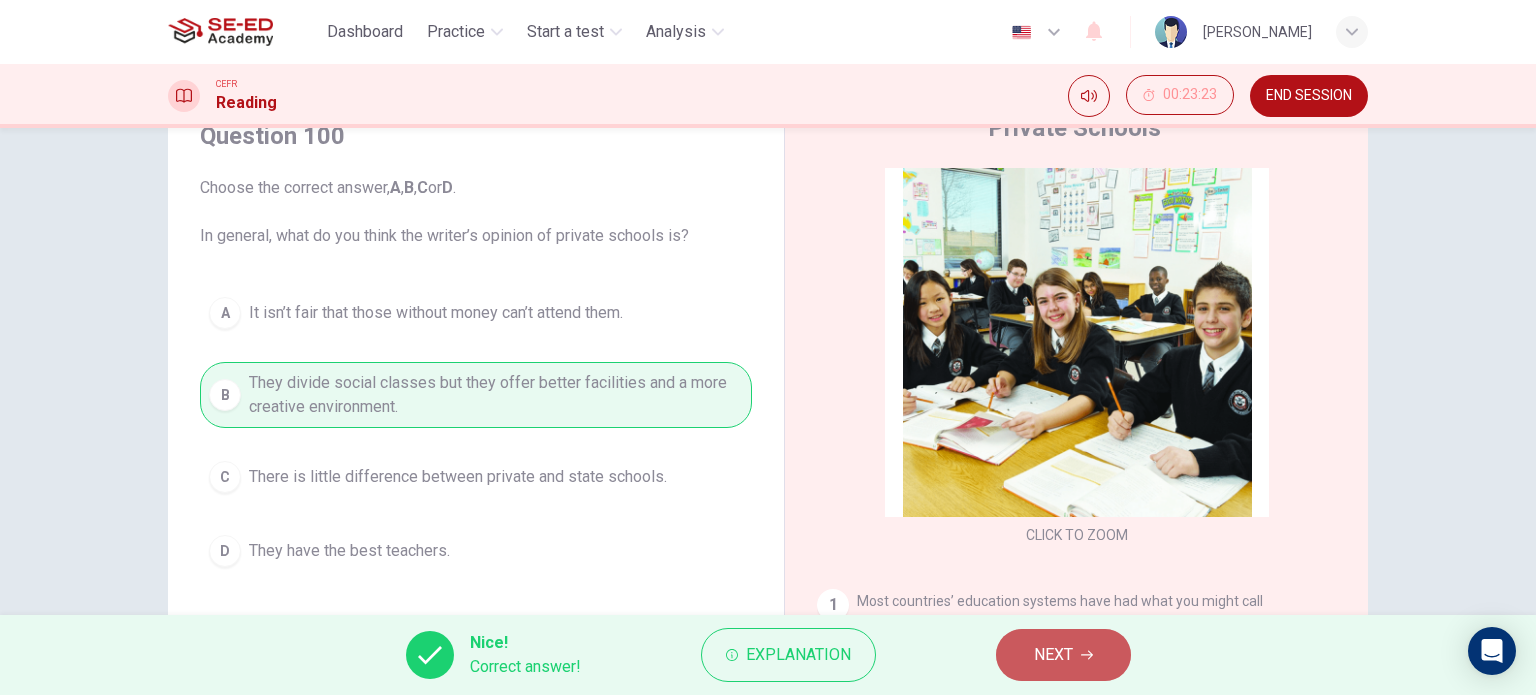 click on "NEXT" at bounding box center (1063, 655) 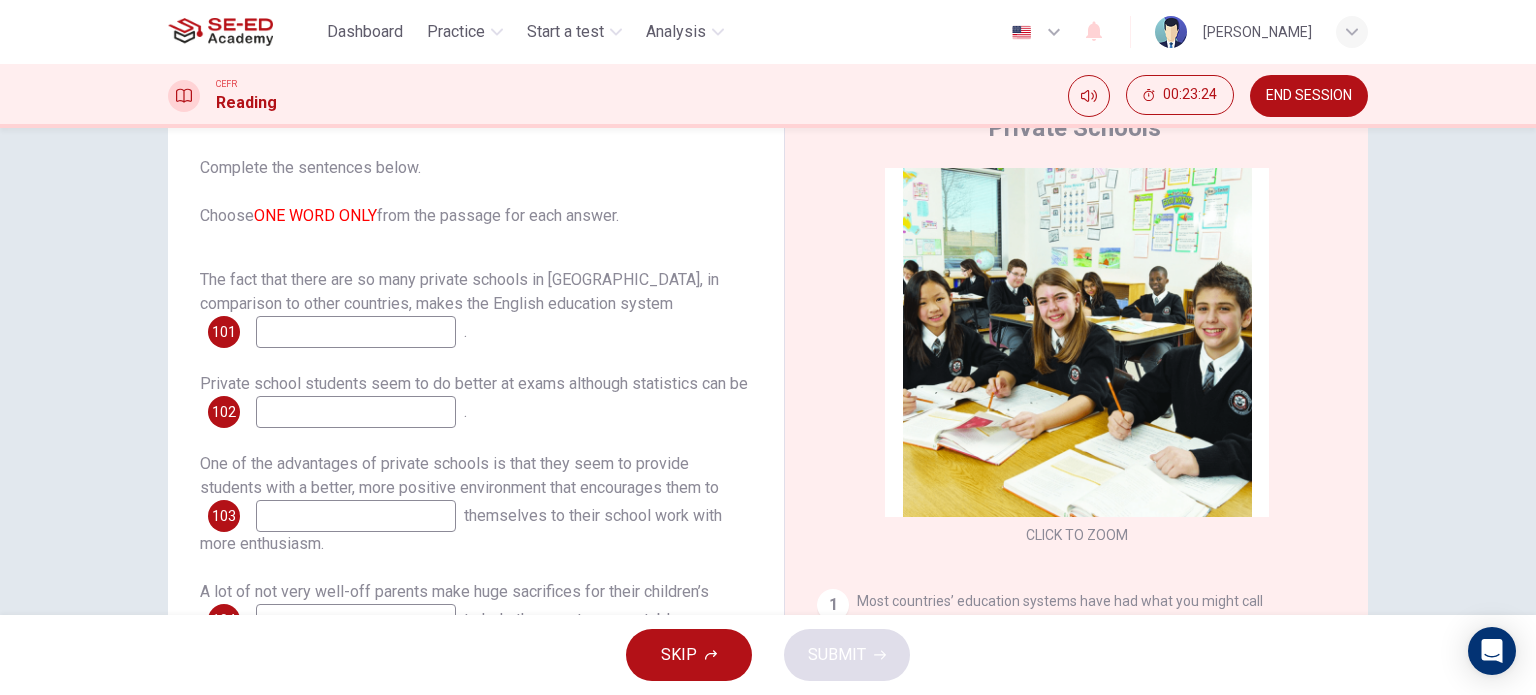scroll, scrollTop: 24, scrollLeft: 0, axis: vertical 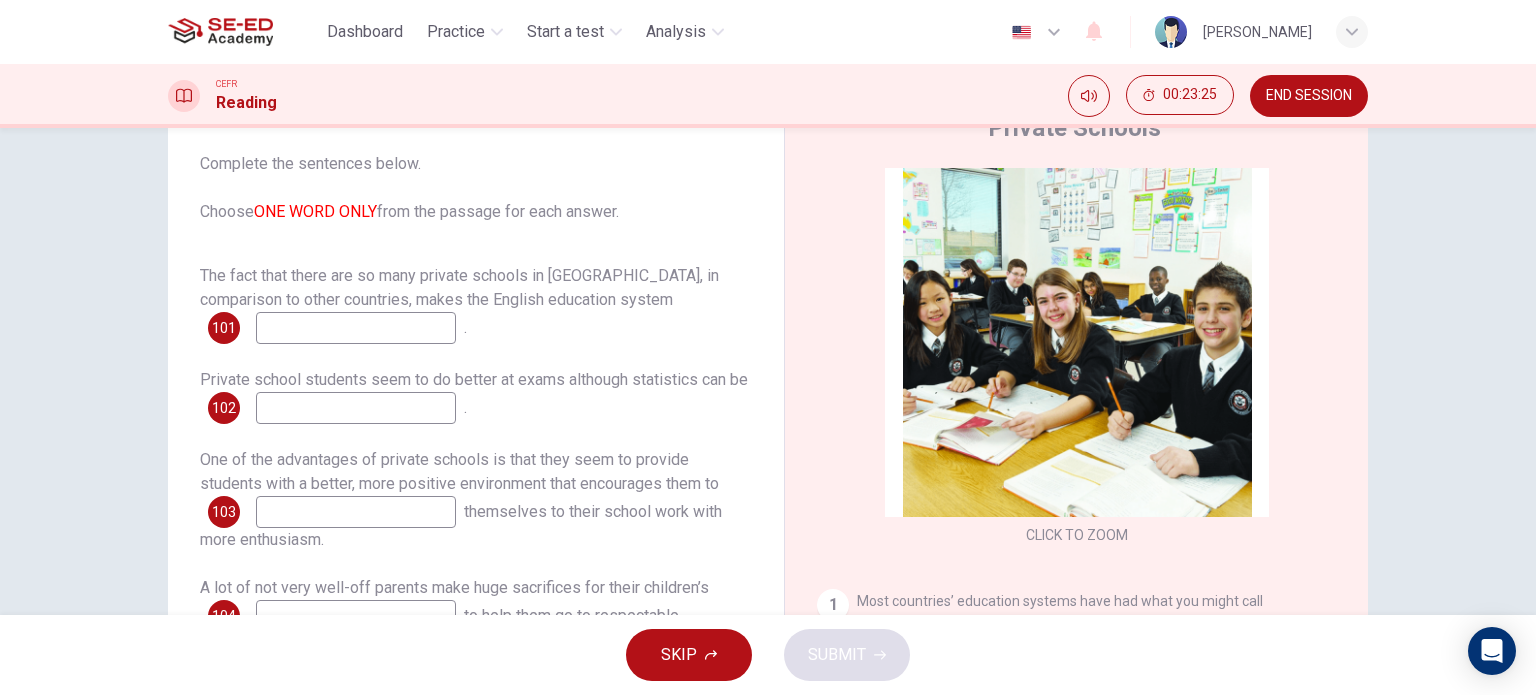 click at bounding box center [356, 328] 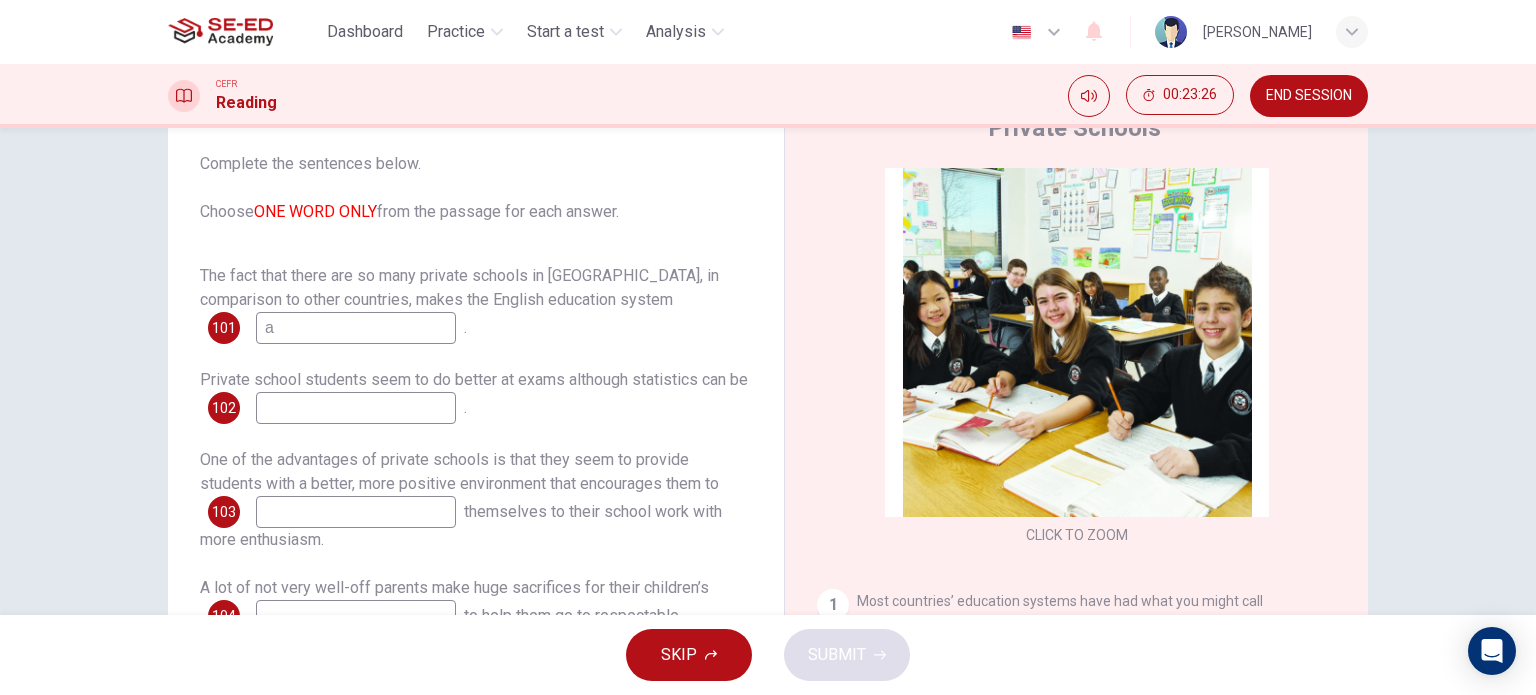 type on "a" 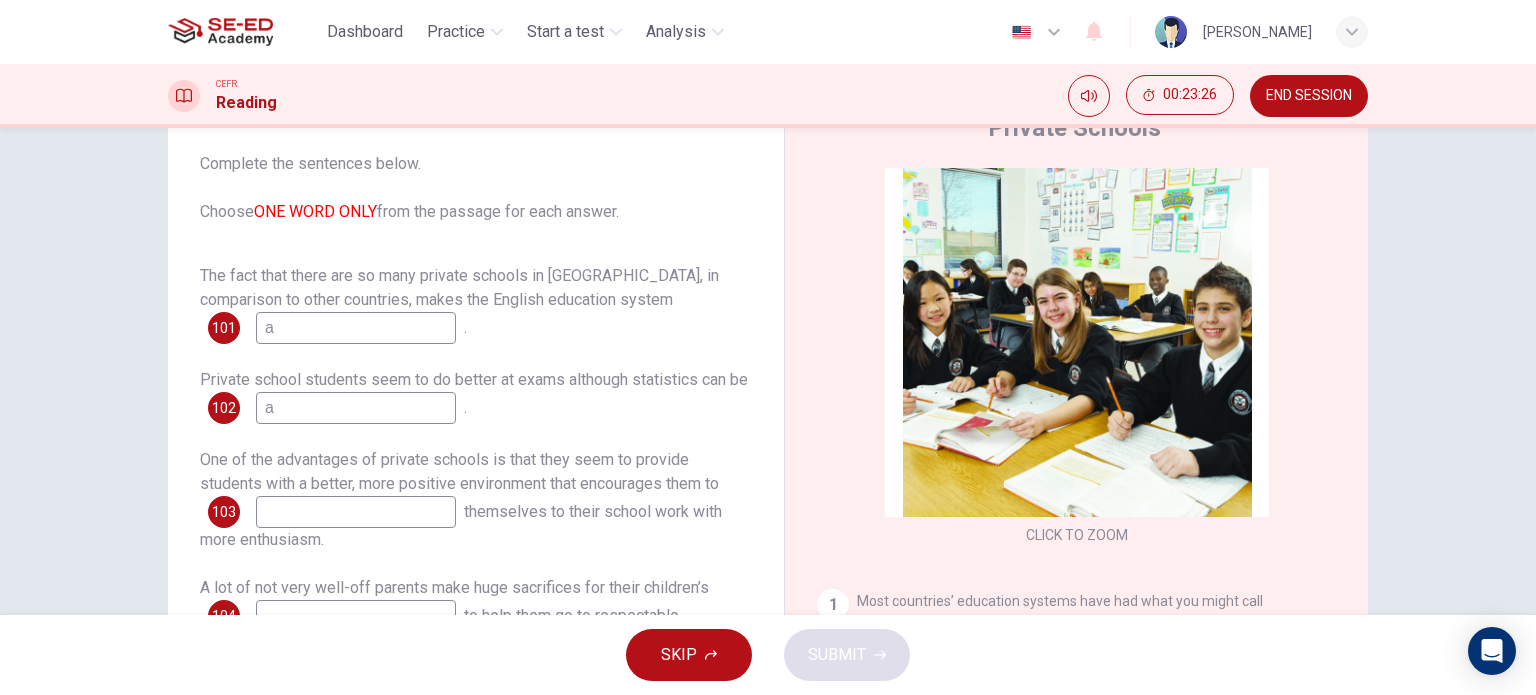 type on "a" 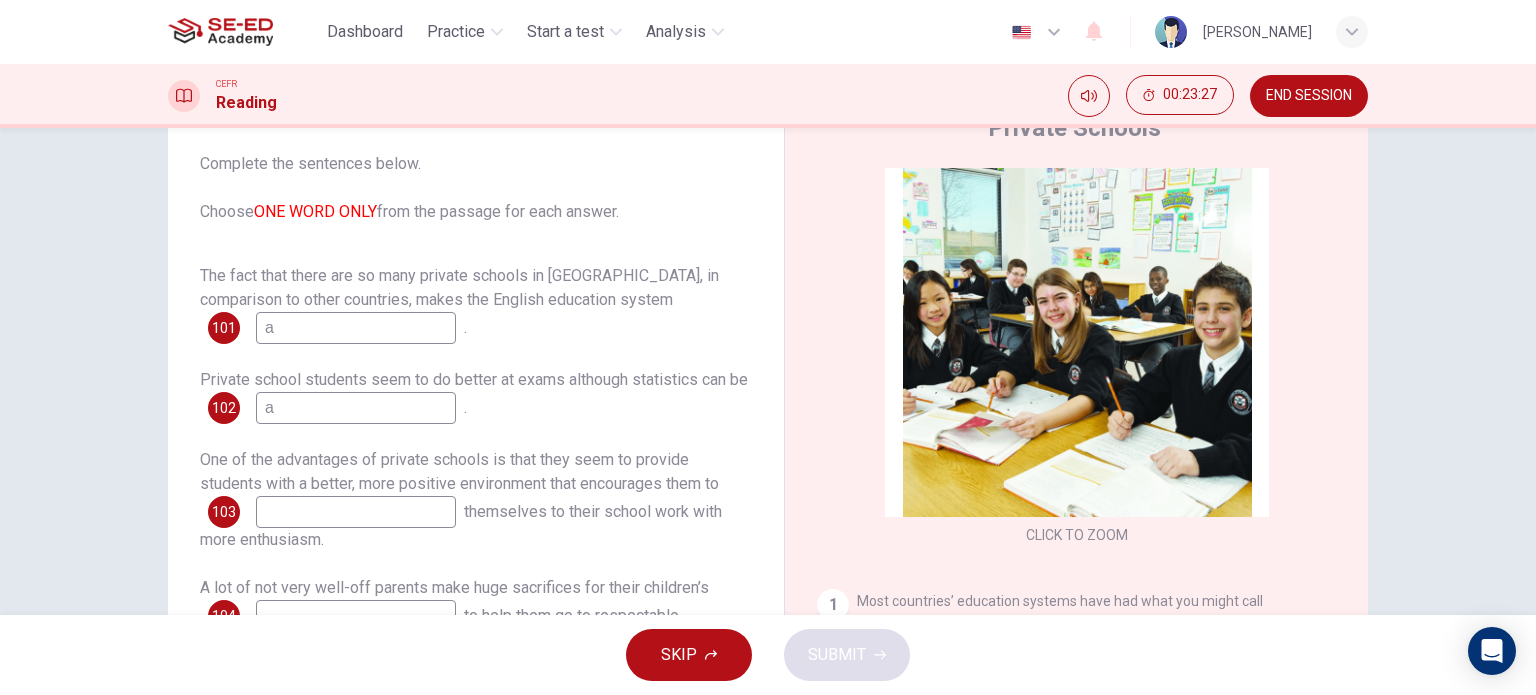 click at bounding box center (356, 512) 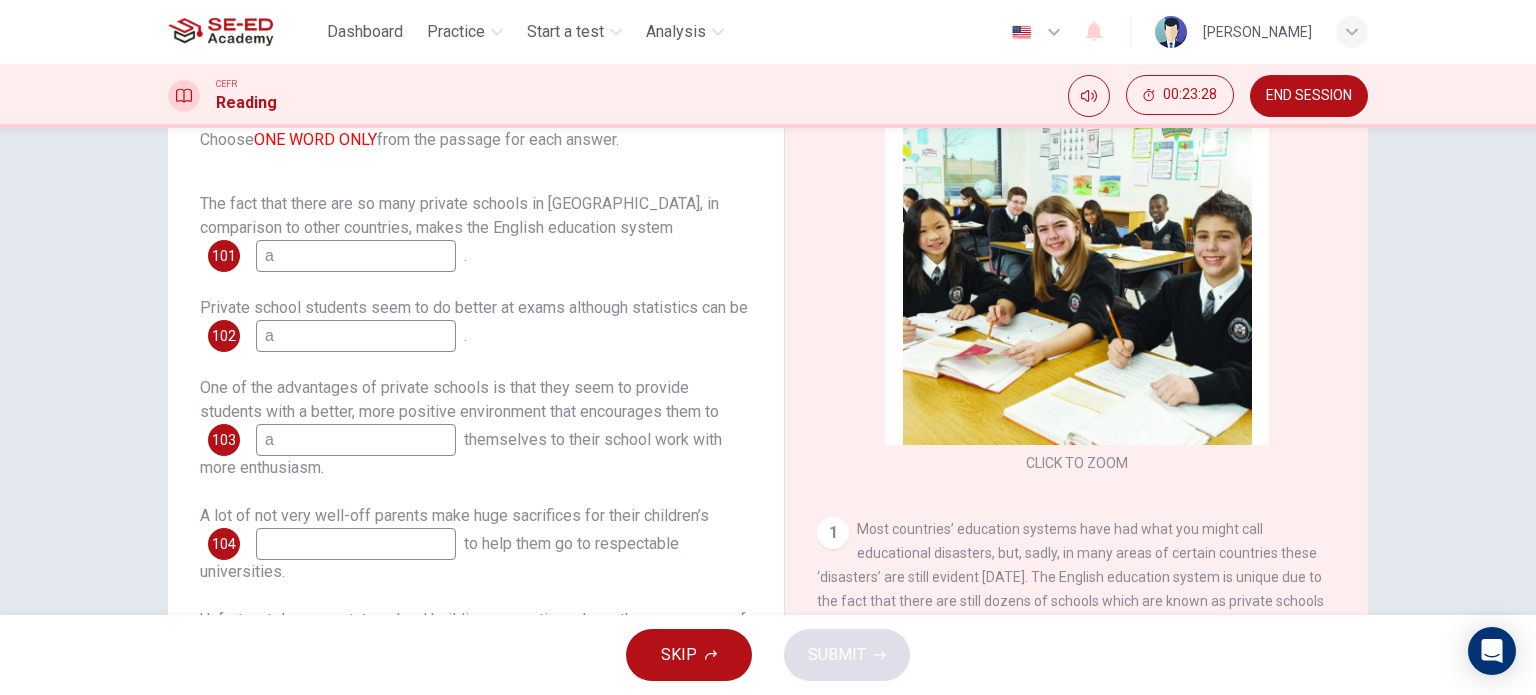 scroll, scrollTop: 288, scrollLeft: 0, axis: vertical 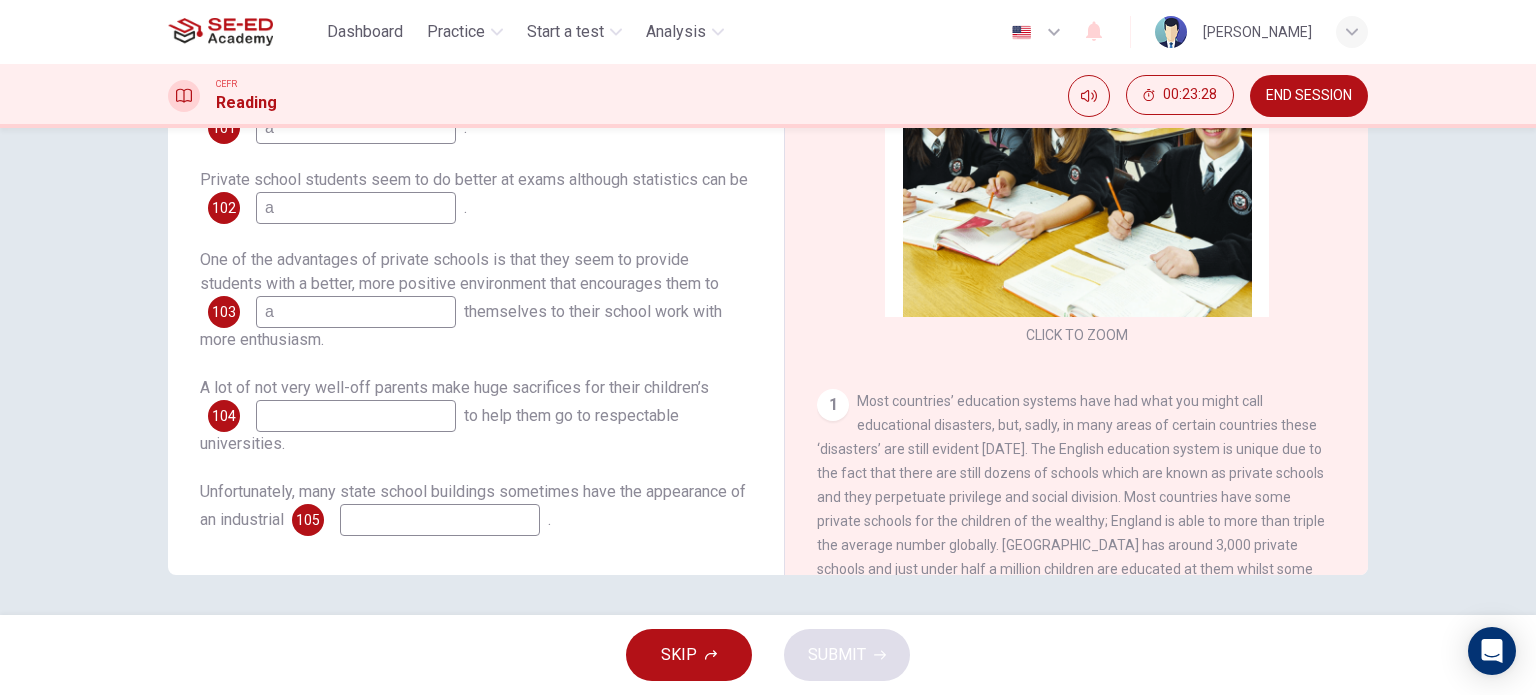 type on "a" 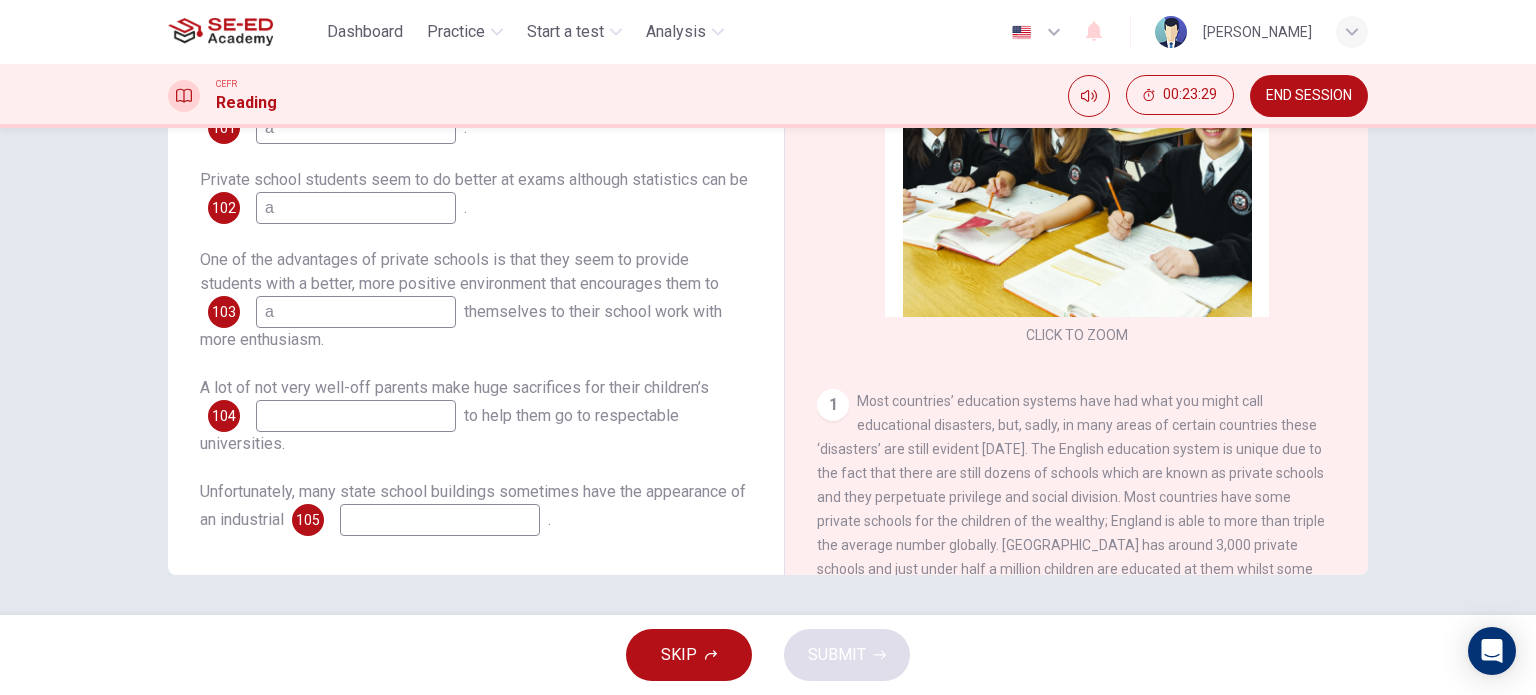 click at bounding box center (440, 520) 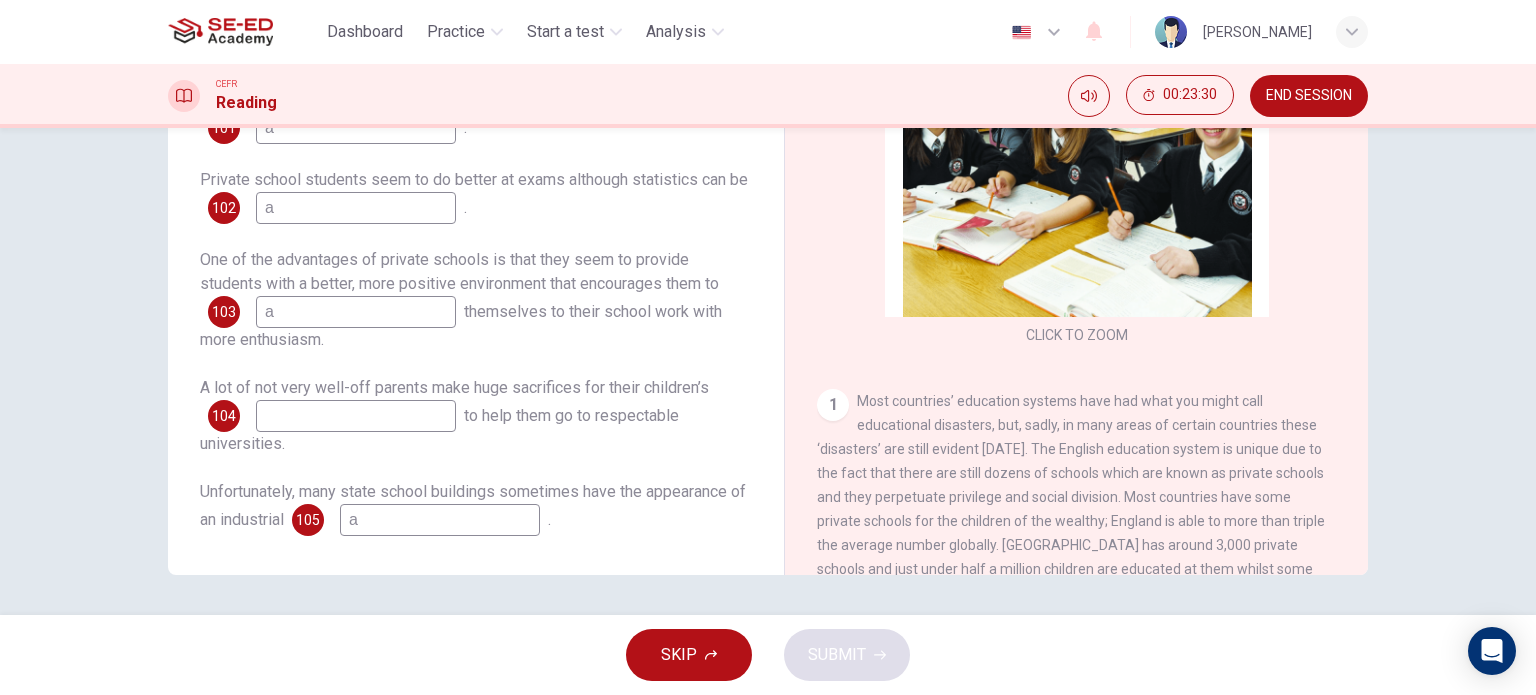 type on "a" 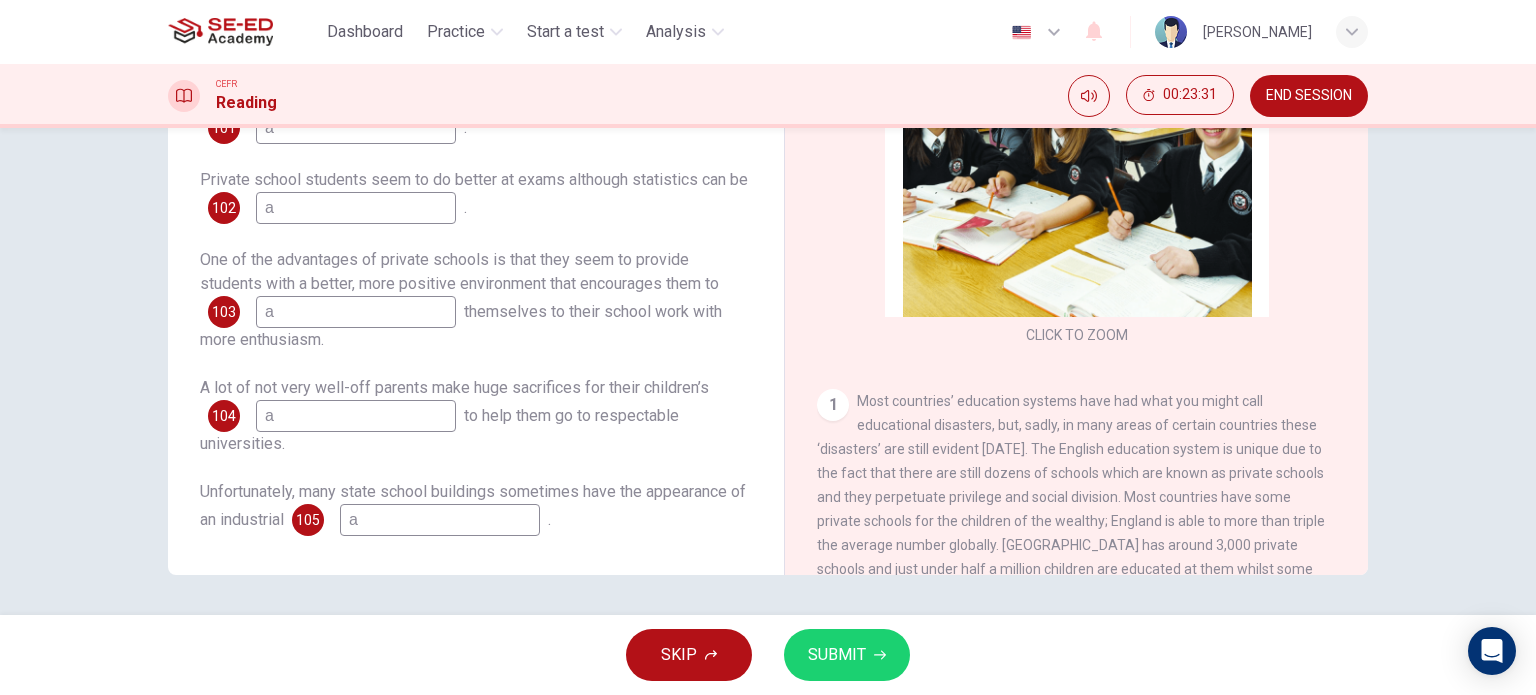 type on "a" 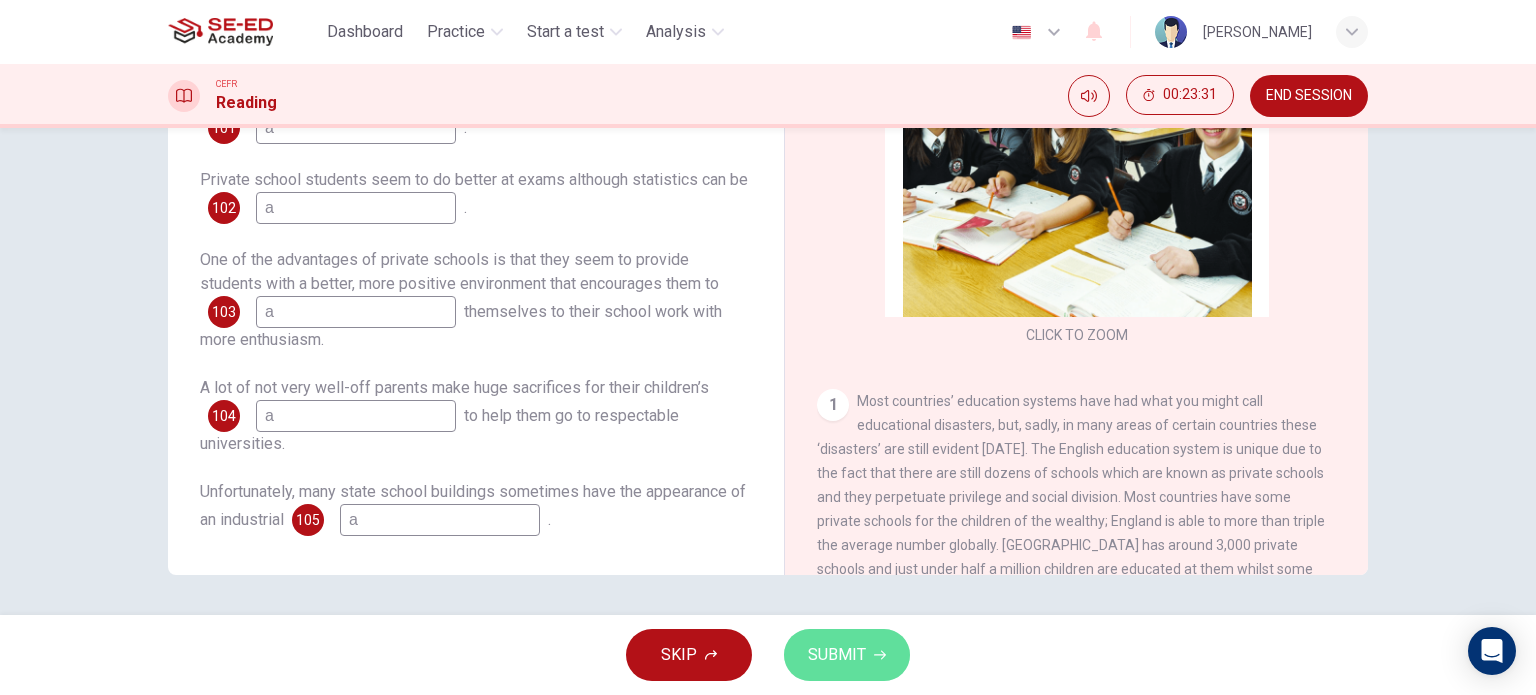 click on "SUBMIT" at bounding box center [847, 655] 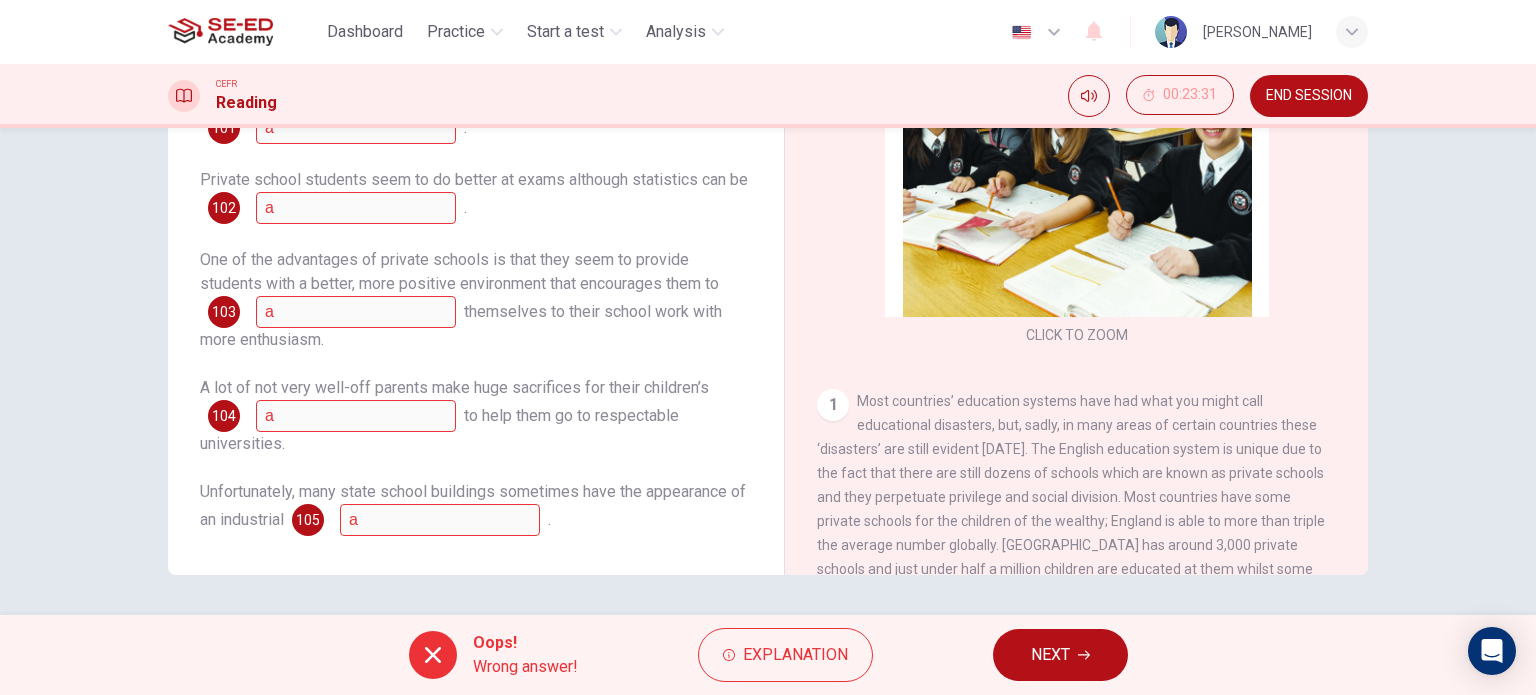click on "Explanation" at bounding box center (785, 655) 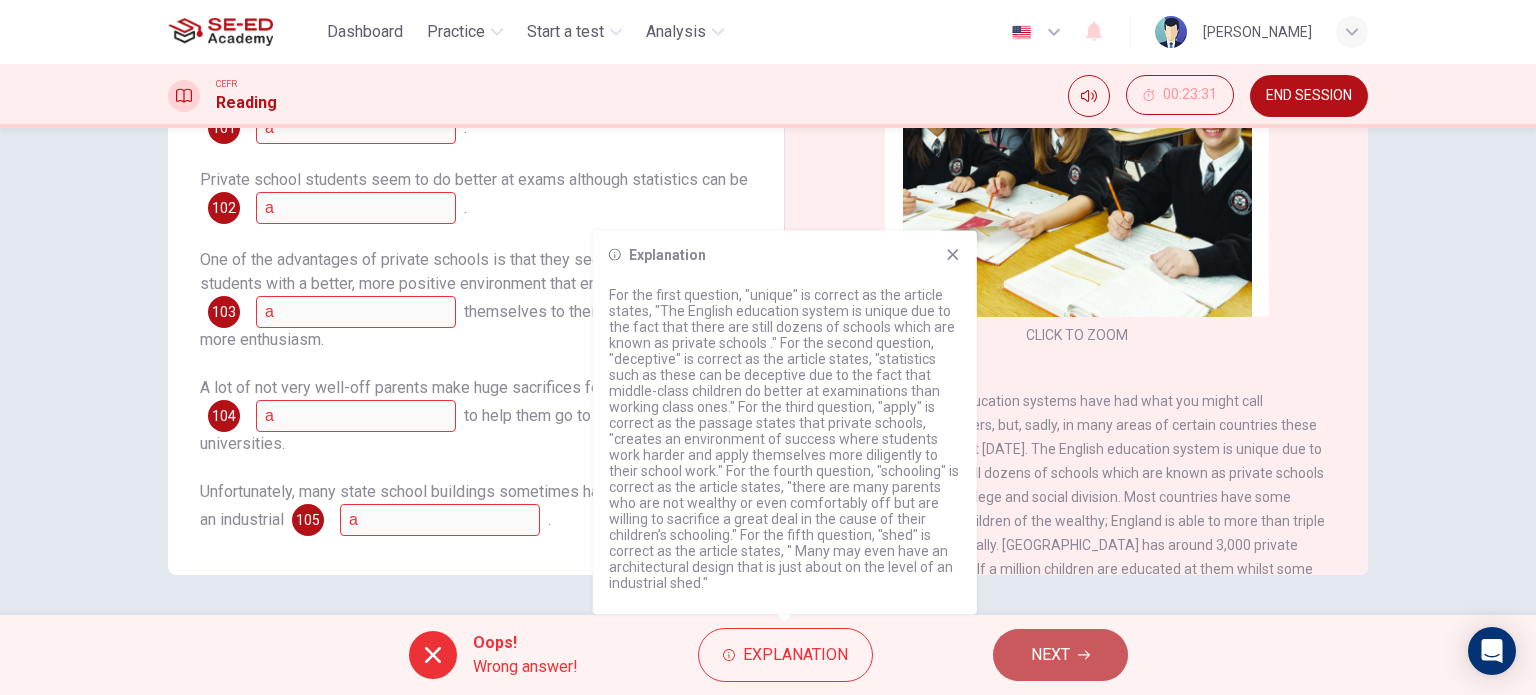 click on "NEXT" at bounding box center [1060, 655] 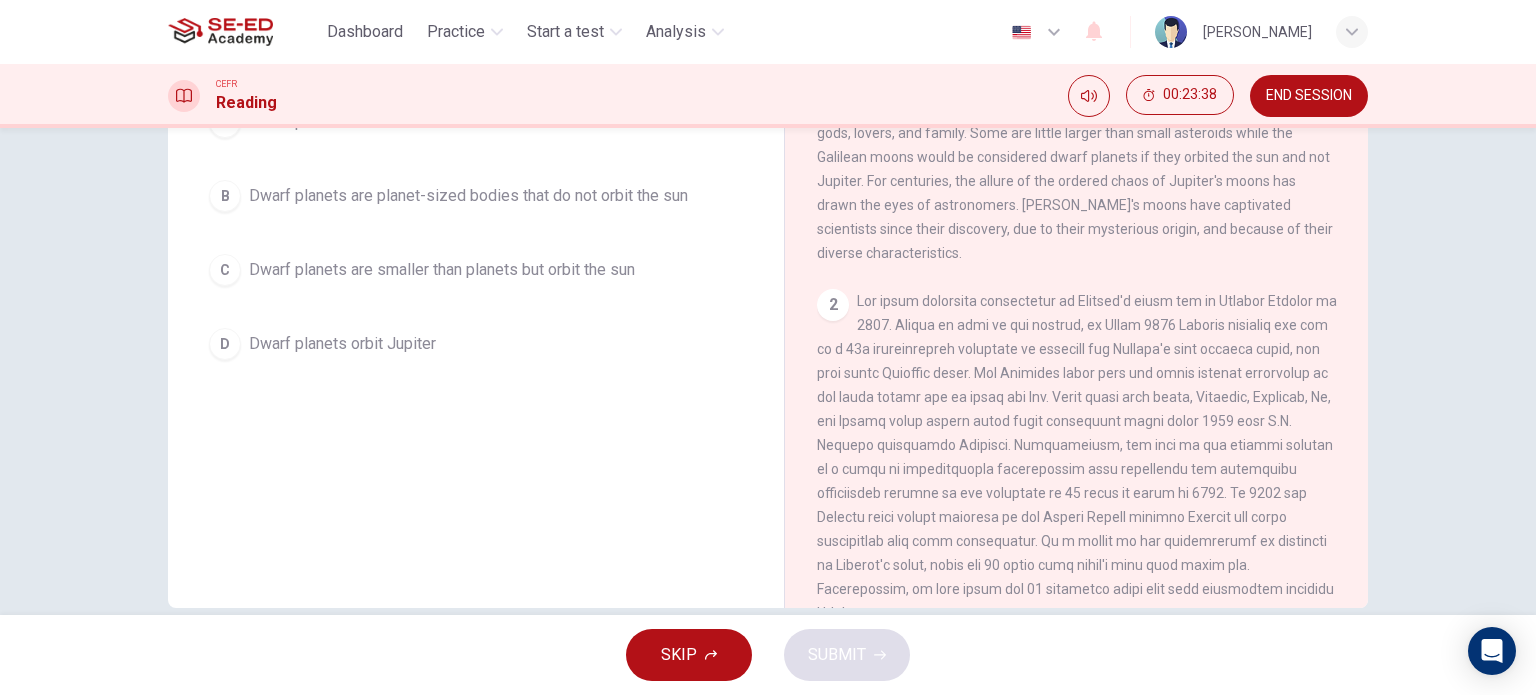 scroll, scrollTop: 288, scrollLeft: 0, axis: vertical 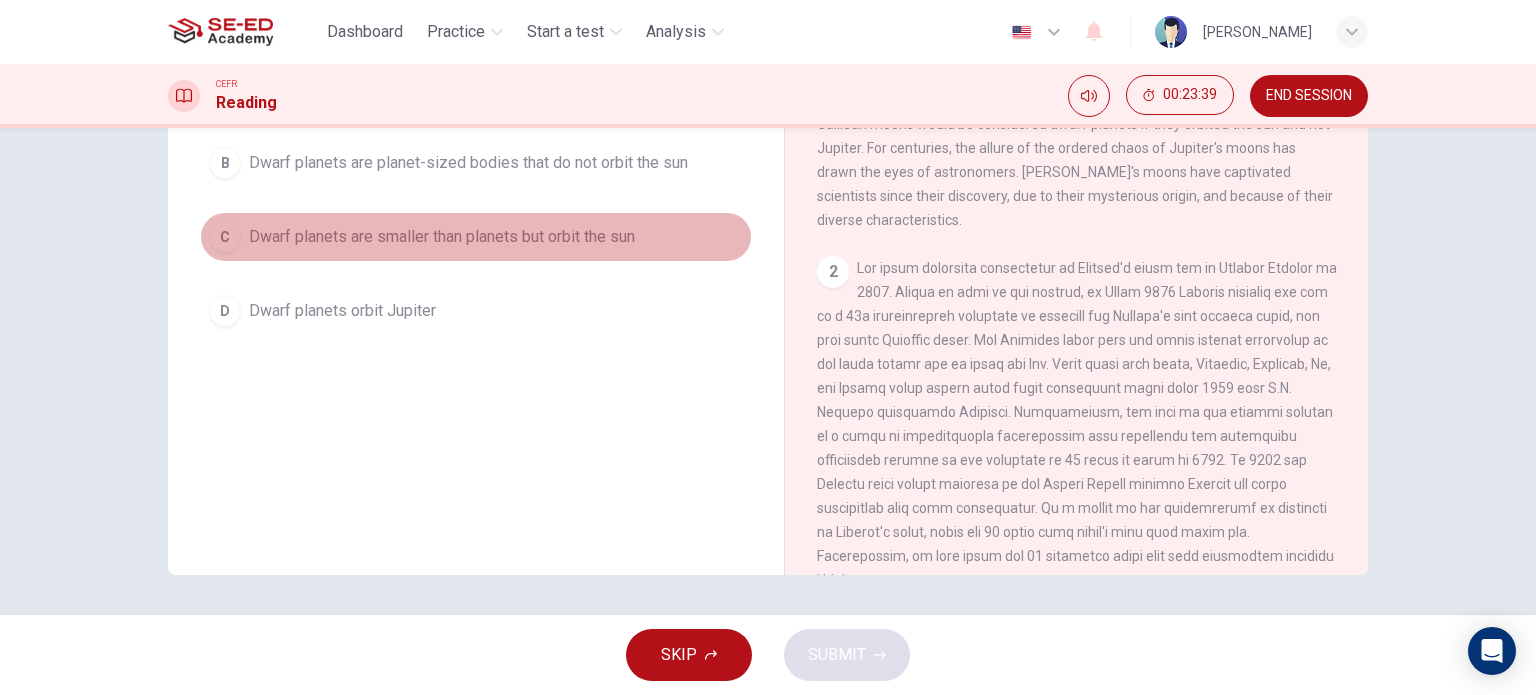 drag, startPoint x: 511, startPoint y: 232, endPoint x: 530, endPoint y: 267, distance: 39.824615 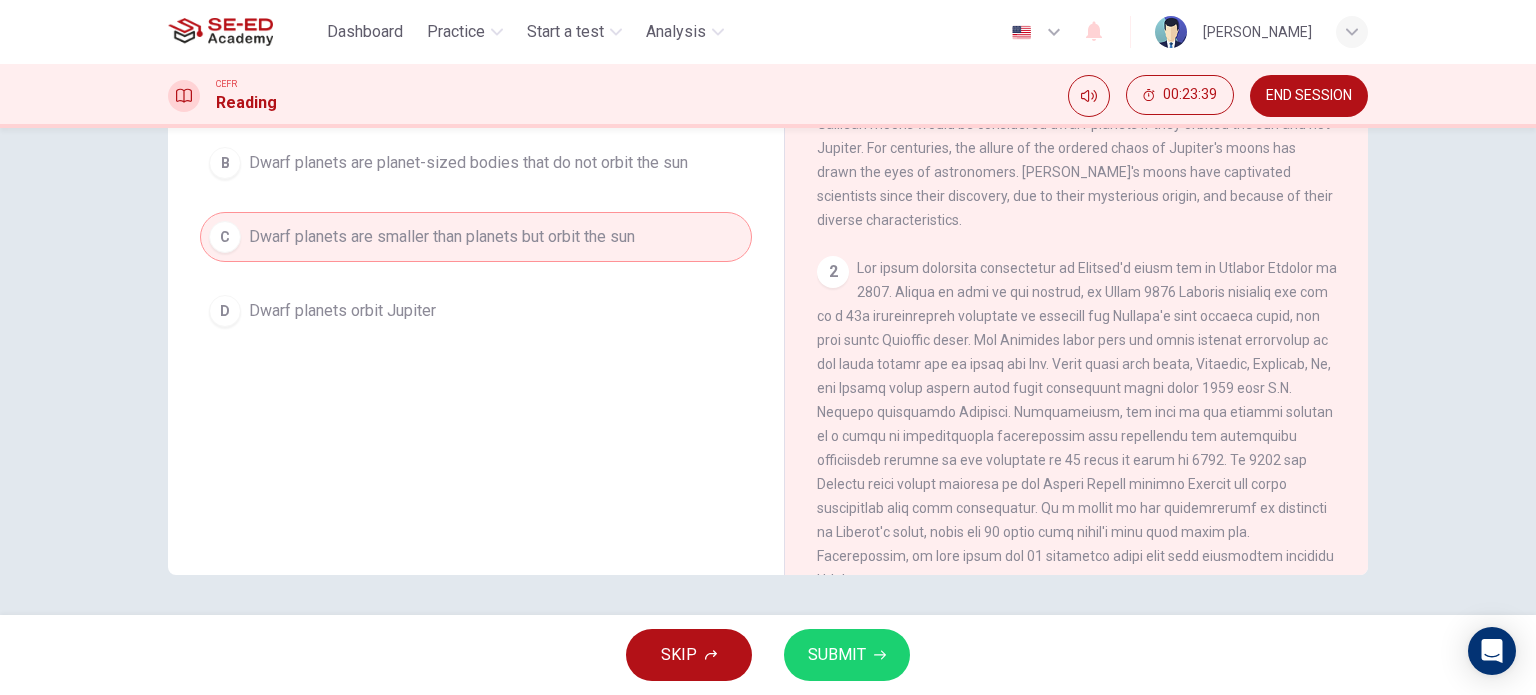 click on "SUBMIT" at bounding box center (847, 655) 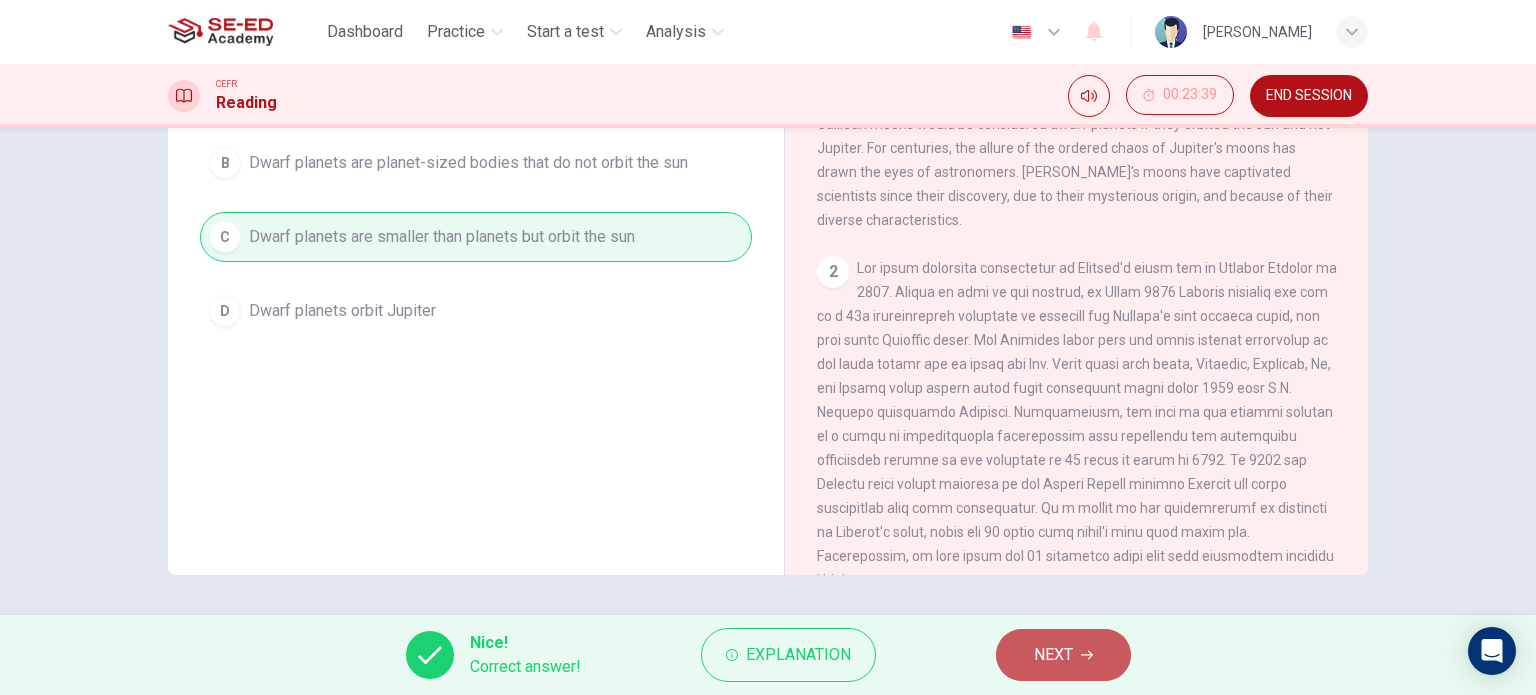 click on "NEXT" at bounding box center (1053, 655) 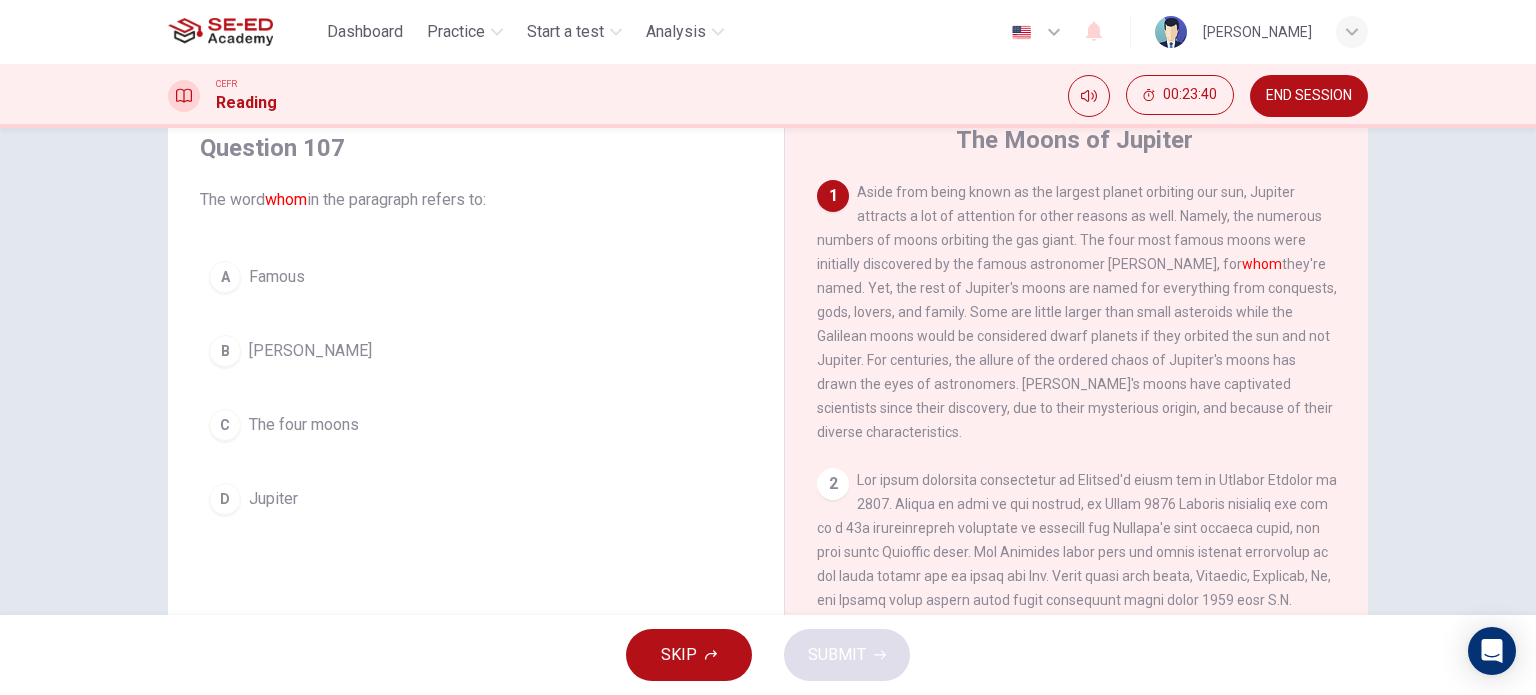 scroll, scrollTop: 64, scrollLeft: 0, axis: vertical 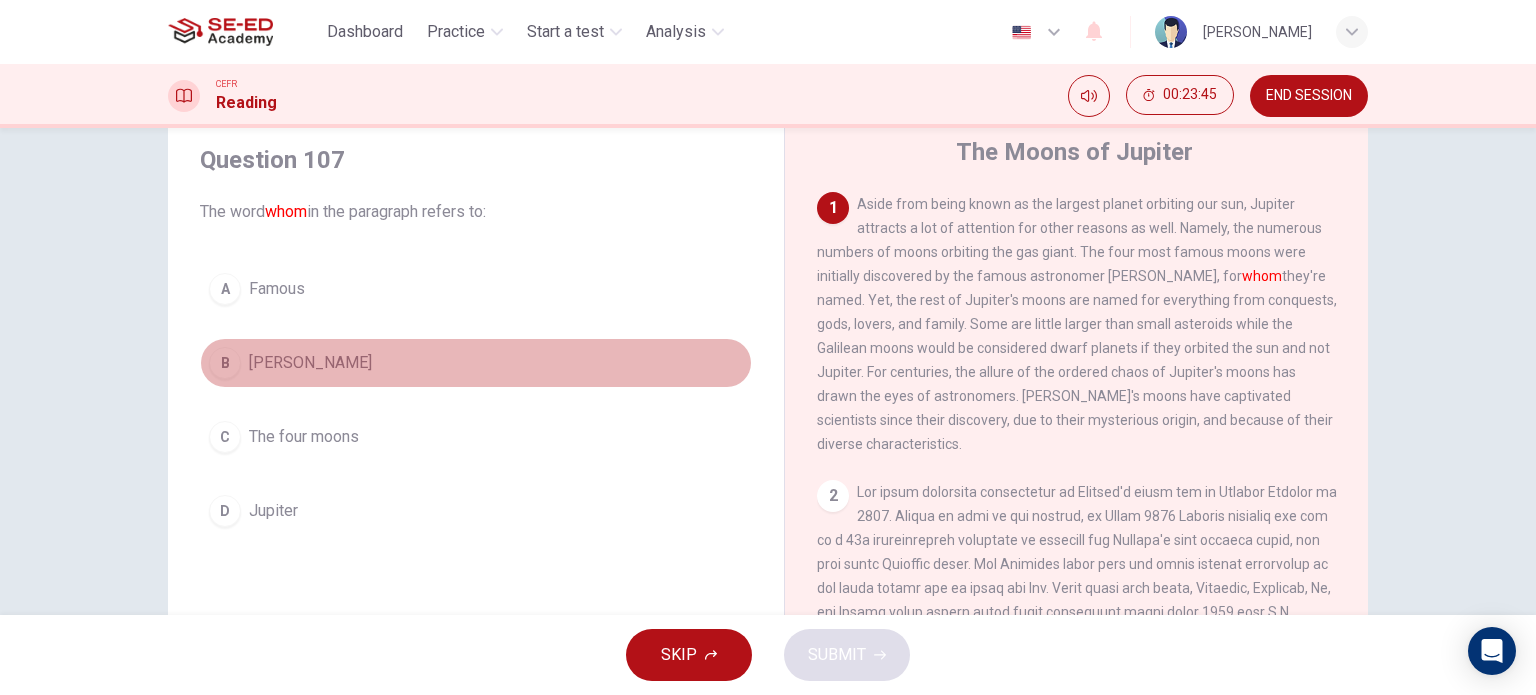 click on "B [PERSON_NAME]" at bounding box center (476, 363) 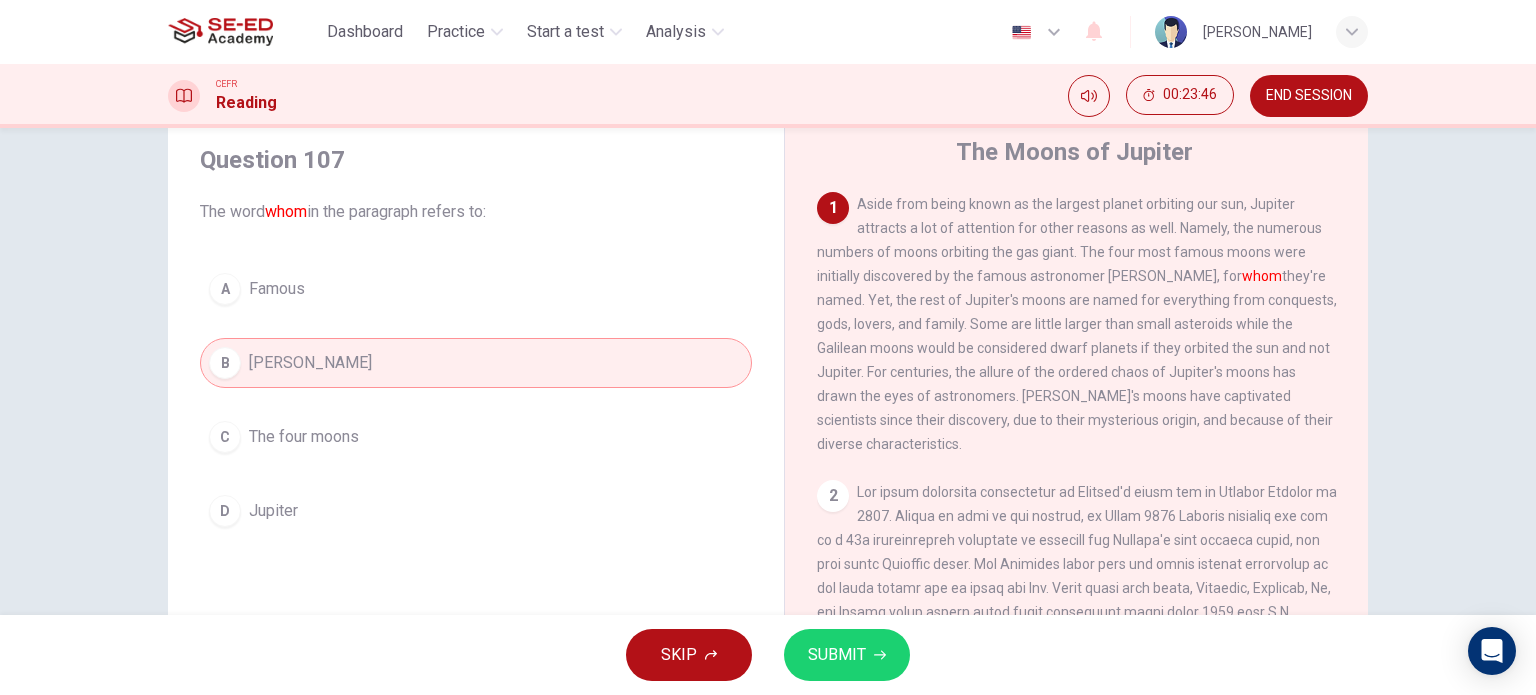 click 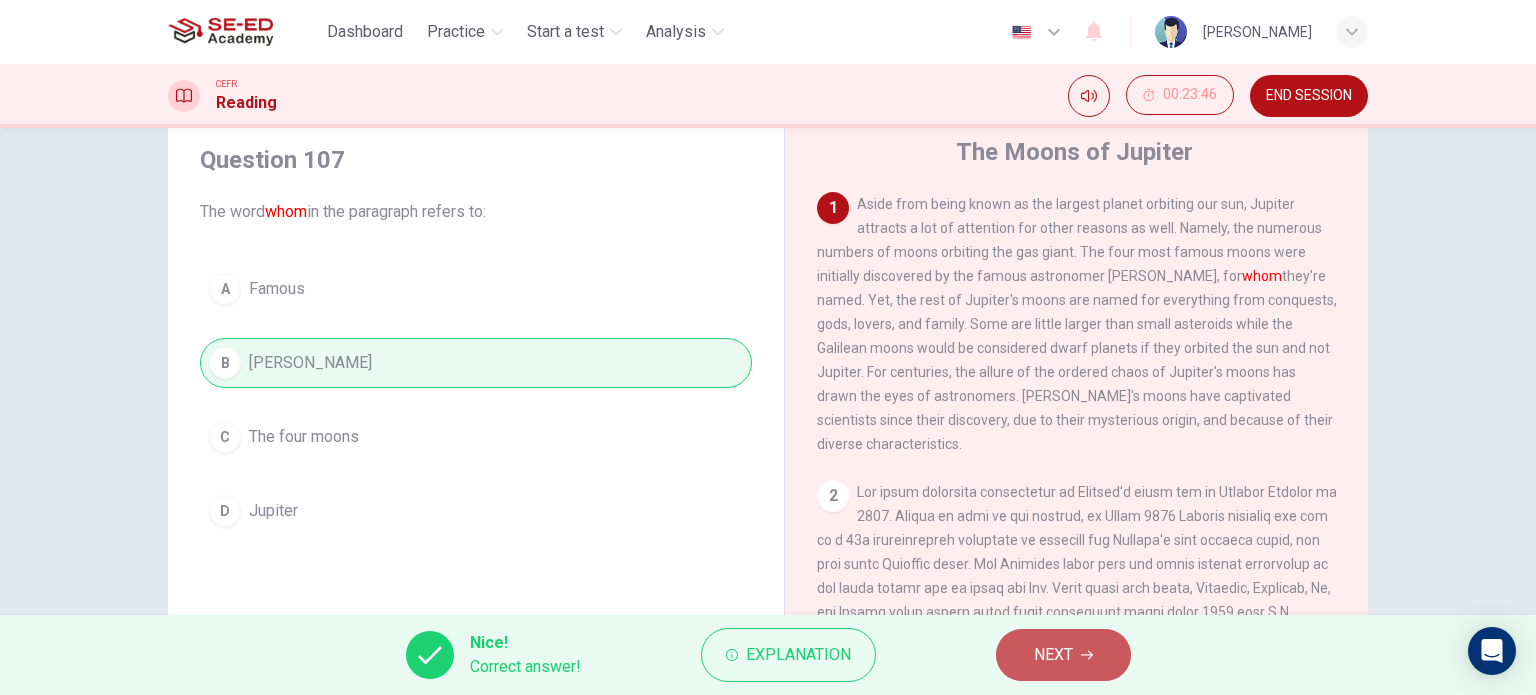 click on "NEXT" at bounding box center [1063, 655] 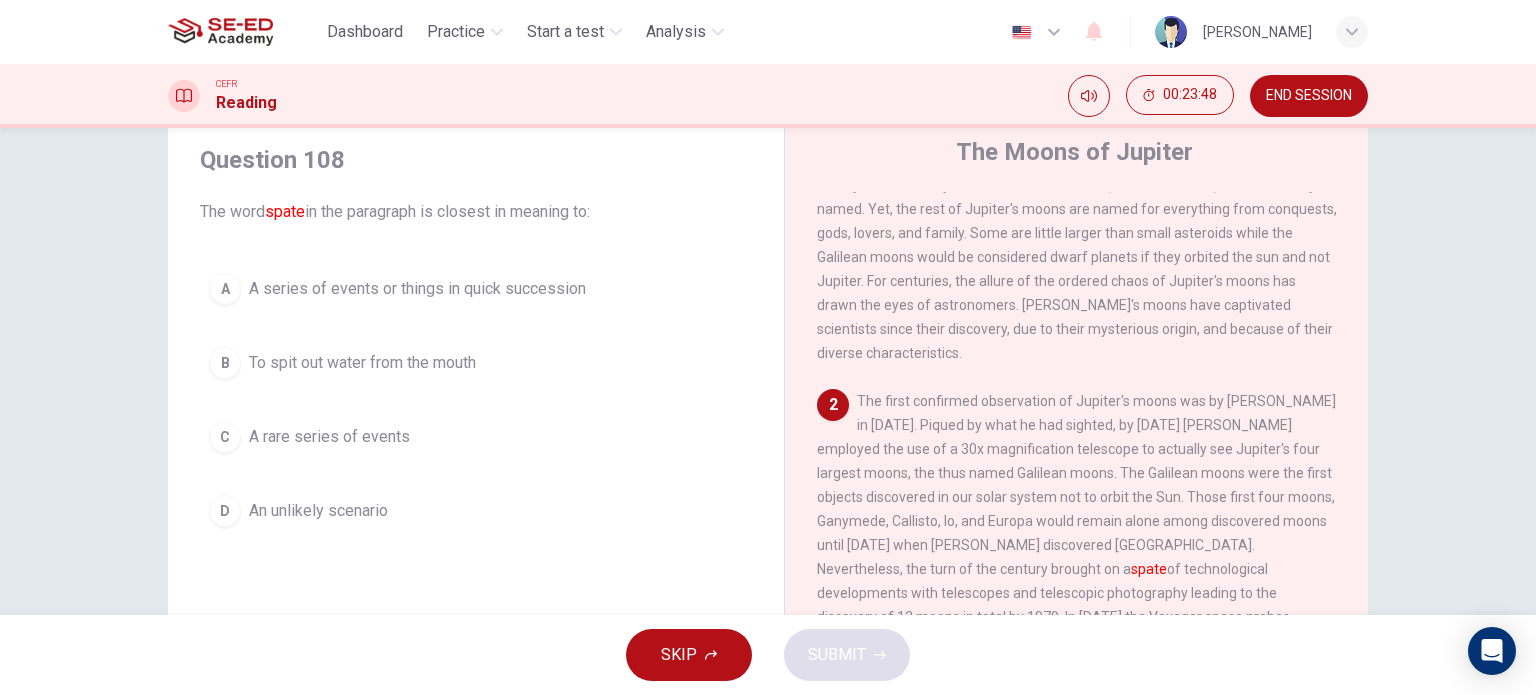 scroll, scrollTop: 200, scrollLeft: 0, axis: vertical 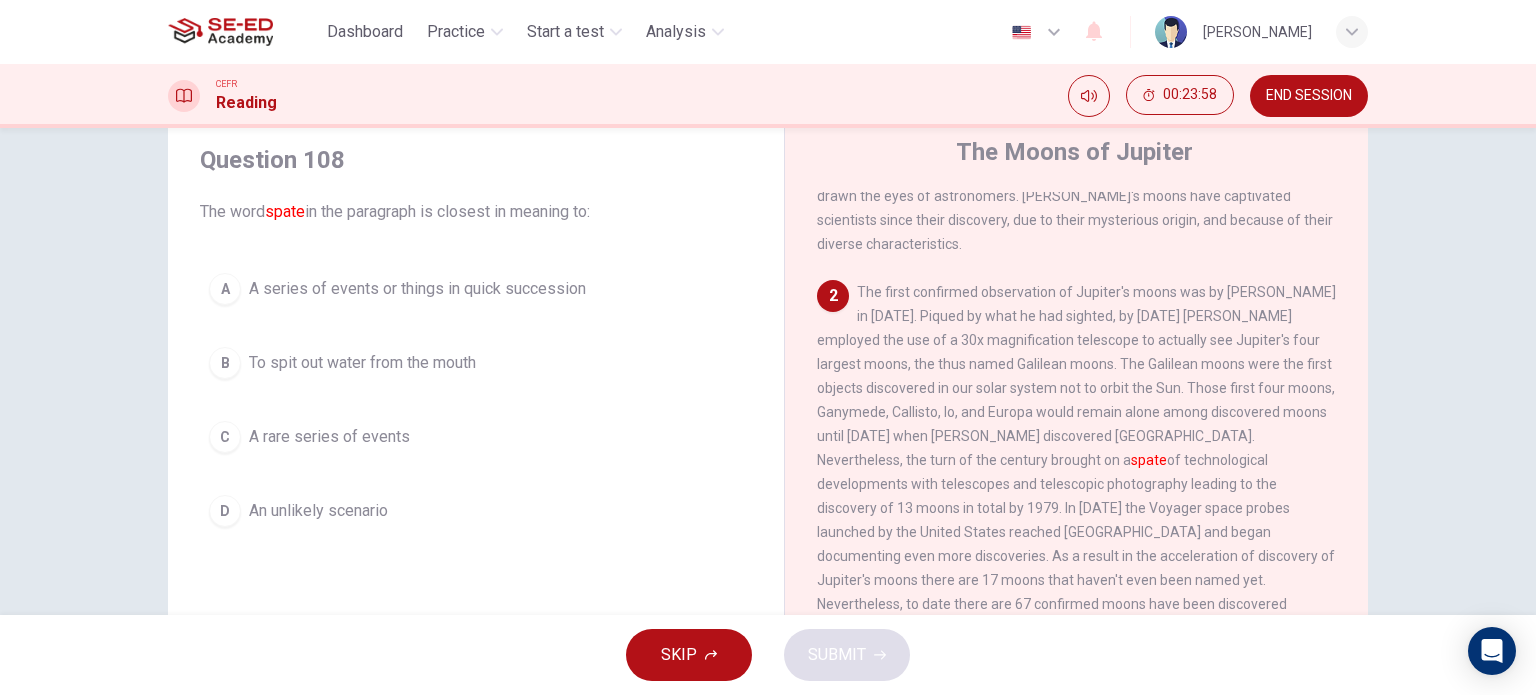click on "D An unlikely scenario" at bounding box center [476, 511] 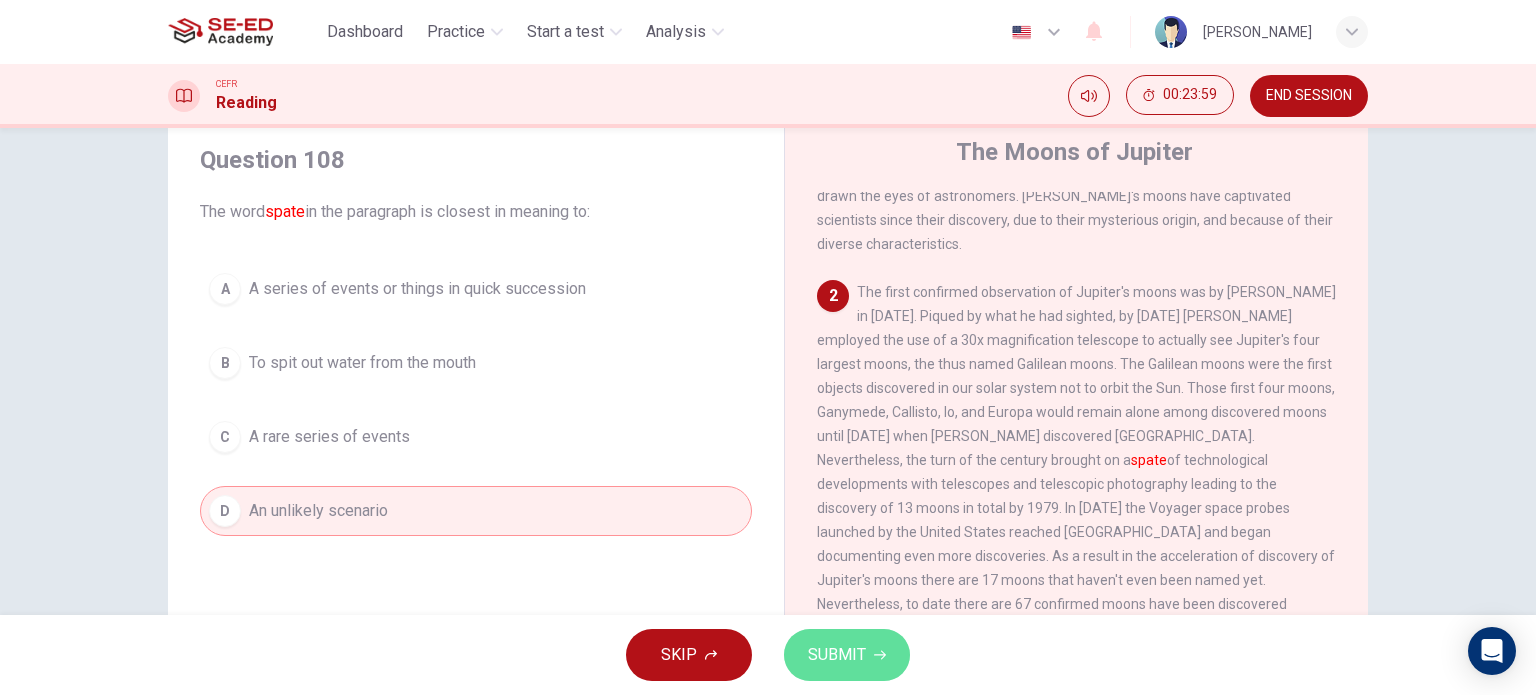 click on "SUBMIT" at bounding box center (847, 655) 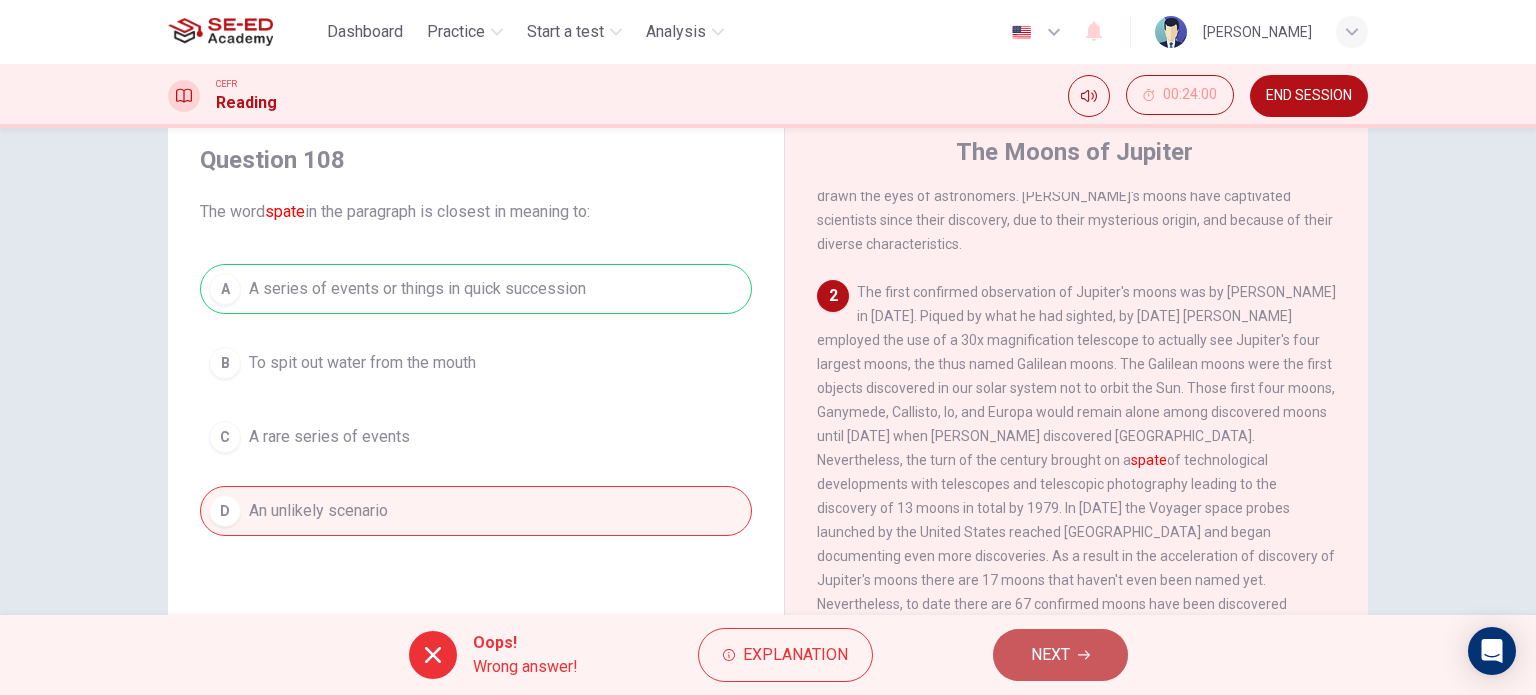 click on "NEXT" at bounding box center [1050, 655] 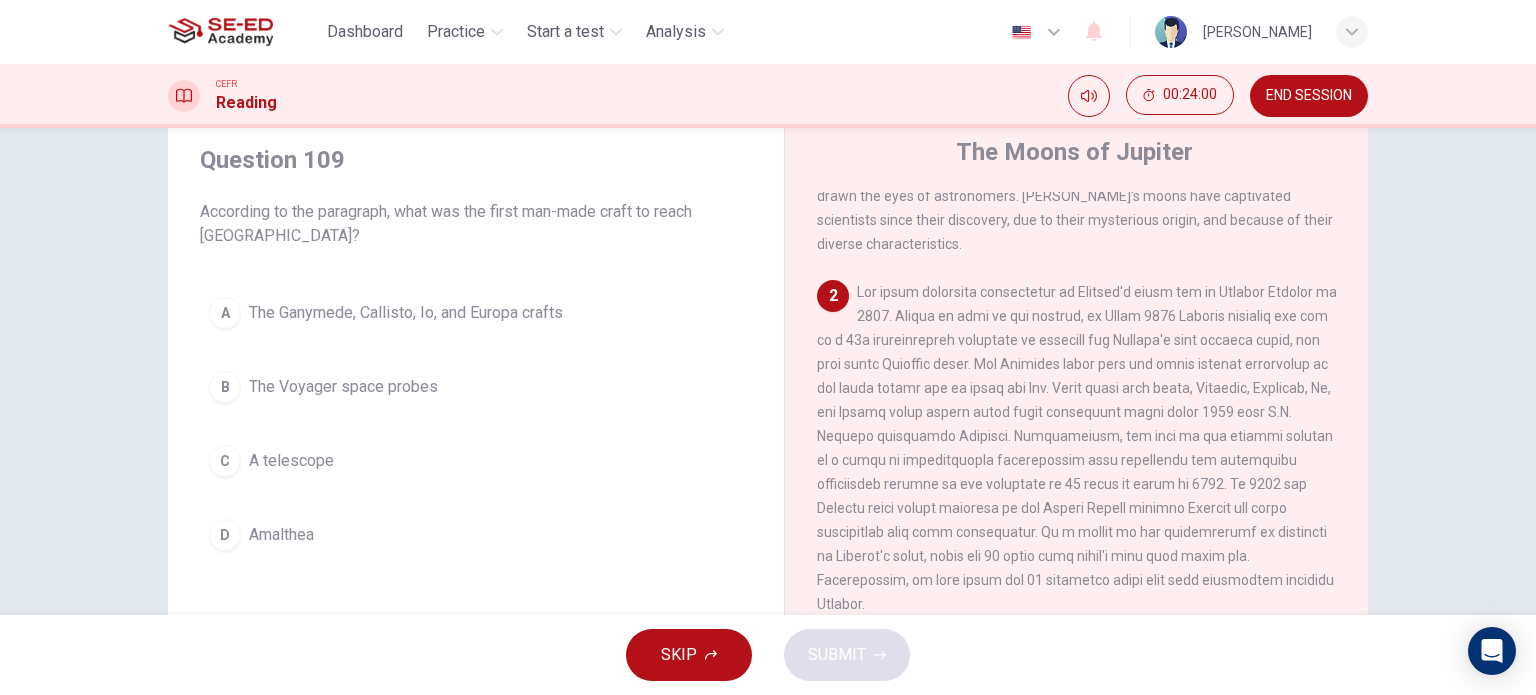 click on "A The Ganymede, Callisto, Io, and Europa crafts B The Voyager space probes C A telescope D Amalthea" at bounding box center (476, 424) 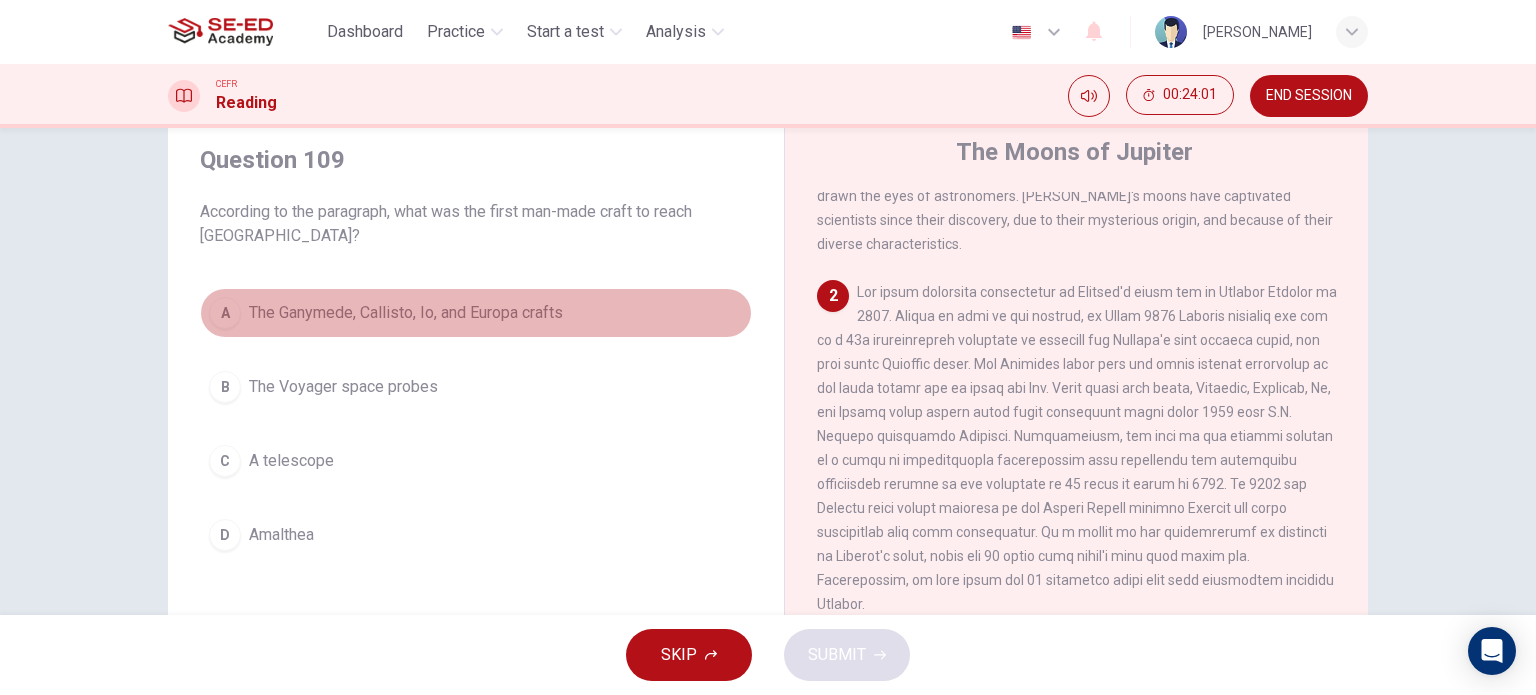 click on "A The Ganymede, Callisto, Io, and Europa crafts" at bounding box center [476, 313] 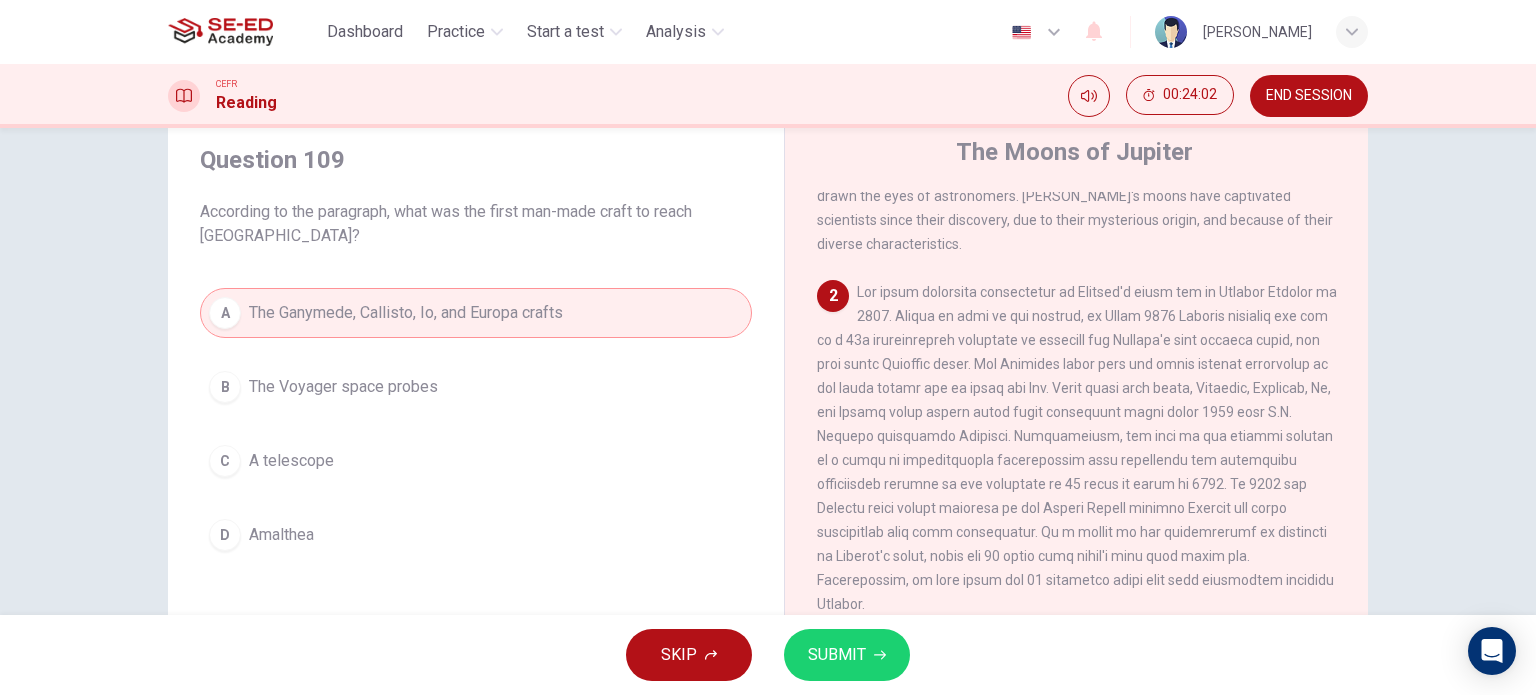 click on "SUBMIT" at bounding box center (847, 655) 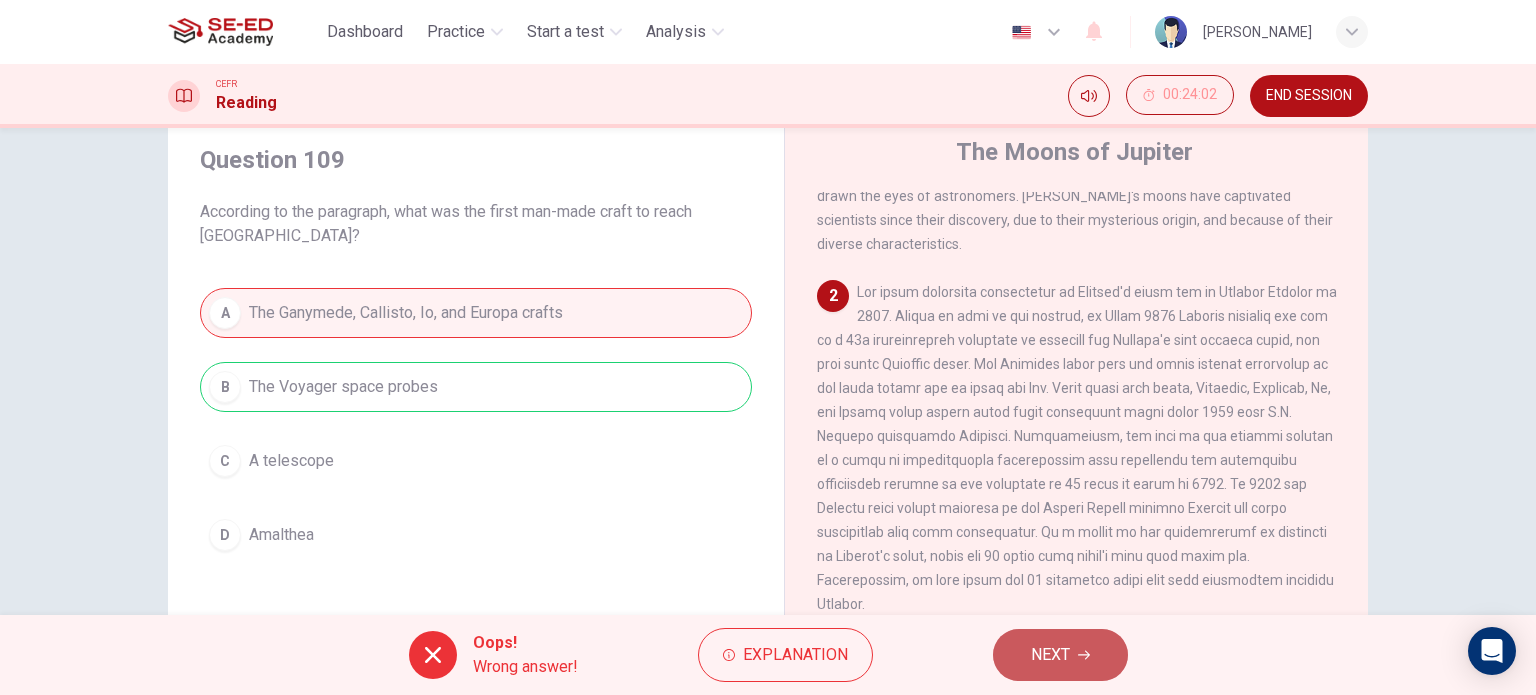 click on "NEXT" at bounding box center [1060, 655] 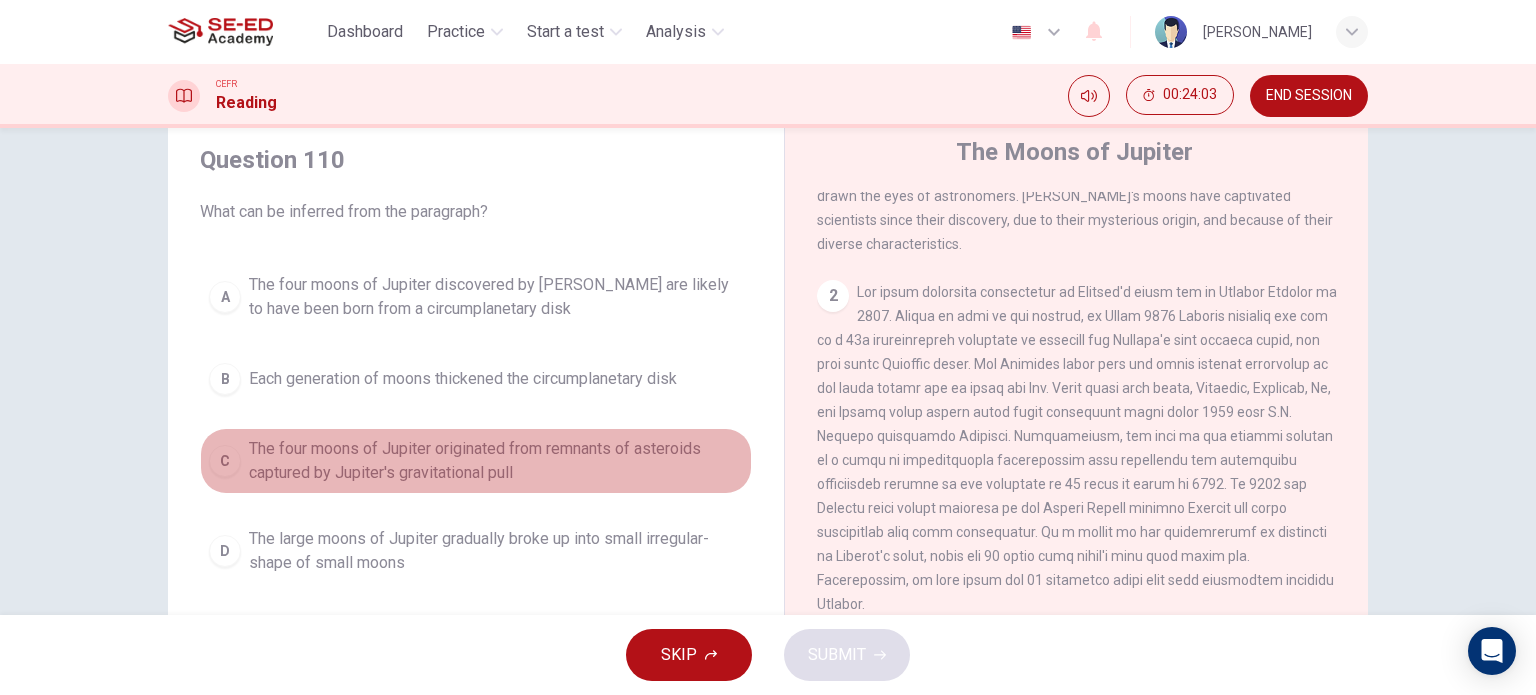click on "The four moons of Jupiter originated from remnants of asteroids captured by Jupiter's gravitational pull" at bounding box center (496, 461) 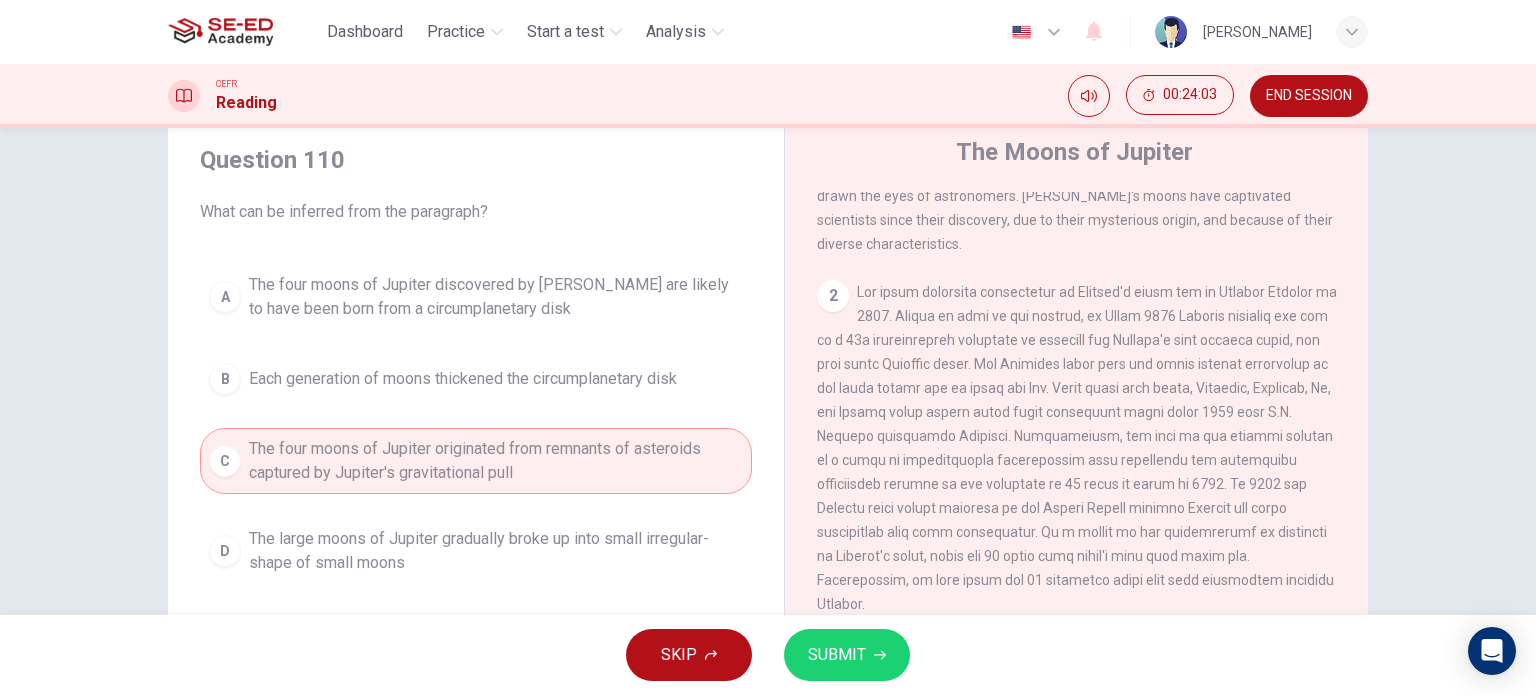 click on "SUBMIT" at bounding box center [837, 655] 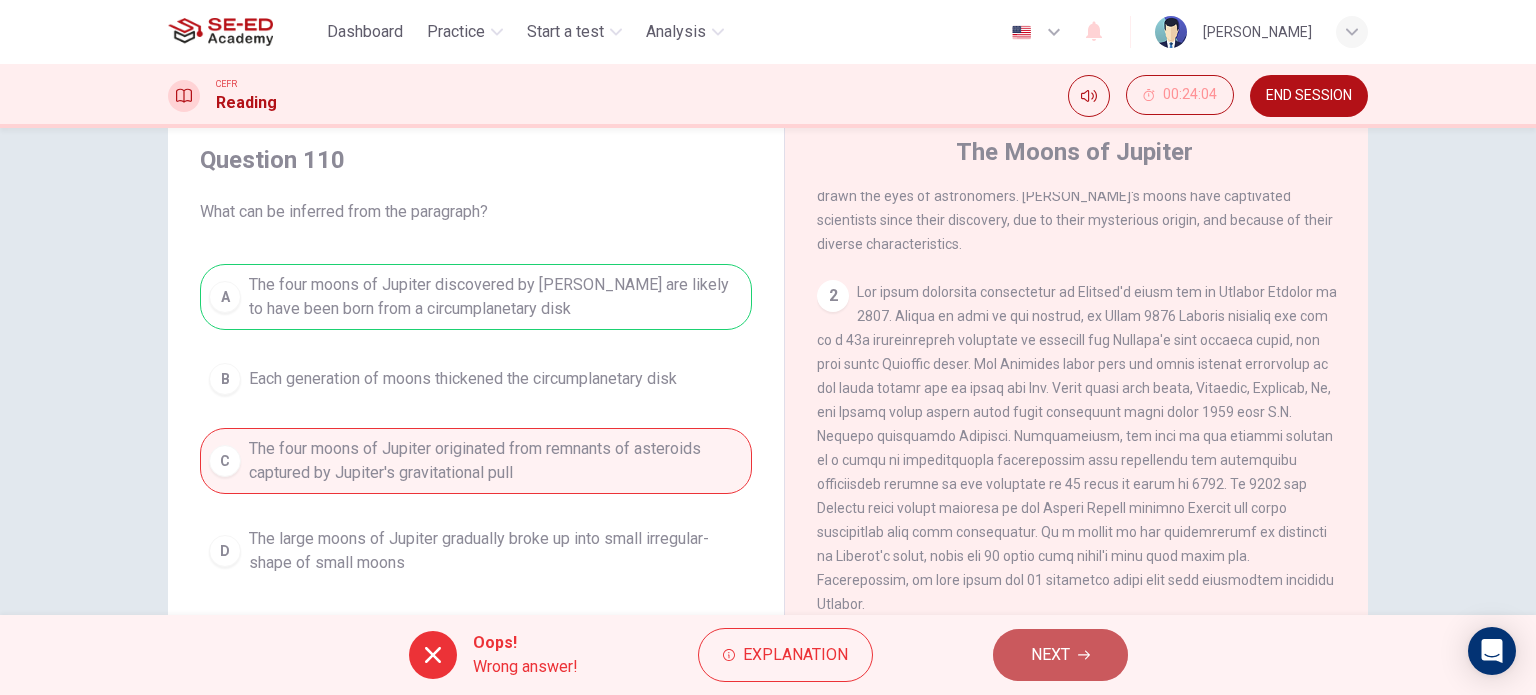 click on "NEXT" at bounding box center [1060, 655] 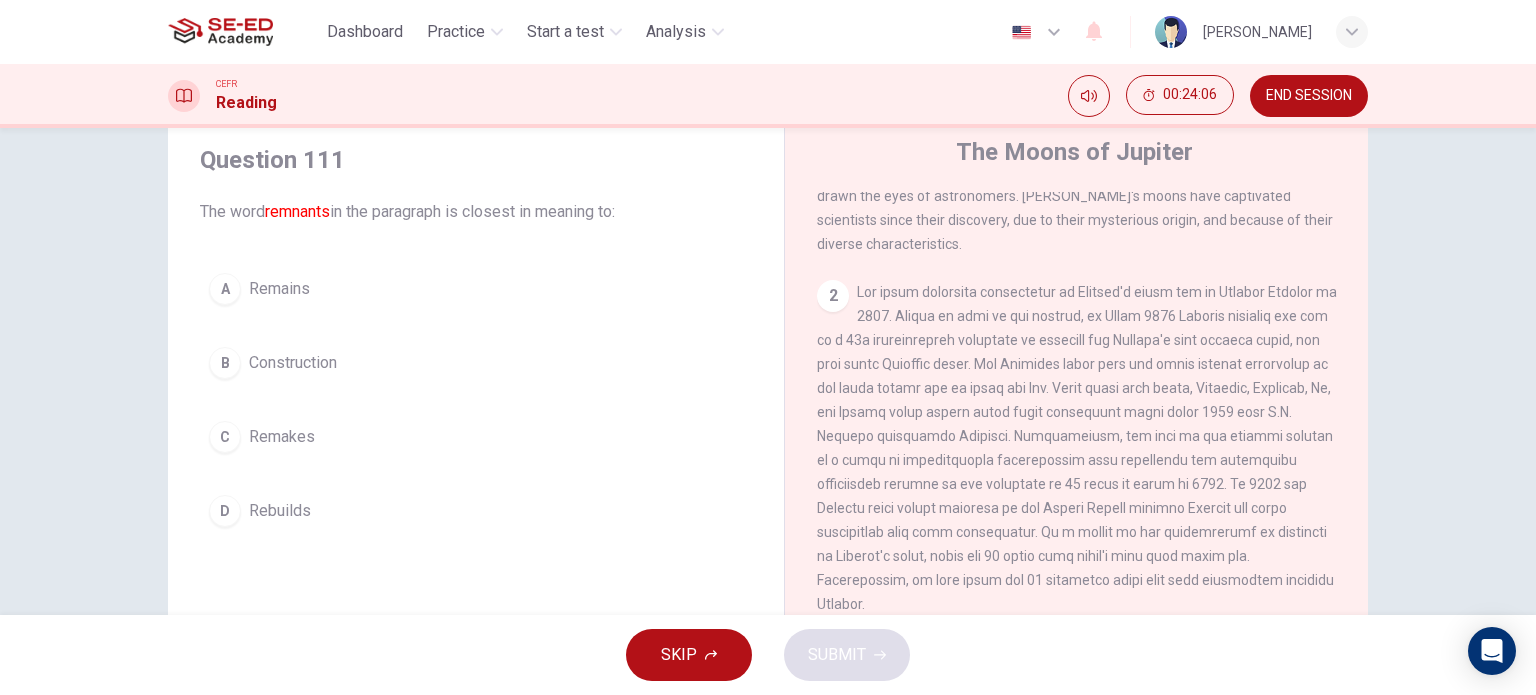 click on "B Construction" at bounding box center (476, 363) 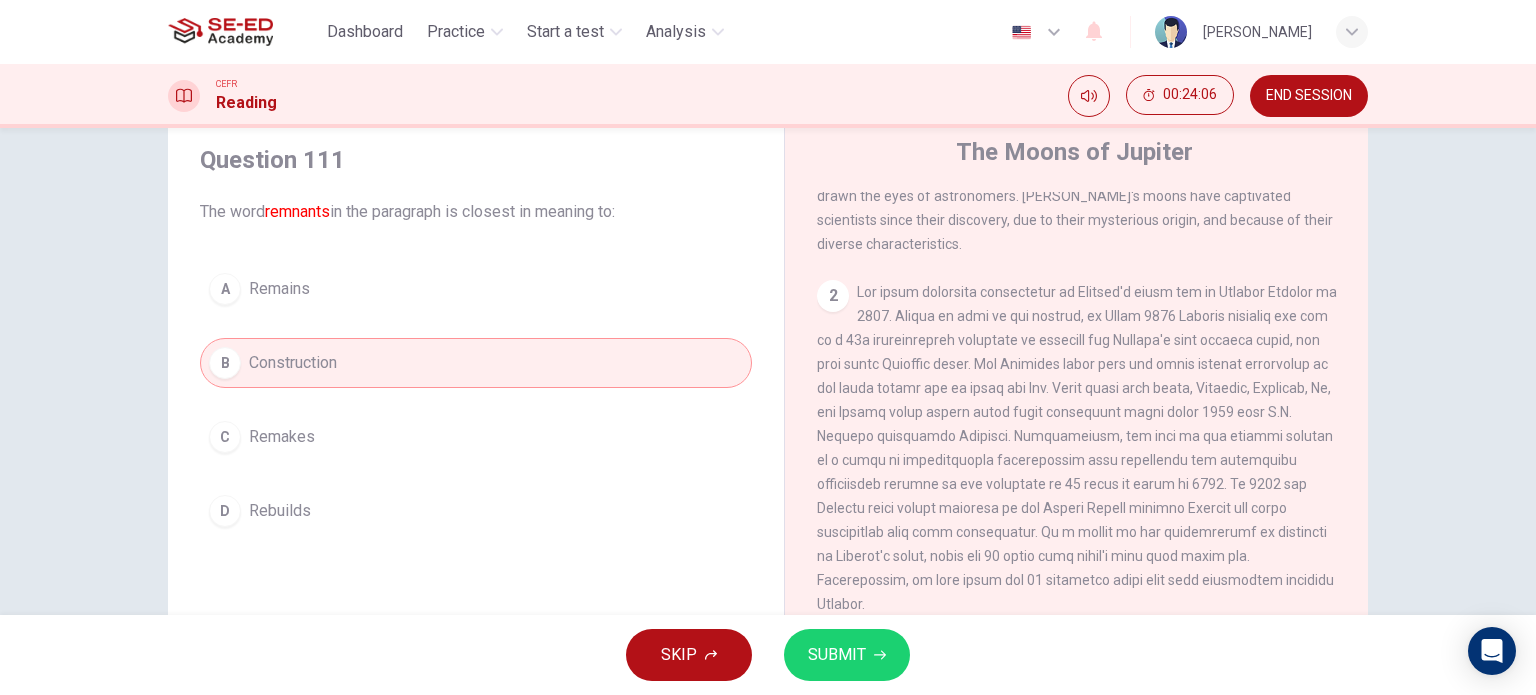 click on "SUBMIT" at bounding box center (837, 655) 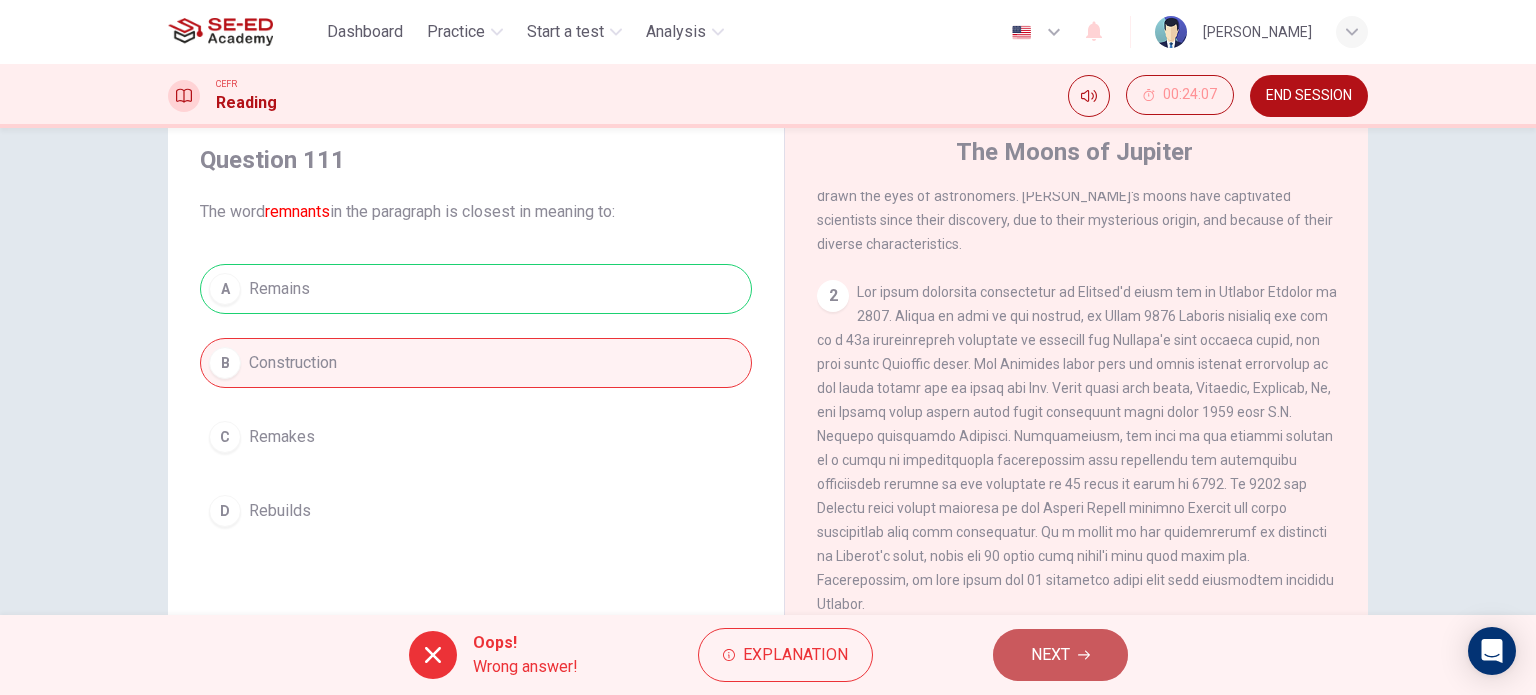 click on "NEXT" at bounding box center (1050, 655) 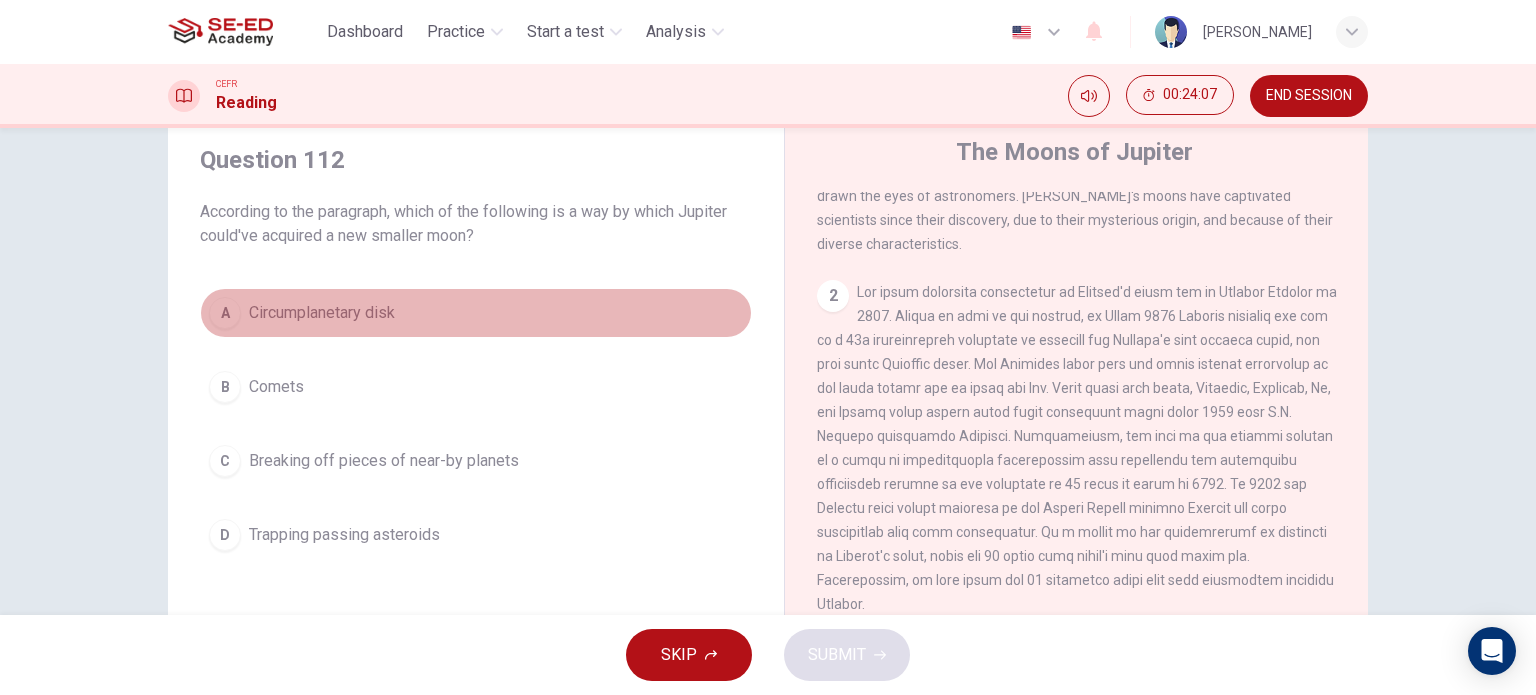 click on "A Circumplanetary disk" at bounding box center [476, 313] 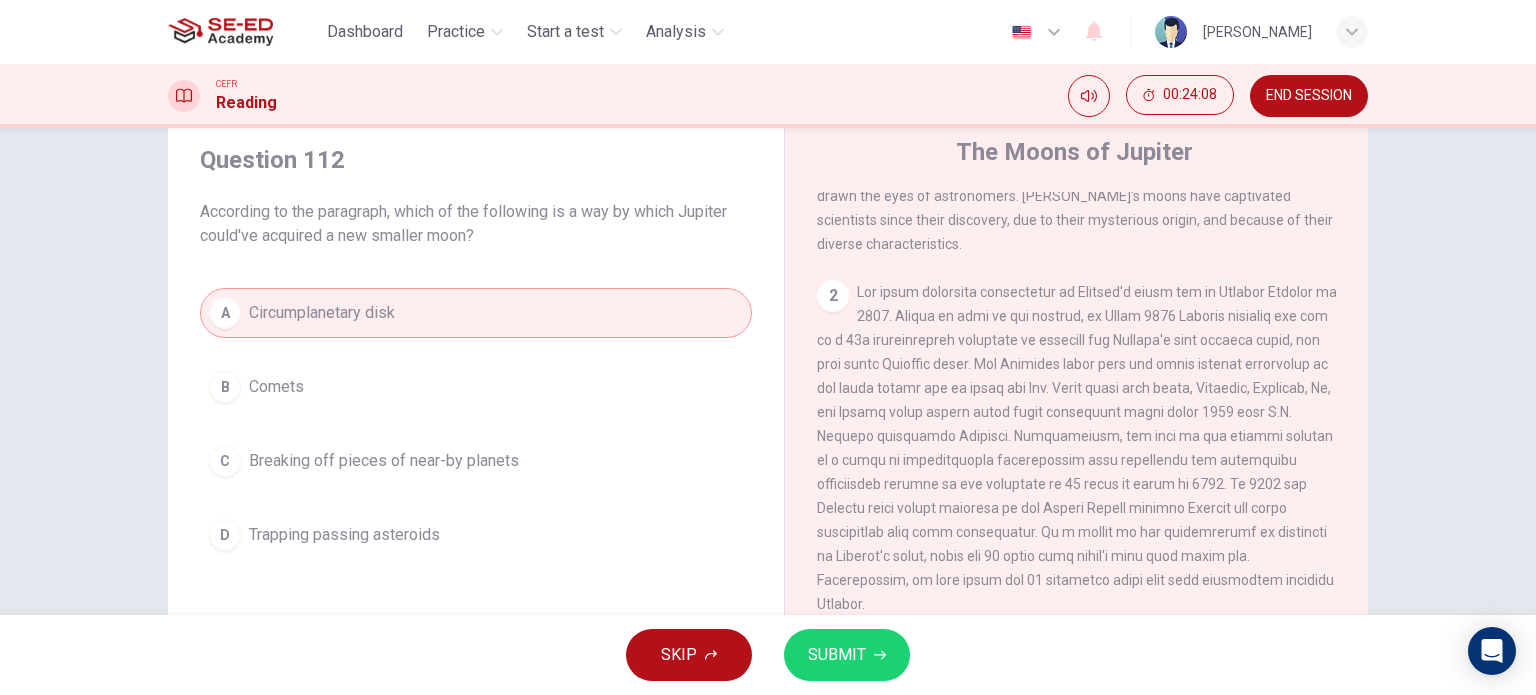 click on "SUBMIT" at bounding box center (847, 655) 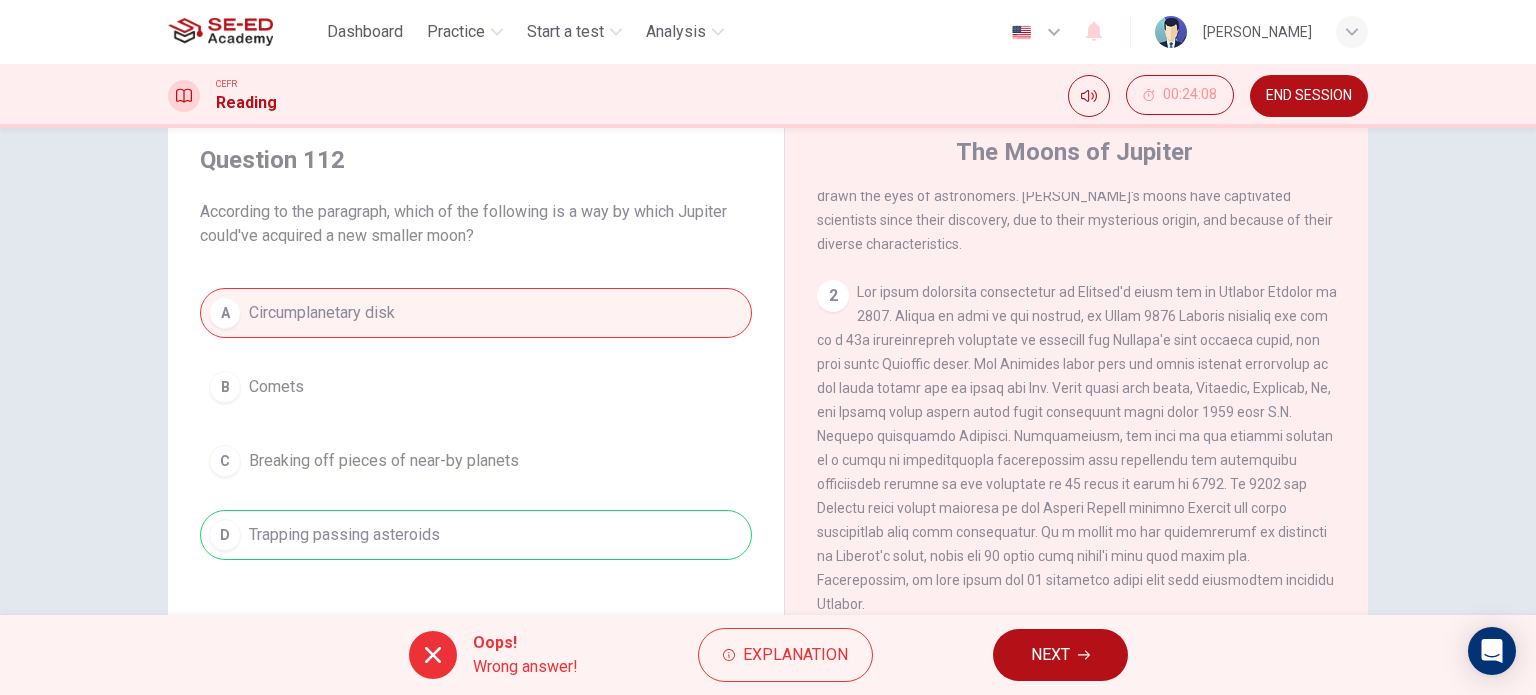 click on "NEXT" at bounding box center [1050, 655] 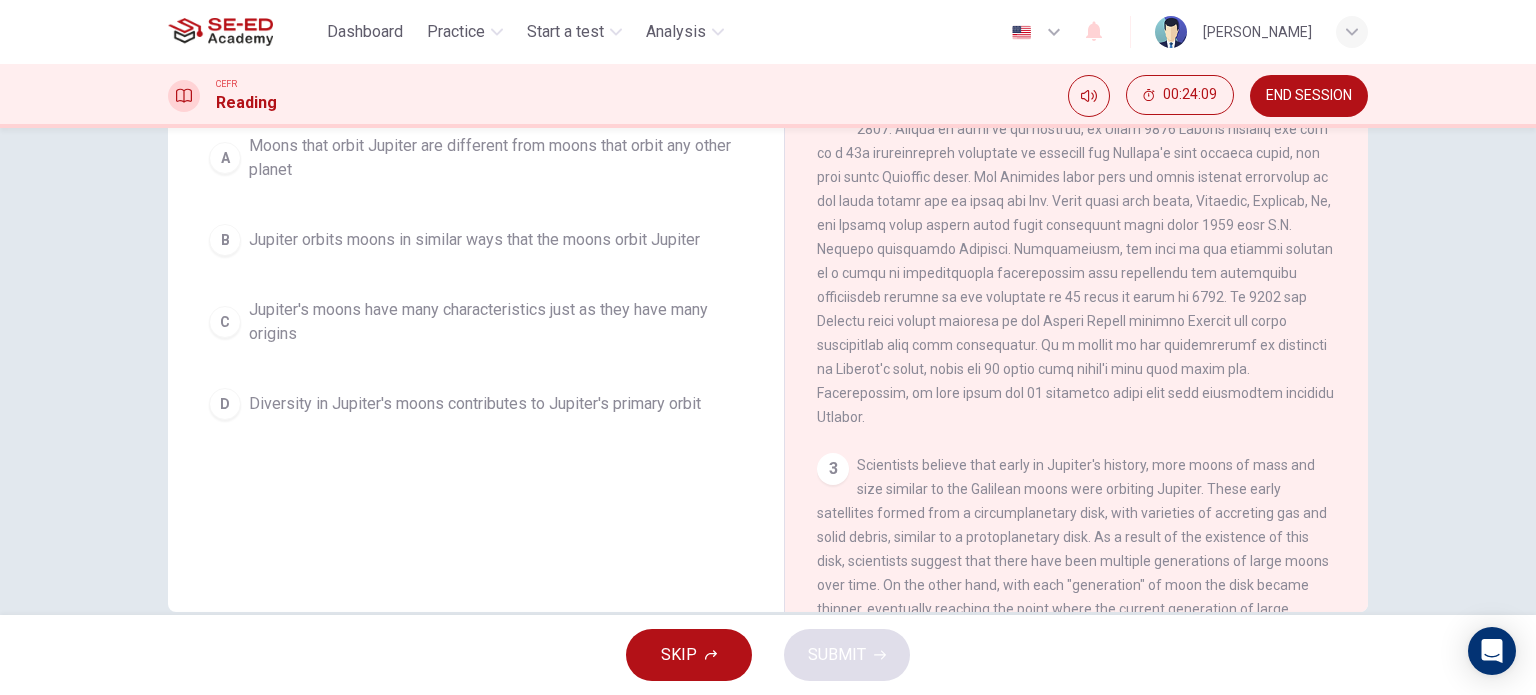 scroll, scrollTop: 264, scrollLeft: 0, axis: vertical 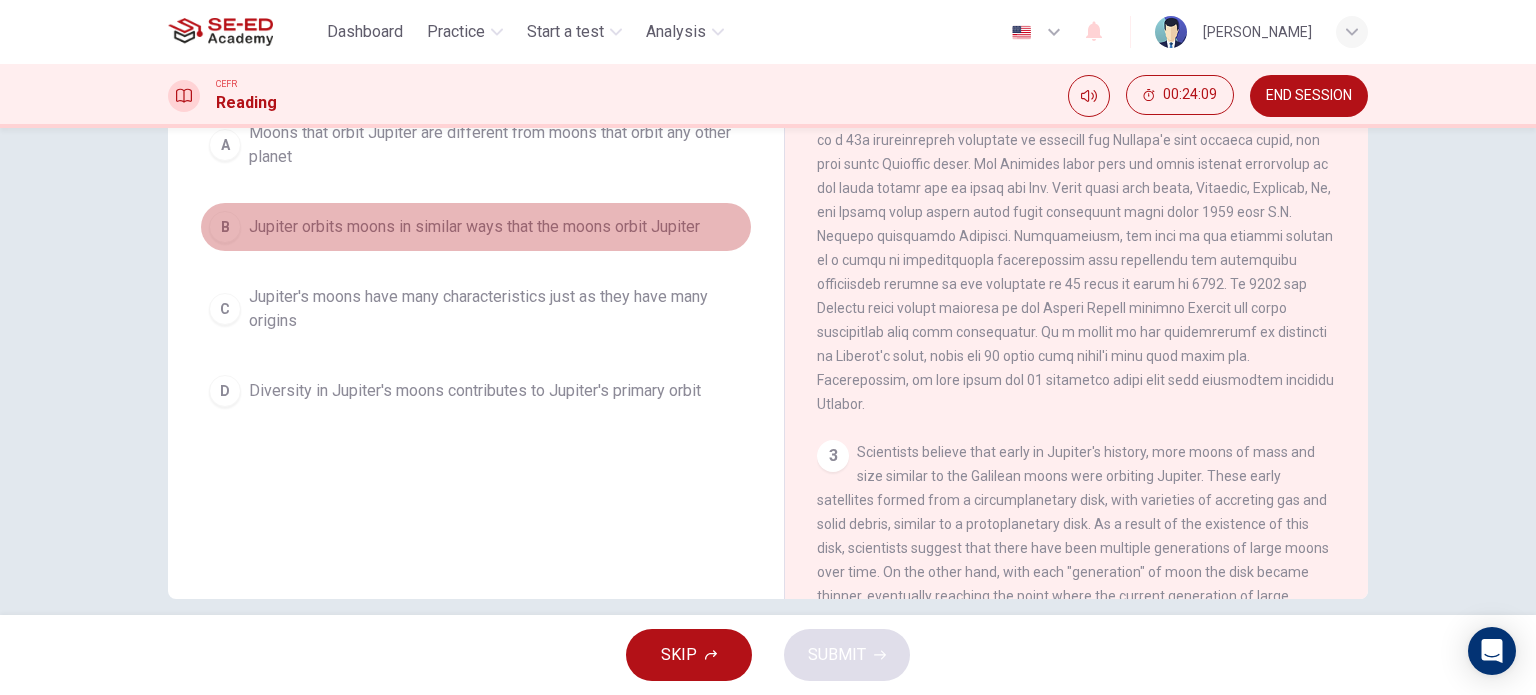 click on "Jupiter orbits moons in similar ways that the moons orbit Jupiter" at bounding box center (474, 227) 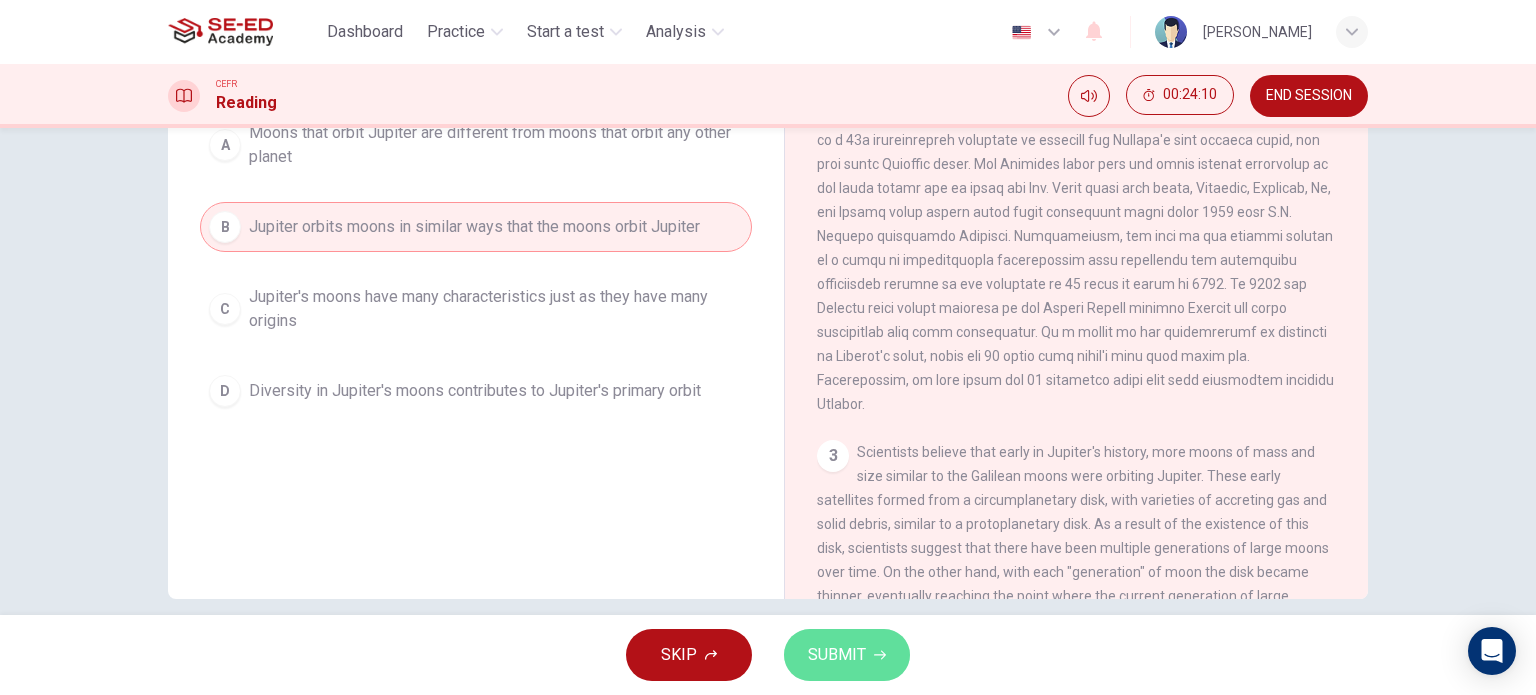 click on "SUBMIT" at bounding box center (837, 655) 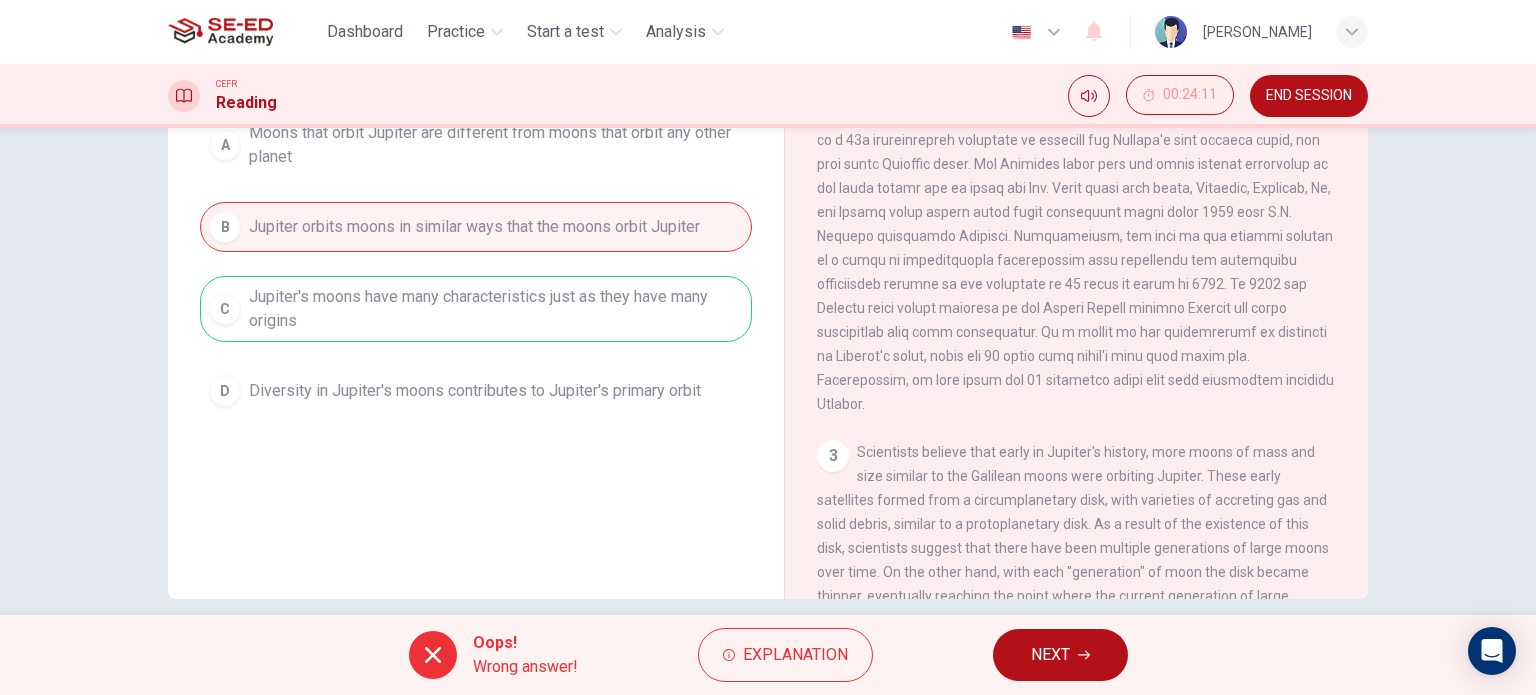 click on "NEXT" at bounding box center (1050, 655) 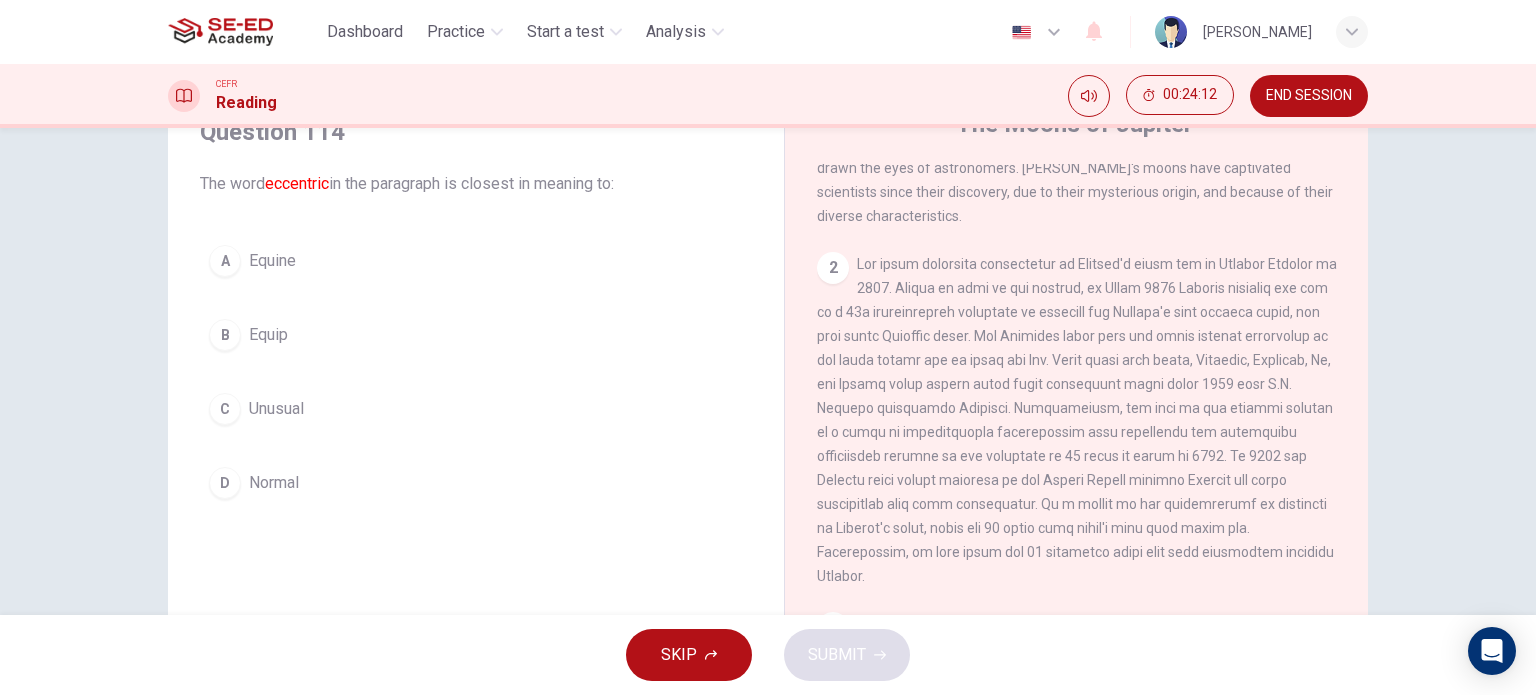 scroll, scrollTop: 0, scrollLeft: 0, axis: both 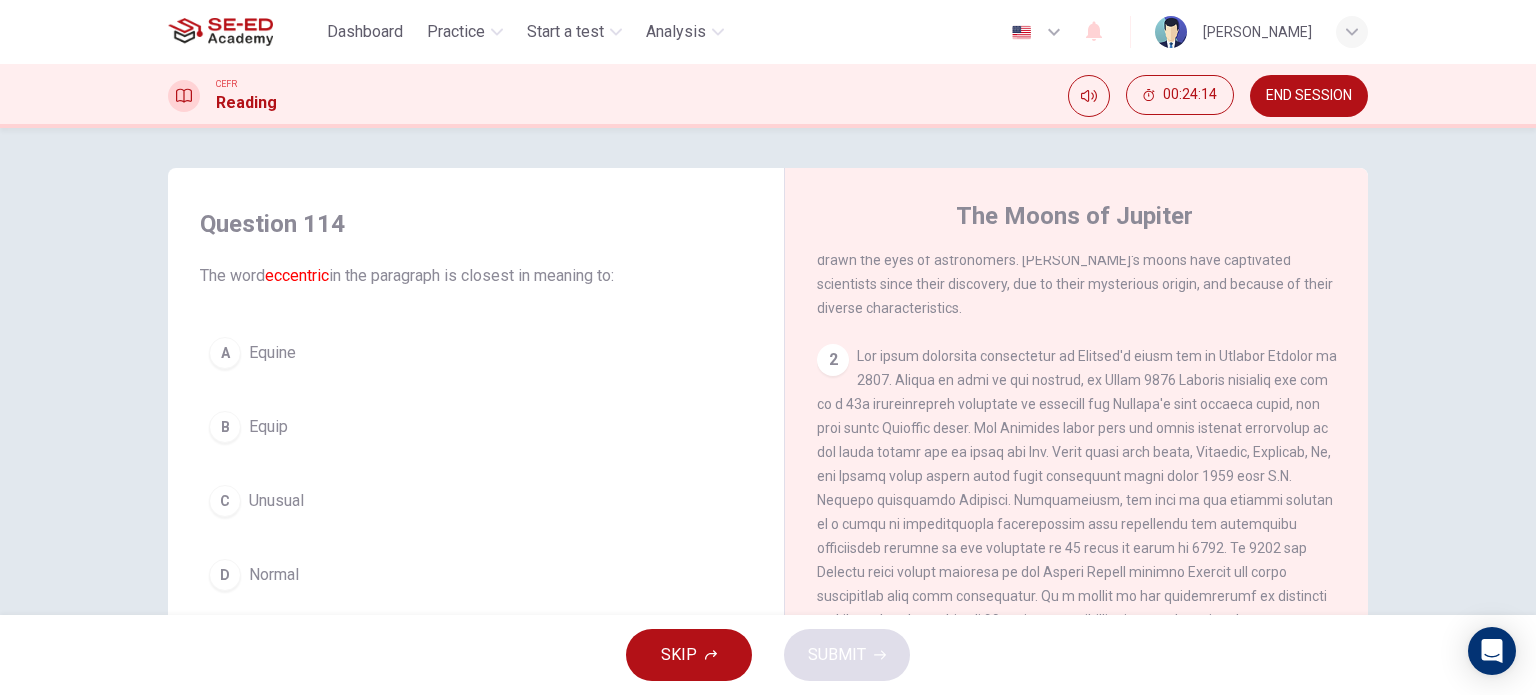 click on "A Equine" at bounding box center (476, 353) 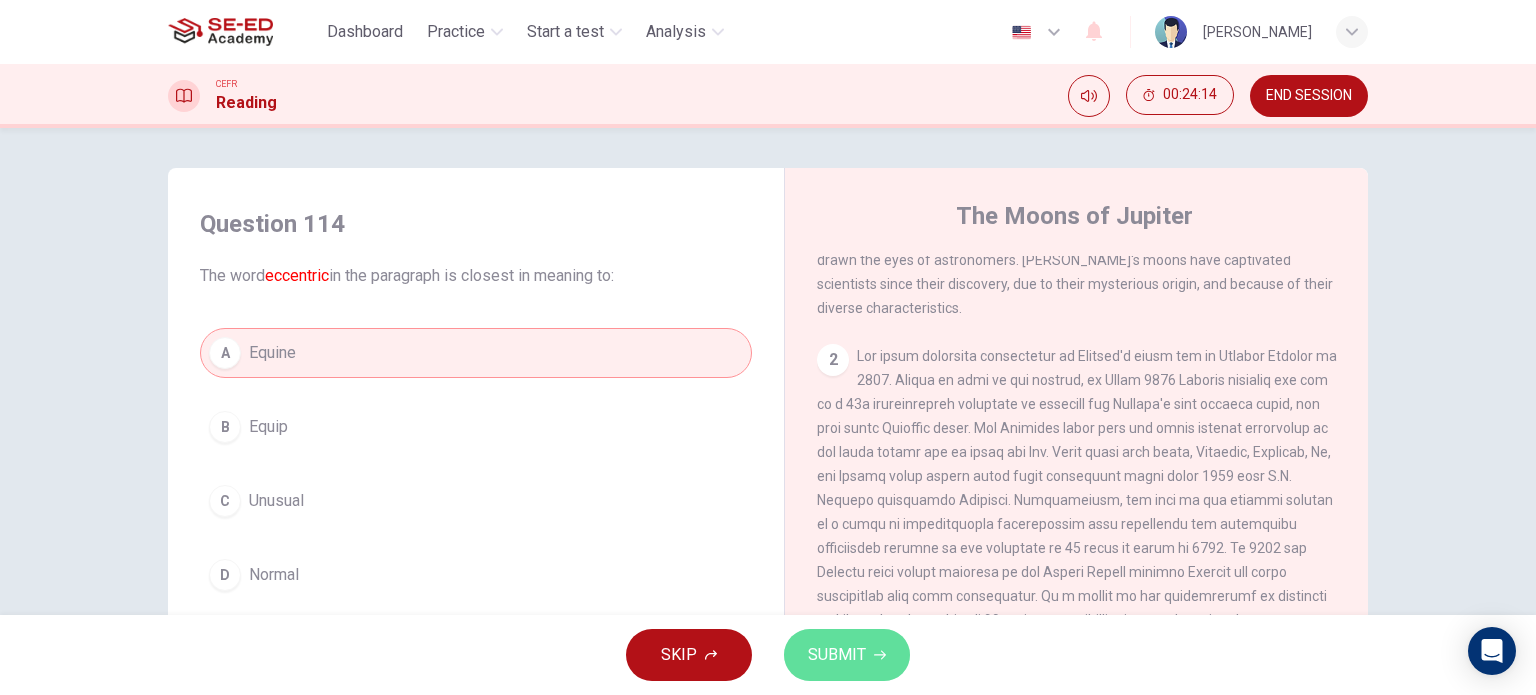click on "SUBMIT" at bounding box center (837, 655) 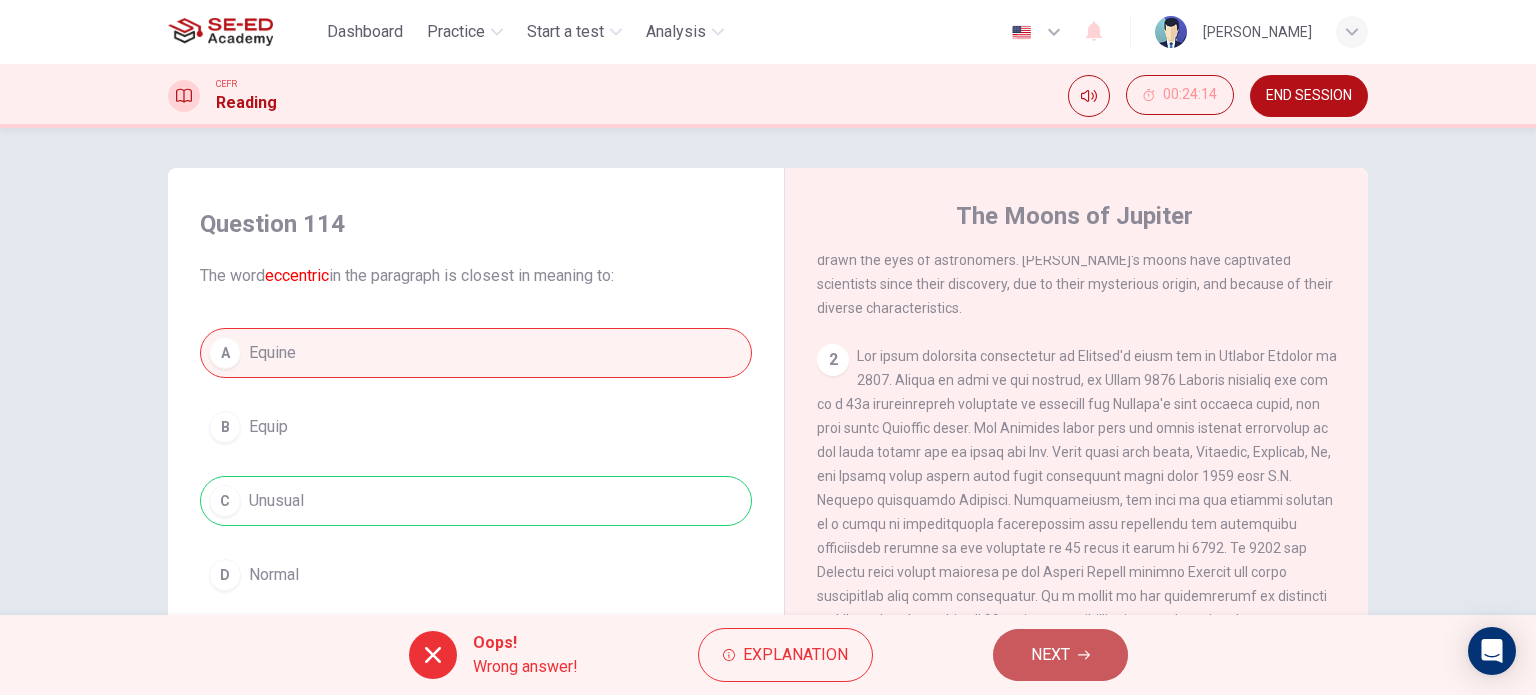 click on "NEXT" at bounding box center (1050, 655) 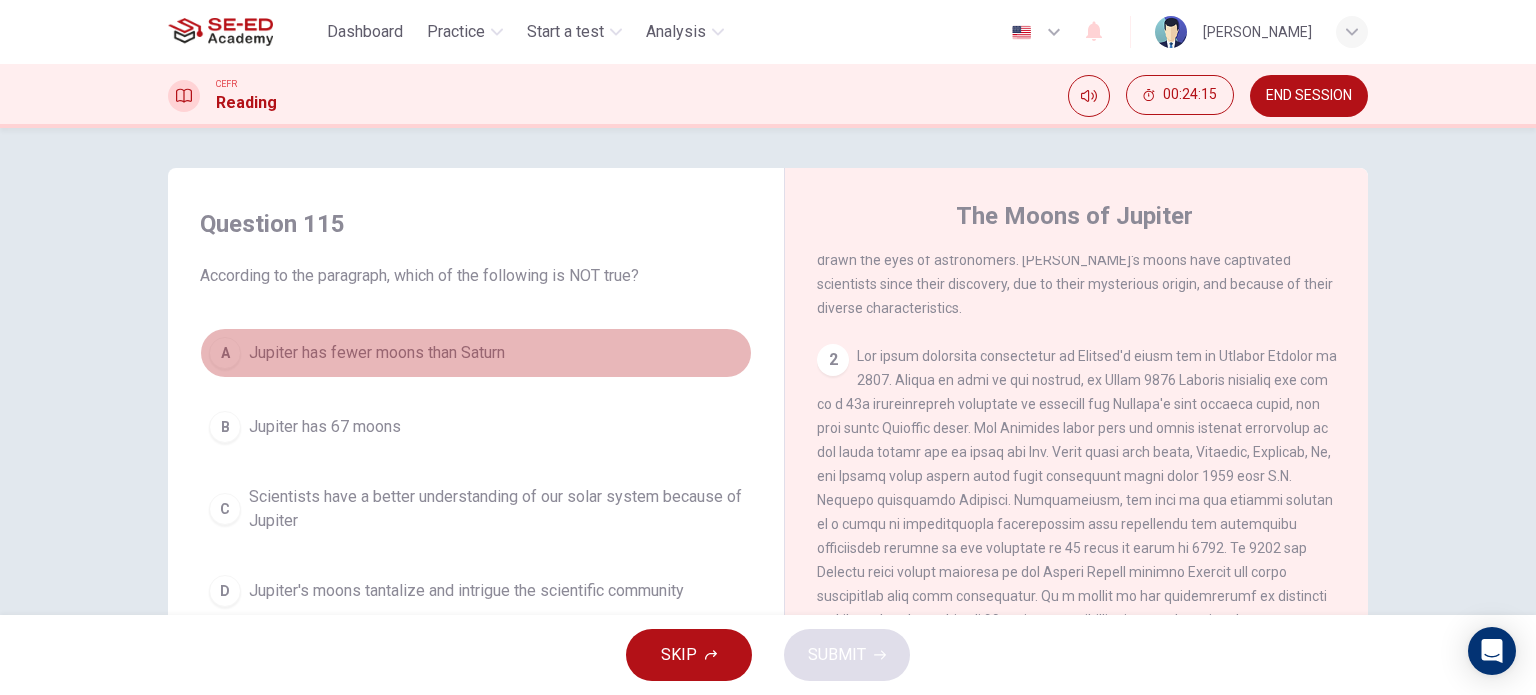 click on "Jupiter has fewer moons than Saturn" at bounding box center (377, 353) 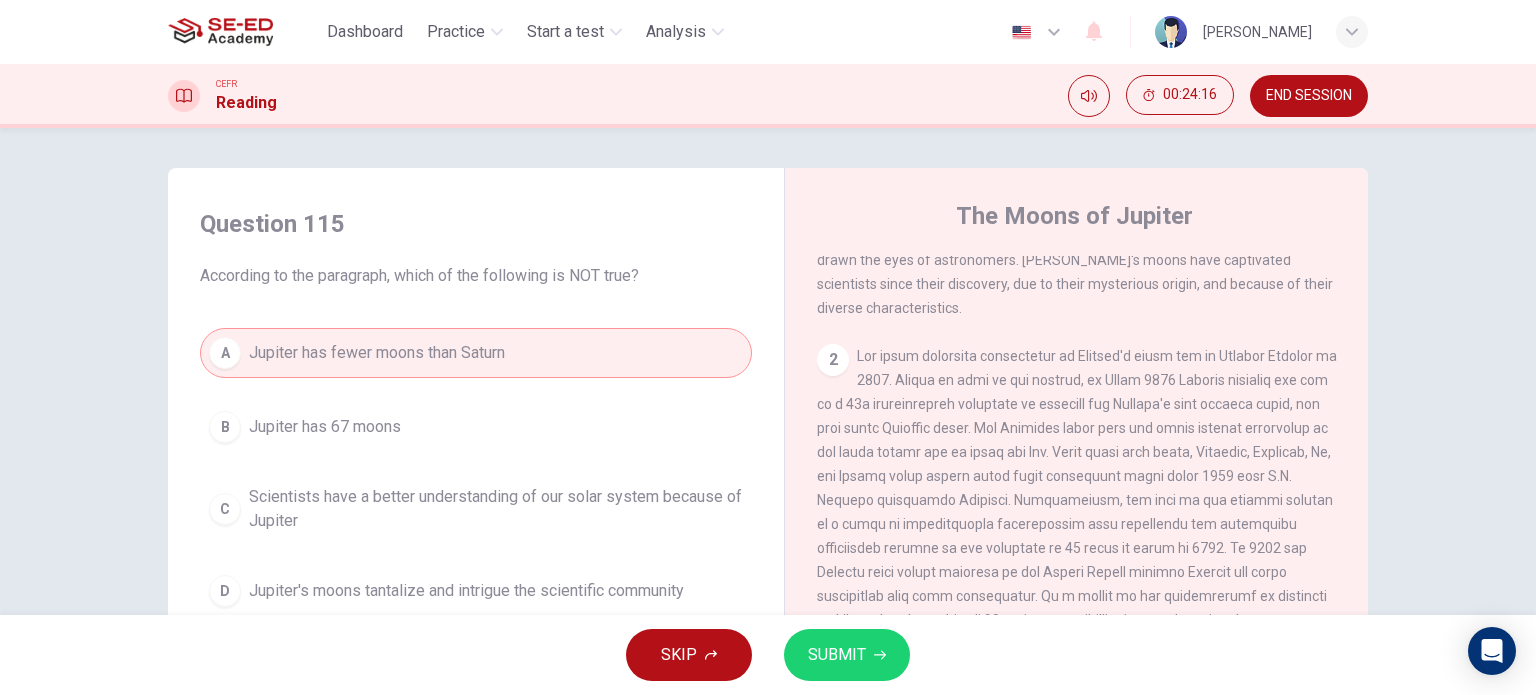 click on "SUBMIT" at bounding box center (837, 655) 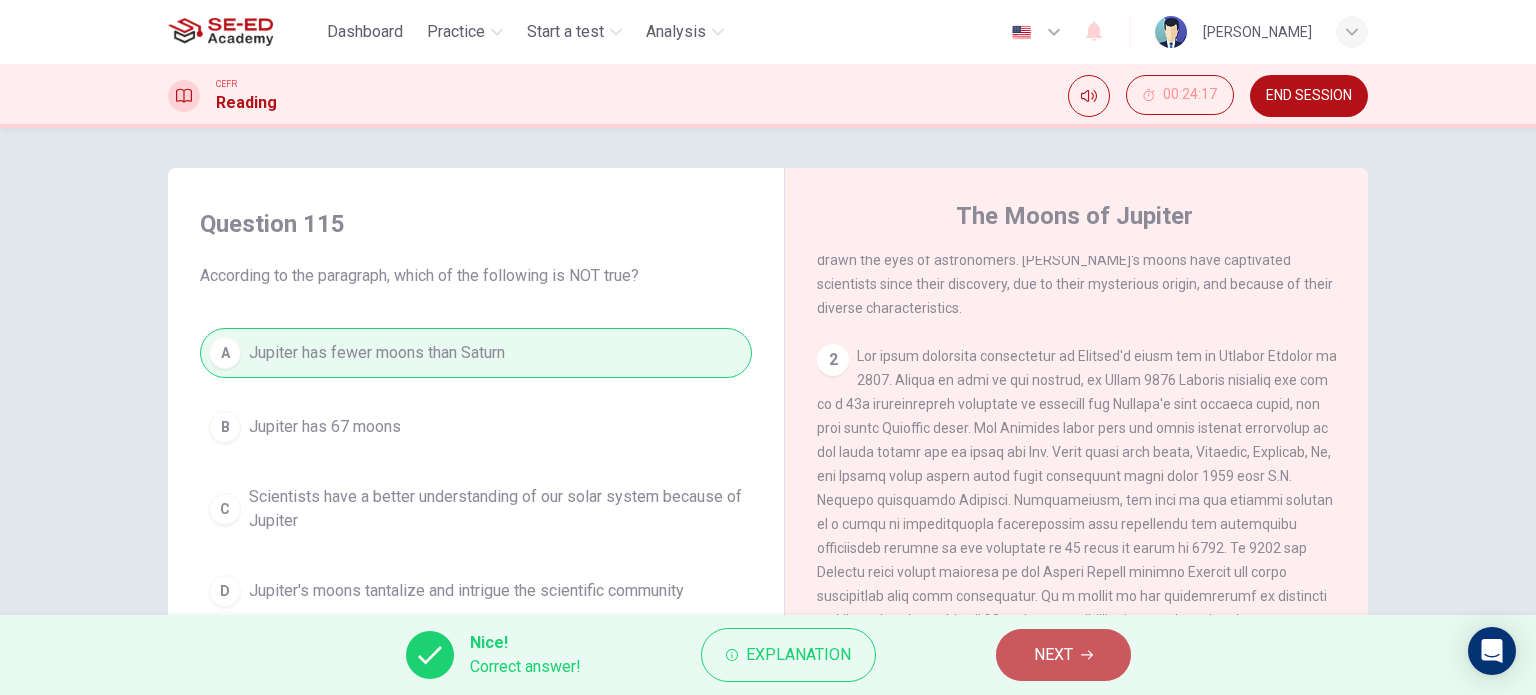 click on "NEXT" at bounding box center (1063, 655) 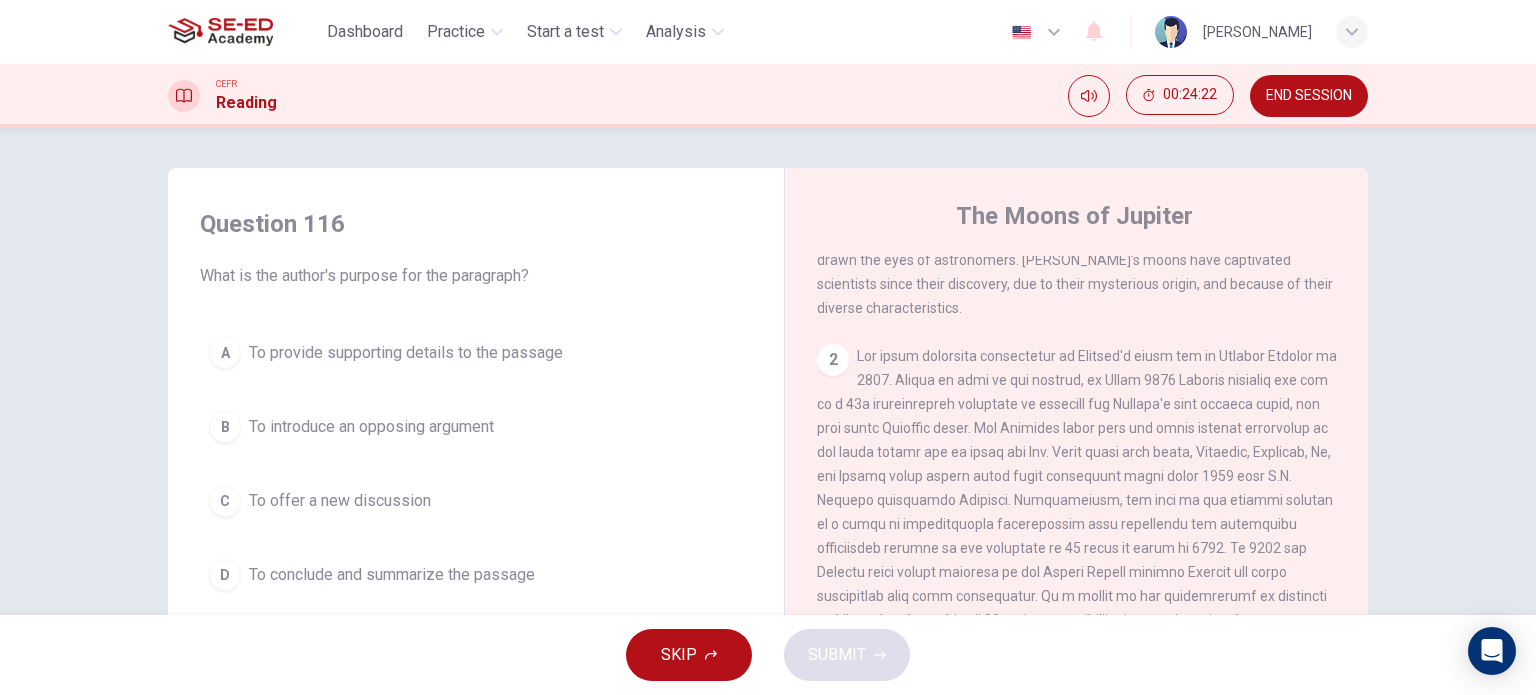 click on "To conclude and summarize the passage" at bounding box center (392, 575) 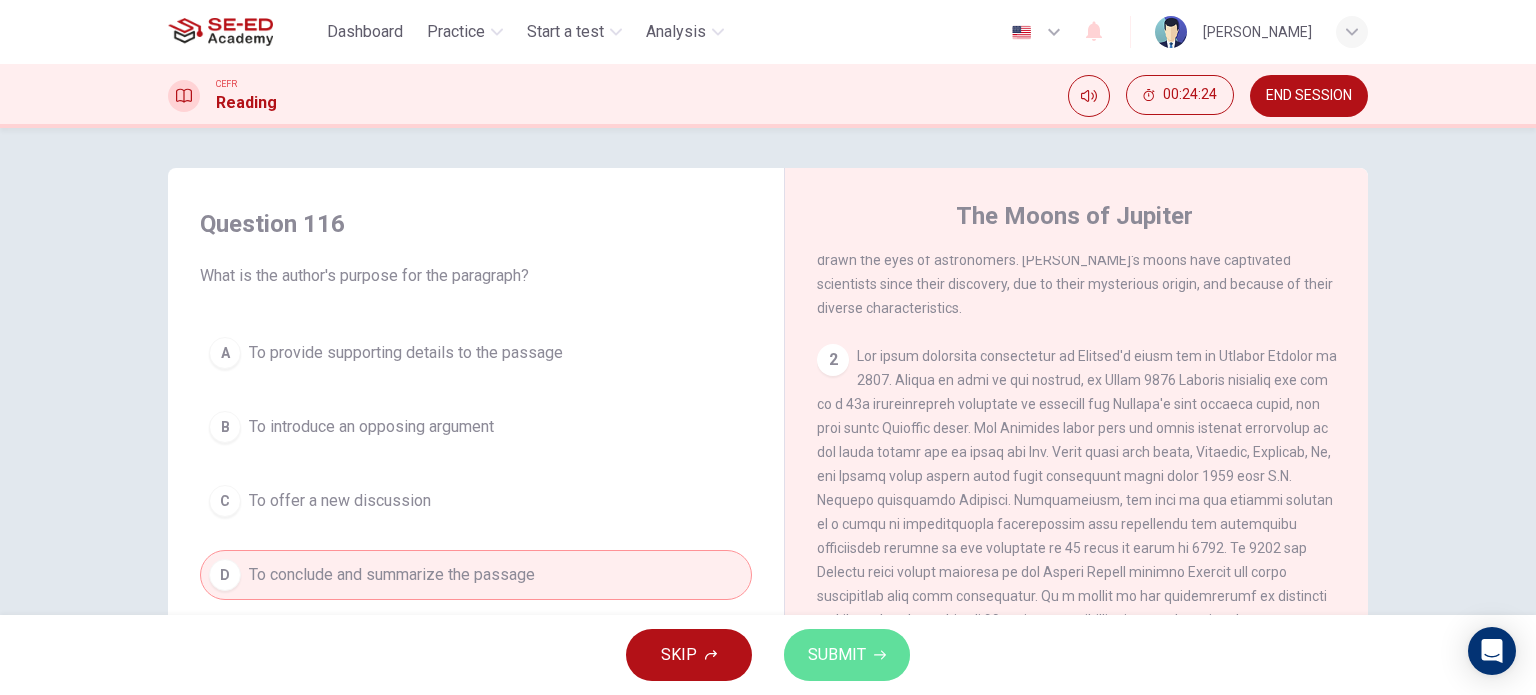 click on "SUBMIT" at bounding box center (837, 655) 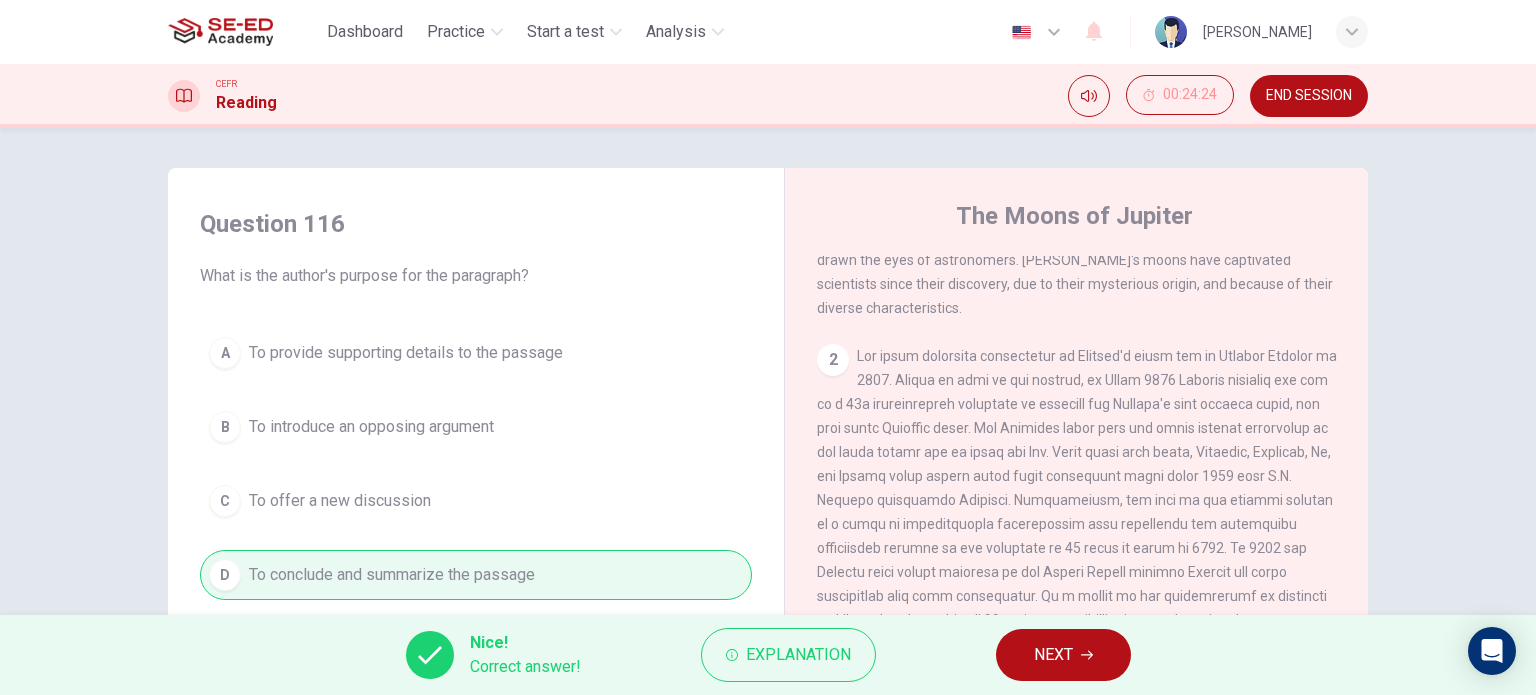 click on "Nice! Correct answer! Explanation NEXT" at bounding box center [768, 655] 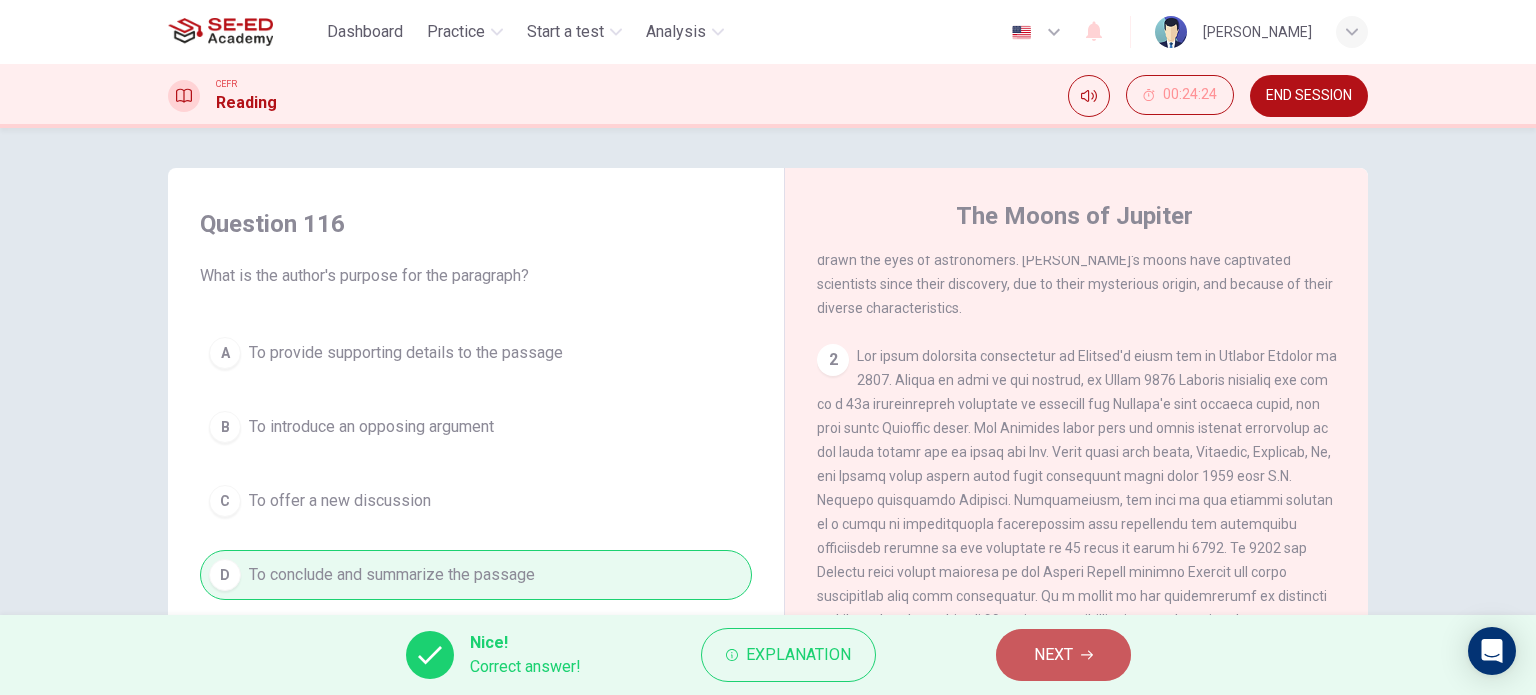 click on "NEXT" at bounding box center [1053, 655] 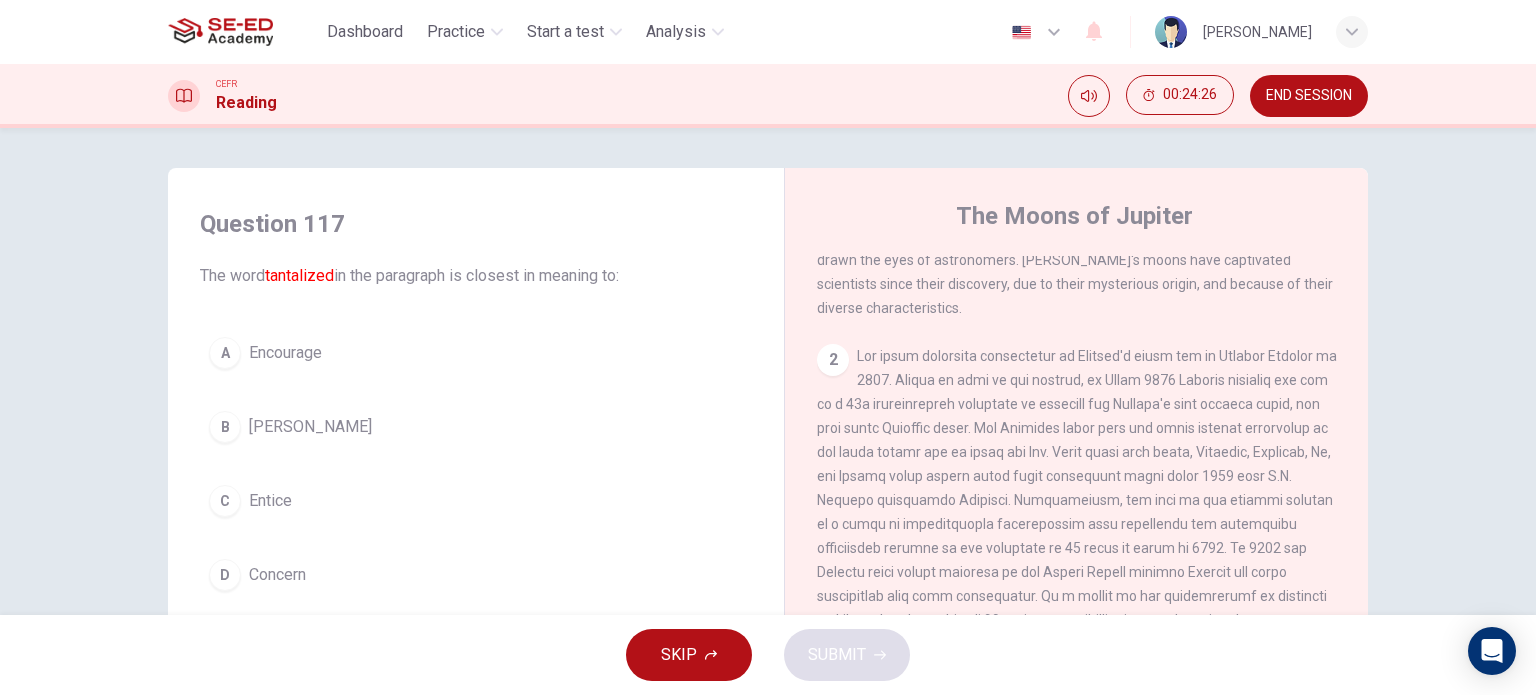 click on "A Encourage" at bounding box center (476, 353) 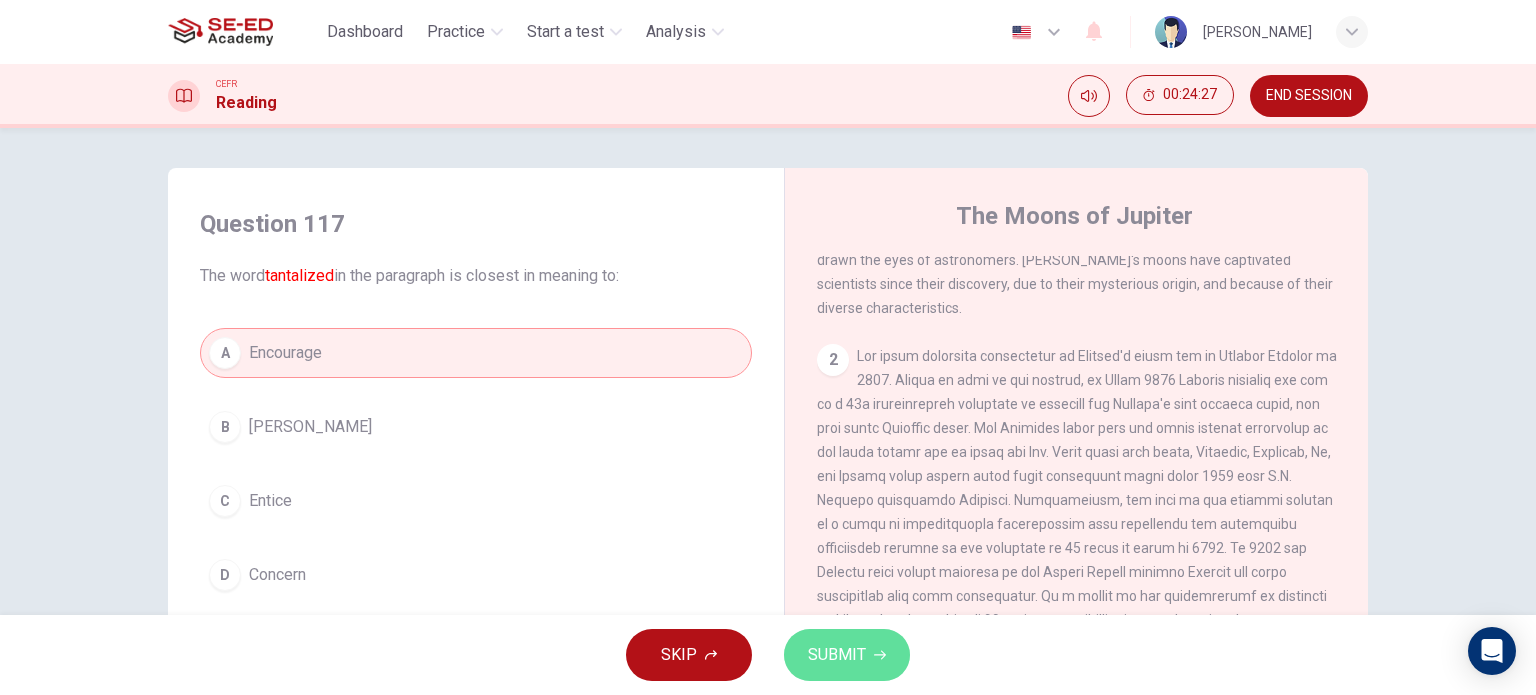 click on "SUBMIT" at bounding box center [837, 655] 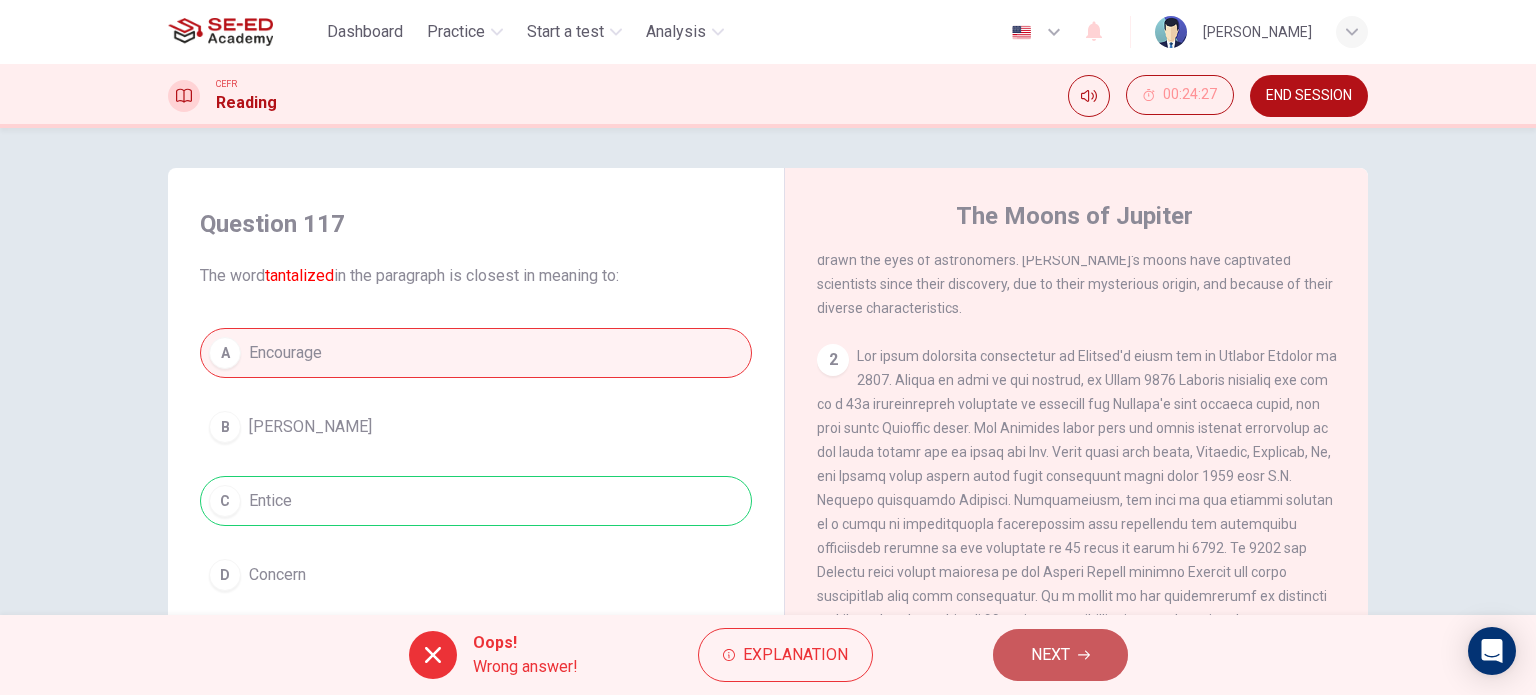 click on "NEXT" at bounding box center [1050, 655] 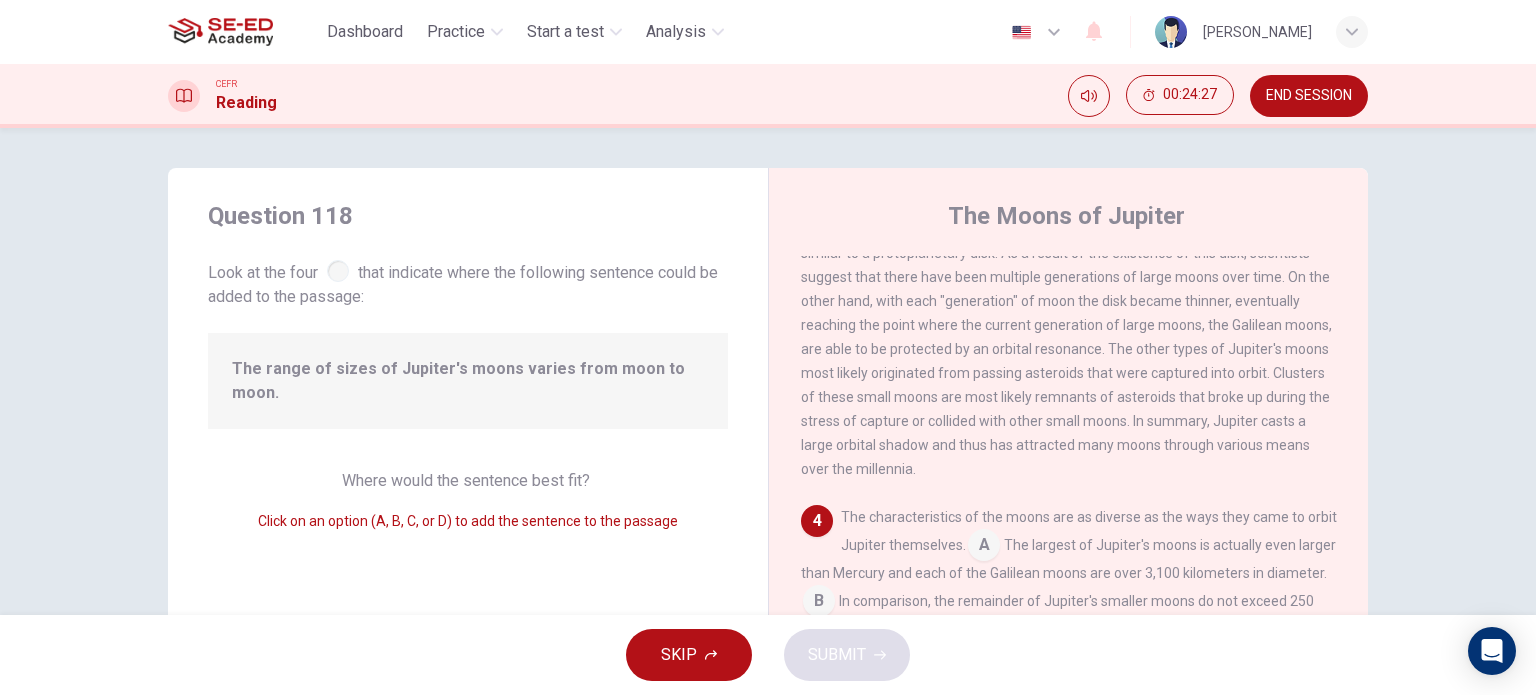 scroll, scrollTop: 765, scrollLeft: 0, axis: vertical 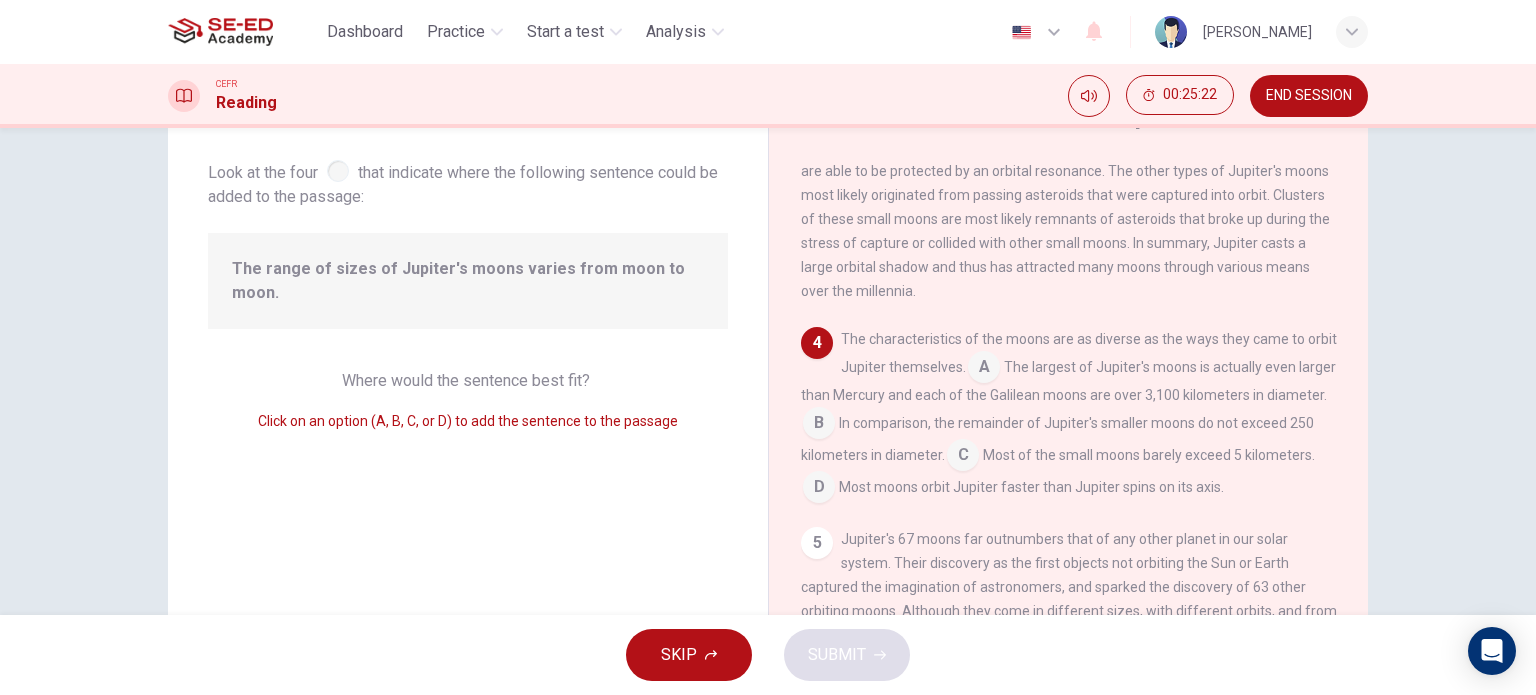 click at bounding box center (984, 369) 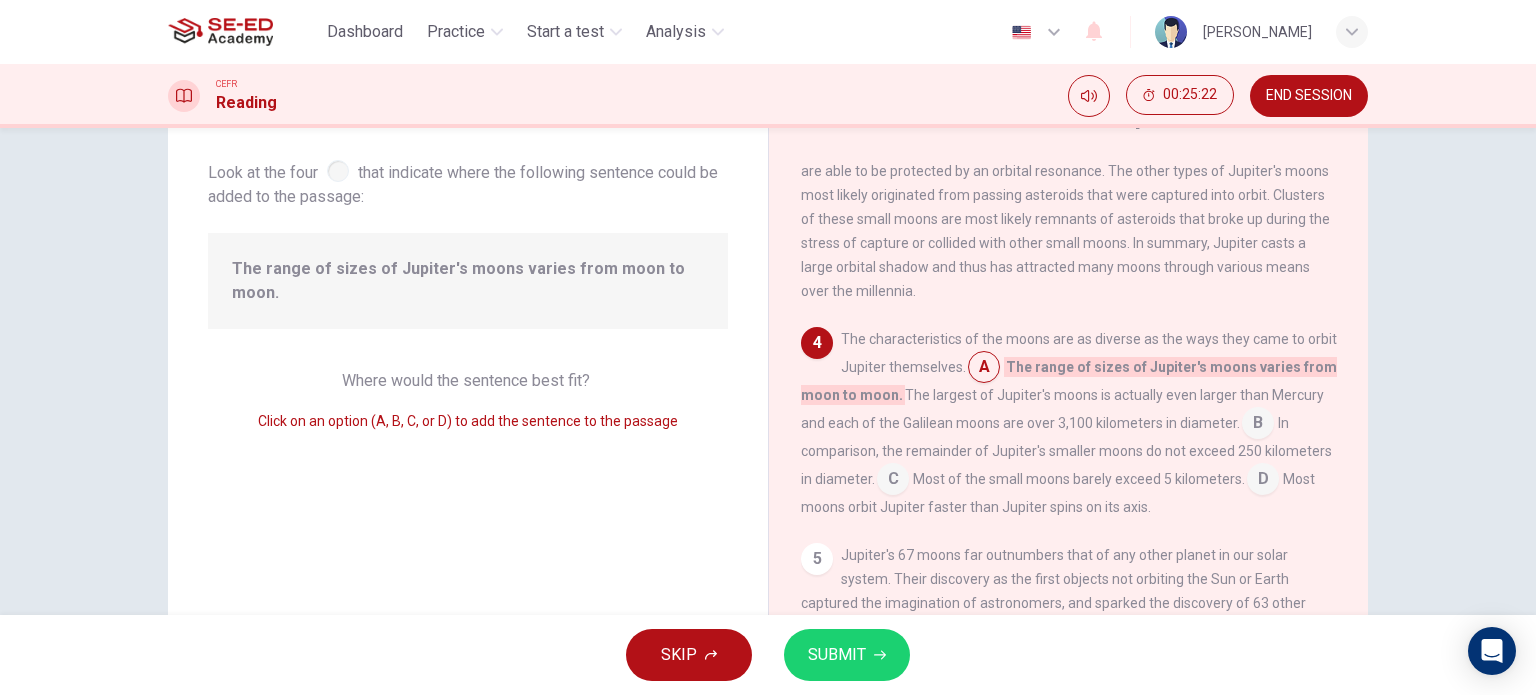 click on "SUBMIT" at bounding box center (837, 655) 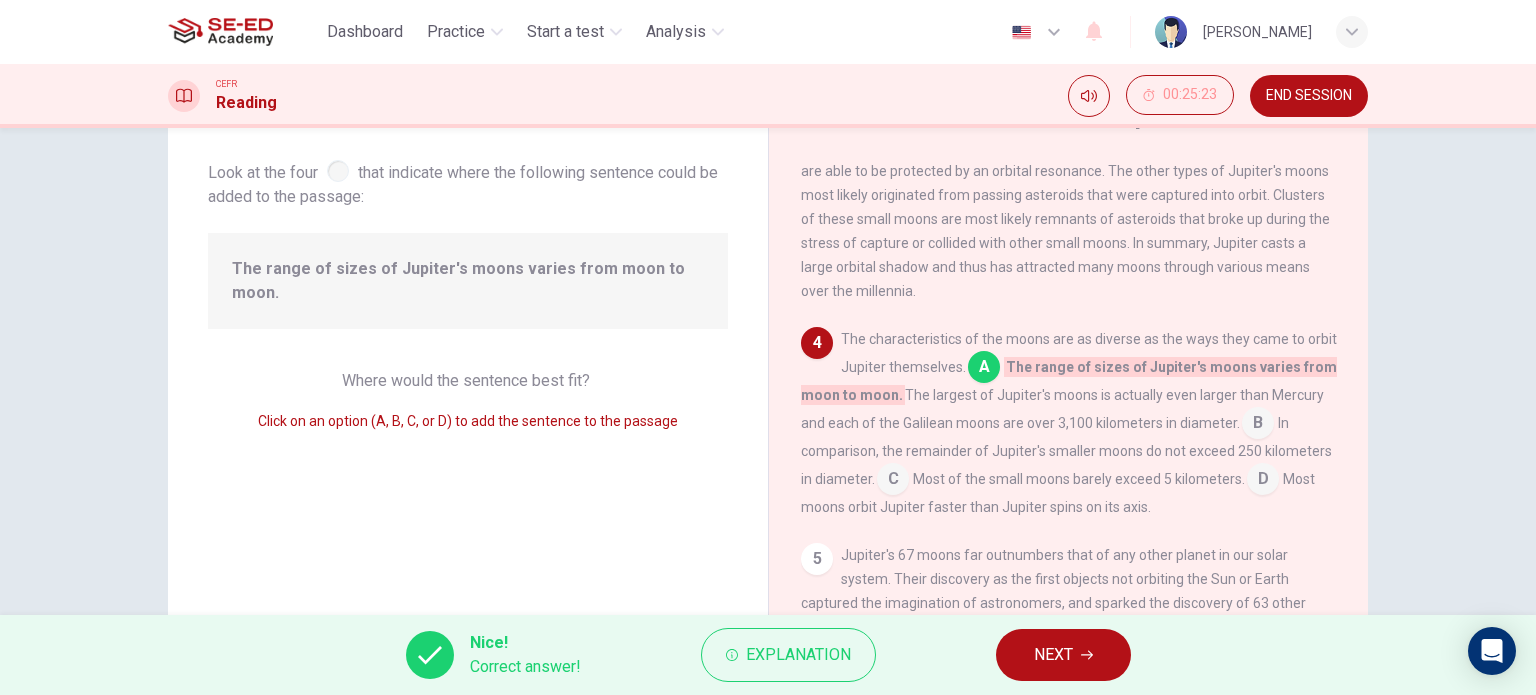 click on "NEXT" at bounding box center [1053, 655] 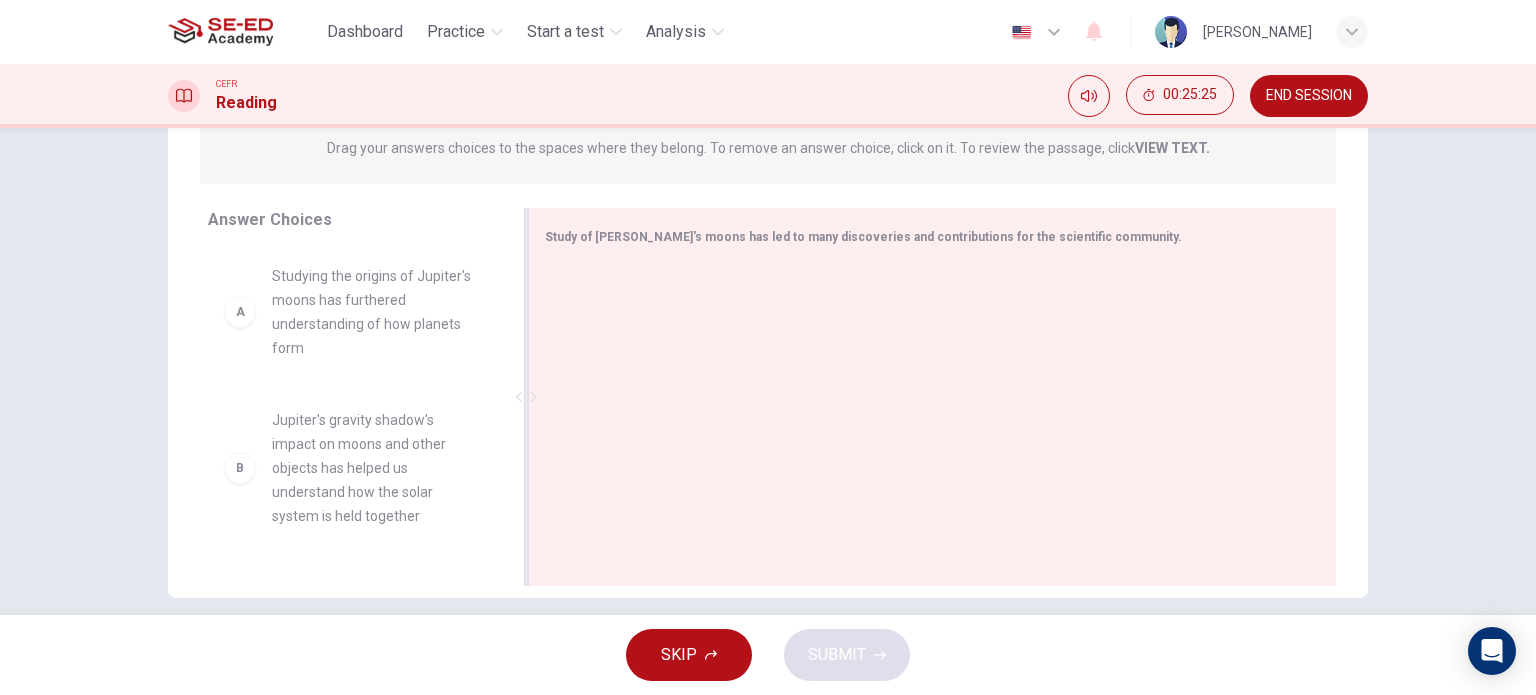 scroll, scrollTop: 288, scrollLeft: 0, axis: vertical 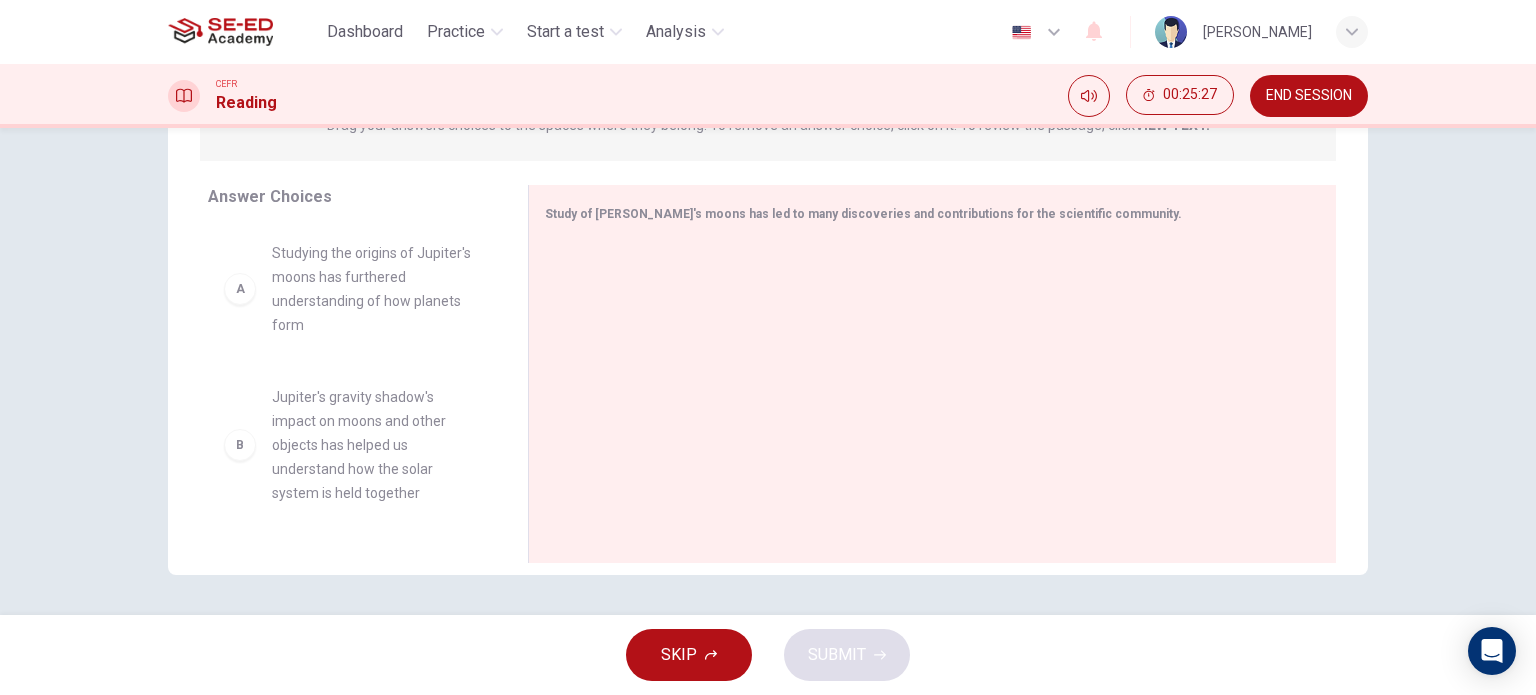 click on "A" at bounding box center (240, 289) 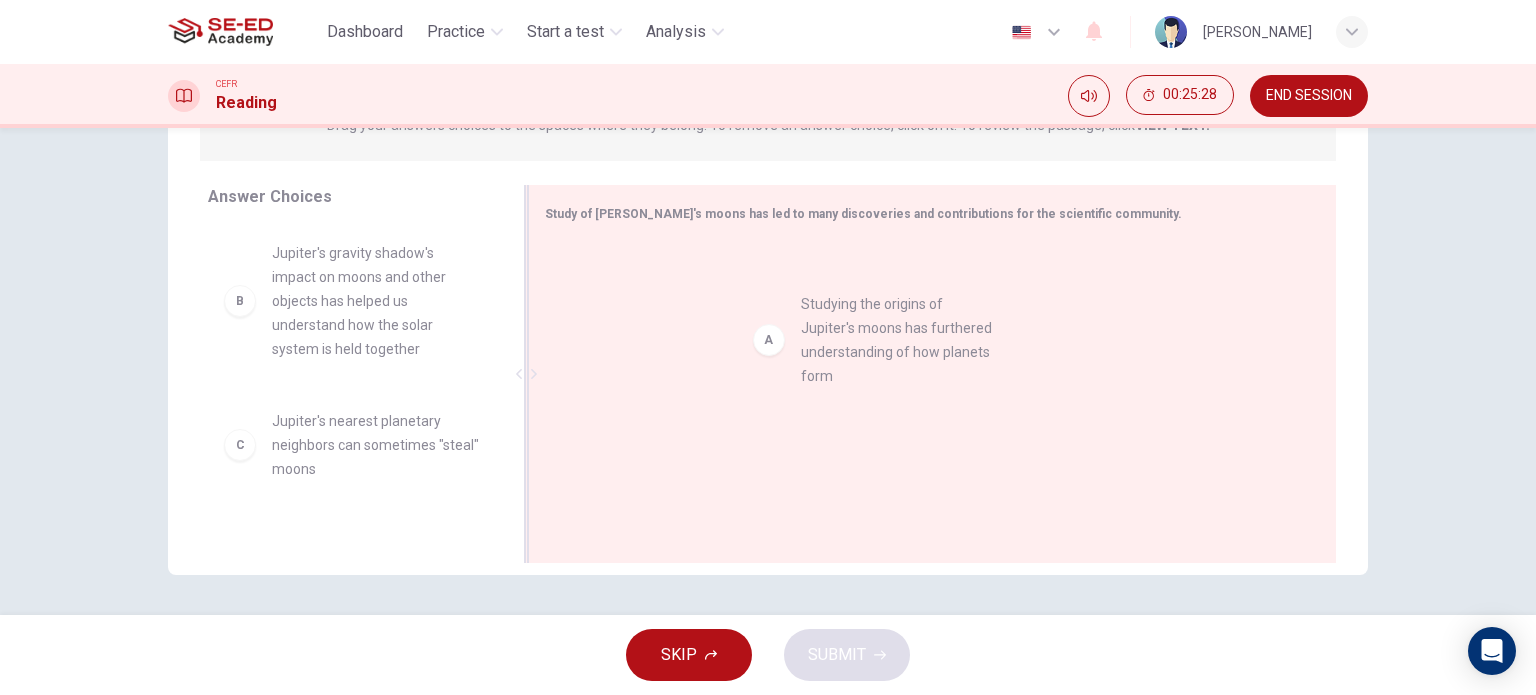 drag, startPoint x: 241, startPoint y: 298, endPoint x: 782, endPoint y: 348, distance: 543.3056 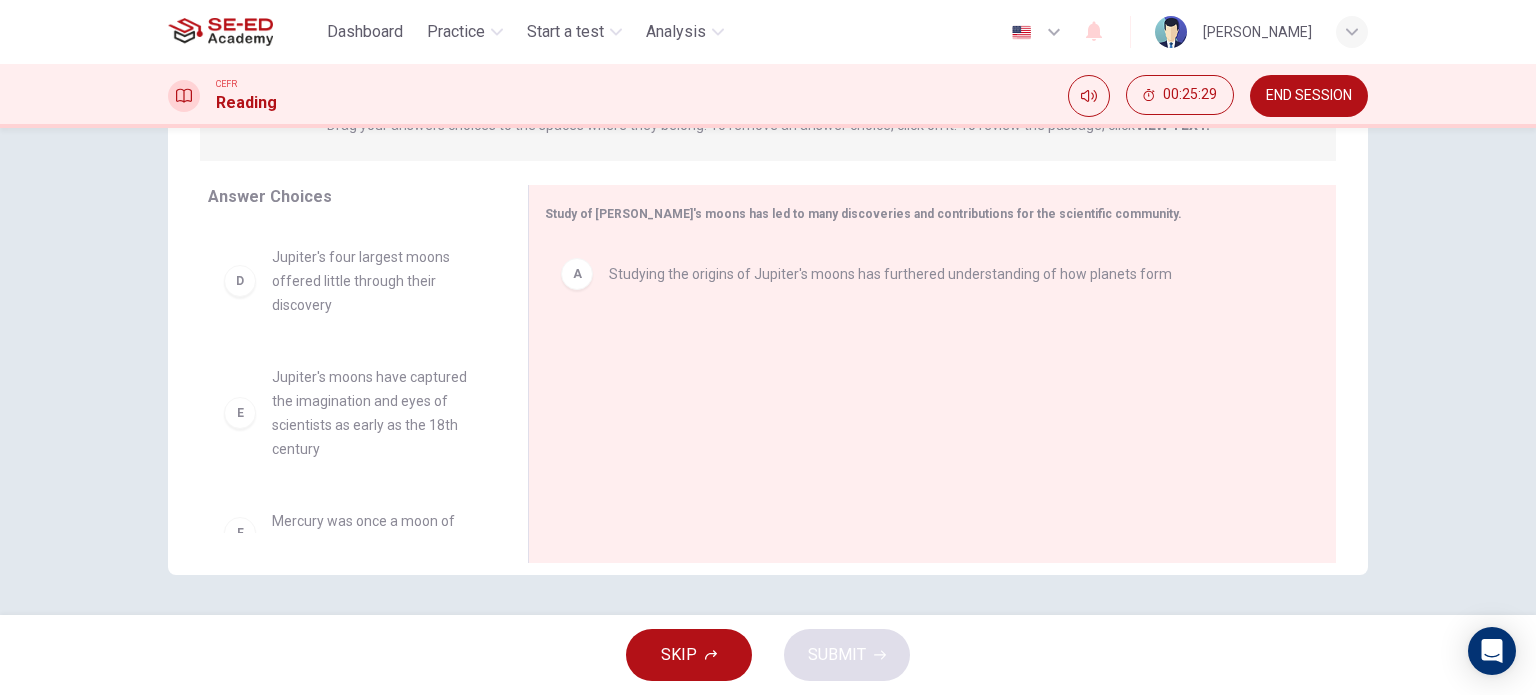 scroll, scrollTop: 300, scrollLeft: 0, axis: vertical 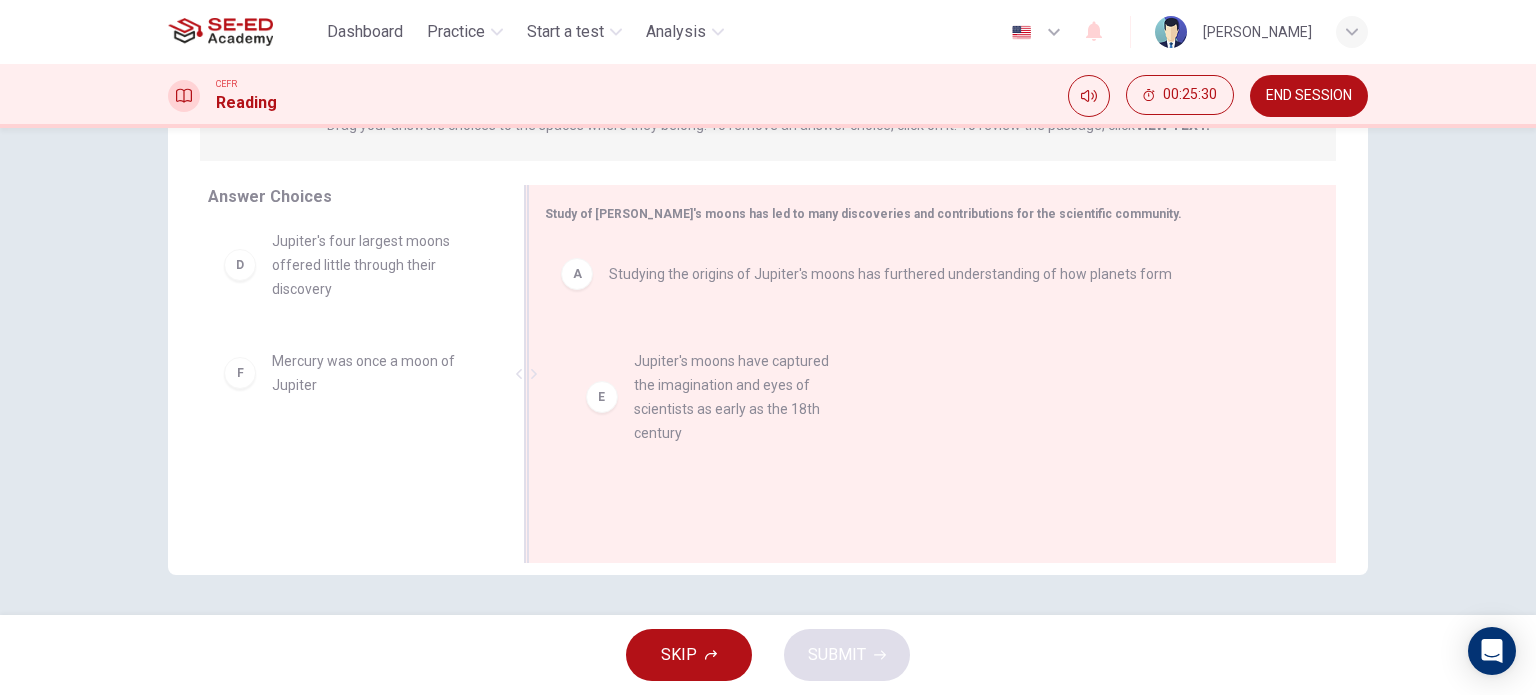 drag, startPoint x: 240, startPoint y: 404, endPoint x: 700, endPoint y: 396, distance: 460.06955 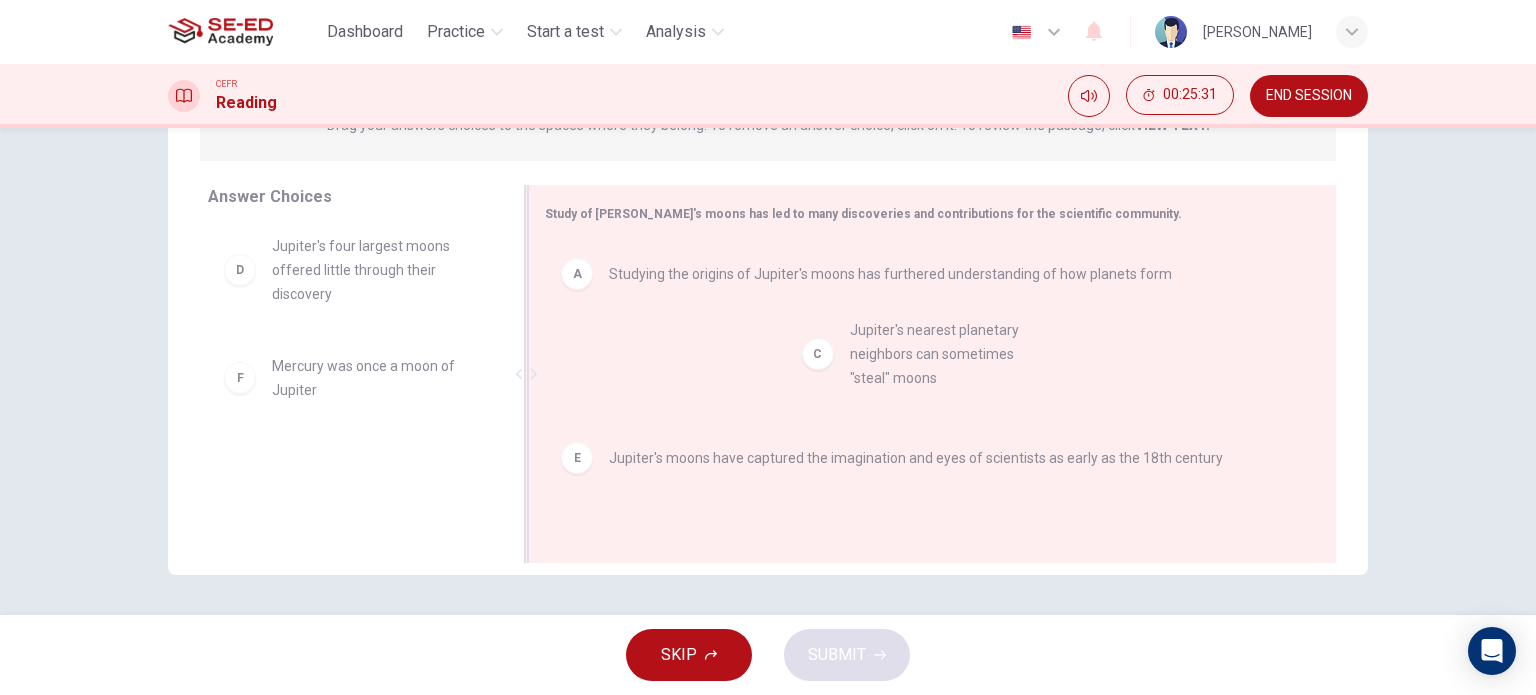 drag, startPoint x: 274, startPoint y: 283, endPoint x: 843, endPoint y: 368, distance: 575.31384 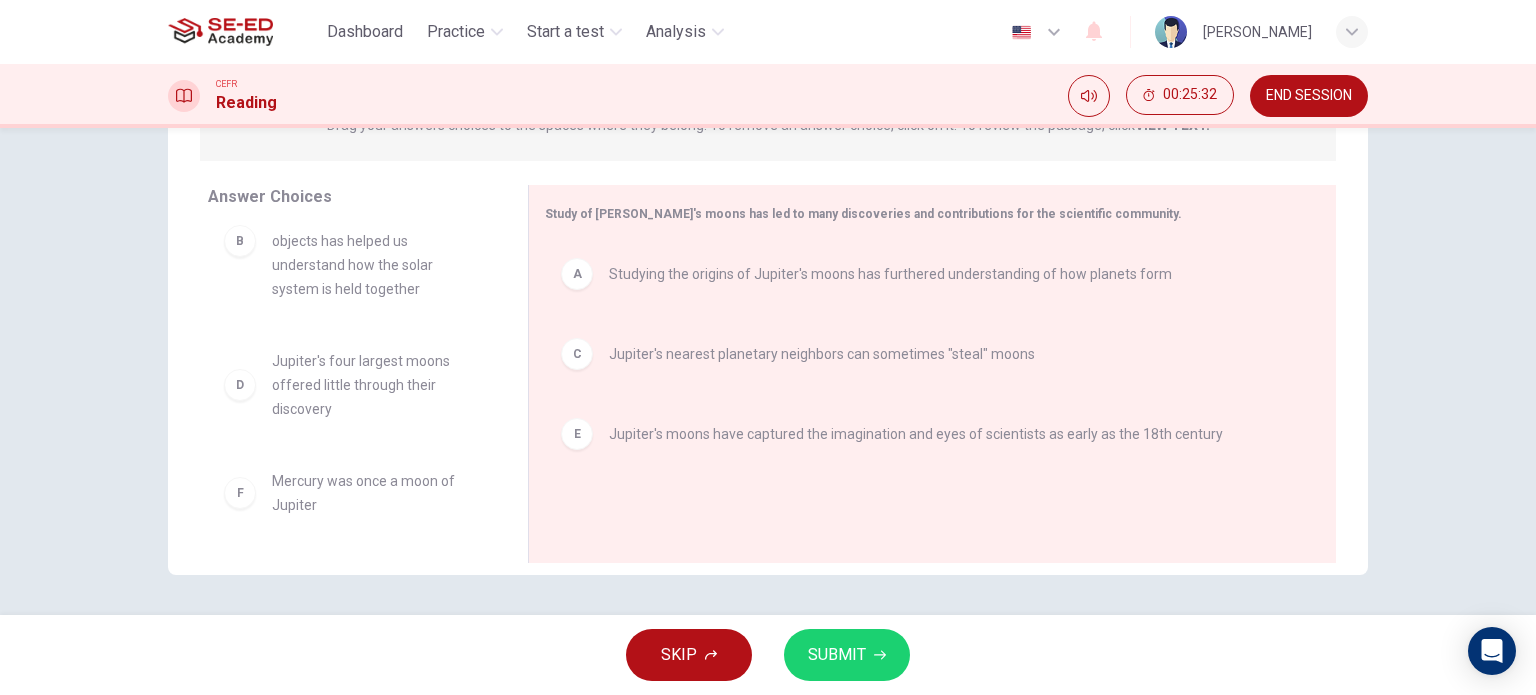 scroll, scrollTop: 60, scrollLeft: 0, axis: vertical 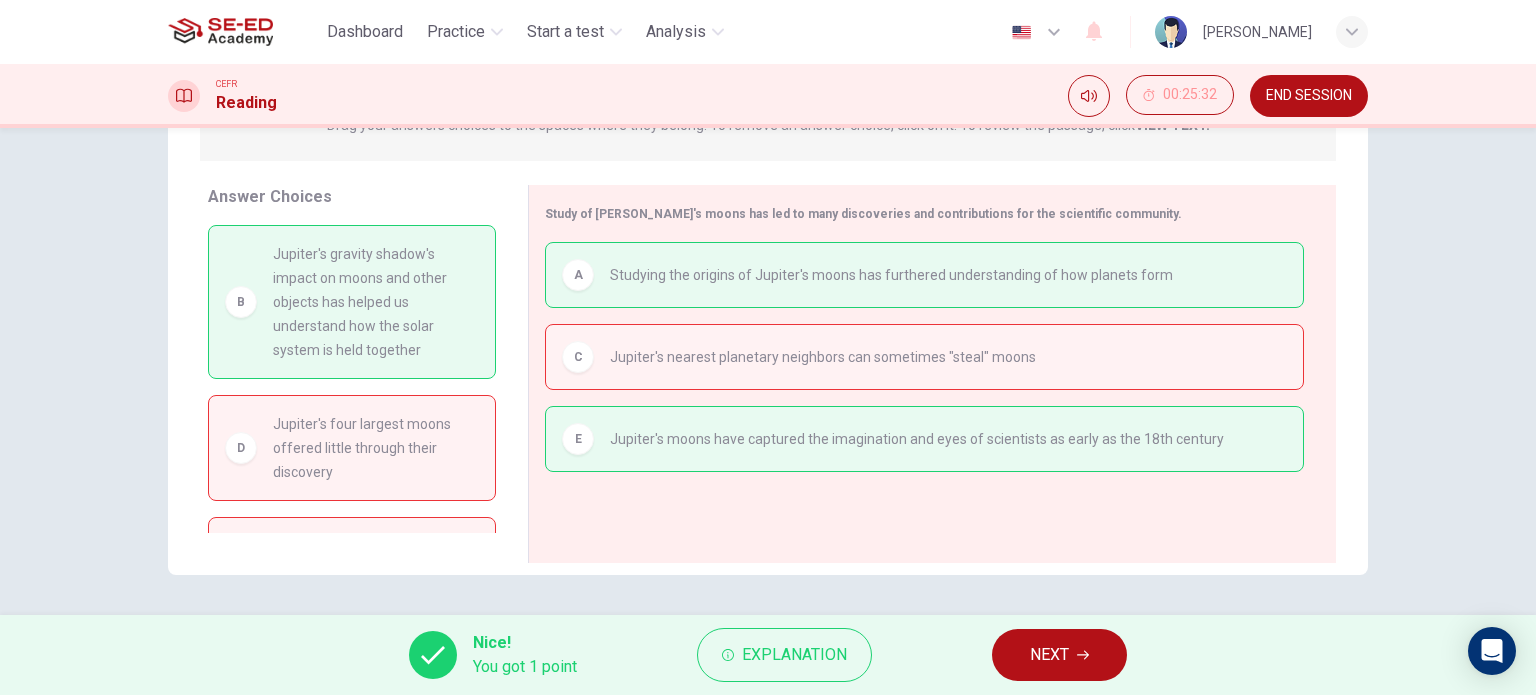 click on "NEXT" at bounding box center (1049, 655) 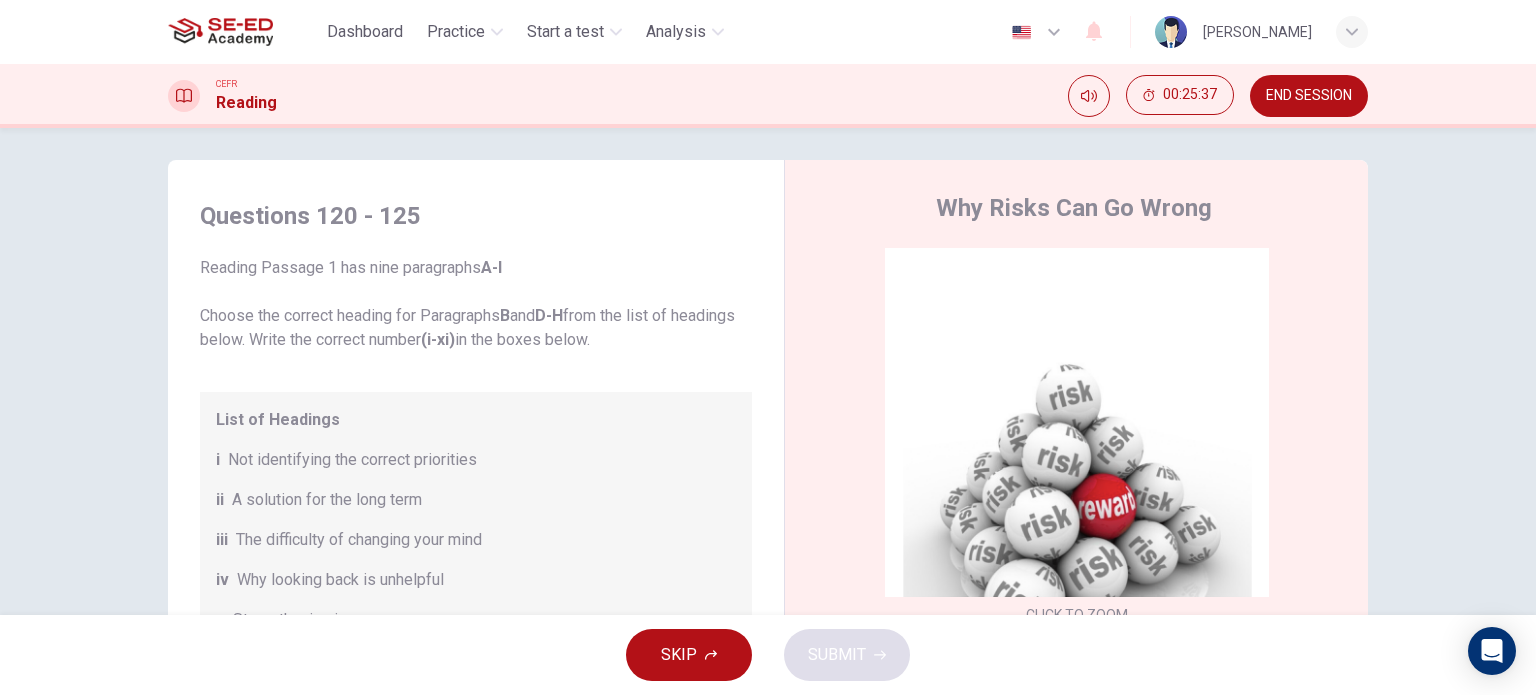 scroll, scrollTop: 0, scrollLeft: 0, axis: both 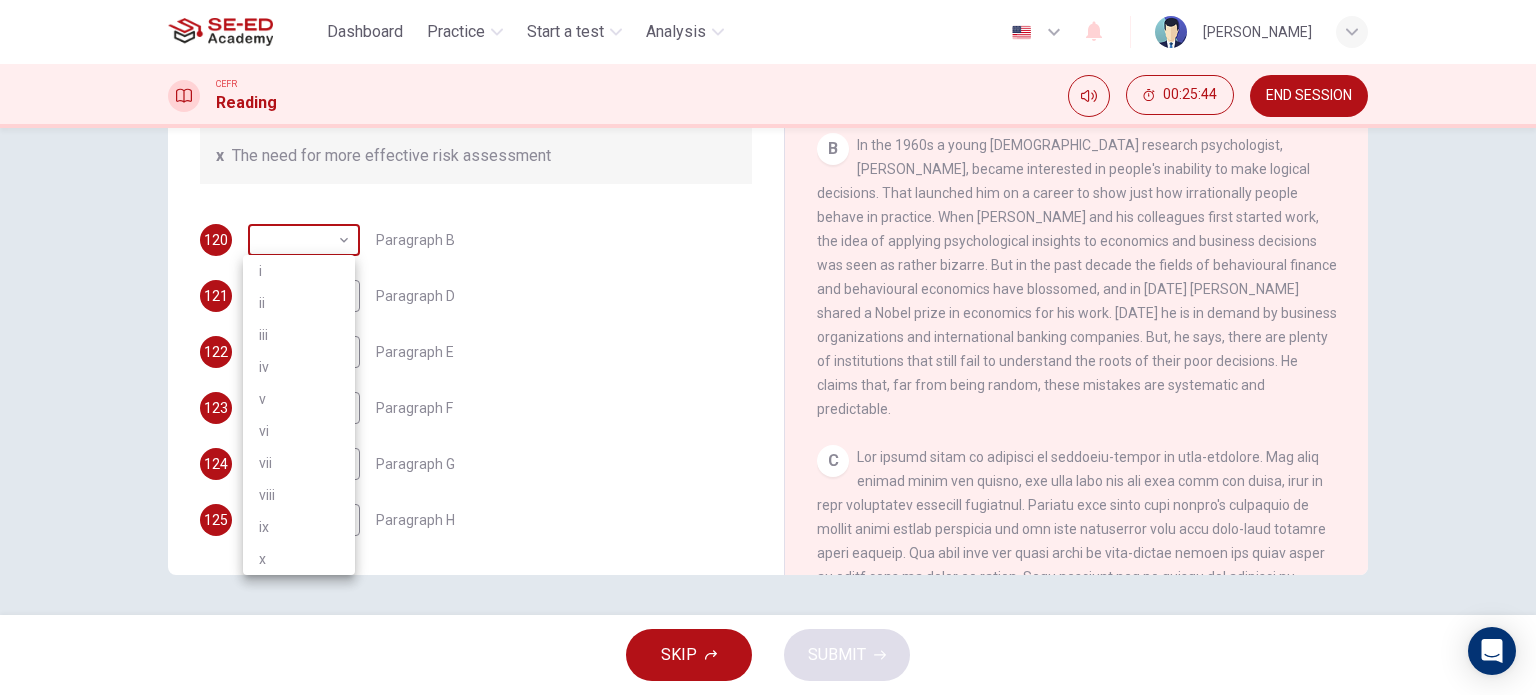click on "This site uses cookies, as explained in our  Privacy Policy . If you agree to the use of cookies, please click the Accept button and continue to browse our site.   Privacy Policy Accept Dashboard Practice Start a test Analysis English en ​ Suthida Boonjumroen CEFR Reading 00:25:44 END SESSION Questions 120 - 125 Reading Passage 1 has nine paragraphs  A-I
Choose the correct heading for Paragraphs  B  and  D-H  from the list of headings below.
Write the correct number  (i-xi)  in the boxes below. List of Headings i Not identifying the correct priorities ii A solution for the long term iii The difficulty of changing your mind iv Why looking back is unhelpful v Strengthening inner resources vi A successful approach to the study of decision-making vii The danger of trusting a global market viii Reluctance to go beyond the familiar ix The power of the first number x The need for more effective risk assessment 120 ​ ​ Paragraph B 121 ​ ​ Paragraph D 122 ​ ​ Paragraph E 123 ​ ​ Paragraph F 124 A" at bounding box center [768, 347] 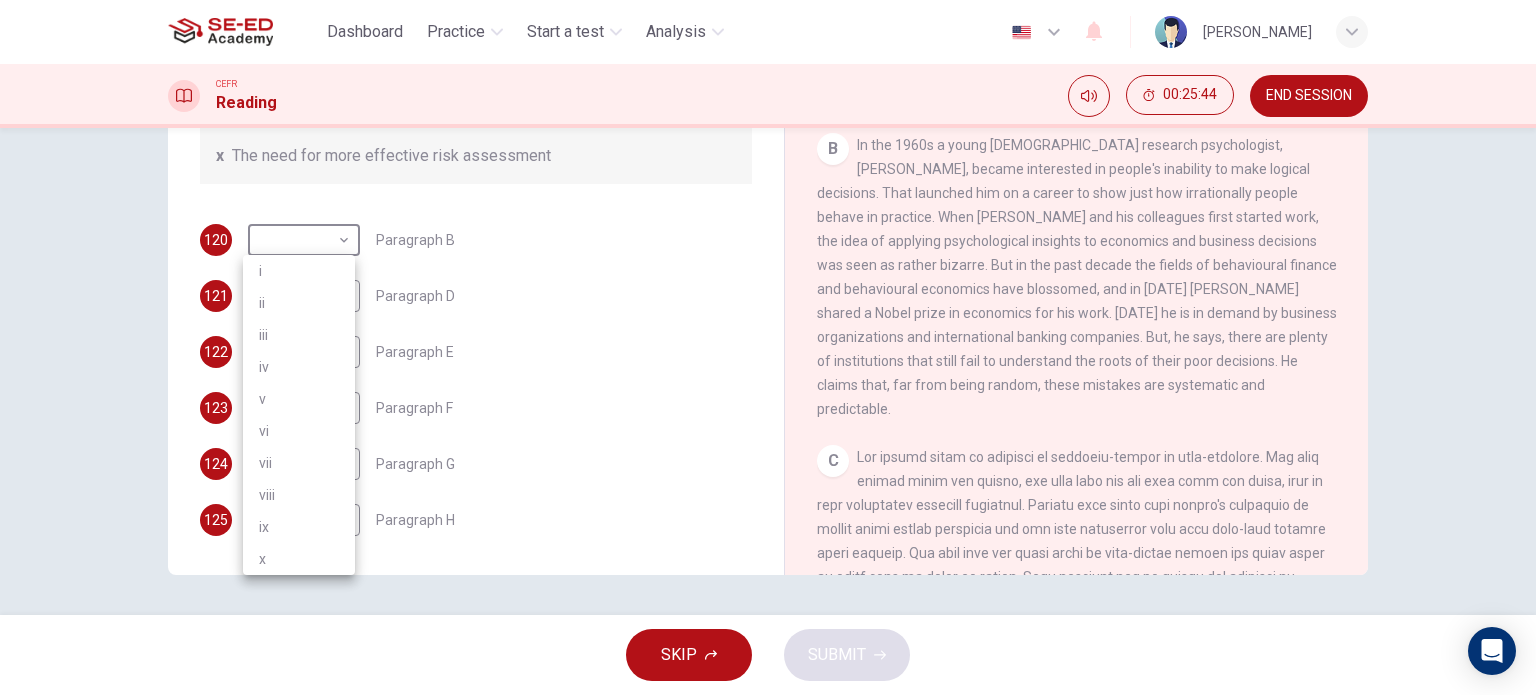 click on "iii" at bounding box center [299, 335] 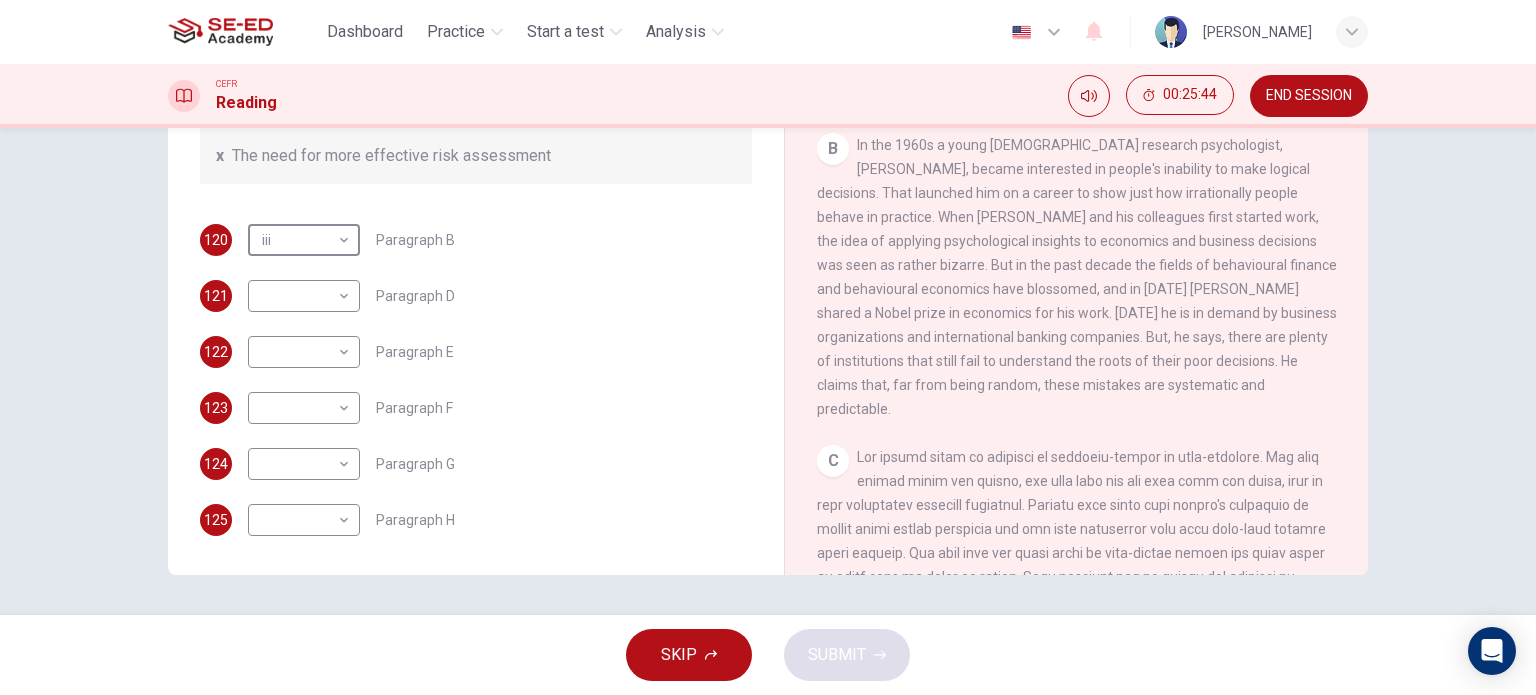 type on "iii" 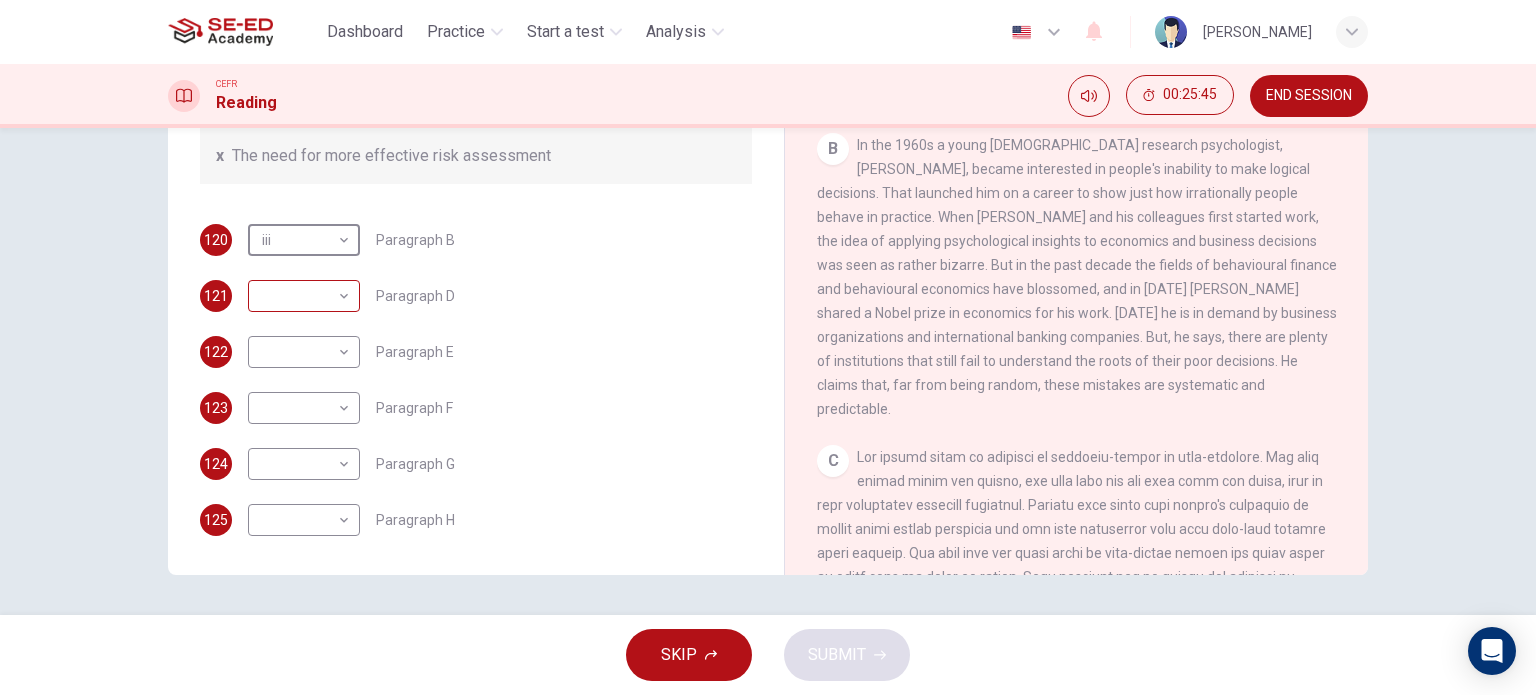 click on "This site uses cookies, as explained in our  Privacy Policy . If you agree to the use of cookies, please click the Accept button and continue to browse our site.   Privacy Policy Accept Dashboard Practice Start a test Analysis English en ​ Suthida Boonjumroen CEFR Reading 00:25:45 END SESSION Questions 120 - 125 Reading Passage 1 has nine paragraphs  A-I
Choose the correct heading for Paragraphs  B  and  D-H  from the list of headings below.
Write the correct number  (i-xi)  in the boxes below. List of Headings i Not identifying the correct priorities ii A solution for the long term iii The difficulty of changing your mind iv Why looking back is unhelpful v Strengthening inner resources vi A successful approach to the study of decision-making vii The danger of trusting a global market viii Reluctance to go beyond the familiar ix The power of the first number x The need for more effective risk assessment 120 iii iii ​ Paragraph B 121 ​ ​ Paragraph D 122 ​ ​ Paragraph E 123 ​ ​ Paragraph F A" at bounding box center (768, 347) 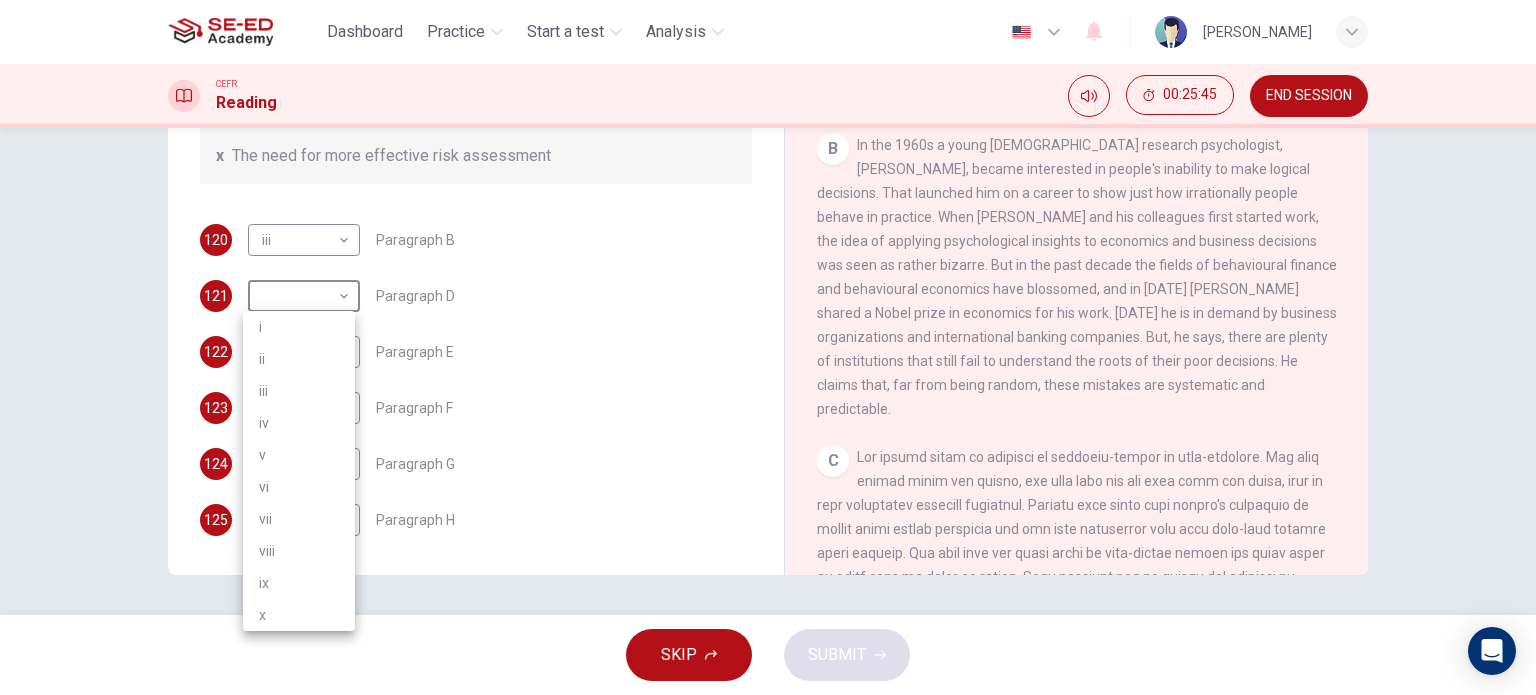 drag, startPoint x: 310, startPoint y: 330, endPoint x: 301, endPoint y: 339, distance: 12.727922 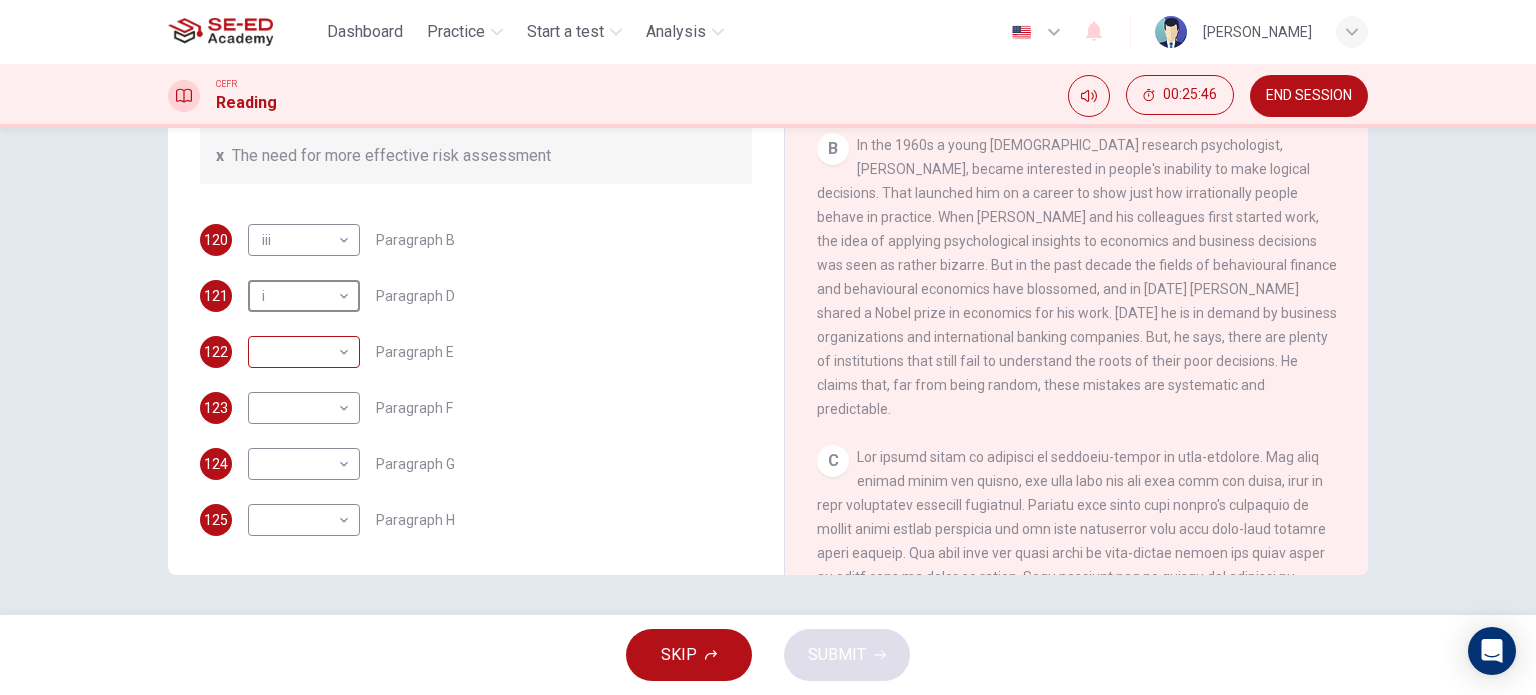 click on "This site uses cookies, as explained in our  Privacy Policy . If you agree to the use of cookies, please click the Accept button and continue to browse our site.   Privacy Policy Accept Dashboard Practice Start a test Analysis English en ​ Suthida Boonjumroen CEFR Reading 00:25:46 END SESSION Questions 120 - 125 Reading Passage 1 has nine paragraphs  A-I
Choose the correct heading for Paragraphs  B  and  D-H  from the list of headings below.
Write the correct number  (i-xi)  in the boxes below. List of Headings i Not identifying the correct priorities ii A solution for the long term iii The difficulty of changing your mind iv Why looking back is unhelpful v Strengthening inner resources vi A successful approach to the study of decision-making vii The danger of trusting a global market viii Reluctance to go beyond the familiar ix The power of the first number x The need for more effective risk assessment 120 iii iii ​ Paragraph B 121 i i ​ Paragraph D 122 ​ ​ Paragraph E 123 ​ ​ Paragraph F A" at bounding box center [768, 347] 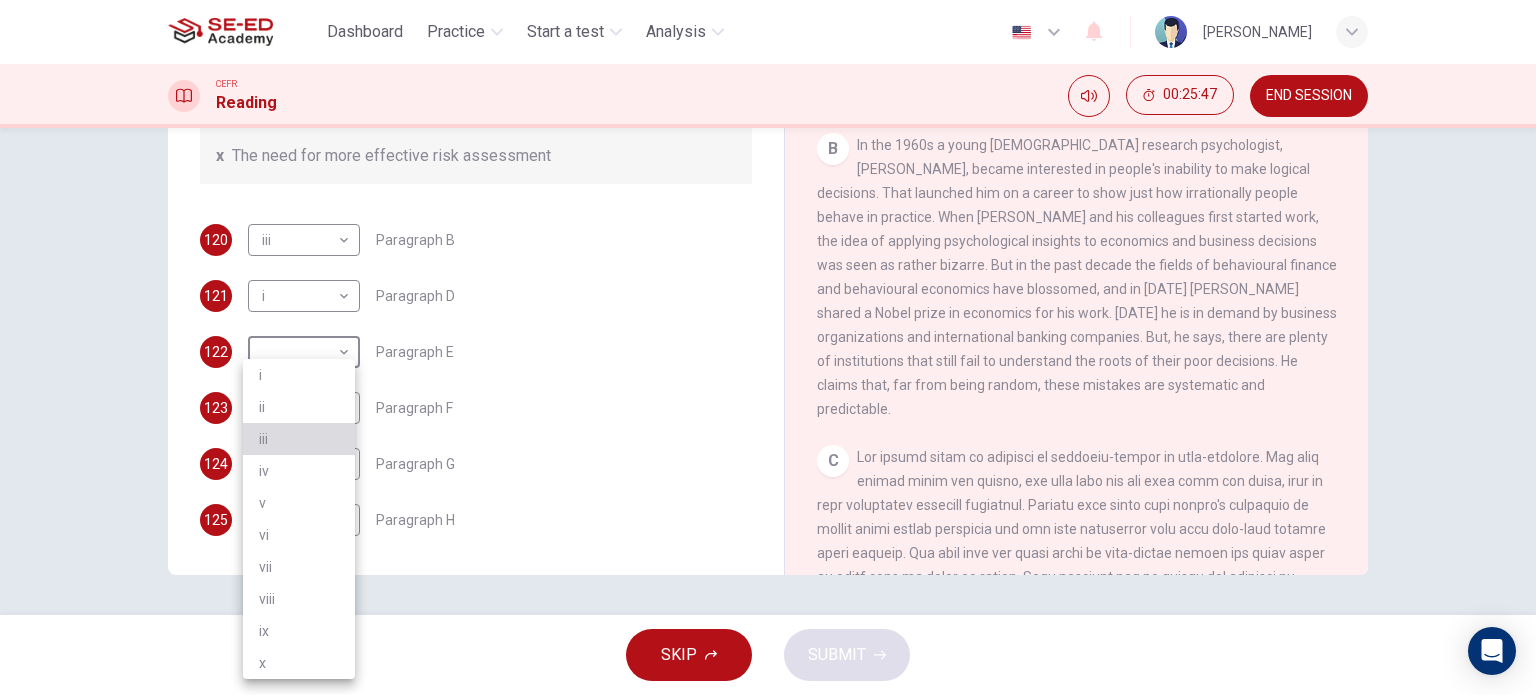 click on "iii" at bounding box center [299, 439] 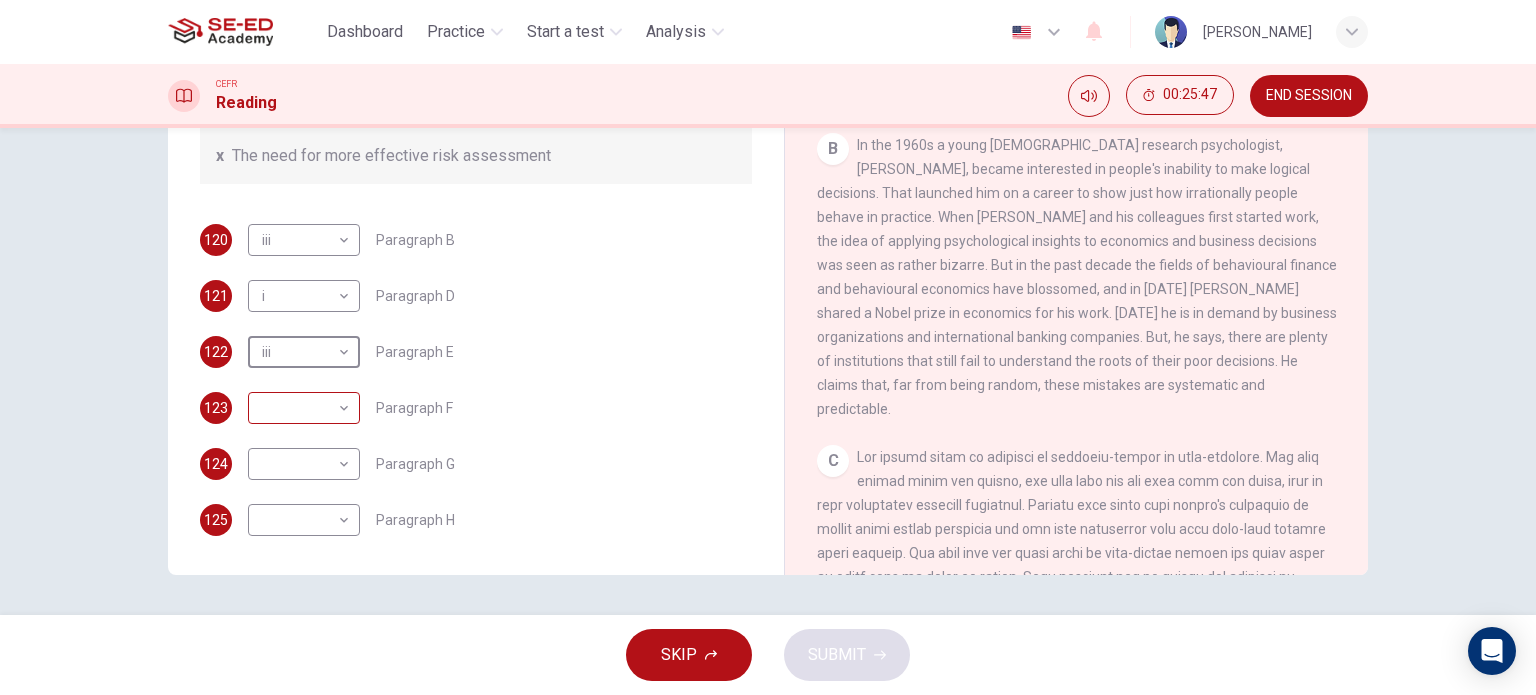 click on "This site uses cookies, as explained in our  Privacy Policy . If you agree to the use of cookies, please click the Accept button and continue to browse our site.   Privacy Policy Accept Dashboard Practice Start a test Analysis English en ​ Suthida Boonjumroen CEFR Reading 00:25:47 END SESSION Questions 120 - 125 Reading Passage 1 has nine paragraphs  A-I
Choose the correct heading for Paragraphs  B  and  D-H  from the list of headings below.
Write the correct number  (i-xi)  in the boxes below. List of Headings i Not identifying the correct priorities ii A solution for the long term iii The difficulty of changing your mind iv Why looking back is unhelpful v Strengthening inner resources vi A successful approach to the study of decision-making vii The danger of trusting a global market viii Reluctance to go beyond the familiar ix The power of the first number x The need for more effective risk assessment 120 iii iii ​ Paragraph B 121 i i ​ Paragraph D 122 iii iii ​ Paragraph E 123 ​ ​ 124 ​ A" at bounding box center (768, 347) 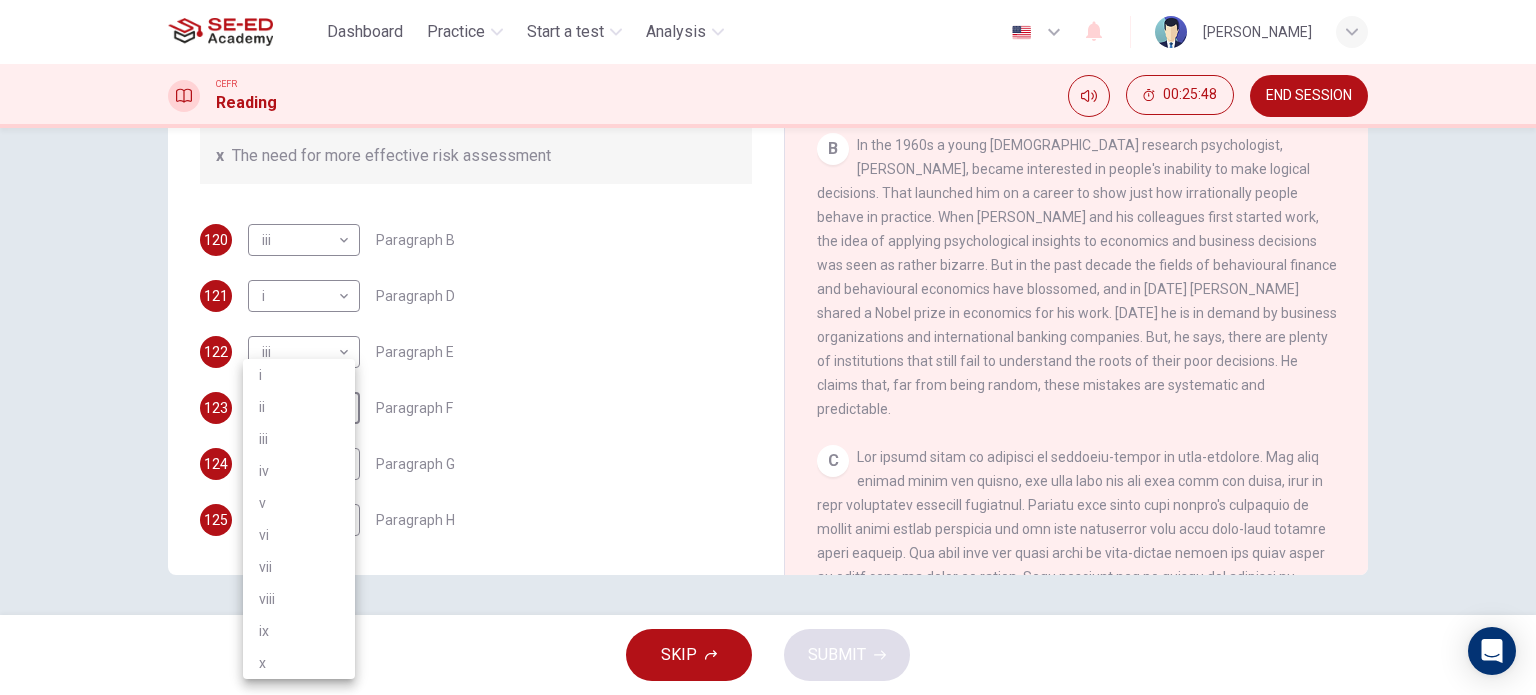 click on "iv" at bounding box center [299, 471] 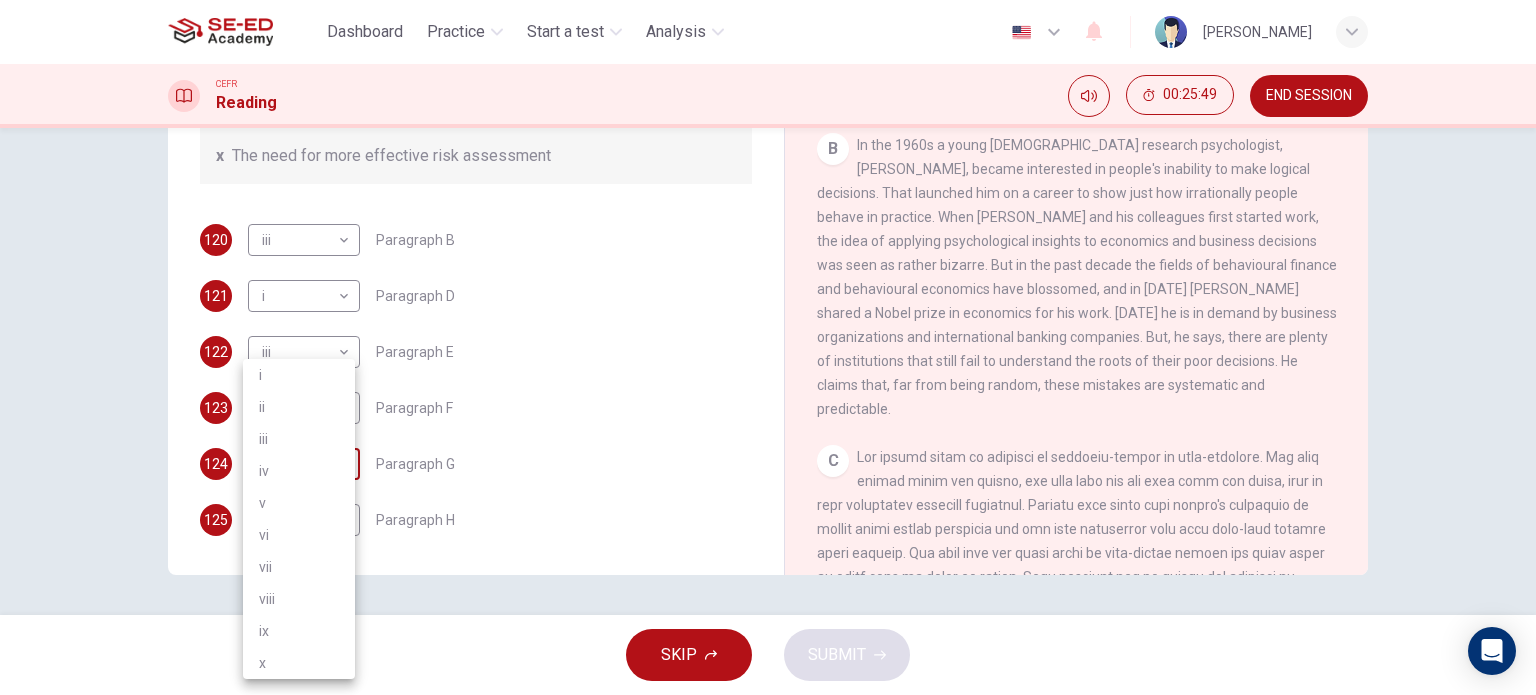 click on "This site uses cookies, as explained in our  Privacy Policy . If you agree to the use of cookies, please click the Accept button and continue to browse our site.   Privacy Policy Accept Dashboard Practice Start a test Analysis English en ​ Suthida Boonjumroen CEFR Reading 00:25:49 END SESSION Questions 120 - 125 Reading Passage 1 has nine paragraphs  A-I
Choose the correct heading for Paragraphs  B  and  D-H  from the list of headings below.
Write the correct number  (i-xi)  in the boxes below. List of Headings i Not identifying the correct priorities ii A solution for the long term iii The difficulty of changing your mind iv Why looking back is unhelpful v Strengthening inner resources vi A successful approach to the study of decision-making vii The danger of trusting a global market viii Reluctance to go beyond the familiar ix The power of the first number x The need for more effective risk assessment 120 iii iii ​ Paragraph B 121 i i ​ Paragraph D 122 iii iii ​ Paragraph E 123 iv iv ​ 124 ​" at bounding box center [768, 347] 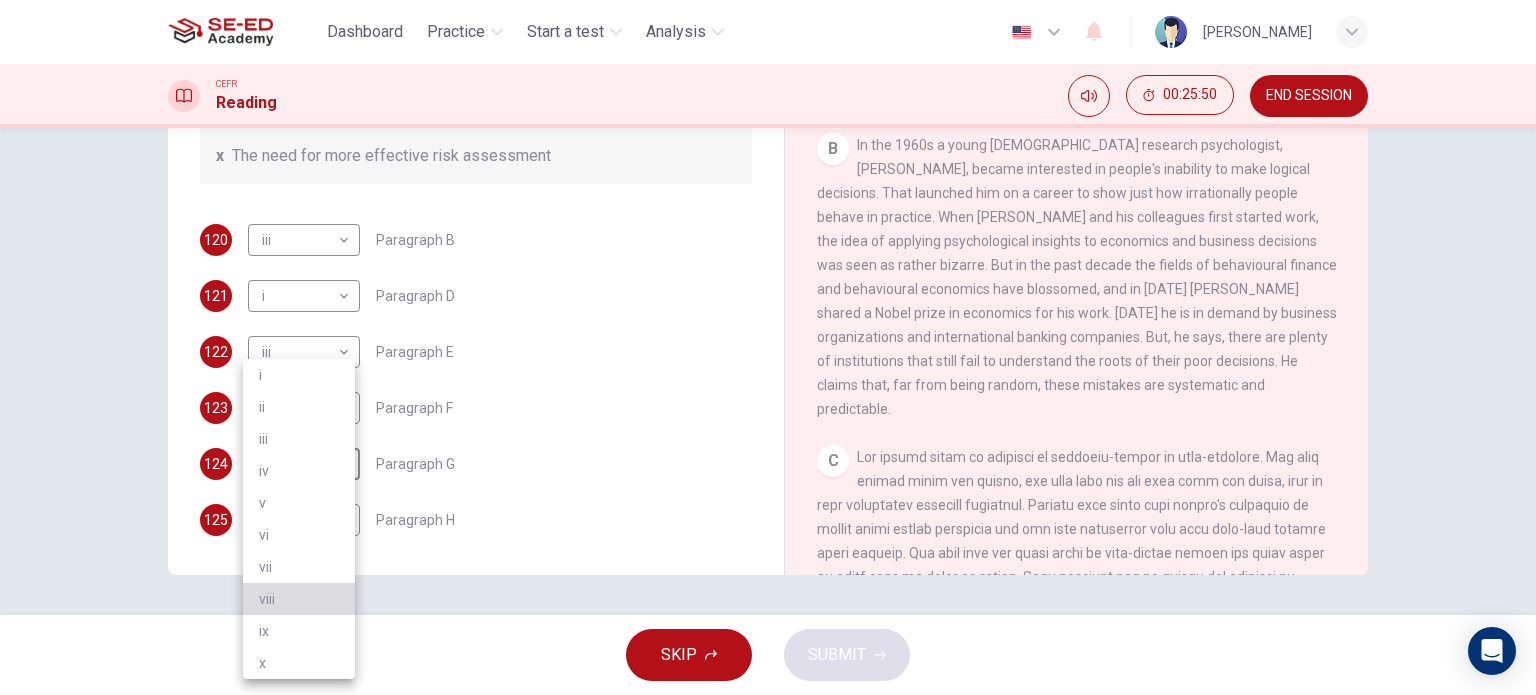 click on "viii" at bounding box center [299, 599] 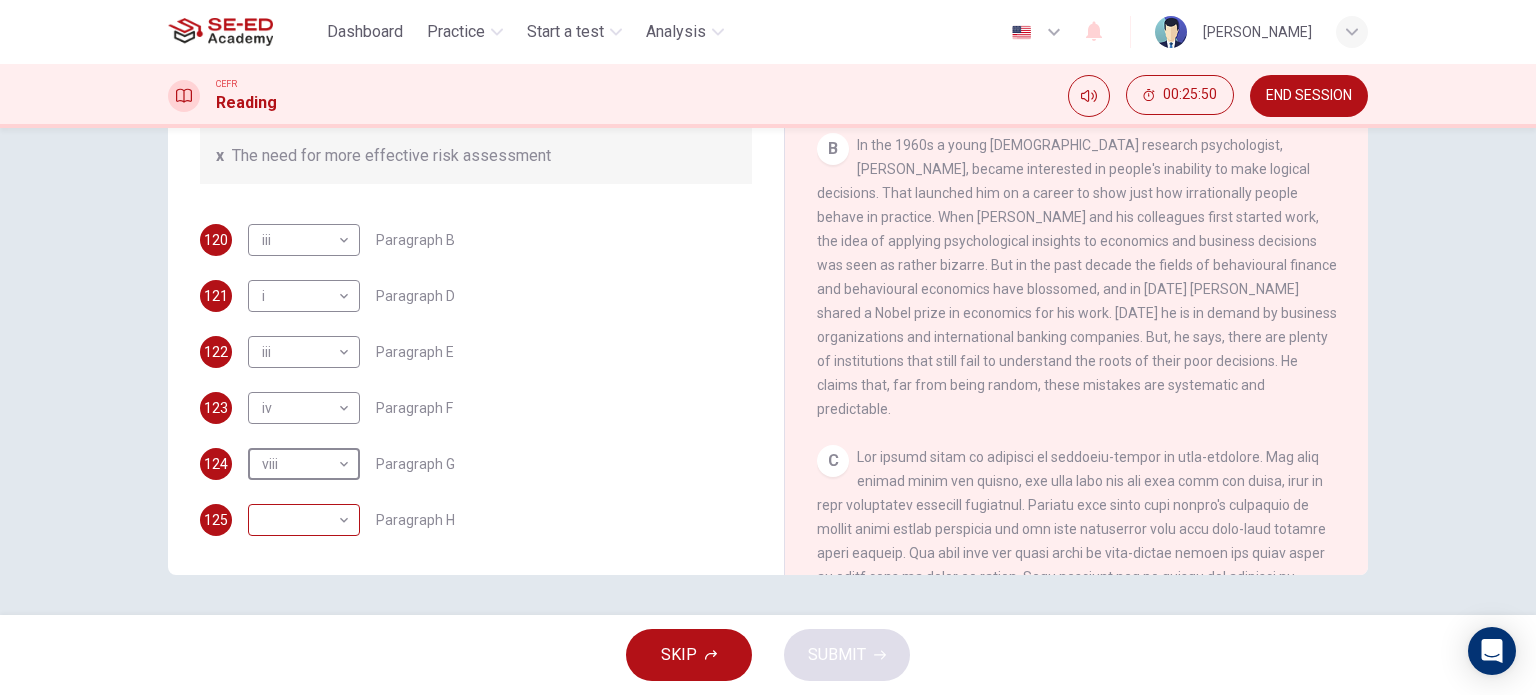 click on "This site uses cookies, as explained in our  Privacy Policy . If you agree to the use of cookies, please click the Accept button and continue to browse our site.   Privacy Policy Accept Dashboard Practice Start a test Analysis English en ​ Suthida Boonjumroen CEFR Reading 00:25:50 END SESSION Questions 120 - 125 Reading Passage 1 has nine paragraphs  A-I
Choose the correct heading for Paragraphs  B  and  D-H  from the list of headings below.
Write the correct number  (i-xi)  in the boxes below. List of Headings i Not identifying the correct priorities ii A solution for the long term iii The difficulty of changing your mind iv Why looking back is unhelpful v Strengthening inner resources vi A successful approach to the study of decision-making vii The danger of trusting a global market viii Reluctance to go beyond the familiar ix The power of the first number x The need for more effective risk assessment 120 iii iii ​ Paragraph B 121 i i ​ Paragraph D 122 iii iii ​ Paragraph E 123 iv iv ​ 124 viii" at bounding box center (768, 347) 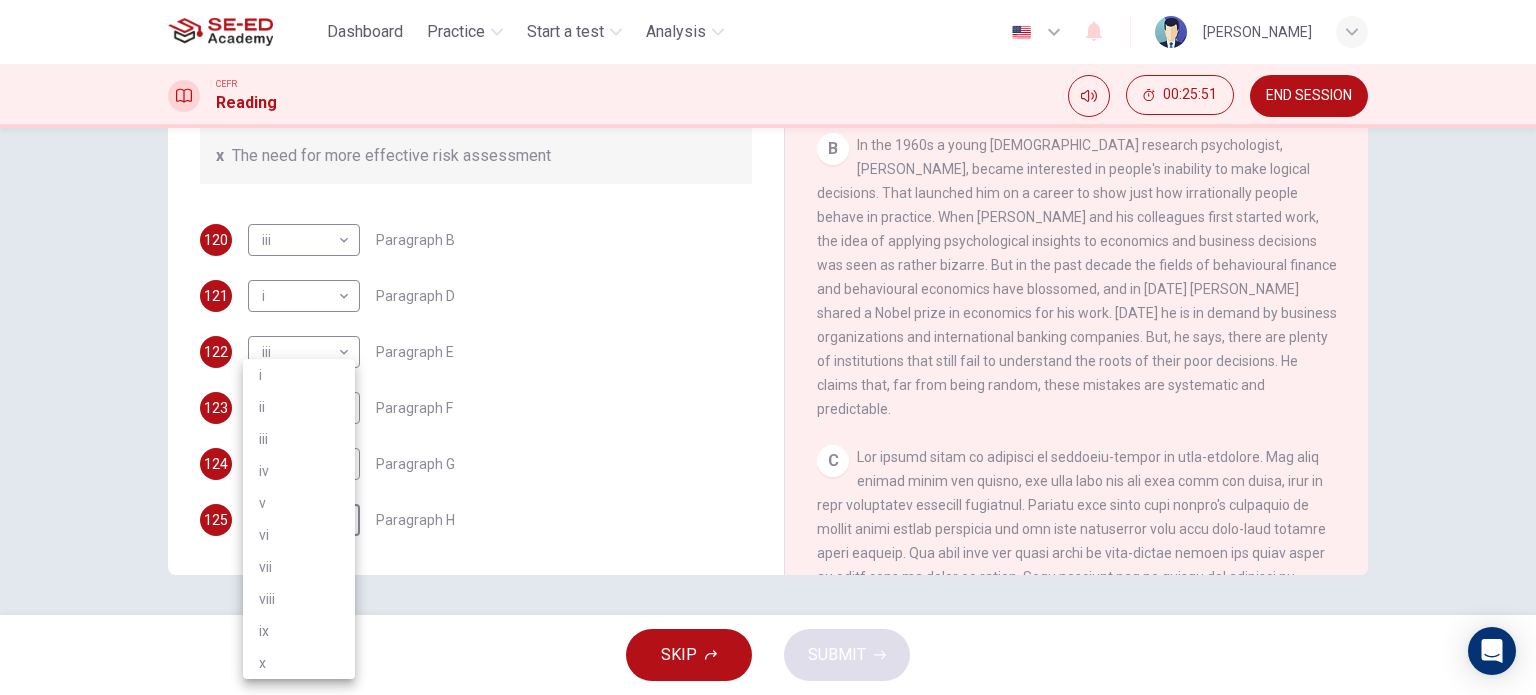 click on "x" at bounding box center (299, 663) 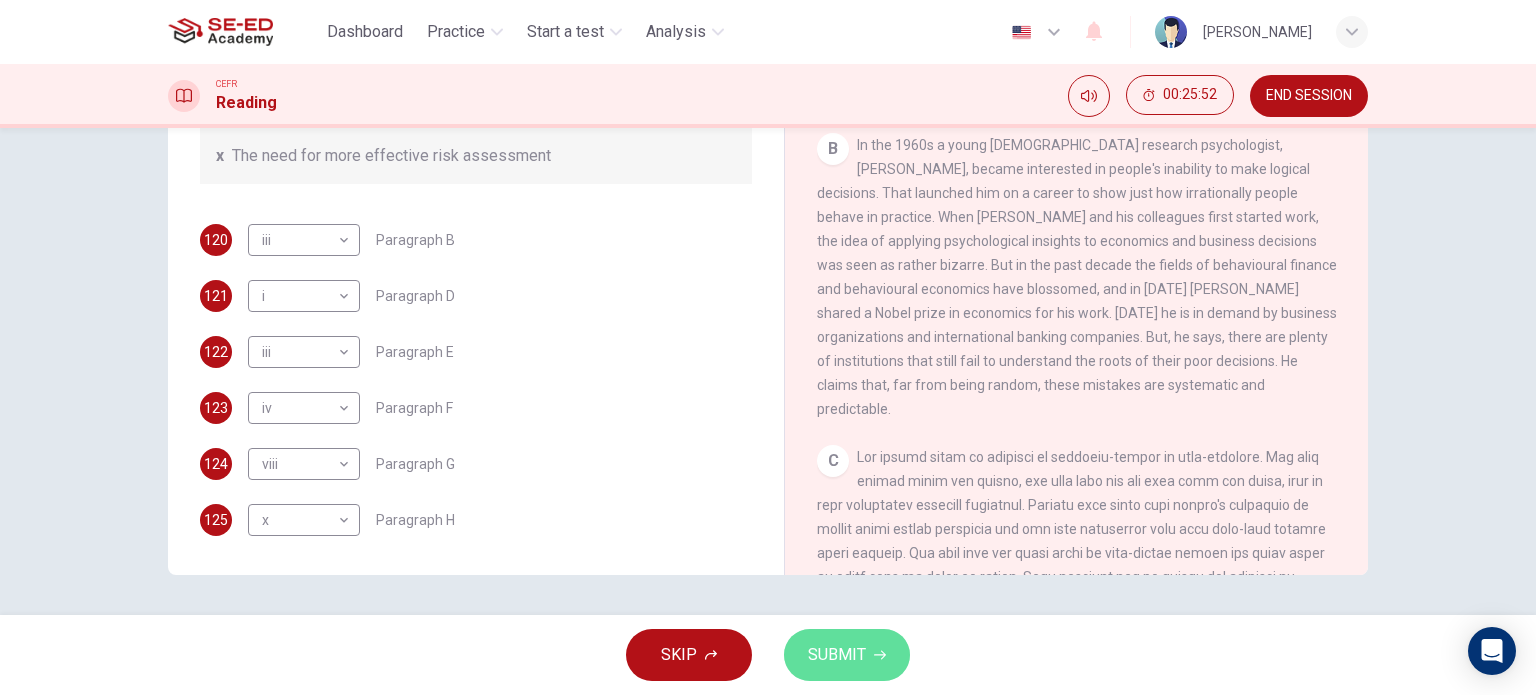 click on "SUBMIT" at bounding box center (847, 655) 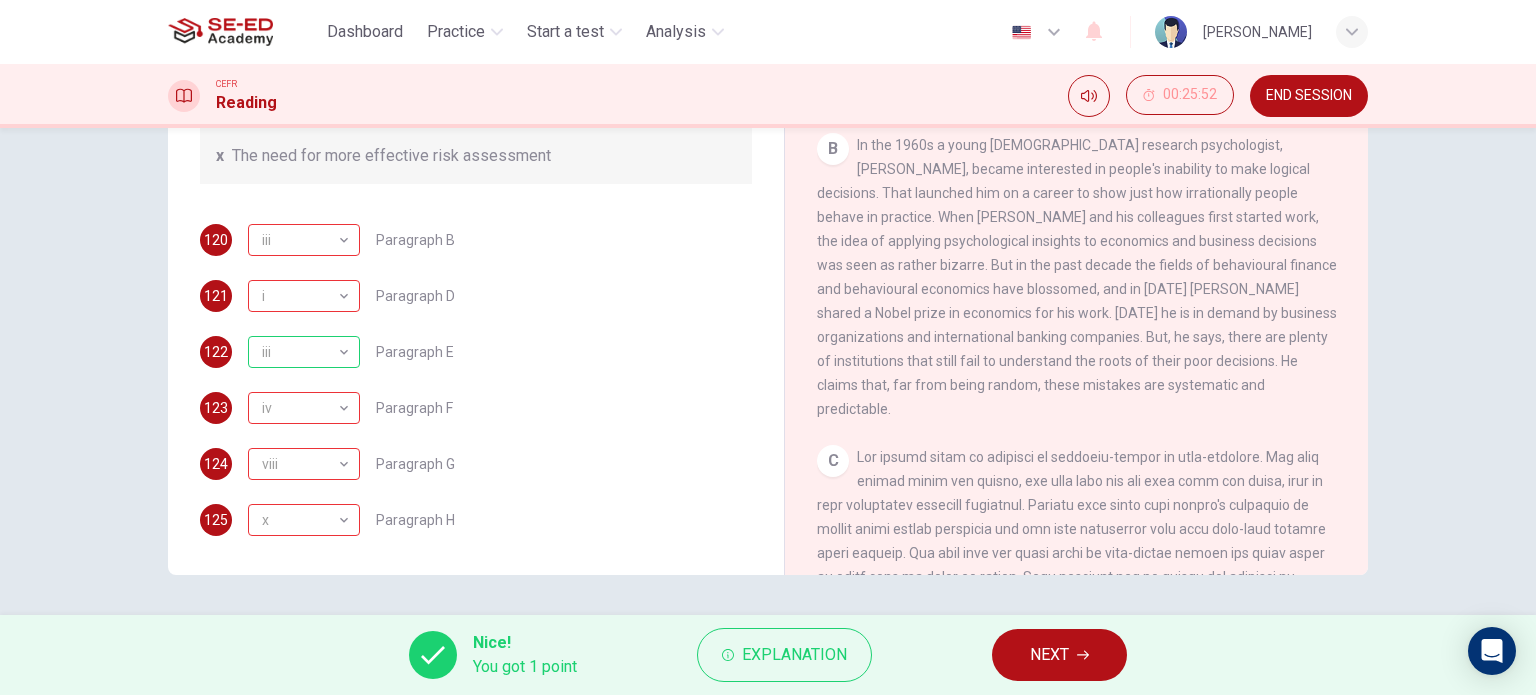 click on "NEXT" at bounding box center [1059, 655] 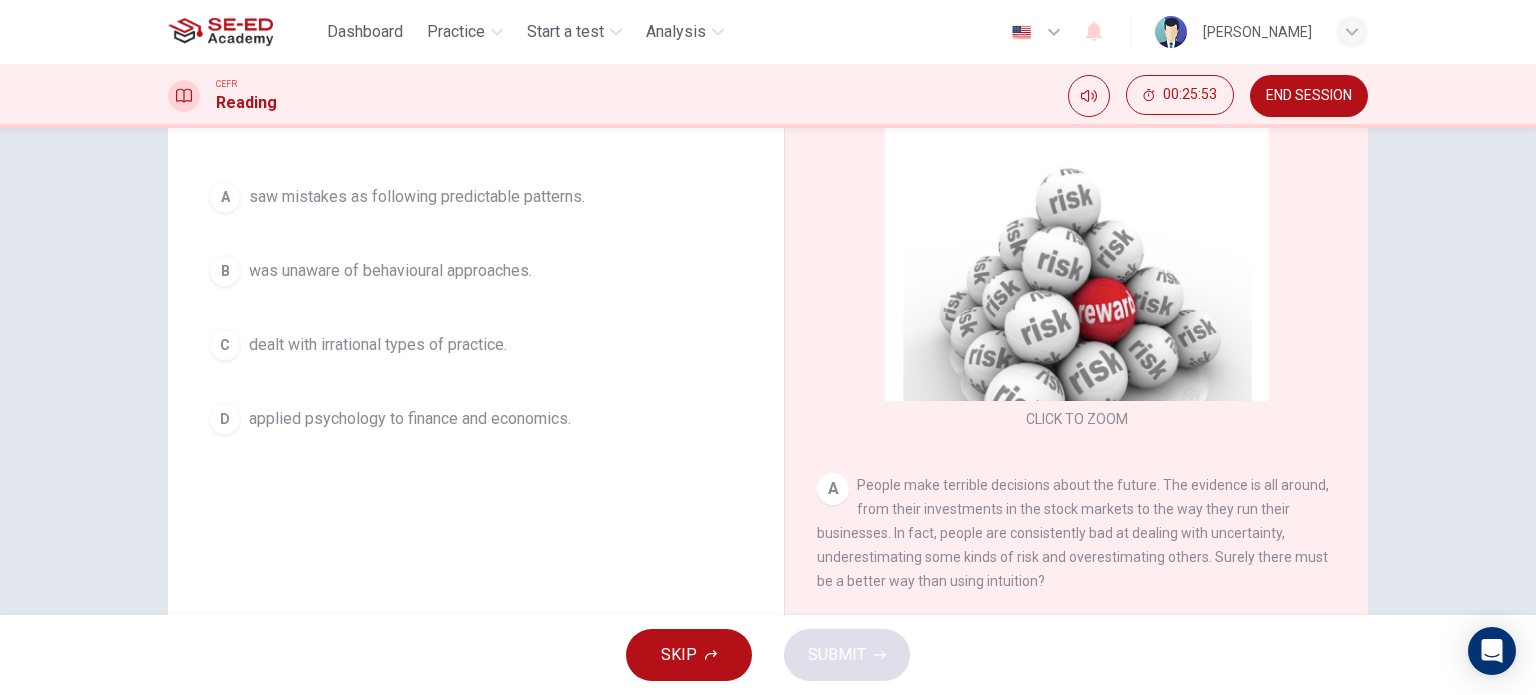 scroll, scrollTop: 88, scrollLeft: 0, axis: vertical 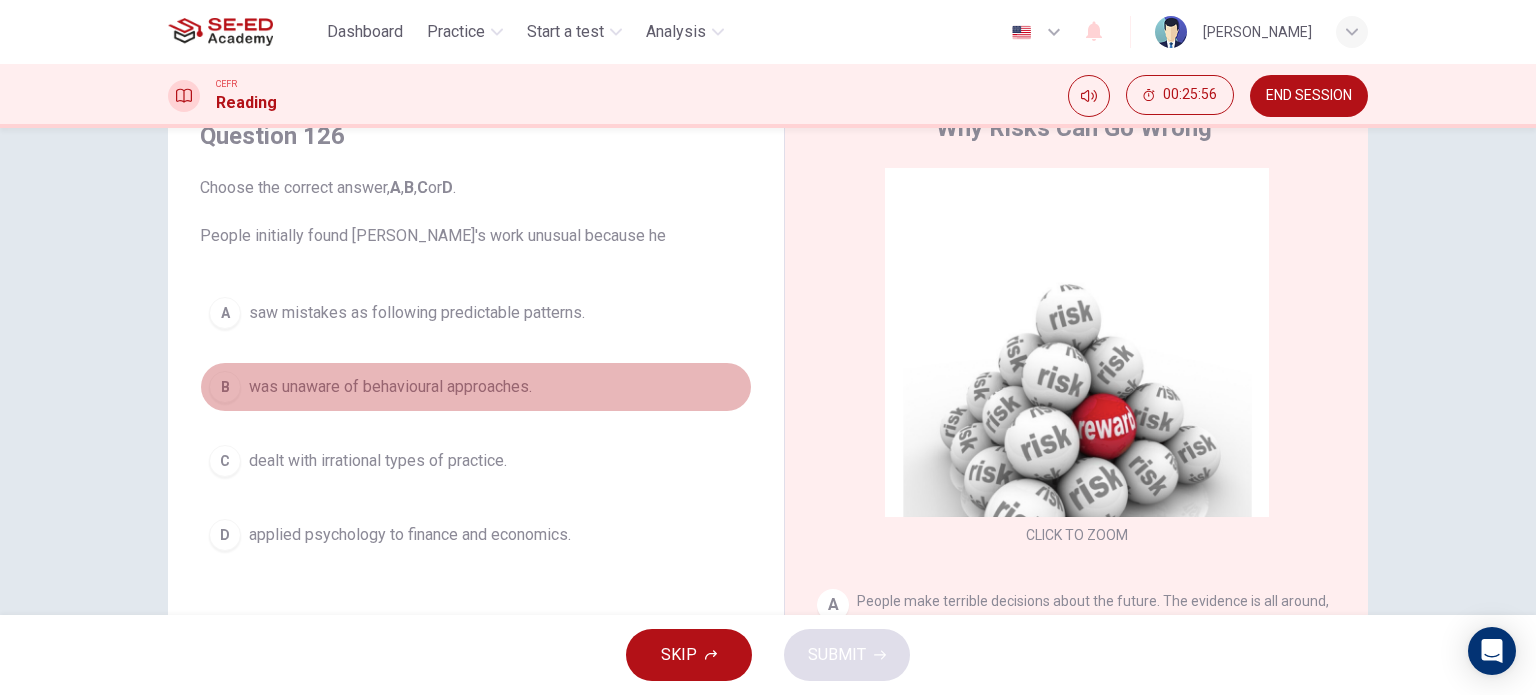 click on "was unaware of behavioural approaches." at bounding box center (390, 387) 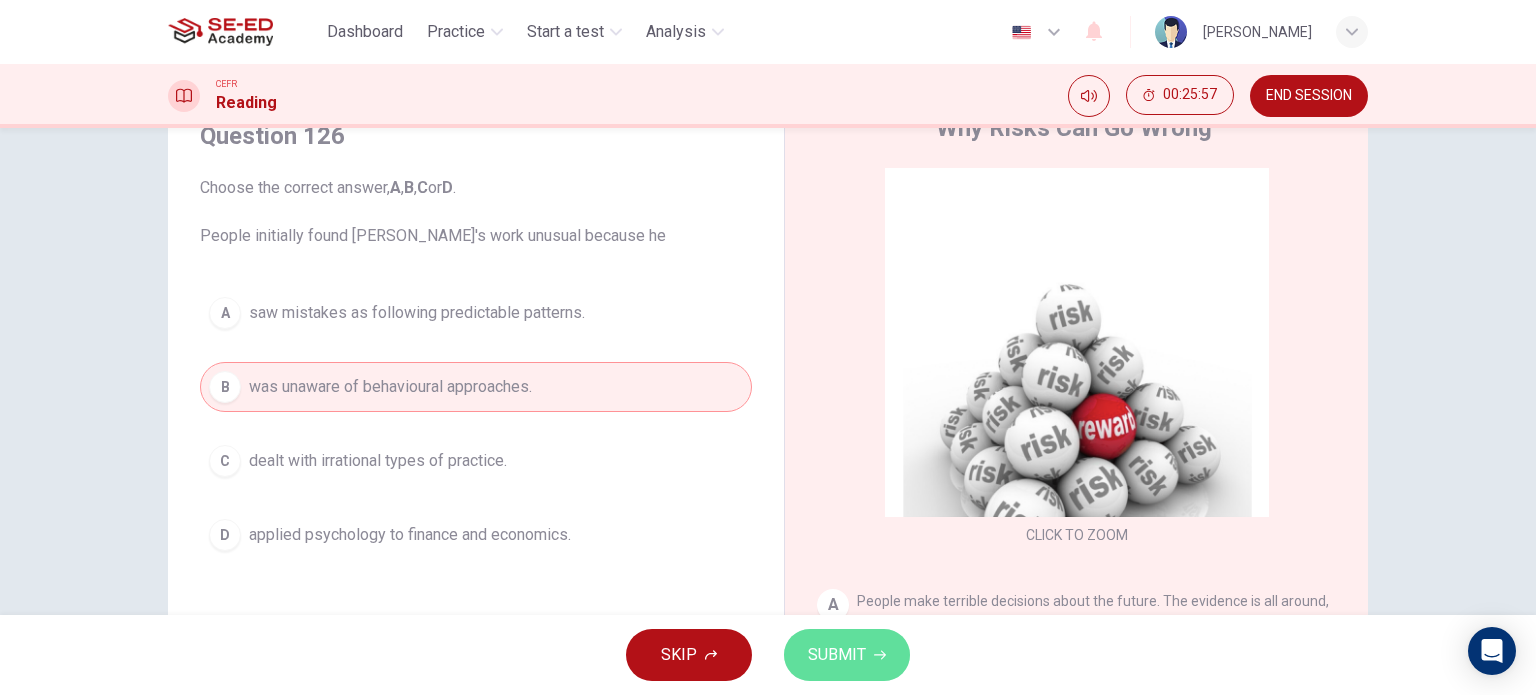 click on "SUBMIT" at bounding box center (837, 655) 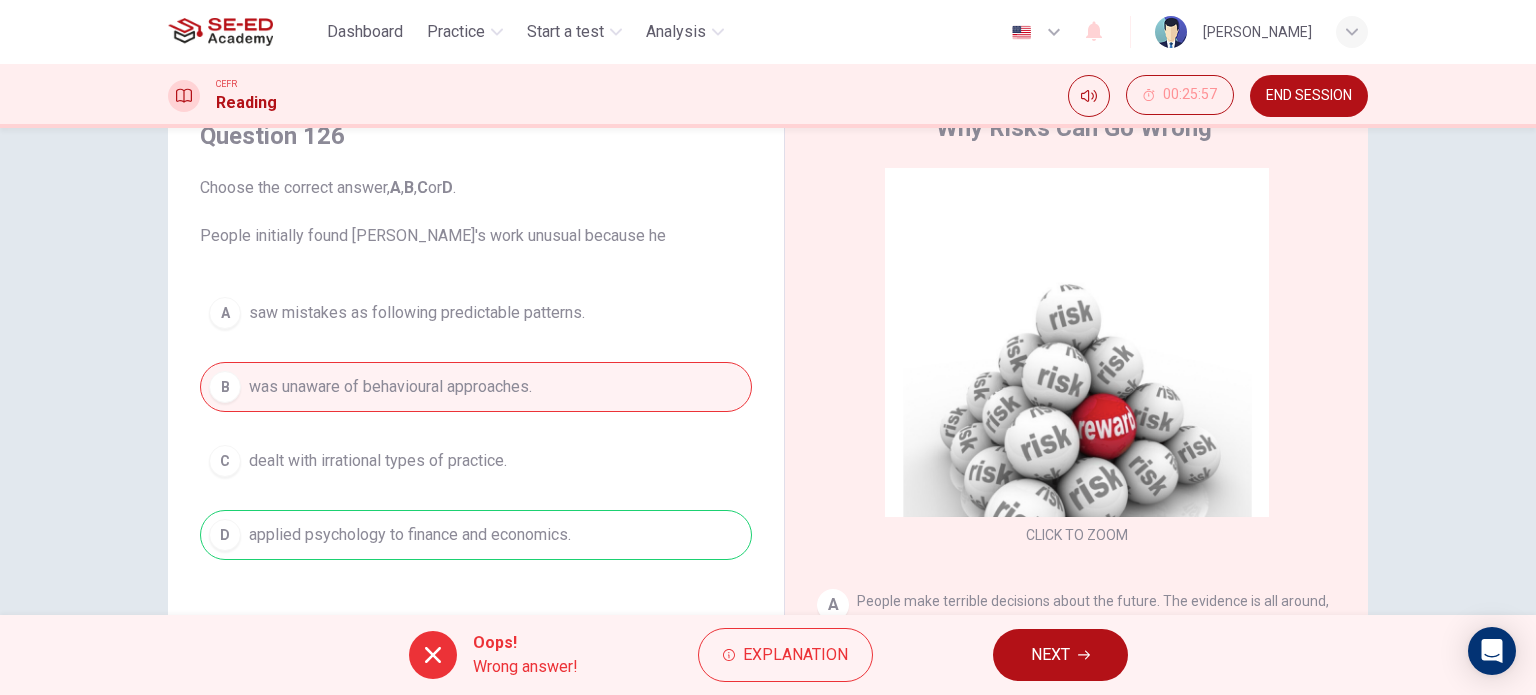 click on "NEXT" at bounding box center [1050, 655] 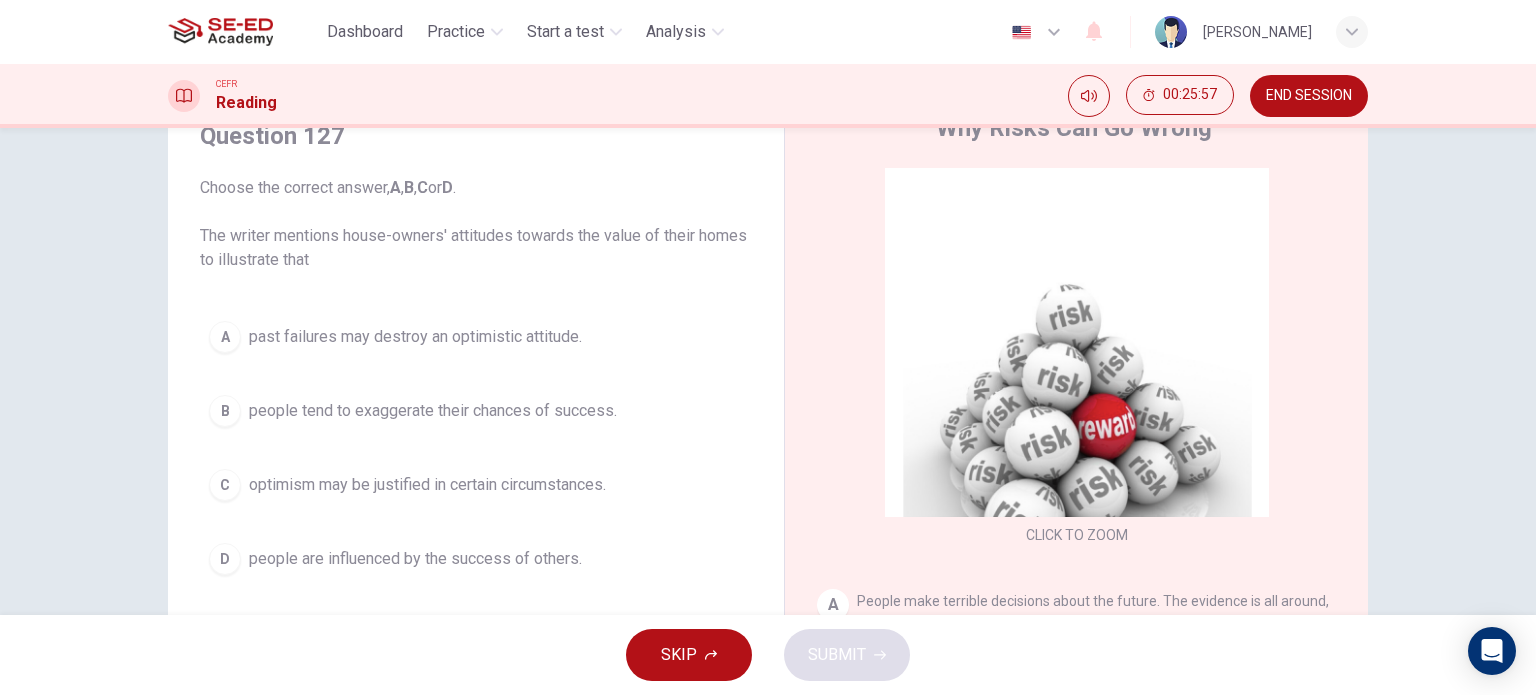 click on "B people tend to exaggerate their chances of success." at bounding box center [476, 411] 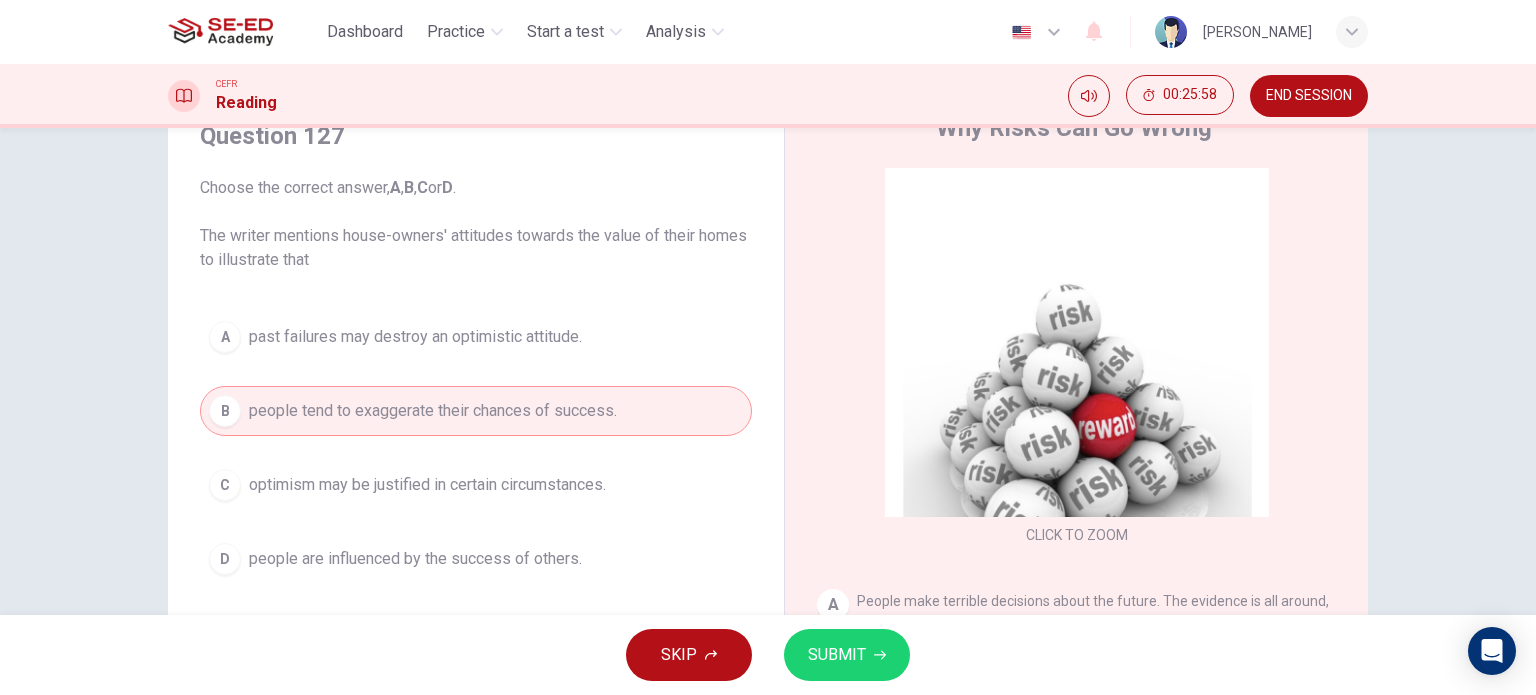 click on "SUBMIT" at bounding box center [837, 655] 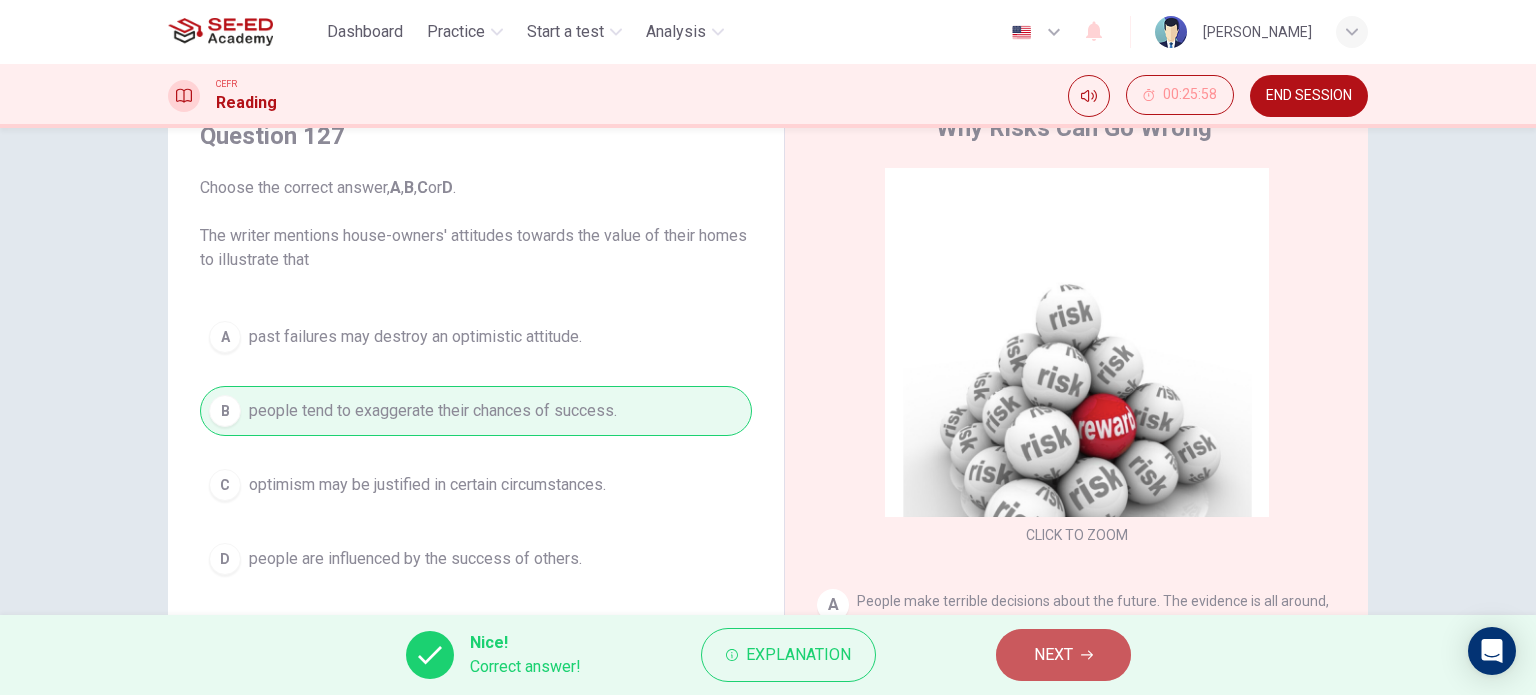 click on "NEXT" at bounding box center (1063, 655) 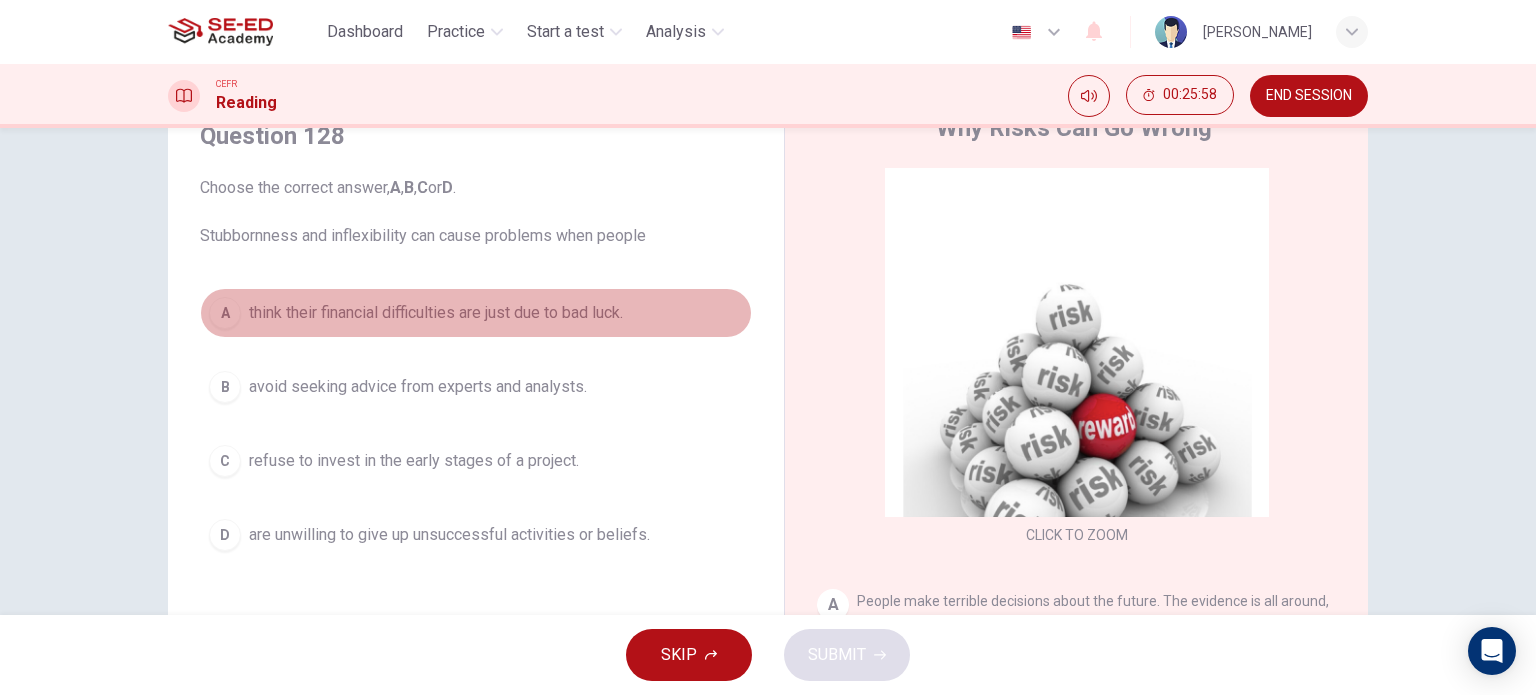 click on "A think their financial difficulties are just due to bad luck." at bounding box center [476, 313] 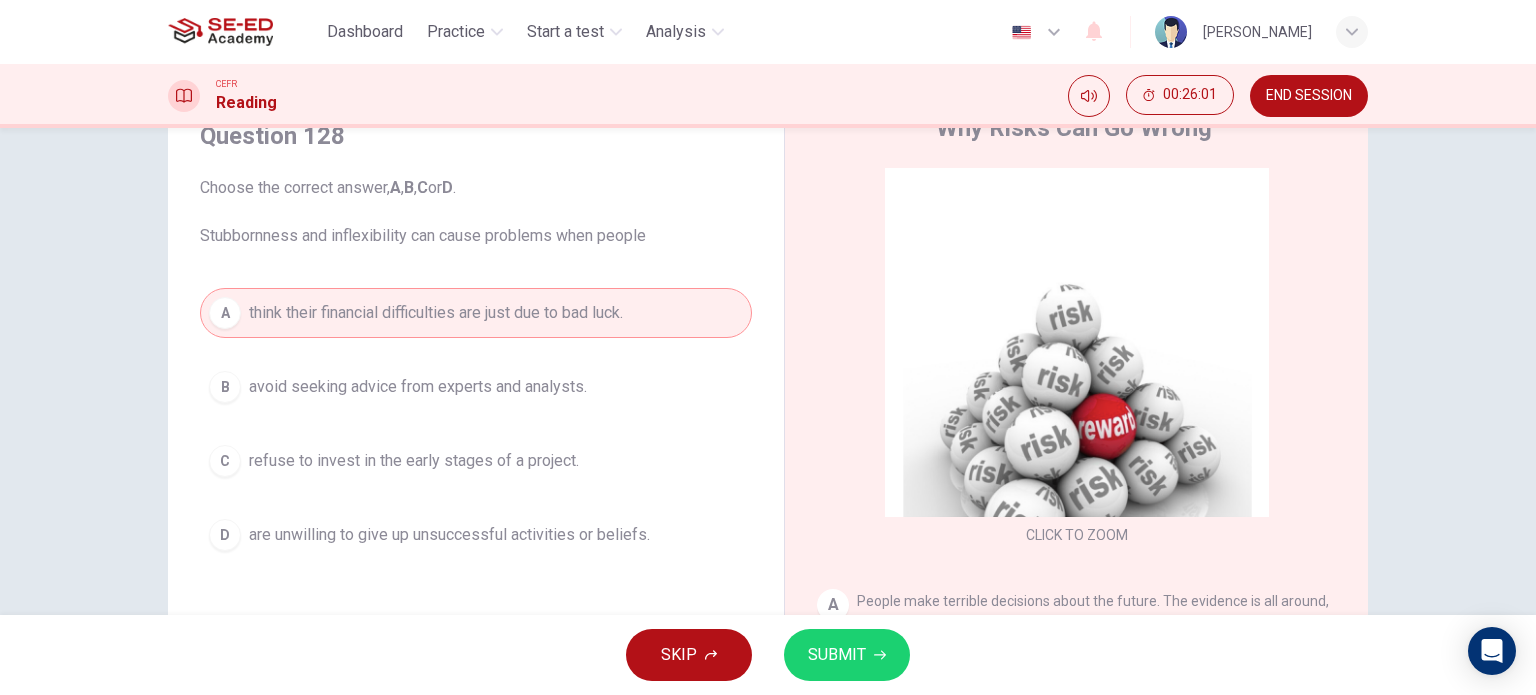 click on "SUBMIT" at bounding box center [837, 655] 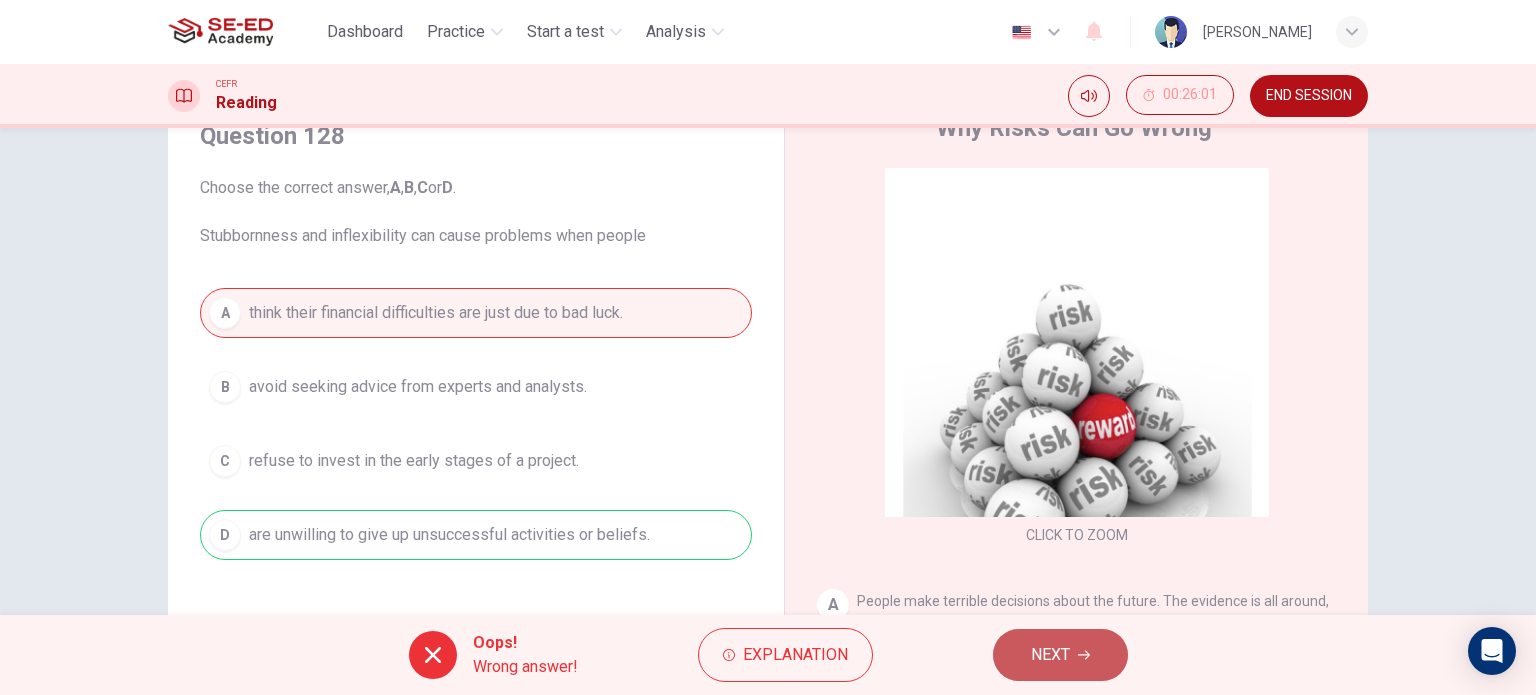 click on "NEXT" at bounding box center (1060, 655) 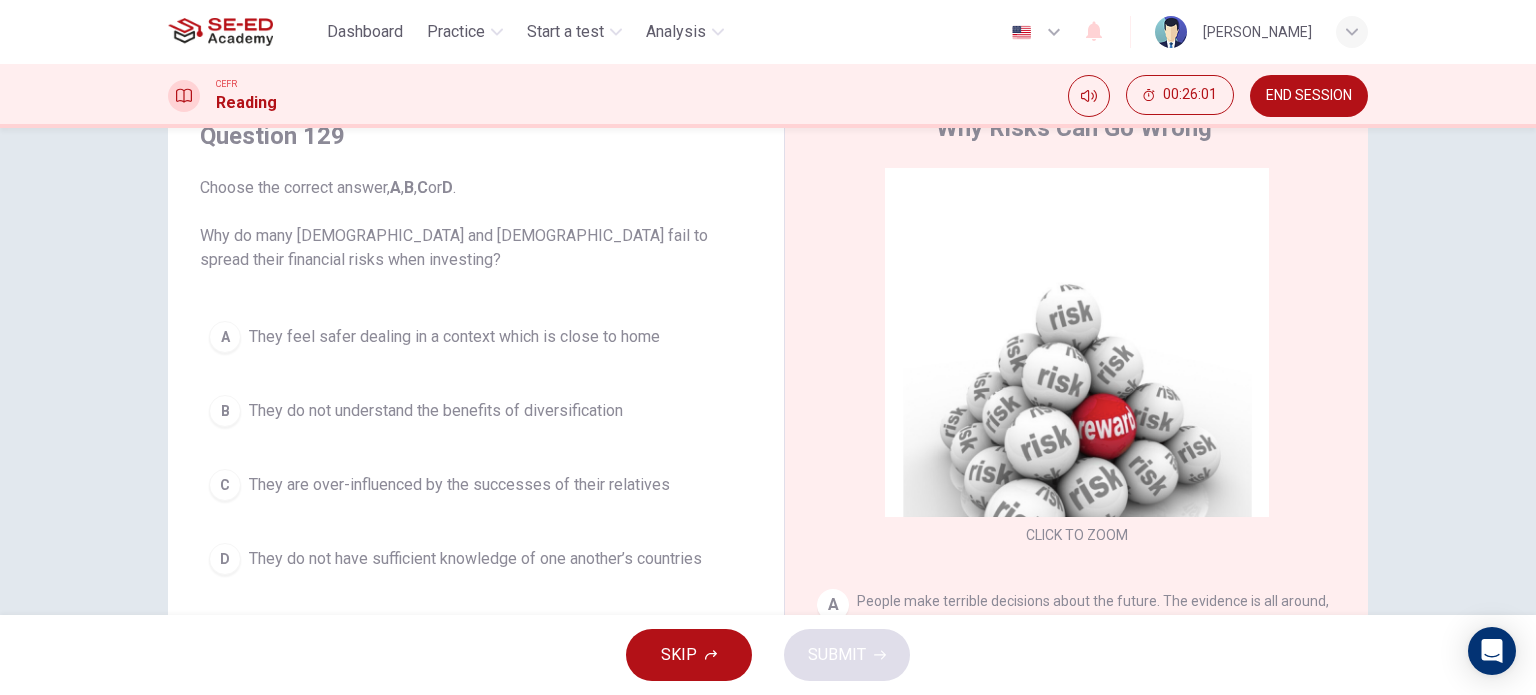 click on "A They feel safer dealing in a context which is close to home" at bounding box center (476, 337) 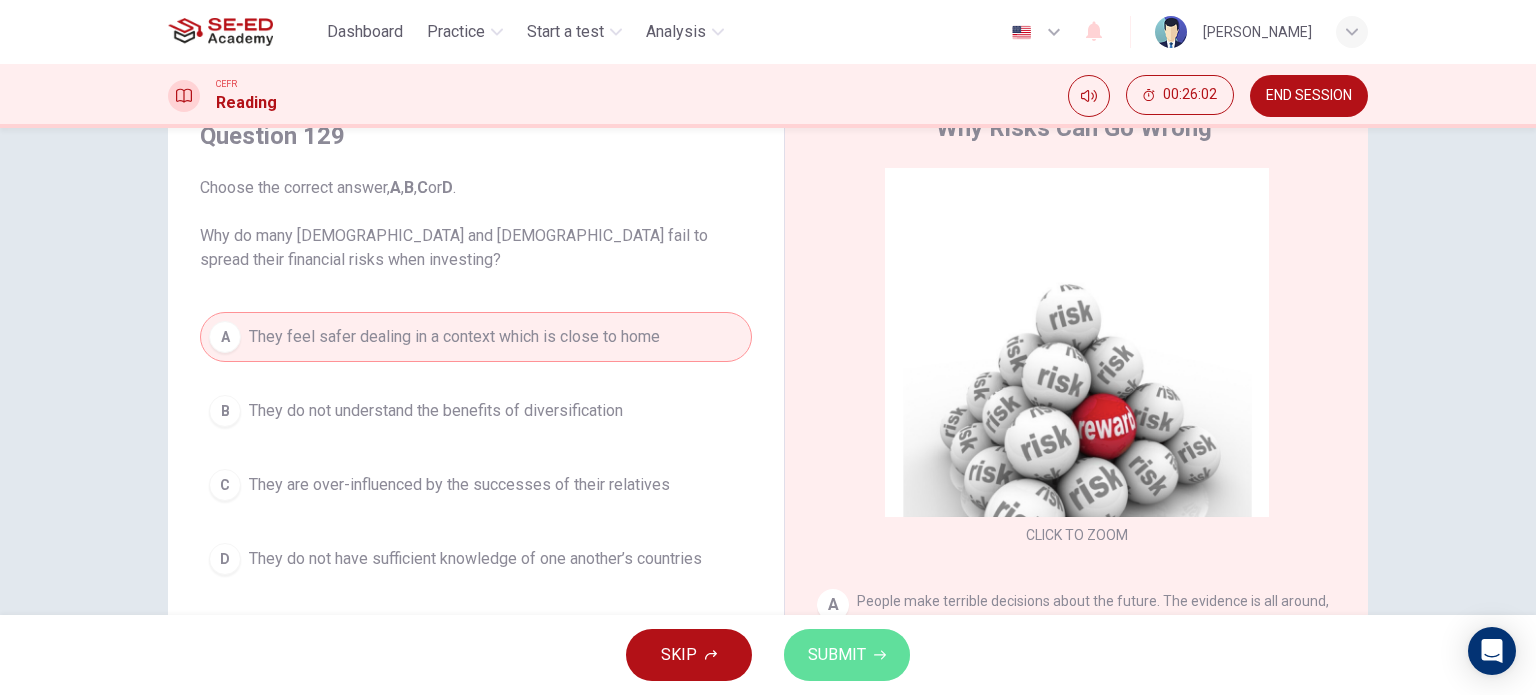 click on "SUBMIT" at bounding box center (837, 655) 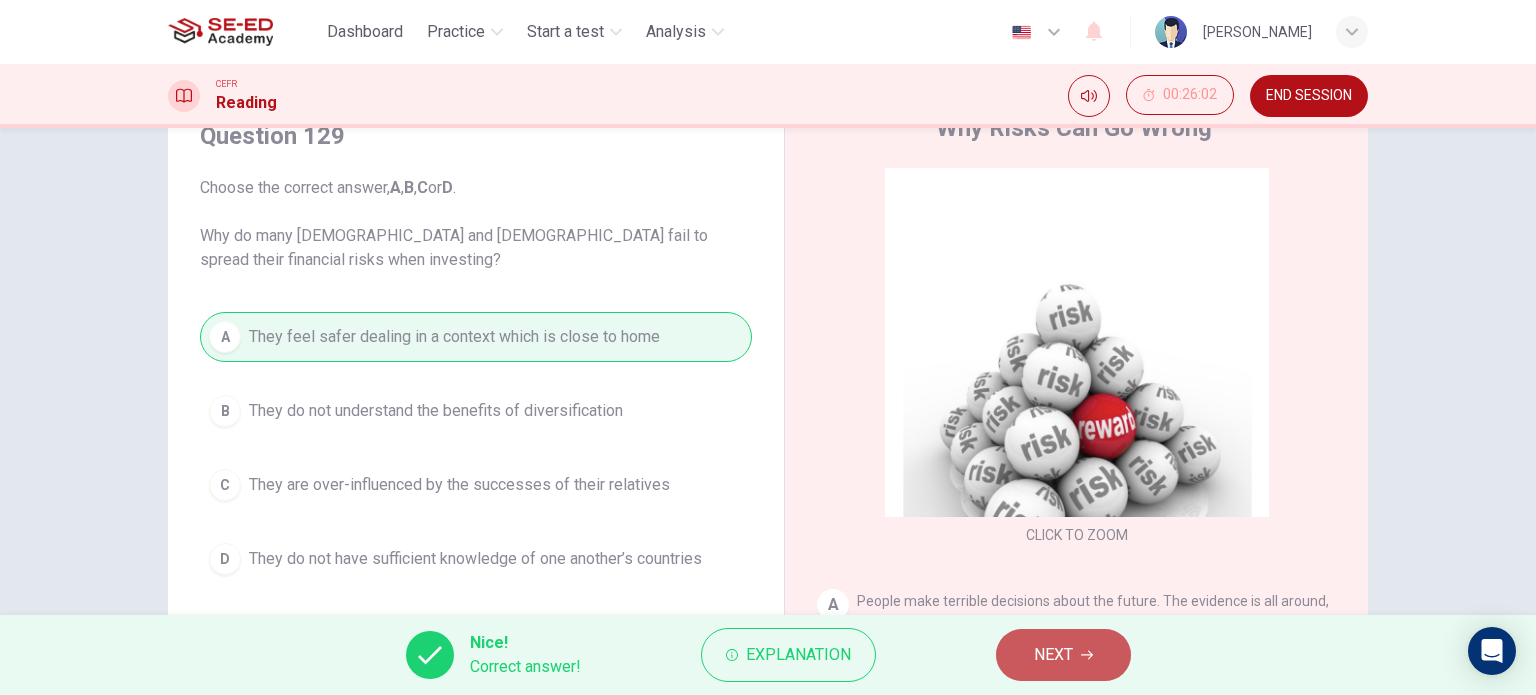 click on "NEXT" at bounding box center [1053, 655] 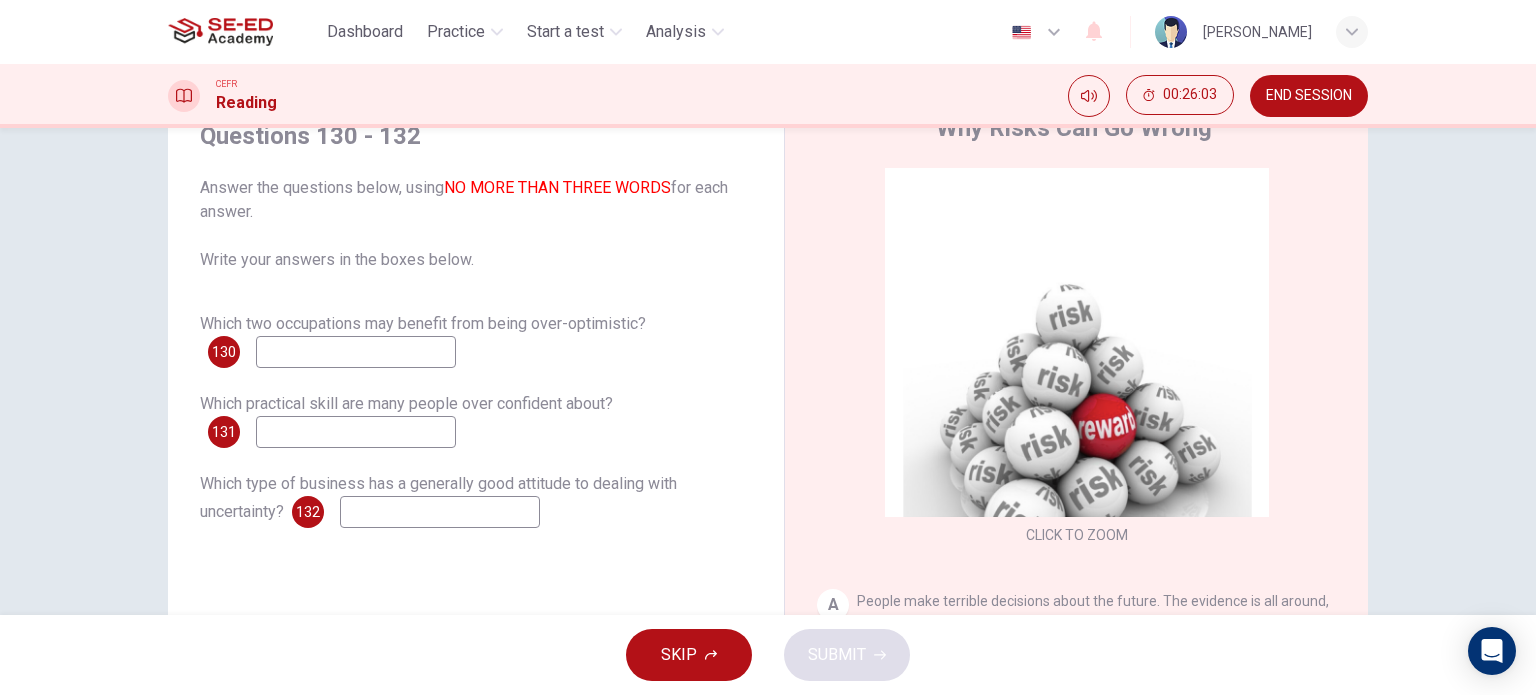 click at bounding box center (356, 352) 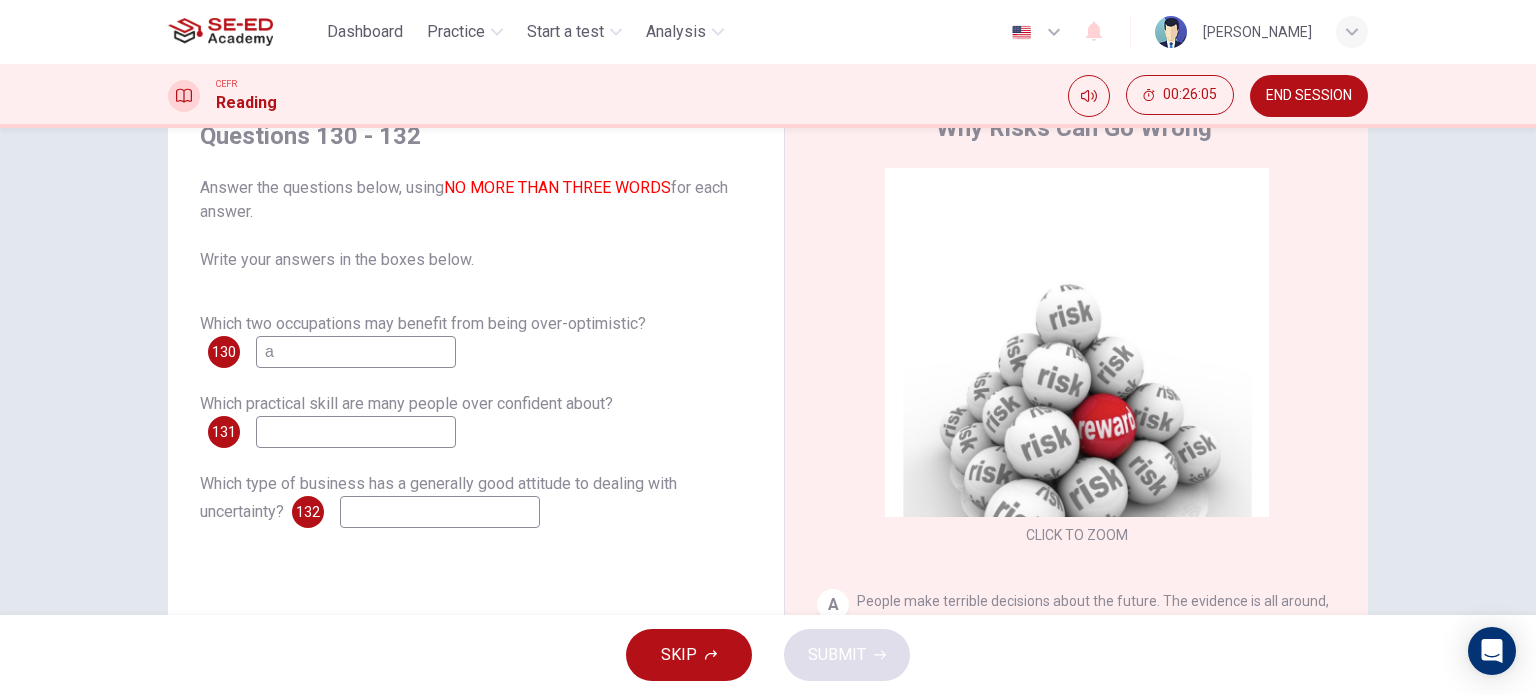 type on "a" 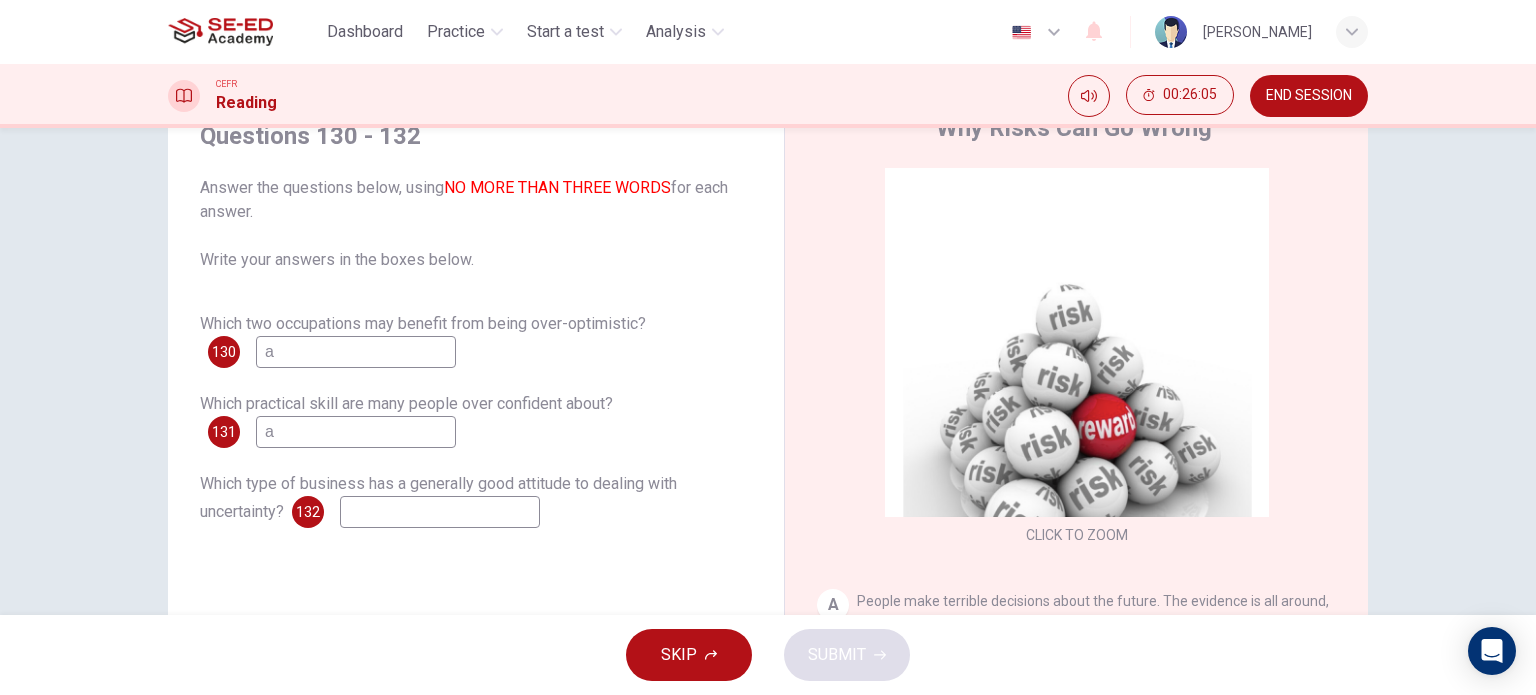 type on "a" 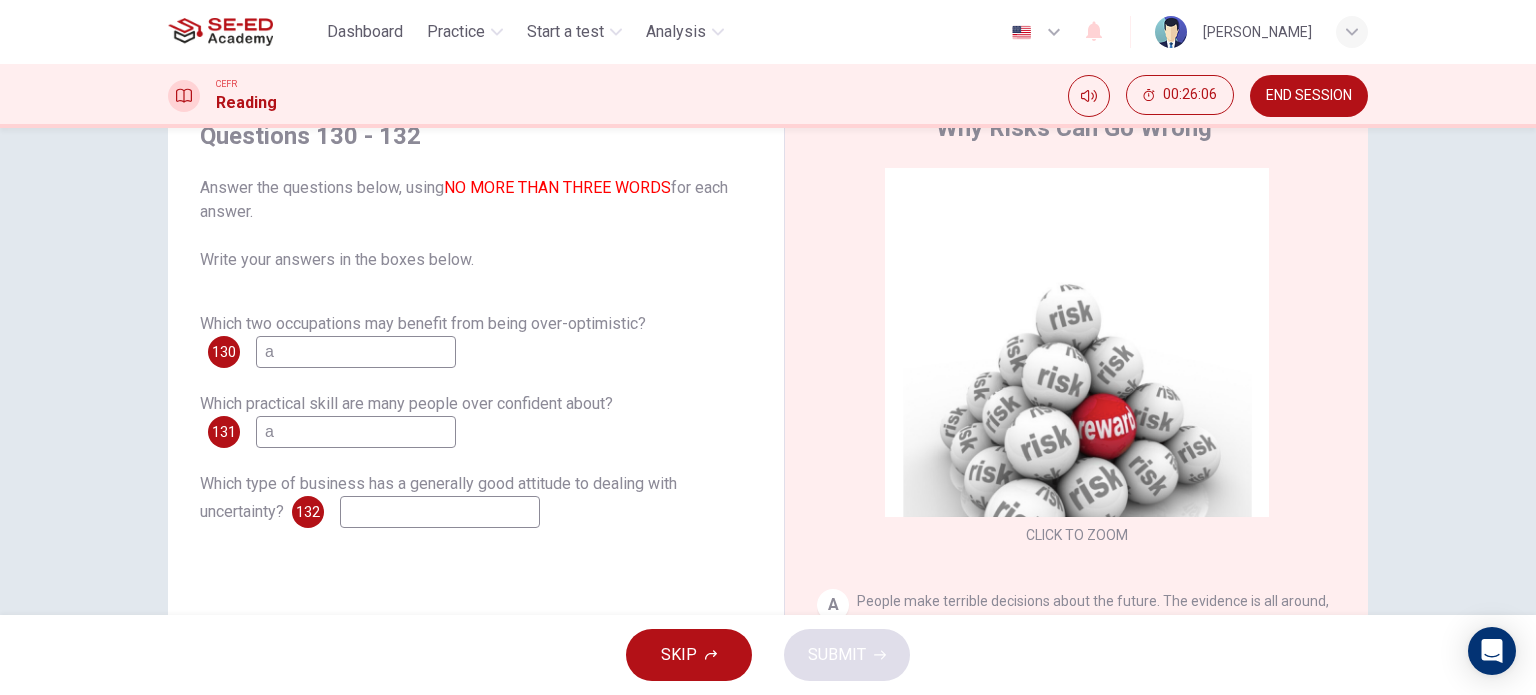 click at bounding box center [440, 512] 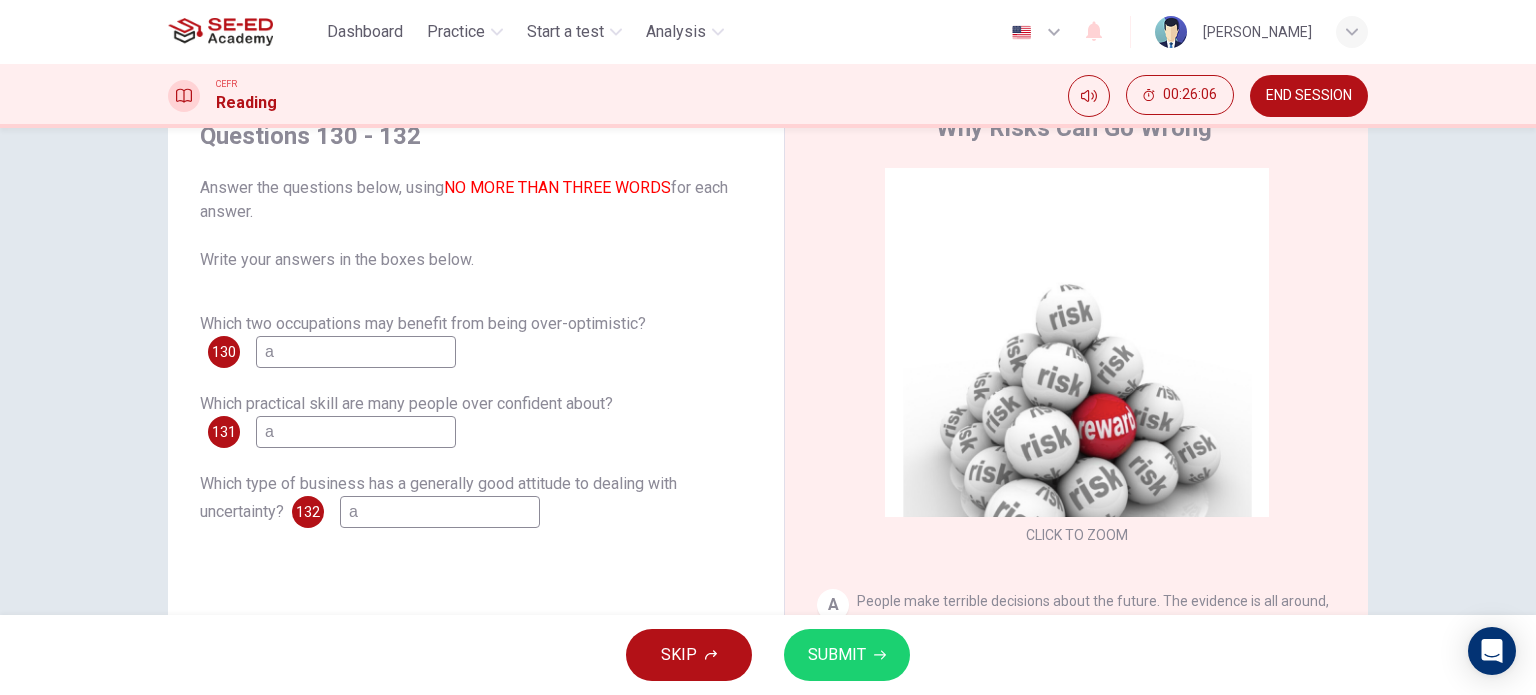 type on "a" 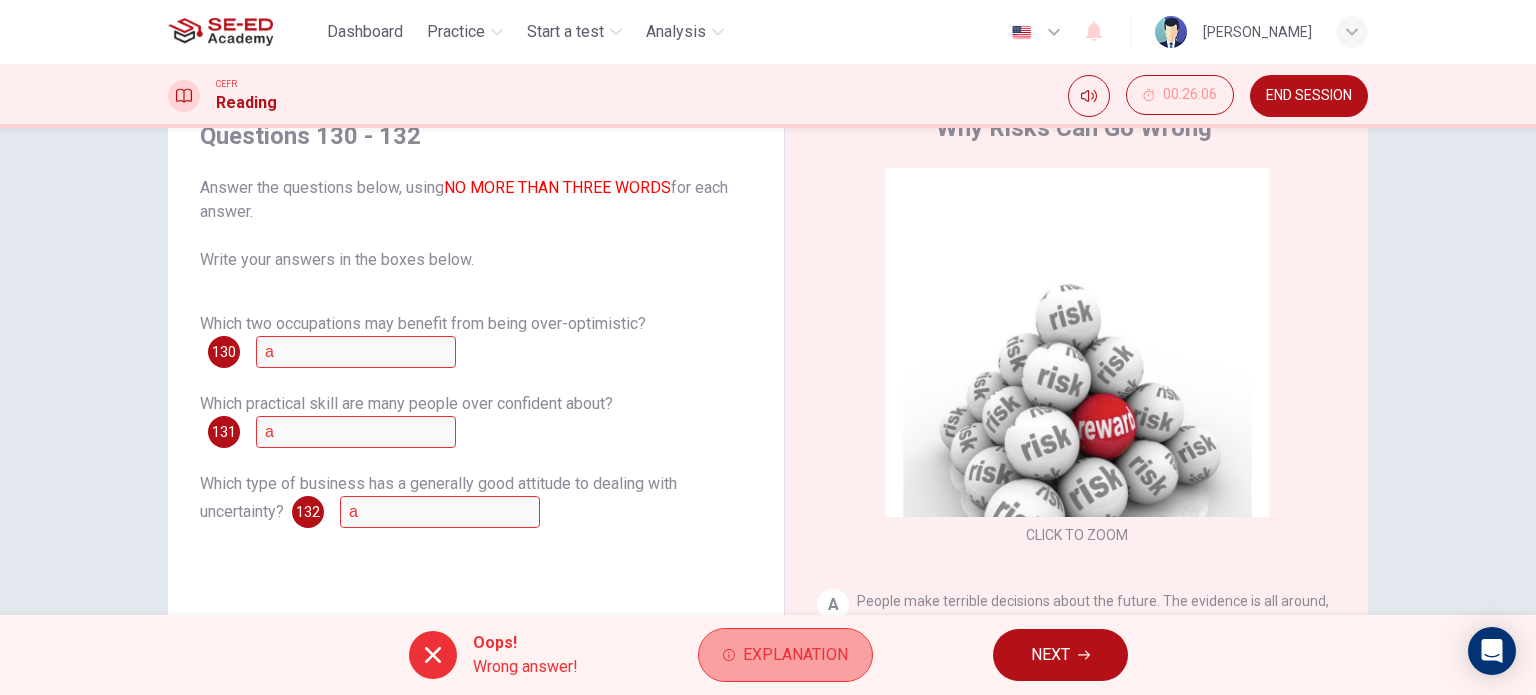 click on "Explanation" at bounding box center [795, 655] 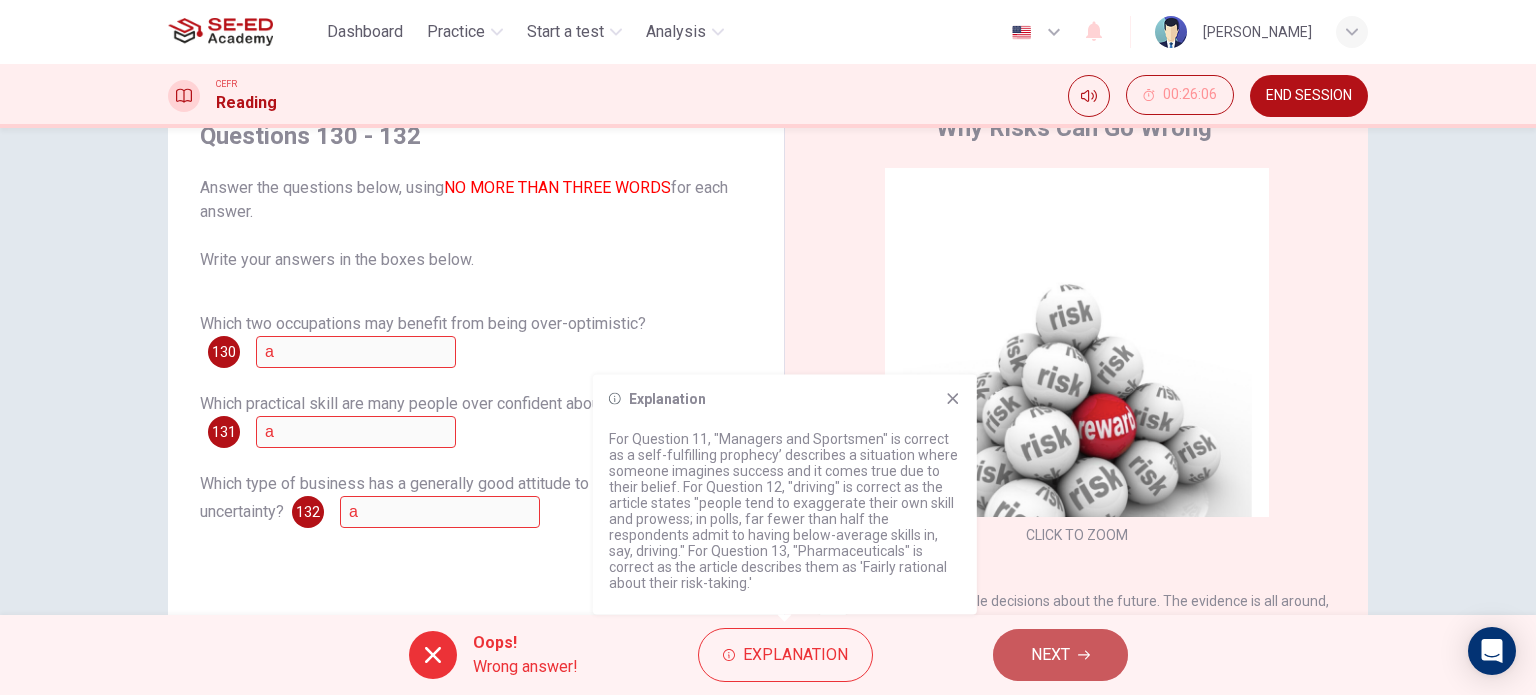 click on "NEXT" at bounding box center (1060, 655) 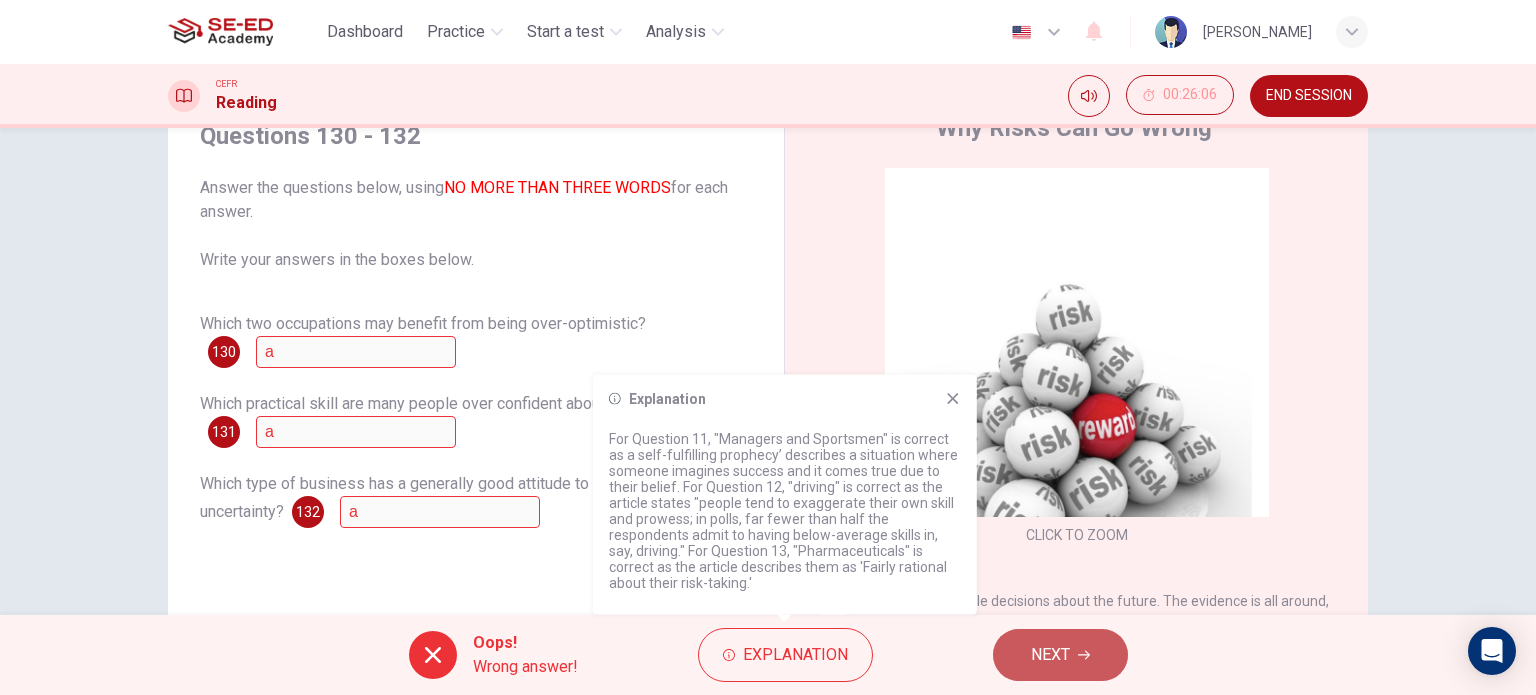 scroll, scrollTop: 0, scrollLeft: 0, axis: both 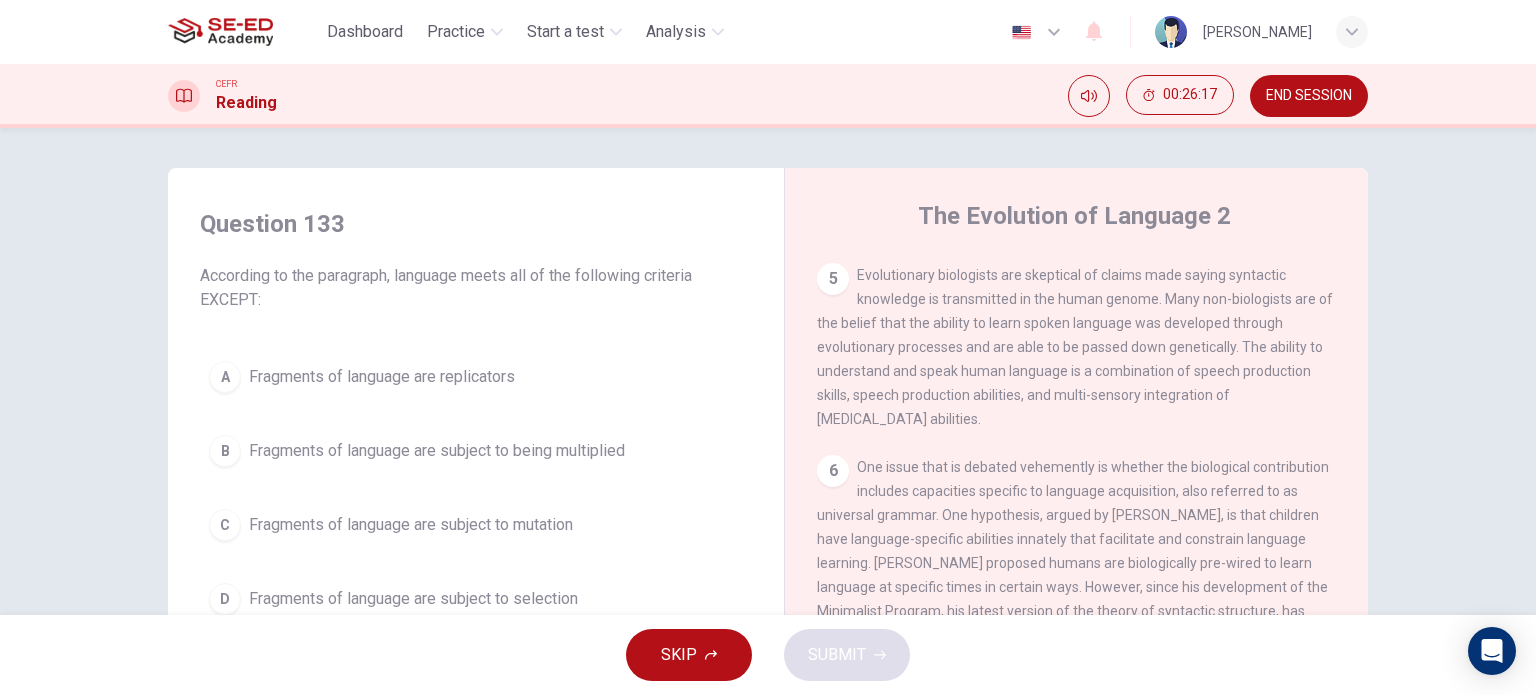 click on "A Fragments of language are replicators B Fragments of language are subject to being multiplied C Fragments of language are subject to mutation D Fragments of language are subject to selection" at bounding box center (476, 488) 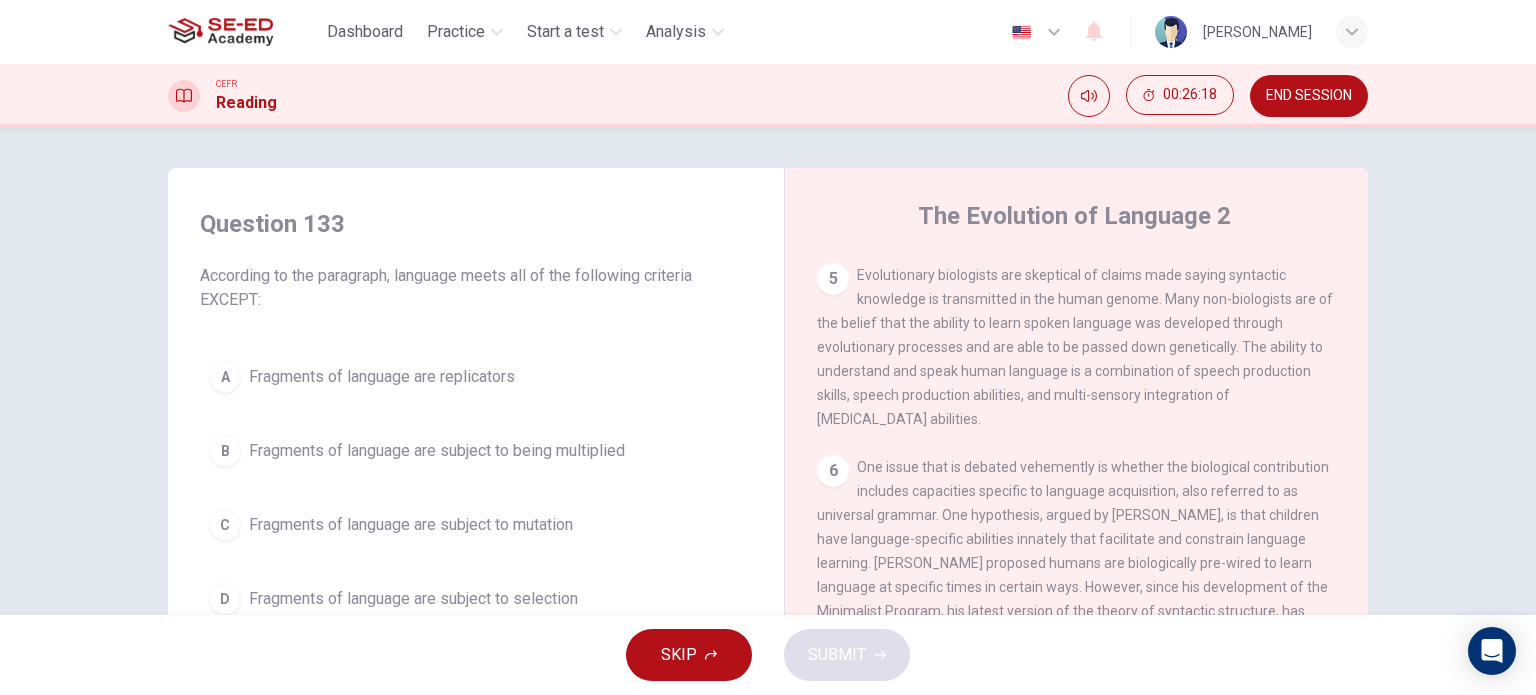 click on "Fragments of language are subject to being multiplied" at bounding box center [437, 451] 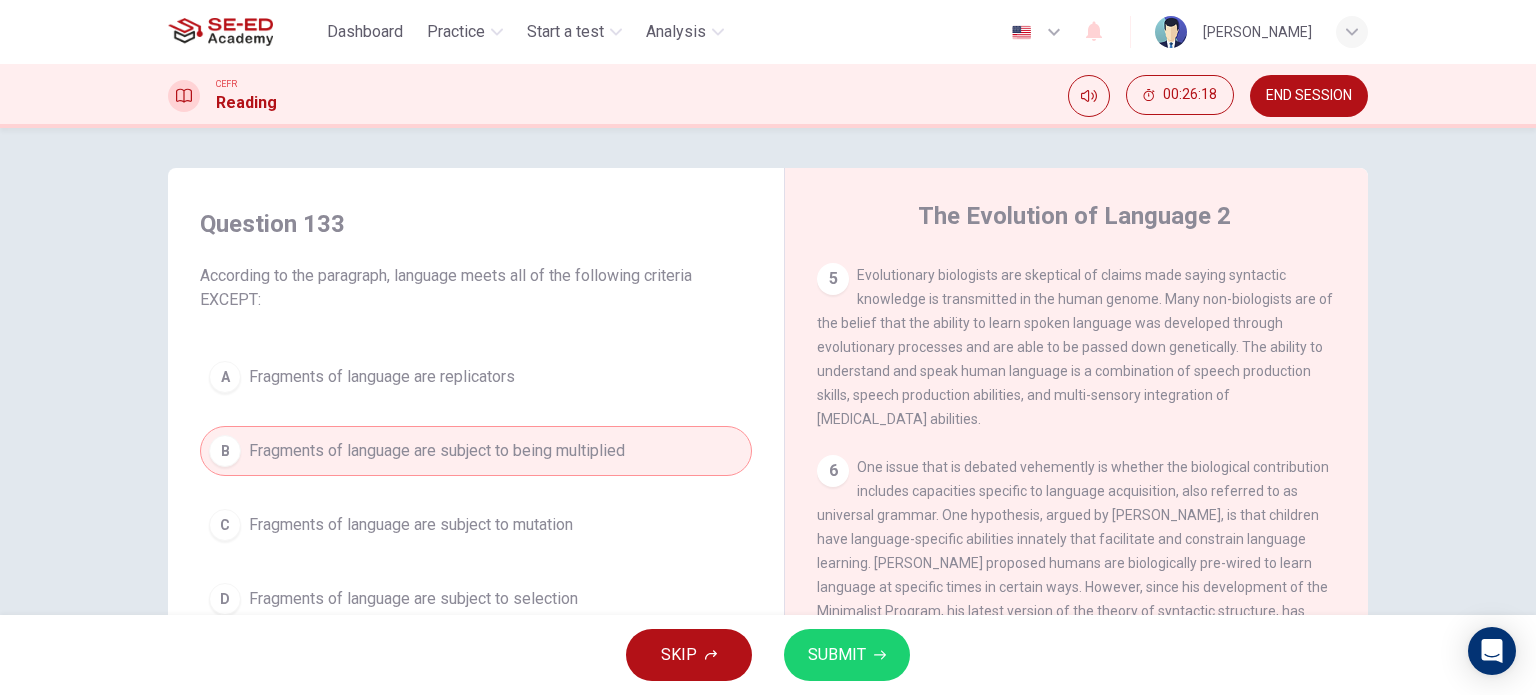 click on "SUBMIT" at bounding box center [847, 655] 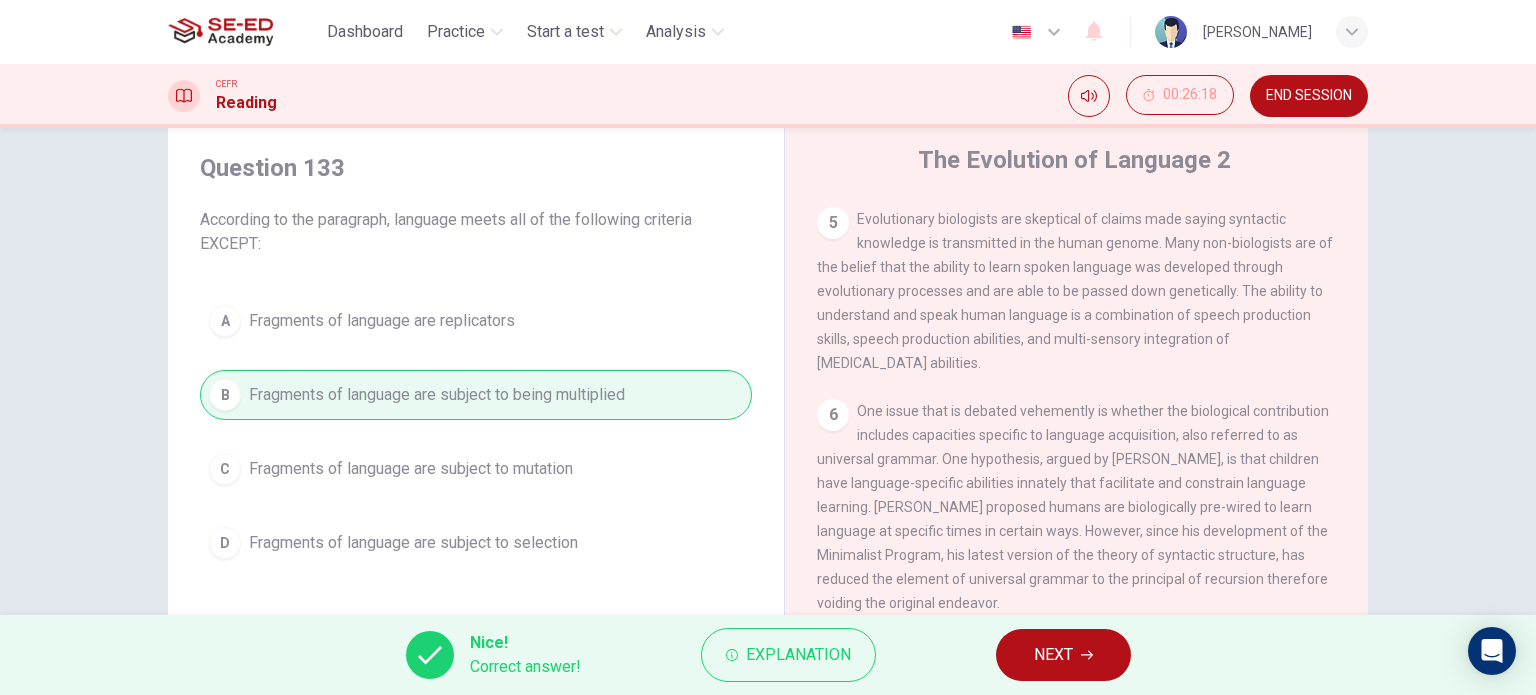scroll, scrollTop: 200, scrollLeft: 0, axis: vertical 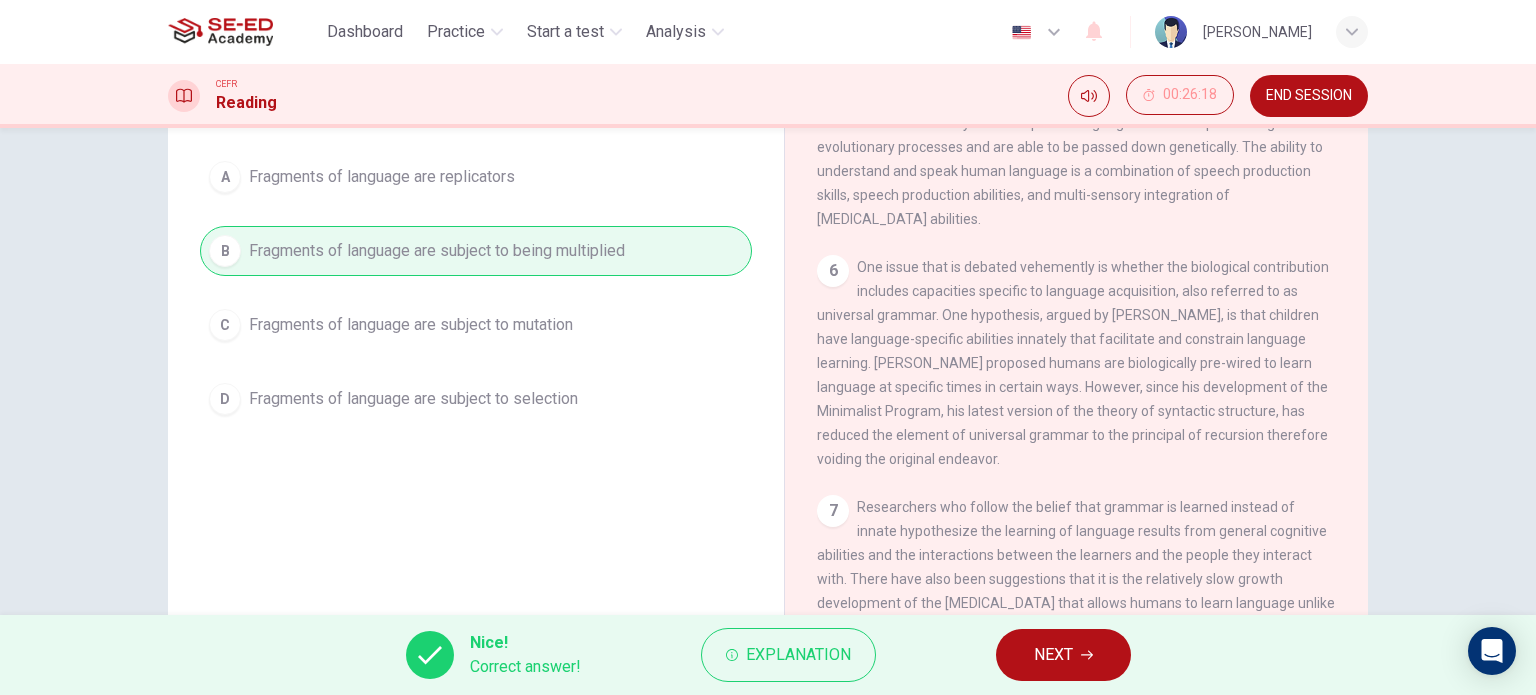 click on "Nice! Correct answer! Explanation NEXT" at bounding box center [768, 655] 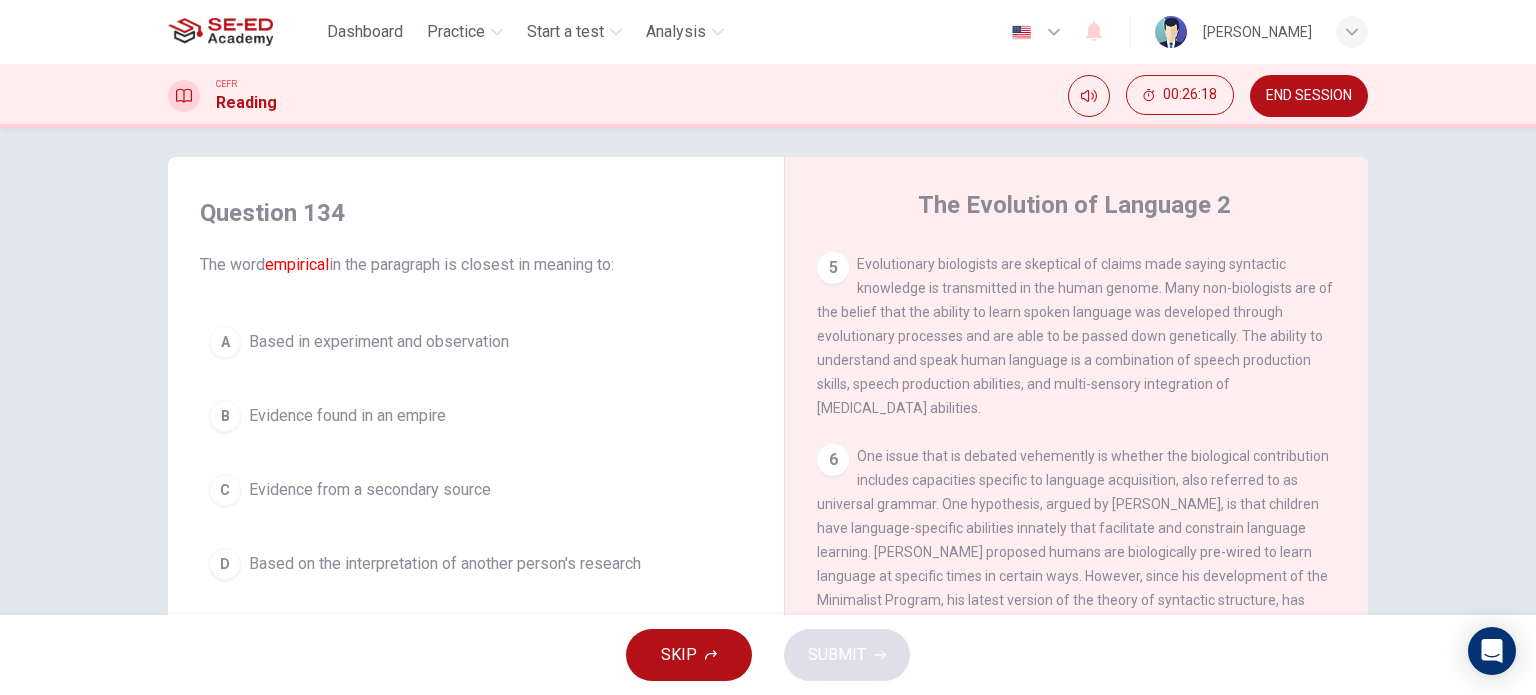 scroll, scrollTop: 0, scrollLeft: 0, axis: both 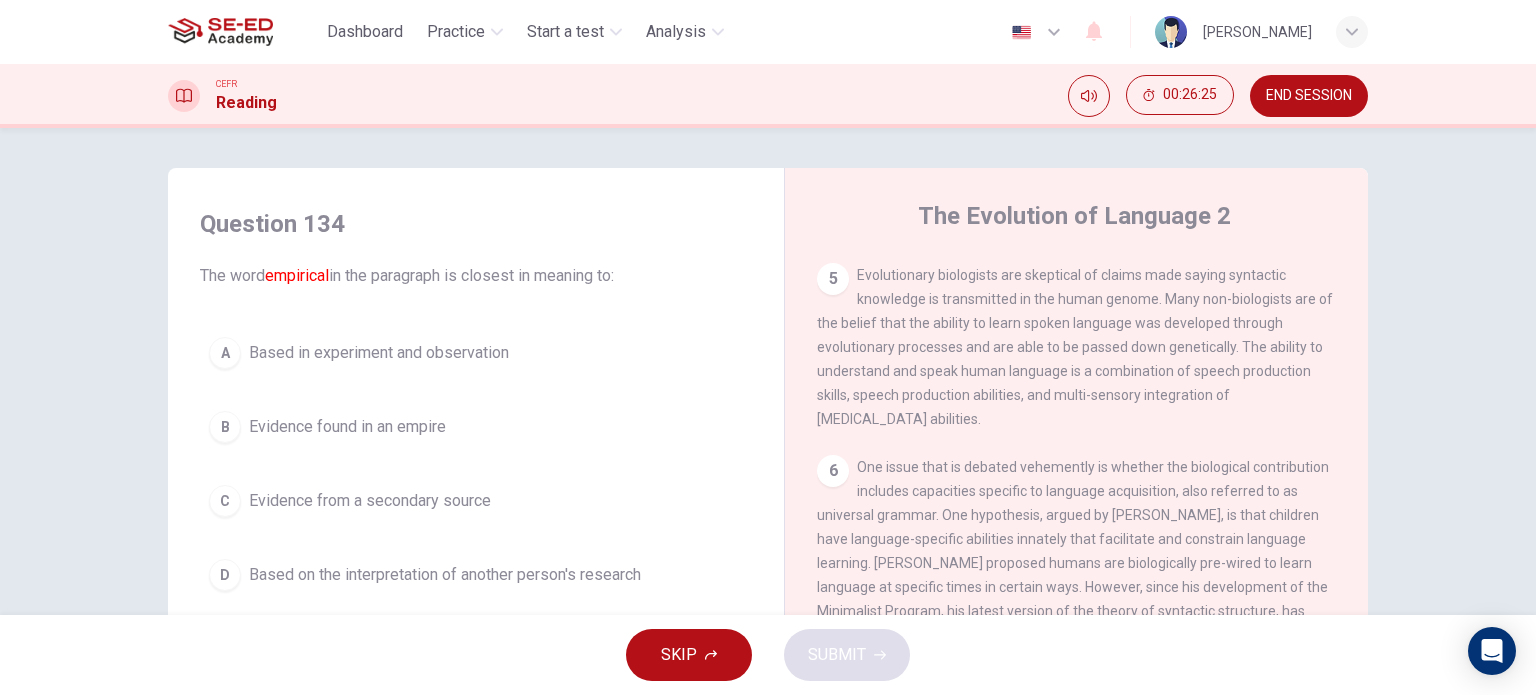 click on "D Based on the interpretation of another person's research" at bounding box center [476, 575] 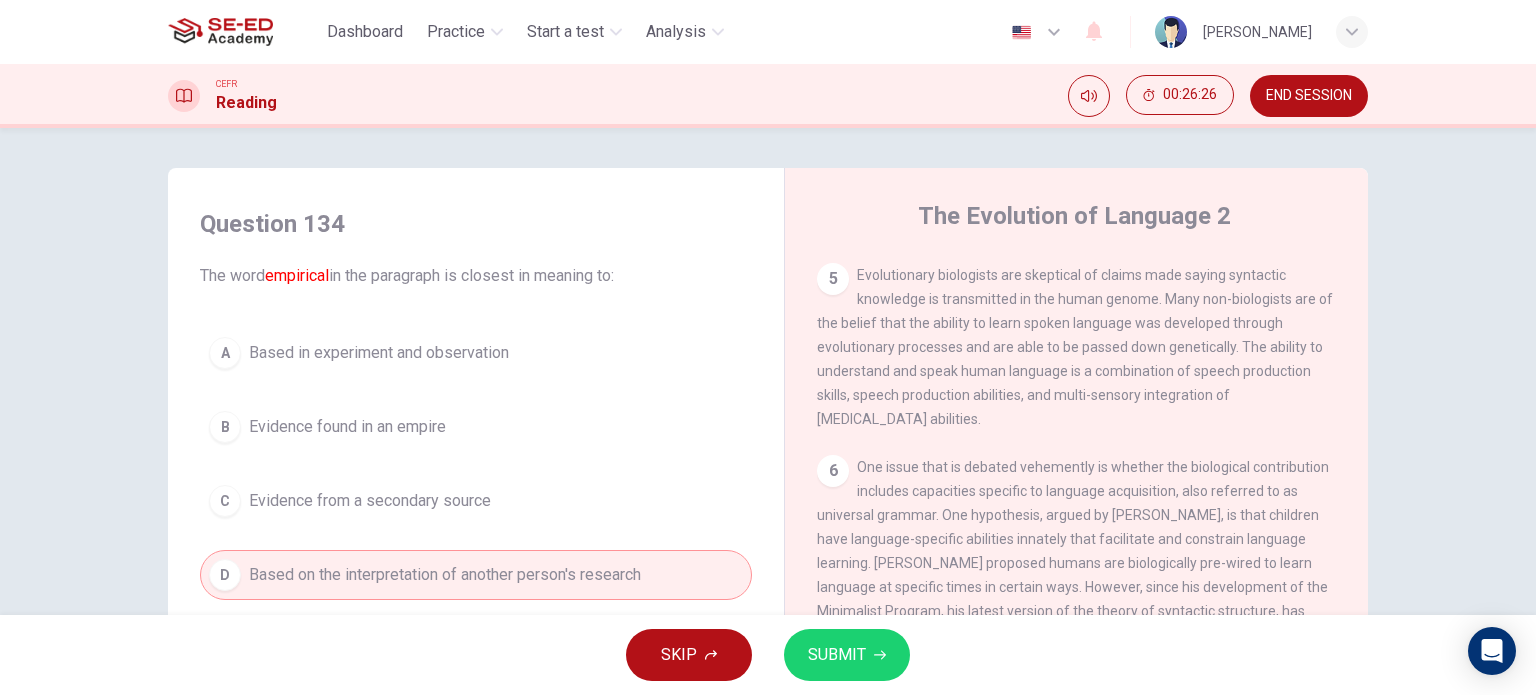 click on "SKIP SUBMIT" at bounding box center (768, 655) 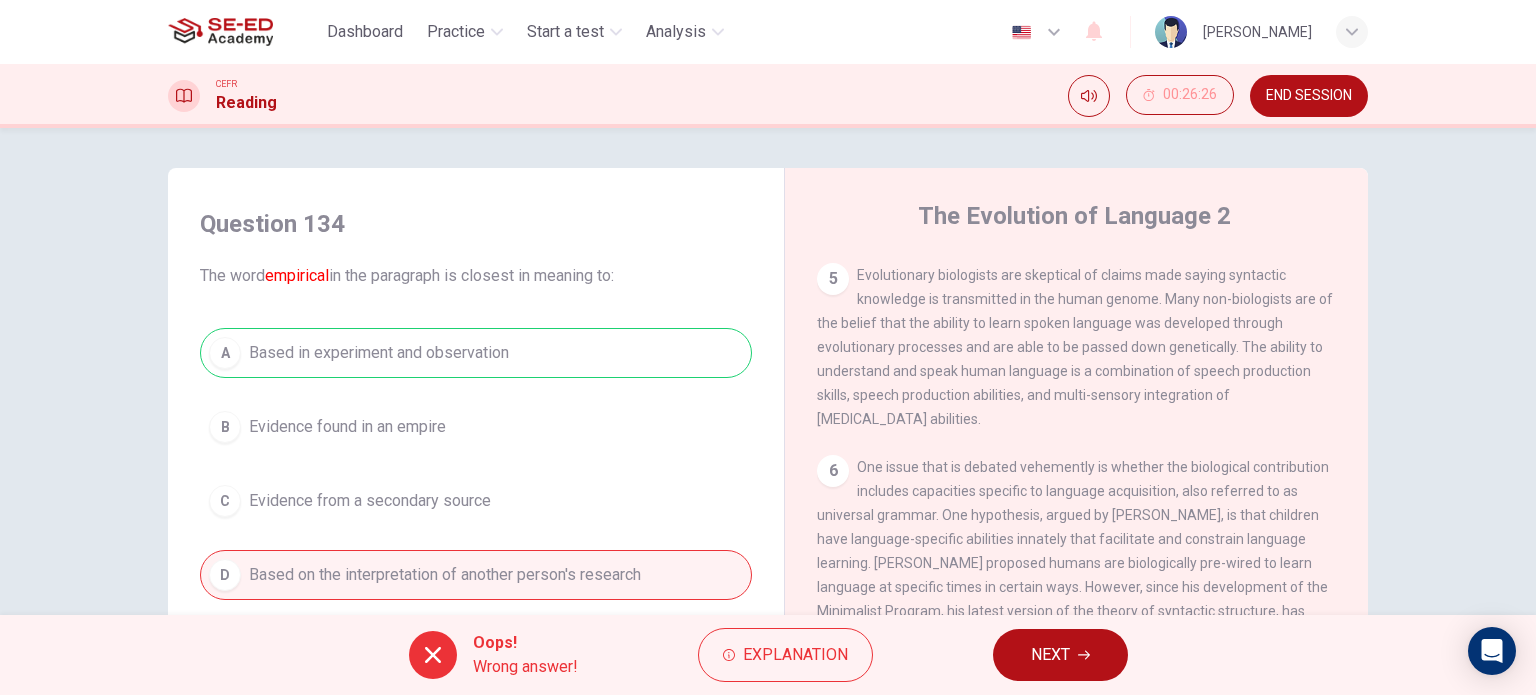 click on "NEXT" at bounding box center (1050, 655) 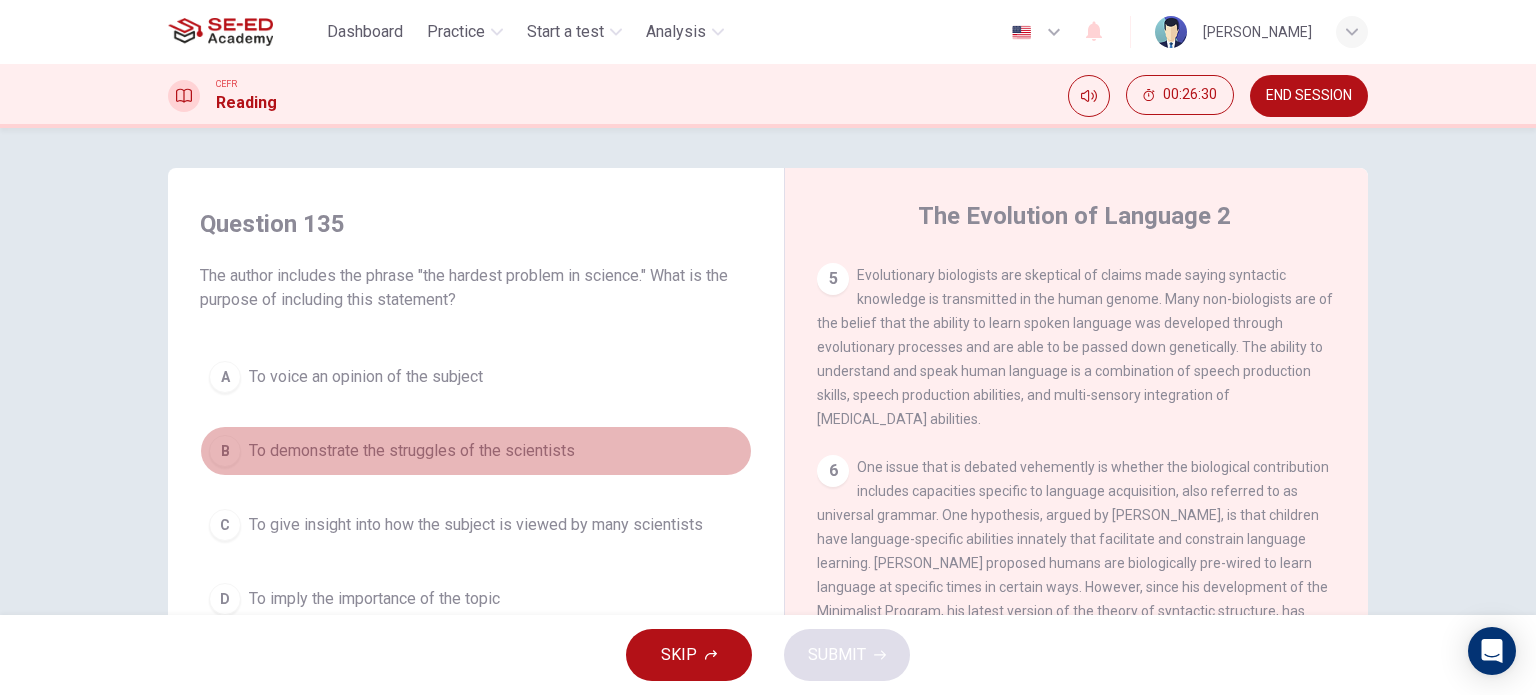 drag, startPoint x: 488, startPoint y: 459, endPoint x: 502, endPoint y: 464, distance: 14.866069 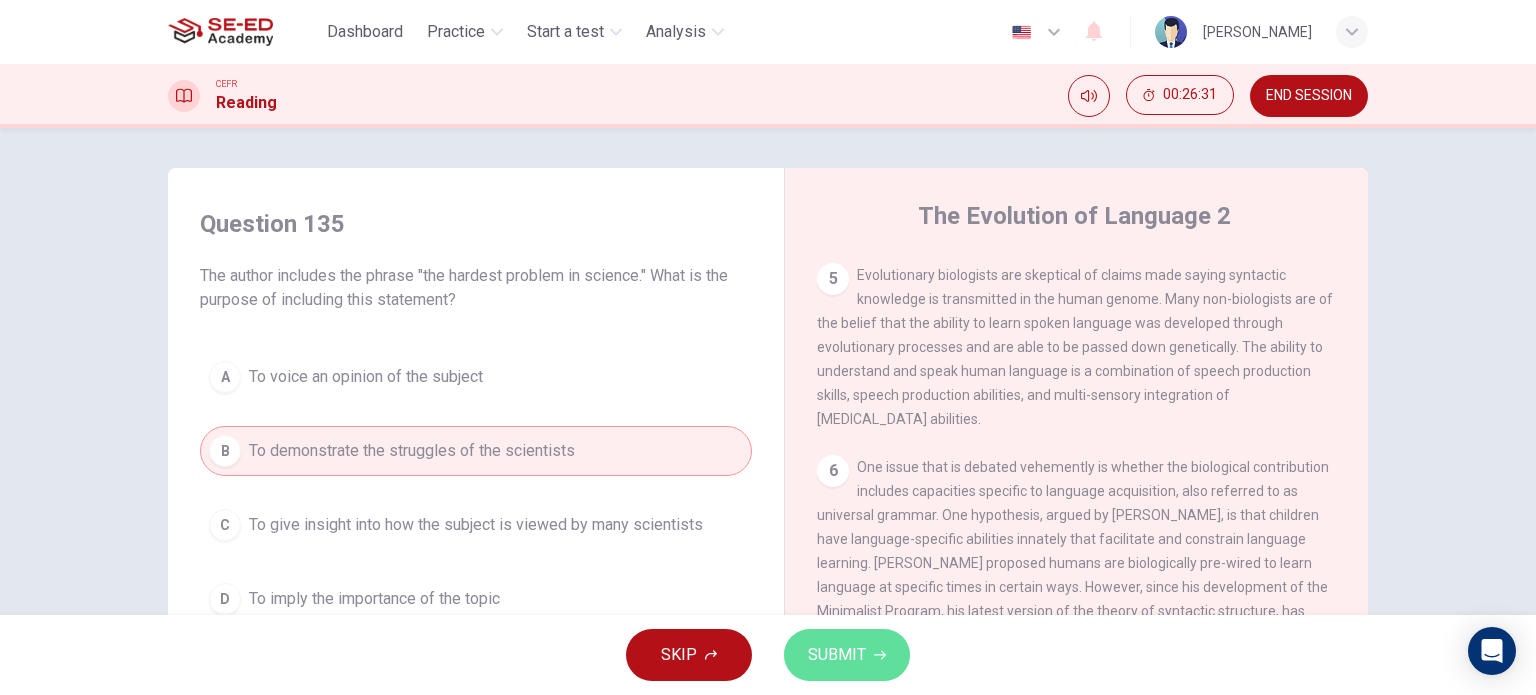 click on "SUBMIT" at bounding box center [847, 655] 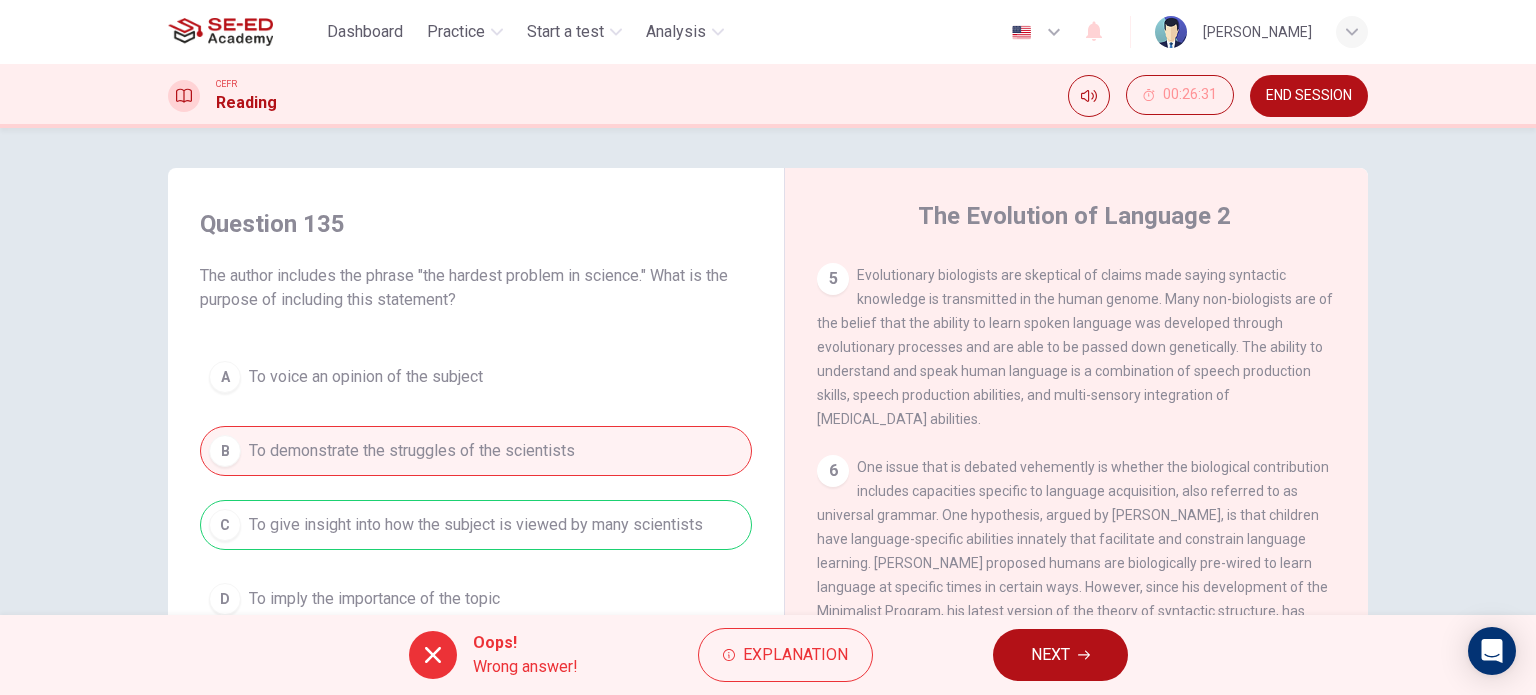 click on "NEXT" at bounding box center [1060, 655] 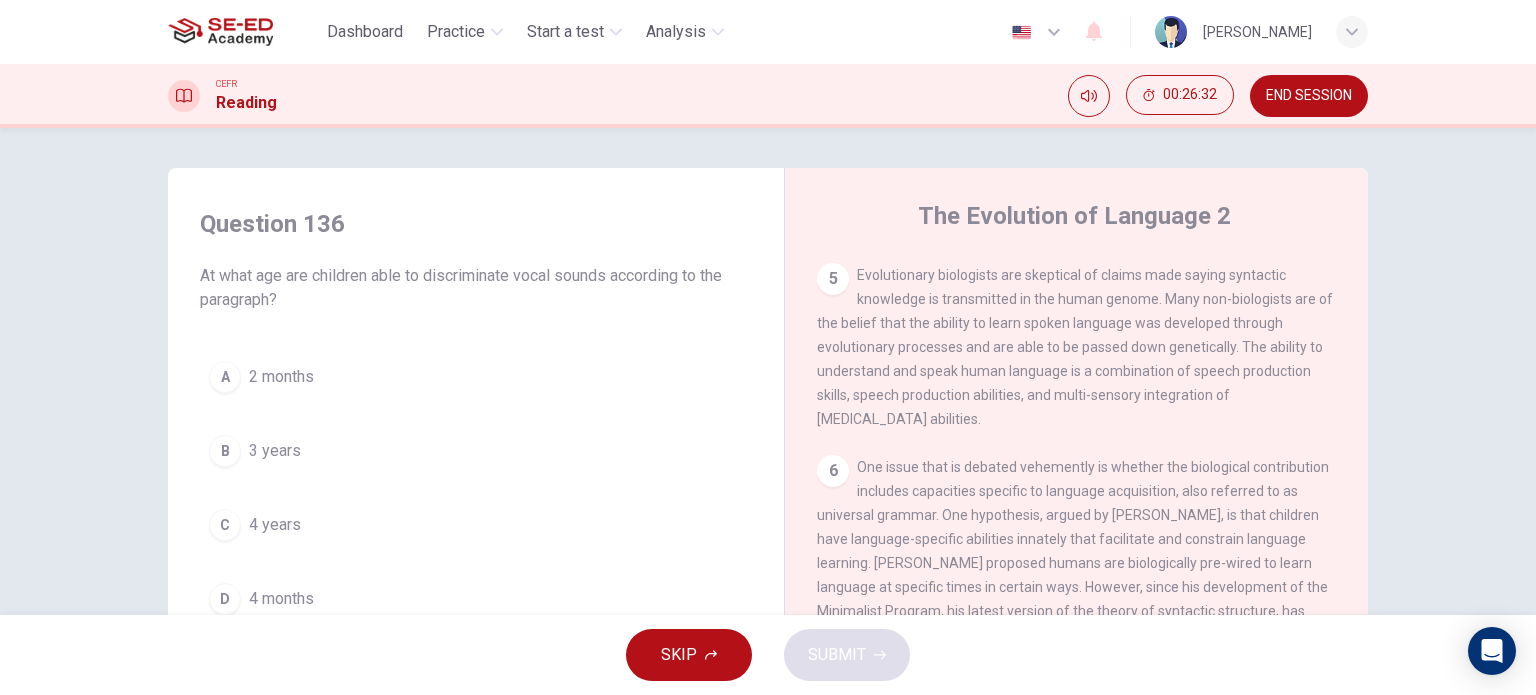 click on "B 3 years" at bounding box center (476, 451) 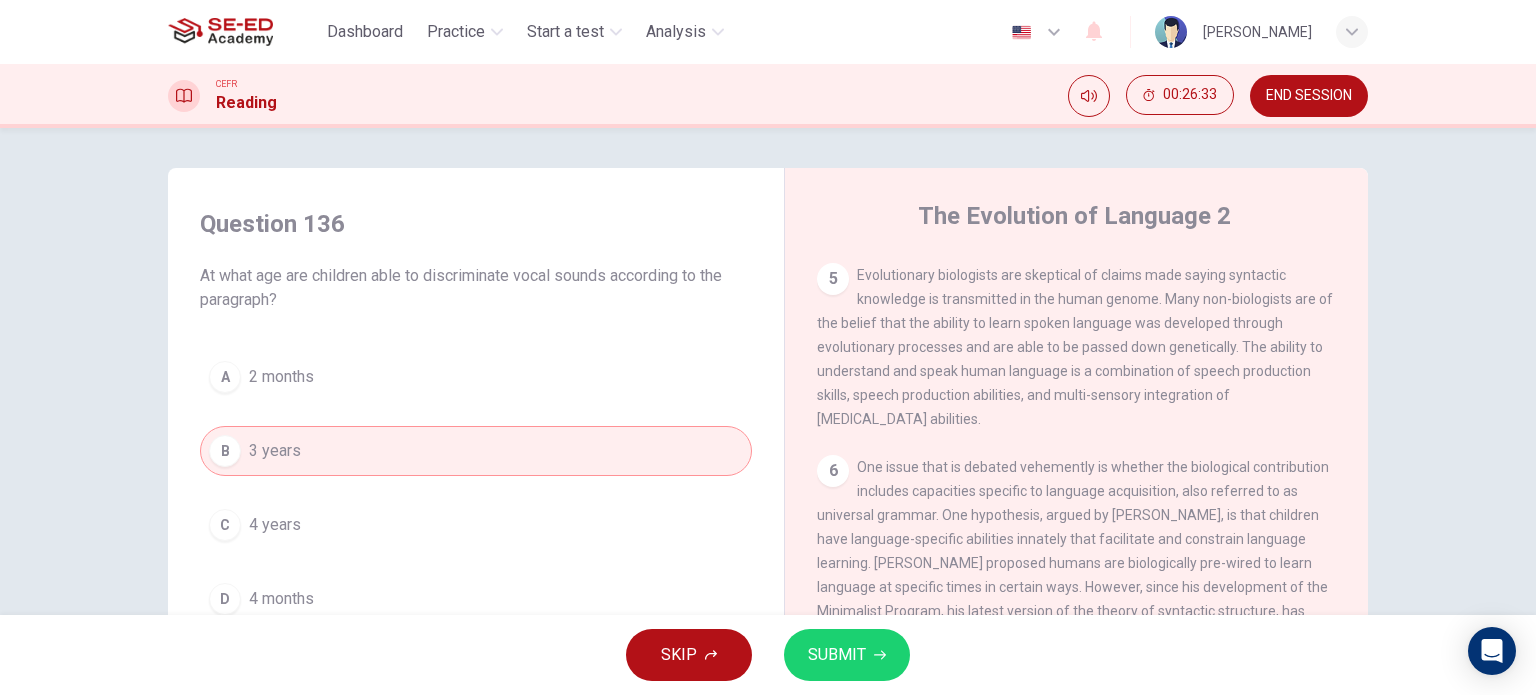 click on "SUBMIT" at bounding box center [837, 655] 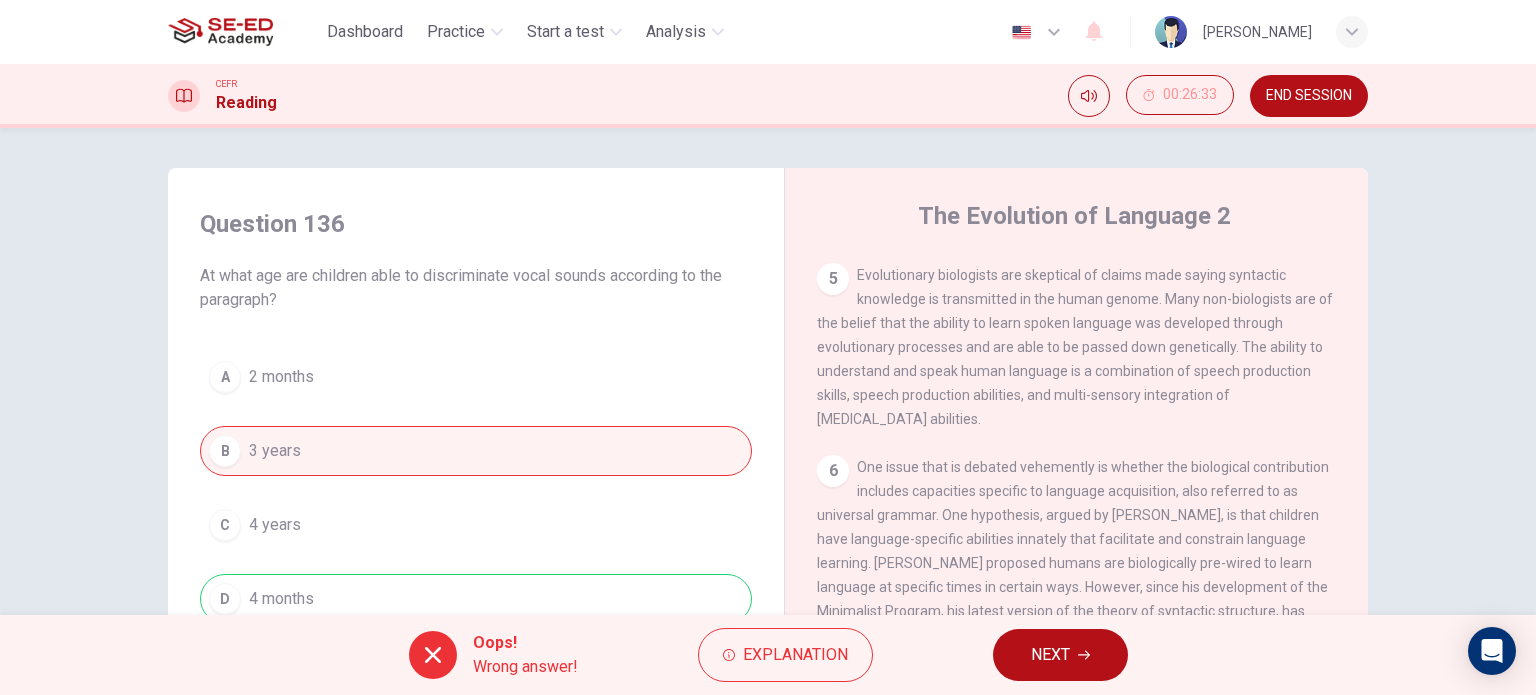 drag, startPoint x: 1052, startPoint y: 668, endPoint x: 1042, endPoint y: 667, distance: 10.049875 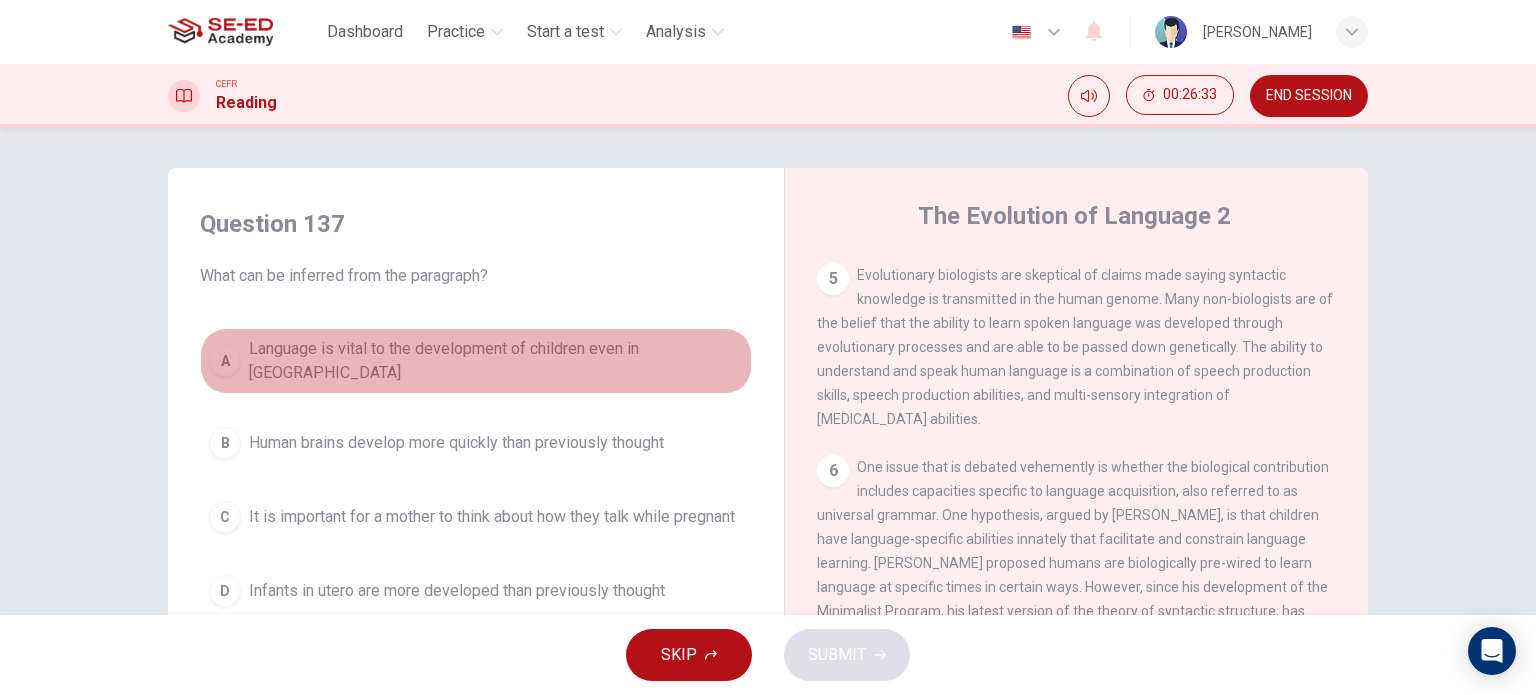 click on "Language is vital to the development of children even in [GEOGRAPHIC_DATA]" at bounding box center [496, 361] 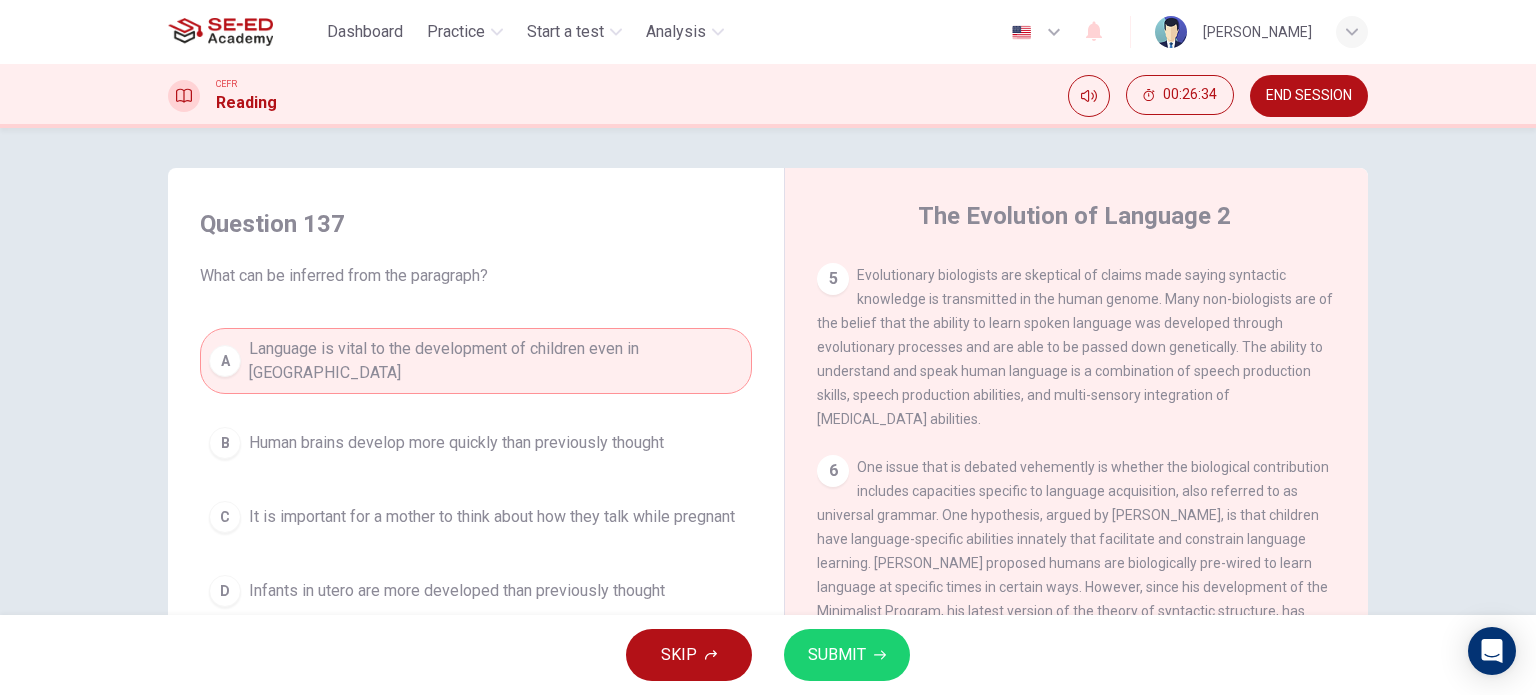 click on "SUBMIT" at bounding box center (837, 655) 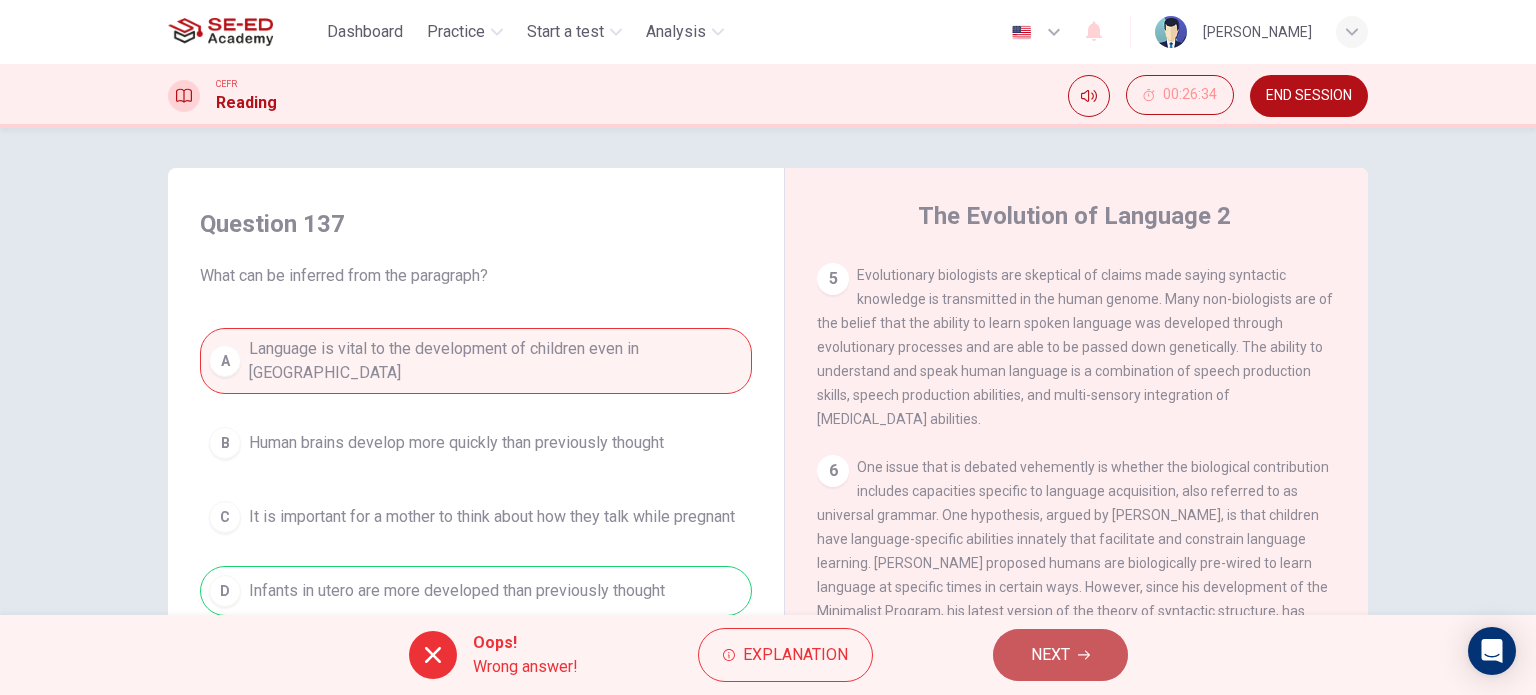 click on "NEXT" at bounding box center [1060, 655] 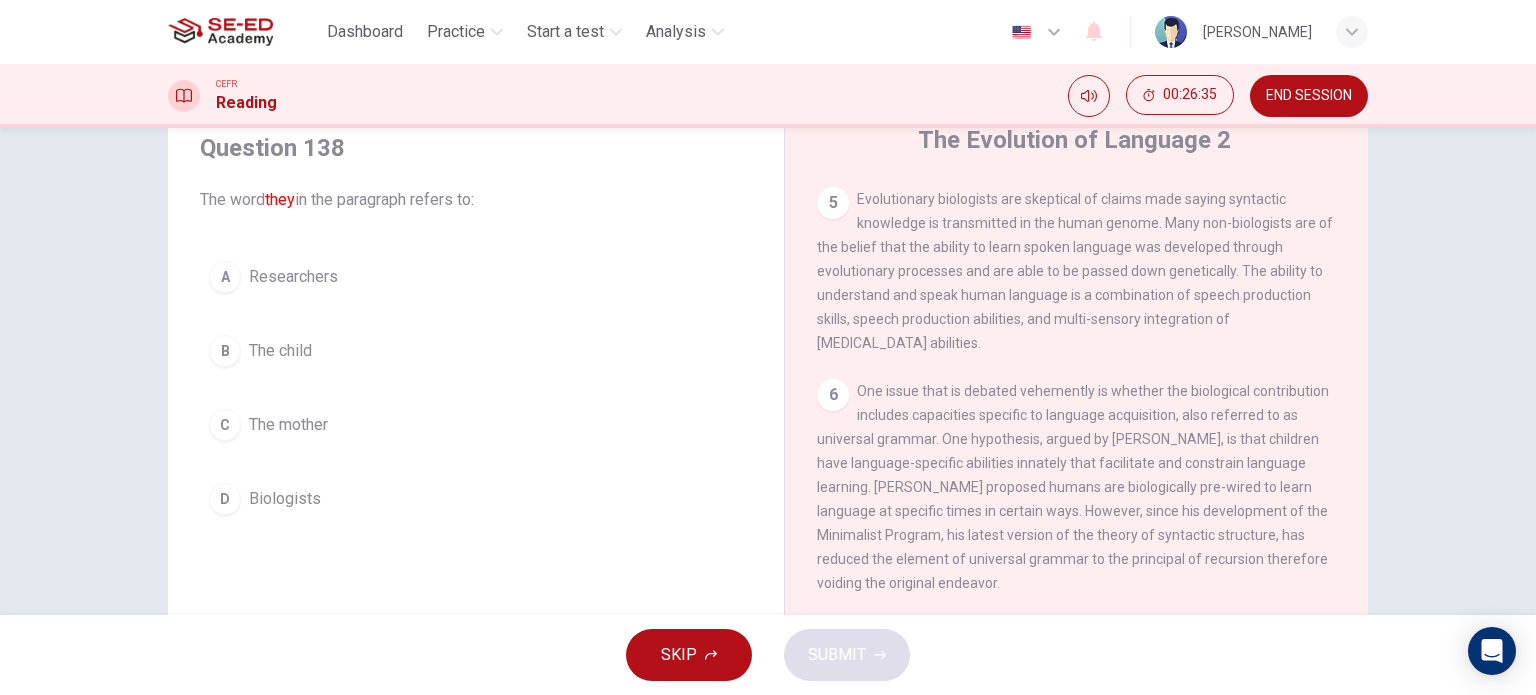 scroll, scrollTop: 288, scrollLeft: 0, axis: vertical 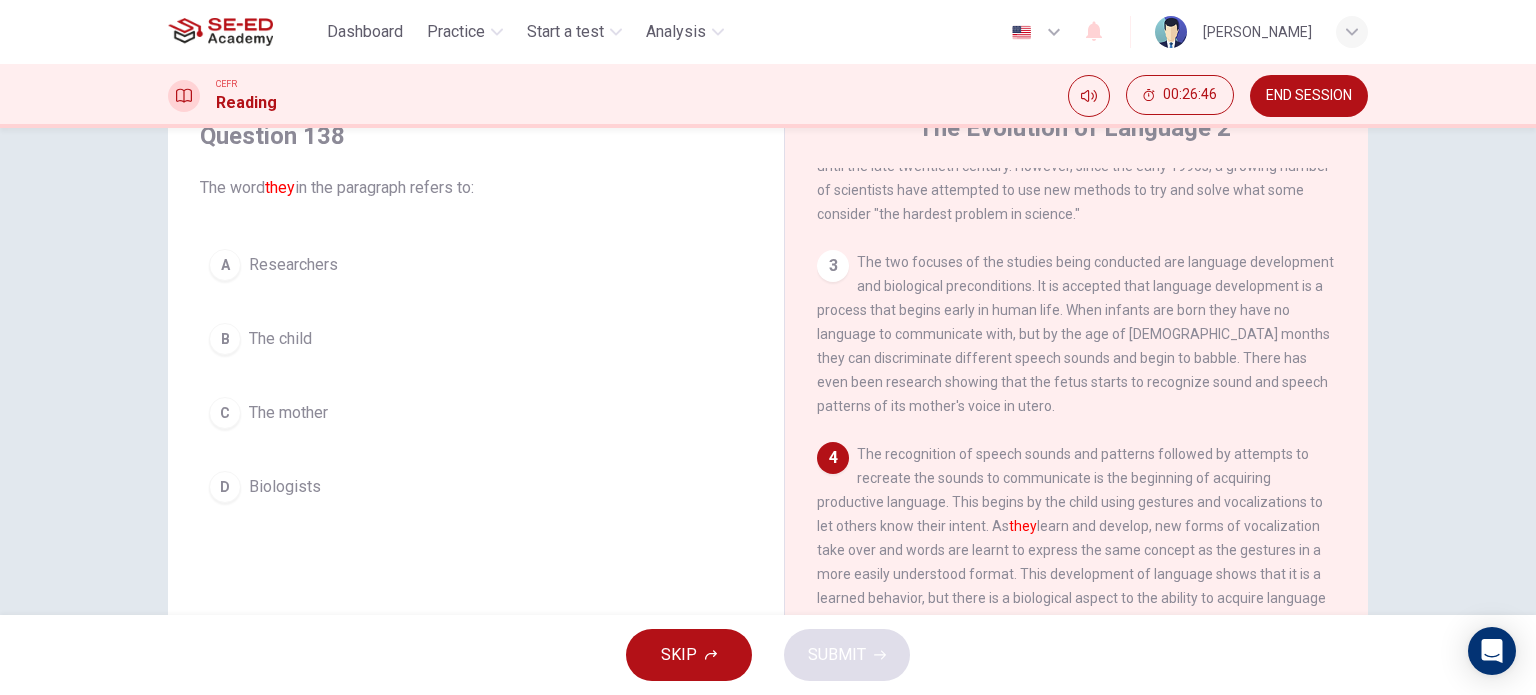 click on "A Researchers" at bounding box center [476, 265] 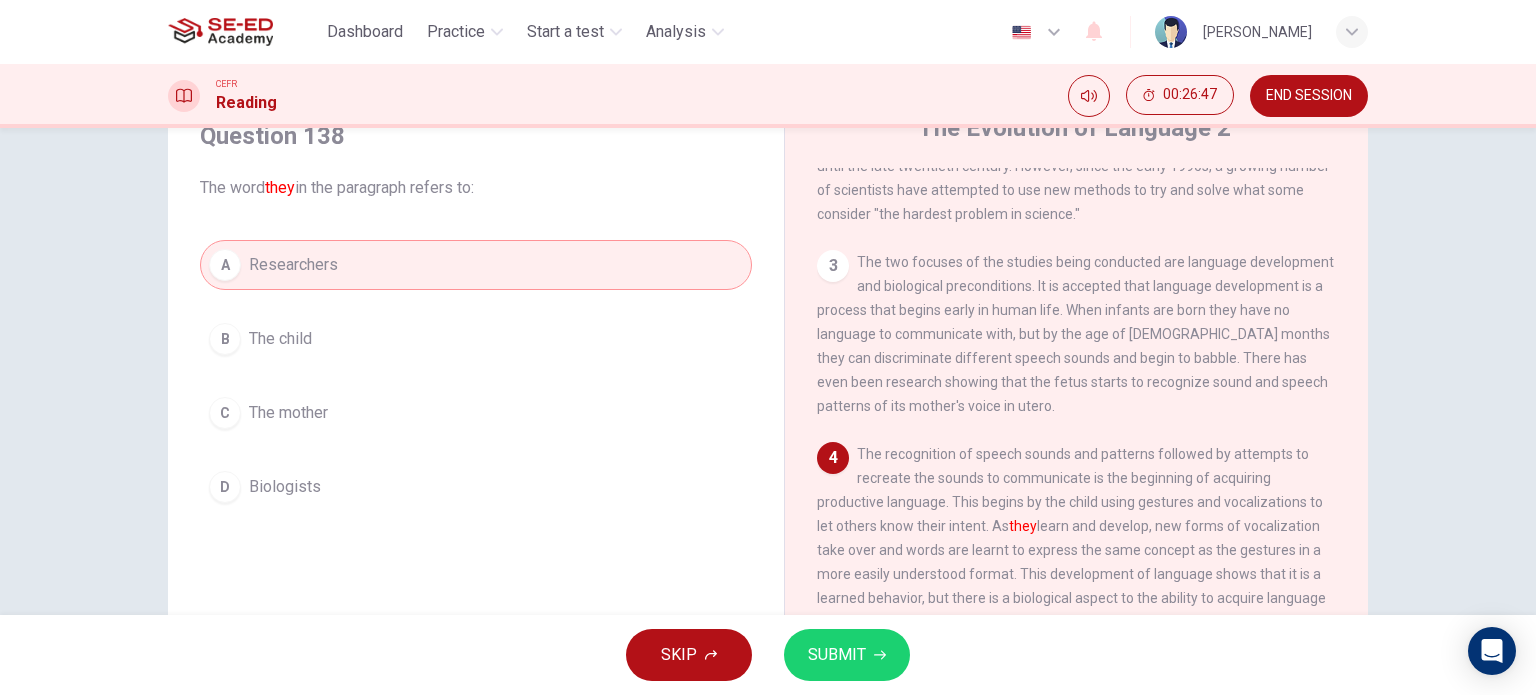 click on "SUBMIT" at bounding box center [847, 655] 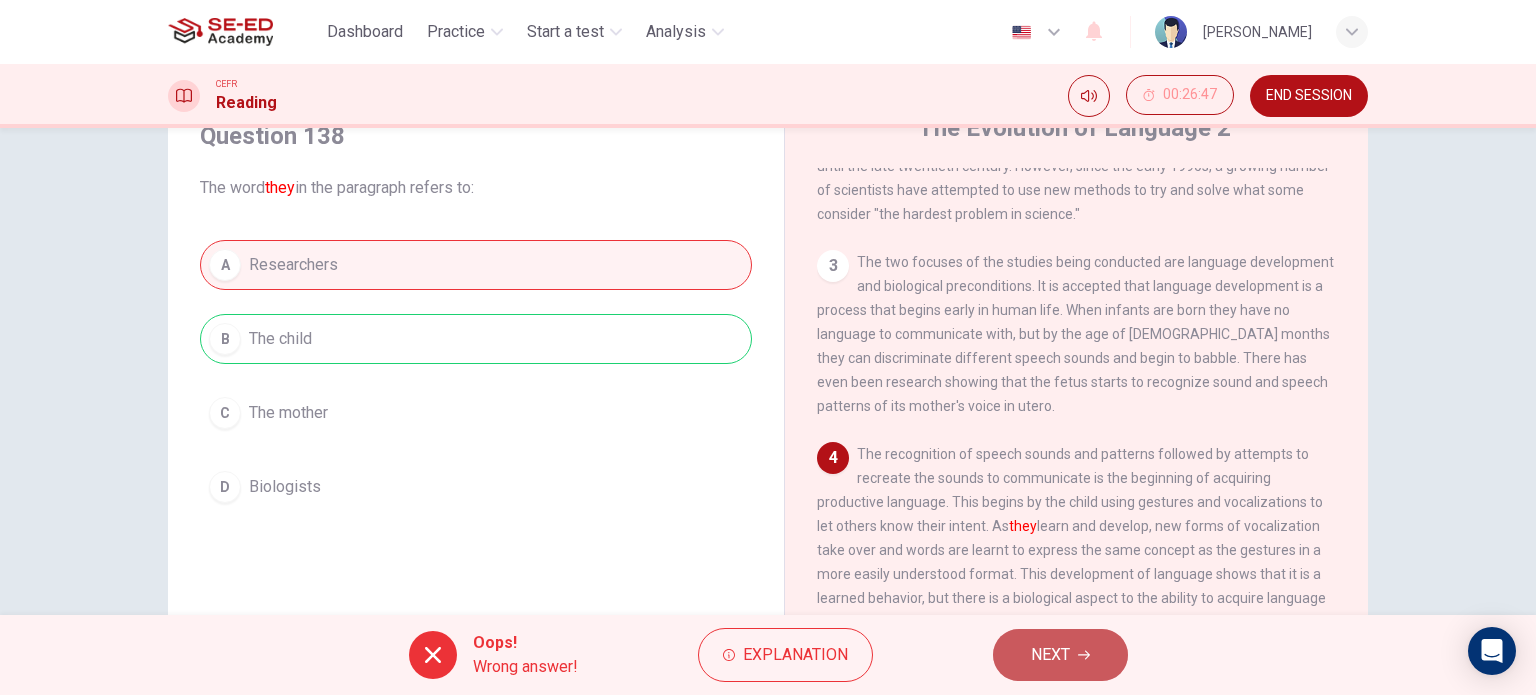 click on "NEXT" at bounding box center [1060, 655] 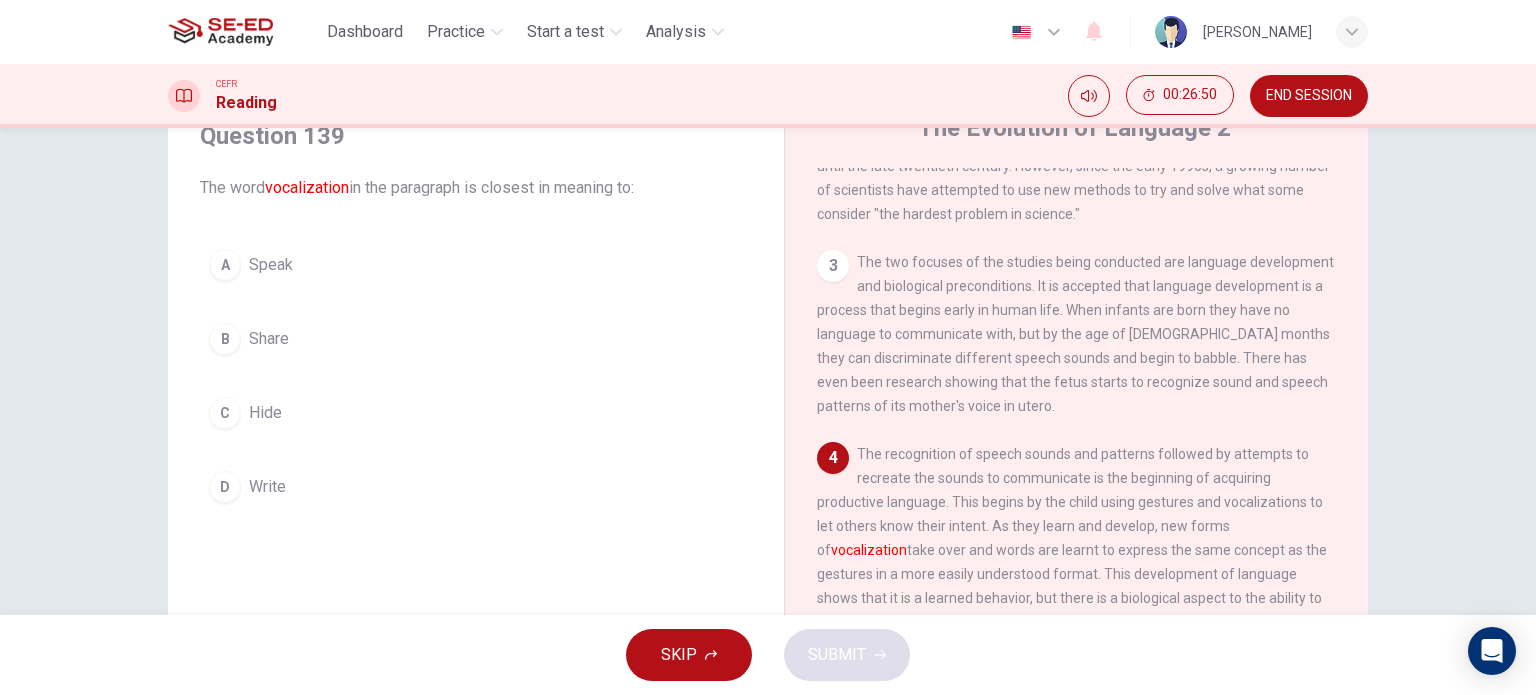 click on "A Speak" at bounding box center [476, 265] 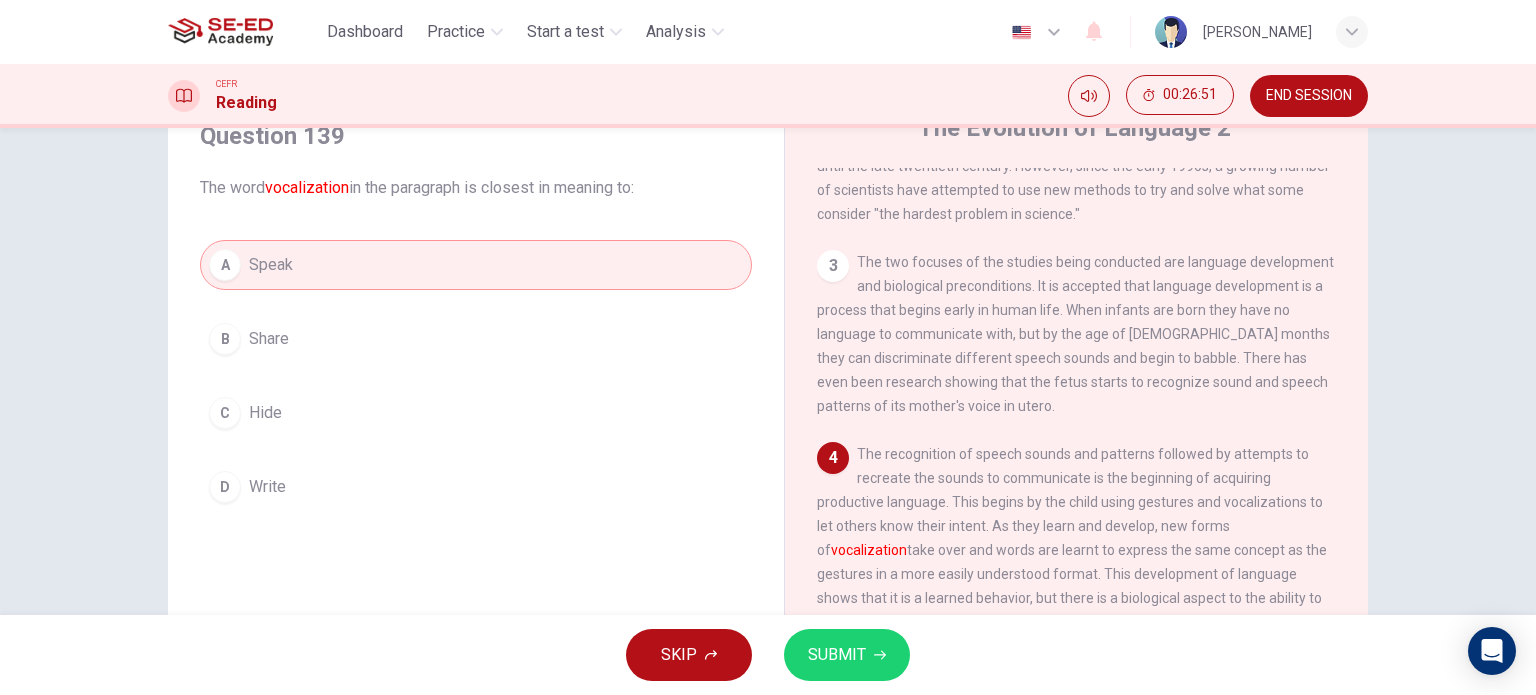 click on "SUBMIT" at bounding box center [837, 655] 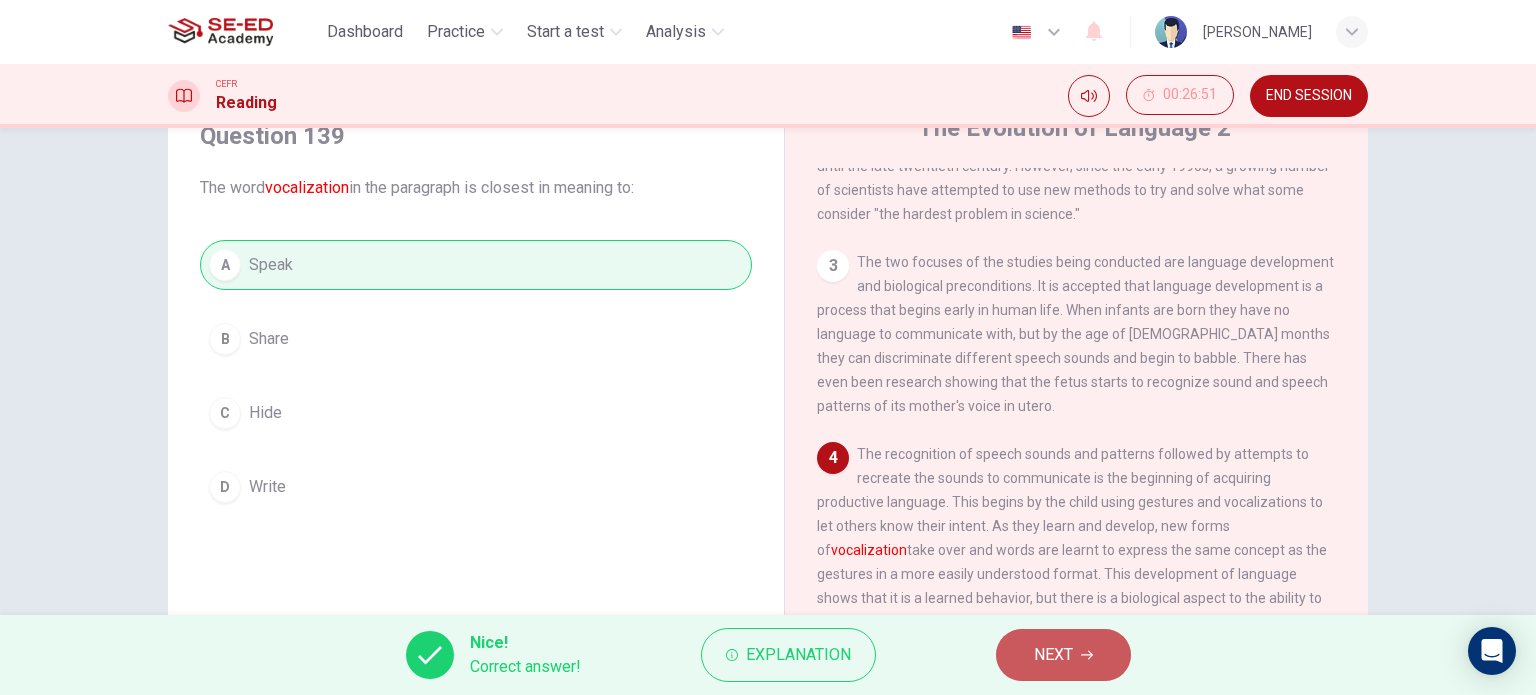 click on "NEXT" at bounding box center [1053, 655] 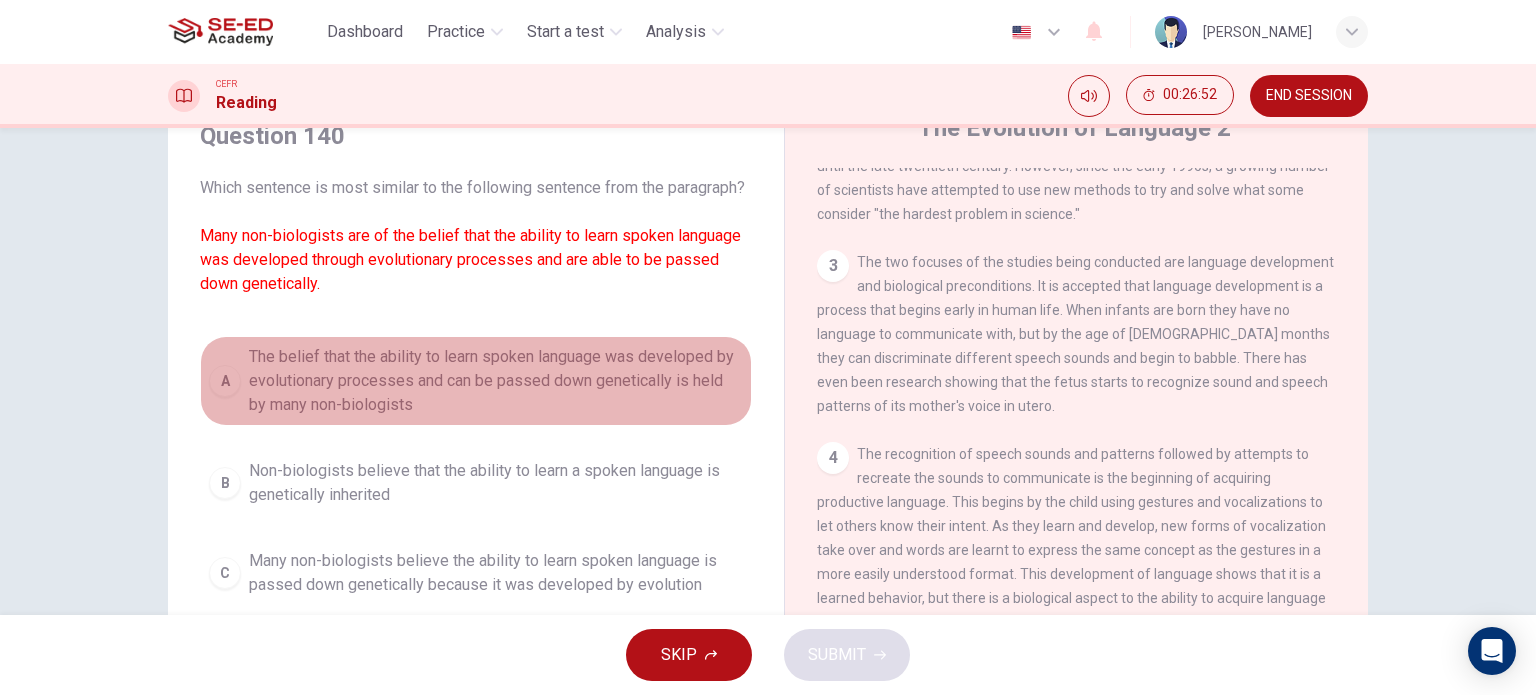 click on "The belief that the ability to learn spoken language was developed by evolutionary processes and can be passed down genetically is held by many non-biologists" at bounding box center (496, 381) 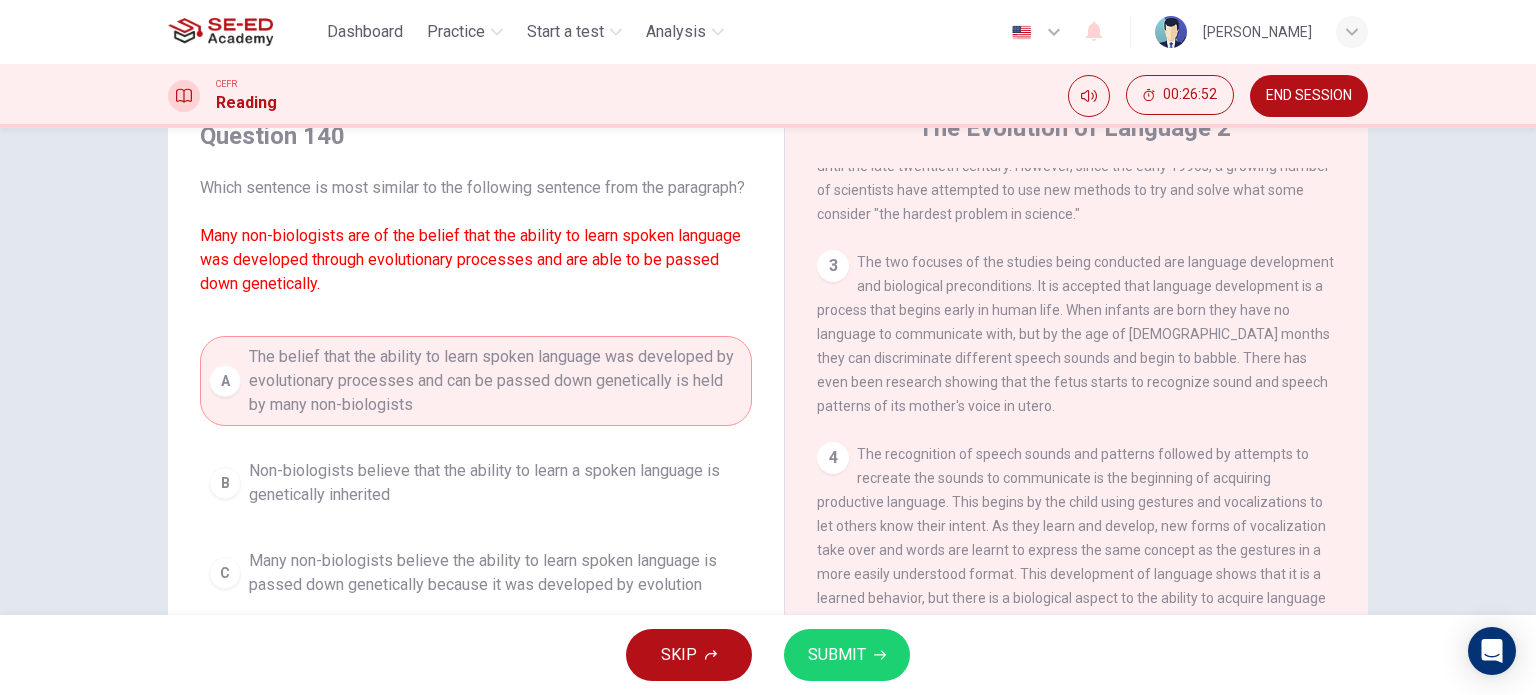 click on "SUBMIT" at bounding box center [837, 655] 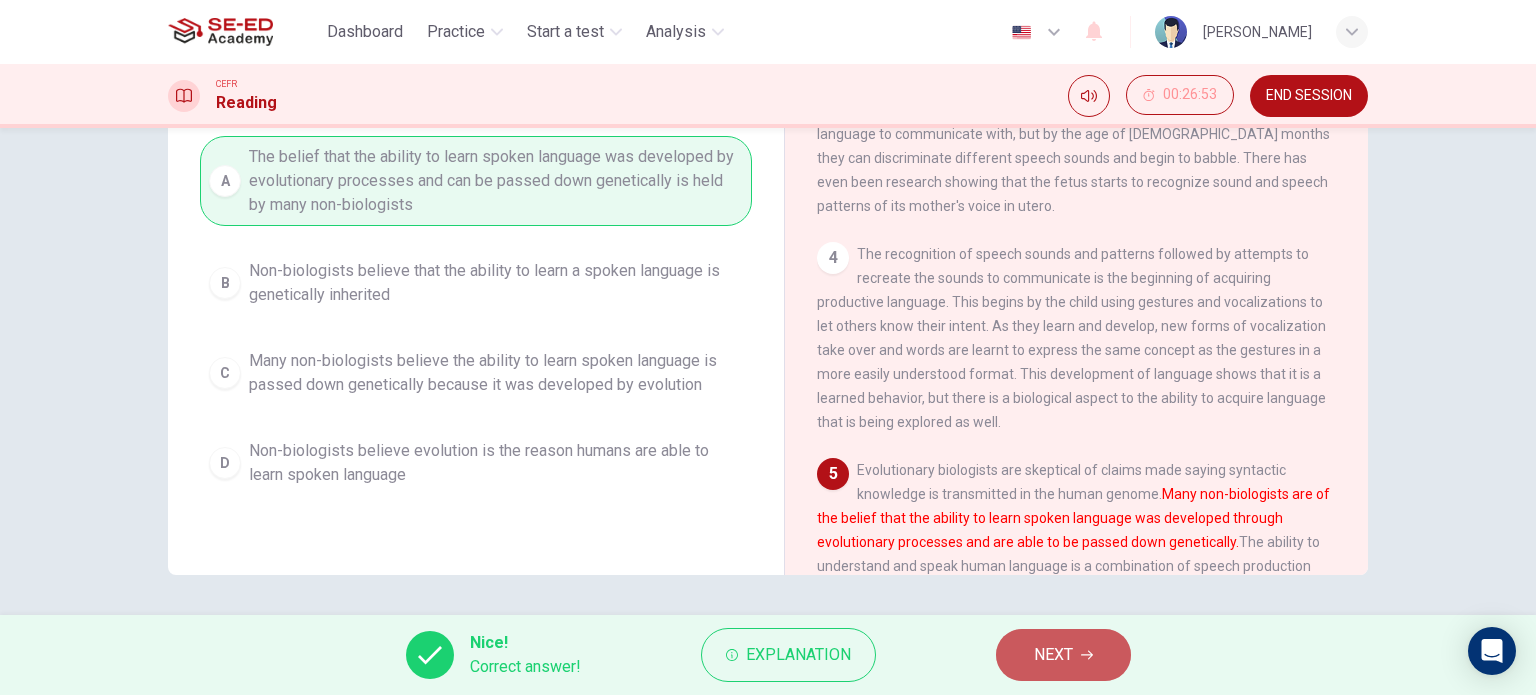 click on "NEXT" at bounding box center (1053, 655) 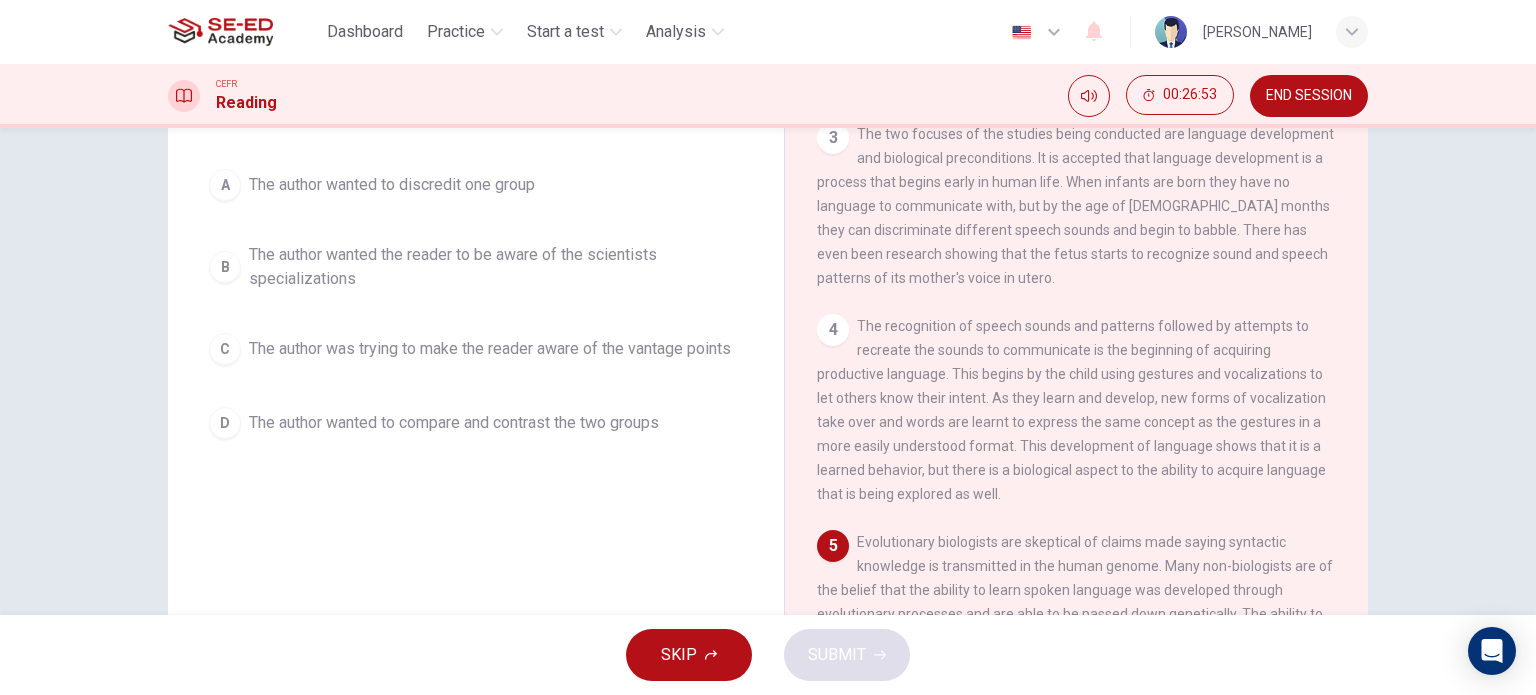 scroll, scrollTop: 16, scrollLeft: 0, axis: vertical 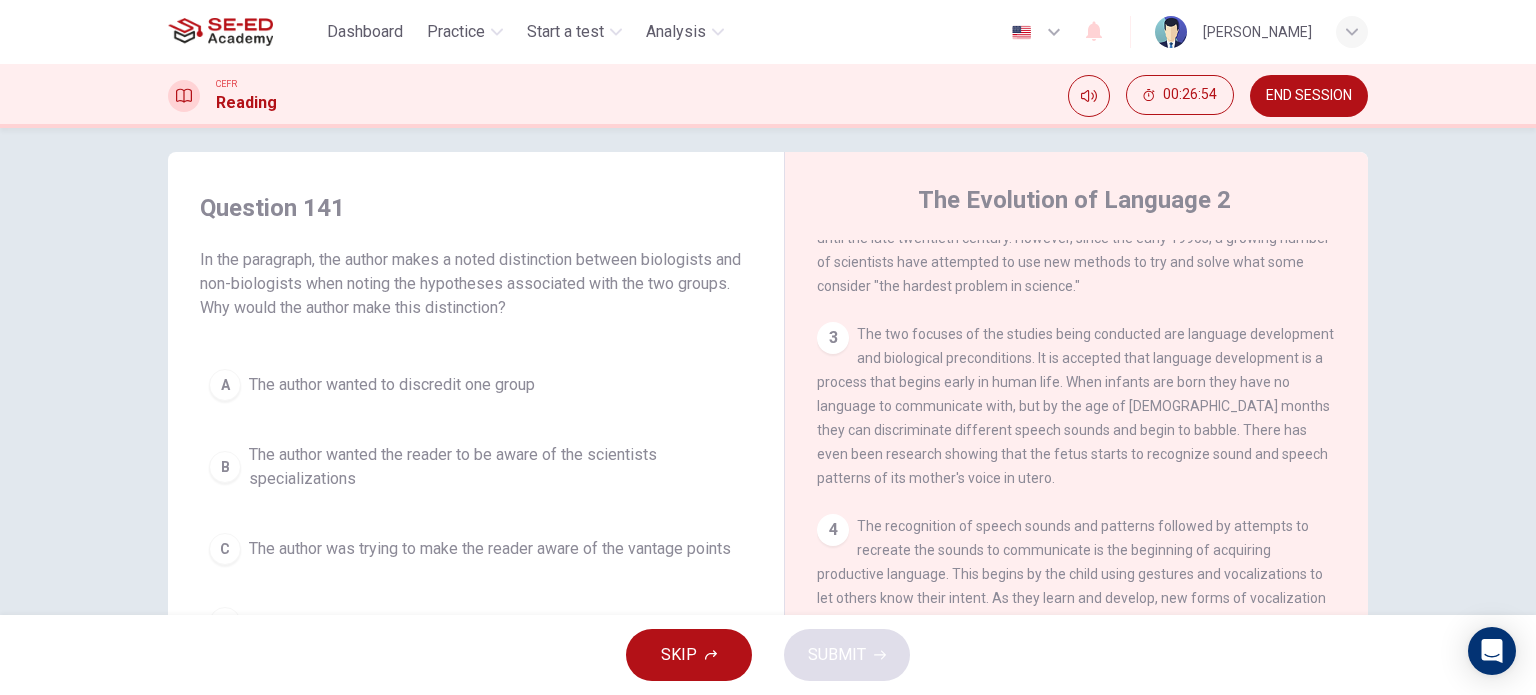 click on "The author wanted the reader to be aware of the scientists specializations" at bounding box center [496, 467] 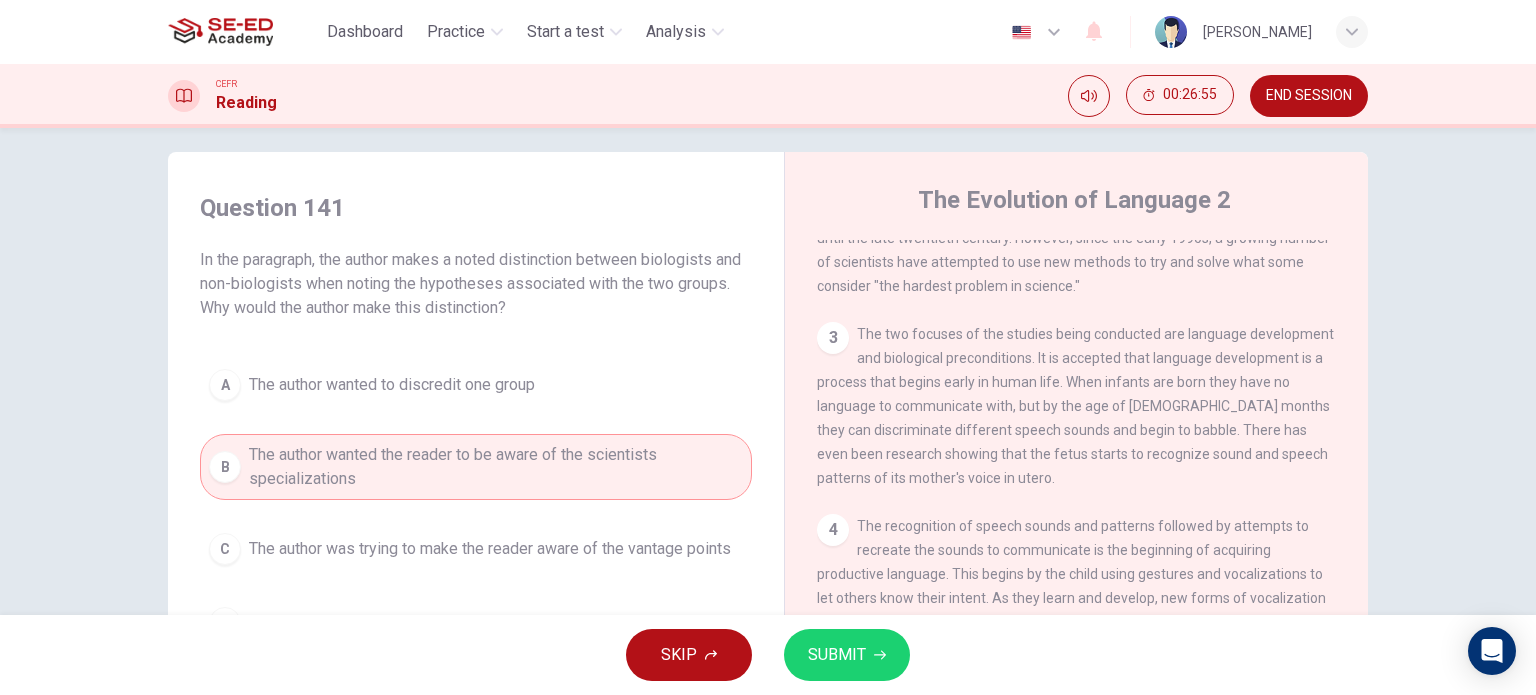 click on "SUBMIT" at bounding box center [847, 655] 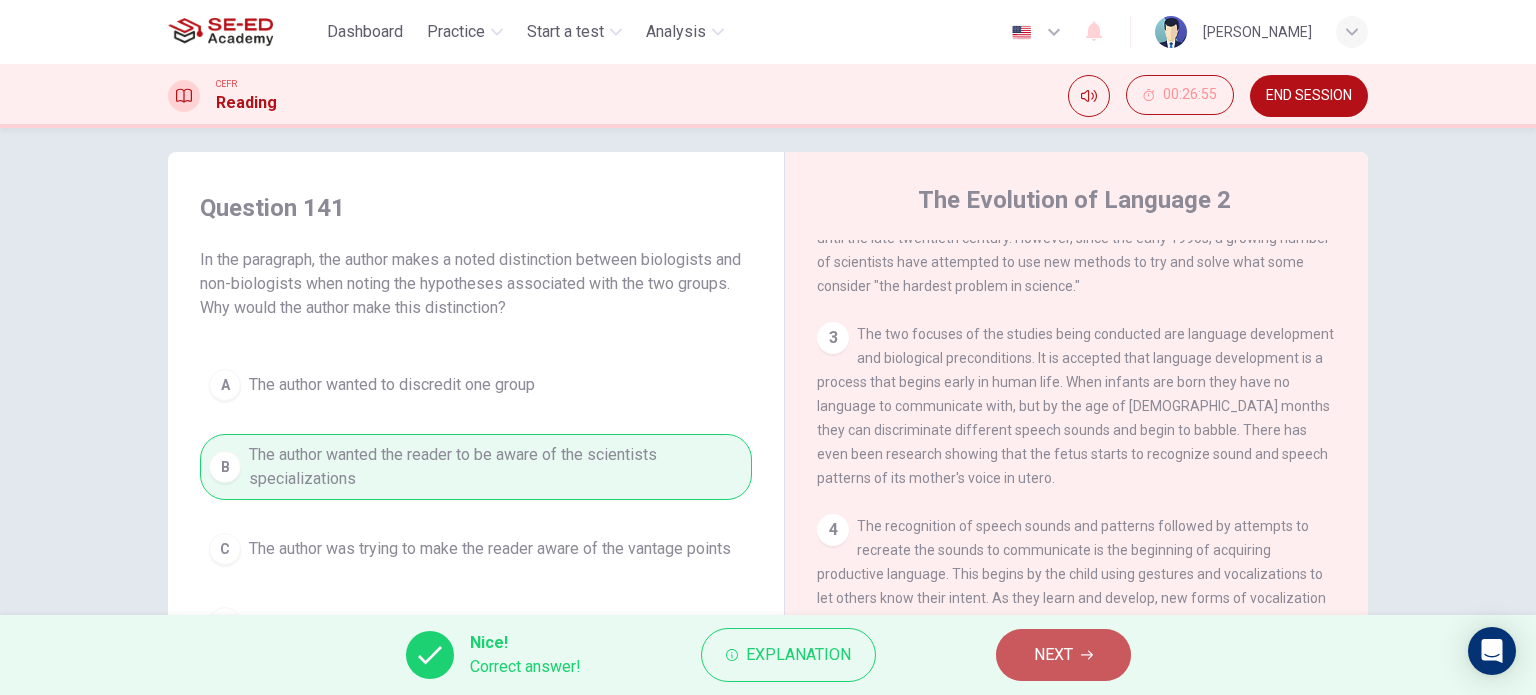 click on "NEXT" at bounding box center (1063, 655) 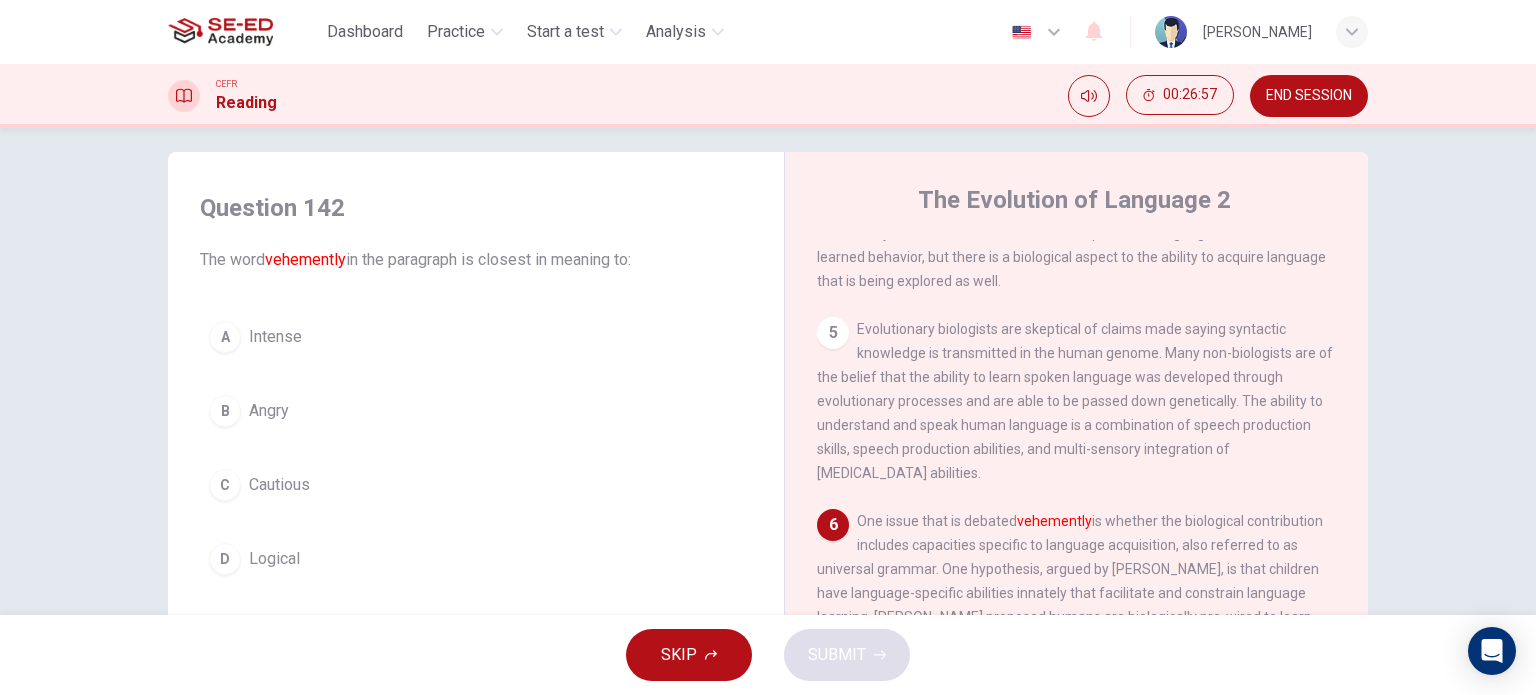scroll, scrollTop: 850, scrollLeft: 0, axis: vertical 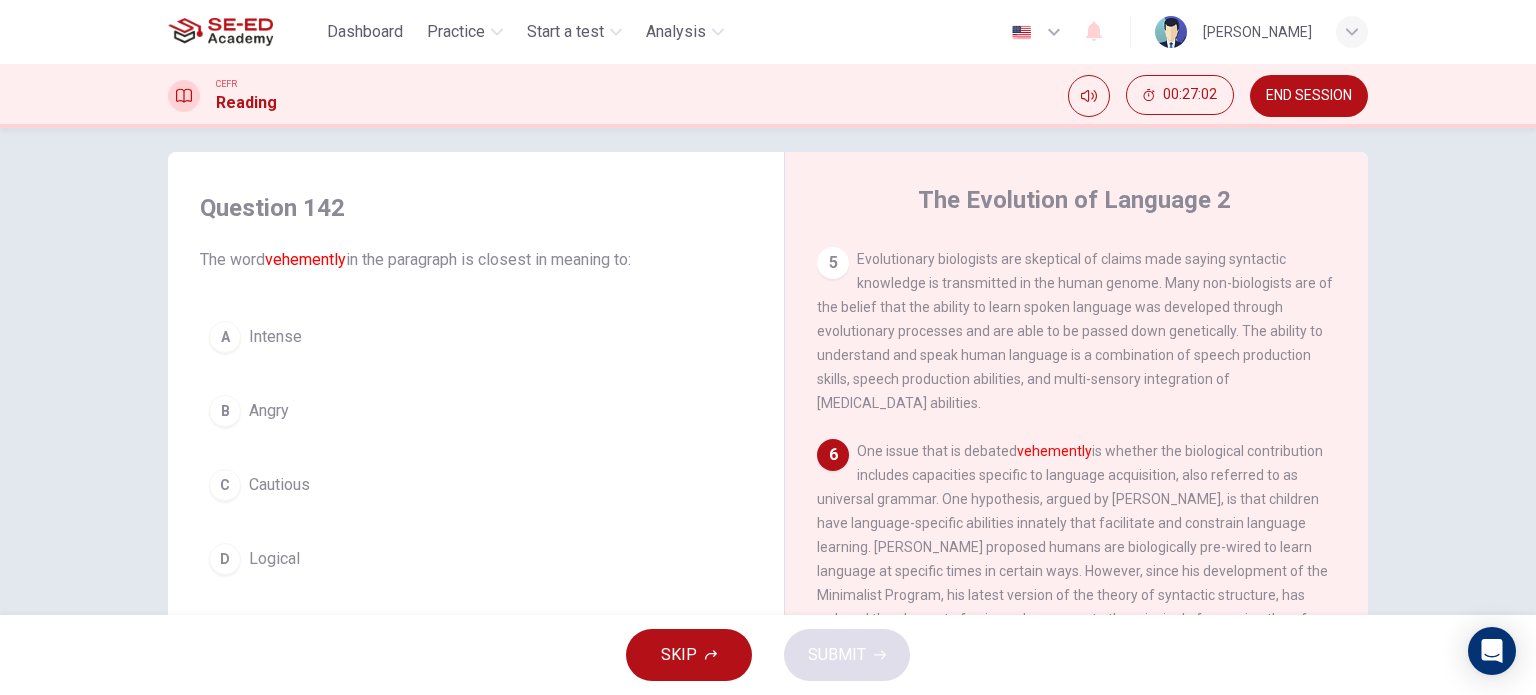 click on "Question 142 The word  vehemently  in the paragraph is closest in meaning to: A Intense B Angry C Cautious D Logical" at bounding box center (476, 388) 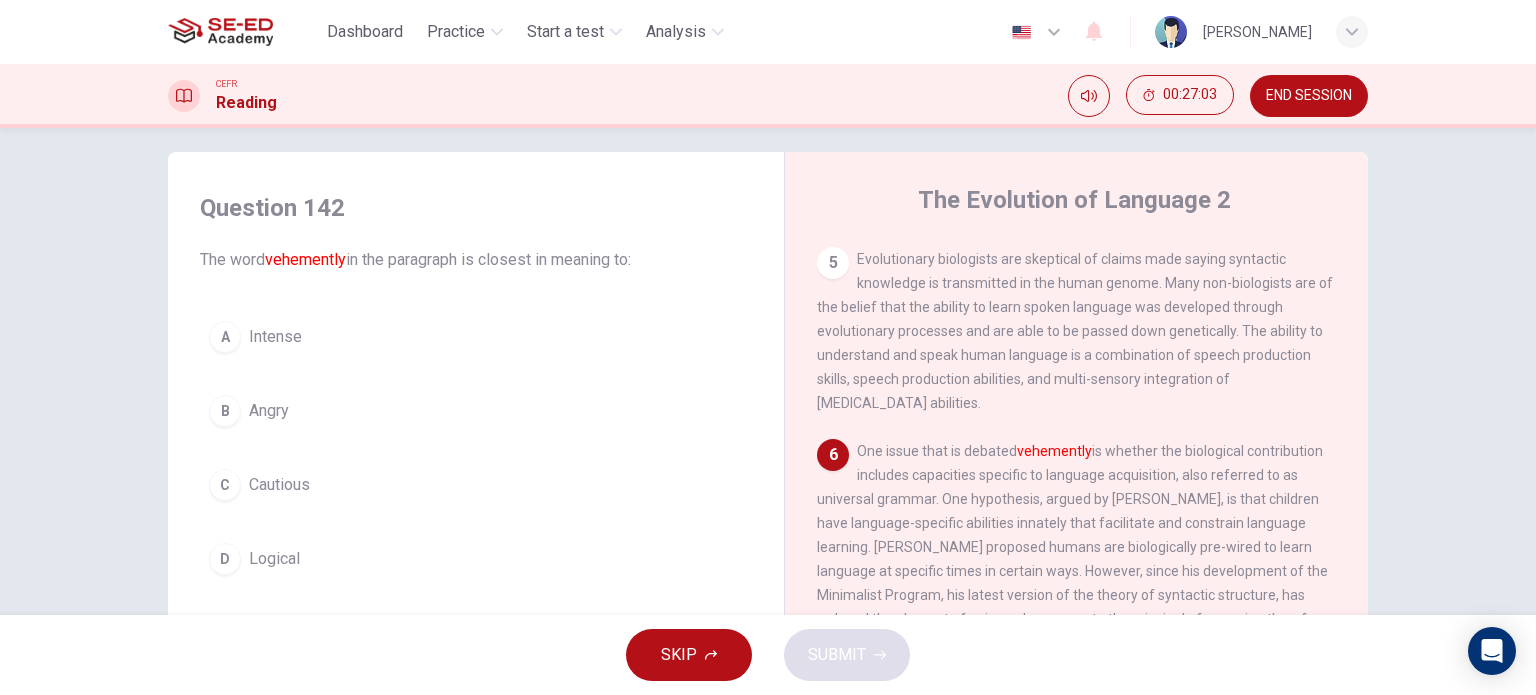 click on "A Intense" at bounding box center [476, 337] 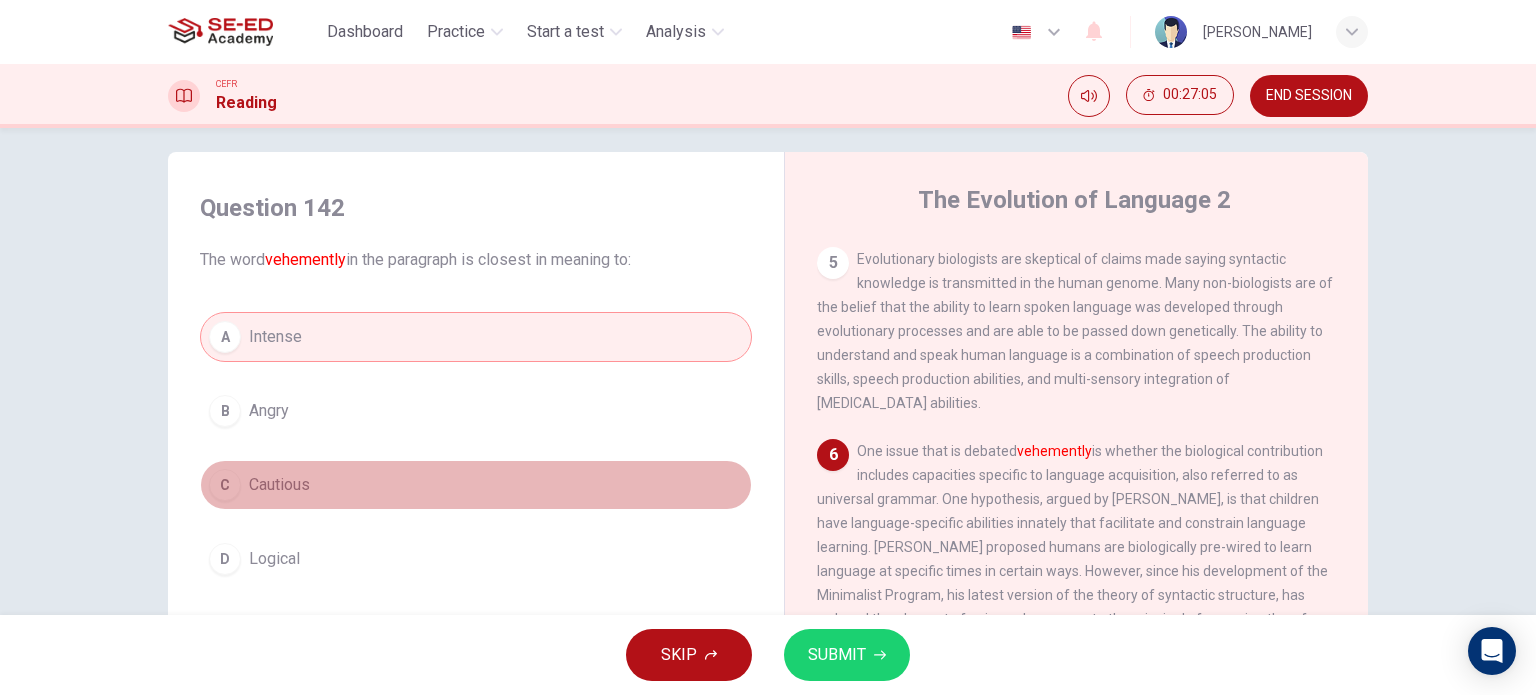 click on "C Cautious" at bounding box center (476, 485) 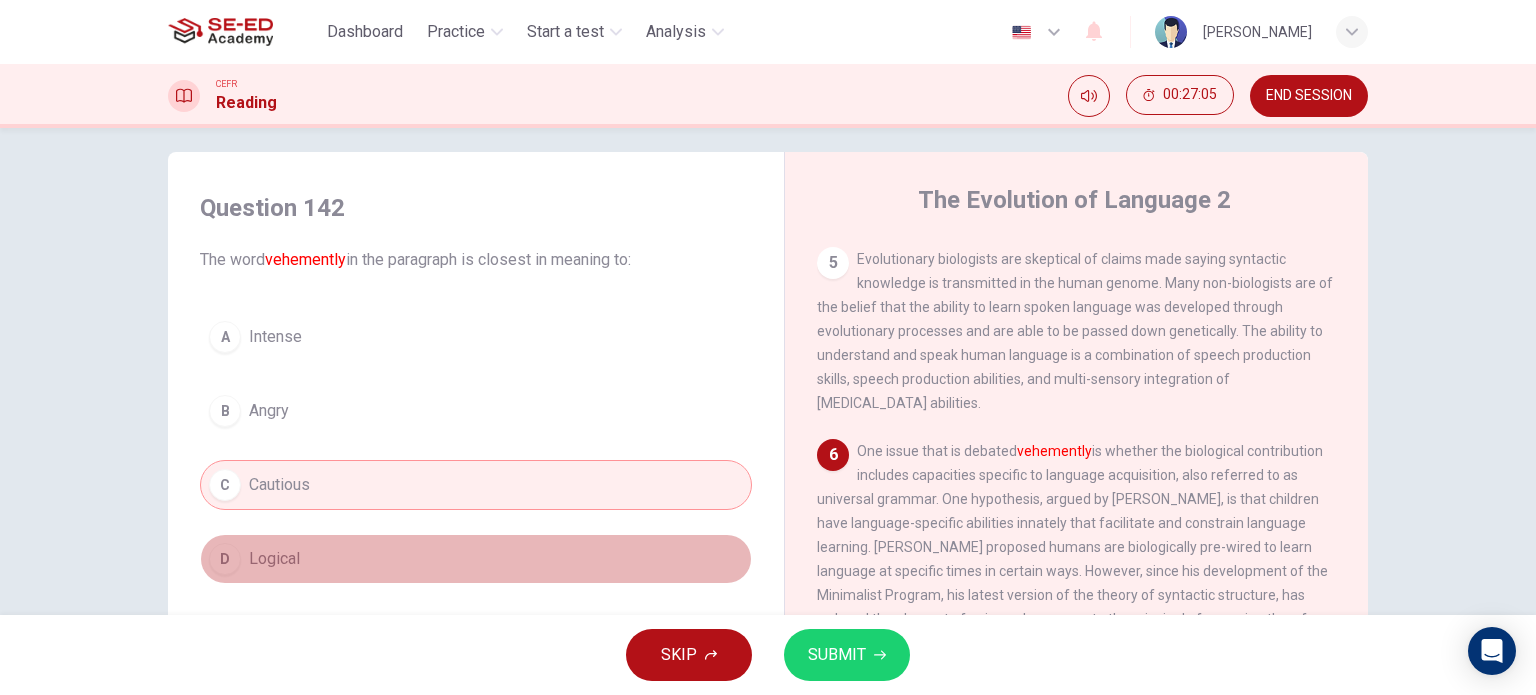 drag, startPoint x: 366, startPoint y: 562, endPoint x: 440, endPoint y: 558, distance: 74.10803 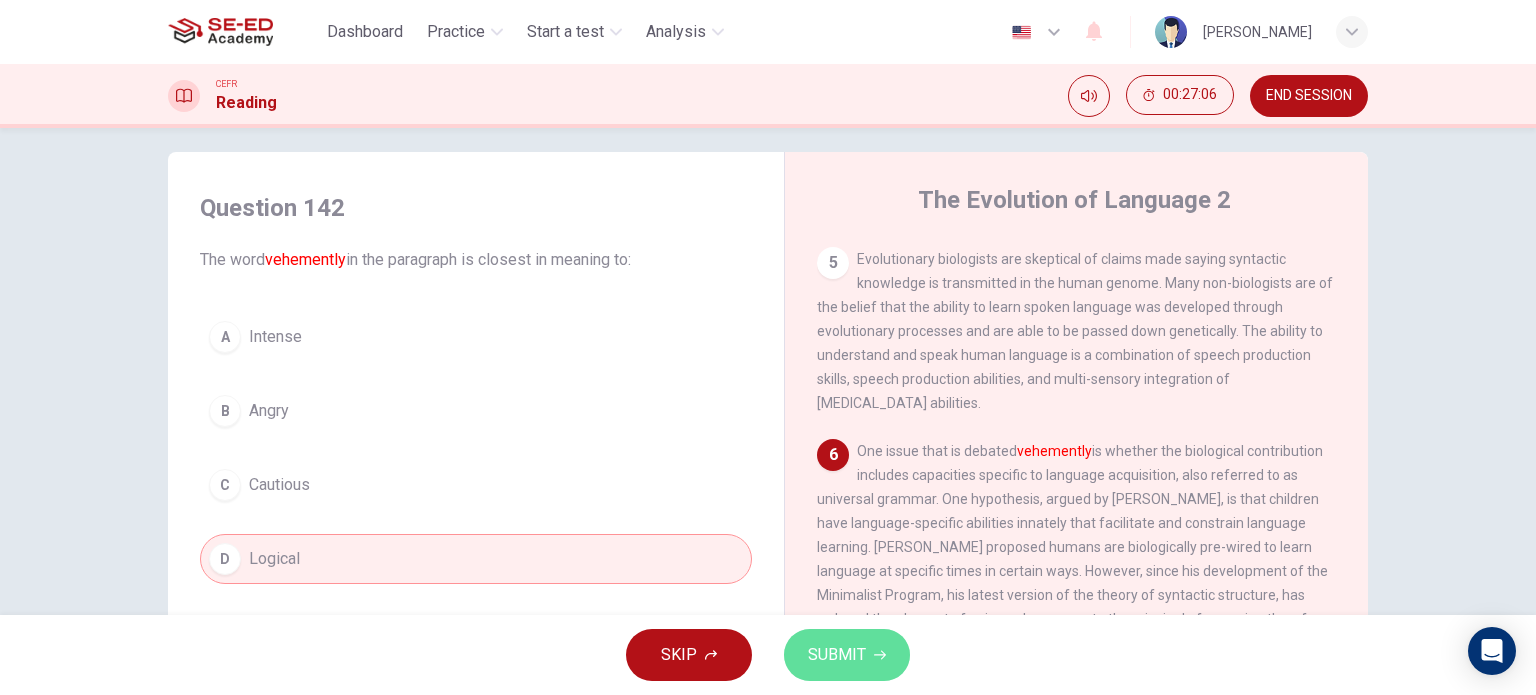 click on "SUBMIT" at bounding box center [837, 655] 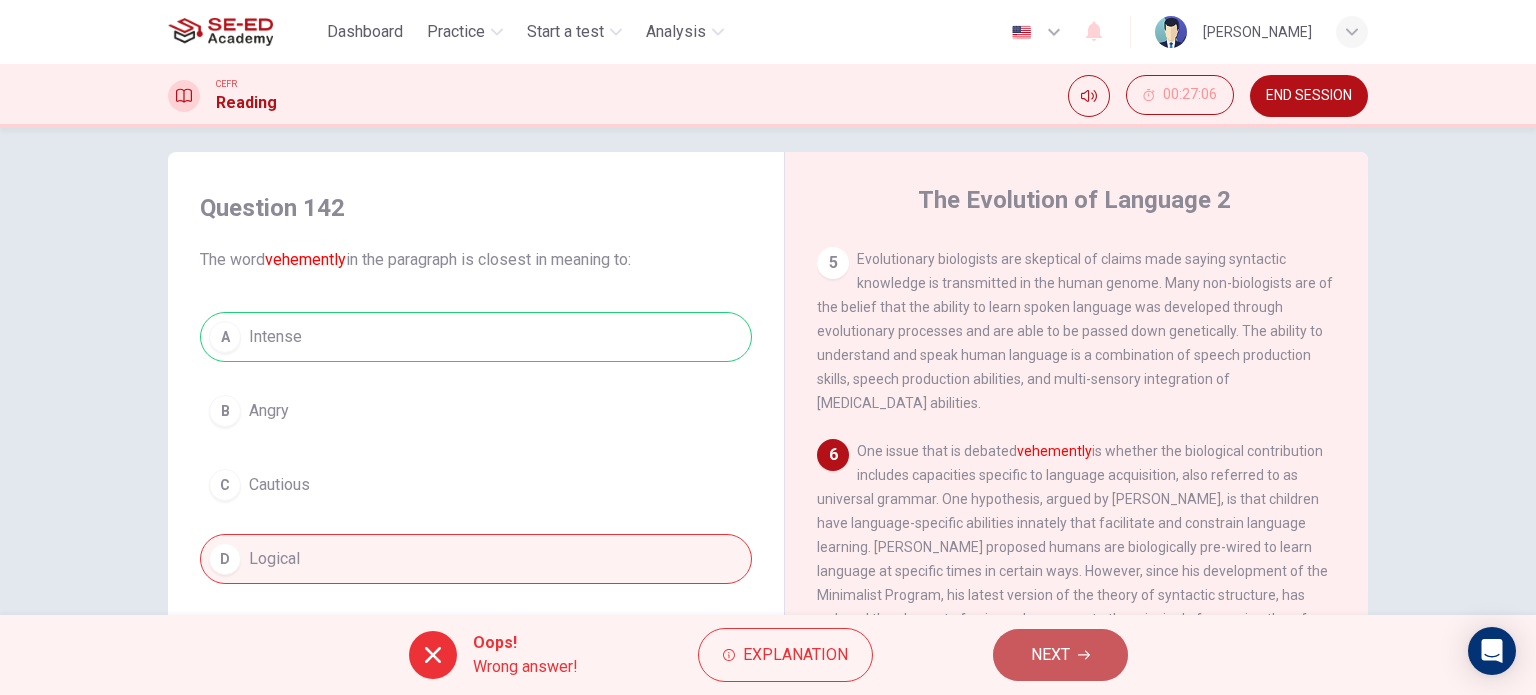click 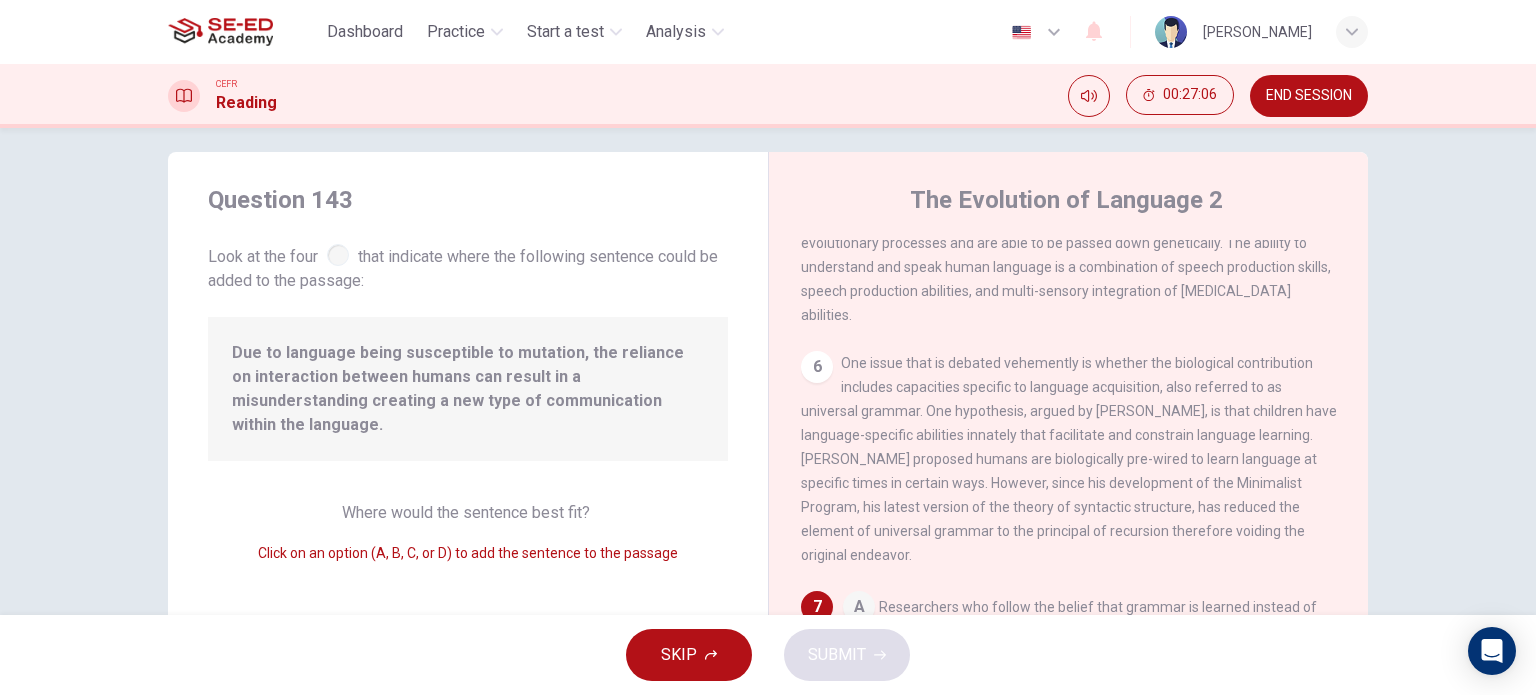 scroll, scrollTop: 958, scrollLeft: 0, axis: vertical 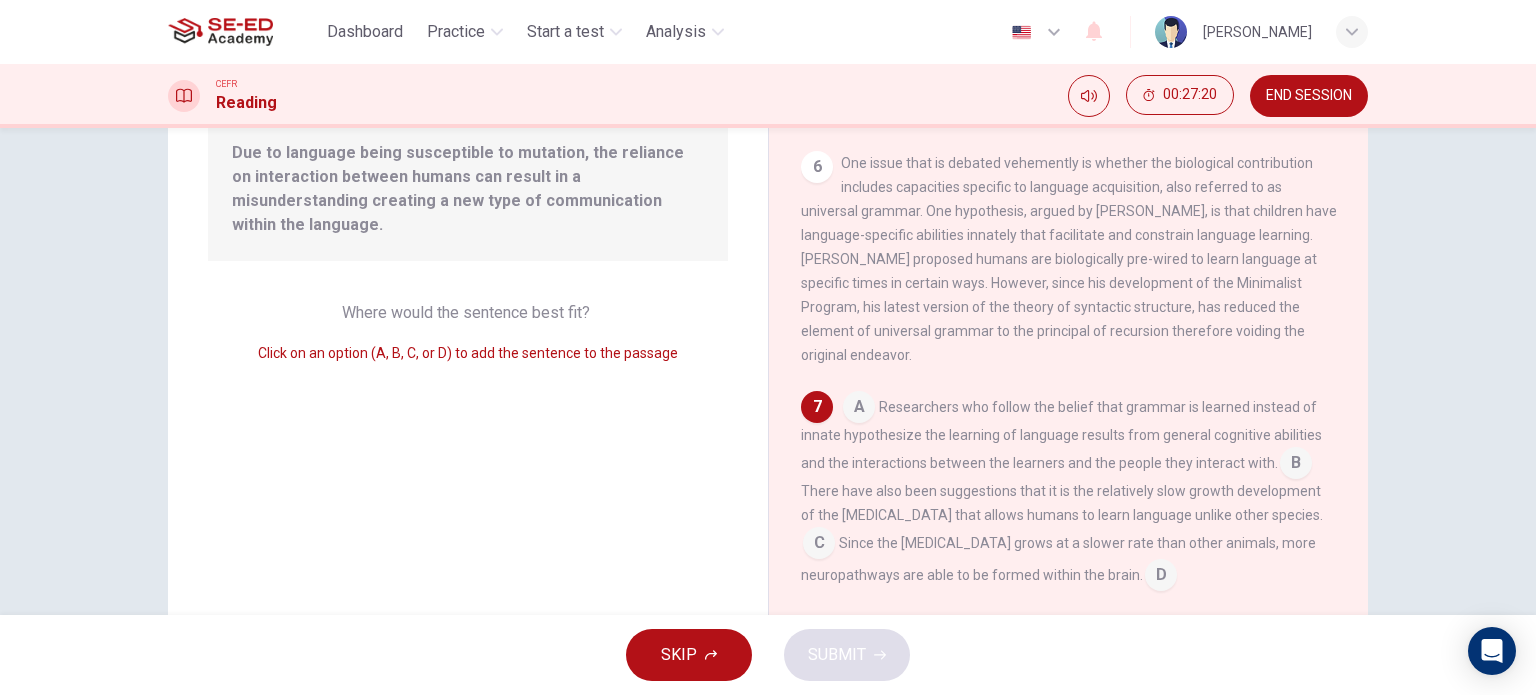 click at bounding box center (819, 545) 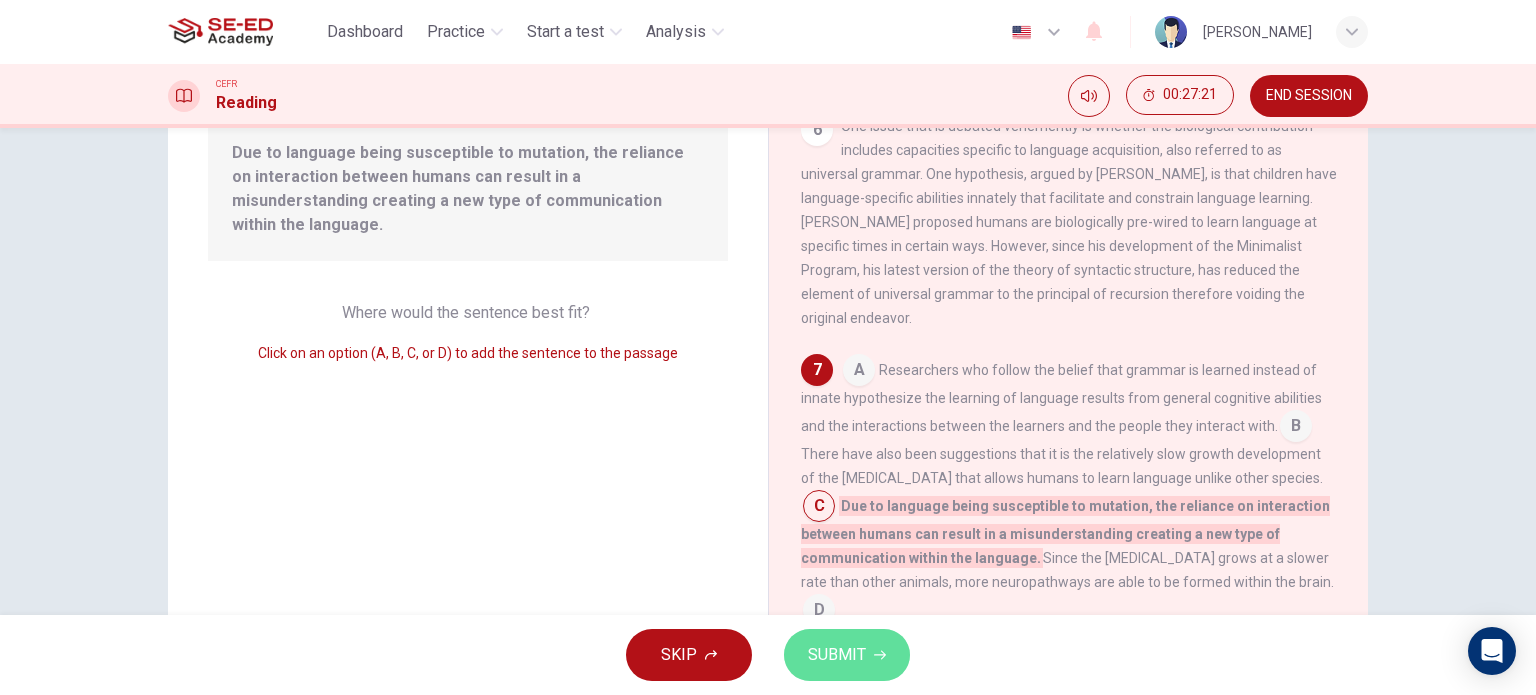 click on "SUBMIT" at bounding box center (837, 655) 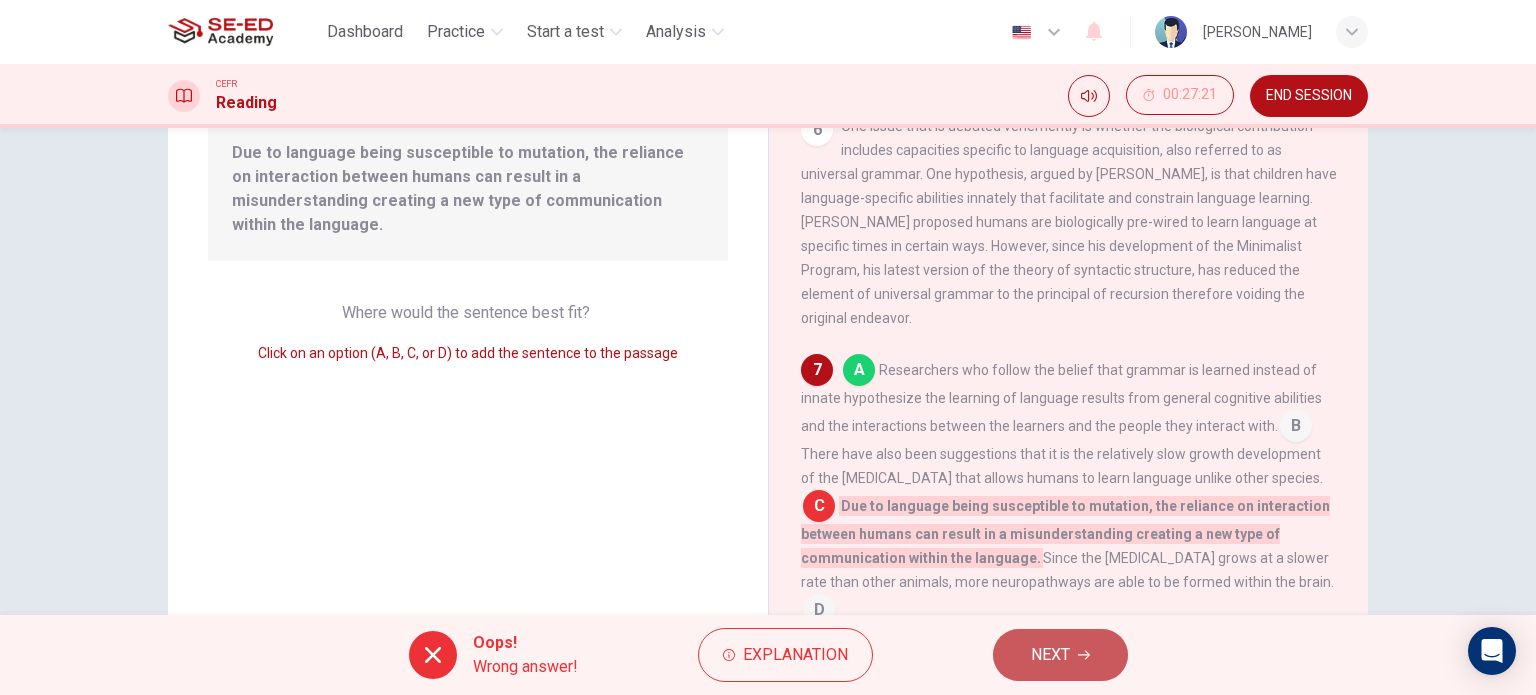 click on "NEXT" at bounding box center (1050, 655) 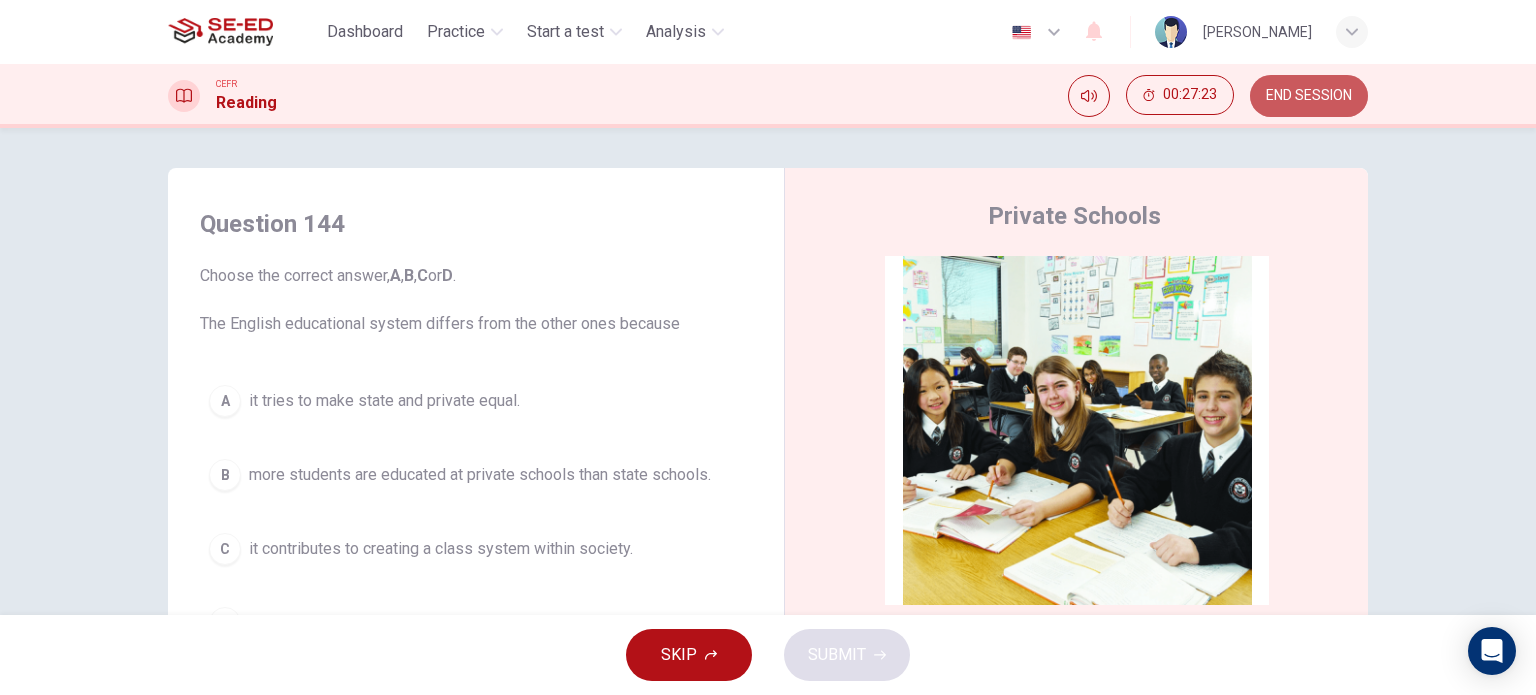 click on "END SESSION" at bounding box center [1309, 96] 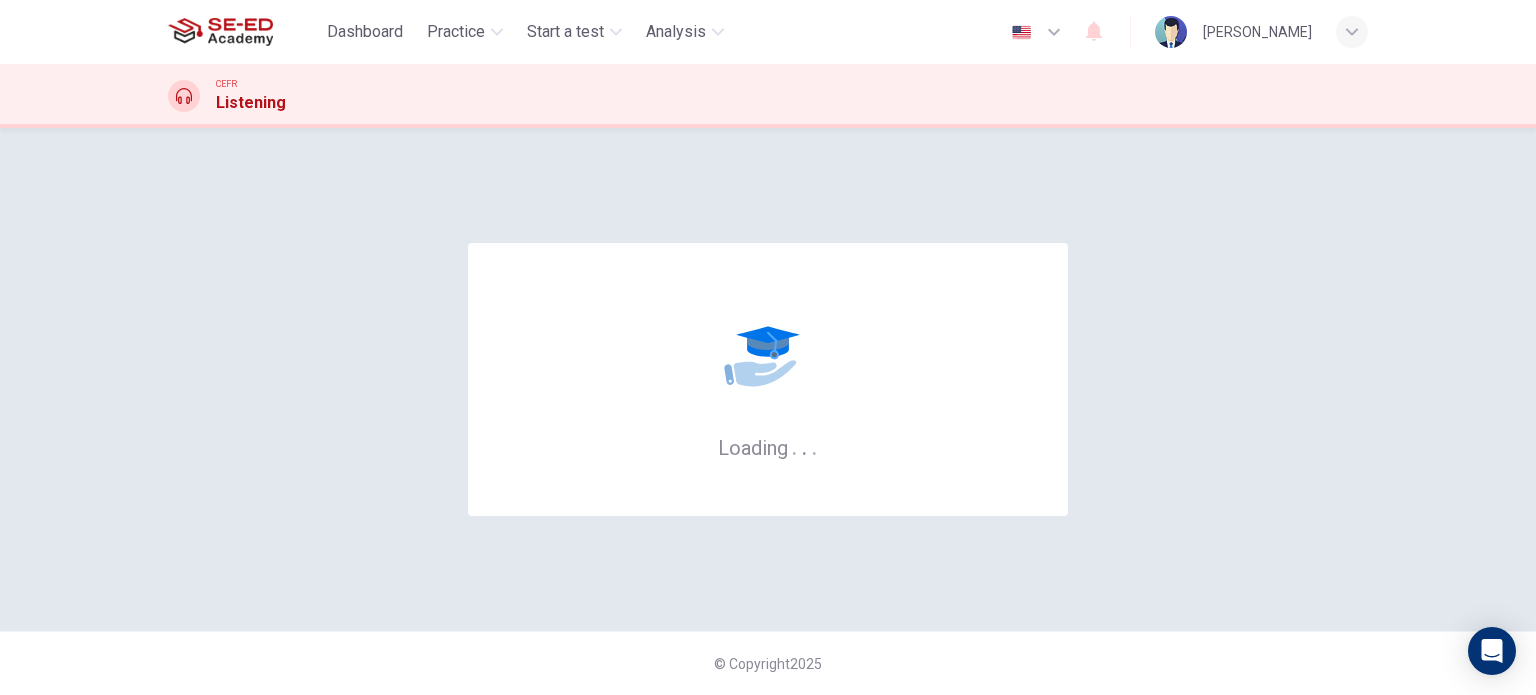 scroll, scrollTop: 0, scrollLeft: 0, axis: both 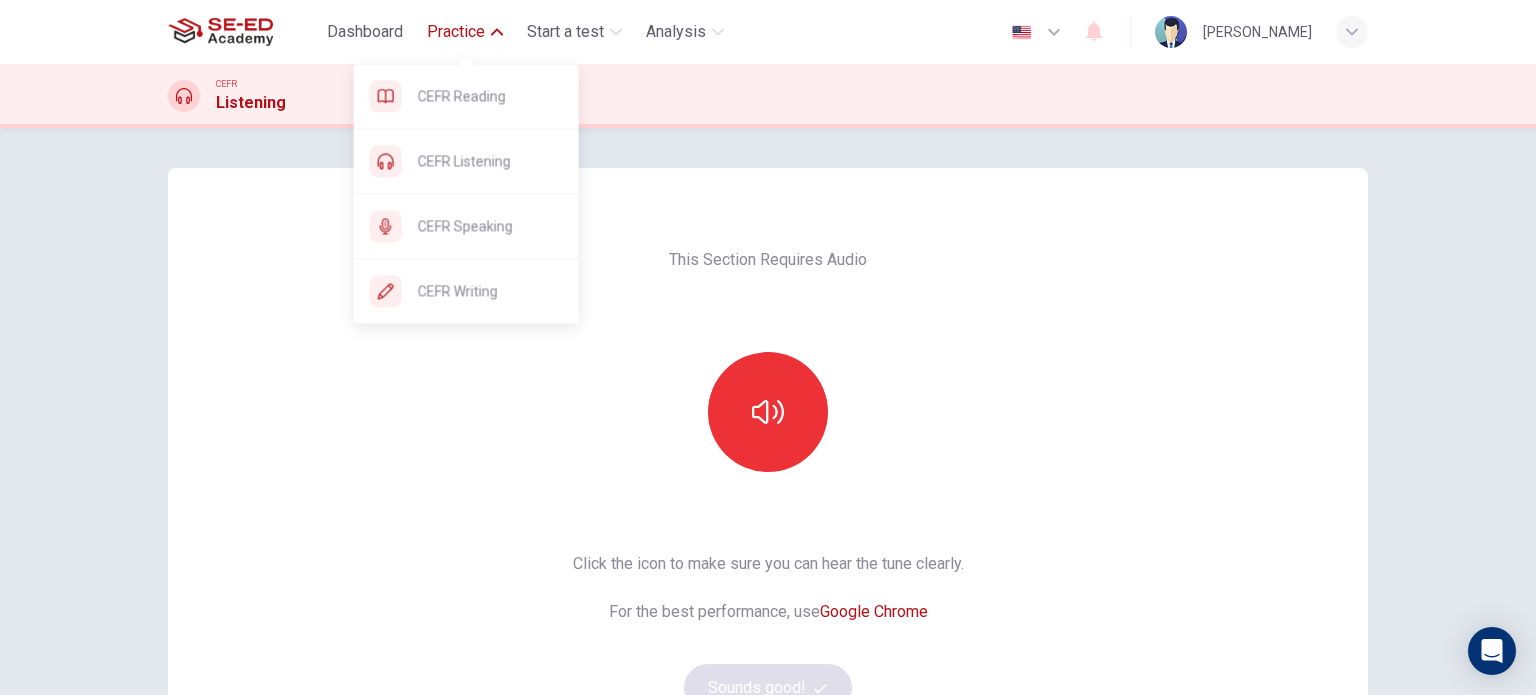click on "Practice" at bounding box center (456, 32) 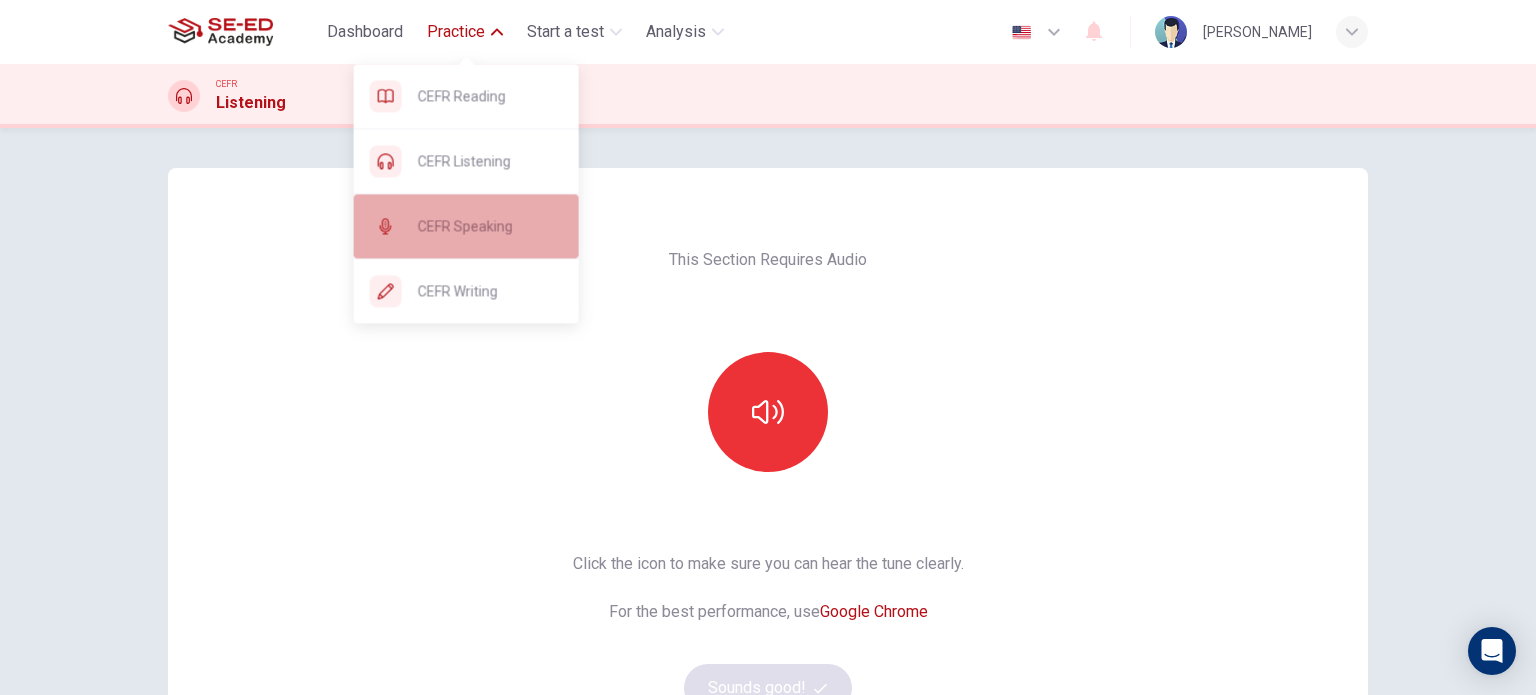 click on "CEFR Speaking" at bounding box center (490, 226) 